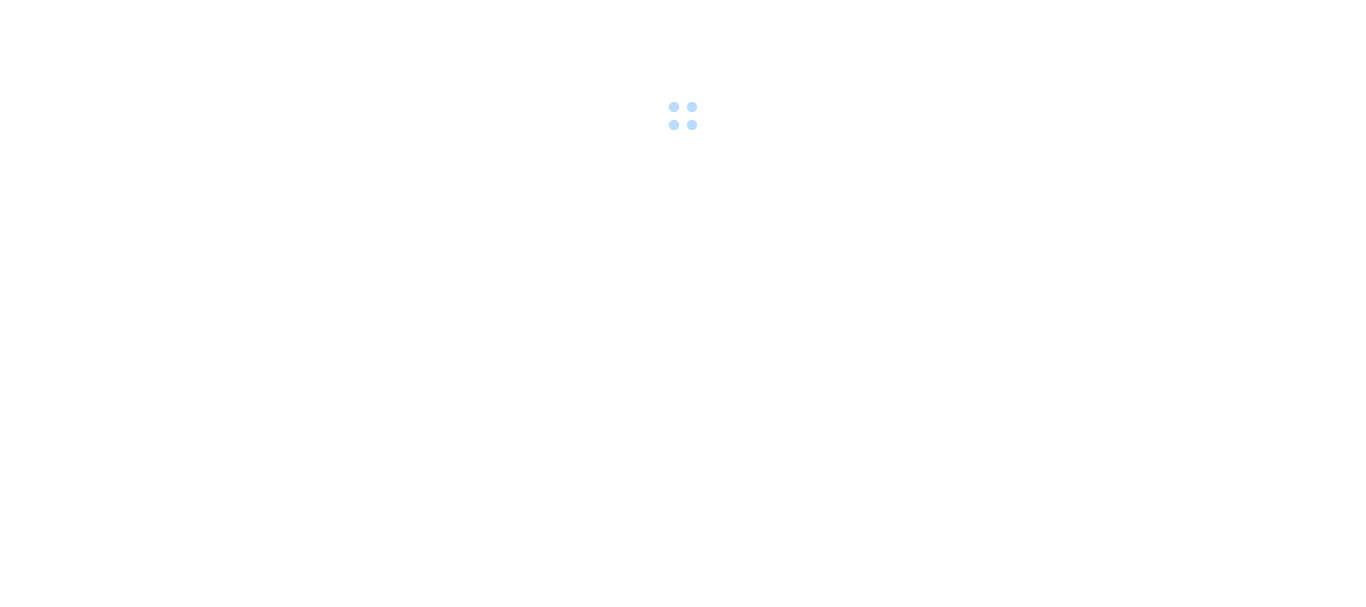scroll, scrollTop: 0, scrollLeft: 0, axis: both 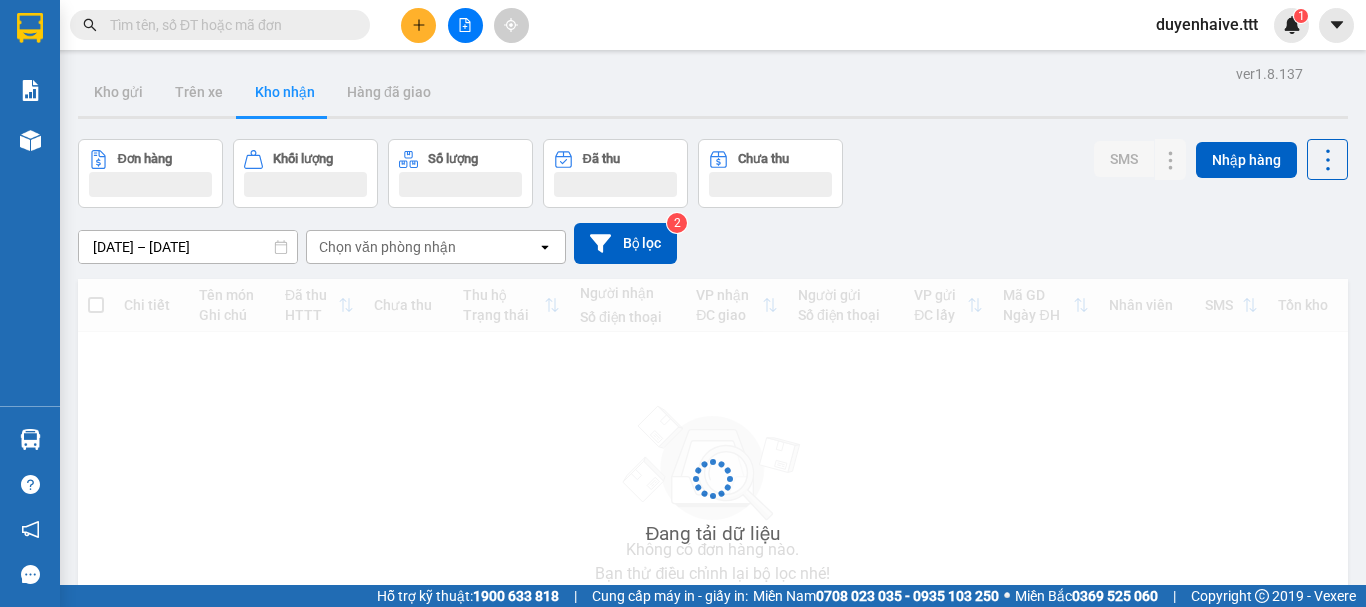 click at bounding box center [228, 25] 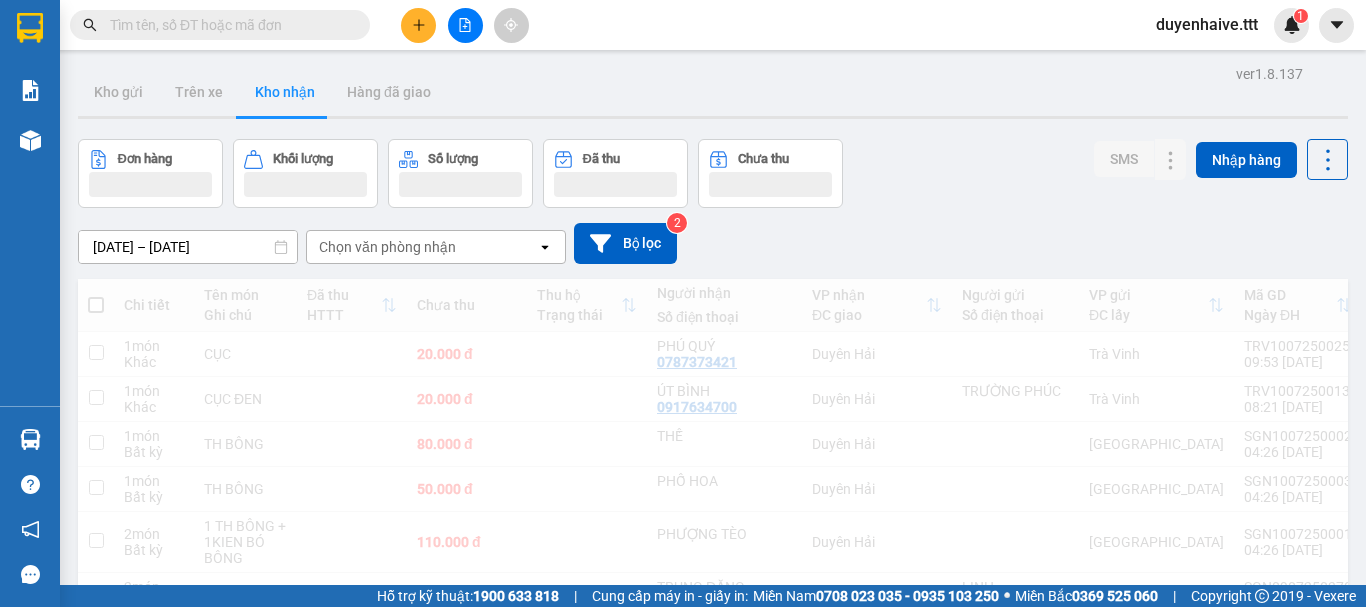 click at bounding box center (228, 25) 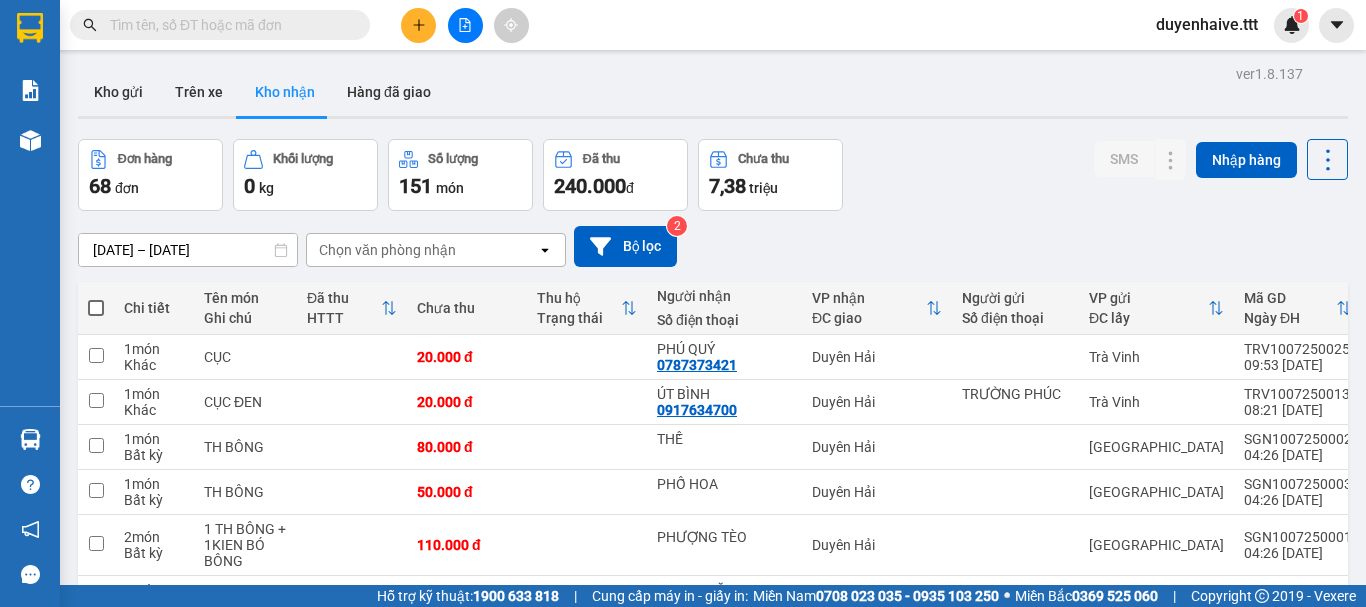 click at bounding box center (228, 25) 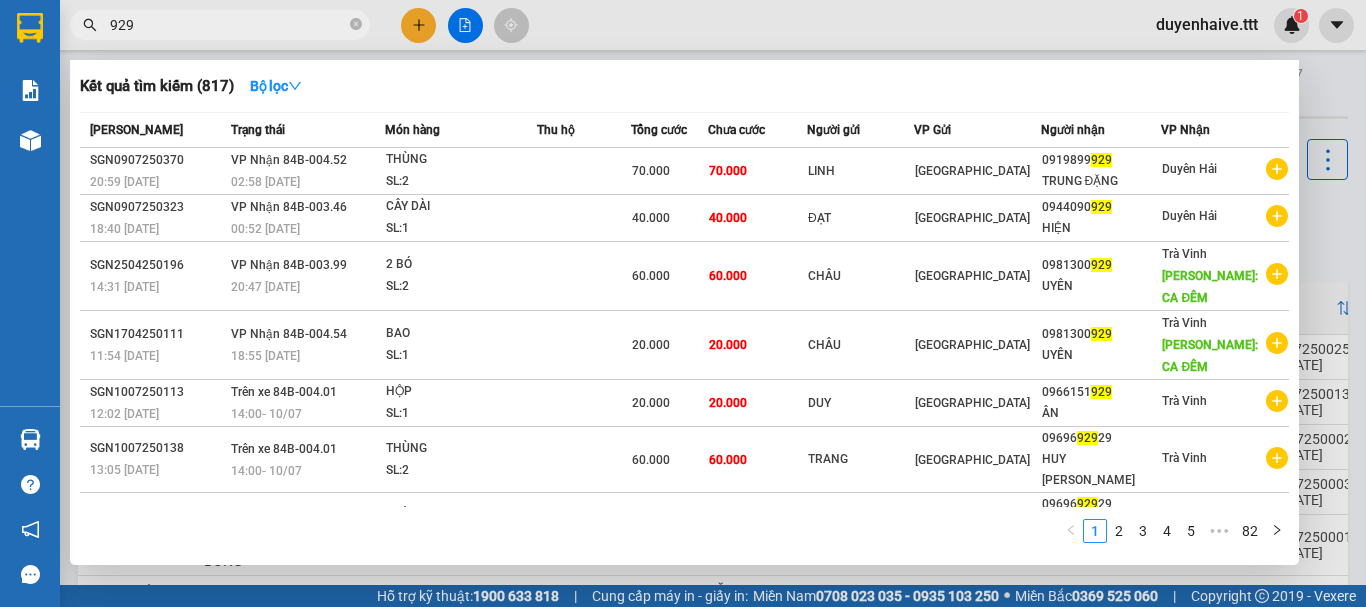 type on "929" 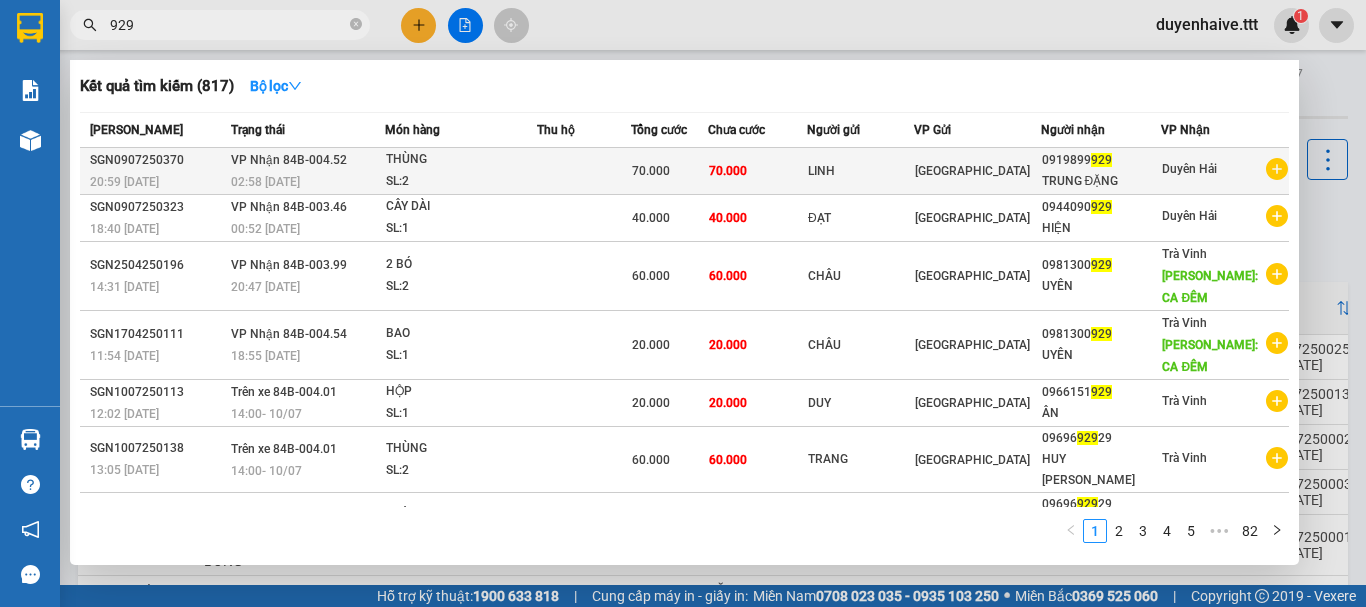 click on "70.000" at bounding box center (669, 171) 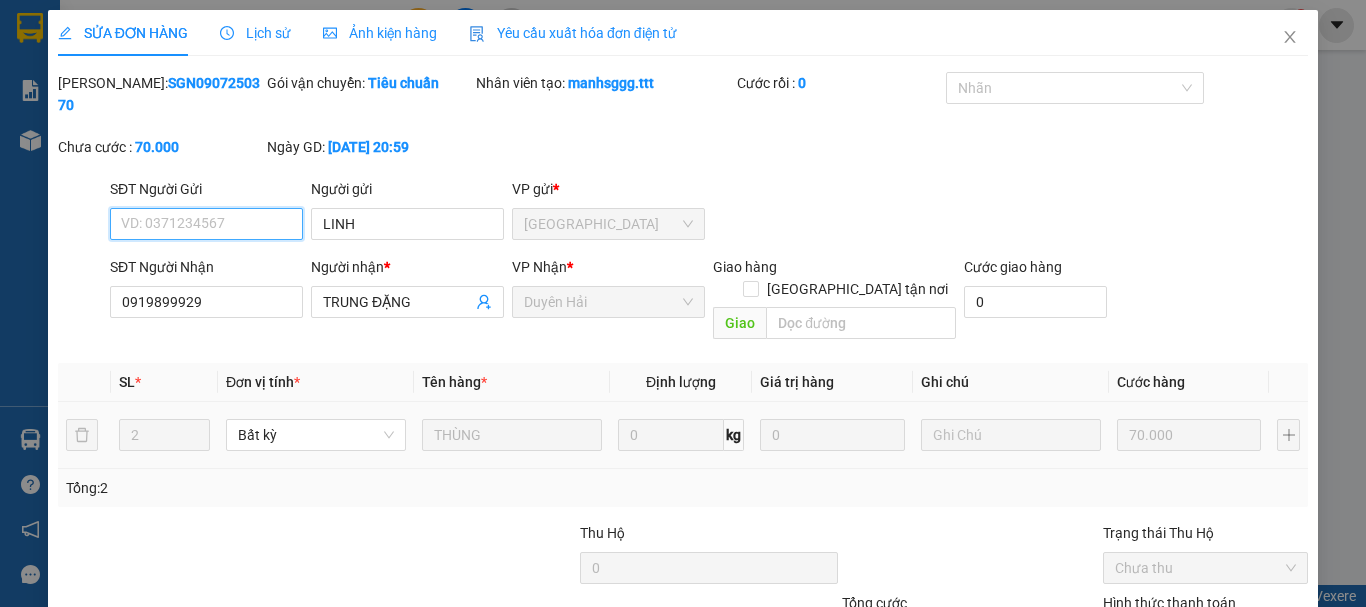 type on "LINH" 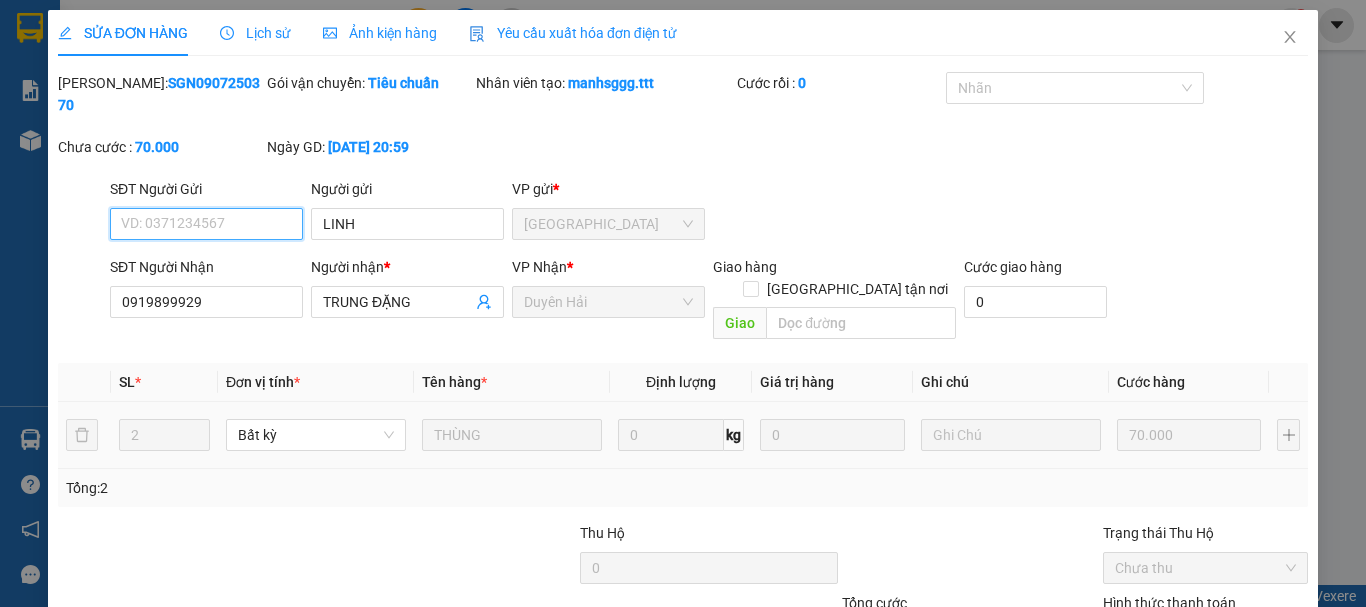 type on "TRUNG ĐẶNG" 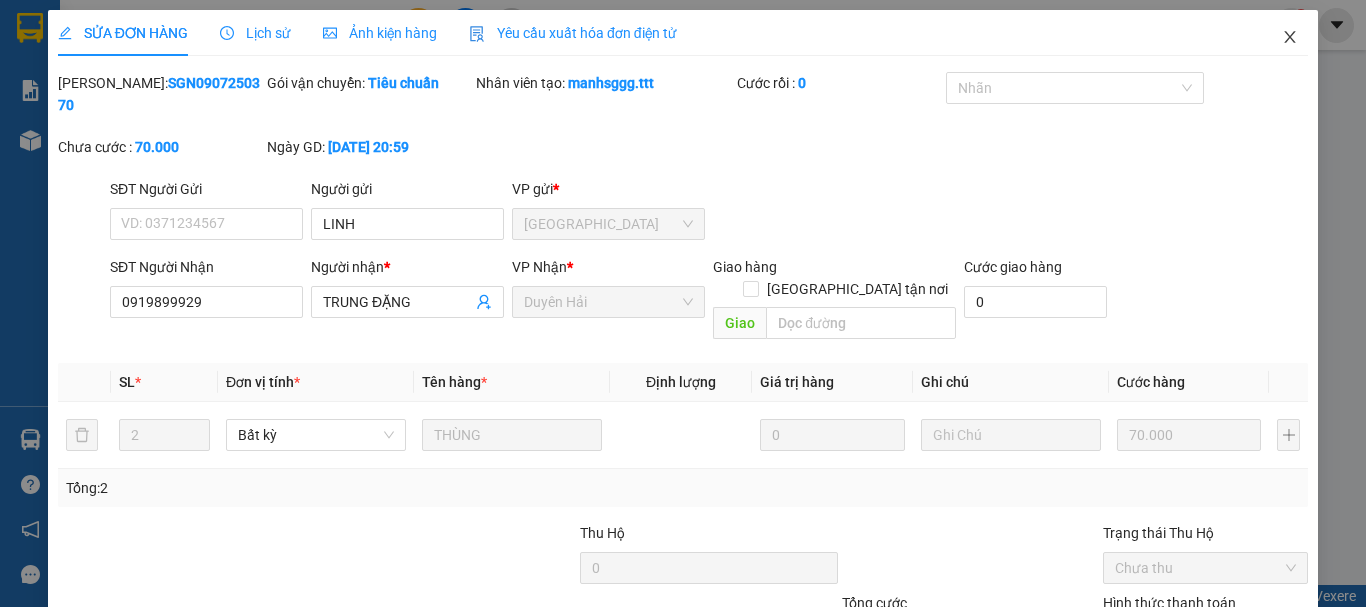 click at bounding box center [1290, 38] 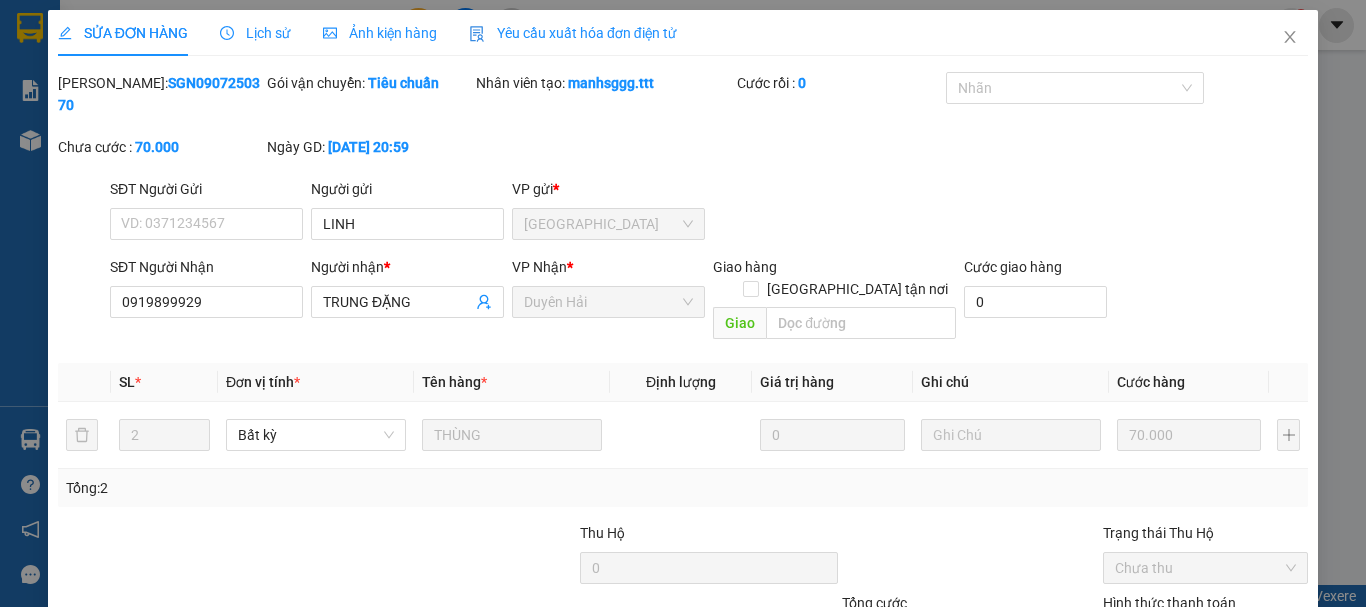 click on "duyenhaive.ttt 1" at bounding box center (1224, 25) 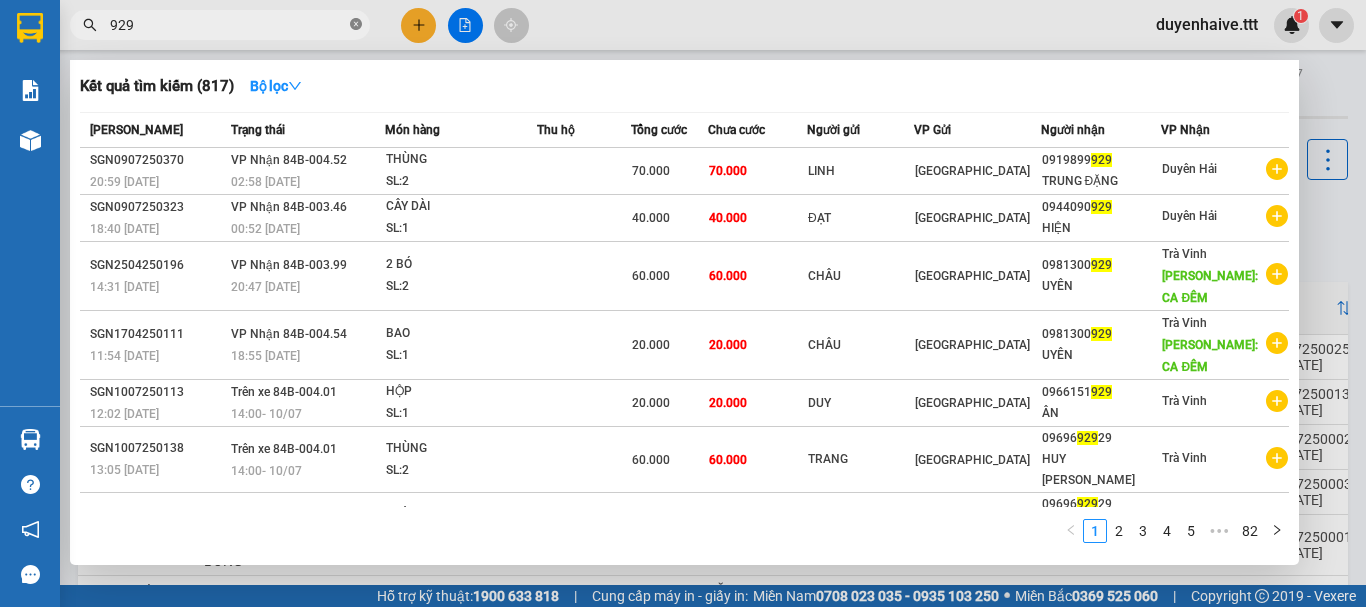 click 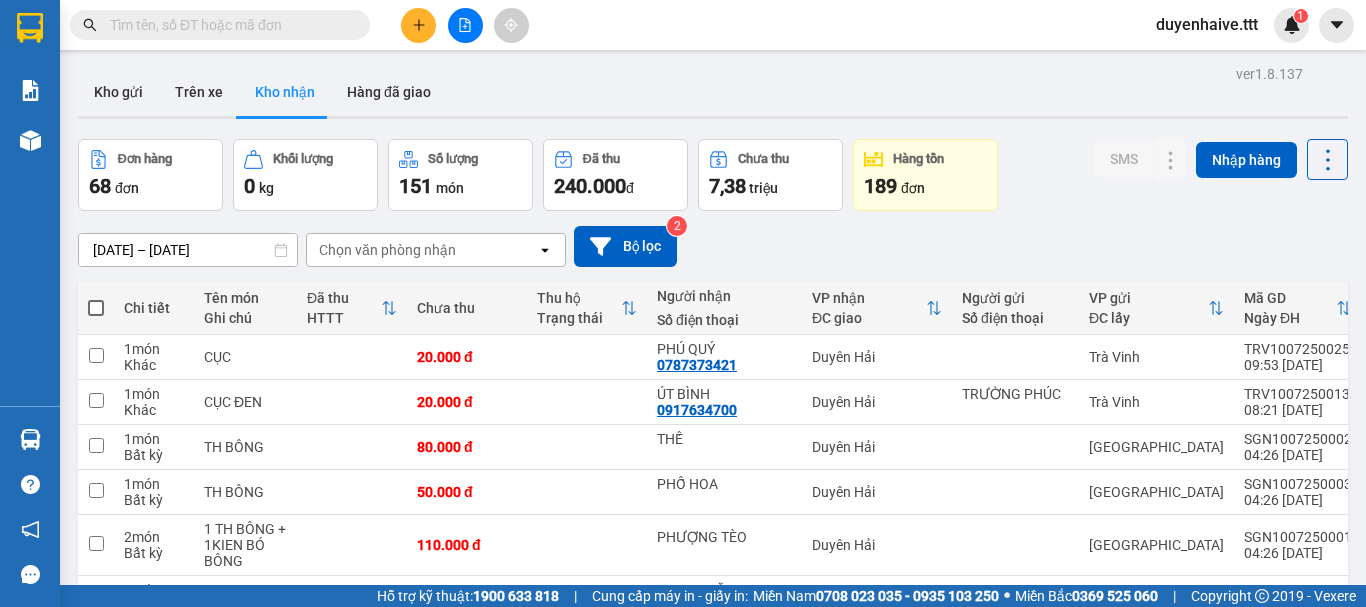 click at bounding box center (228, 25) 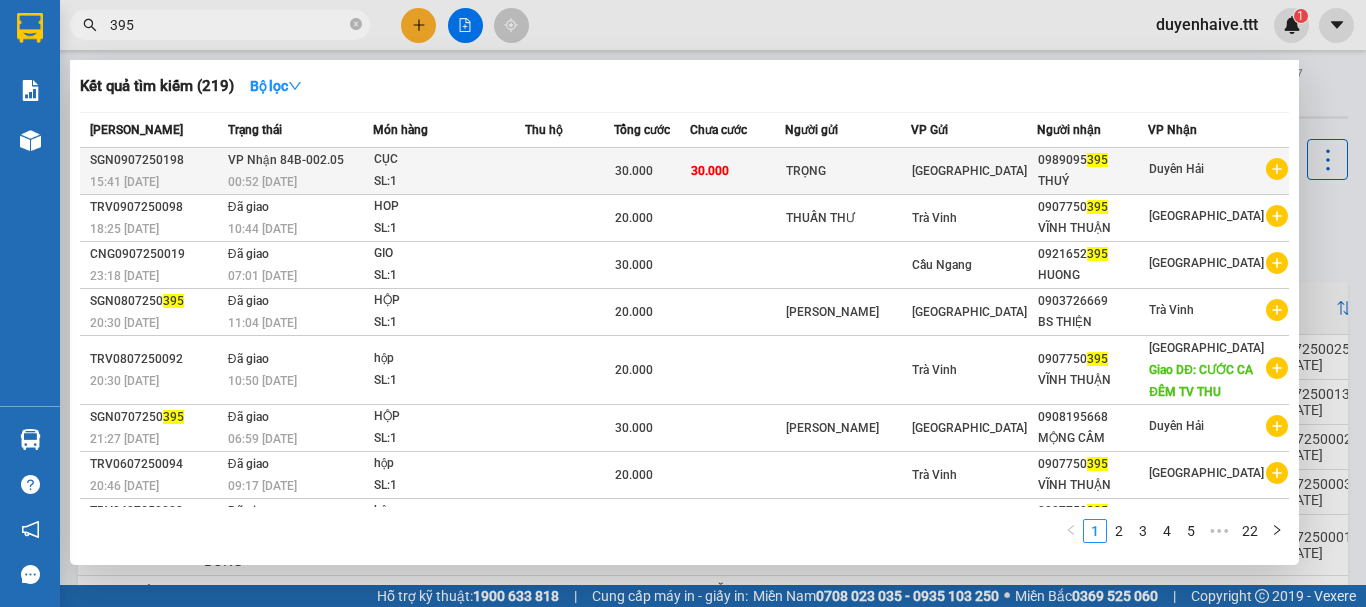type on "395" 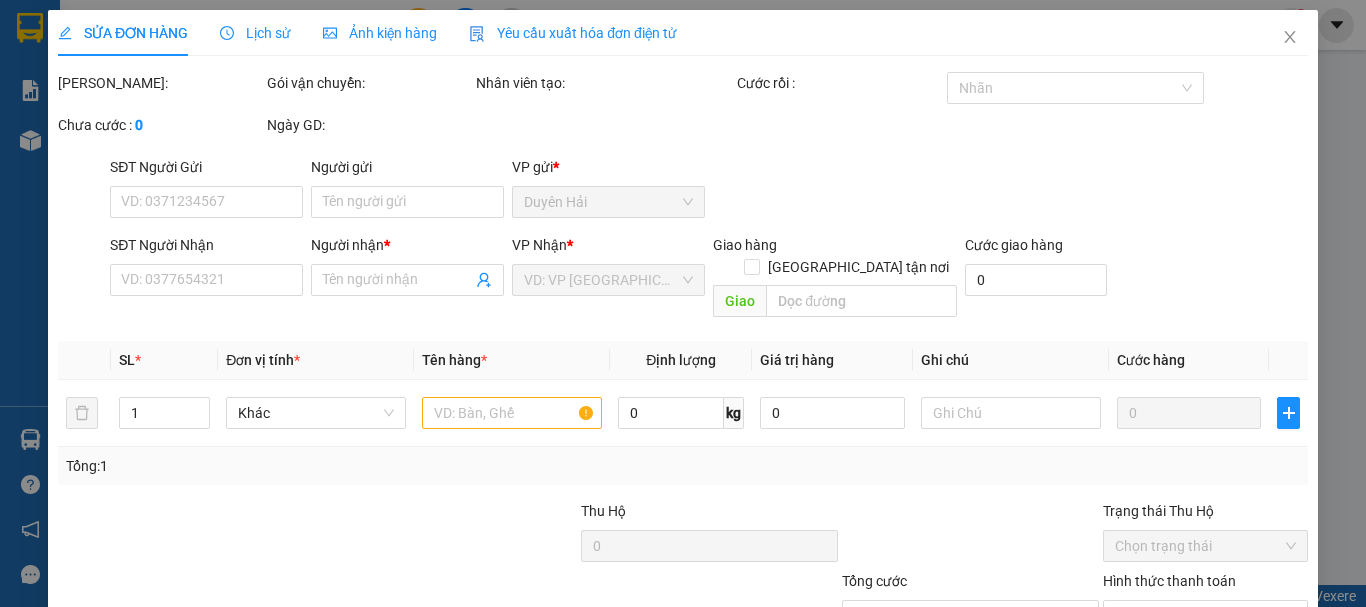 type on "TRỌNG" 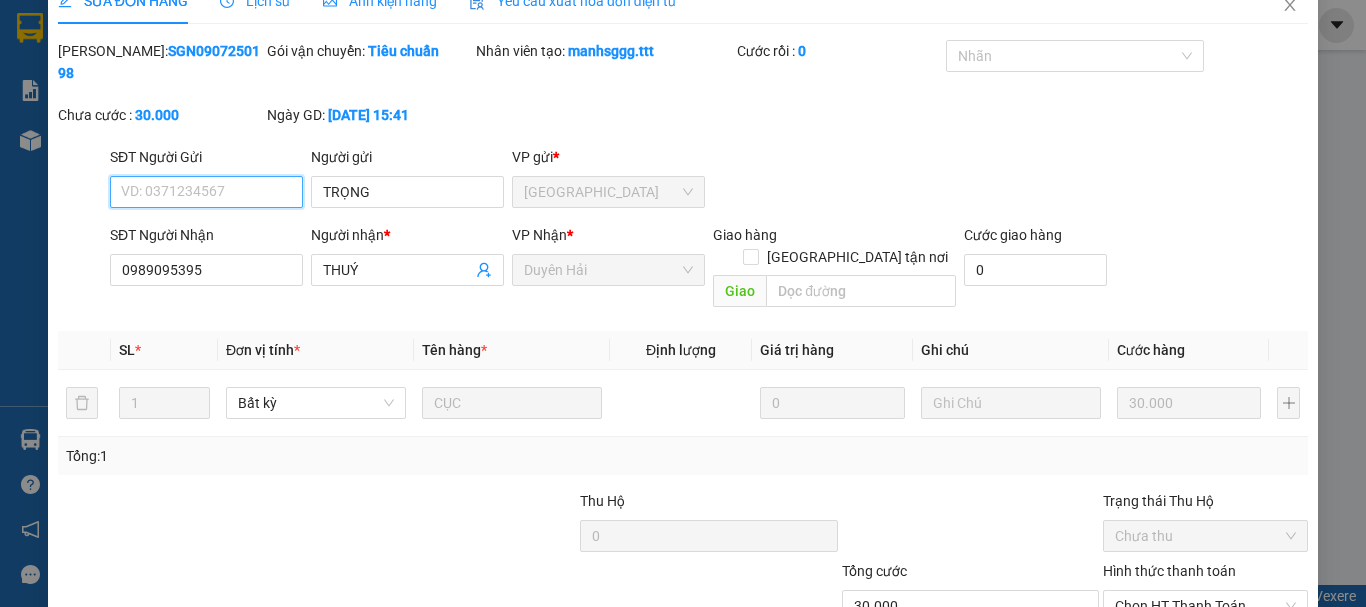 scroll, scrollTop: 137, scrollLeft: 0, axis: vertical 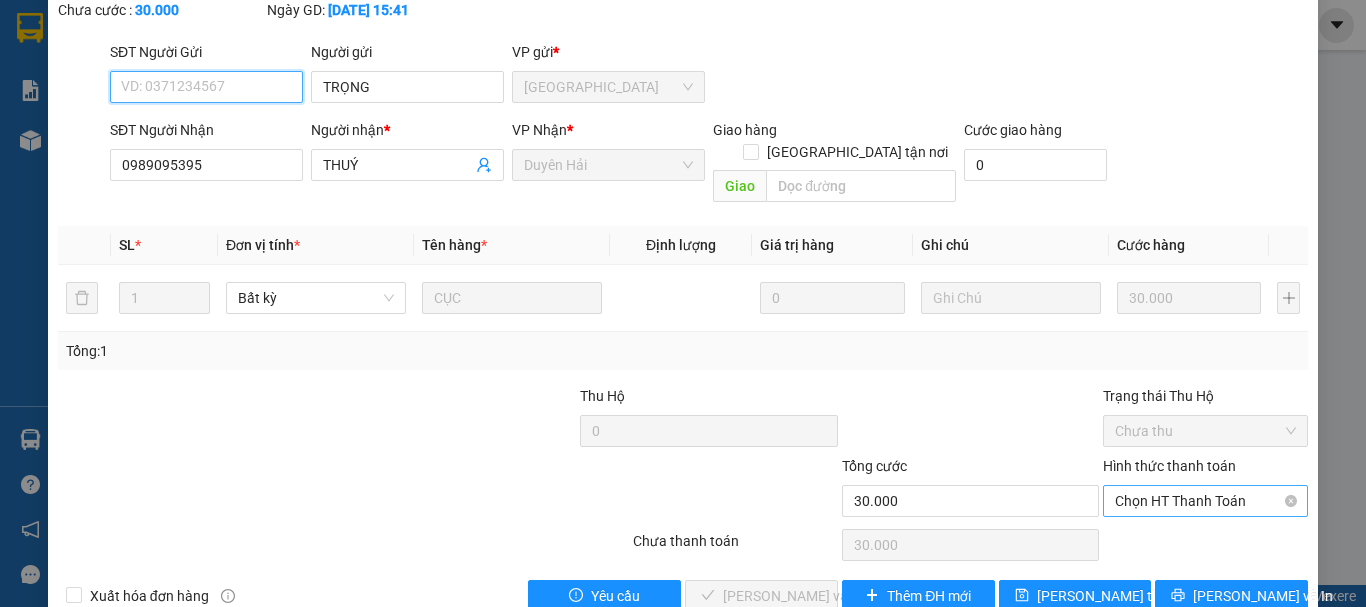 click on "Chọn HT Thanh Toán" at bounding box center (1205, 501) 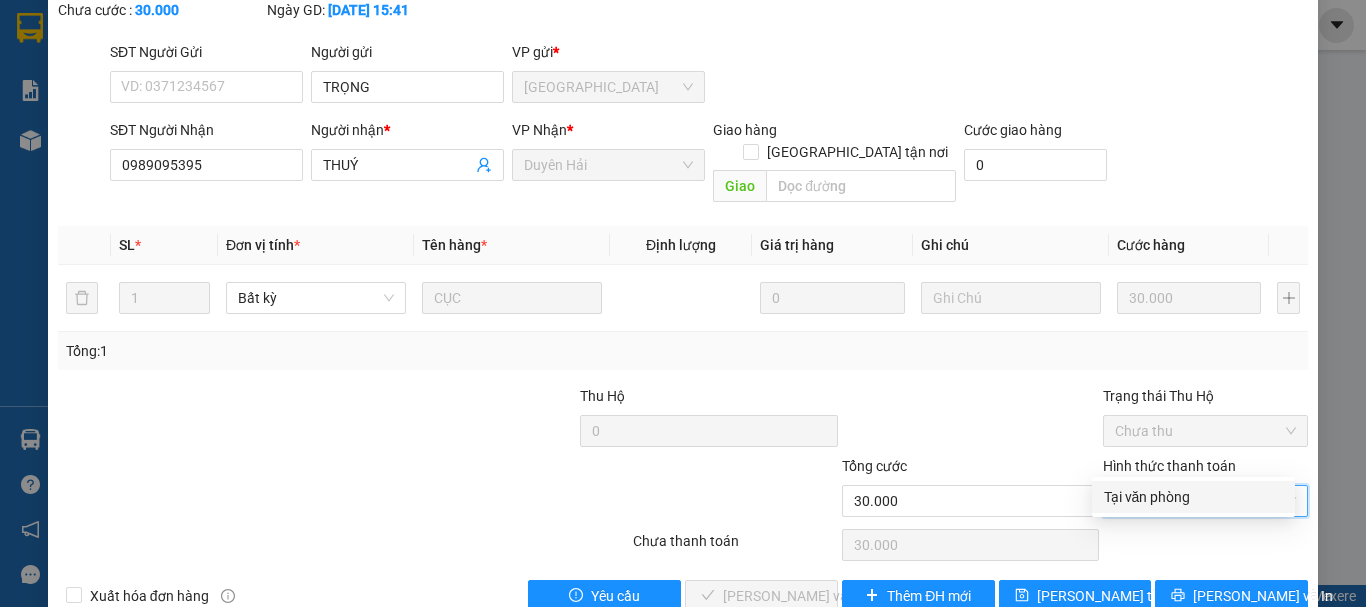 click on "Tại văn phòng" at bounding box center [1193, 497] 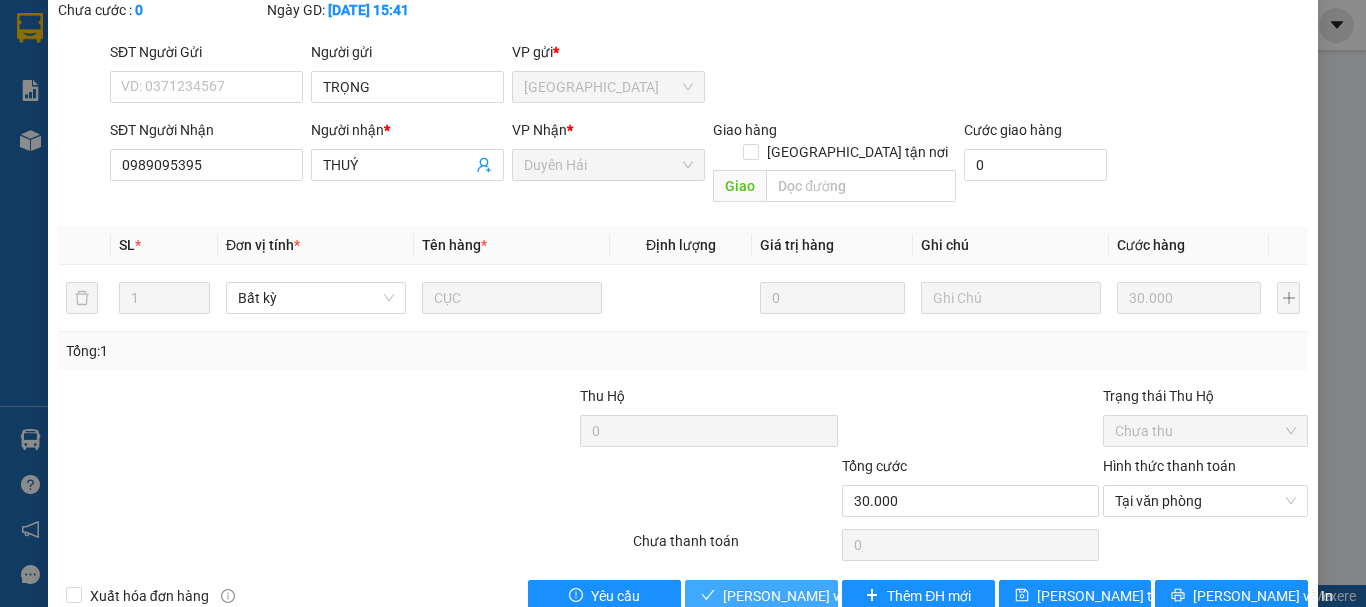 click on "[PERSON_NAME] và Giao hàng" at bounding box center [819, 596] 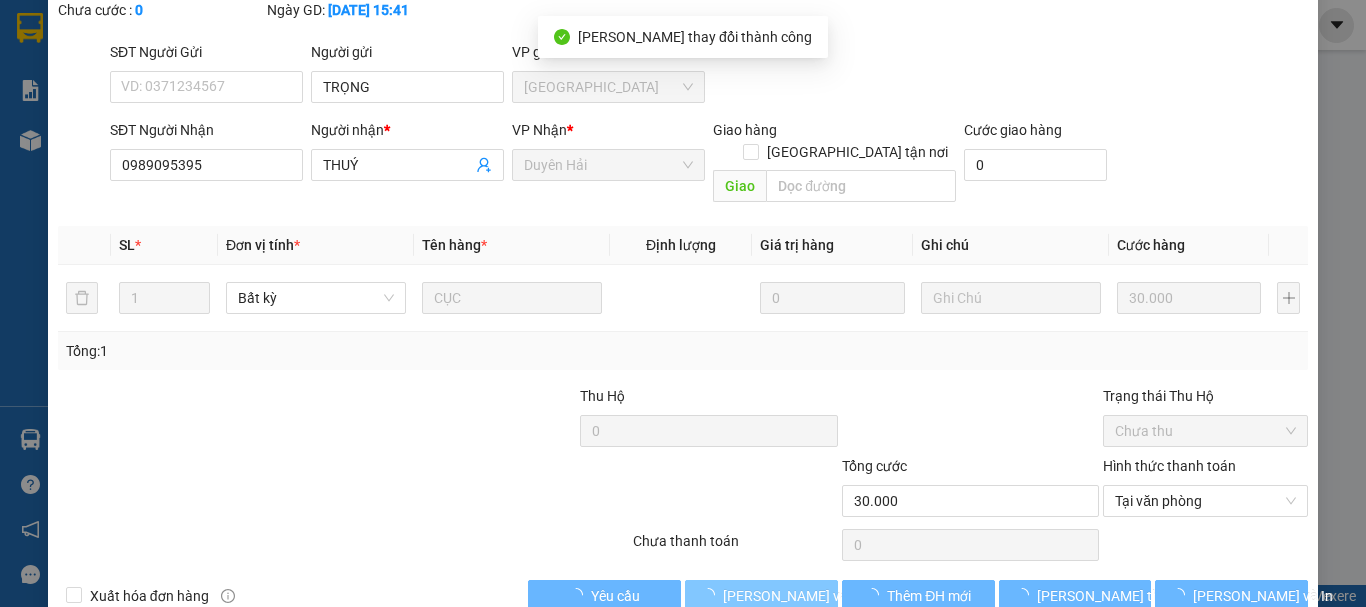 scroll, scrollTop: 0, scrollLeft: 0, axis: both 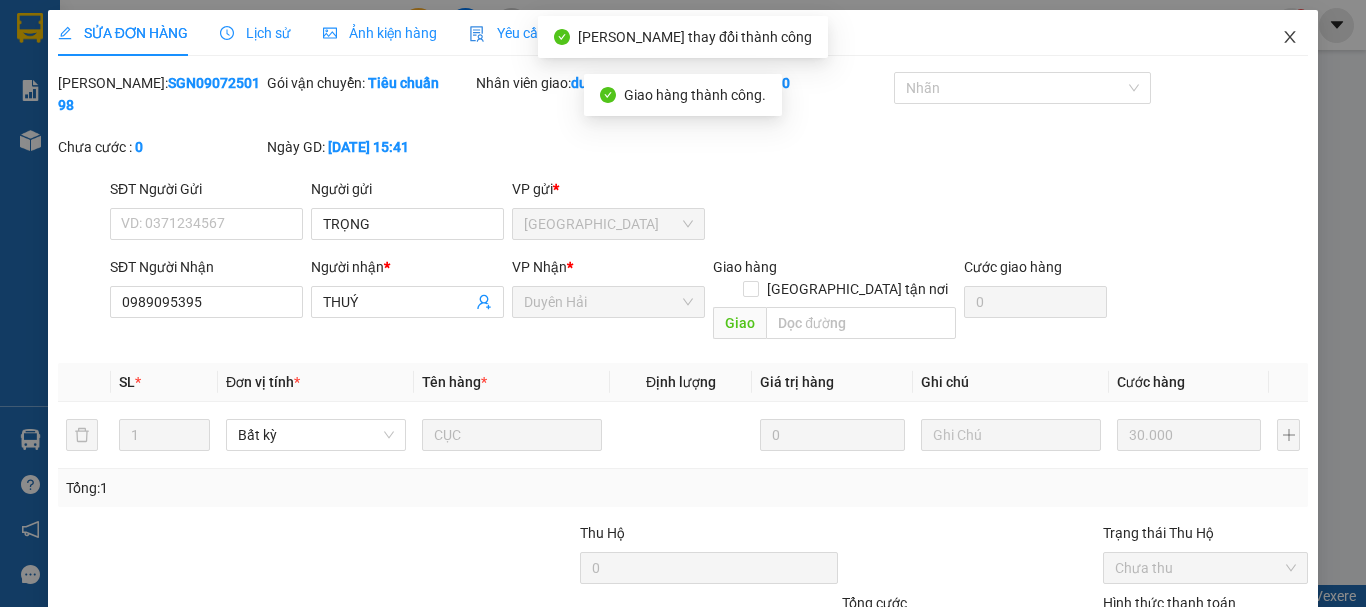 click 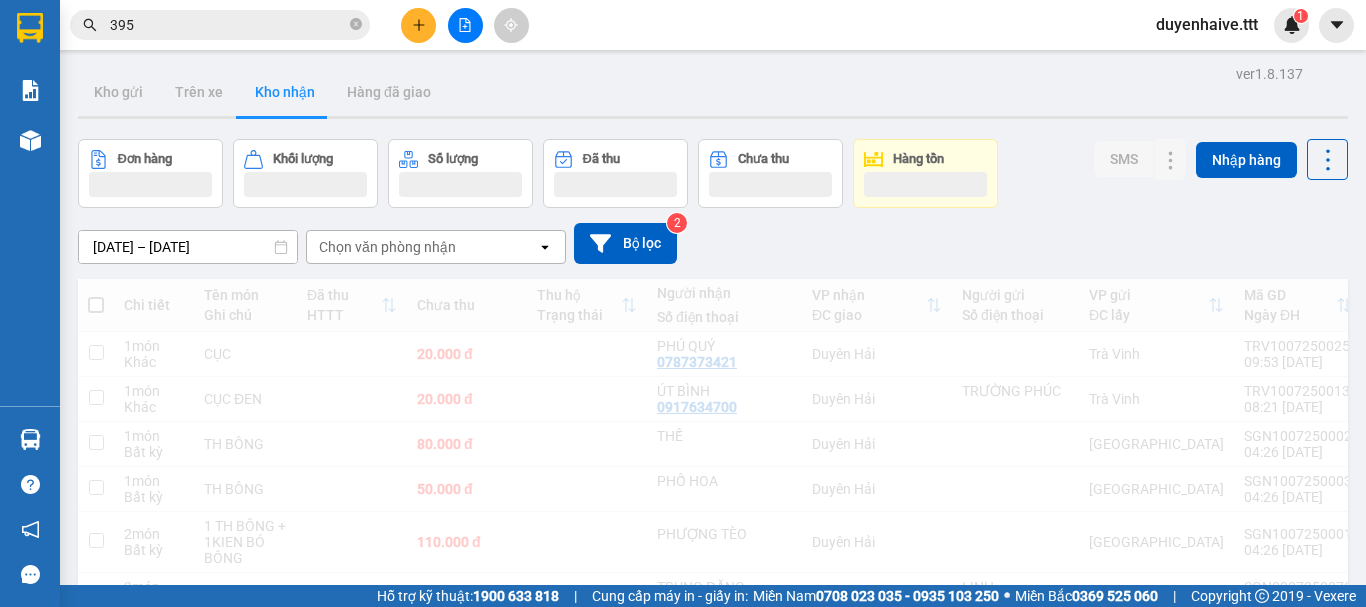 click 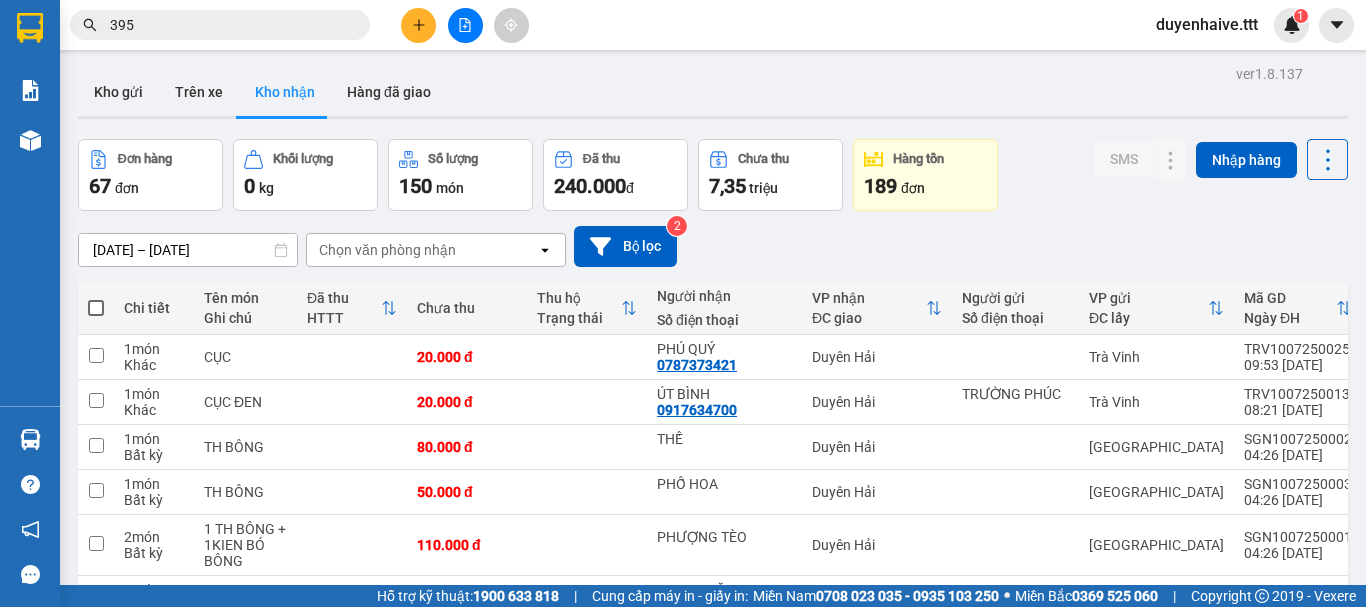 type 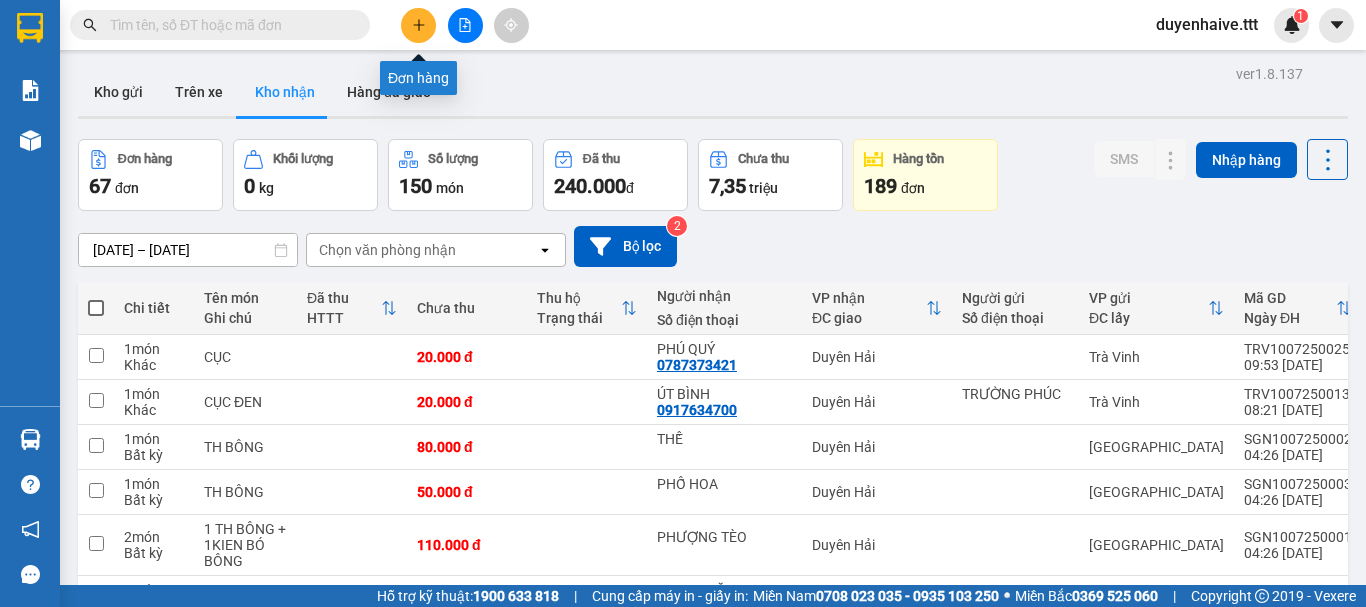 click 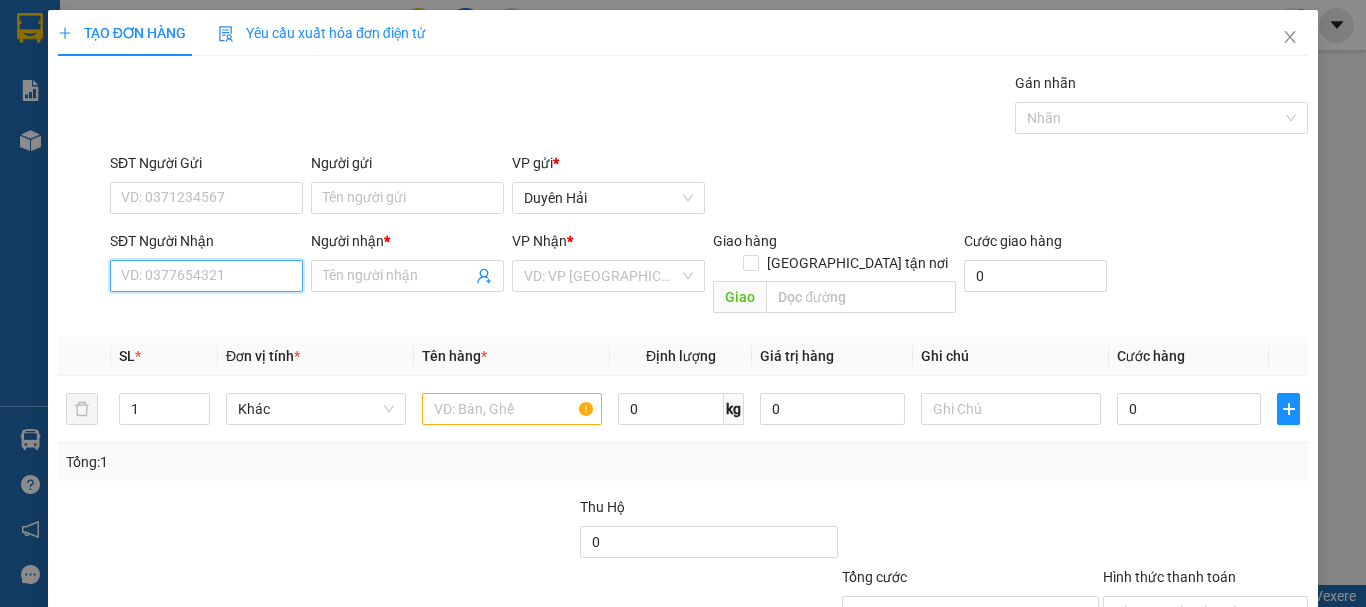 click on "SĐT Người Nhận" at bounding box center (206, 276) 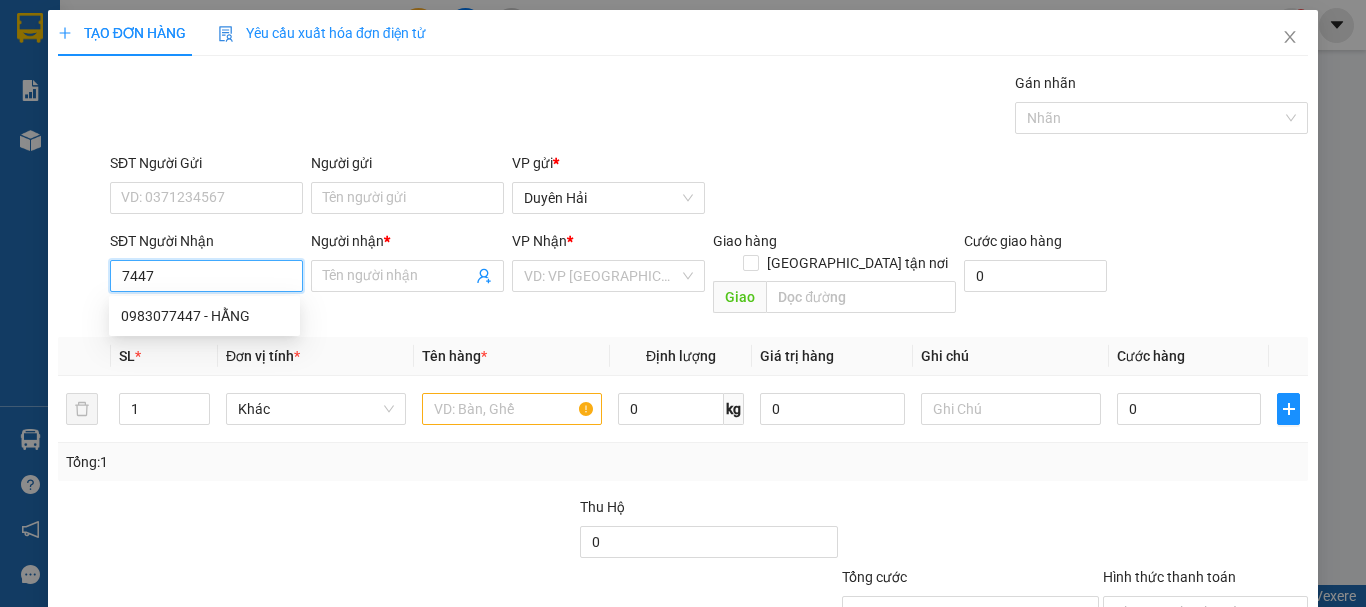 click on "7447" at bounding box center (206, 276) 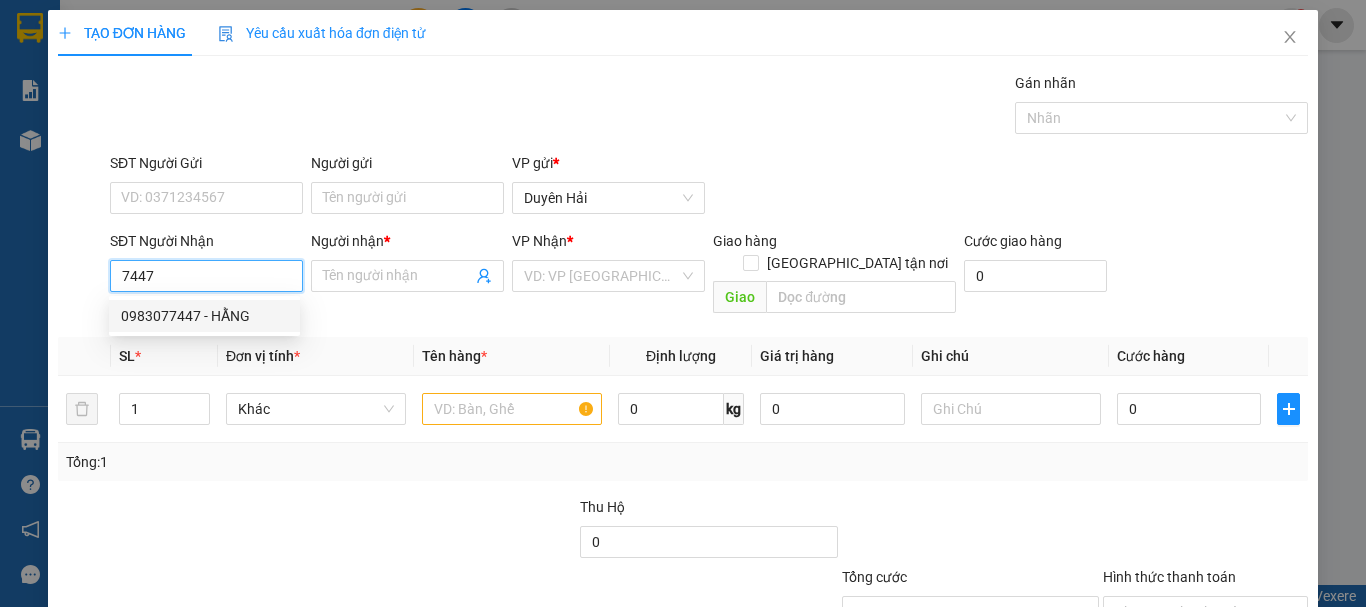 click on "0983077447 - HẰNG" at bounding box center (204, 316) 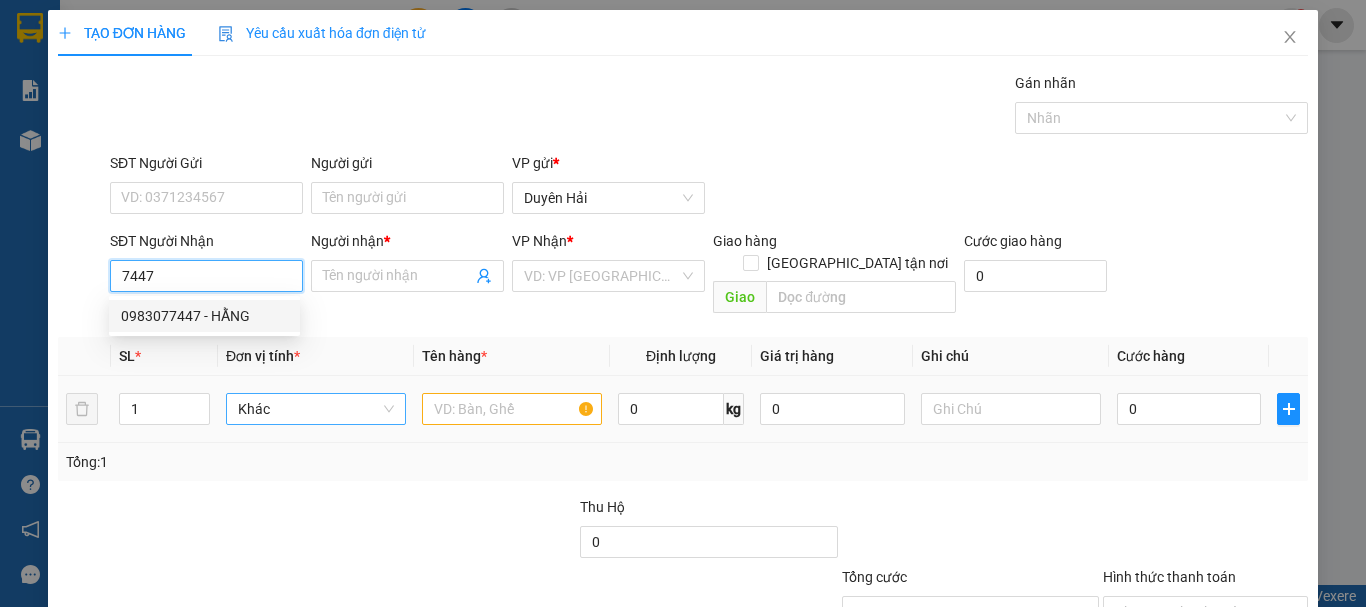 type on "0983077447" 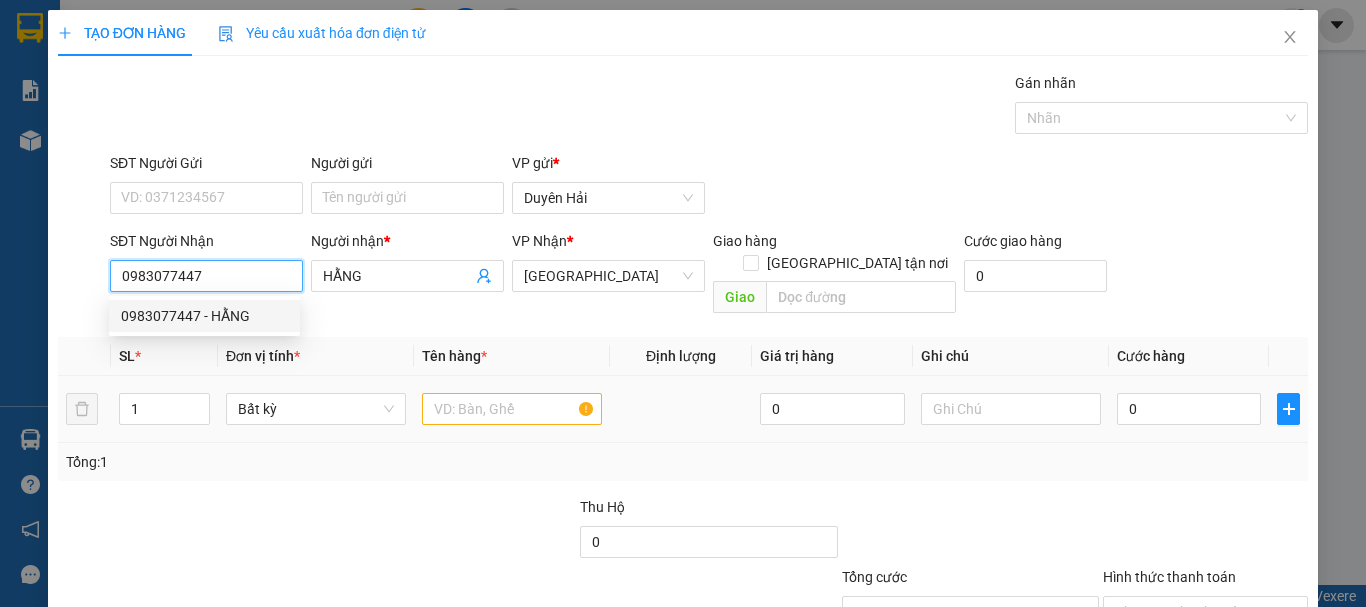 type on "0983077447" 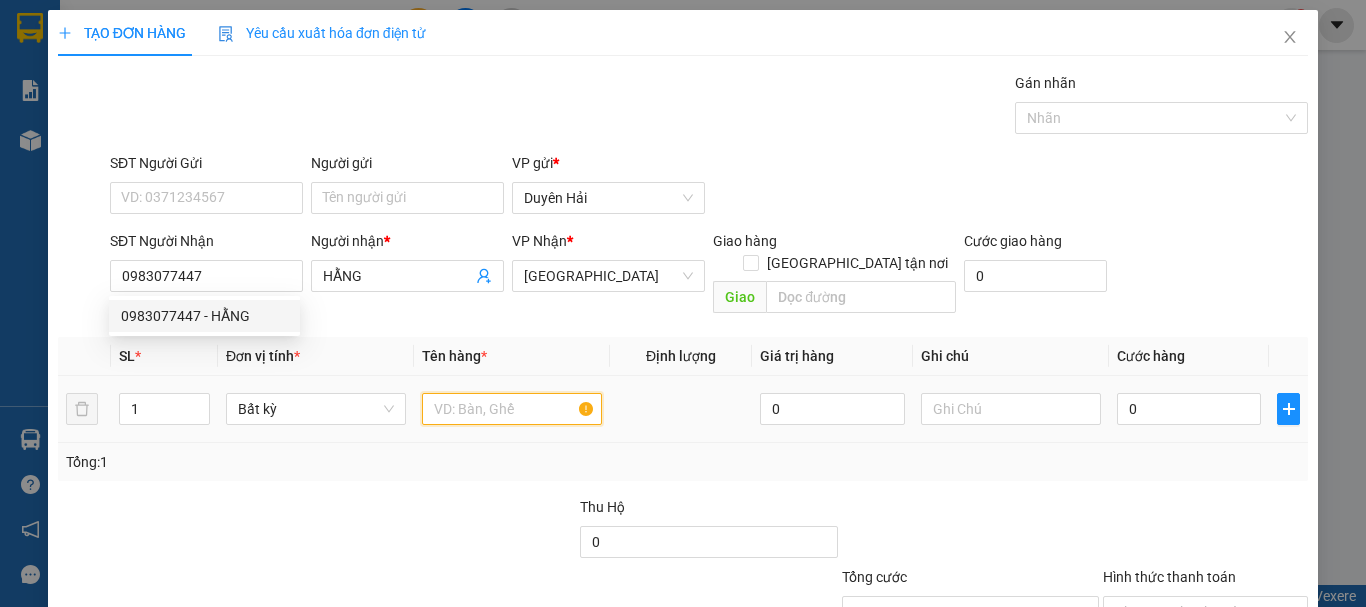 click at bounding box center (512, 409) 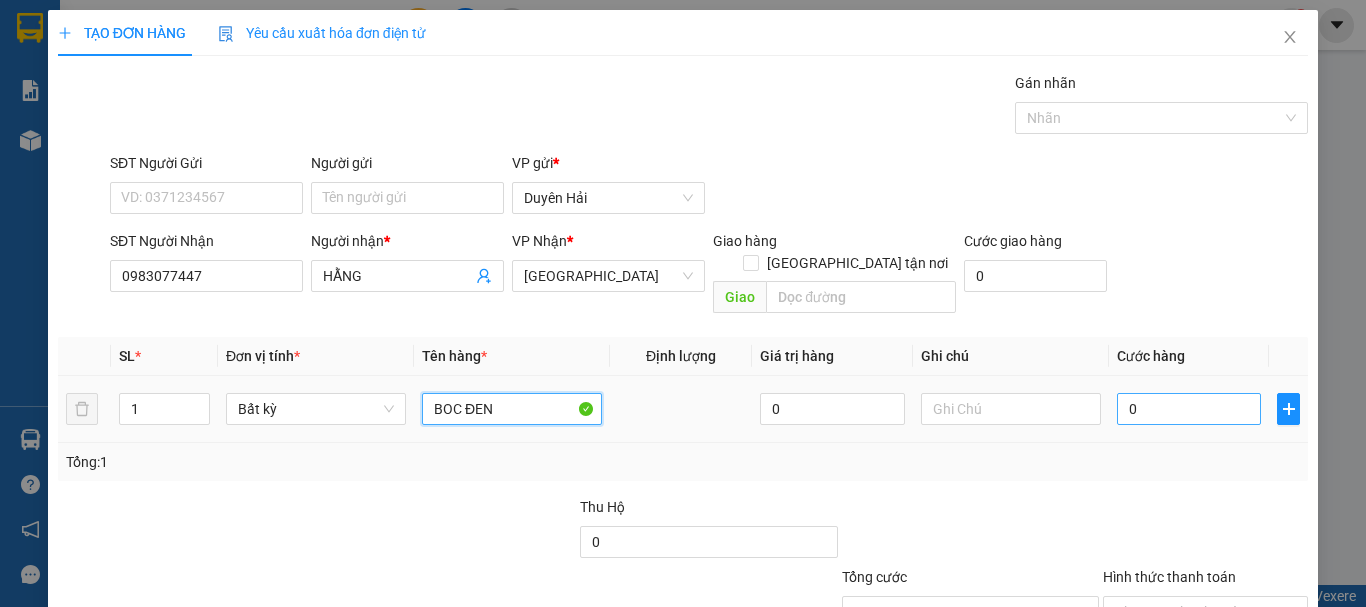 type on "BOC ĐEN" 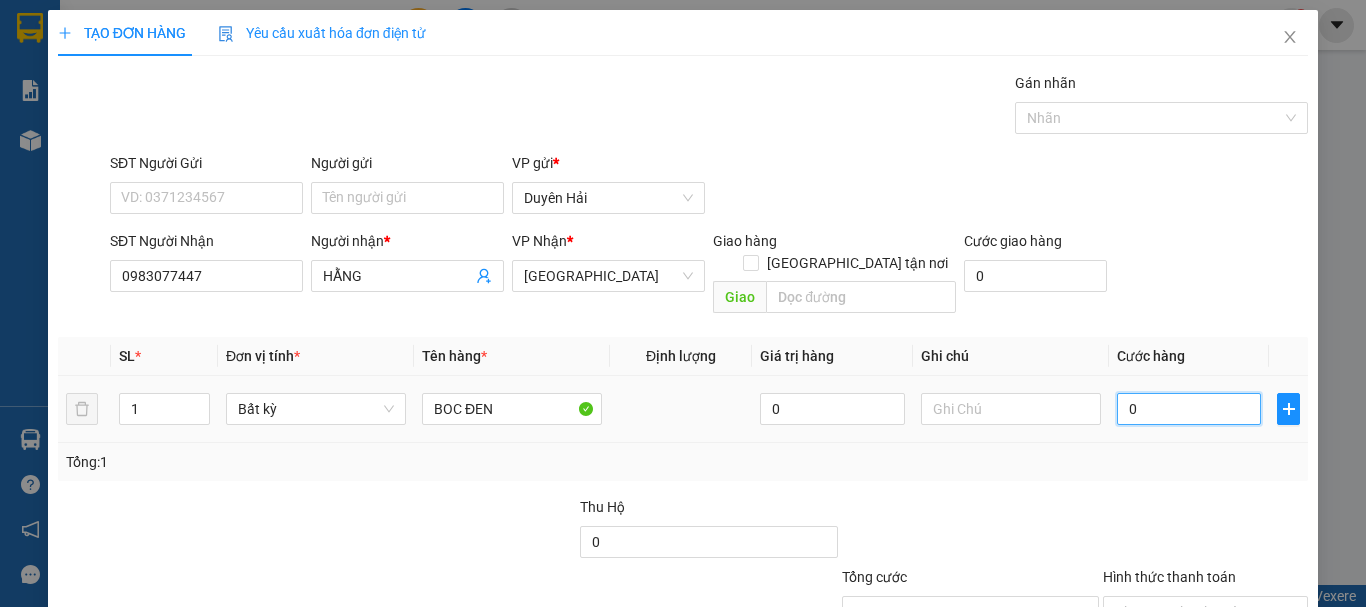 click on "0" at bounding box center (1189, 409) 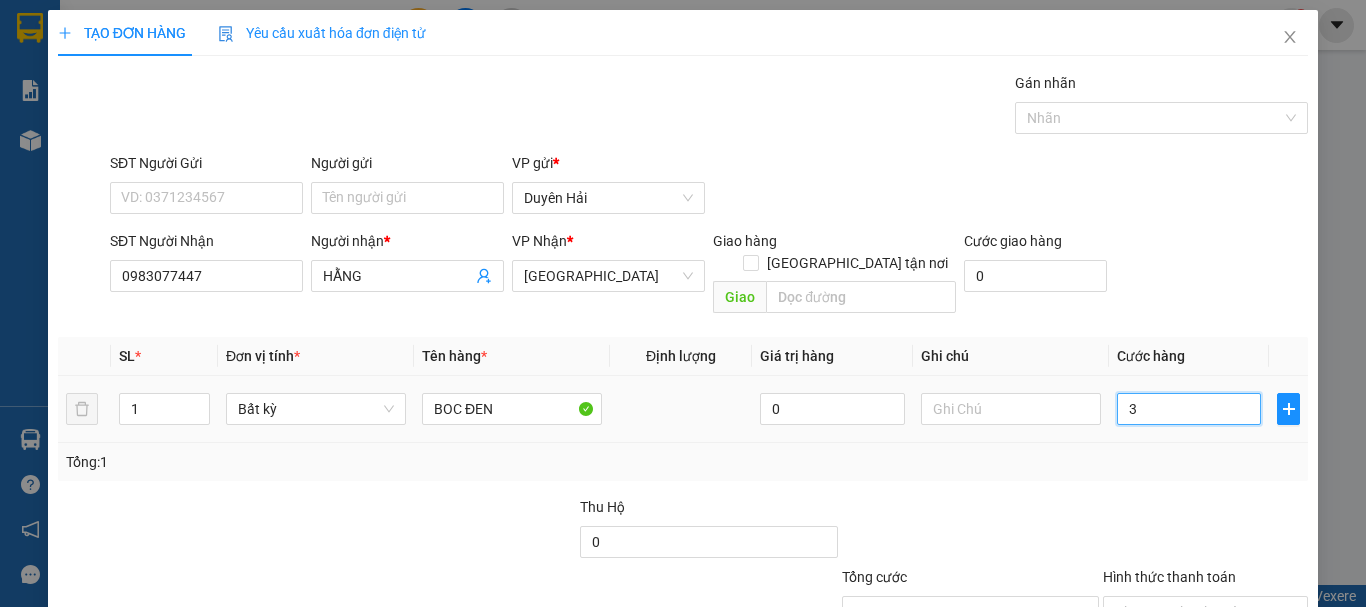 type on "30" 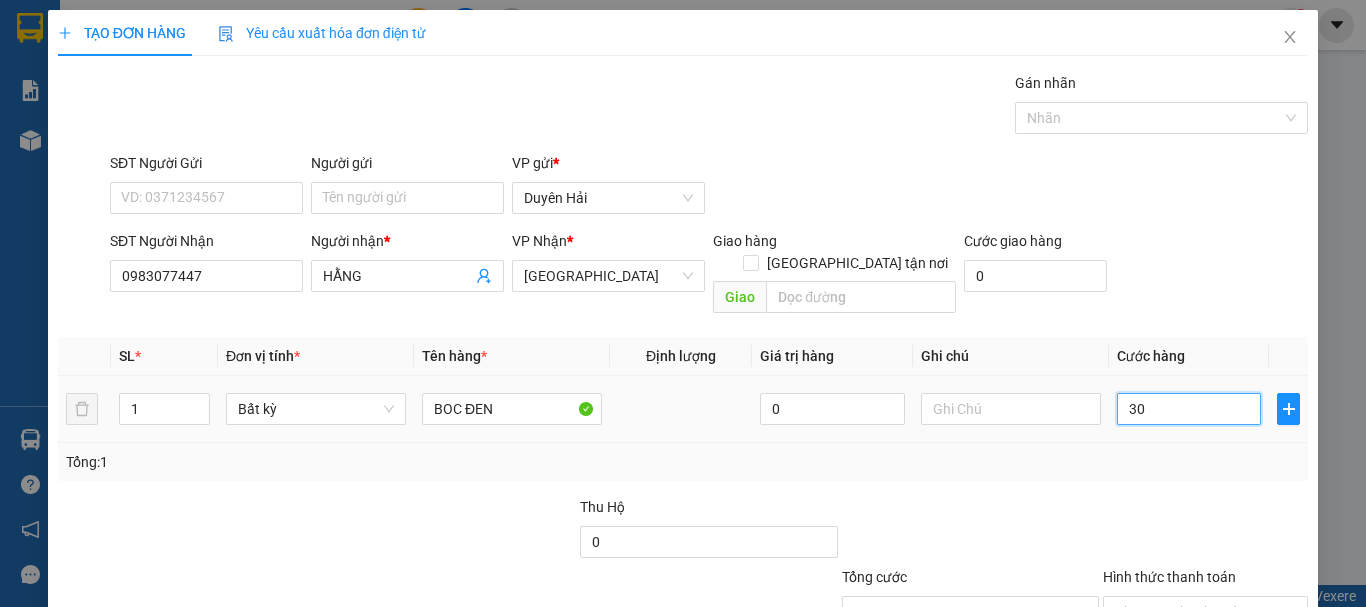 scroll, scrollTop: 100, scrollLeft: 0, axis: vertical 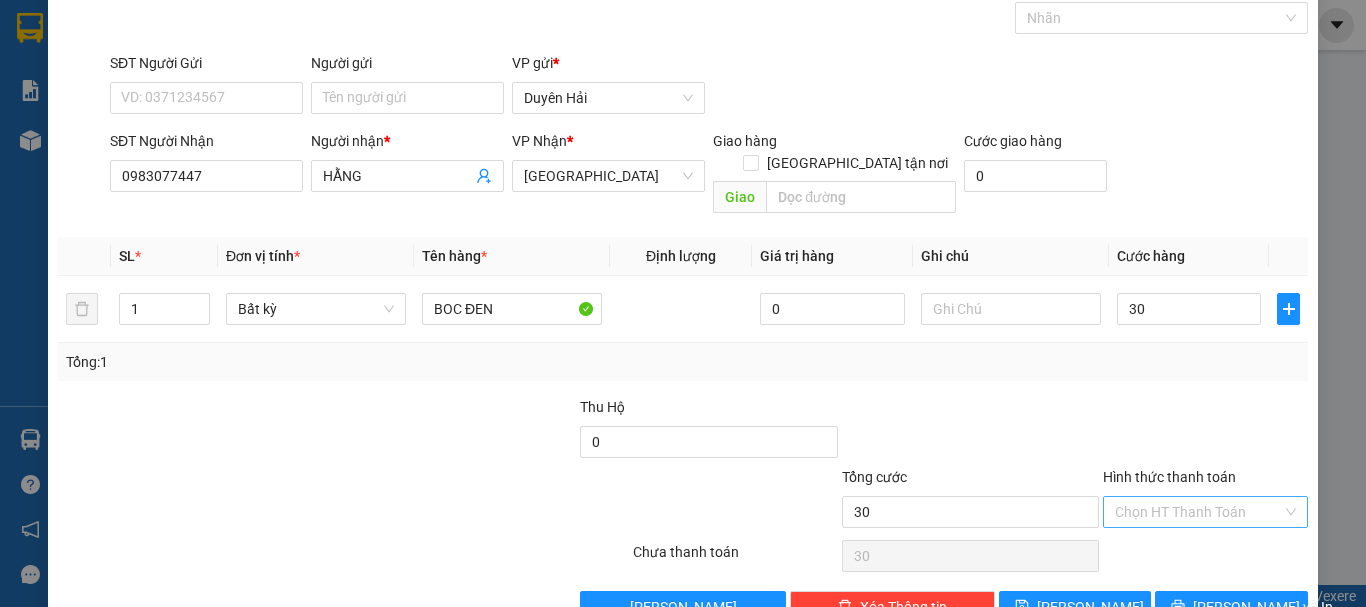 type on "30.000" 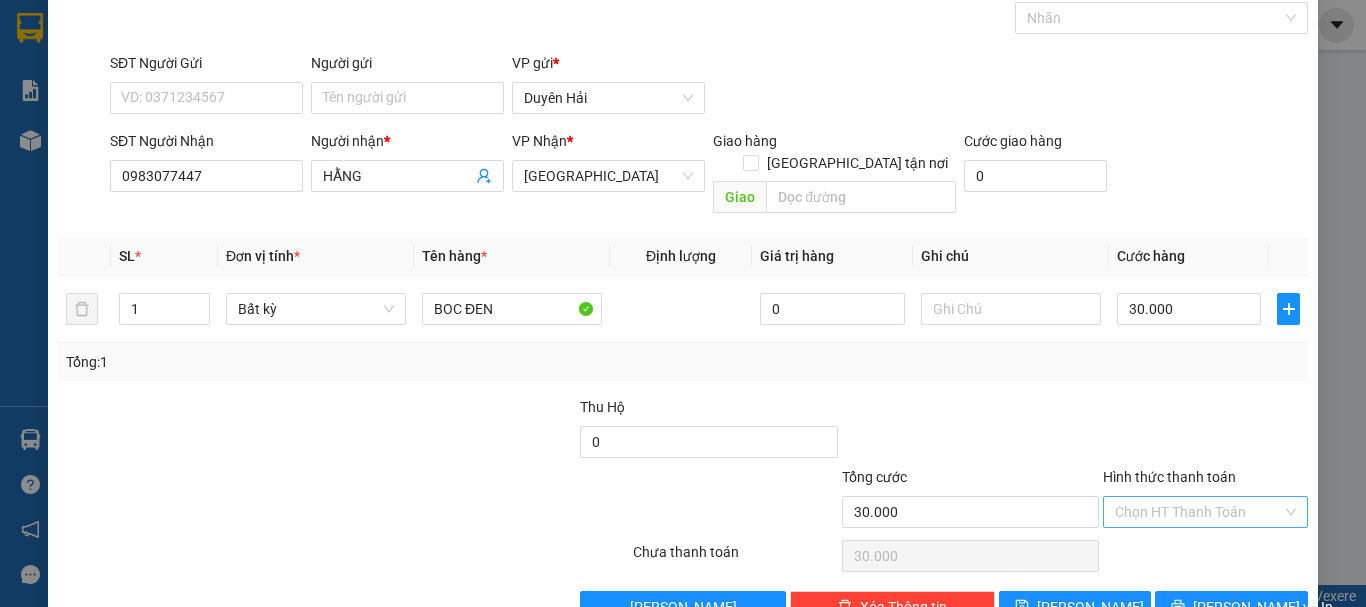 click on "Hình thức thanh toán" at bounding box center (1198, 512) 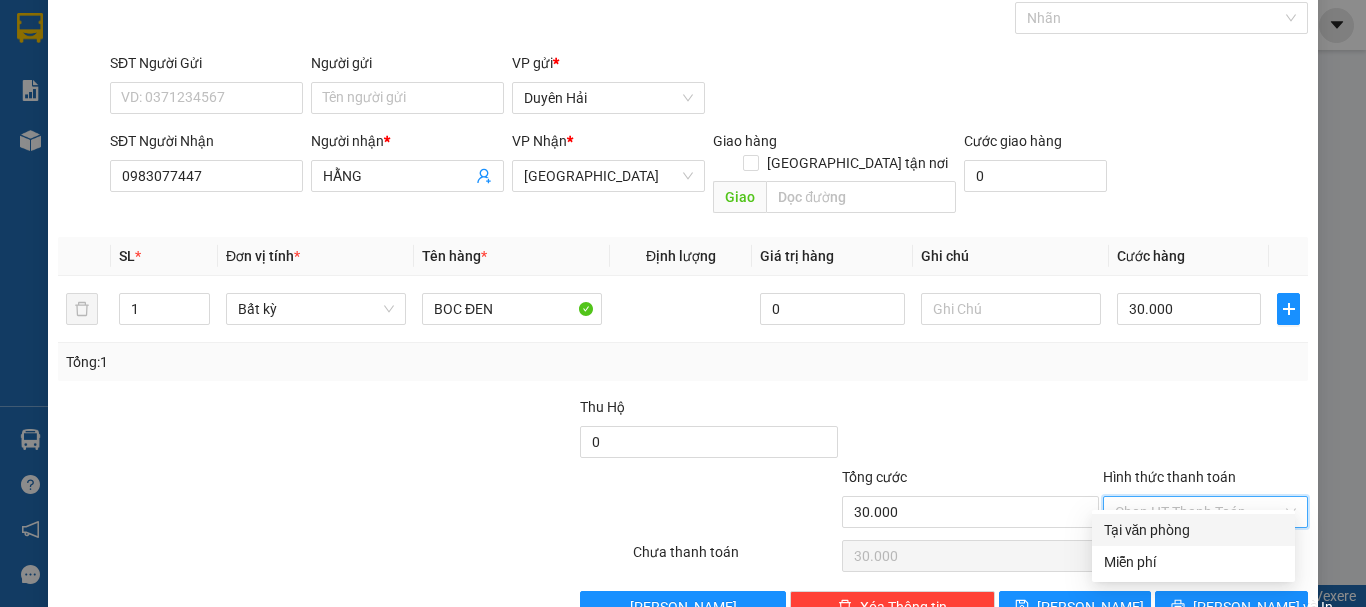 click on "Tại văn phòng" at bounding box center (1193, 530) 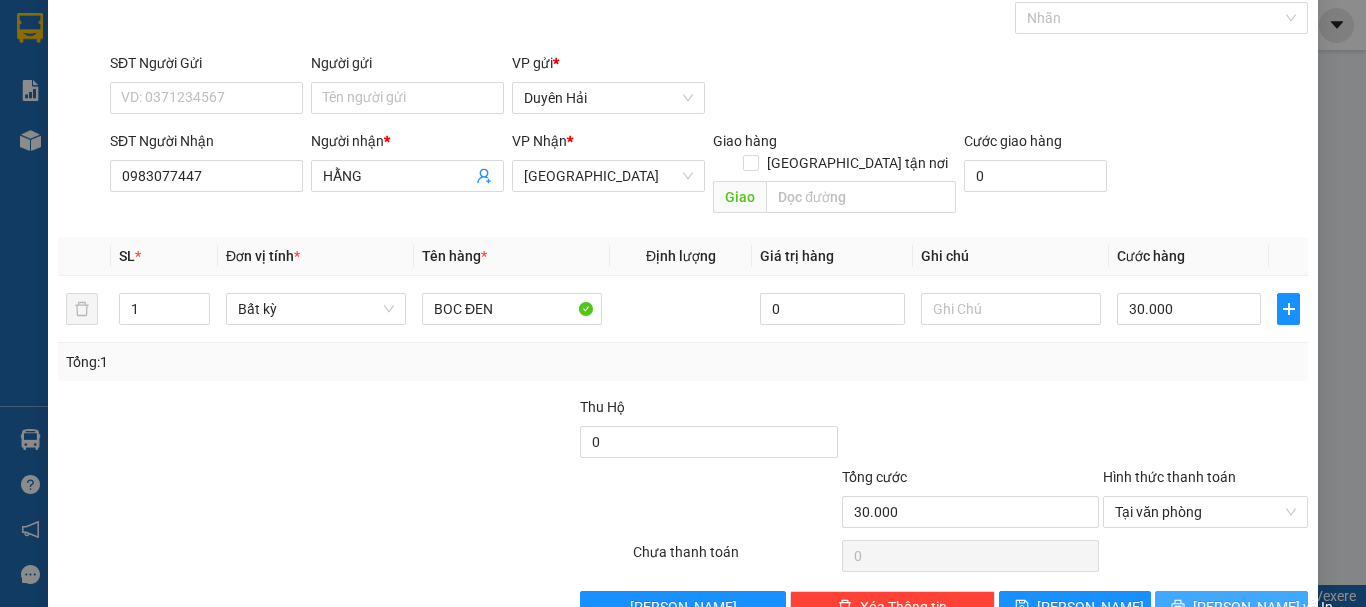 click on "[PERSON_NAME] và In" at bounding box center (1263, 607) 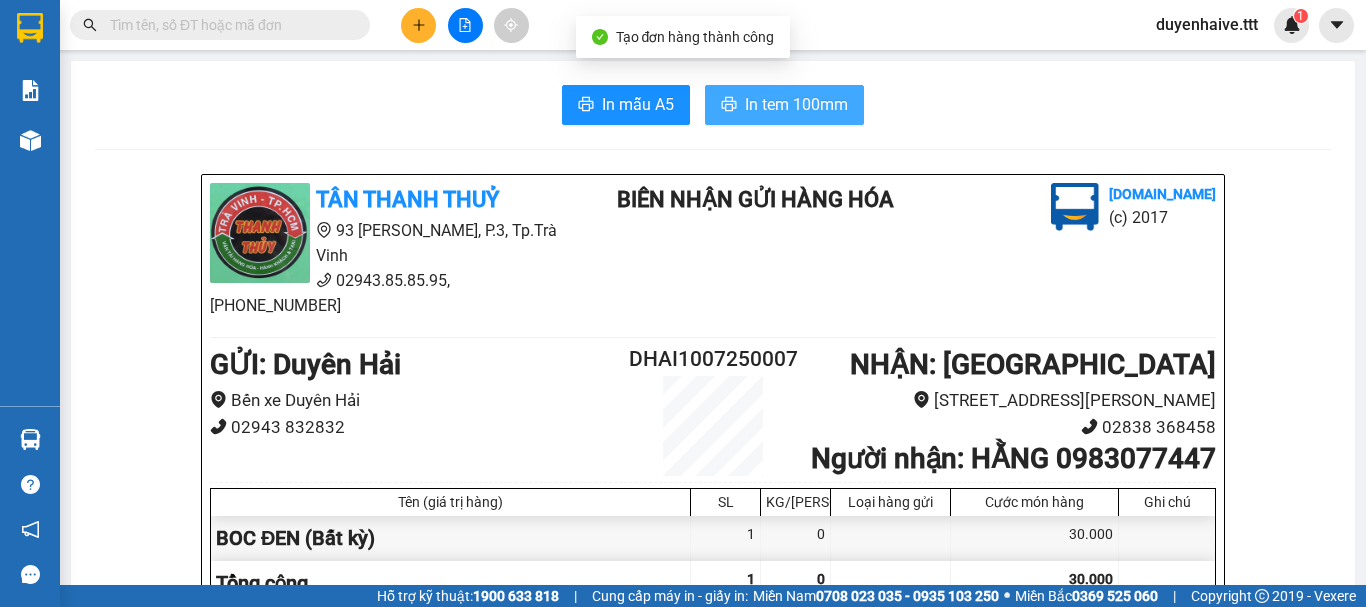 click on "In tem 100mm" at bounding box center (796, 104) 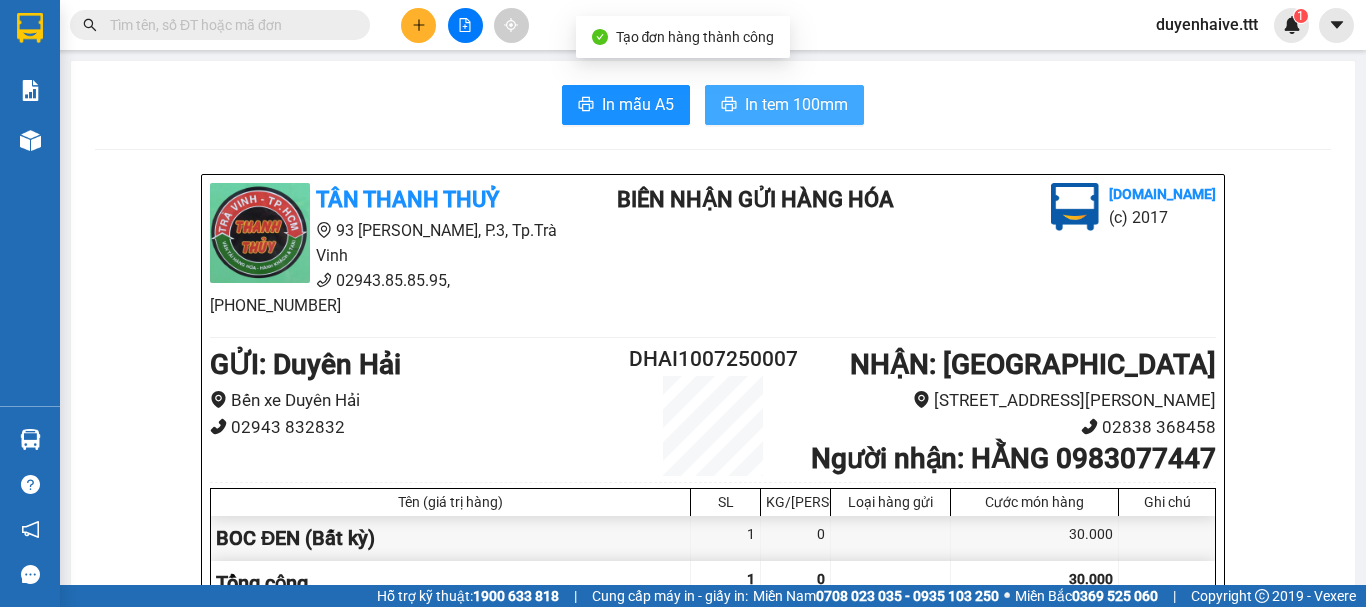 scroll, scrollTop: 0, scrollLeft: 0, axis: both 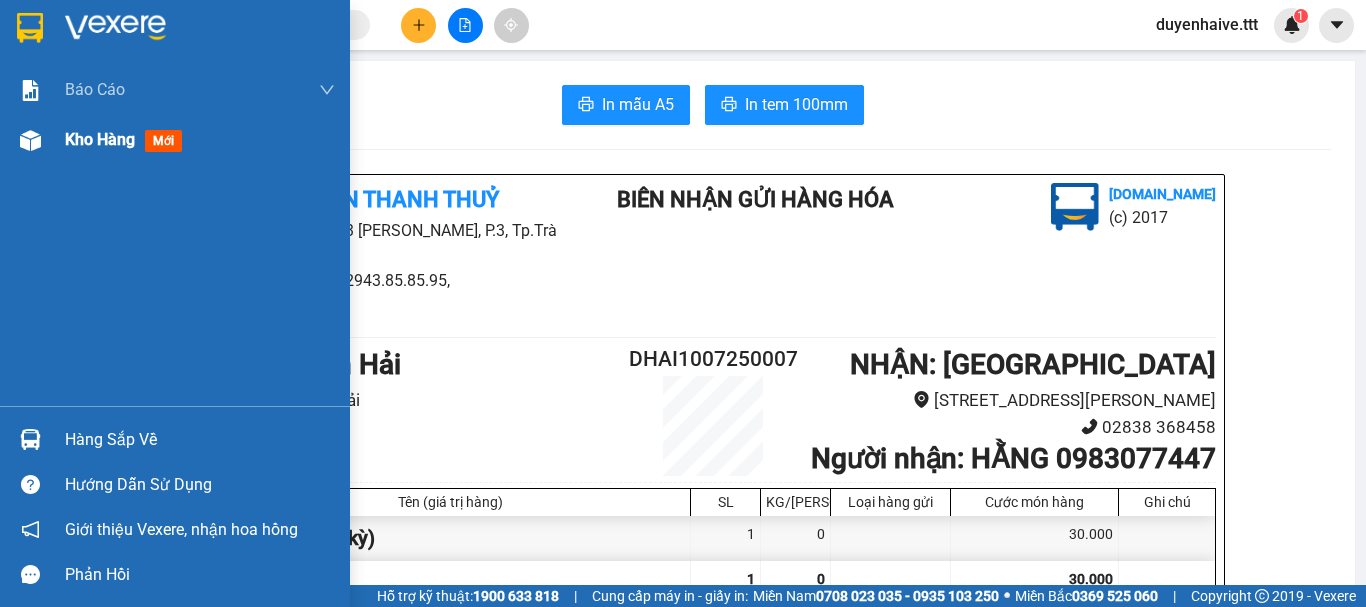 drag, startPoint x: 105, startPoint y: 139, endPoint x: 974, endPoint y: 49, distance: 873.6481 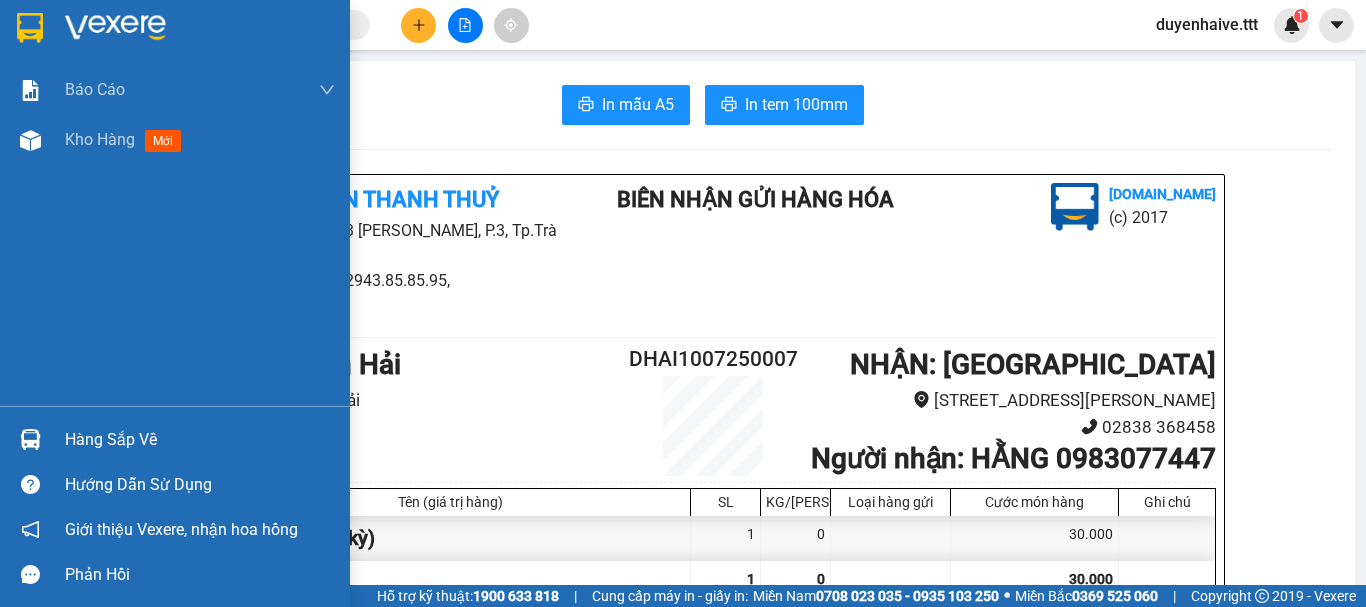 click on "Kho hàng" at bounding box center [100, 139] 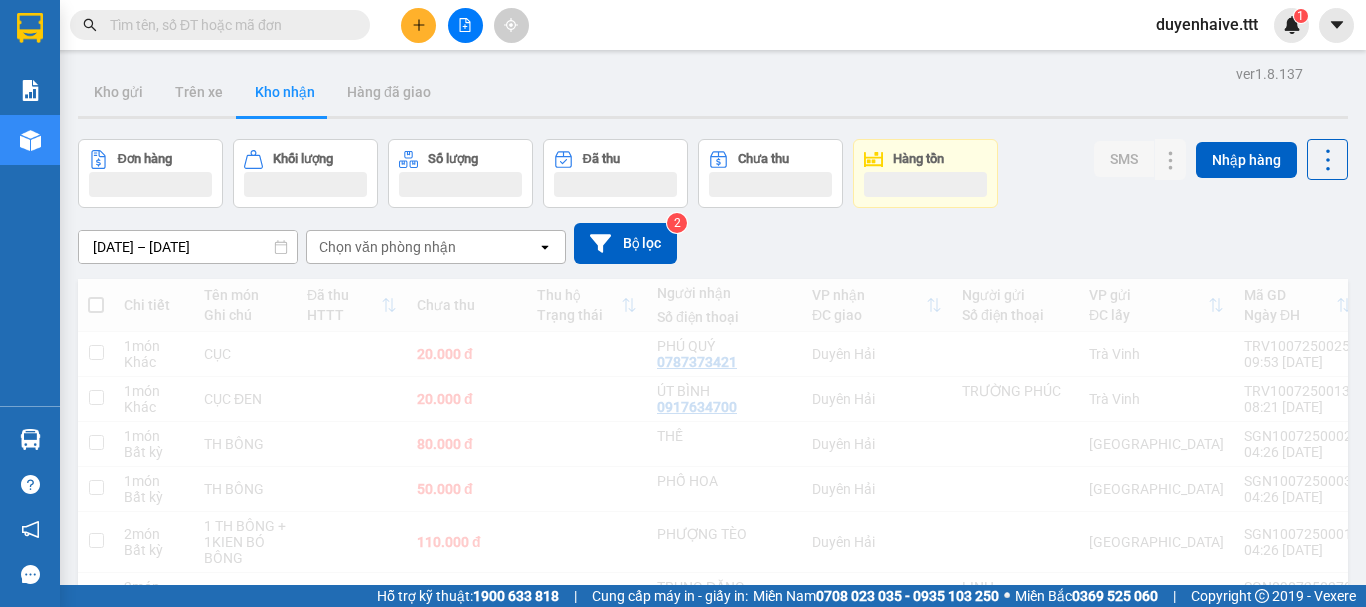 click on "Kho gửi Trên xe Kho nhận Hàng đã giao" at bounding box center (713, 94) 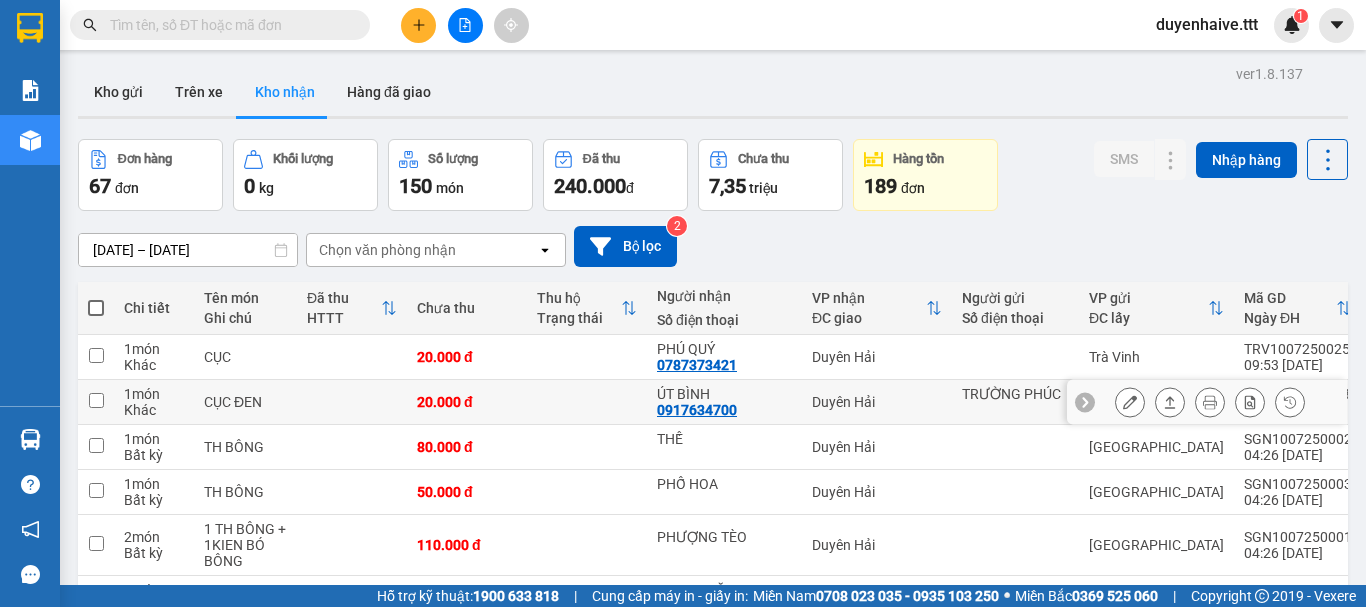 scroll, scrollTop: 200, scrollLeft: 0, axis: vertical 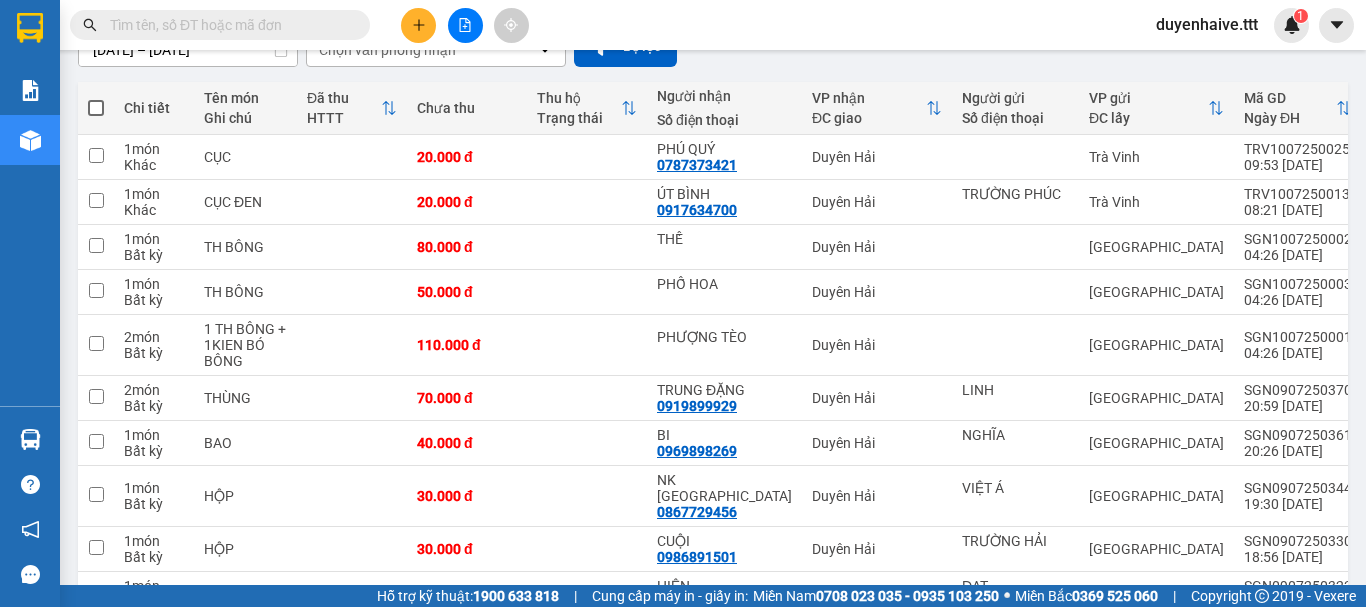 click at bounding box center (228, 25) 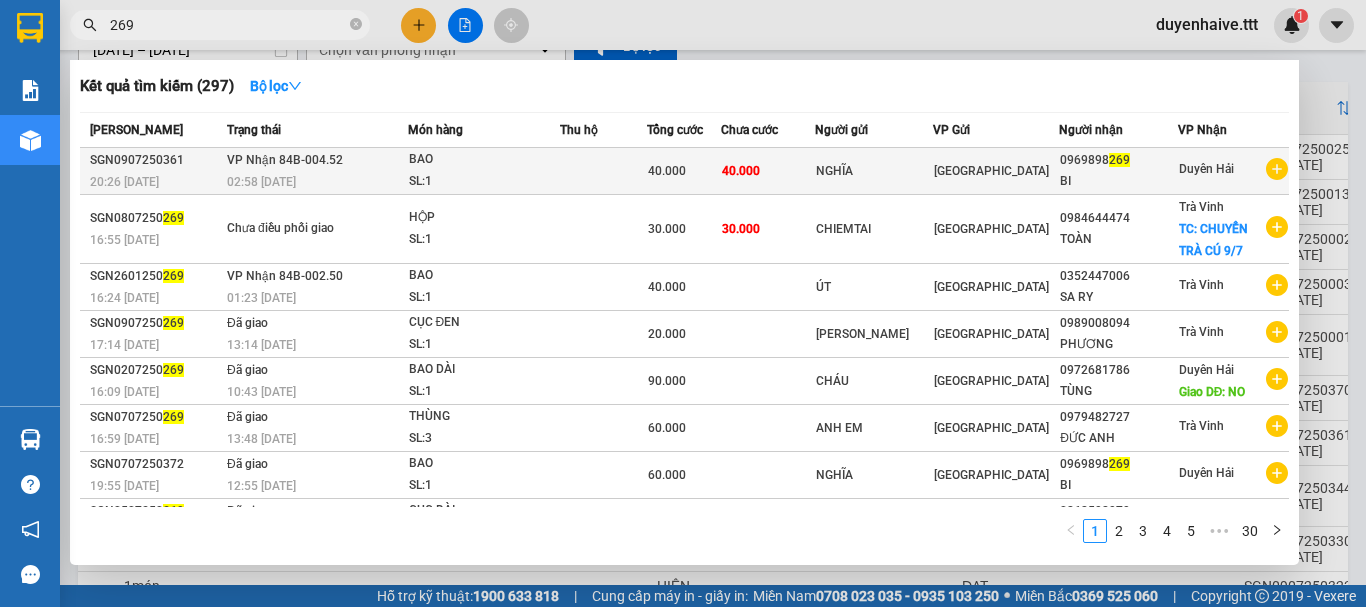 type on "269" 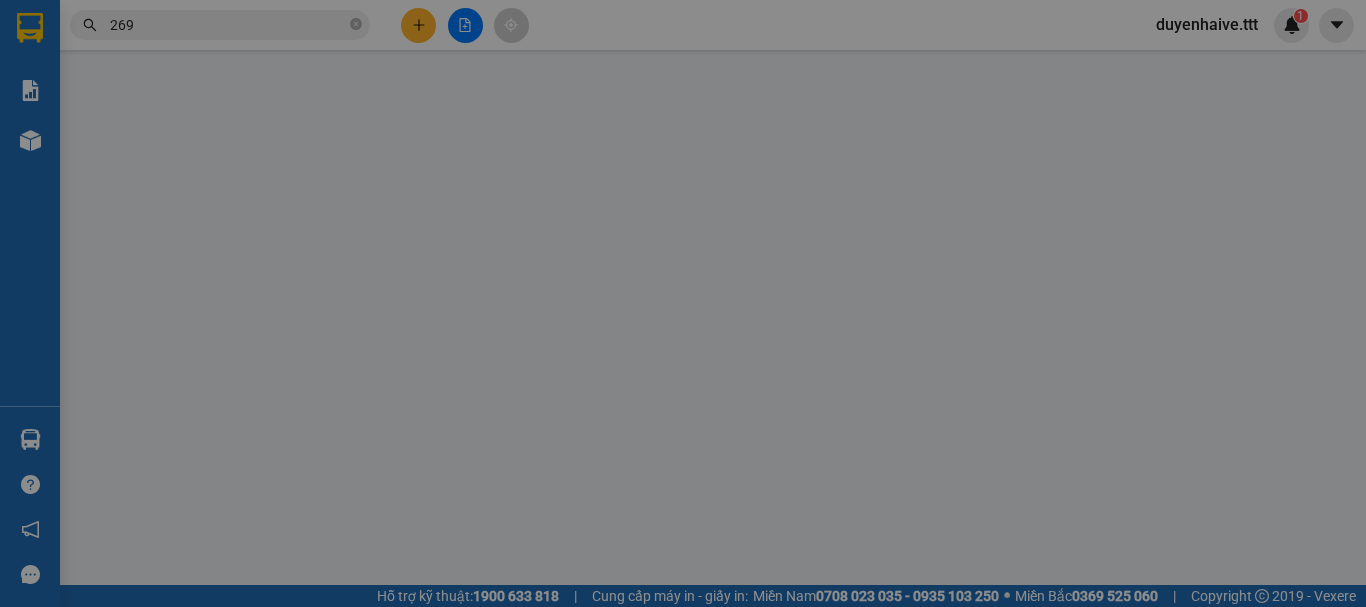 scroll, scrollTop: 0, scrollLeft: 0, axis: both 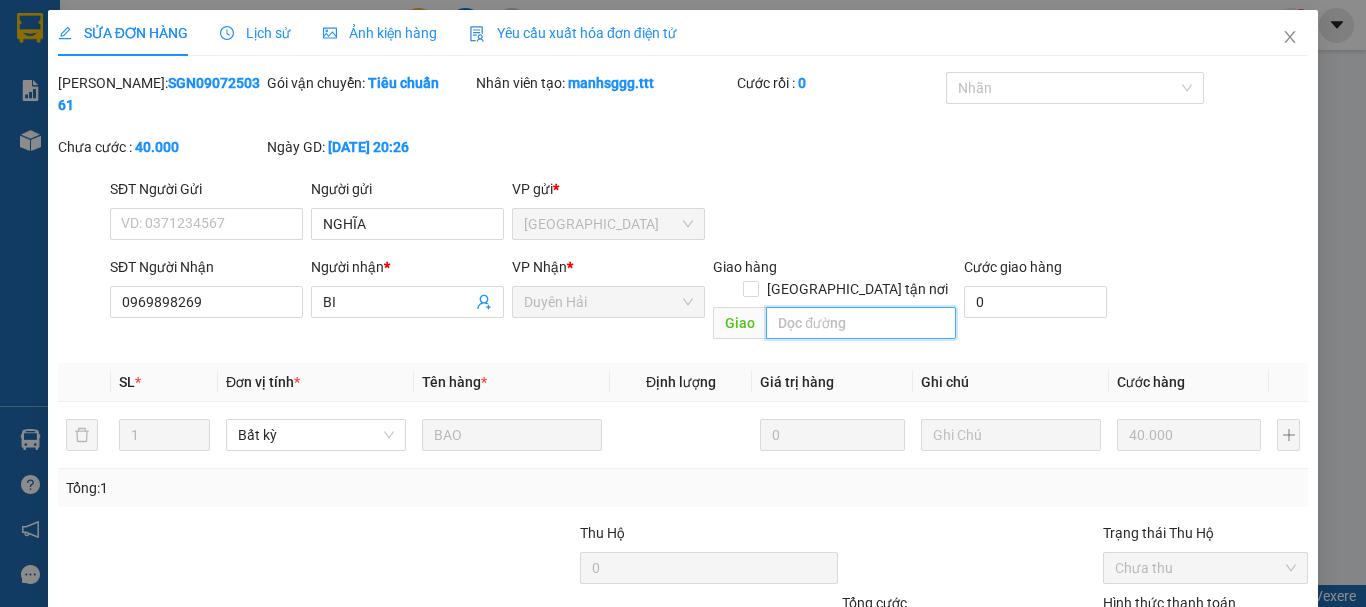 click at bounding box center (861, 323) 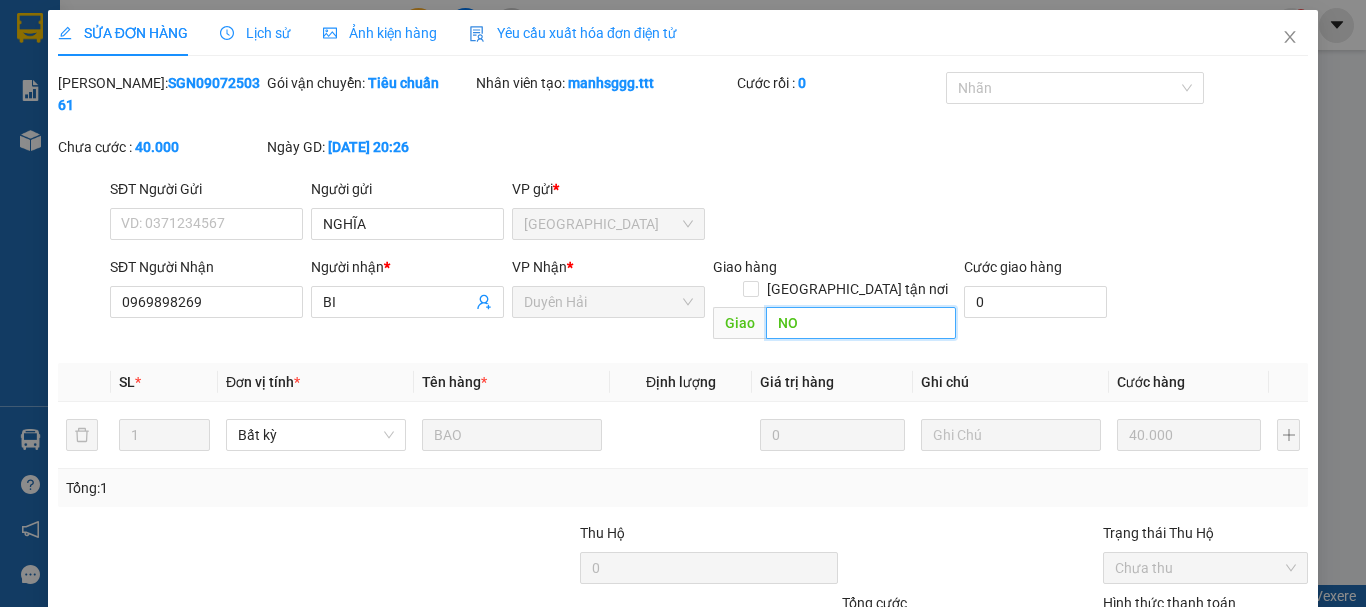 scroll, scrollTop: 137, scrollLeft: 0, axis: vertical 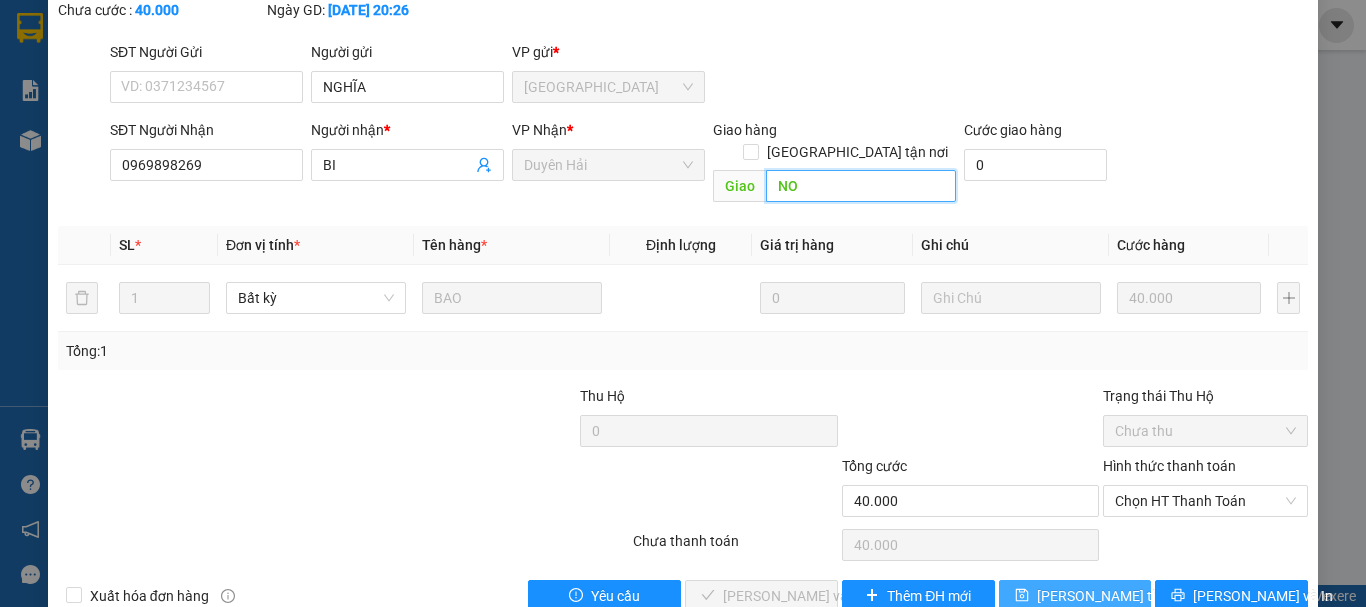 type on "NO" 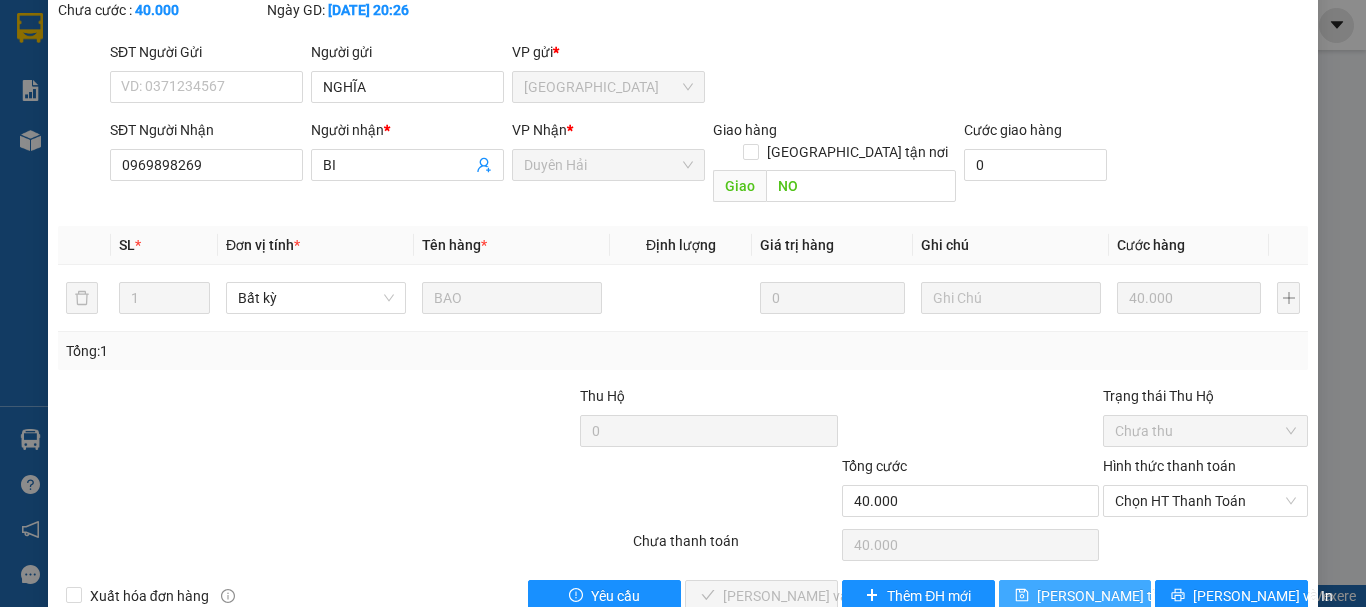 click on "[PERSON_NAME] thay đổi" at bounding box center [1075, 596] 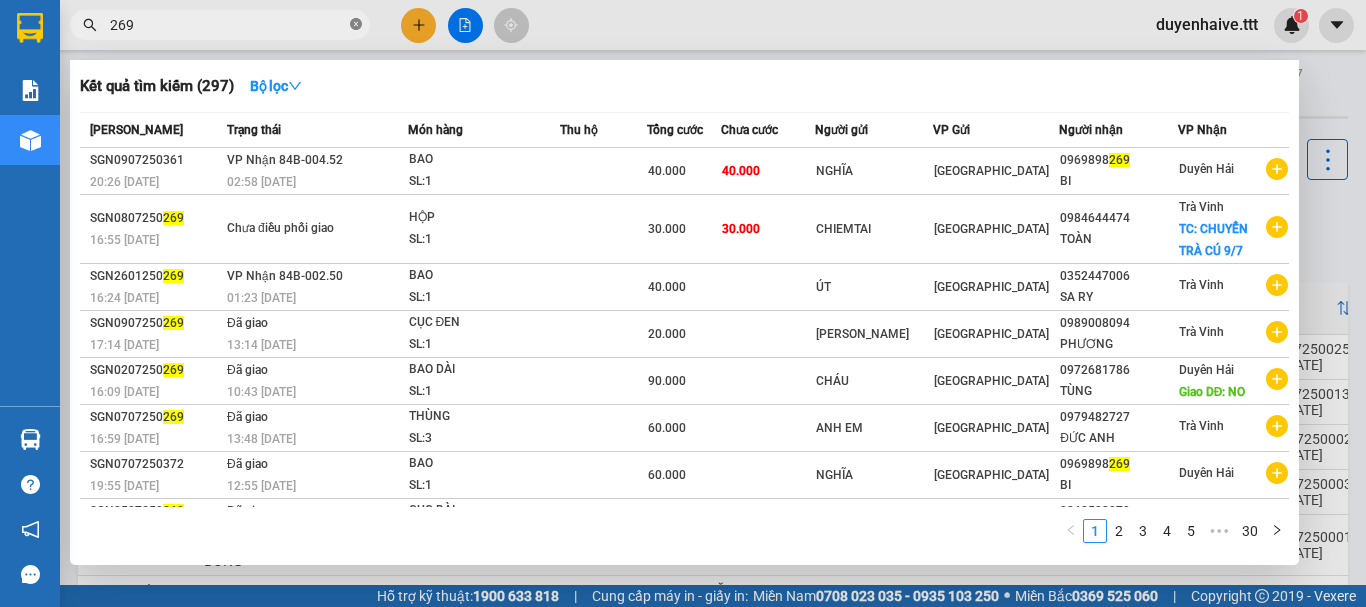 click 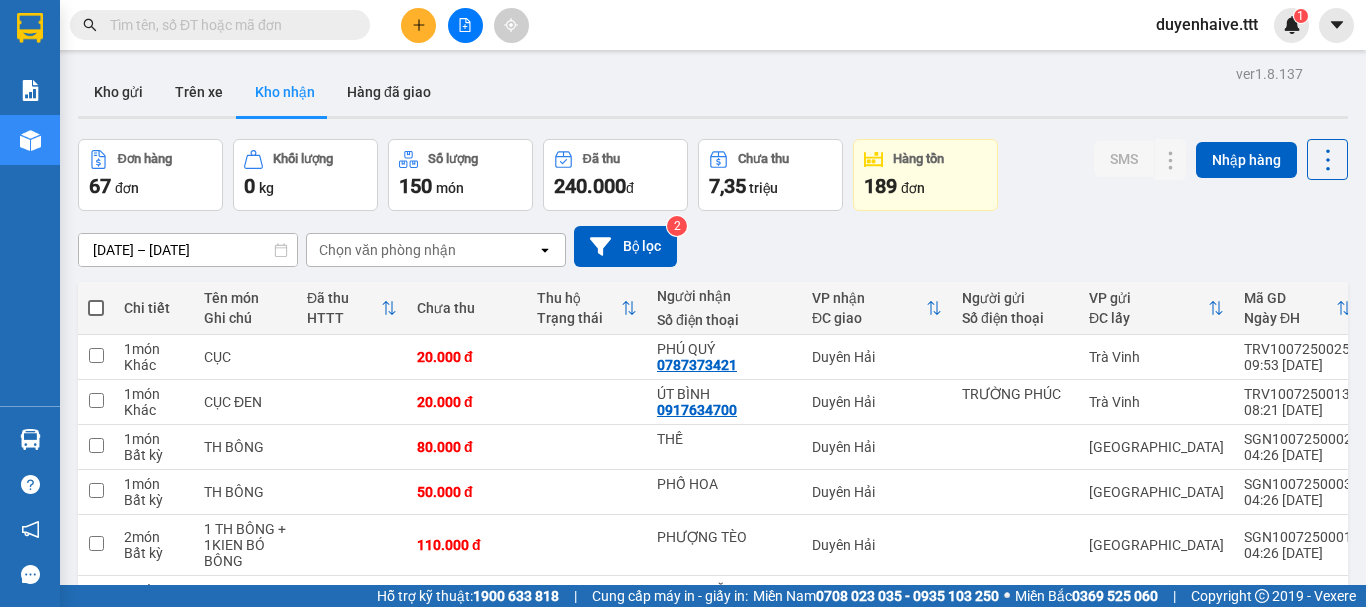 click at bounding box center [228, 25] 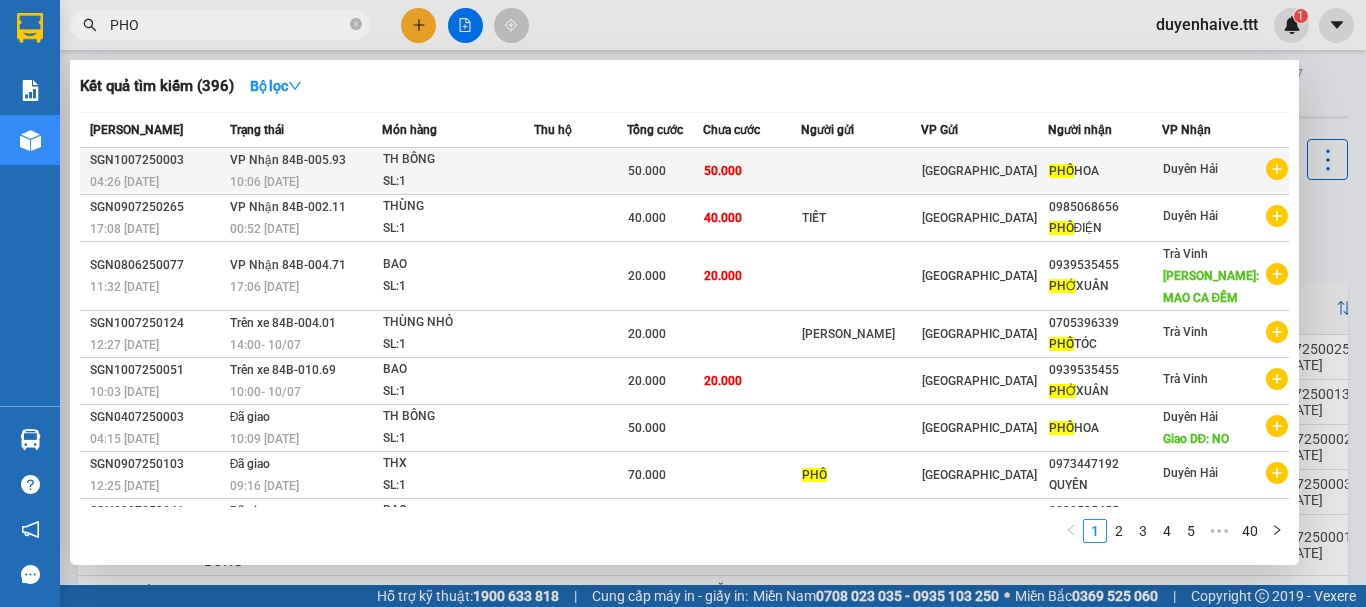 type on "PHO" 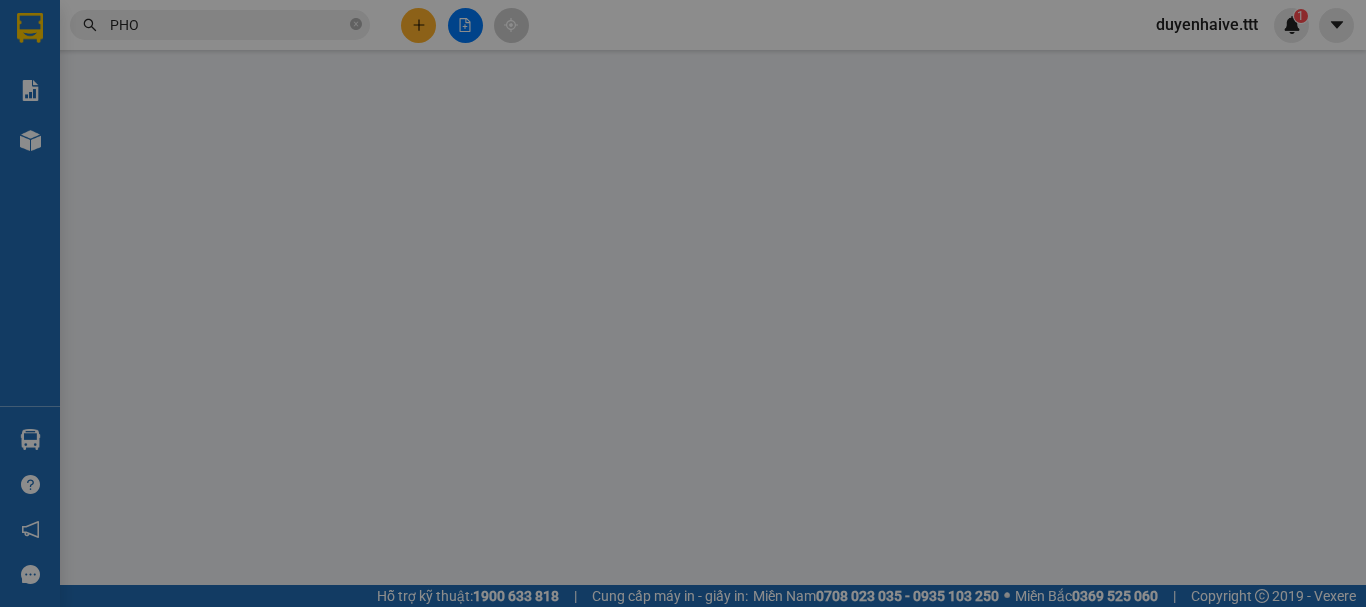 type on "PHỐ HOA" 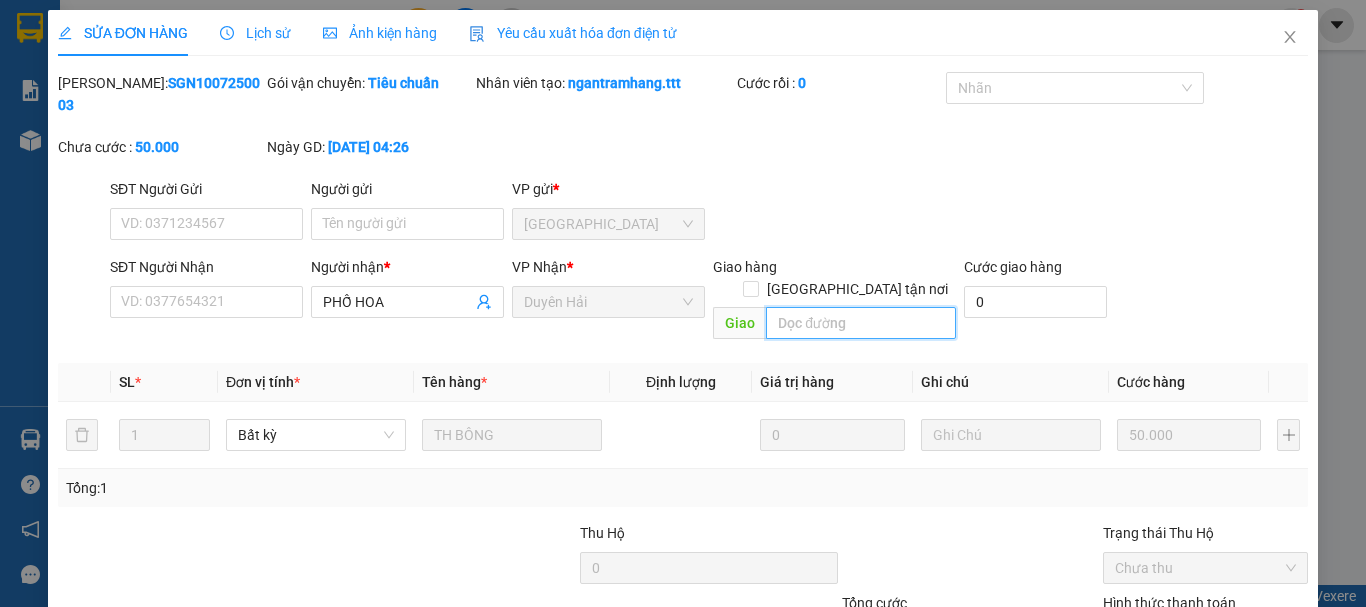 click at bounding box center (861, 323) 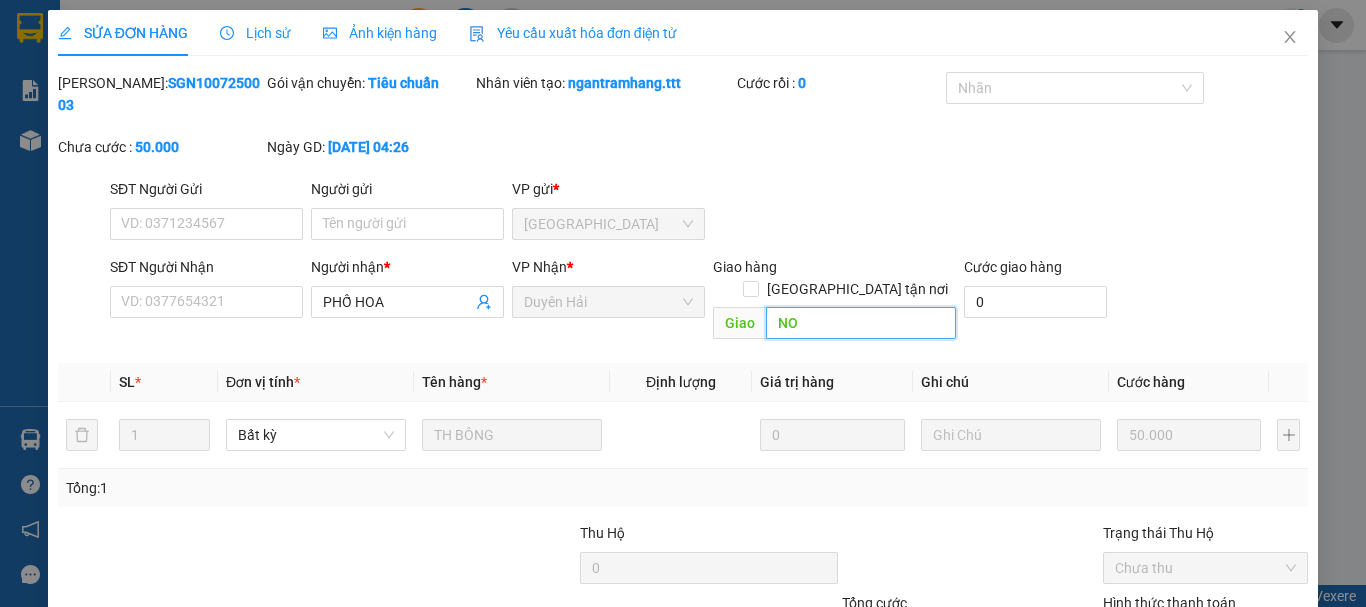 scroll, scrollTop: 137, scrollLeft: 0, axis: vertical 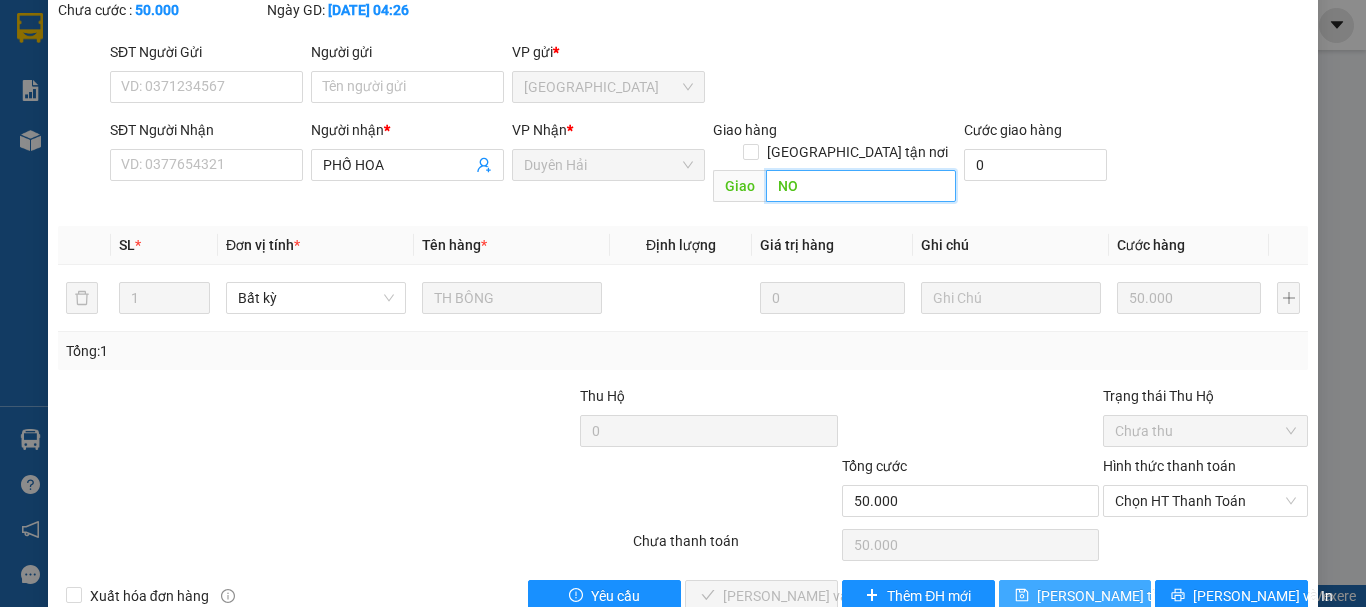type on "NO" 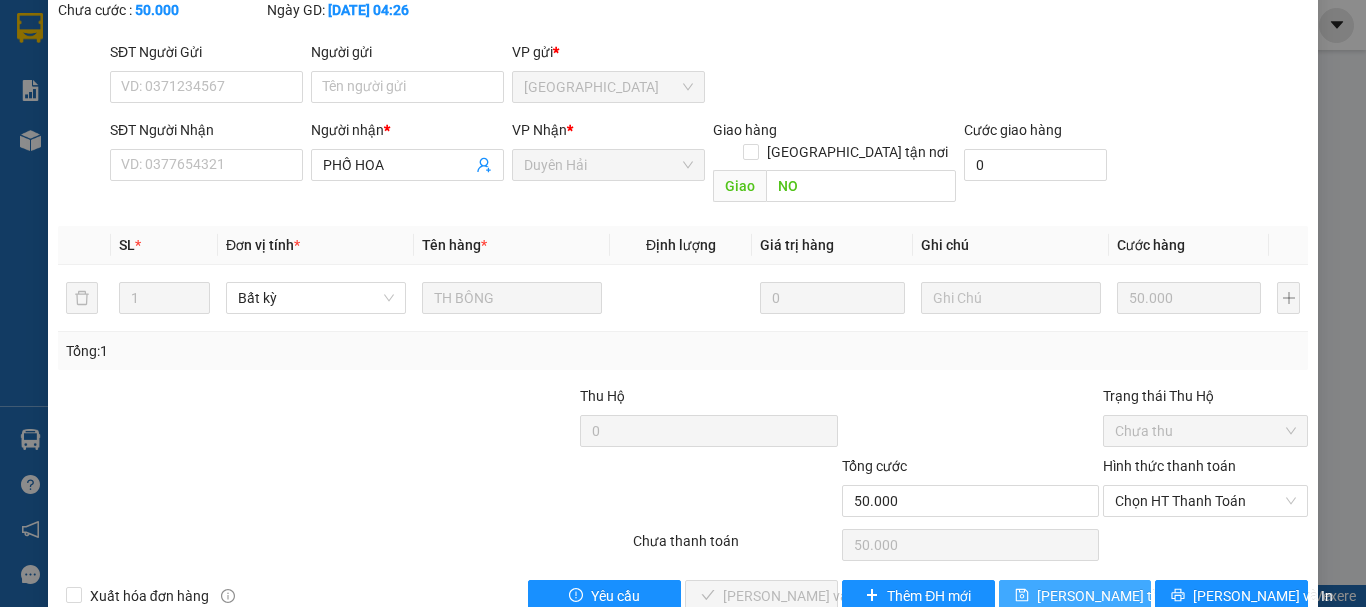 click on "[PERSON_NAME] thay đổi" at bounding box center (1117, 596) 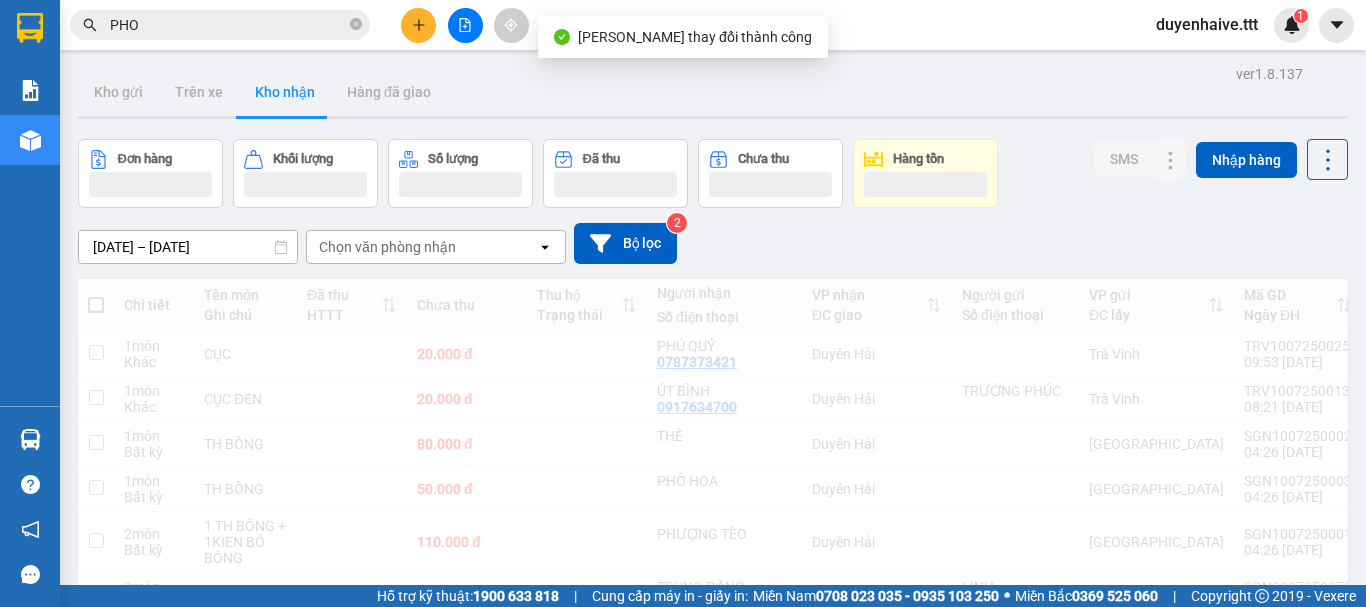 click 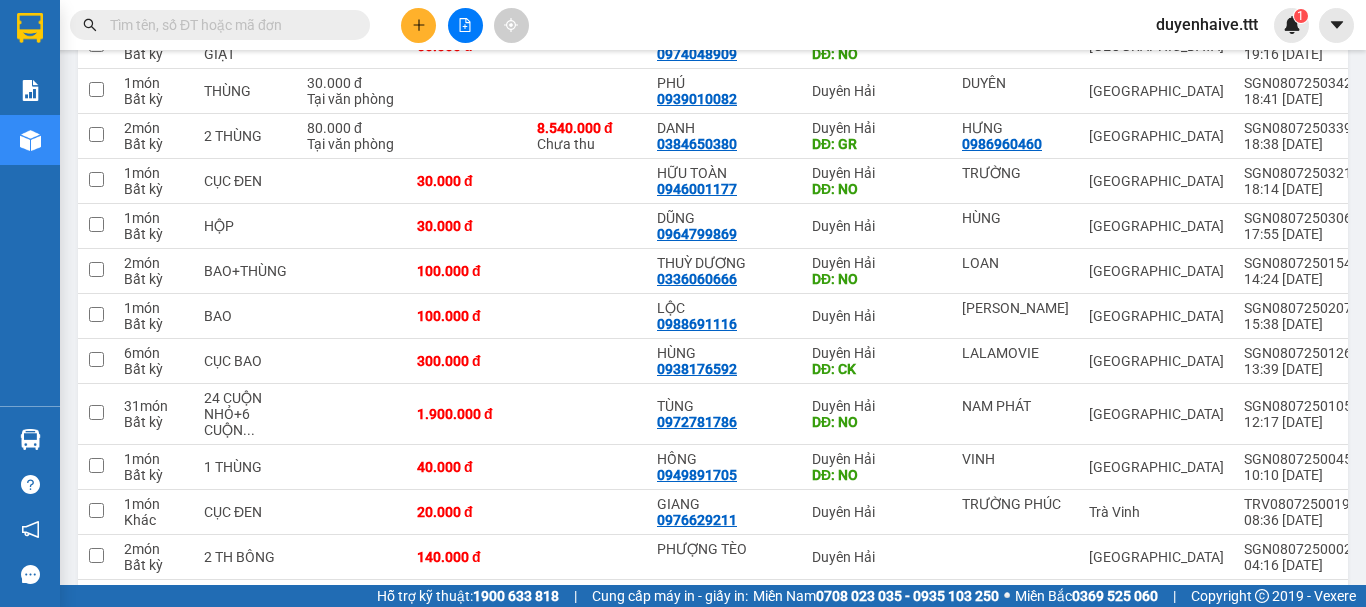 scroll, scrollTop: 1800, scrollLeft: 0, axis: vertical 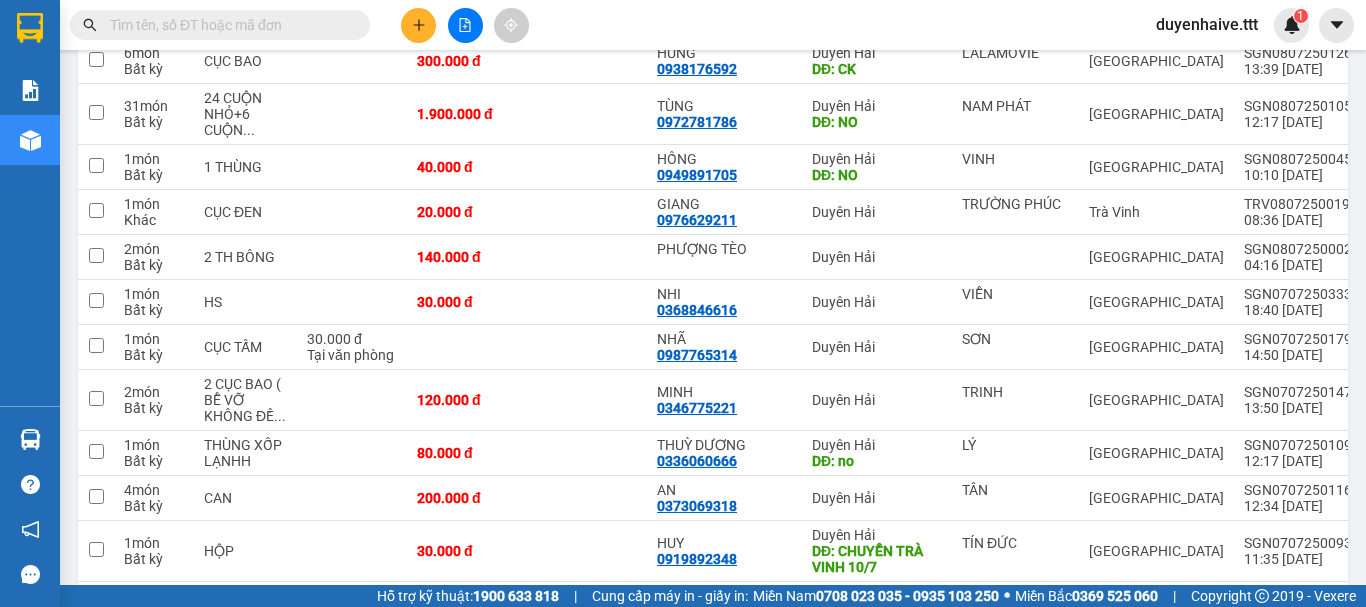 click at bounding box center (228, 25) 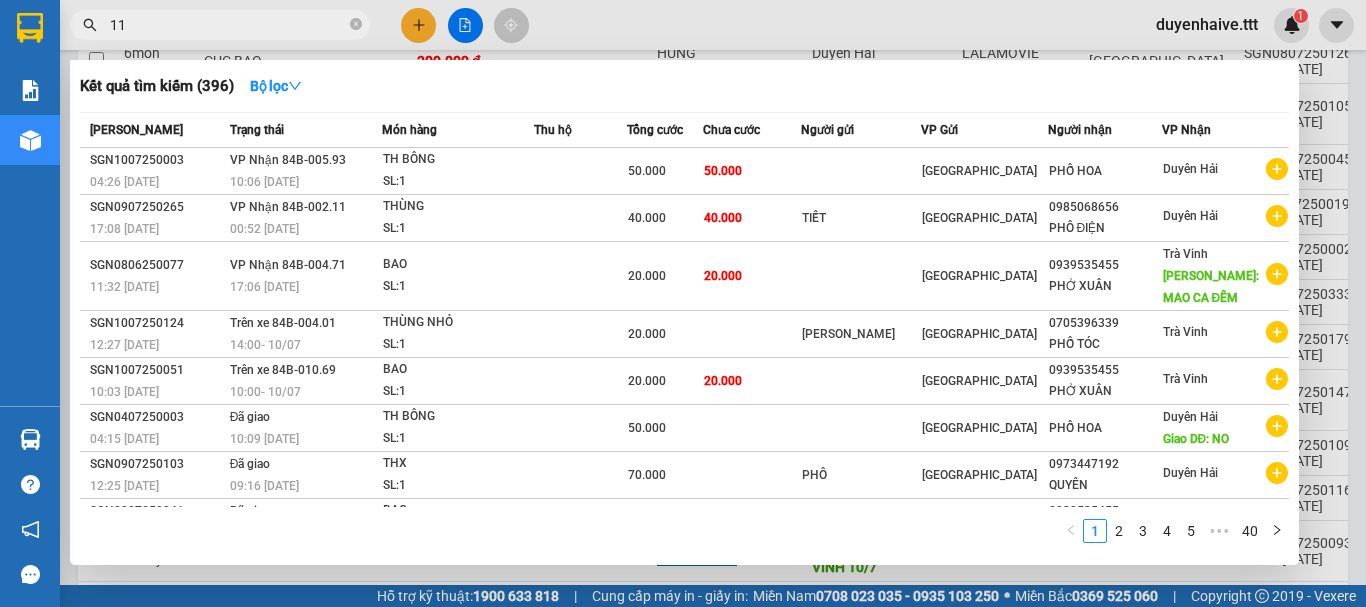 type on "116" 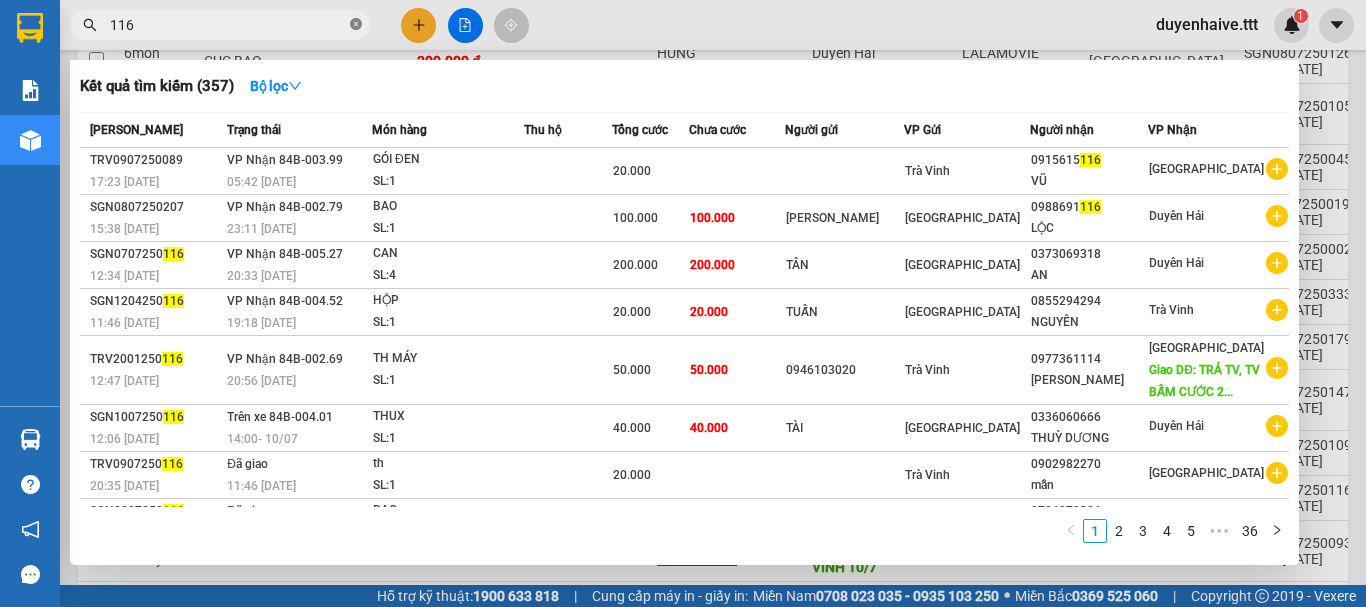 click 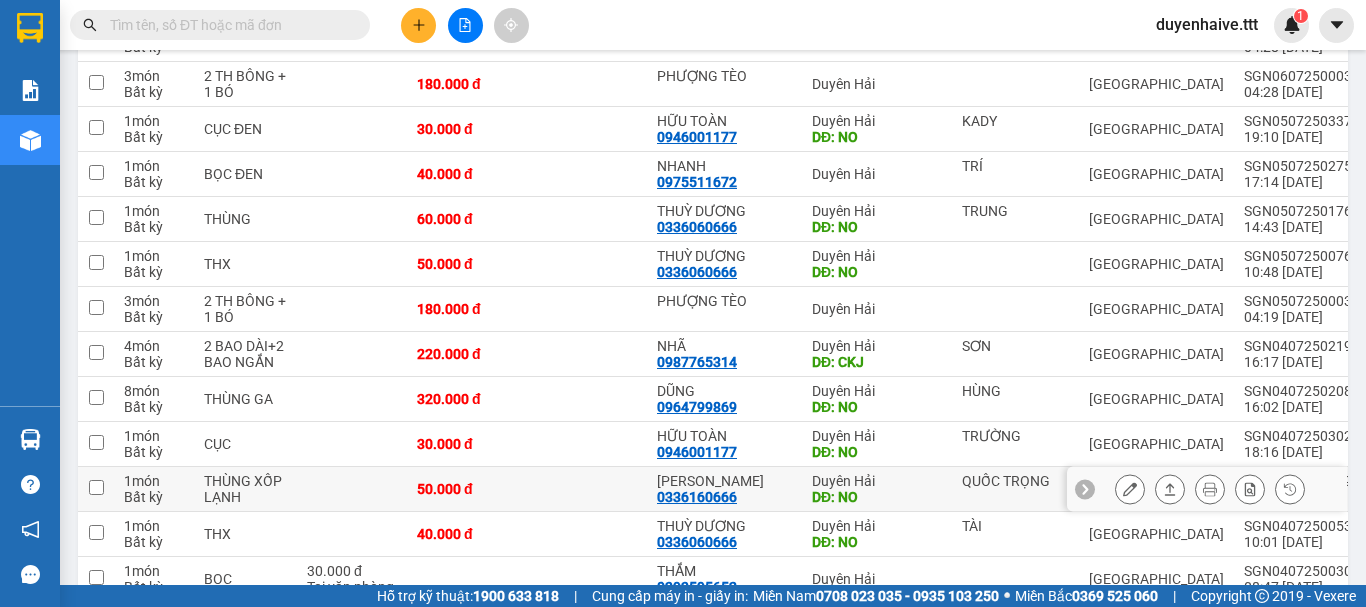 scroll, scrollTop: 2700, scrollLeft: 0, axis: vertical 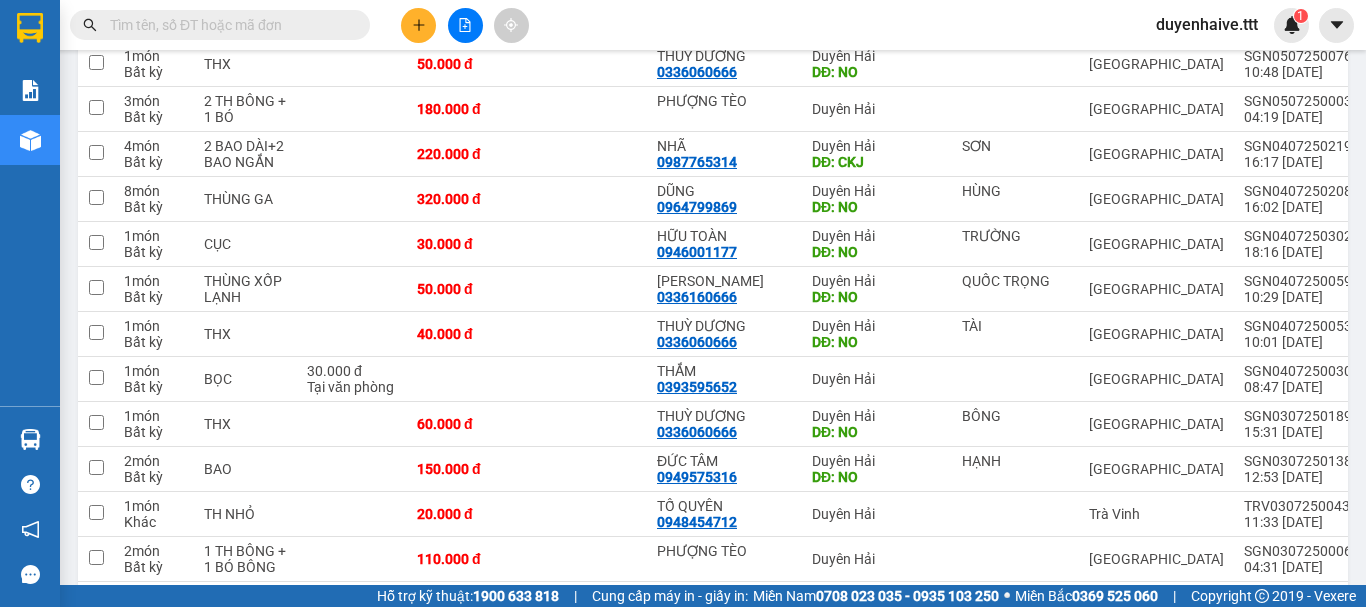 click at bounding box center (228, 25) 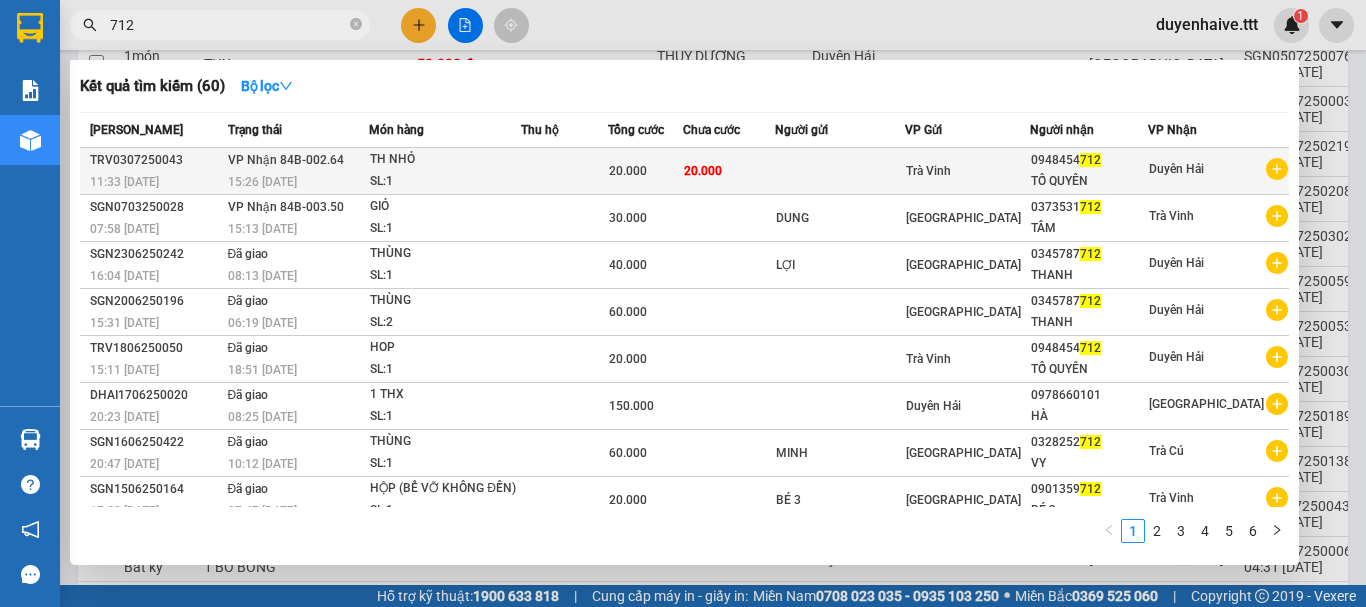 type on "712" 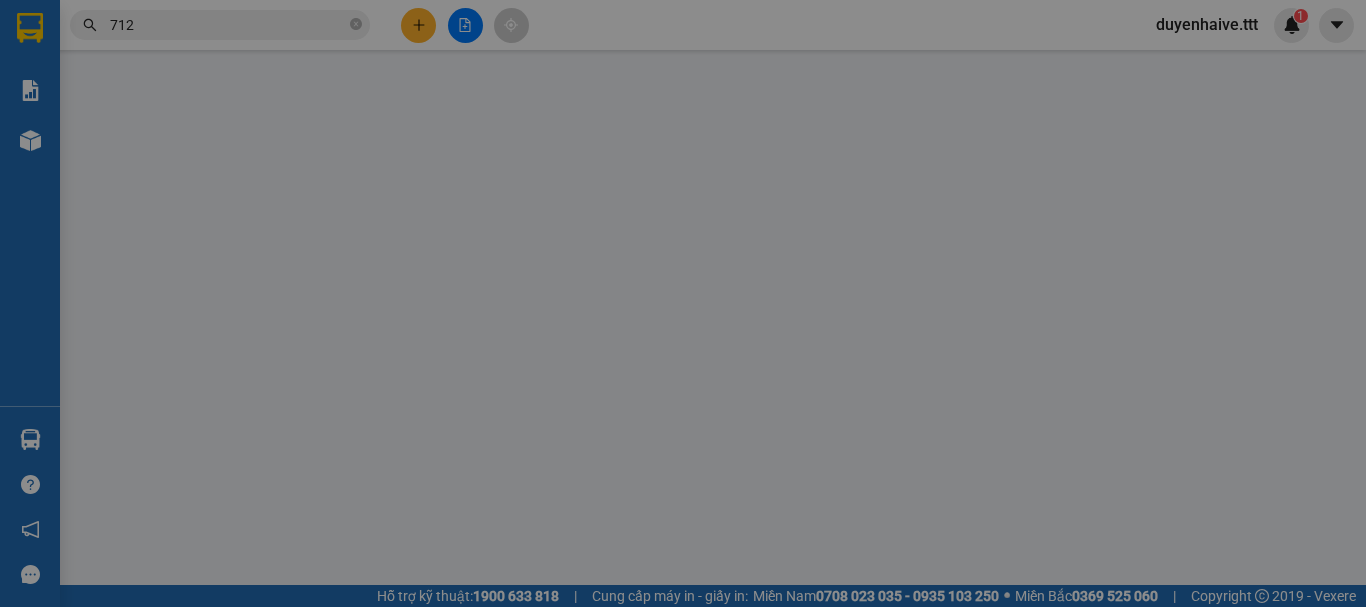 scroll, scrollTop: 0, scrollLeft: 0, axis: both 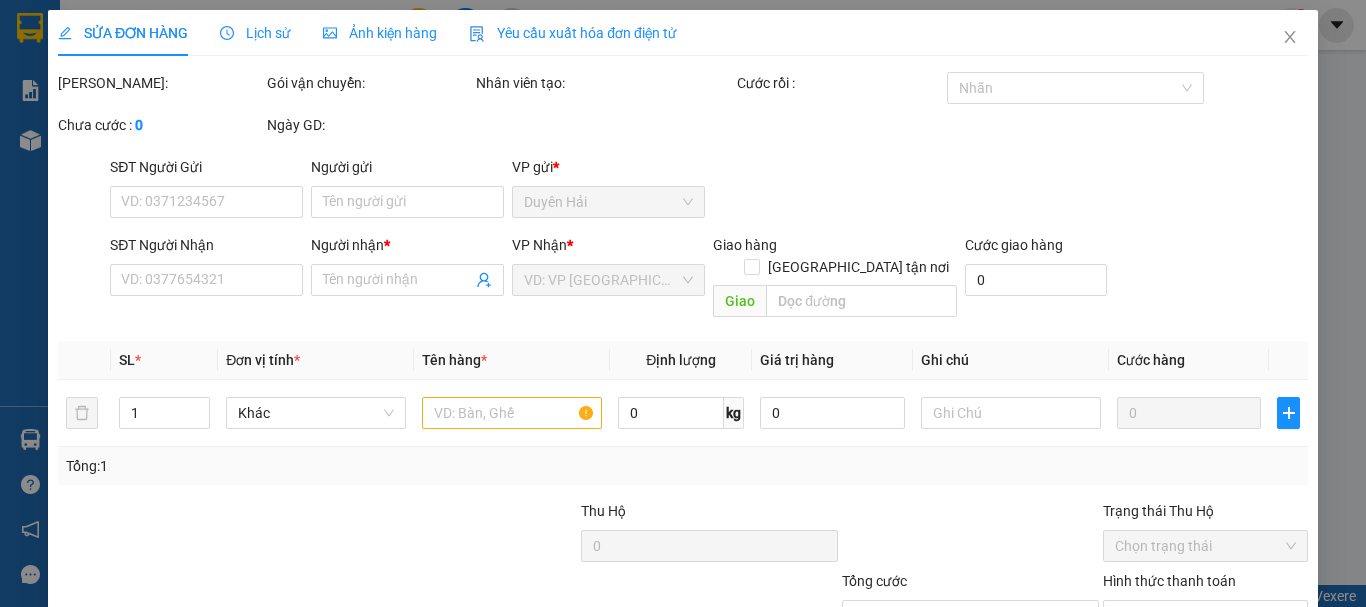 type on "0948454712" 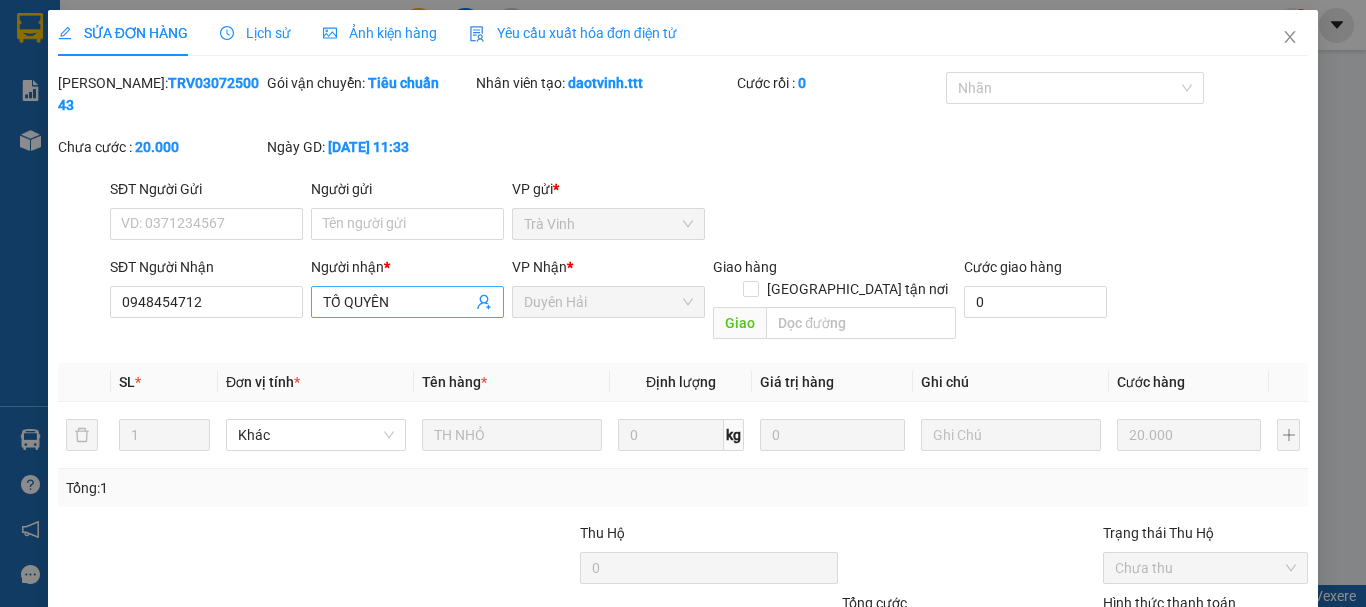 click on "TỐ QUYÊN" at bounding box center [397, 302] 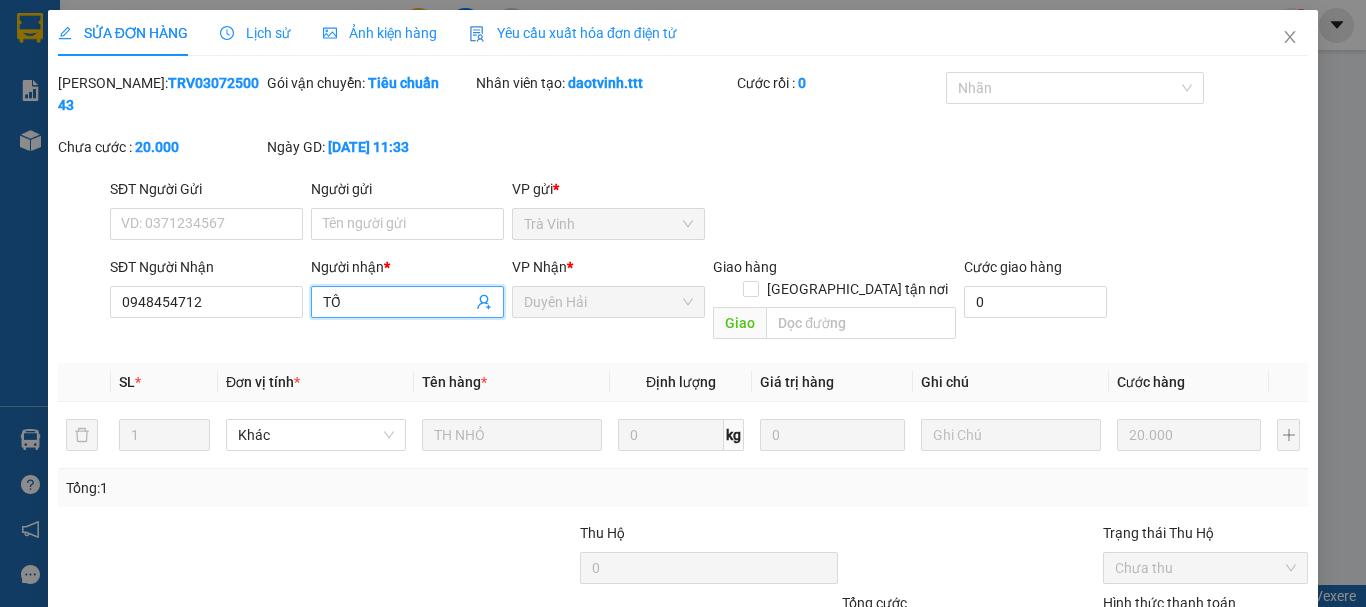 type on "T" 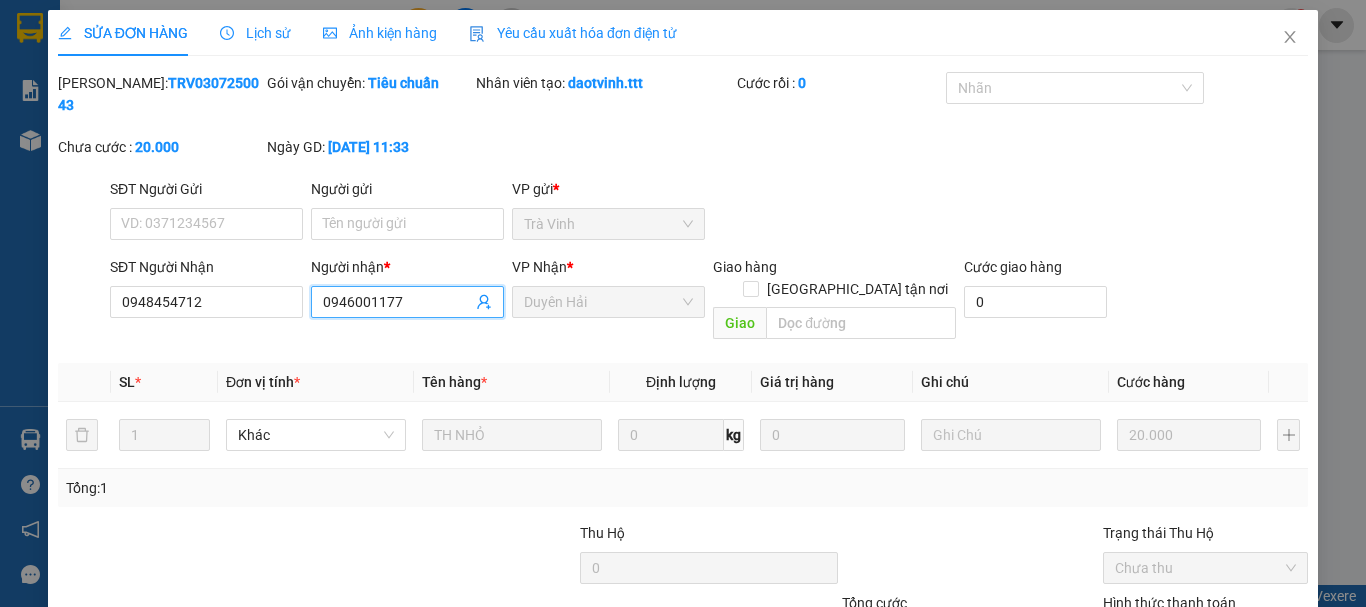 click on "0946001177" at bounding box center [397, 302] 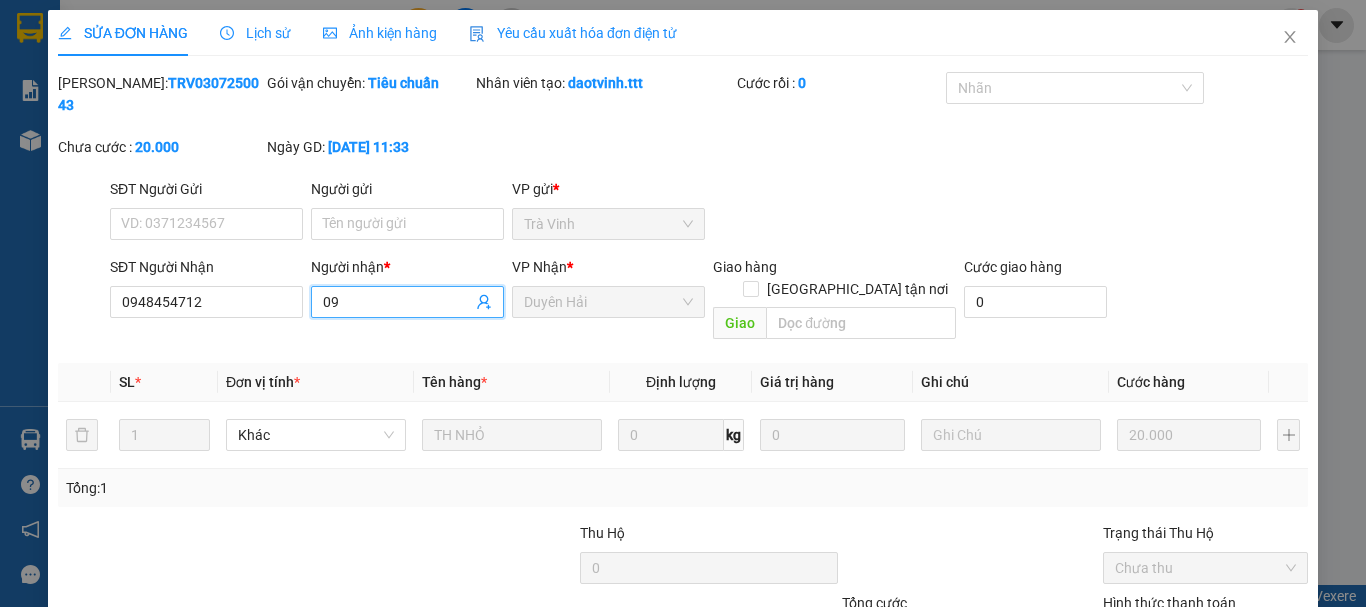 type on "0" 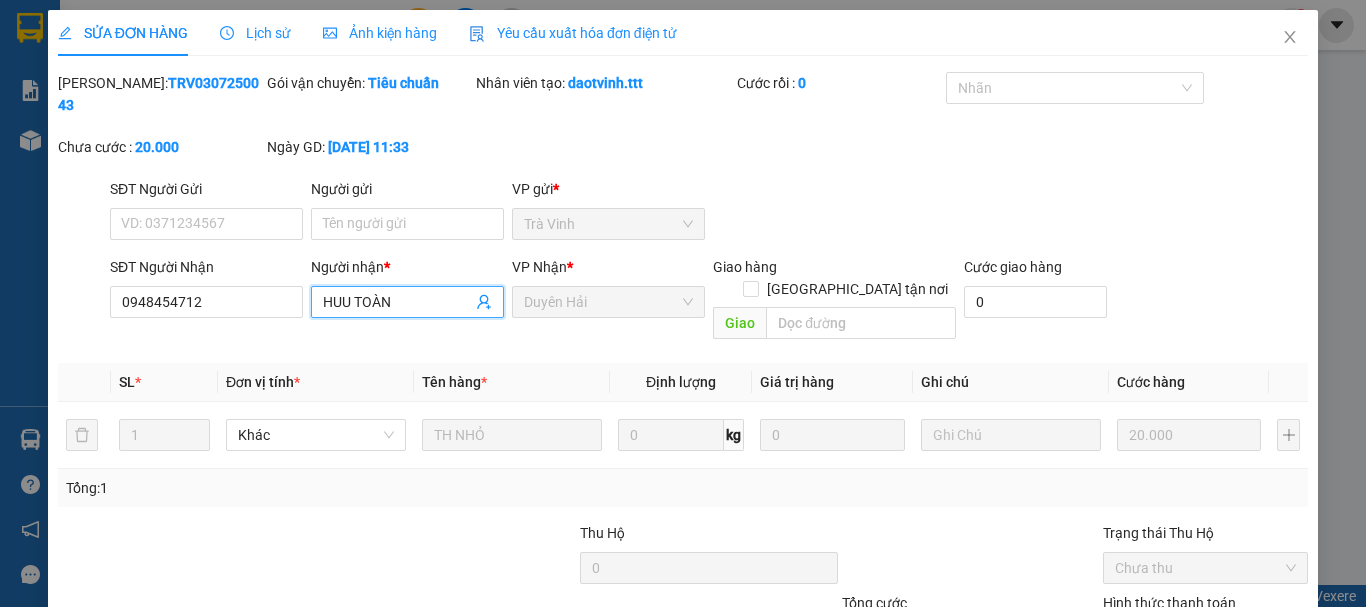 click on "HUU TOÀN" at bounding box center [397, 302] 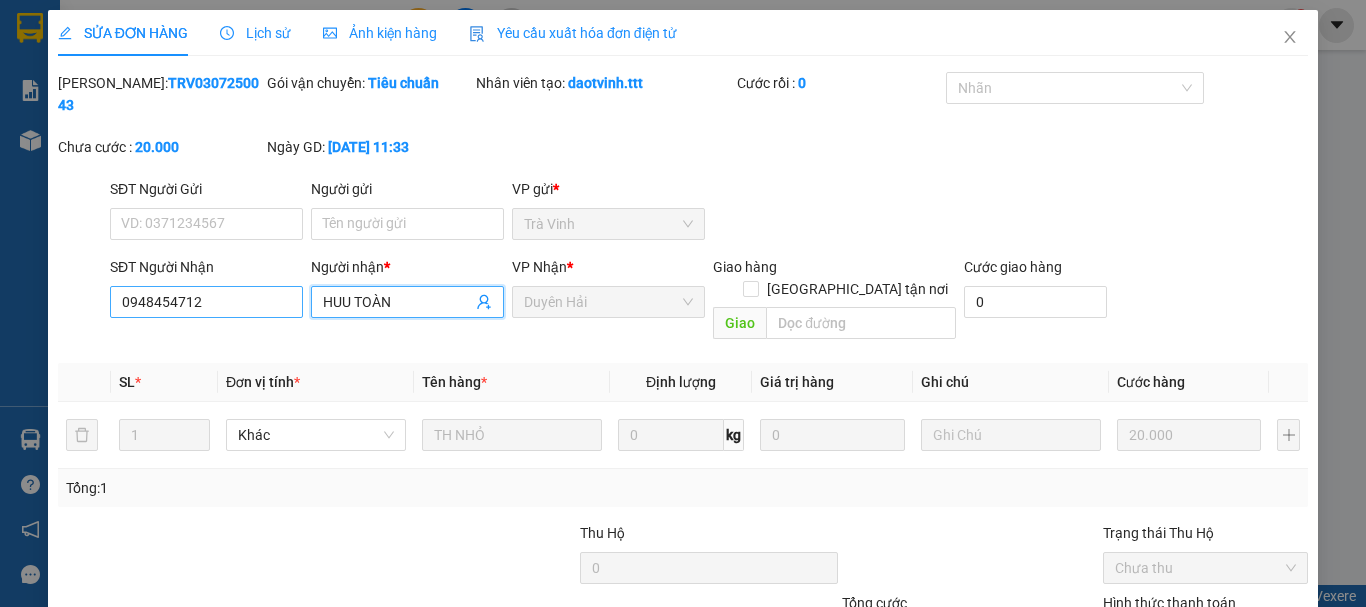 type on "HUU TOÀN" 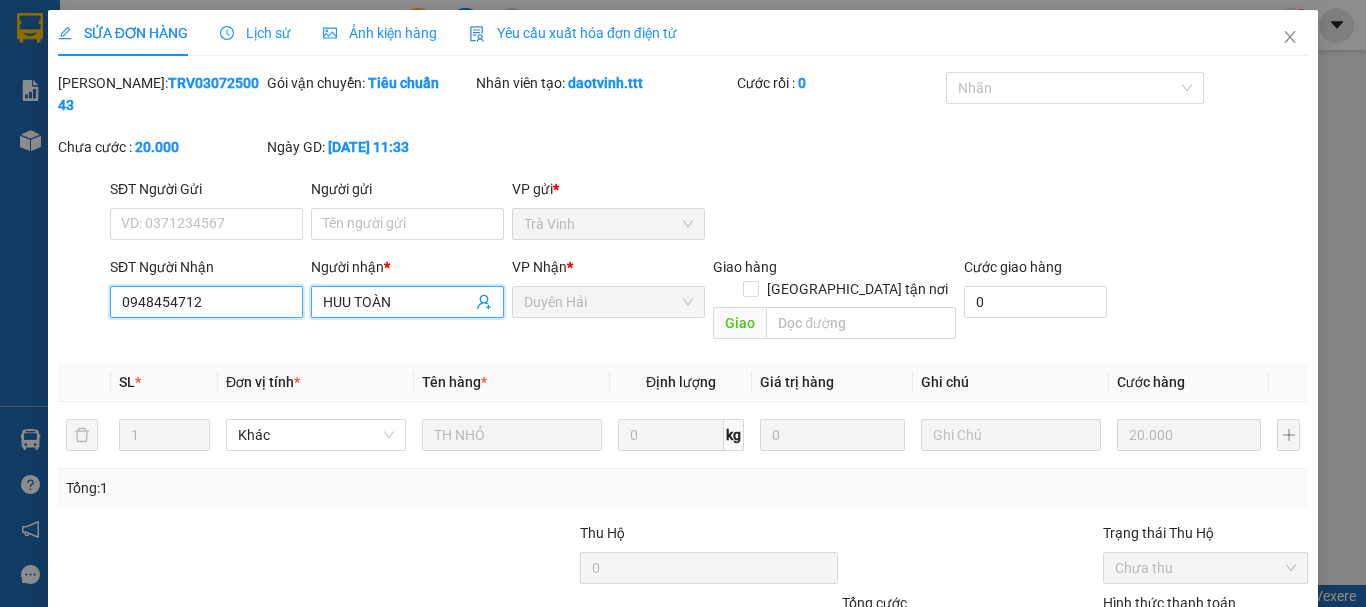click on "0948454712" at bounding box center (206, 302) 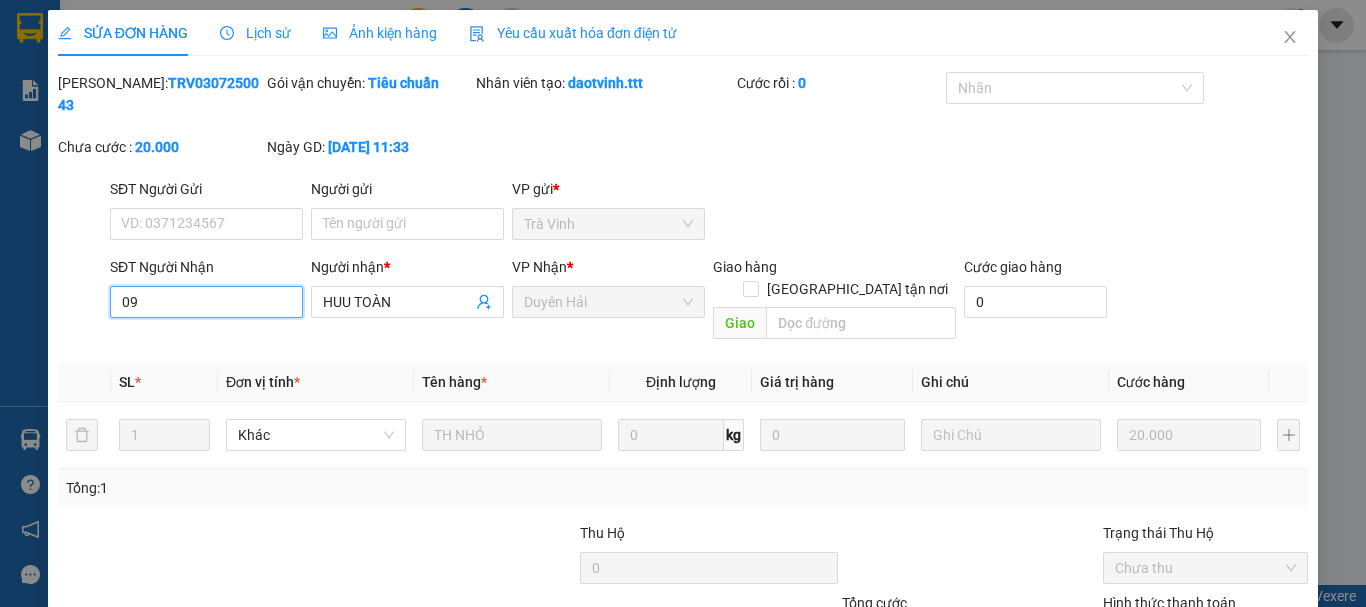 type on "0" 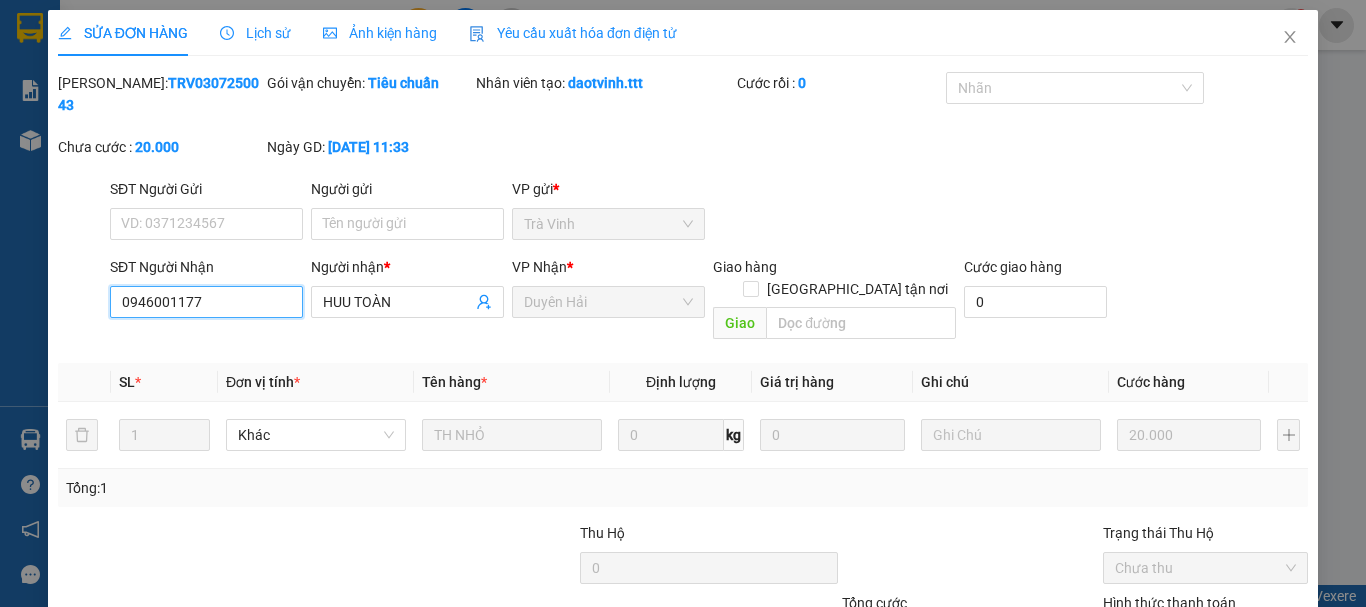 scroll, scrollTop: 137, scrollLeft: 0, axis: vertical 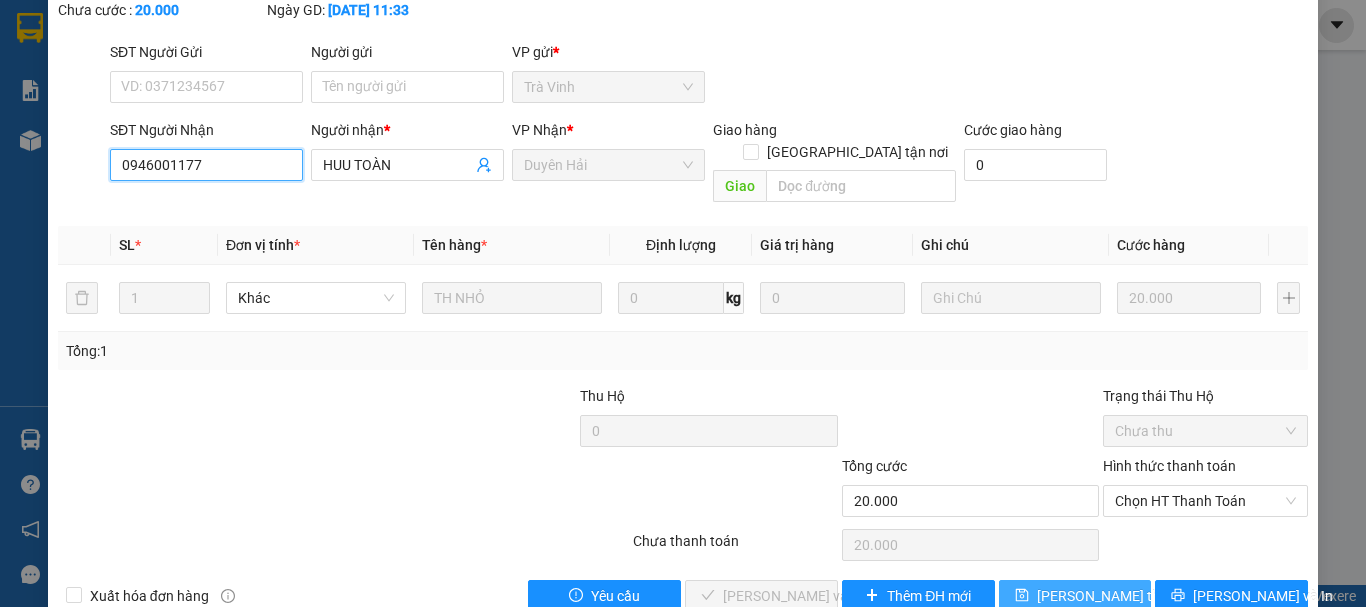 type on "0946001177" 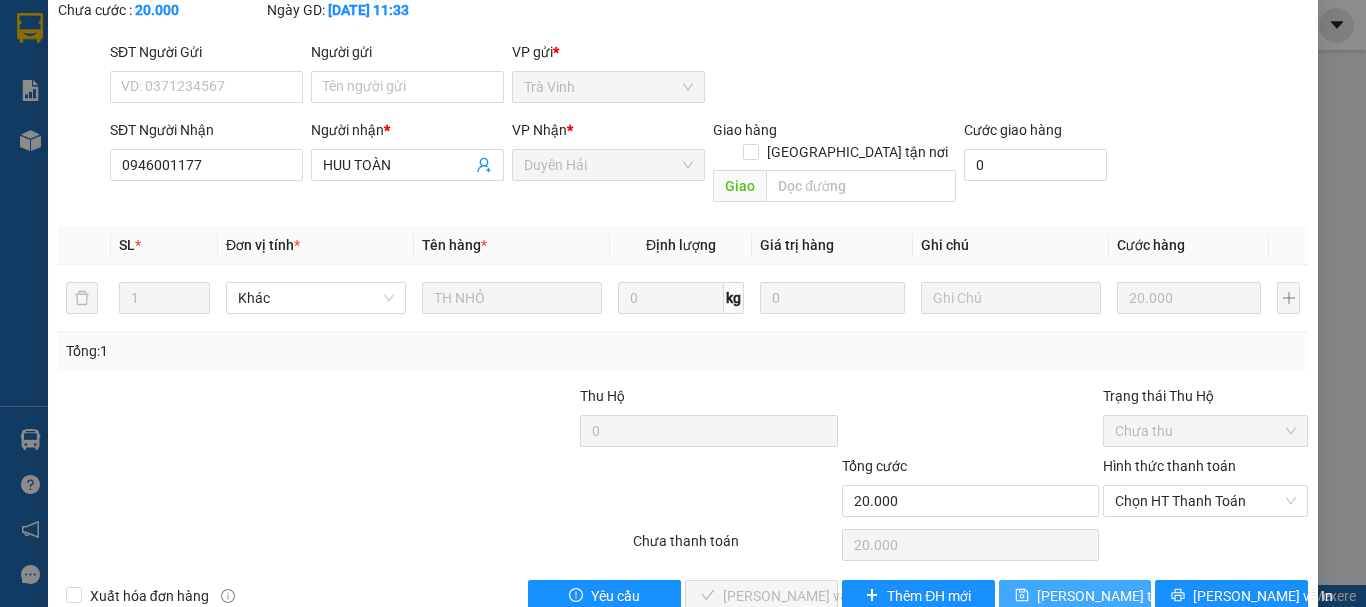 click on "[PERSON_NAME] thay đổi" at bounding box center [1117, 596] 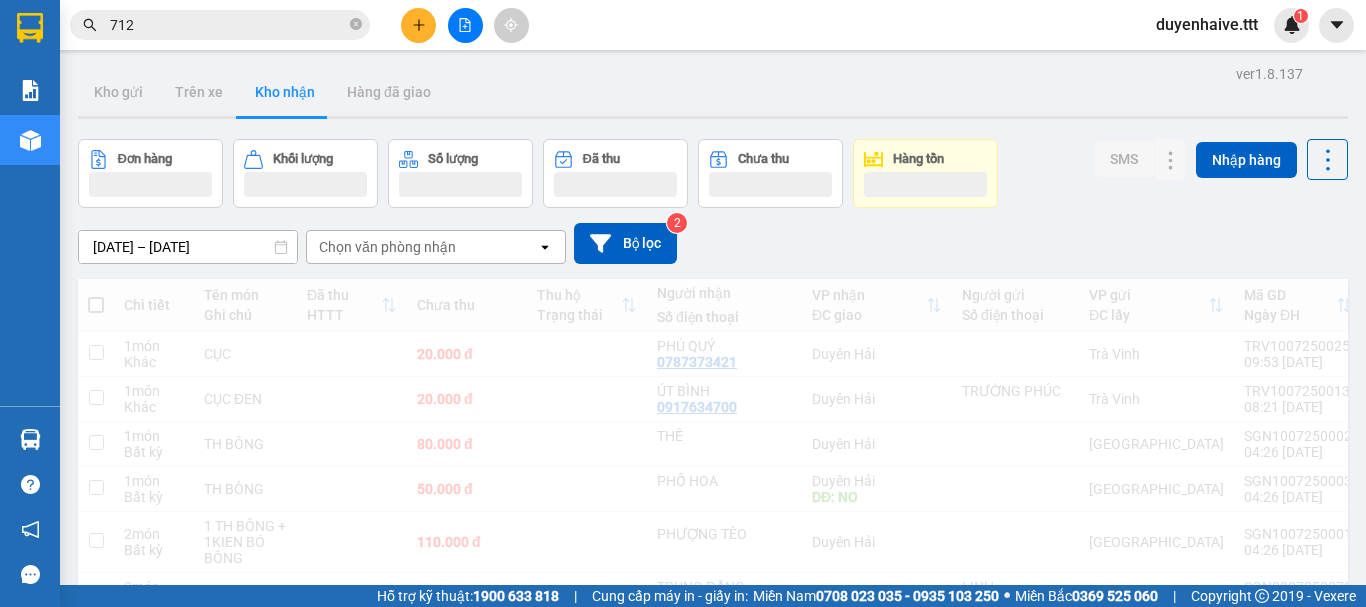 click on "712" at bounding box center (228, 25) 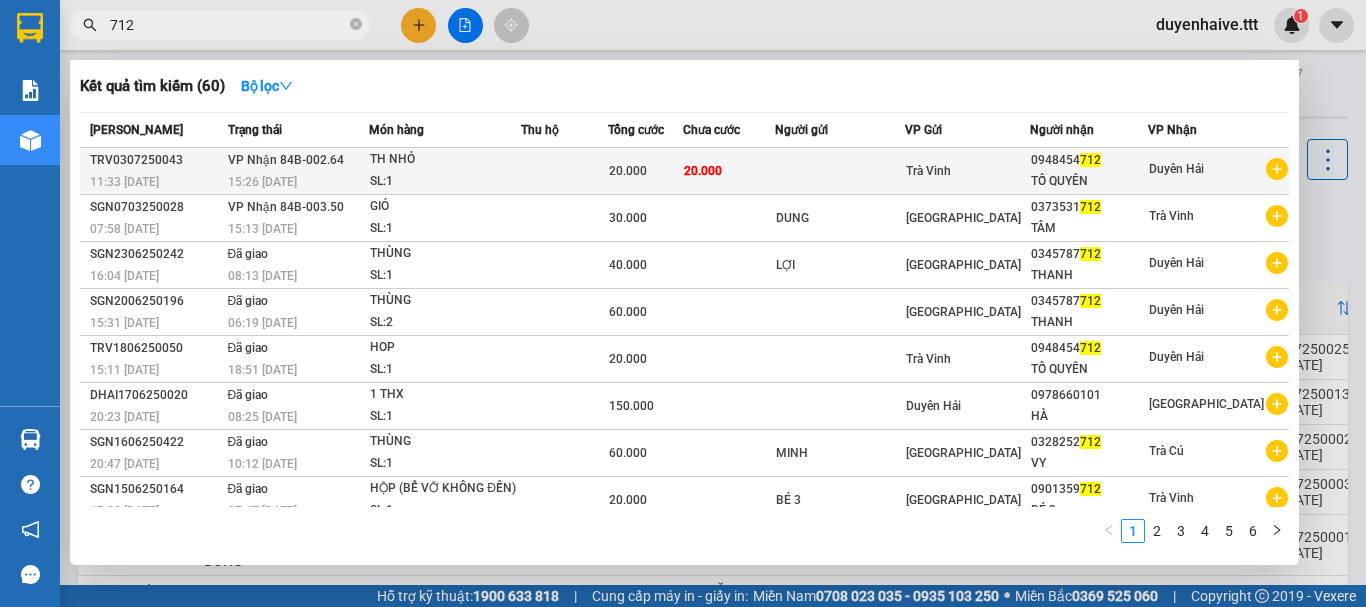 click at bounding box center (839, 171) 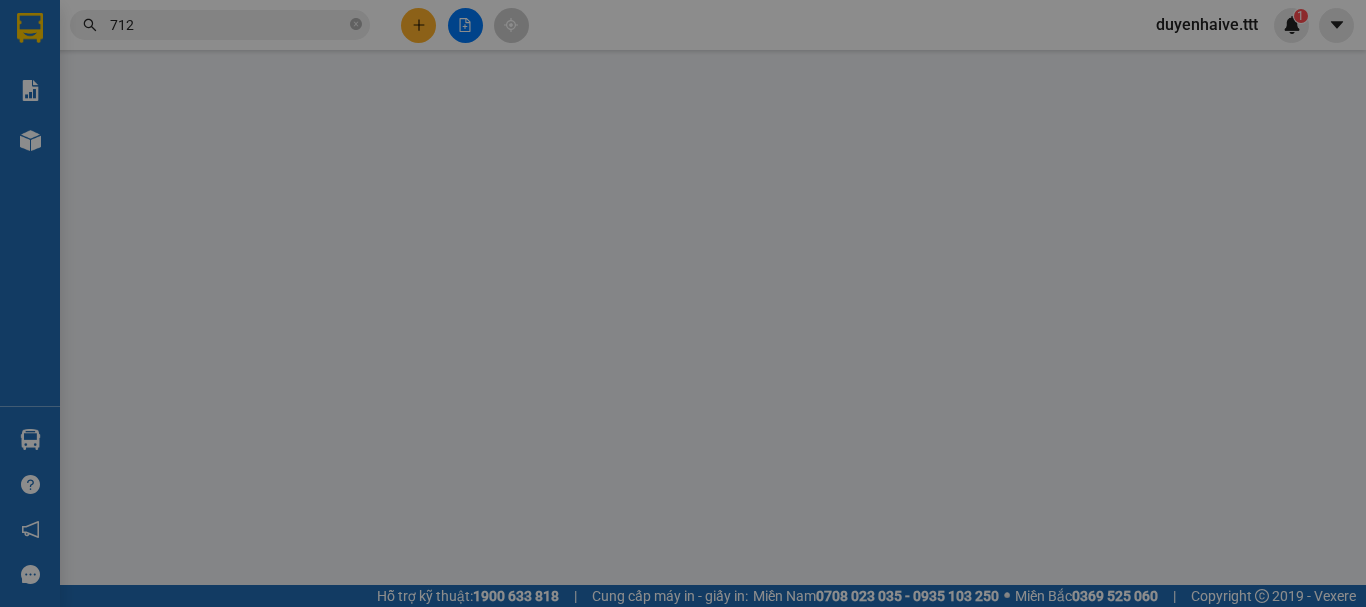 type on "0946001177" 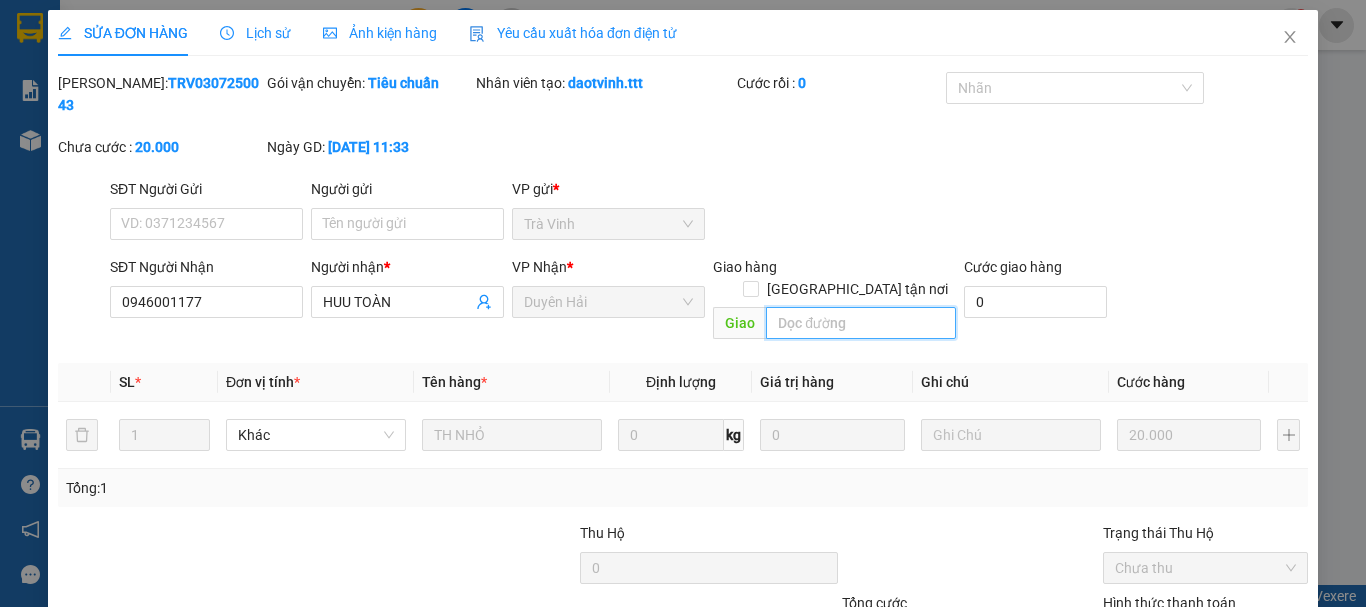 click at bounding box center (861, 323) 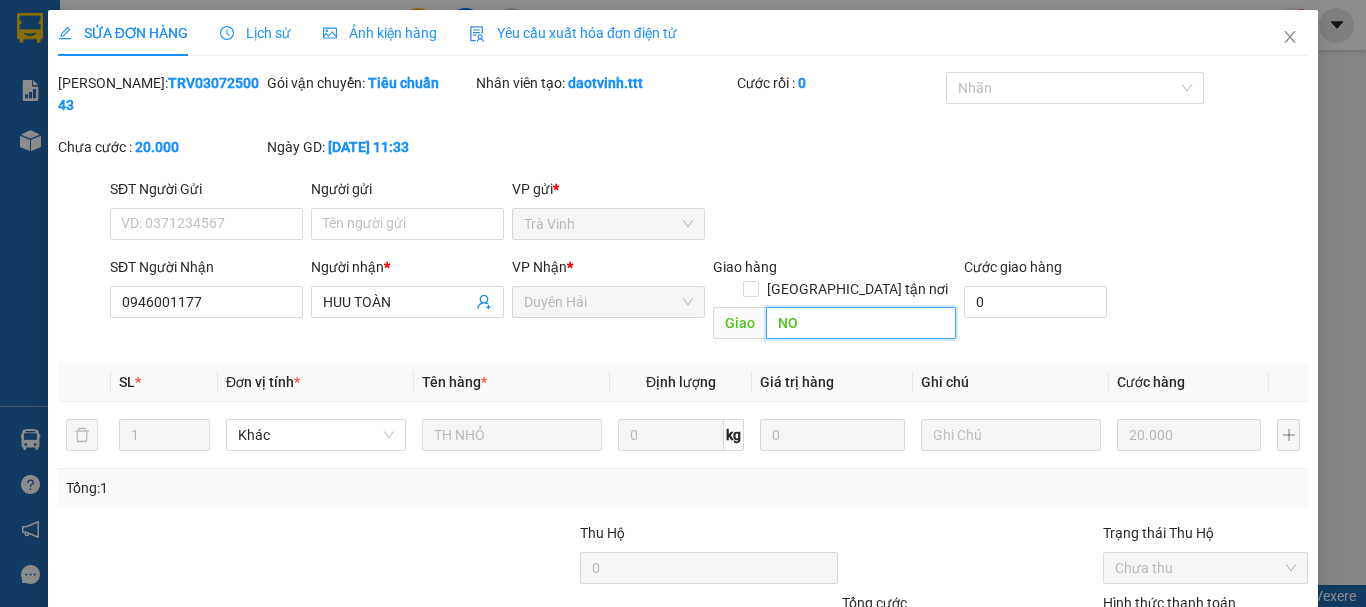 scroll, scrollTop: 137, scrollLeft: 0, axis: vertical 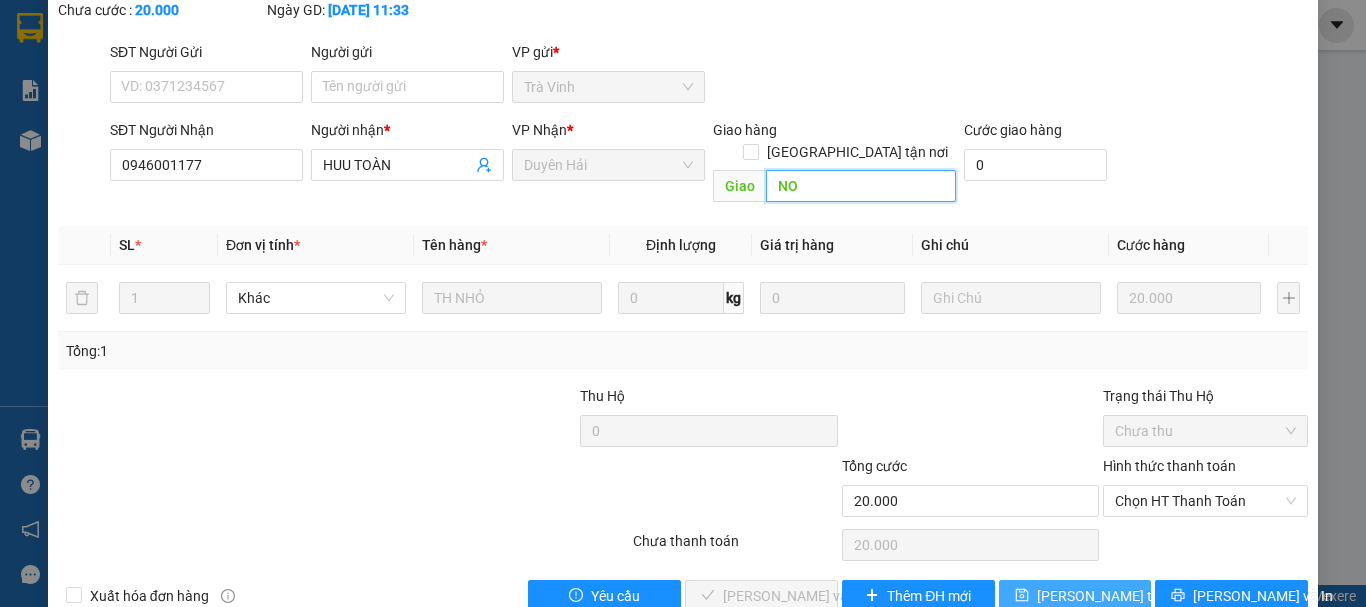 type on "NO" 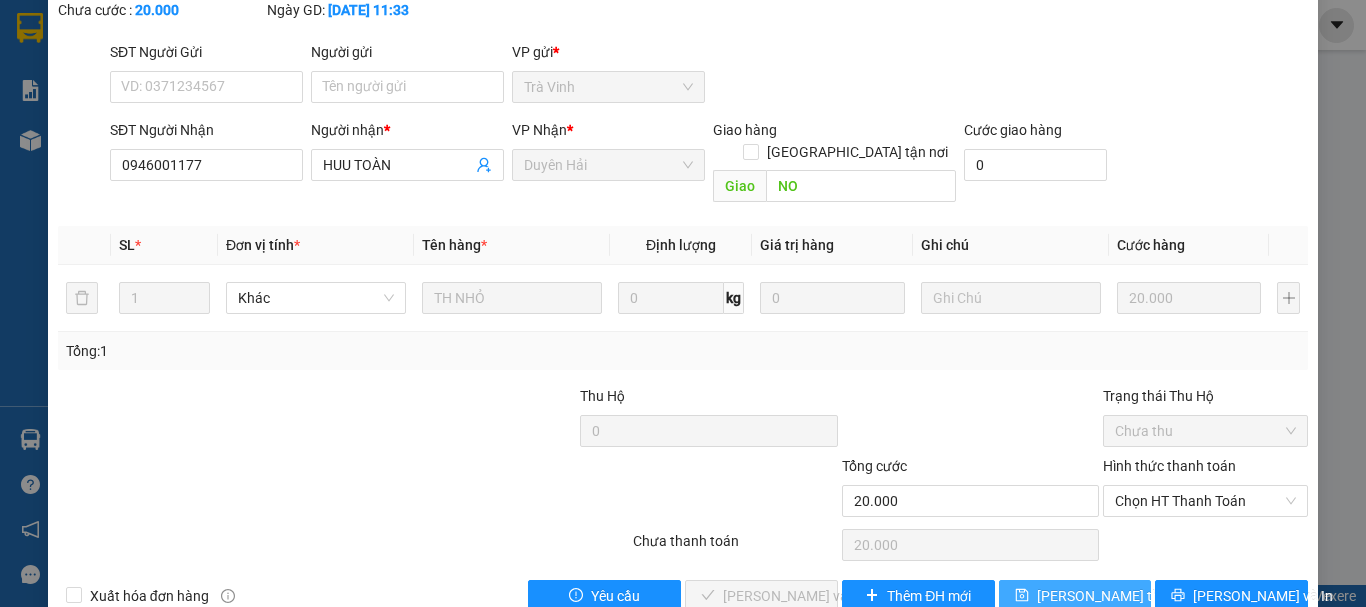 click on "[PERSON_NAME] thay đổi" at bounding box center (1117, 596) 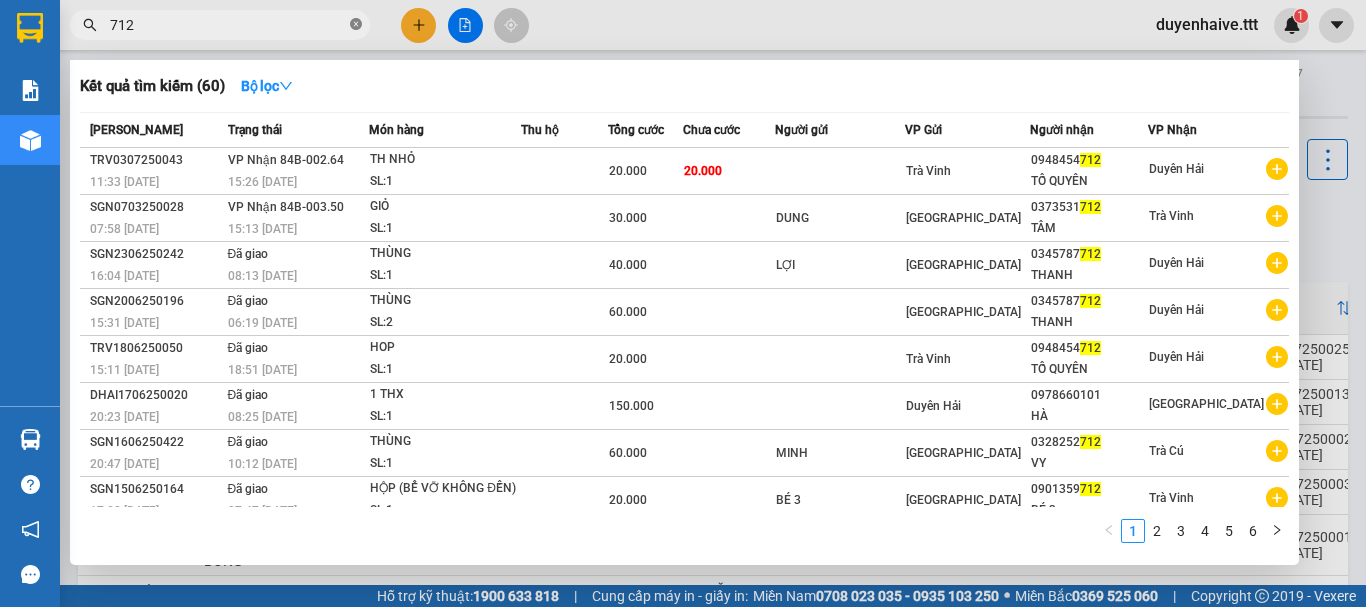 click 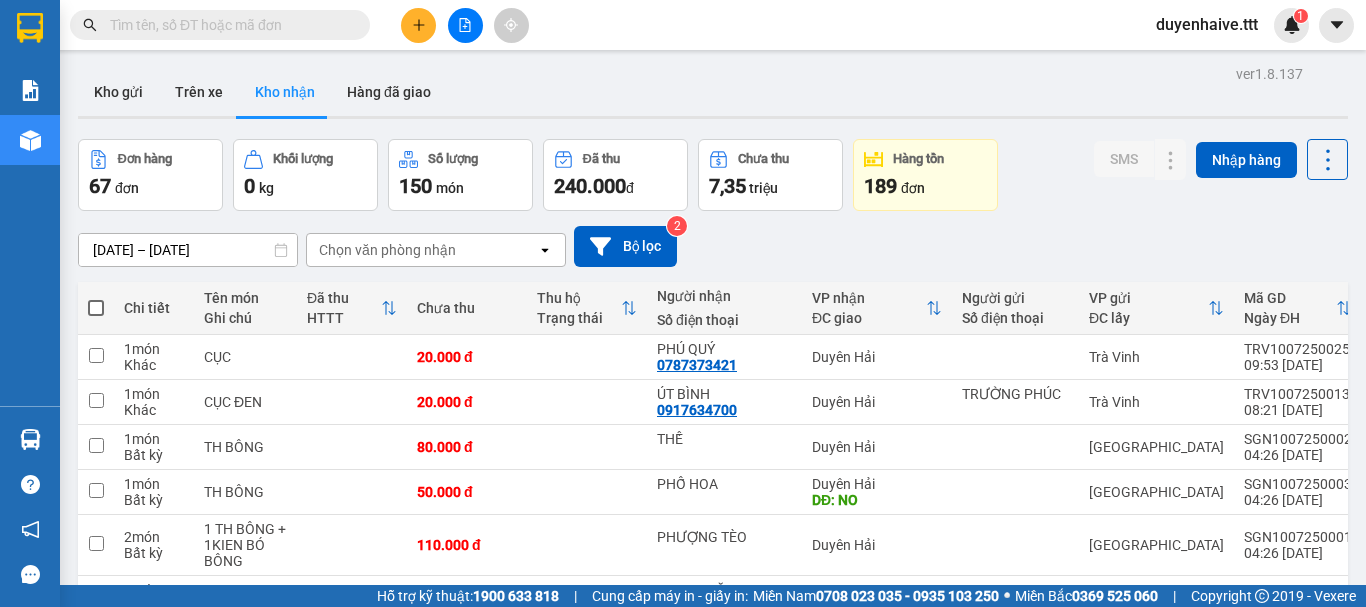 click at bounding box center (228, 25) 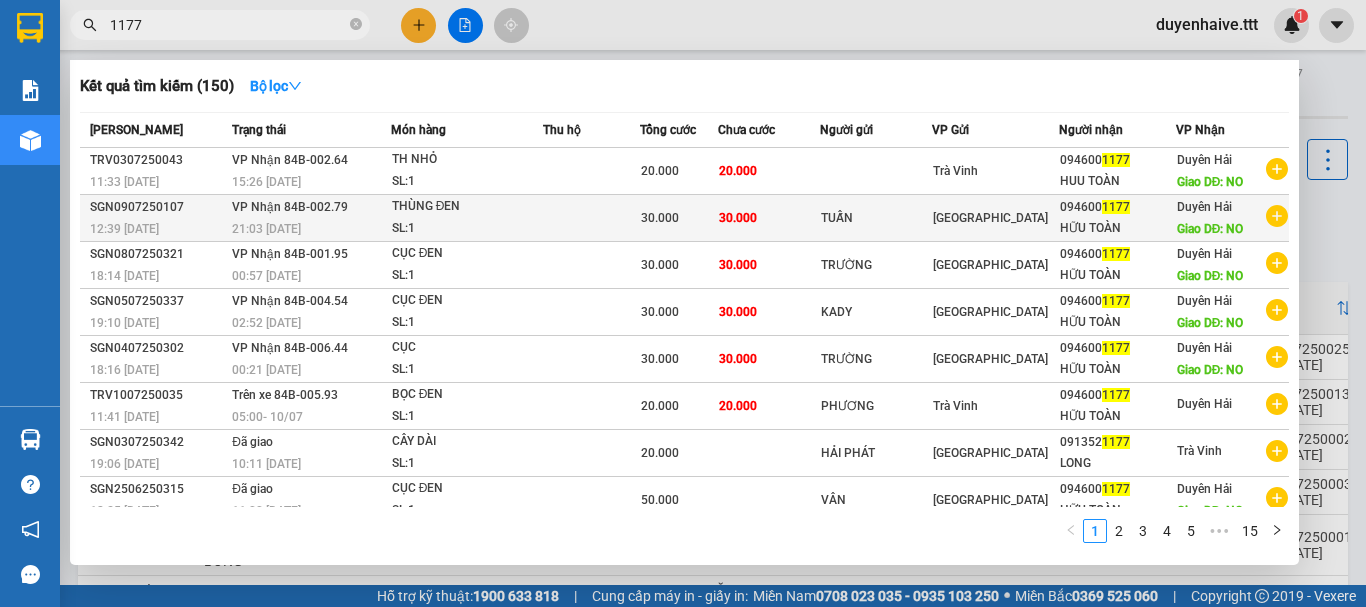 type on "1177" 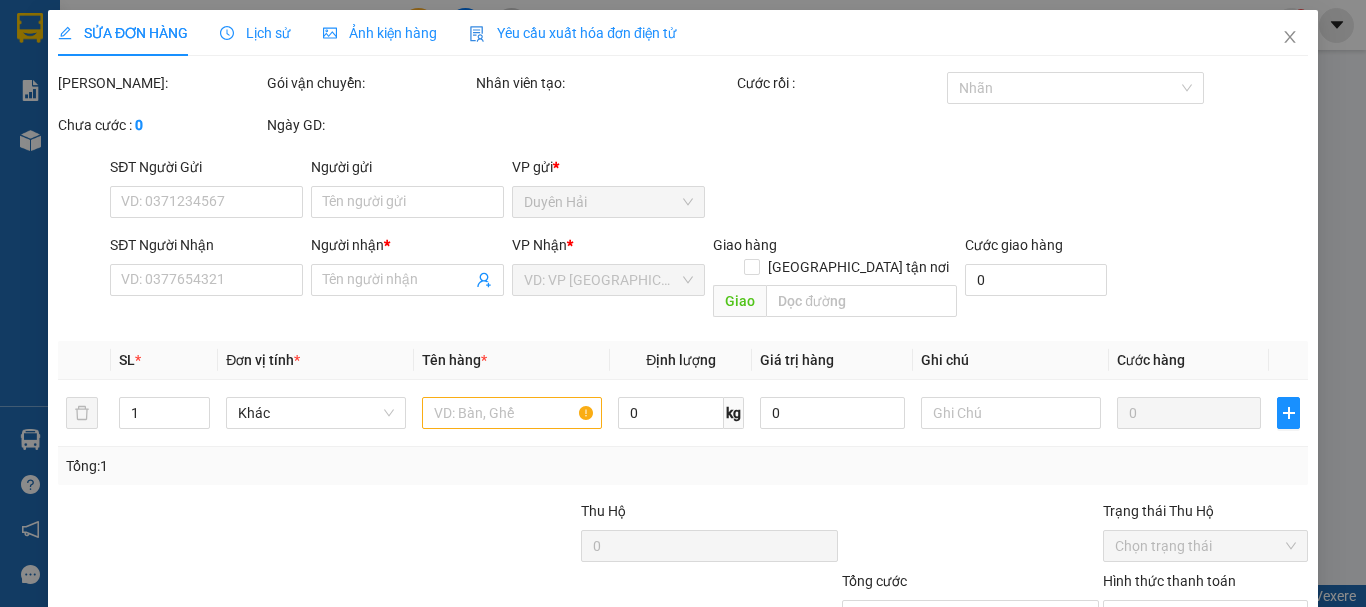 type on "TUẤN" 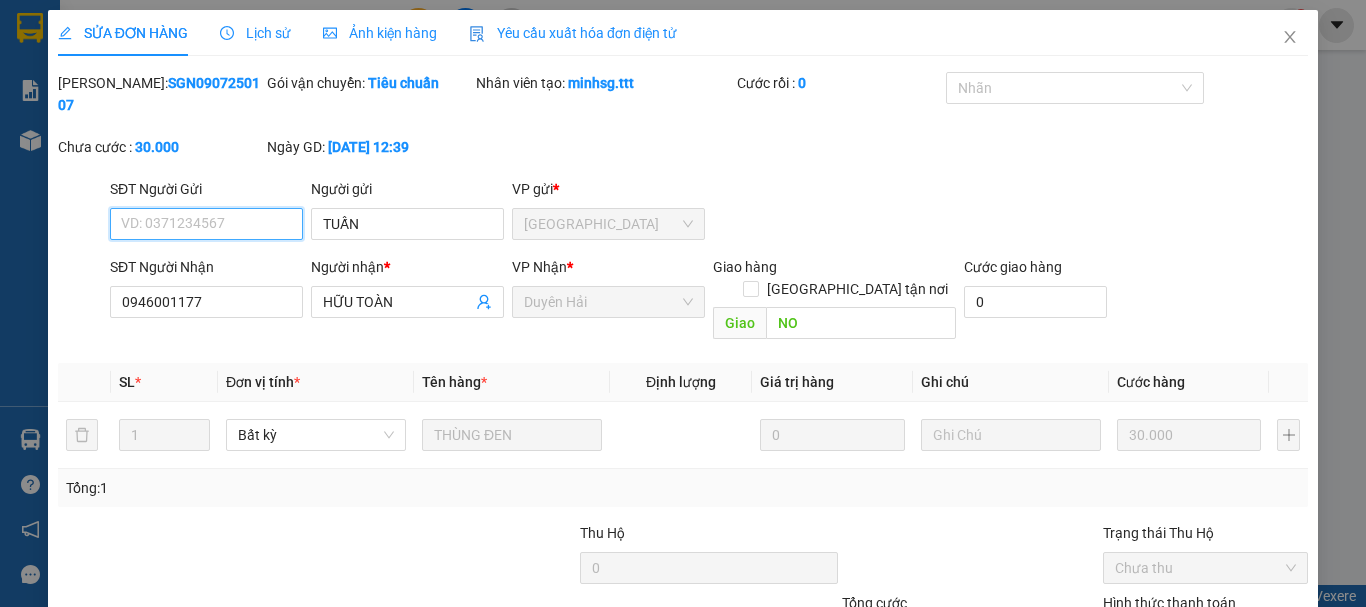 scroll, scrollTop: 127, scrollLeft: 0, axis: vertical 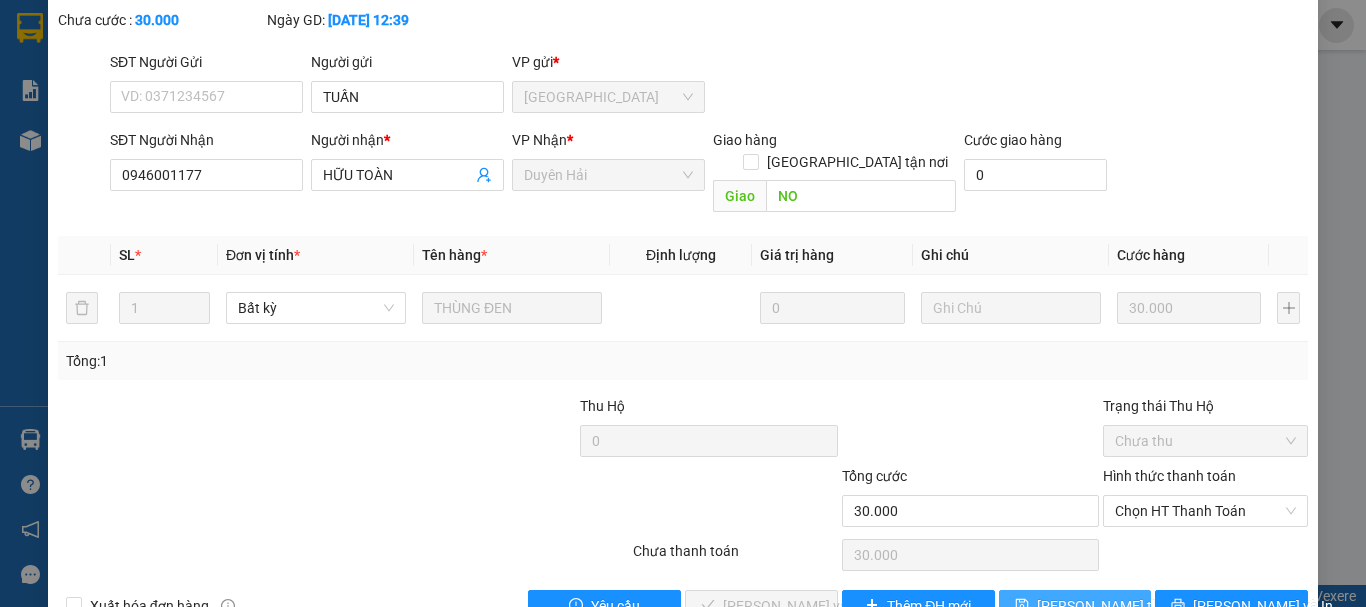 click on "[PERSON_NAME] thay đổi" at bounding box center (1117, 606) 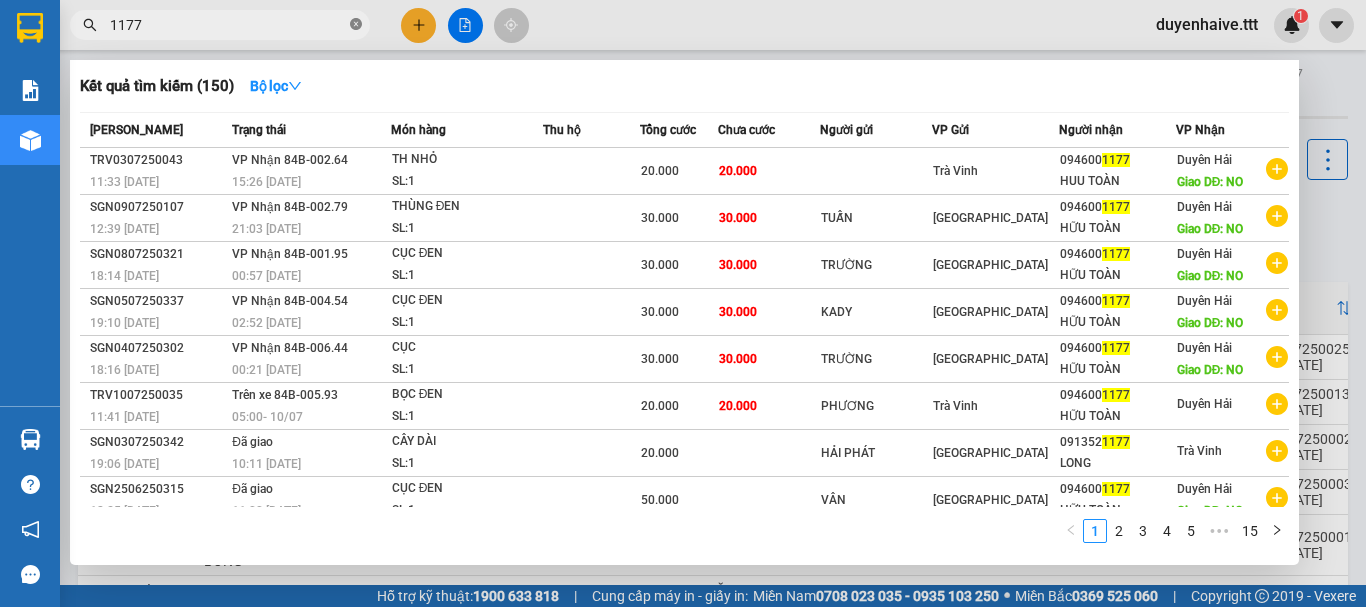 click 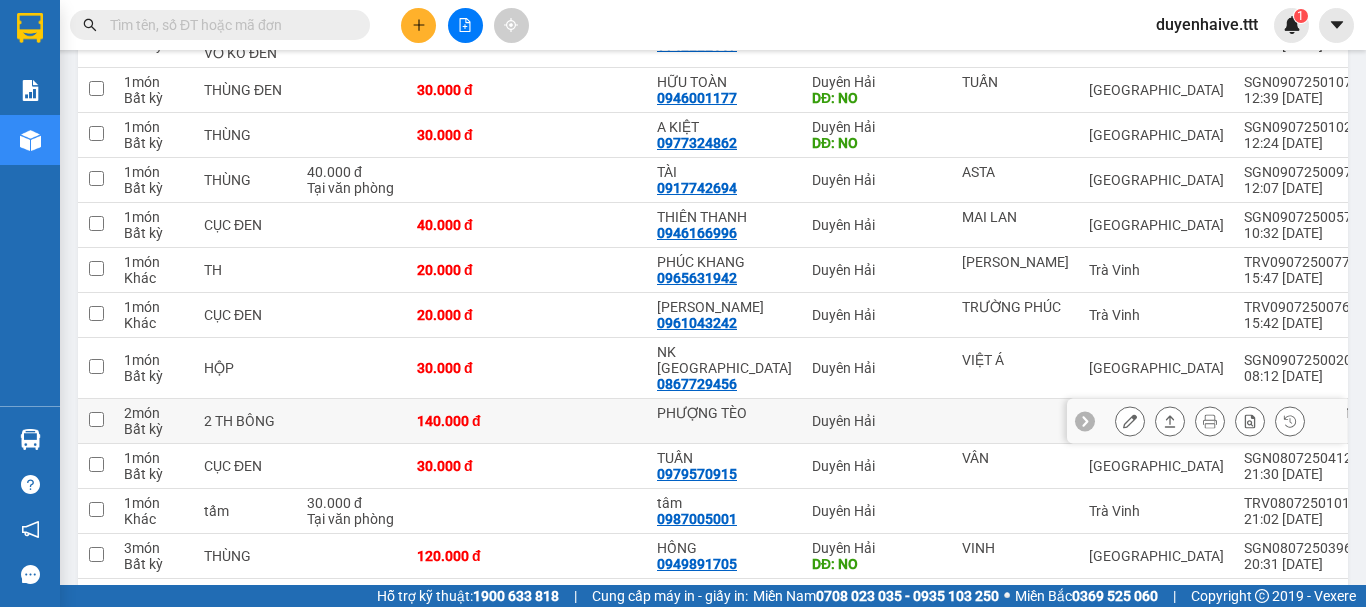 scroll, scrollTop: 1200, scrollLeft: 0, axis: vertical 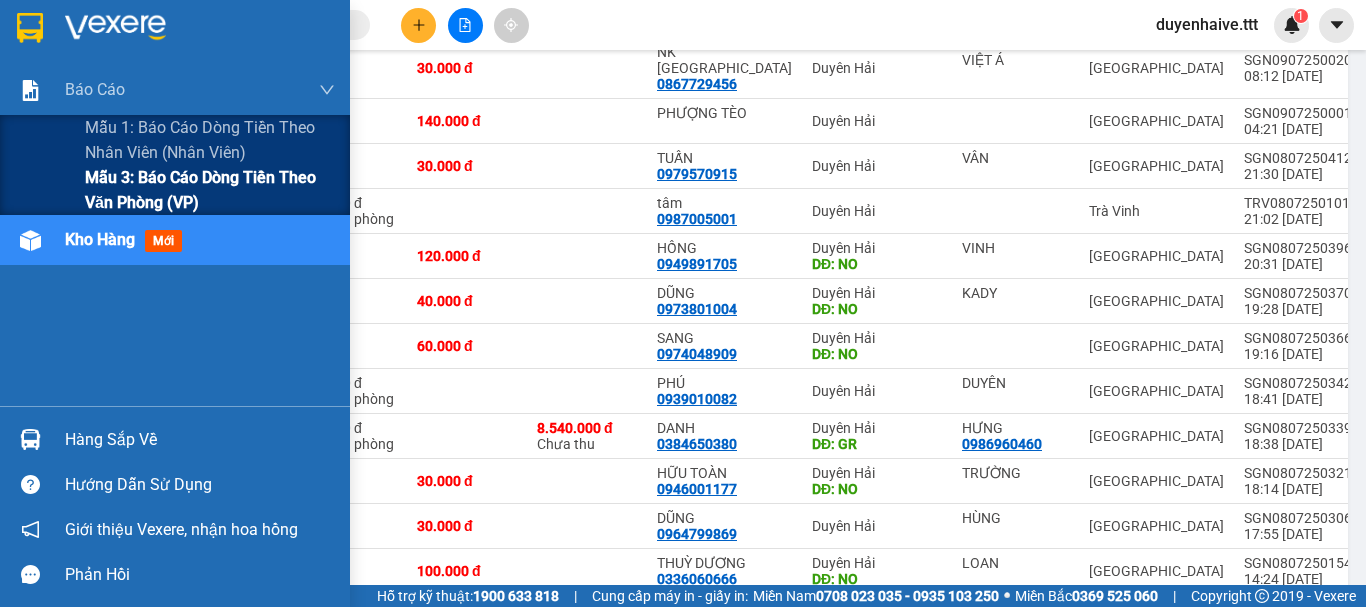click on "Mẫu 3: Báo cáo dòng tiền theo văn phòng (VP)" at bounding box center (210, 190) 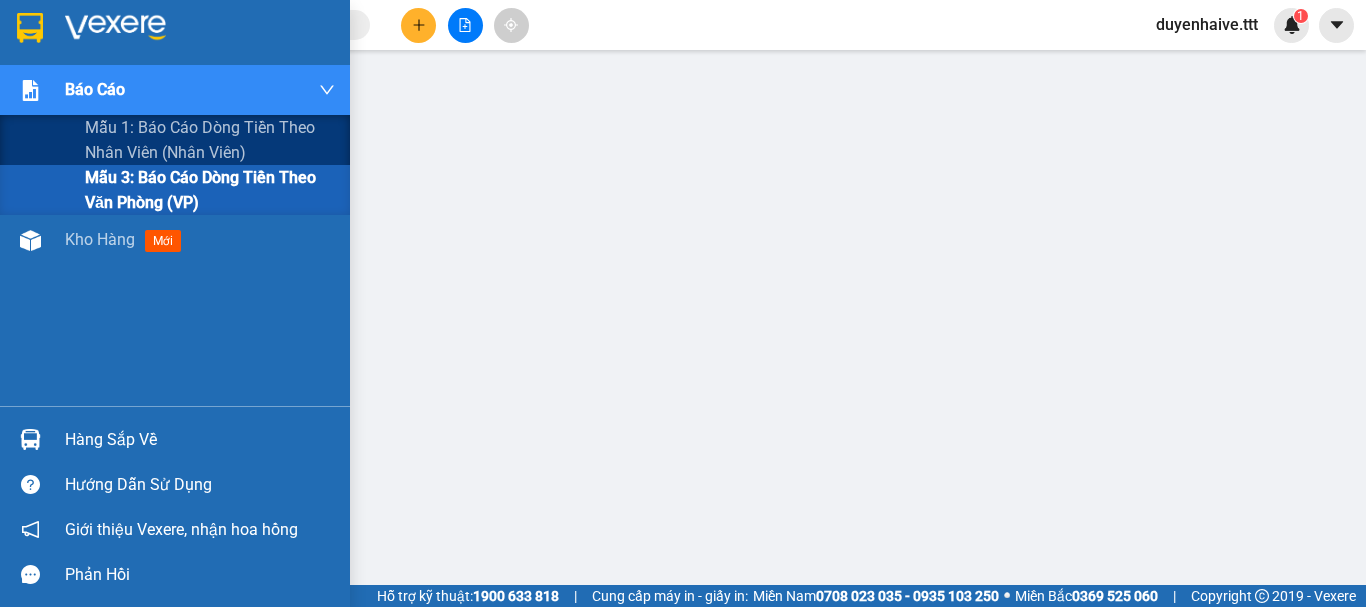 scroll, scrollTop: 0, scrollLeft: 0, axis: both 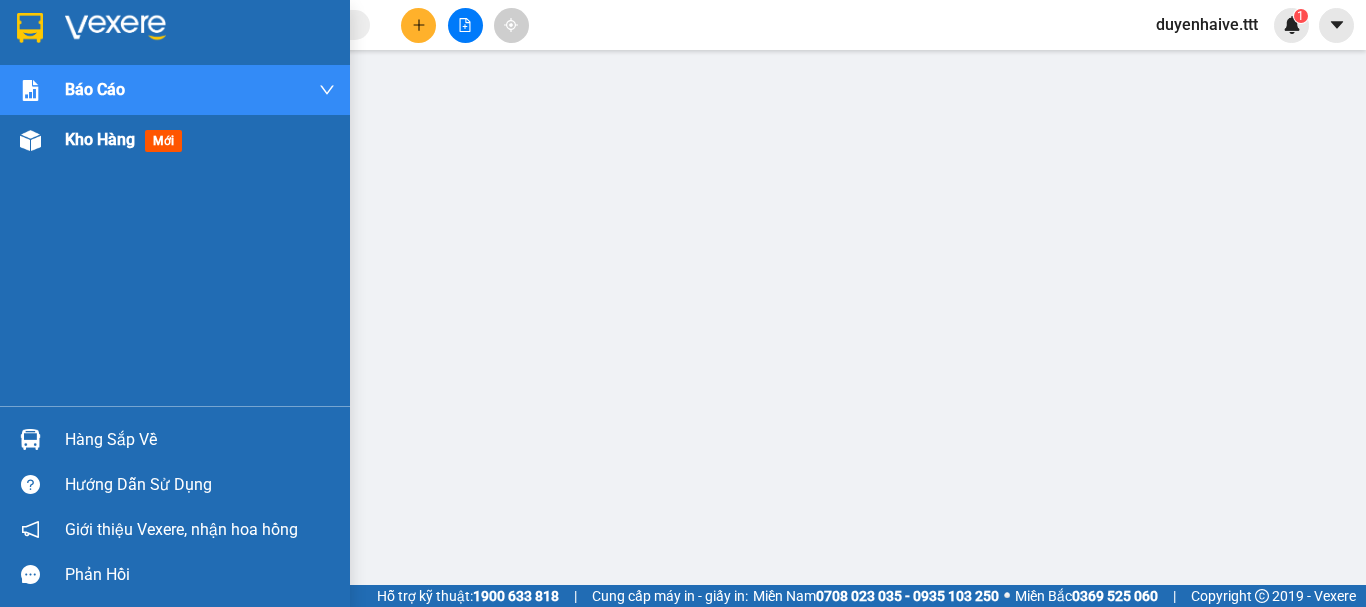 click on "Kho hàng" at bounding box center [100, 139] 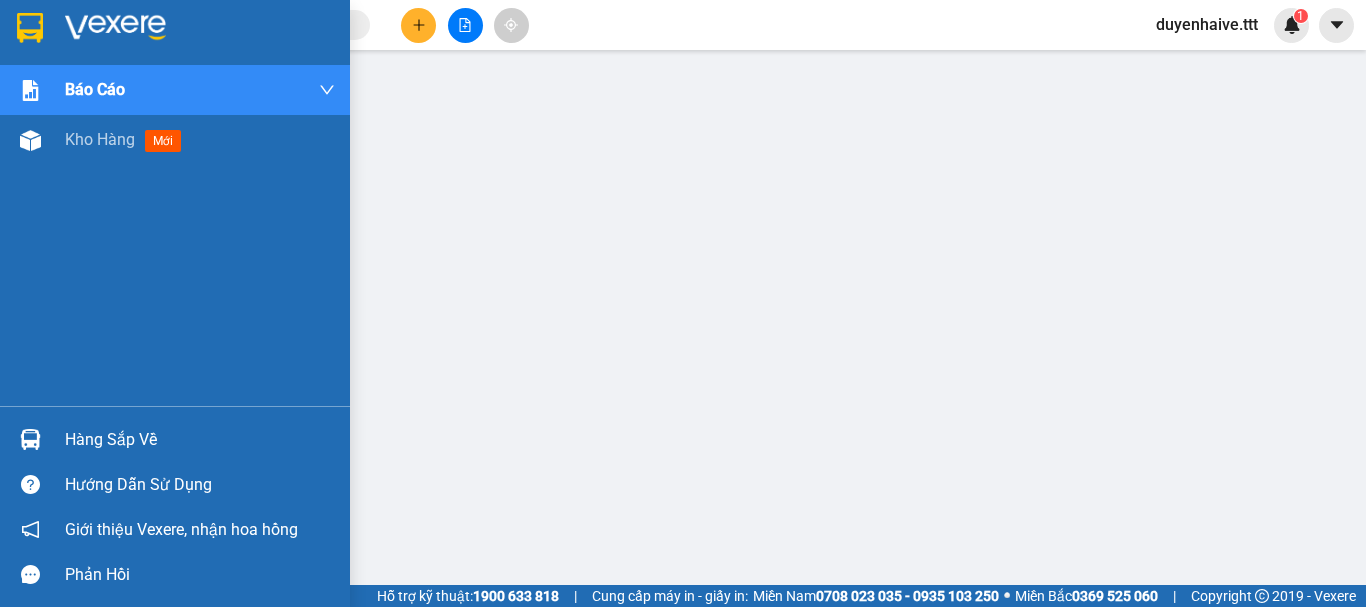 click on "Kết quả tìm kiếm ( 150 )  Bộ lọc  Mã ĐH Trạng thái Món hàng Thu hộ Tổng cước Chưa cước Người gửi VP Gửi Người nhận VP Nhận TRV0307250043 11:33 - 03/07 VP Nhận   84B-002.64 15:26 - 03/07 TH NHỎ SL:  1 20.000 20.000 Trà Vinh 0946001177 HUU TOÀN Duyên Hải Giao DĐ: NO SGN0907250107 12:39 - 09/07 VP Nhận   84B-002.79 21:03 - 09/07 THÙNG ĐEN SL:  1 30.000 30.000 TUẤN Sài Gòn 0946001177 HỮU TOÀN Duyên Hải Giao DĐ: NO SGN0807250321 18:14 - 08/07 VP Nhận   84B-001.95 00:57 - 09/07 CỤC ĐEN SL:  1 30.000 30.000 TRƯỜNG Sài Gòn 0946001177 HỮU TOÀN Duyên Hải Giao DĐ: NO SGN0507250337 19:10 - 05/07 VP Nhận   84B-004.54 02:52 - 06/07 CỤC ĐEN SL:  1 30.000 30.000 KADY Sài Gòn 0946001177 HỮU TOÀN Duyên Hải Giao DĐ: NO SGN0407250302 18:16 - 04/07 VP Nhận   84B-006.44 00:21 - 05/07 CỤC SL:  1 30.000 30.000 TRƯỜNG Sài Gòn 0946001177 HỮU TOÀN Duyên Hải Giao DĐ: NO TRV1007250035 11:41 - 10/07 Trên xe   84B-005.93  -" at bounding box center [683, 25] 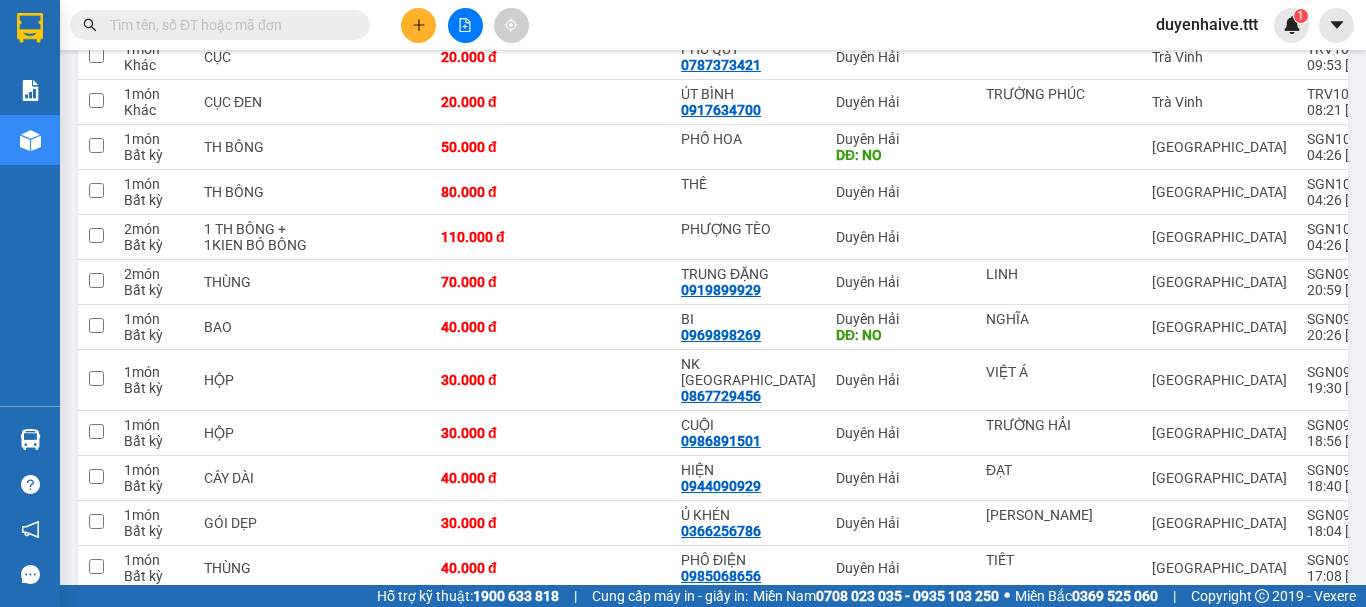 scroll, scrollTop: 0, scrollLeft: 0, axis: both 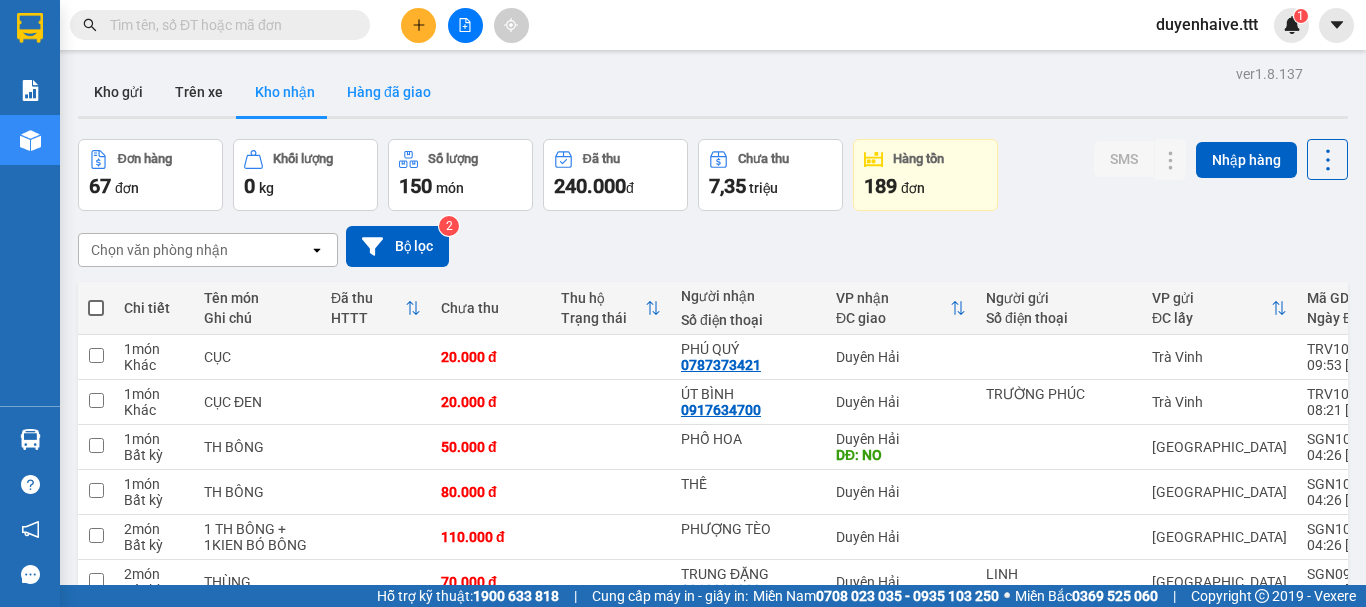click on "Hàng đã giao" at bounding box center (389, 92) 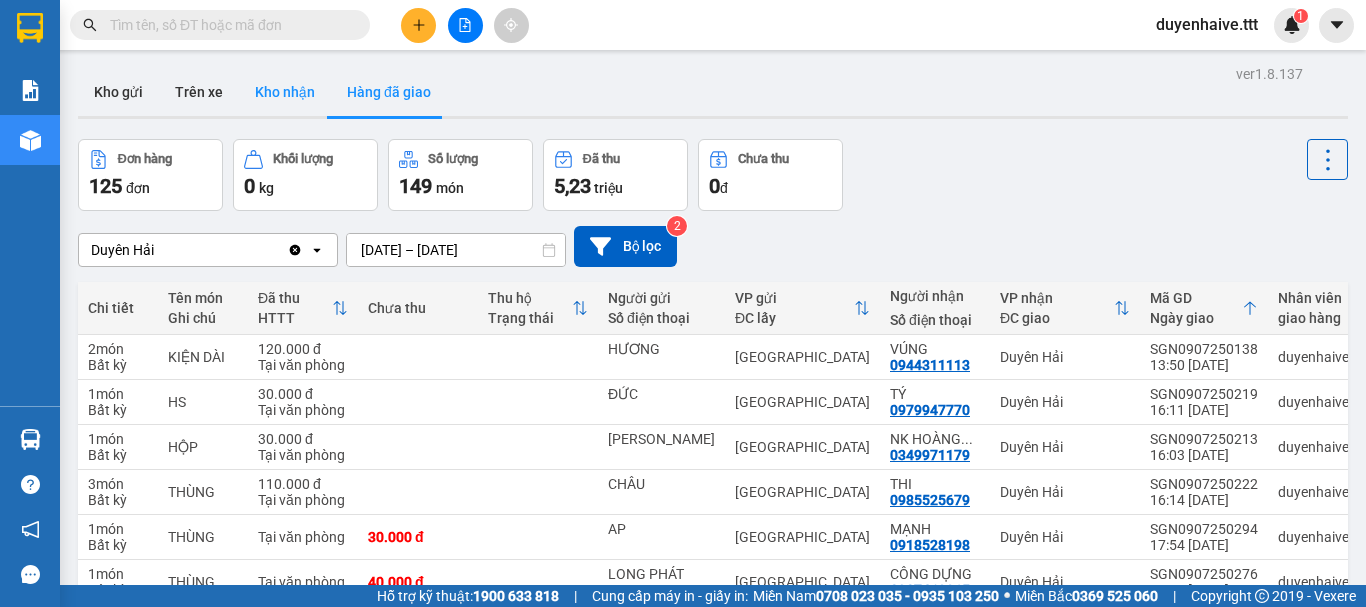 click on "Kho nhận" at bounding box center (285, 92) 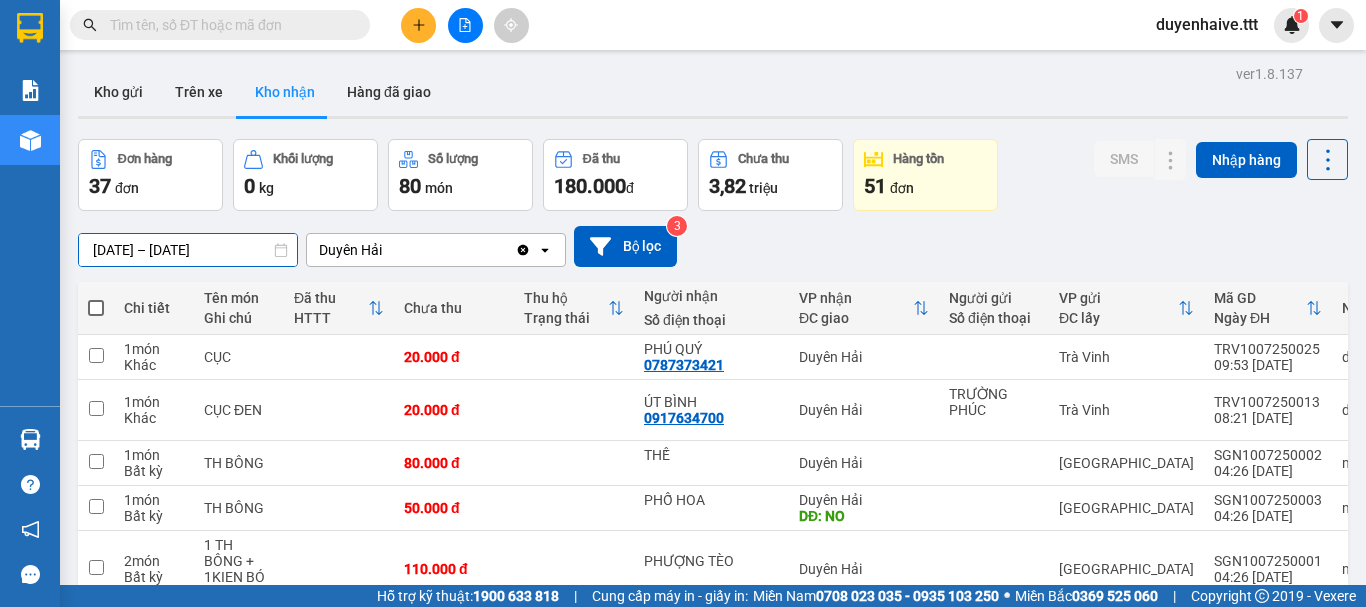 click on "ver  1.8.137 Kho gửi Trên xe Kho nhận Hàng đã giao Đơn hàng 37 đơn Khối lượng 0 kg Số lượng 80 món Đã thu 180.000  đ Chưa thu 3,82   triệu Hàng tồn 51 đơn SMS Nhập hàng 08/07/2025 – 10/07/2025 Press the down arrow key to interact with the calendar and select a date. Press the escape button to close the calendar. Selected date range is from 08/07/2025 to 10/07/2025. Duyên Hải Clear value open Bộ lọc 3 Chi tiết Tên món Ghi chú Đã thu HTTT Chưa thu Thu hộ Trạng thái Người nhận Số điện thoại VP nhận ĐC giao Người gửi Số điện thoại VP gửi ĐC lấy Mã GD Ngày ĐH Nhân viên SMS Tồn kho 1  món Khác CỤC 20.000 đ PHÚ QUÝ 0787373421 Duyên Hải Trà Vinh TRV1007250025 09:53 10/07 daotvinh.ttt 1 0   1  món Khác CỤC ĐEN 20.000 đ ÚT BÌNH 0917634700 Duyên Hải TRƯỜNG PHÚC Trà Vinh TRV1007250013 08:21 10/07 daotvinh.ttt 1 0   1  món Bất kỳ TH BÔNG 80.000 đ THẾ Duyên Hải Sài Gòn SGN1007250002 0" at bounding box center (713, 490) 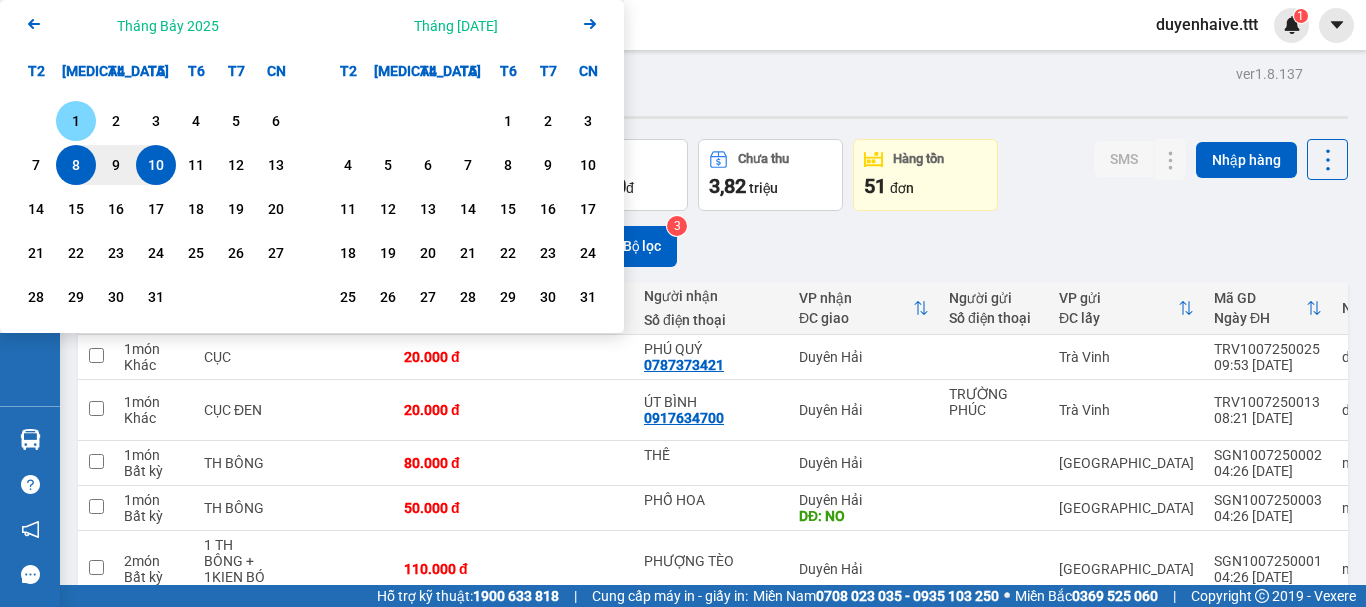 click on "1" at bounding box center (76, 121) 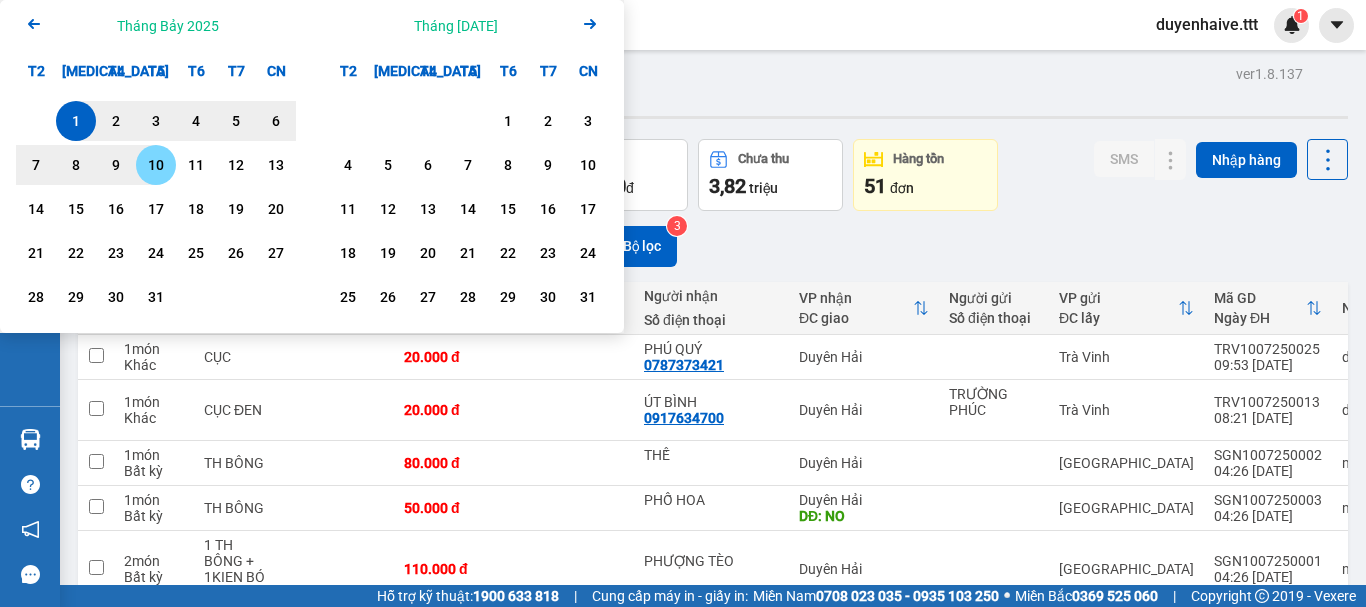 click on "10" at bounding box center (156, 165) 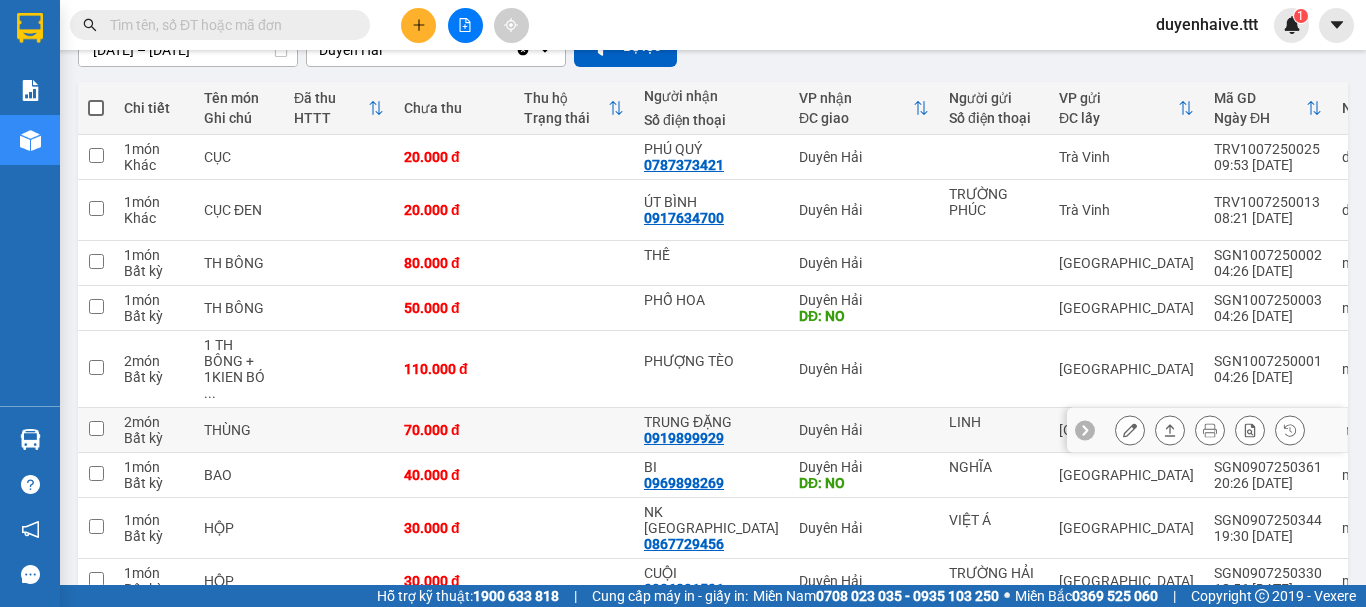 scroll, scrollTop: 322, scrollLeft: 0, axis: vertical 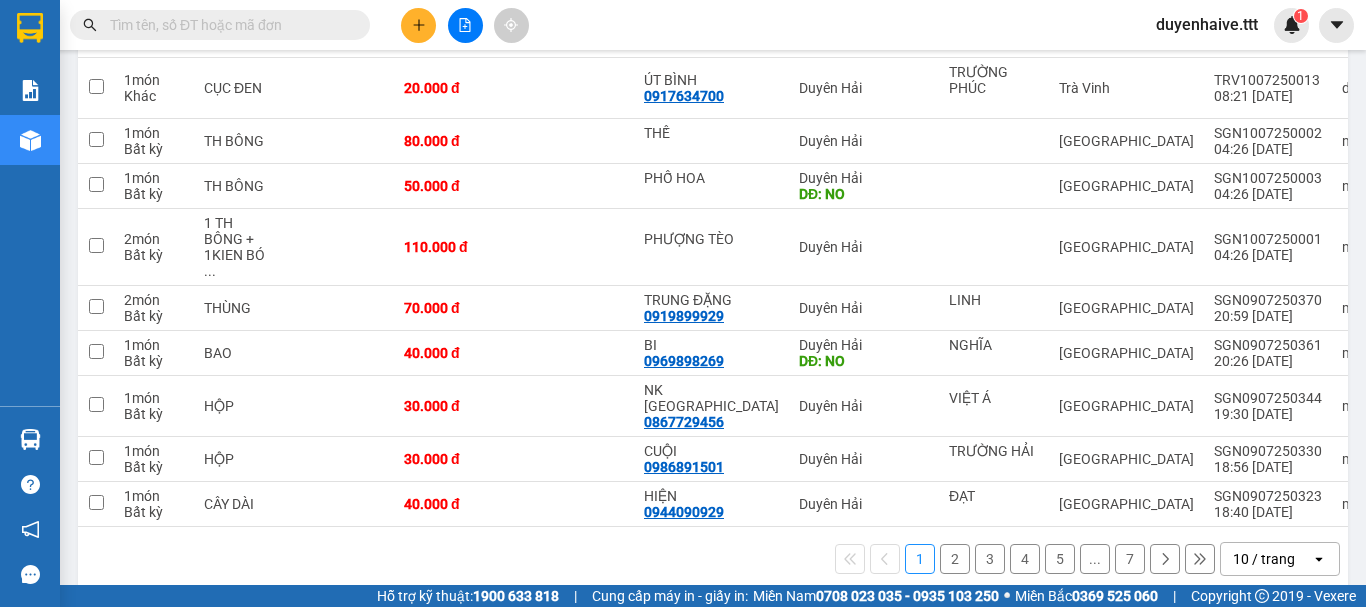click on "10 / trang" at bounding box center [1264, 559] 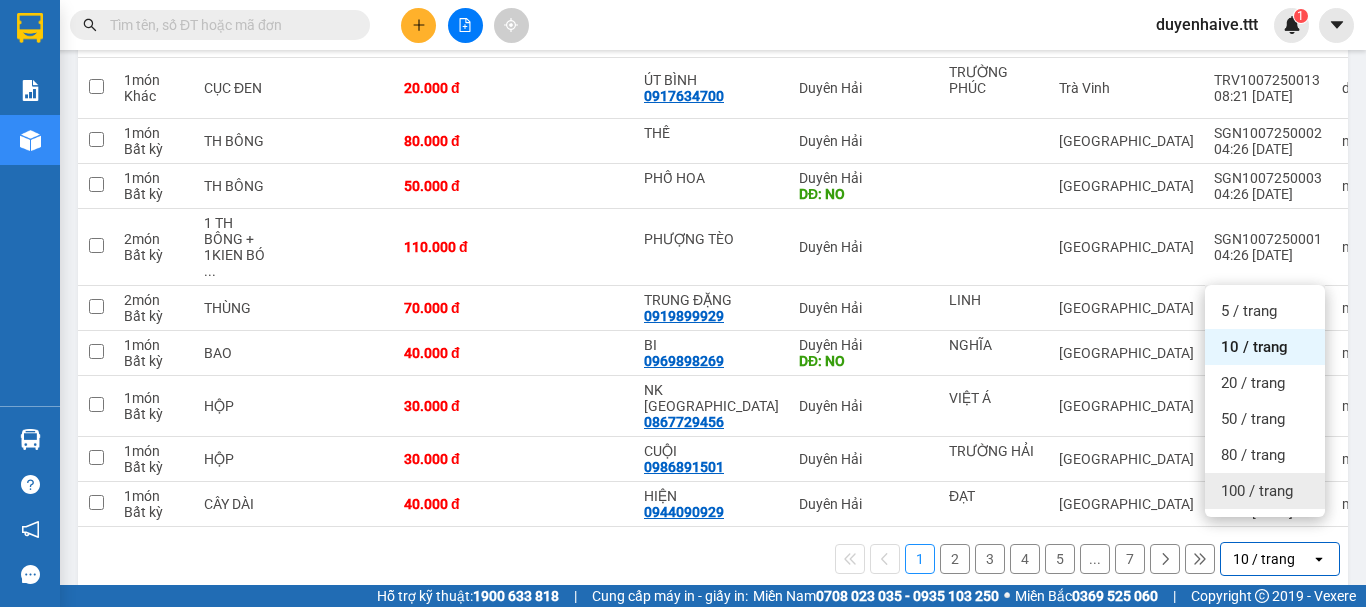 click on "100 / trang" at bounding box center (1257, 491) 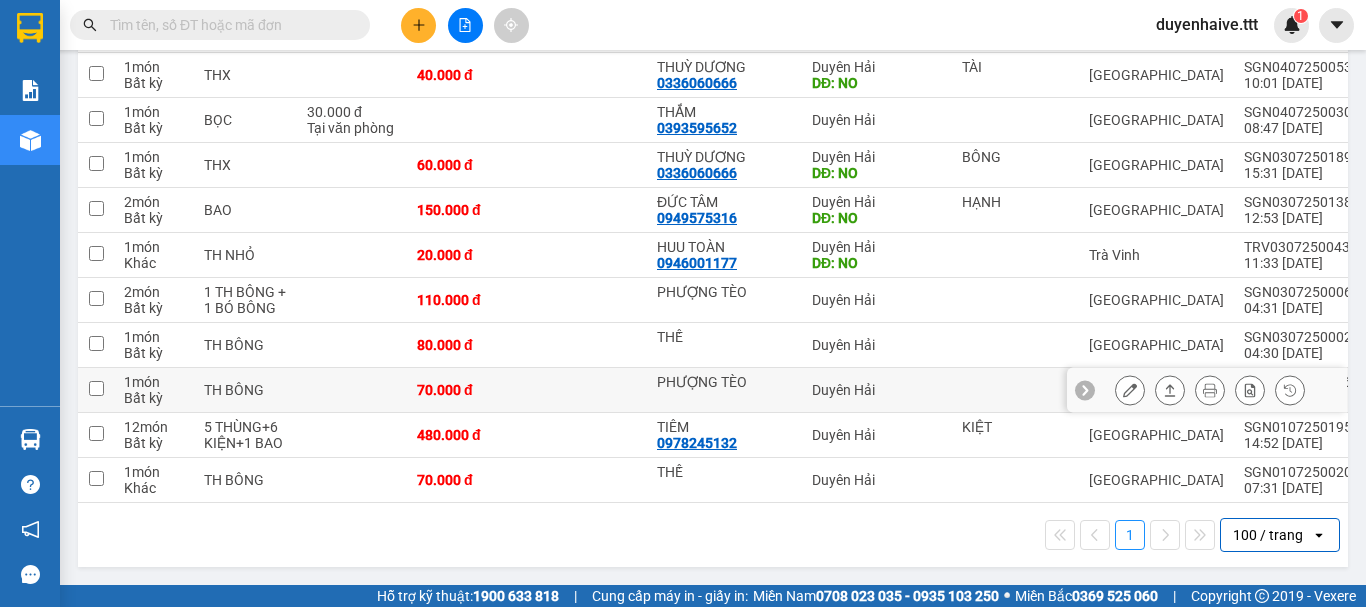 scroll, scrollTop: 2799, scrollLeft: 0, axis: vertical 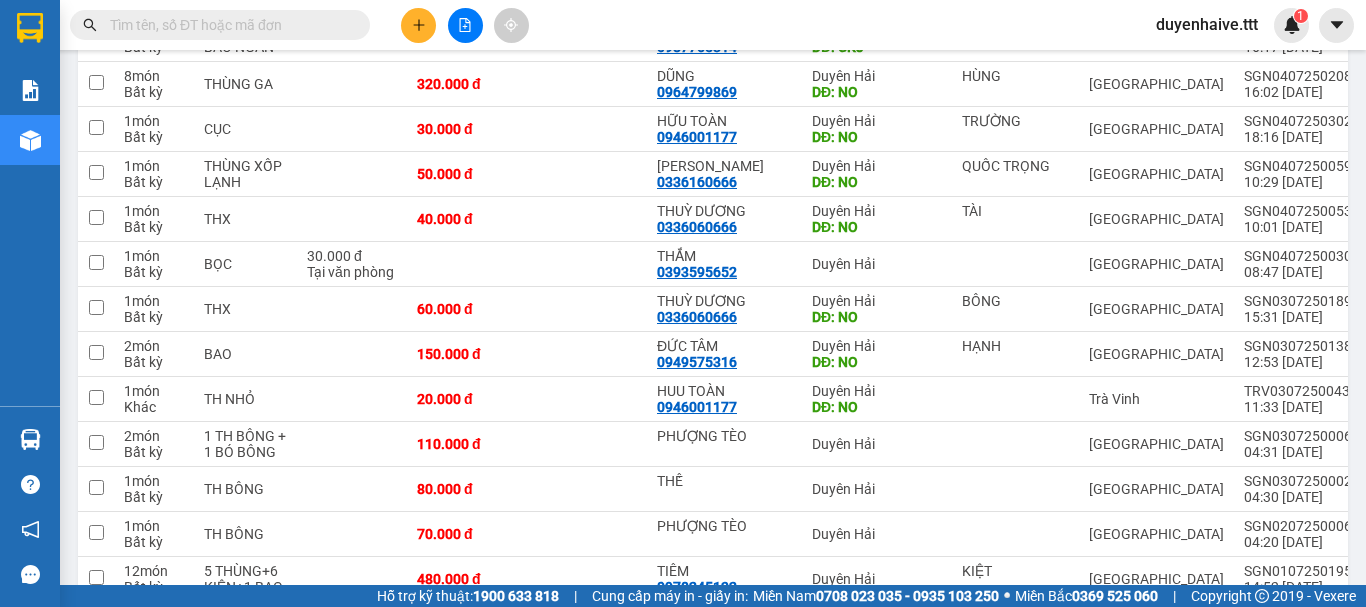 click at bounding box center (228, 25) 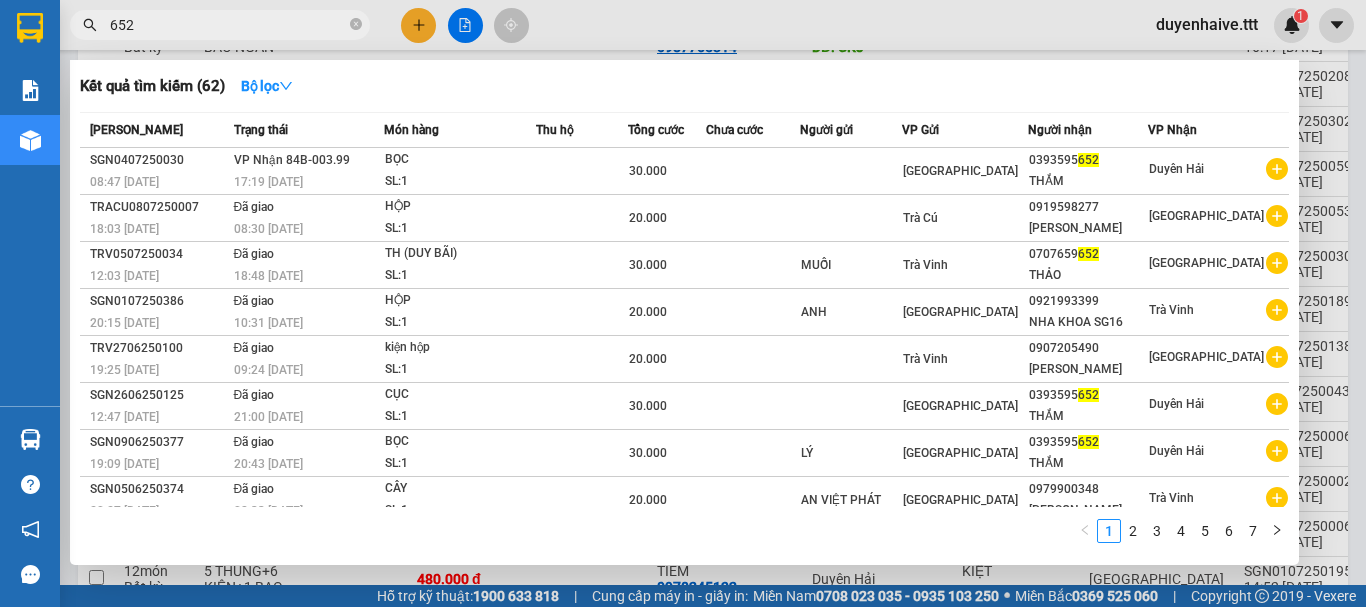 type on "652" 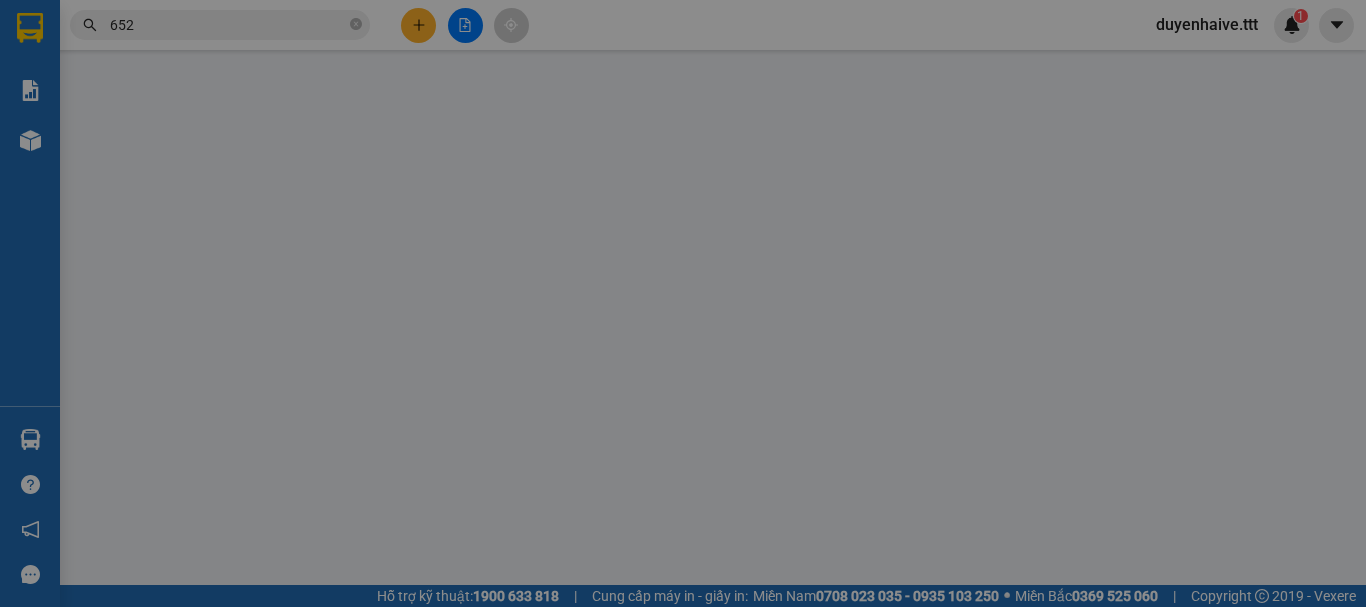 scroll, scrollTop: 0, scrollLeft: 0, axis: both 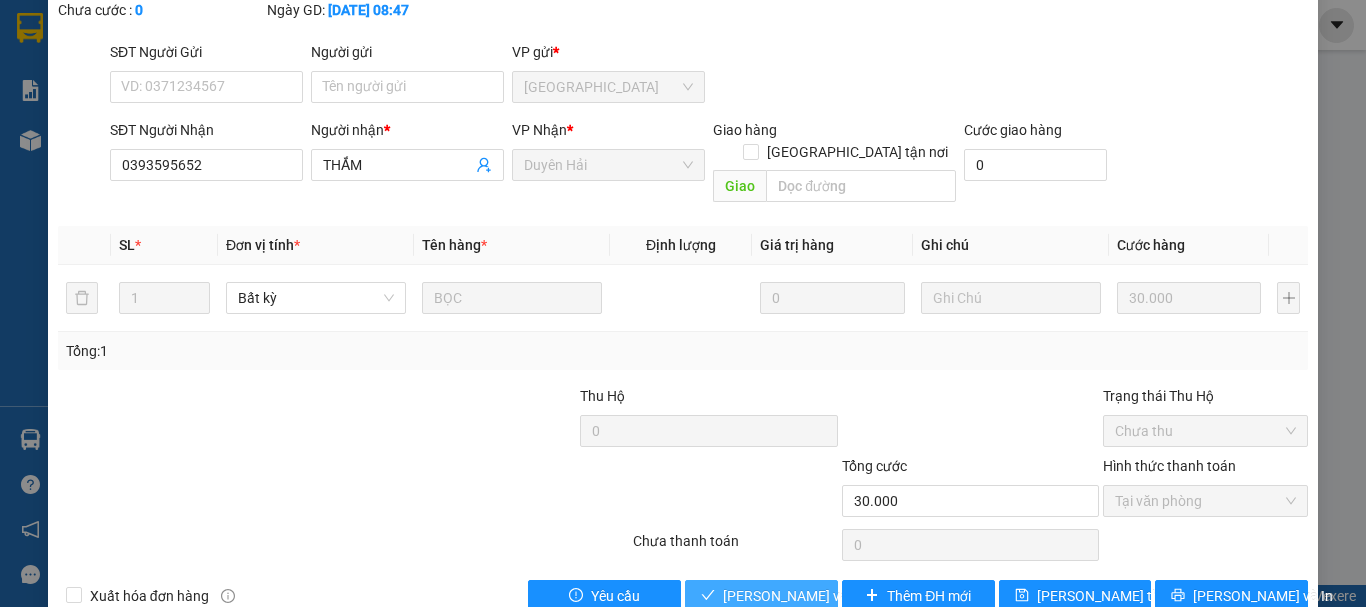click on "[PERSON_NAME] và Giao hàng" at bounding box center (819, 596) 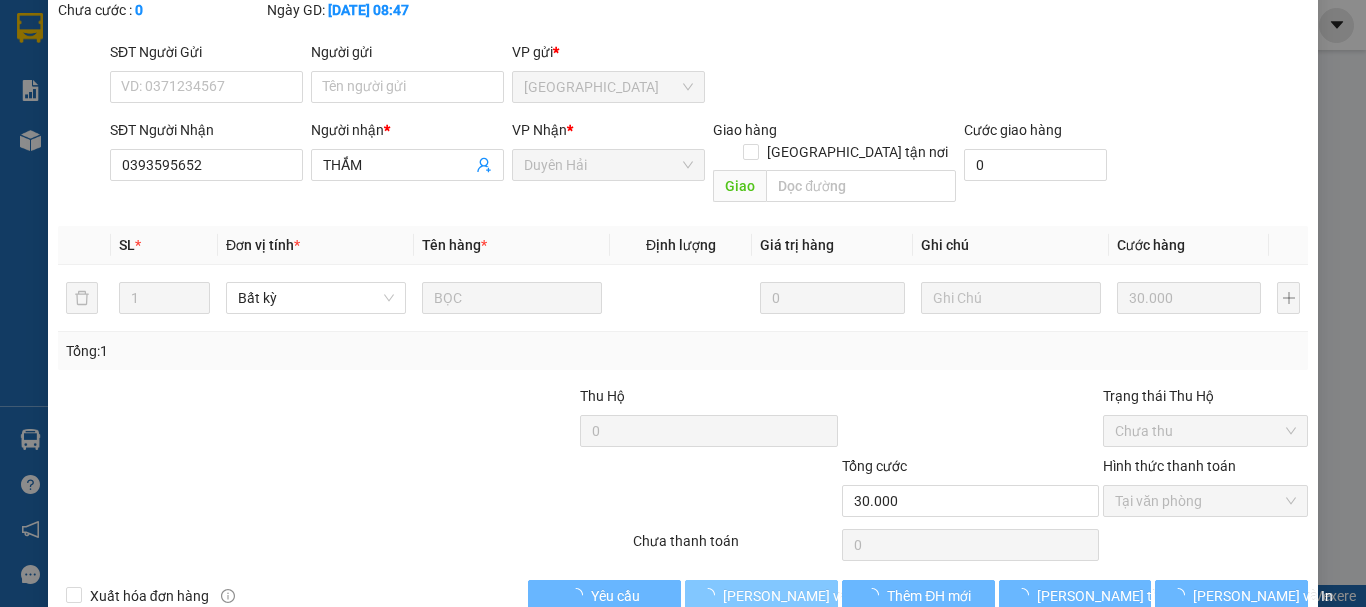 scroll, scrollTop: 0, scrollLeft: 0, axis: both 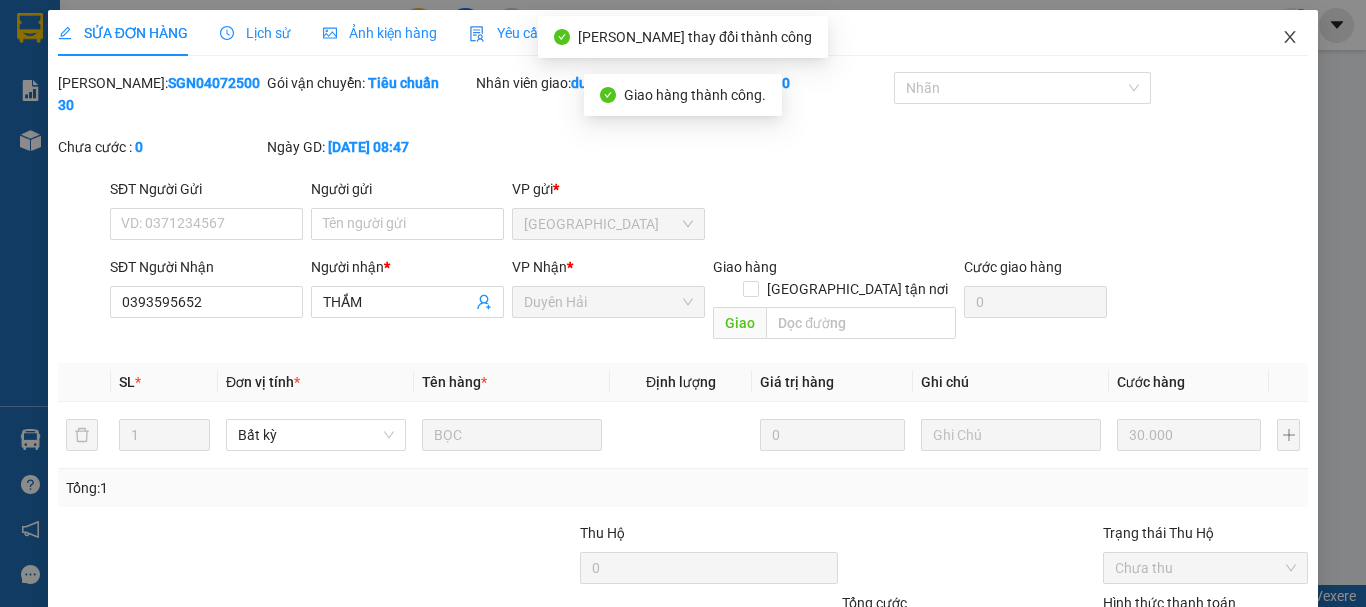 click 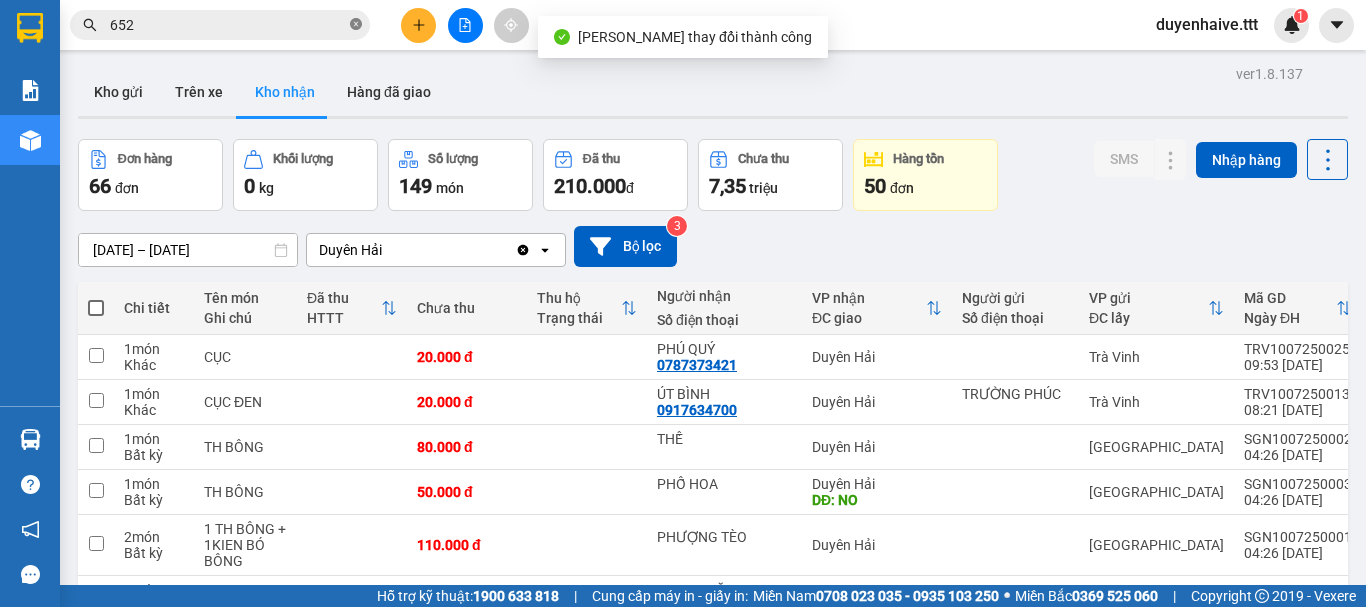 click 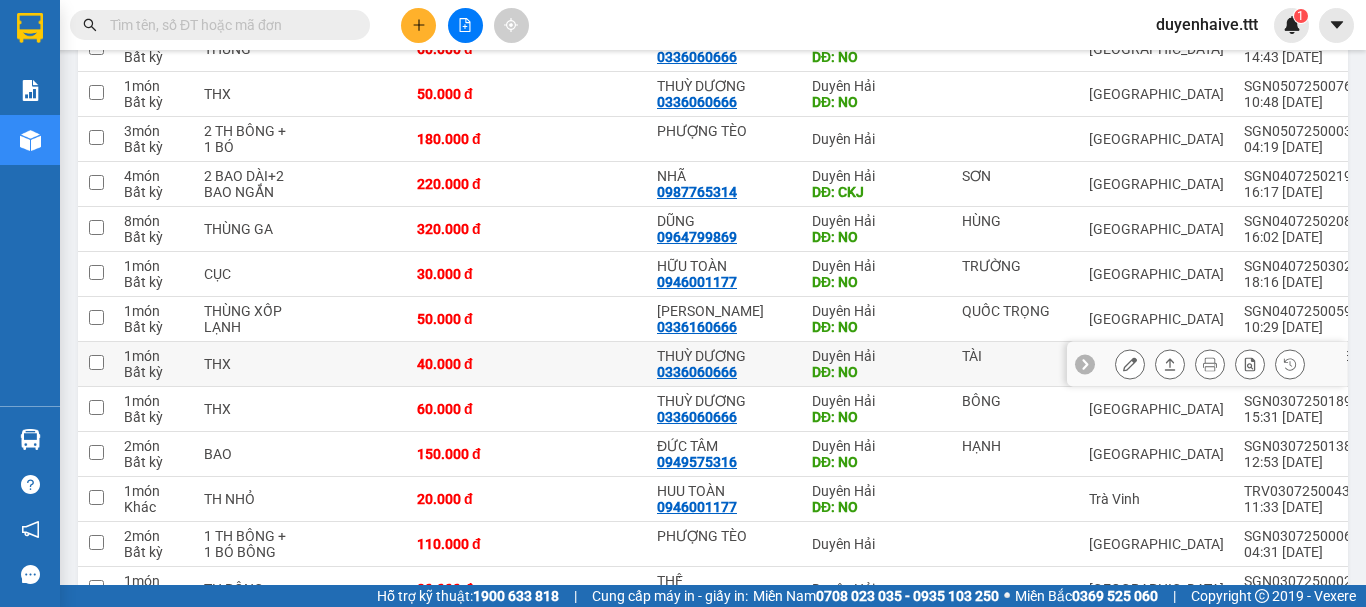 scroll, scrollTop: 2370, scrollLeft: 0, axis: vertical 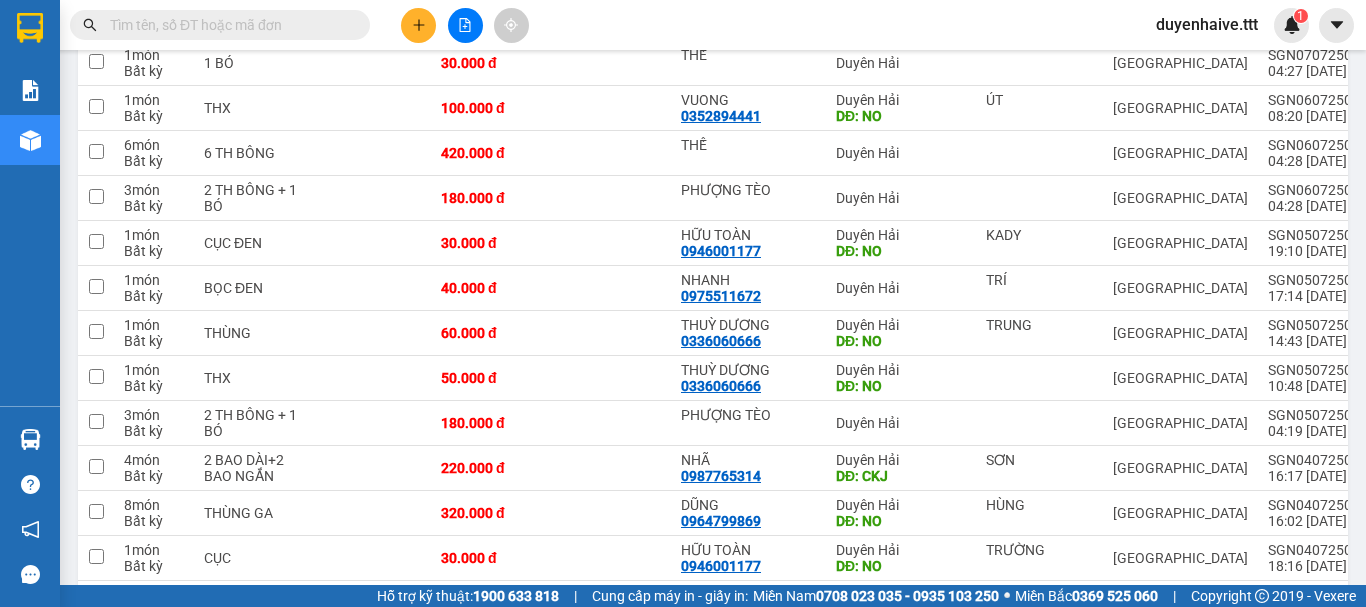 click at bounding box center [220, 25] 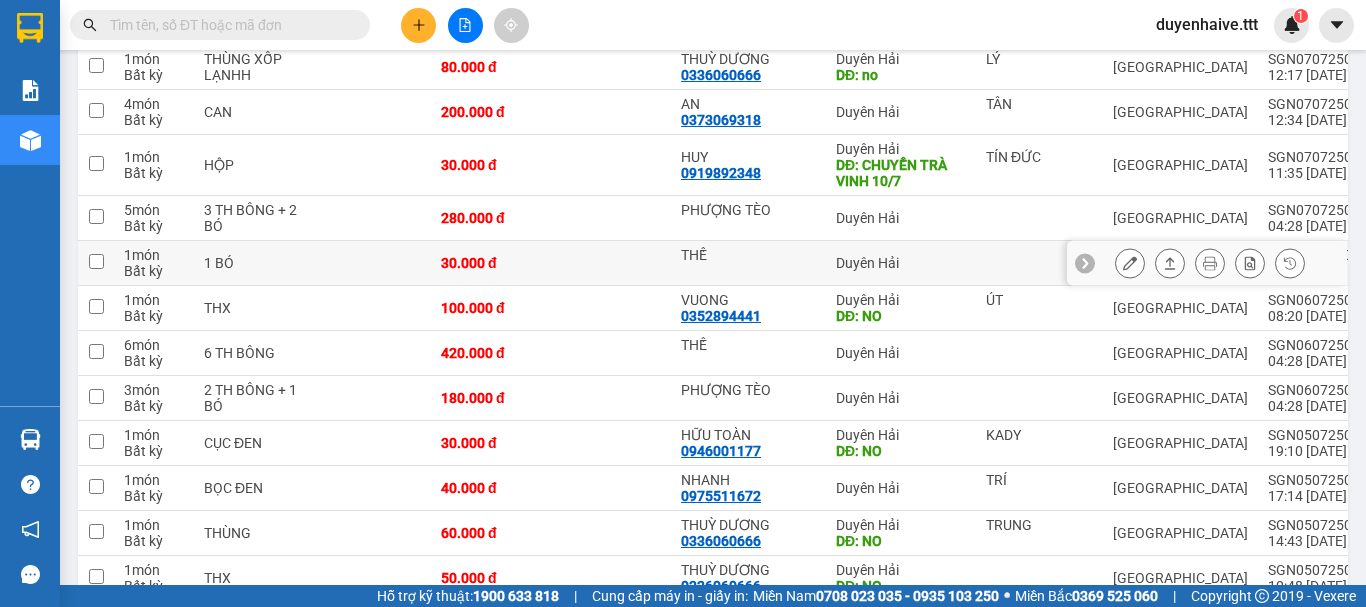 scroll, scrollTop: 1870, scrollLeft: 0, axis: vertical 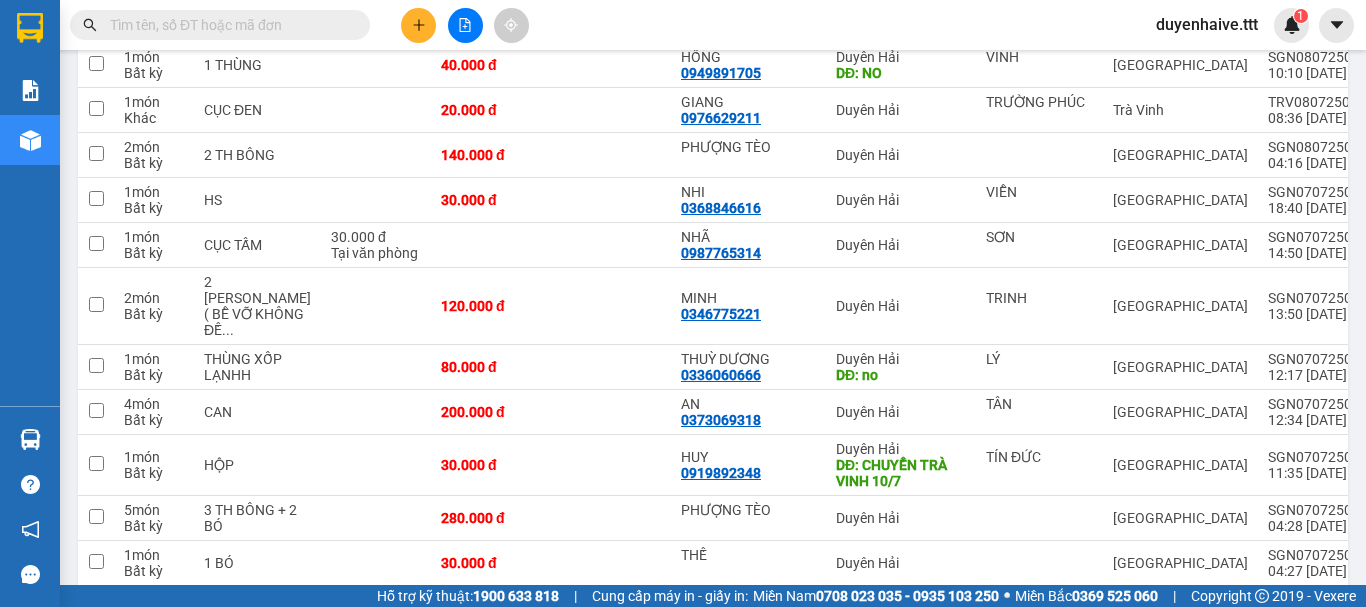 click at bounding box center [228, 25] 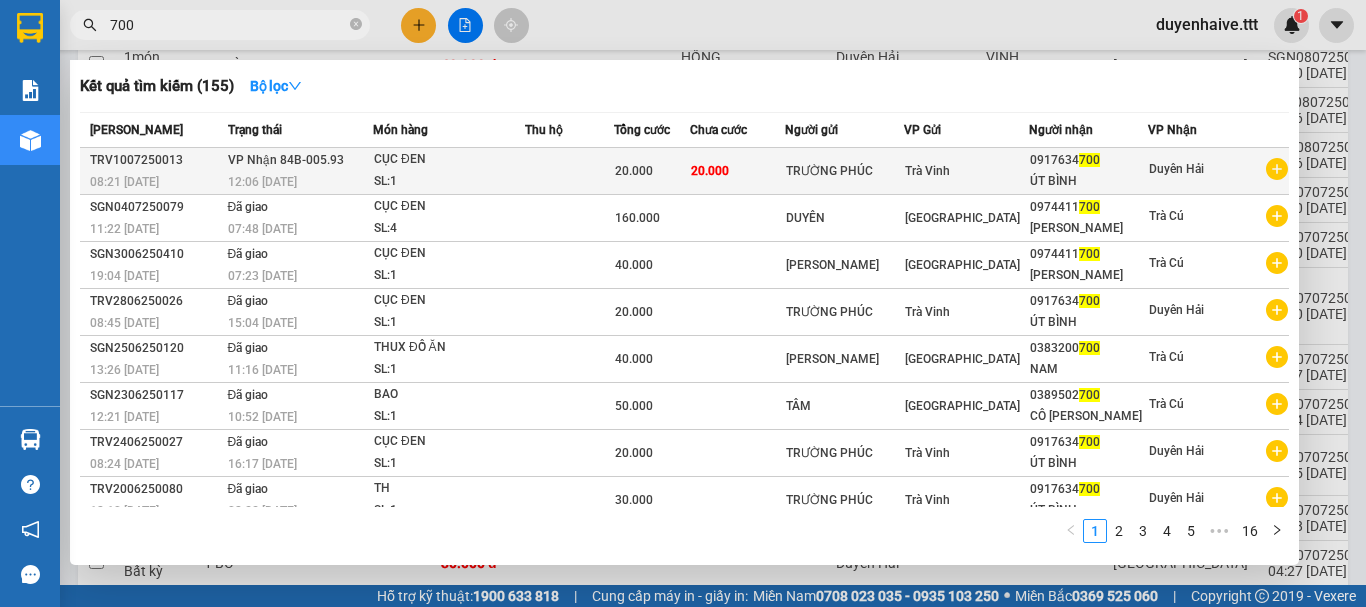 type on "700" 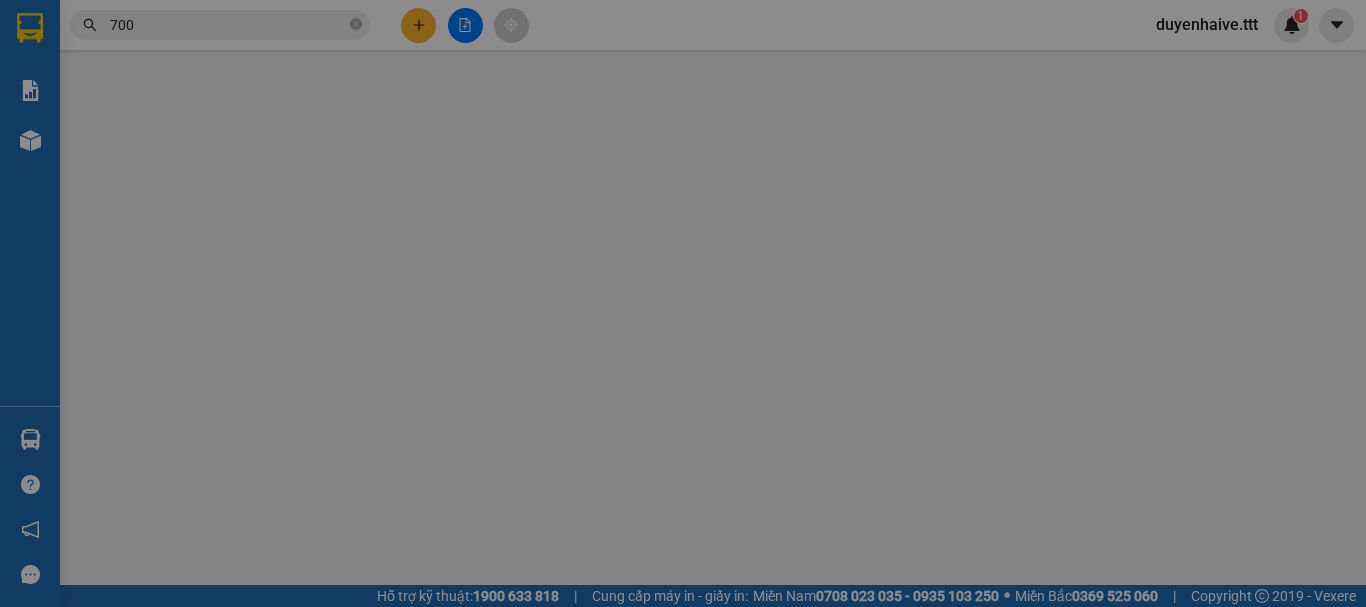 scroll, scrollTop: 0, scrollLeft: 0, axis: both 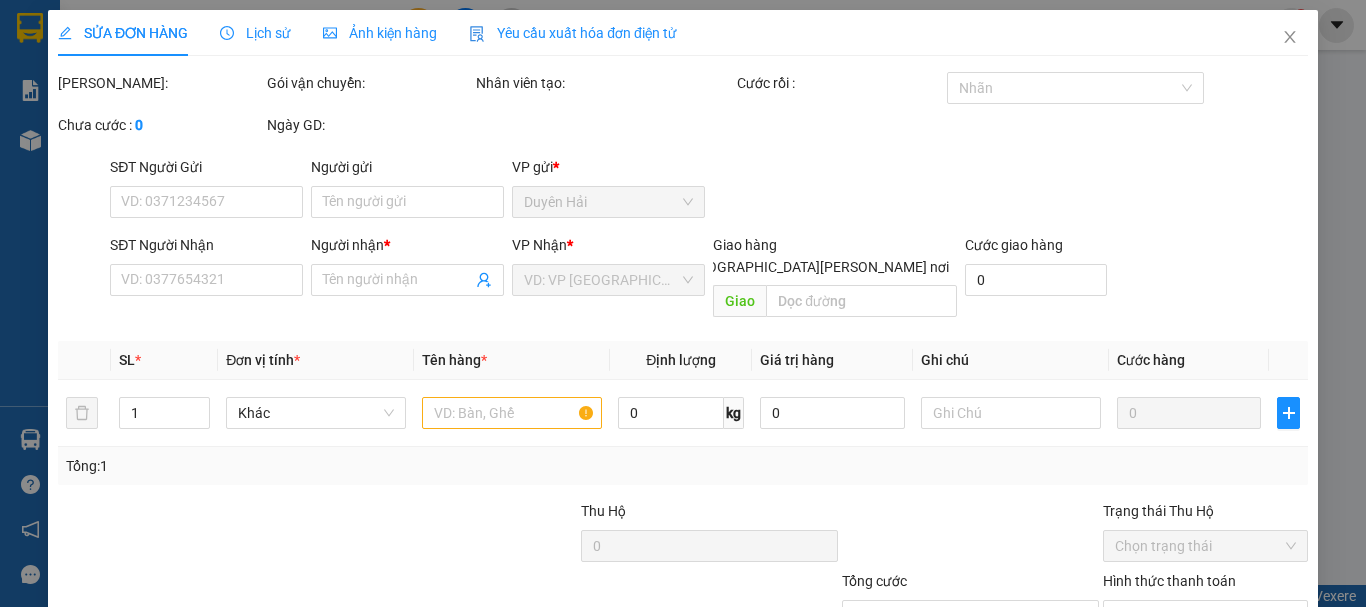 type on "TRƯỜNG PHÚC" 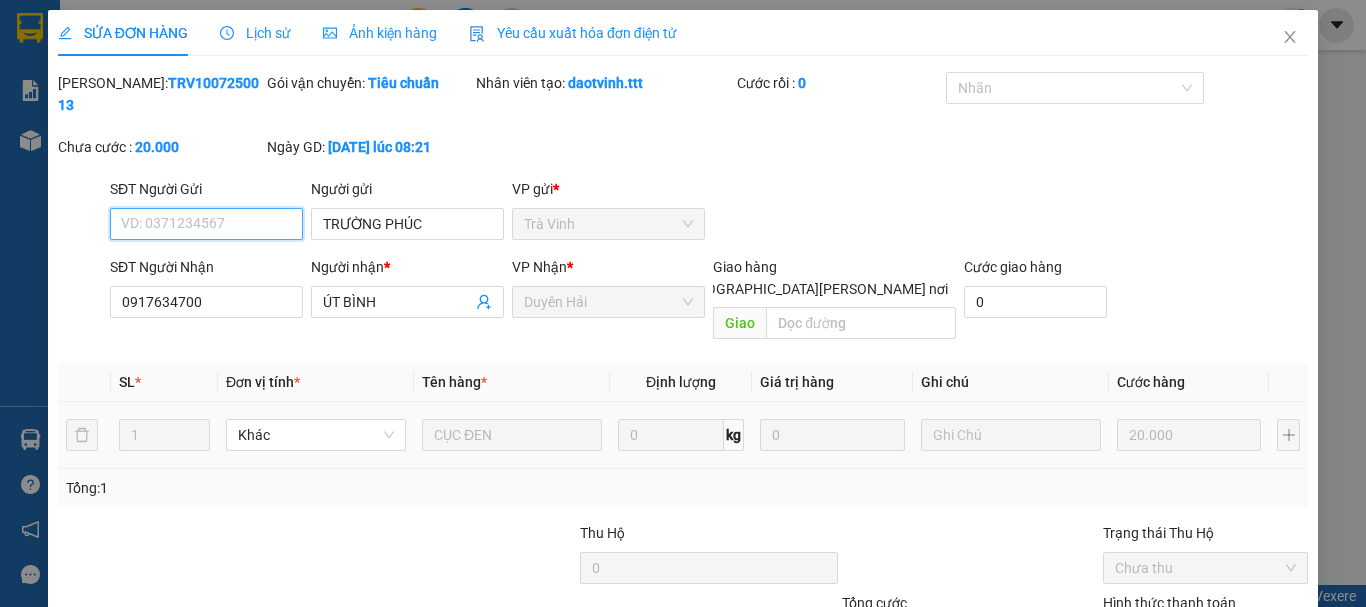 scroll, scrollTop: 137, scrollLeft: 0, axis: vertical 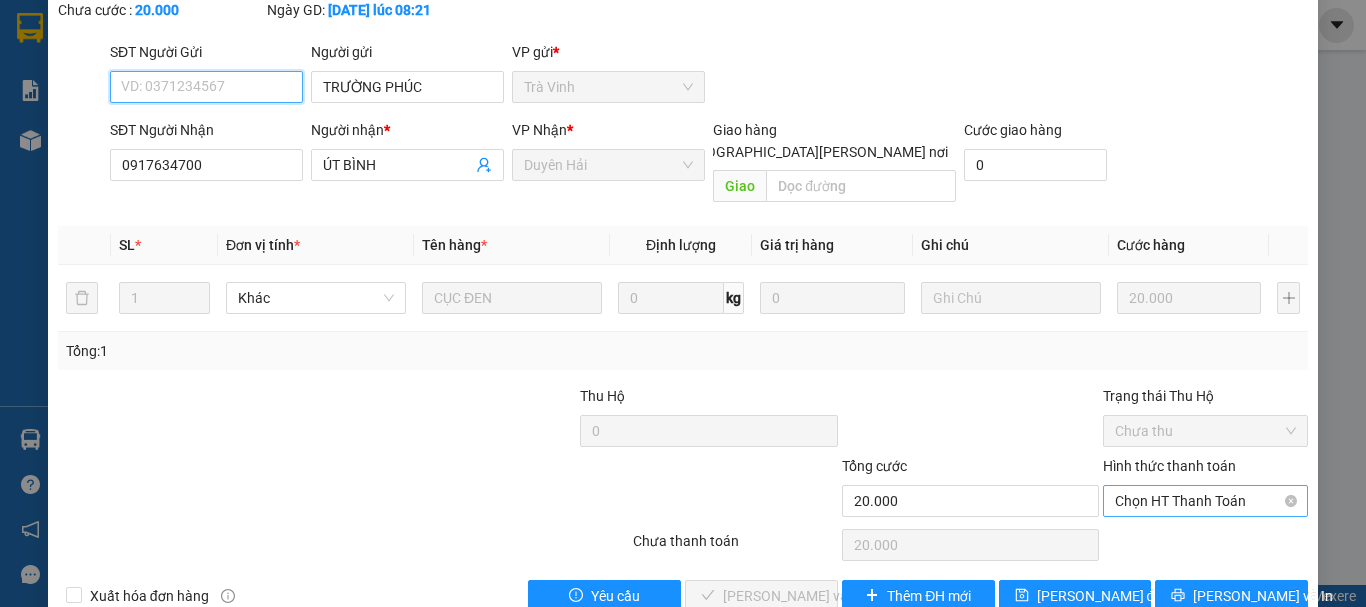 click on "Chọn HT Thanh Toán" at bounding box center [1205, 501] 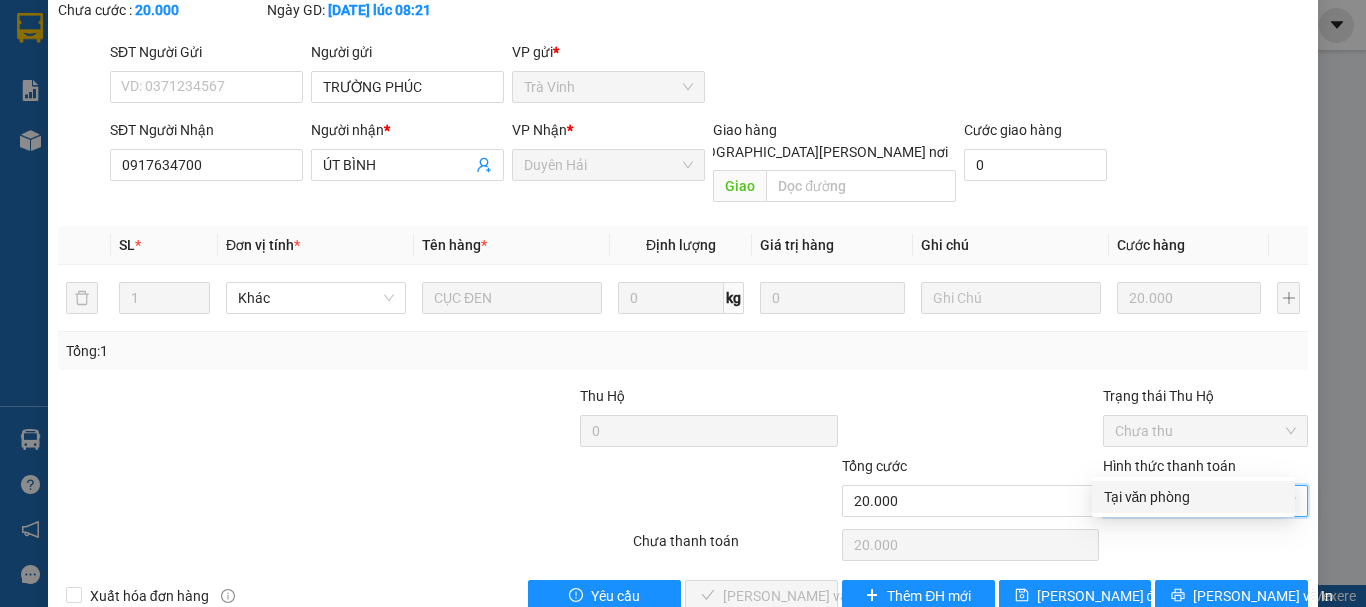 click on "Tại văn phòng" at bounding box center (1193, 497) 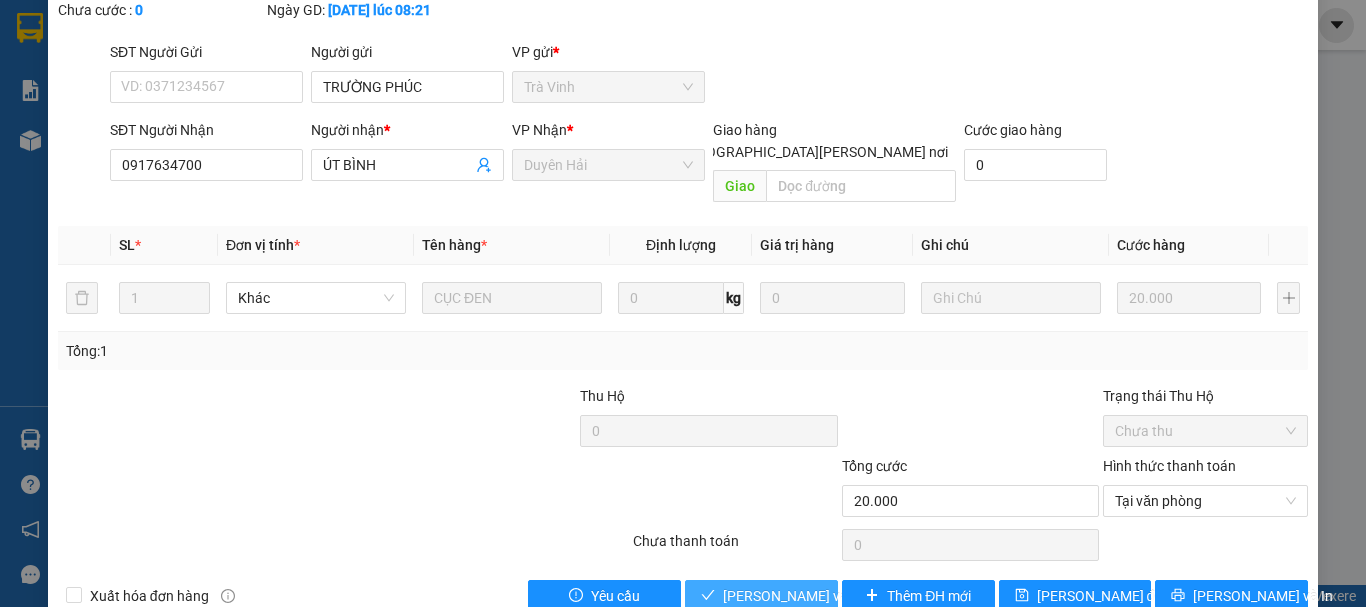 click on "[PERSON_NAME] và Giao hàng" at bounding box center [858, 596] 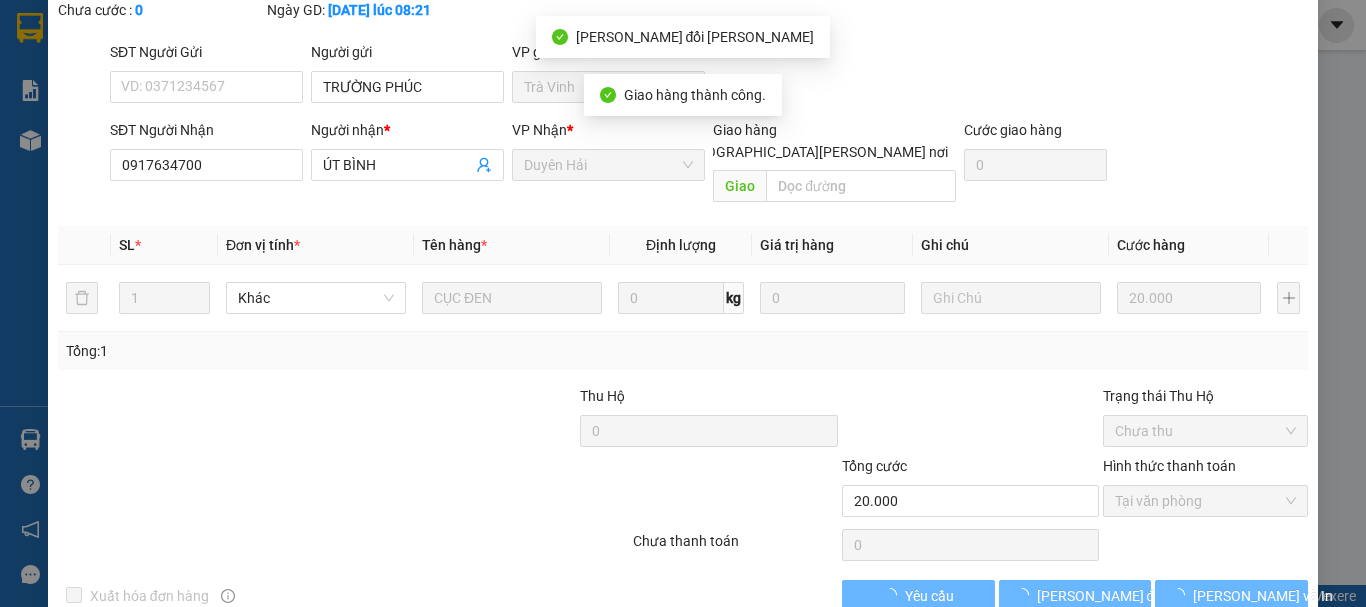 scroll, scrollTop: 0, scrollLeft: 0, axis: both 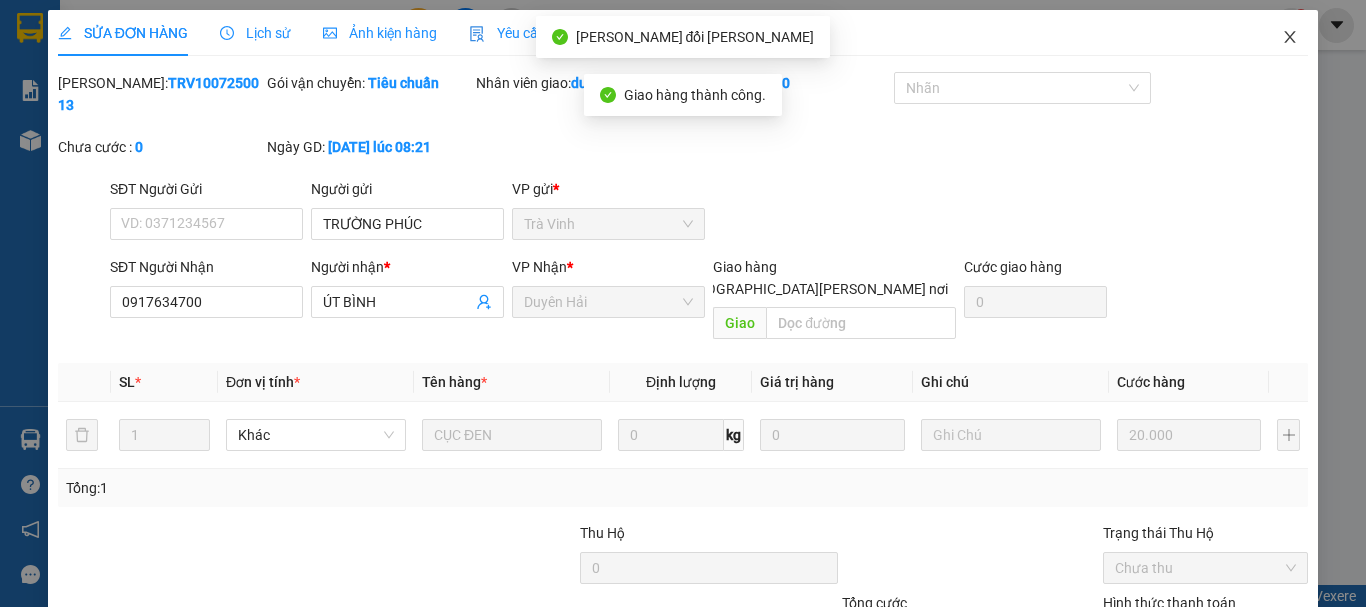click 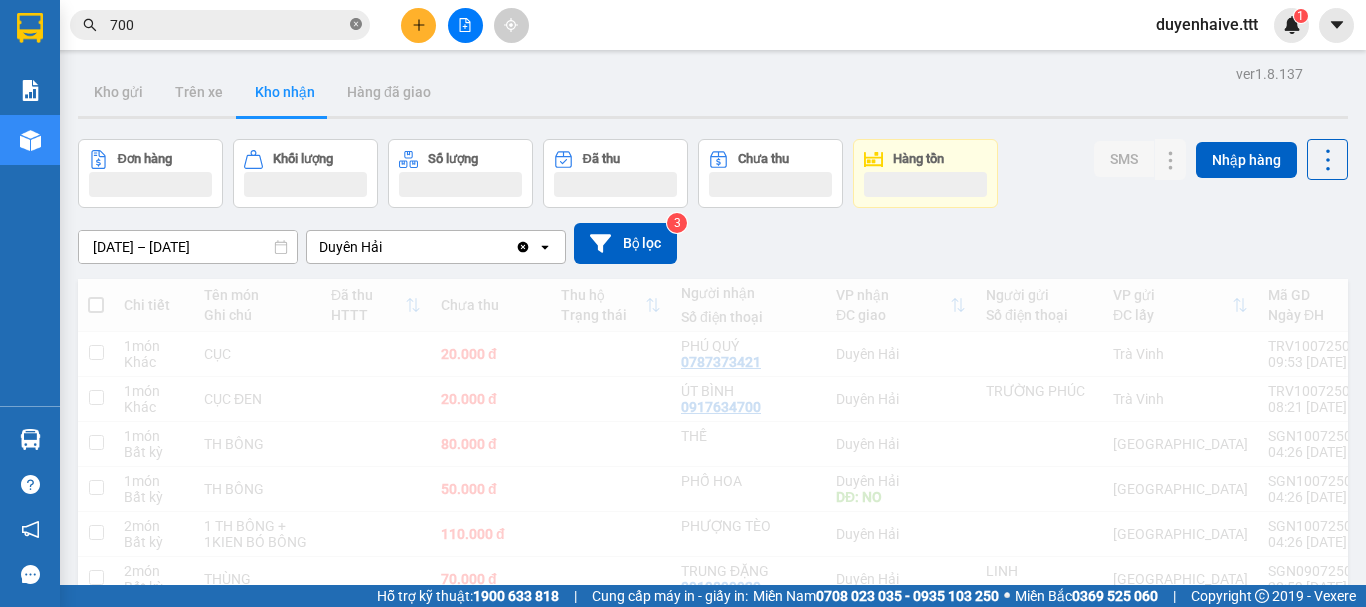 click 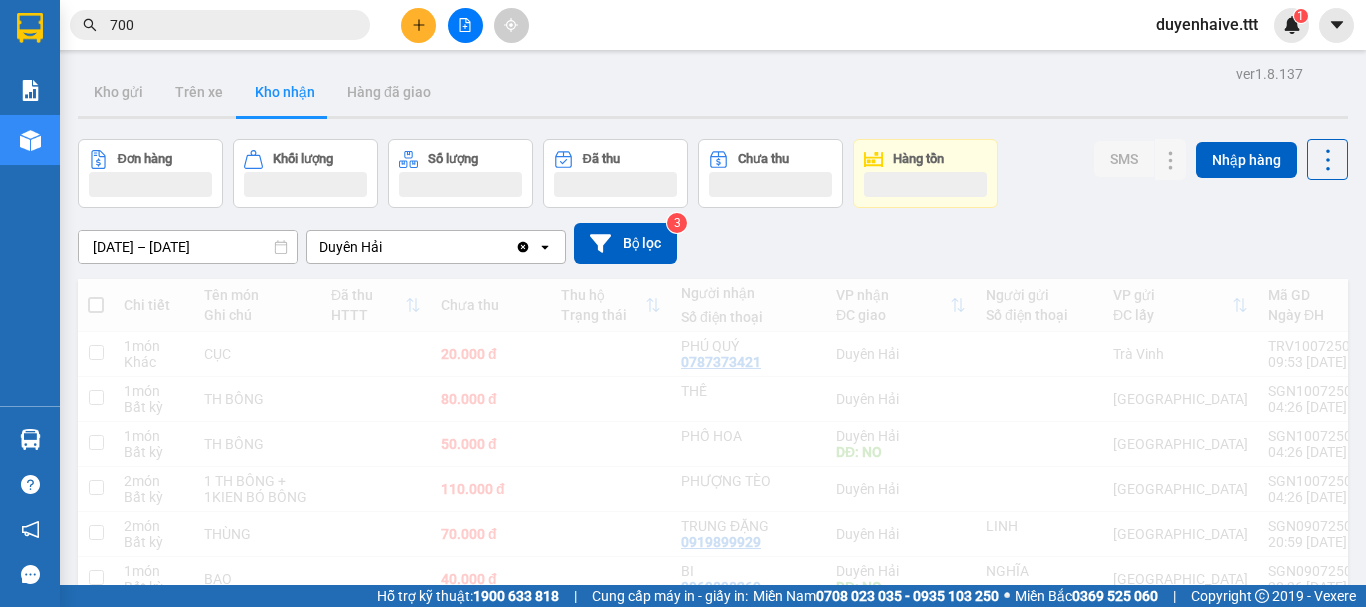 type 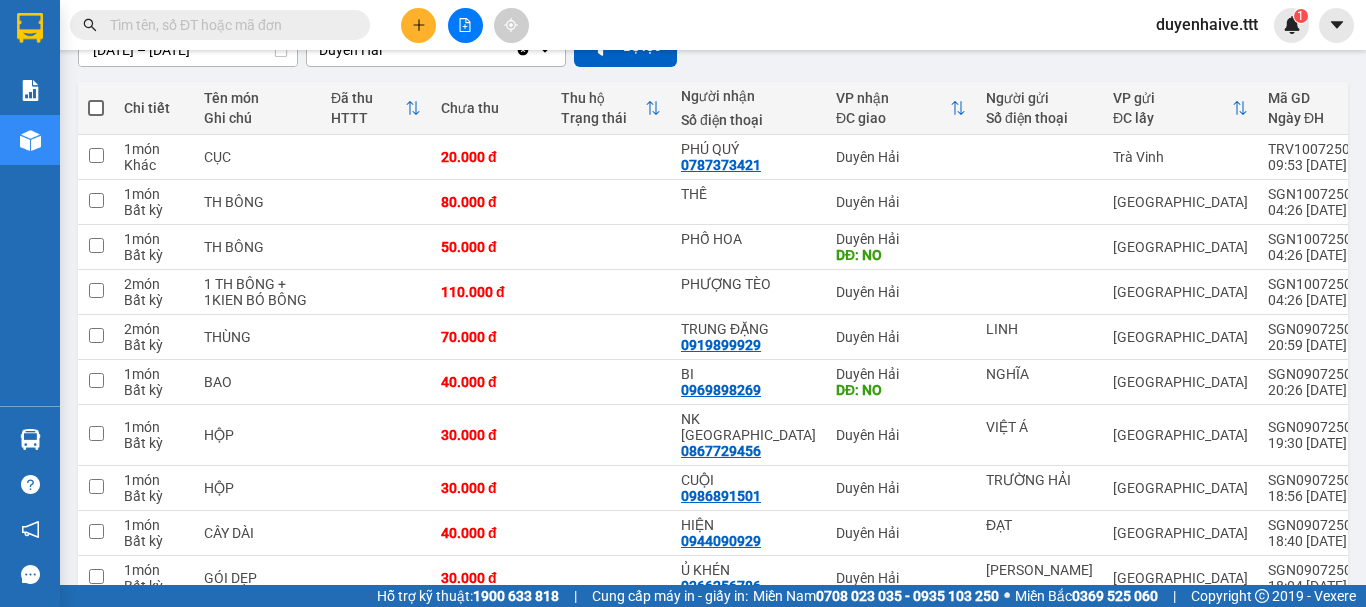 scroll, scrollTop: 0, scrollLeft: 0, axis: both 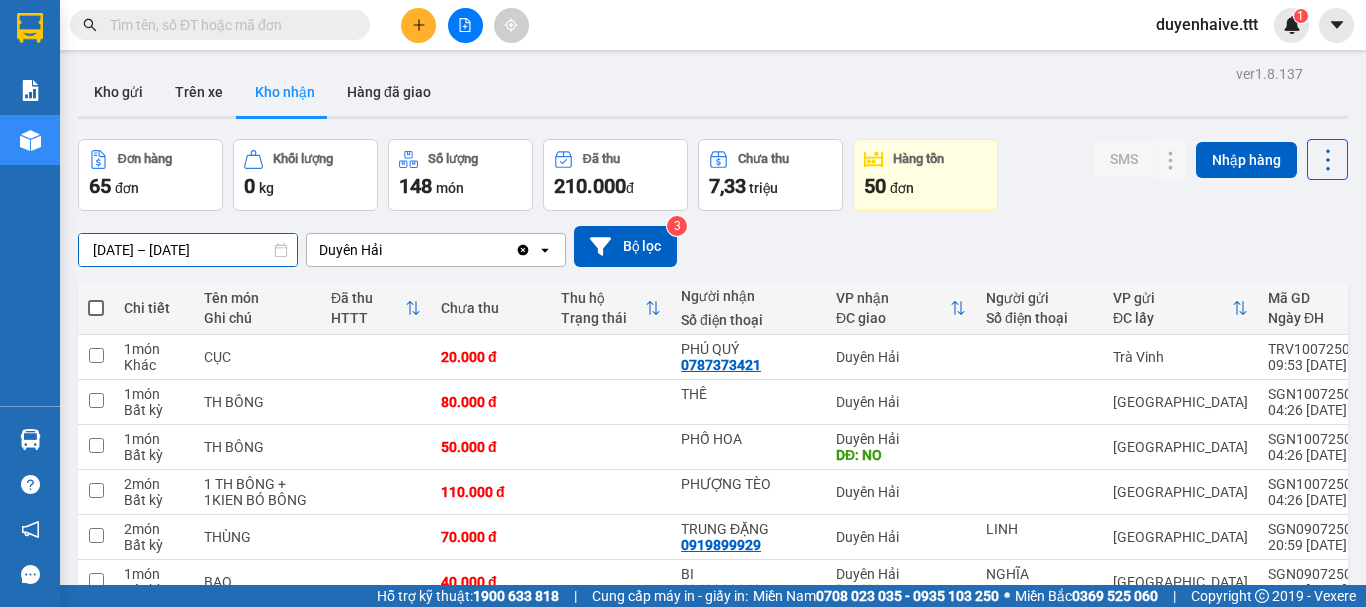 click on "ver  1.8.137 Kho gửi Trên xe Kho nhận Hàng đã giao Đơn hàng 65 đơn Khối lượng 0 kg Số lượng 148 món Đã thu 210.000  đ Chưa thu 7,33   triệu Hàng tồn 50 đơn SMS Nhập hàng 01/07/2025 – 10/07/2025 Press the down arrow key to interact with the calendar and select a date. Press the escape button to close the calendar. Selected date range is from 01/07/2025 to 10/07/2025. Duyên Hải Clear value open Bộ lọc 3 Chi tiết Tên món Ghi chú Đã thu HTTT Chưa thu Thu hộ Trạng thái Người nhận Số điện thoại VP nhận ĐC giao Người gửi Số điện thoại VP gửi ĐC lấy Mã GD Ngày ĐH Nhân viên SMS Tồn kho 1  món Khác CỤC 20.000 đ PHÚ QUÝ 0787373421 Duyên Hải Trà Vinh TRV1007250025 09:53 10/07 daotvinh.ttt 1 0   1  món Bất kỳ TH BÔNG 80.000 đ THẾ Duyên Hải Sài Gòn SGN1007250002 04:26 10/07 ngantramhang.ttt 0 0   1  món Bất kỳ TH BÔNG  50.000 đ PHỐ HOA Duyên Hải DĐ: NO Sài Gòn SGN1007250003 04:26 10/07" at bounding box center [713, 1744] 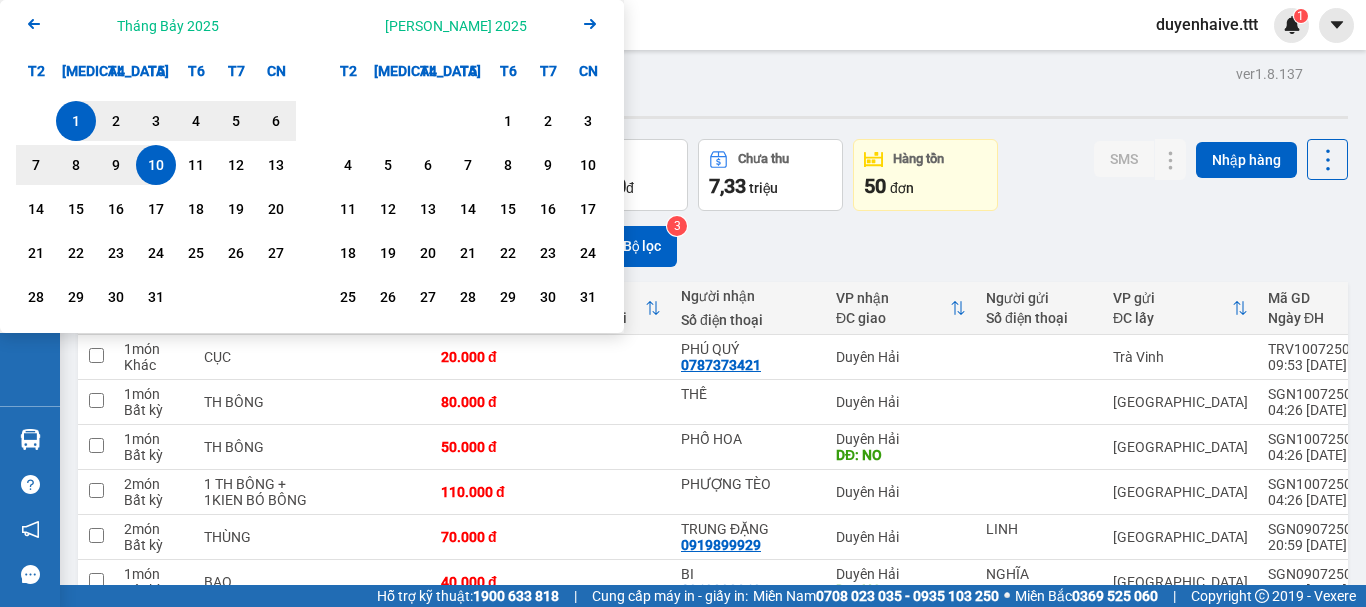 click 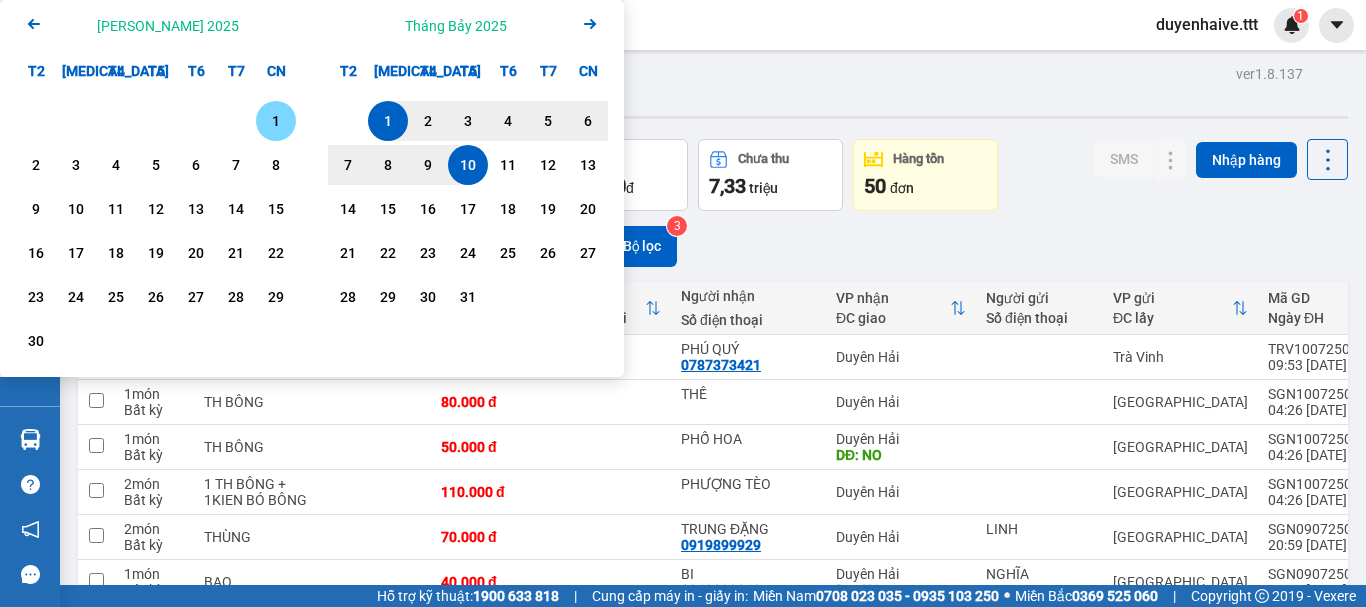 click on "1" at bounding box center [276, 121] 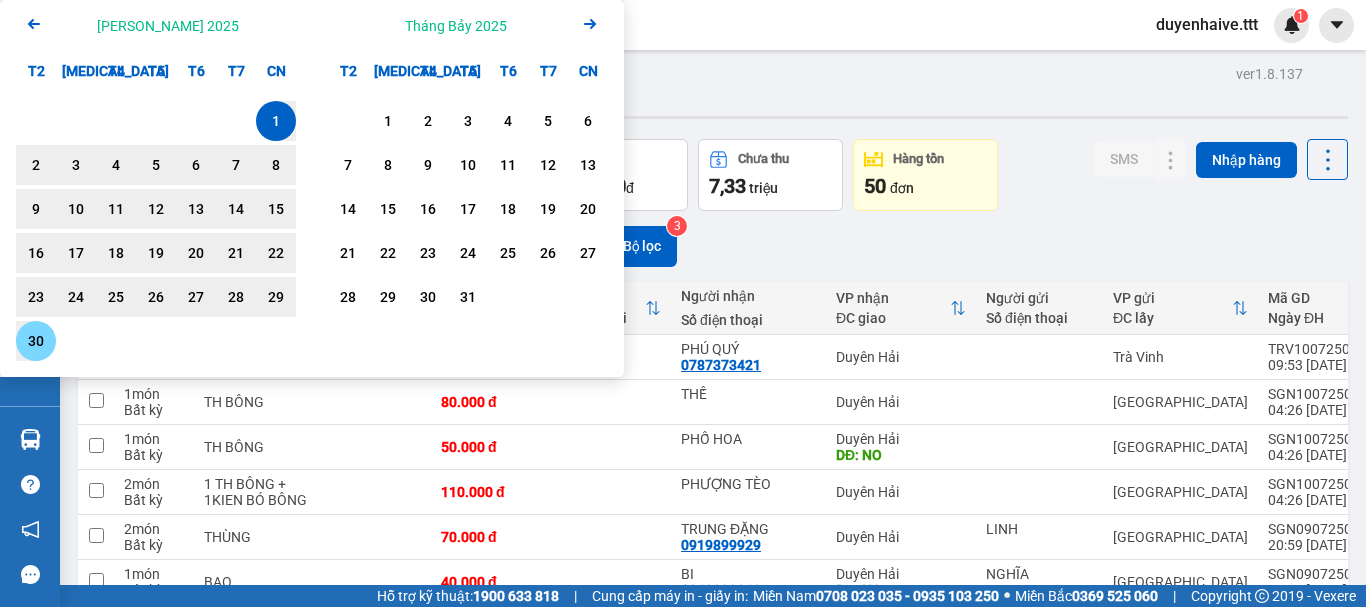 click on "30" at bounding box center [36, 341] 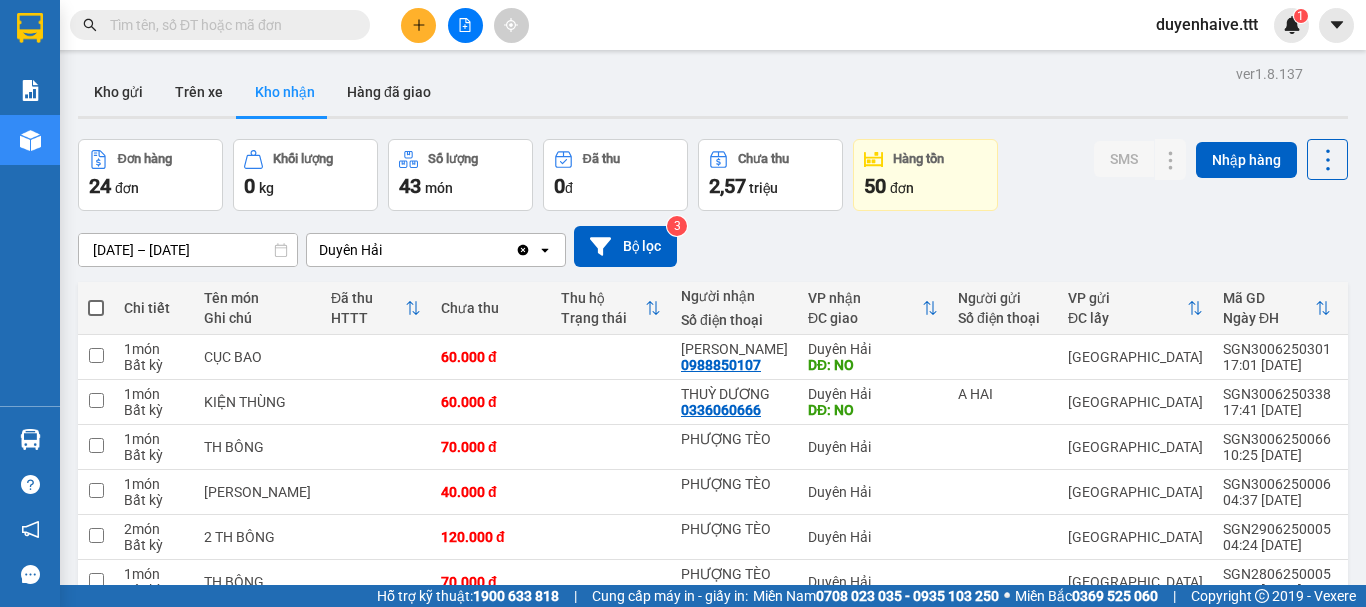click at bounding box center (228, 25) 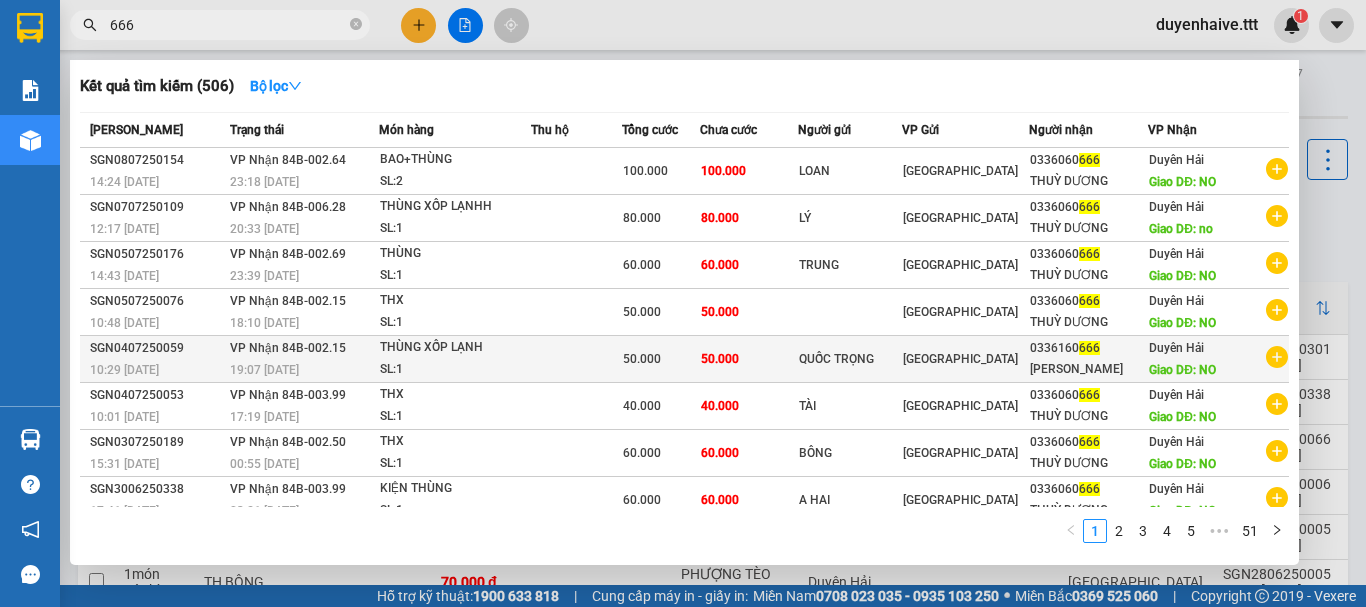 scroll, scrollTop: 111, scrollLeft: 0, axis: vertical 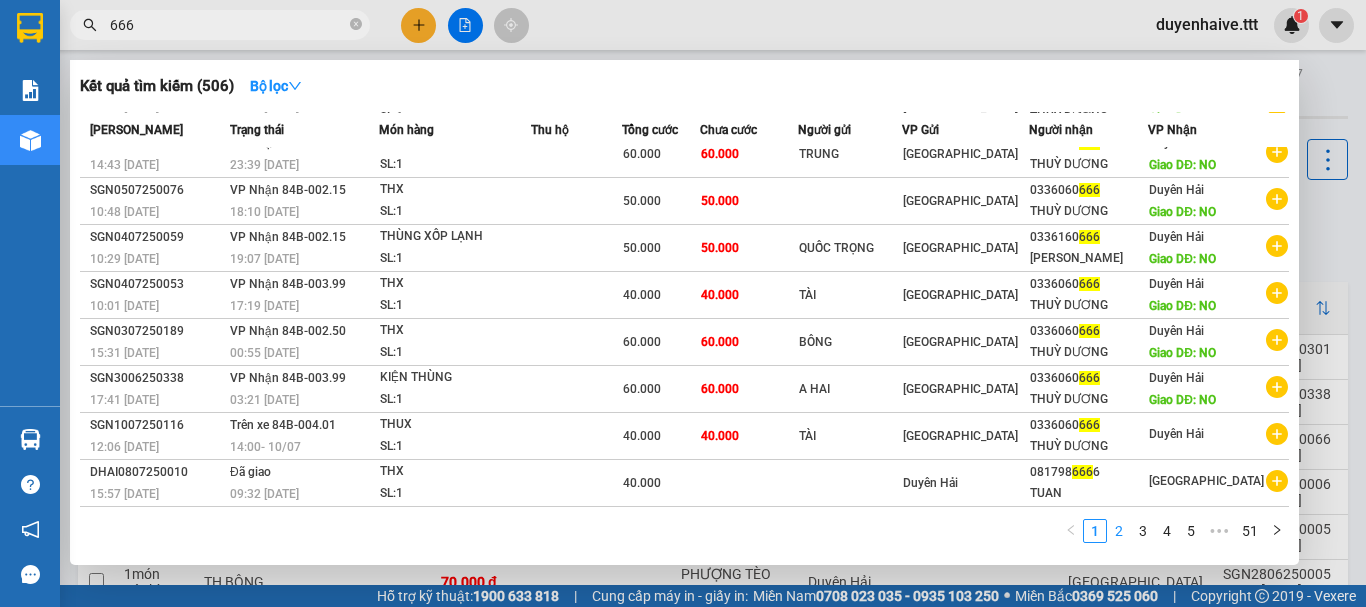 type on "666" 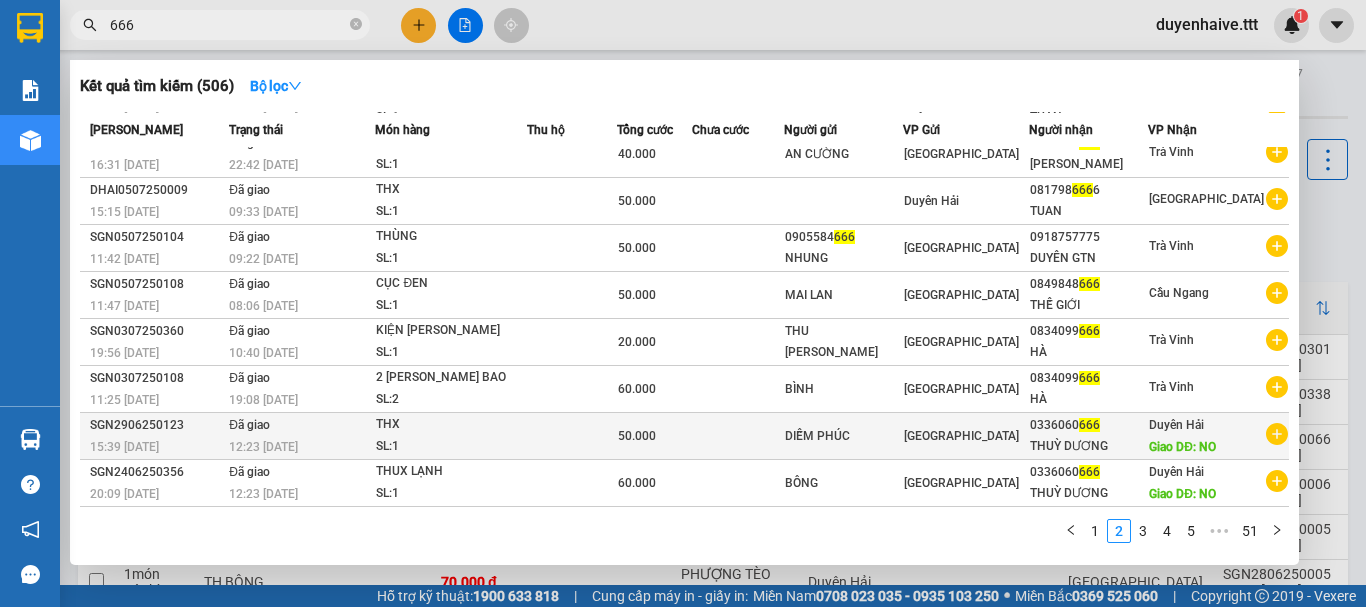 scroll, scrollTop: 0, scrollLeft: 0, axis: both 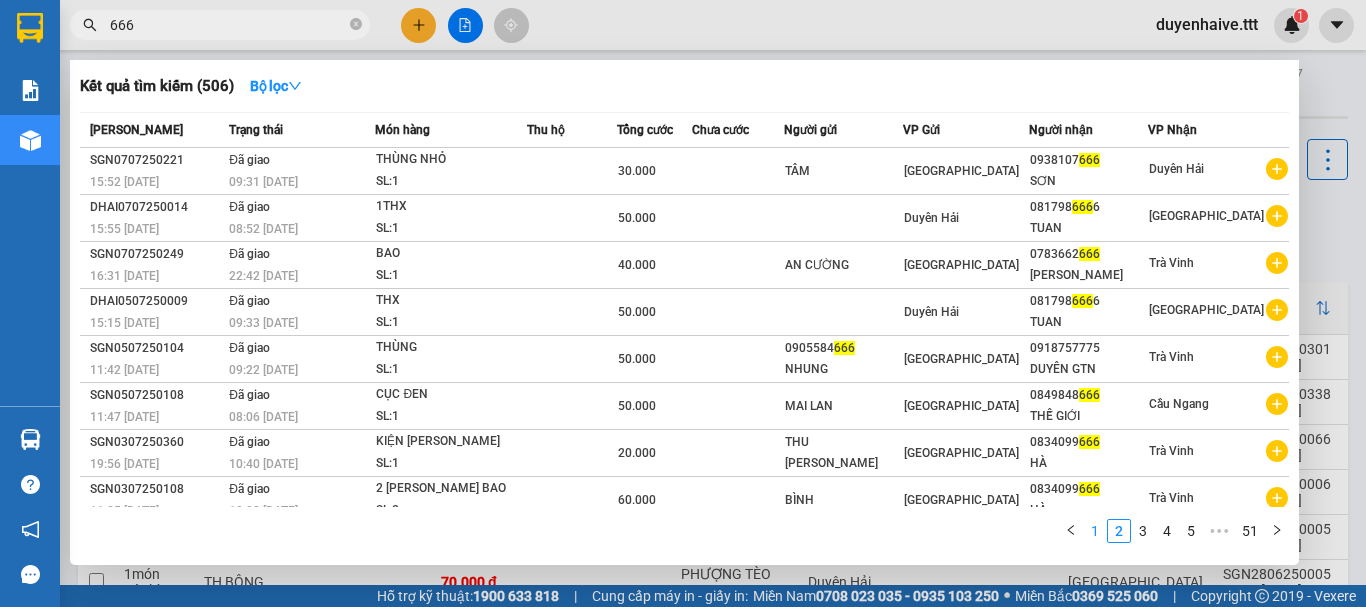 click on "1" at bounding box center (1095, 531) 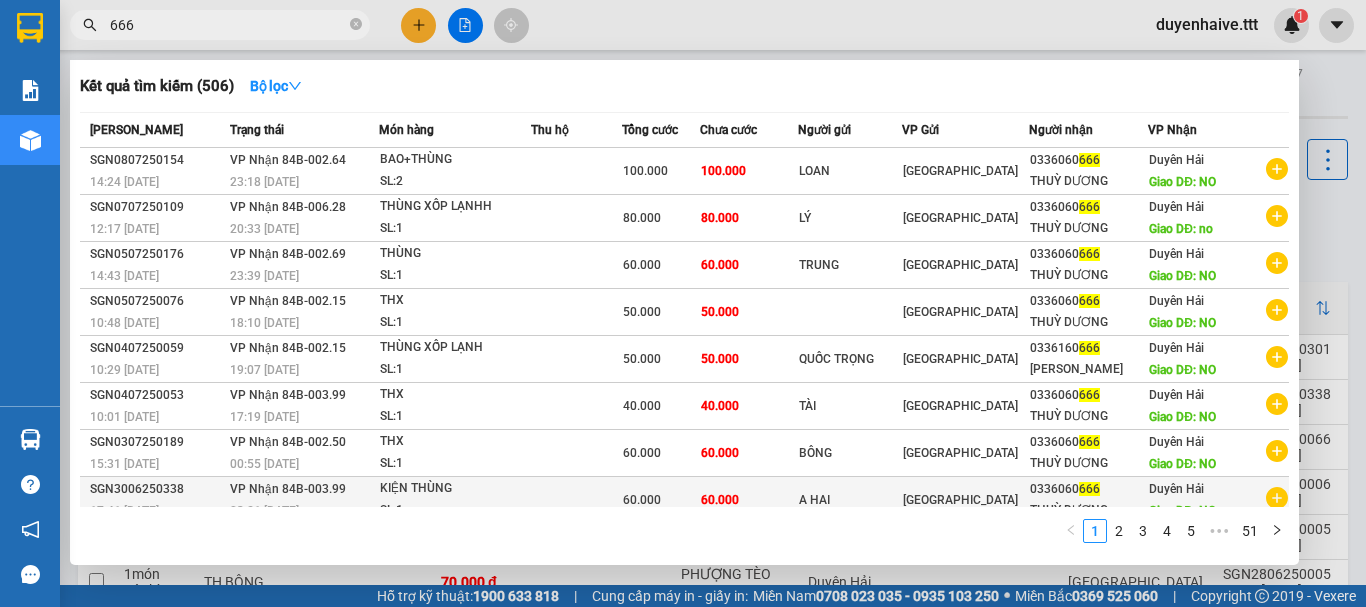 scroll, scrollTop: 111, scrollLeft: 0, axis: vertical 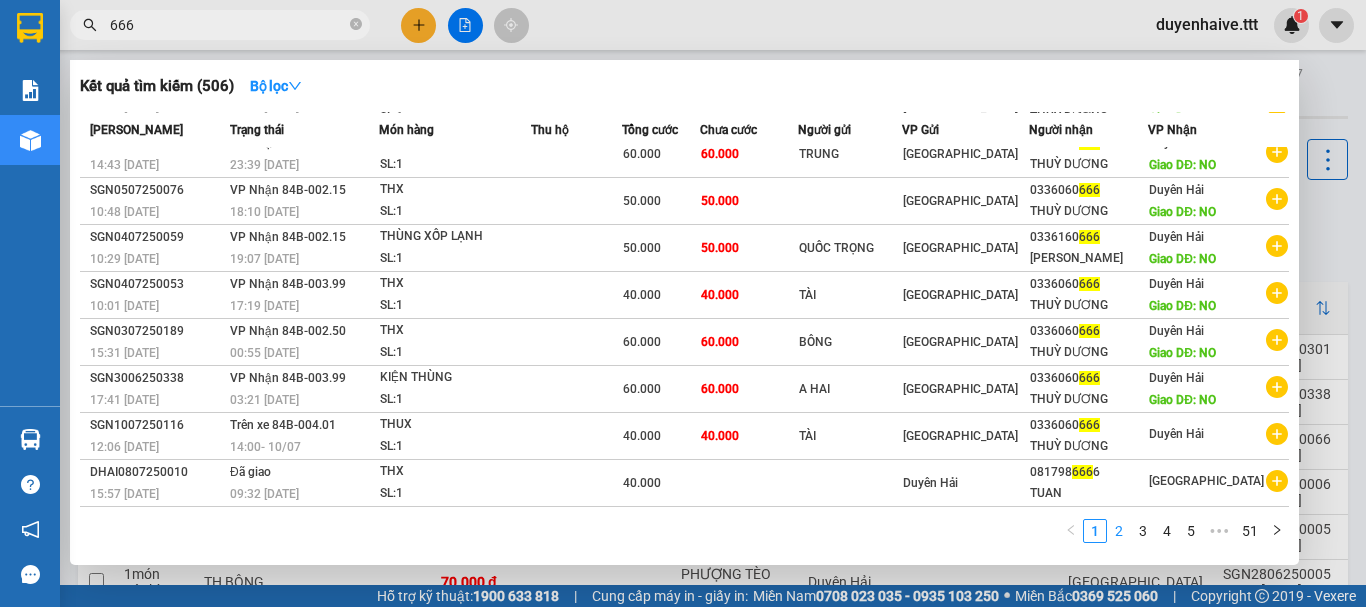 click on "2" at bounding box center (1119, 531) 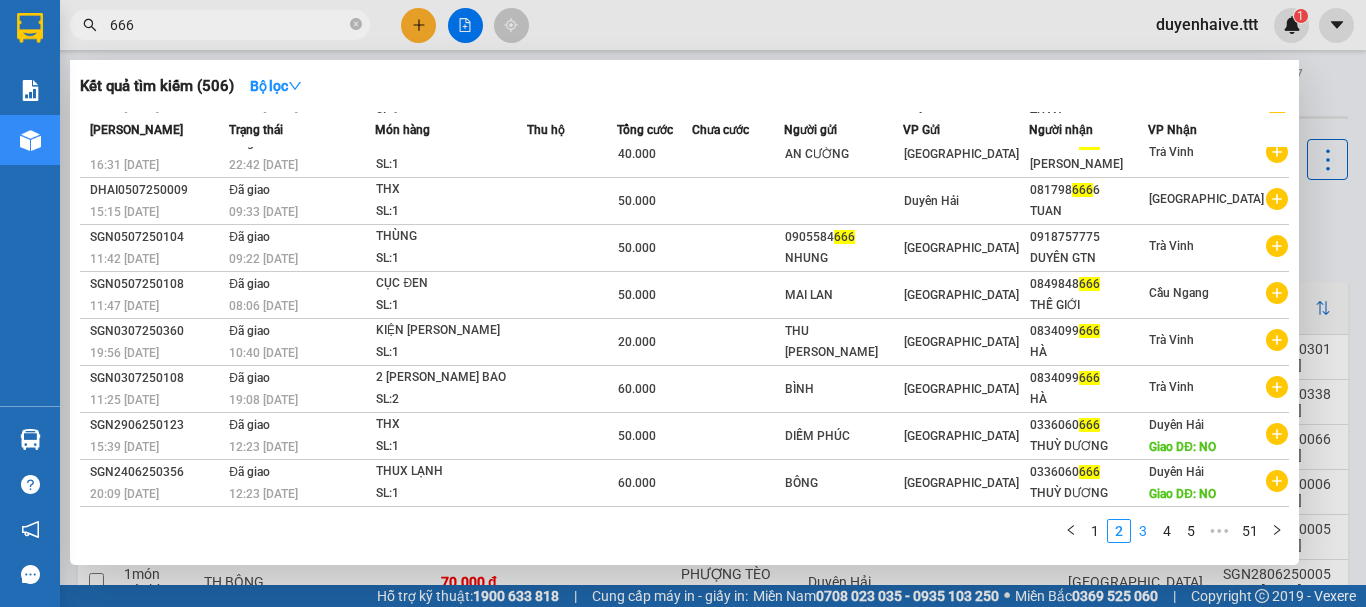 click on "3" at bounding box center (1143, 531) 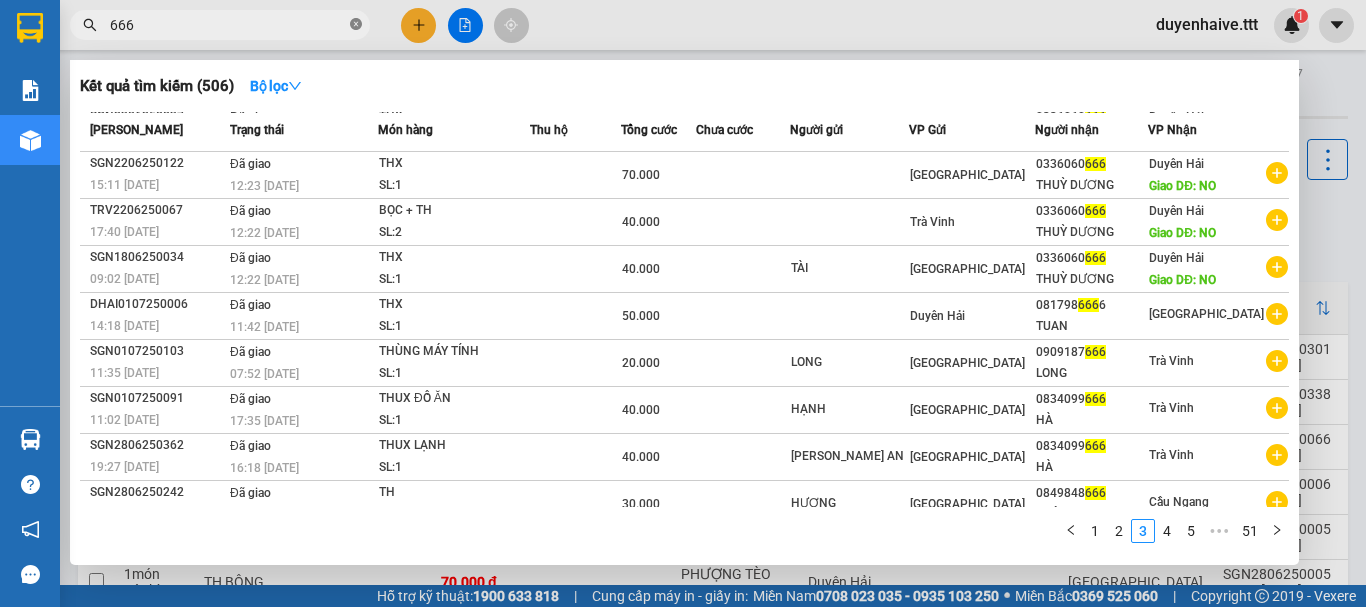 click 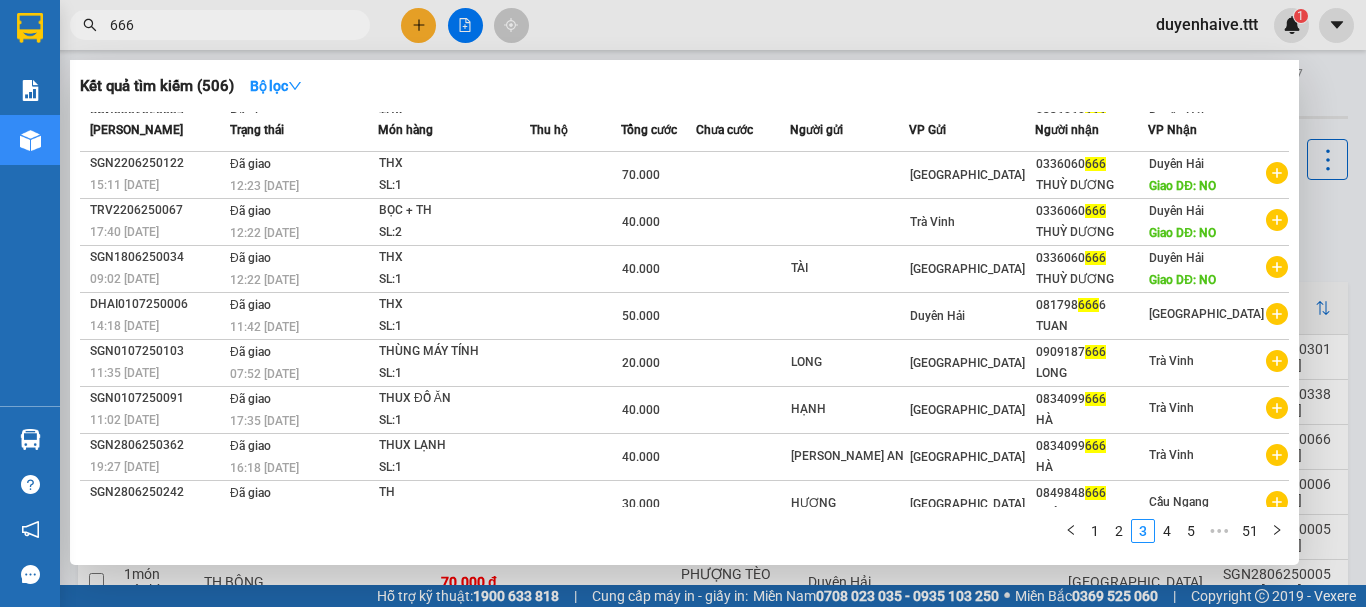 type 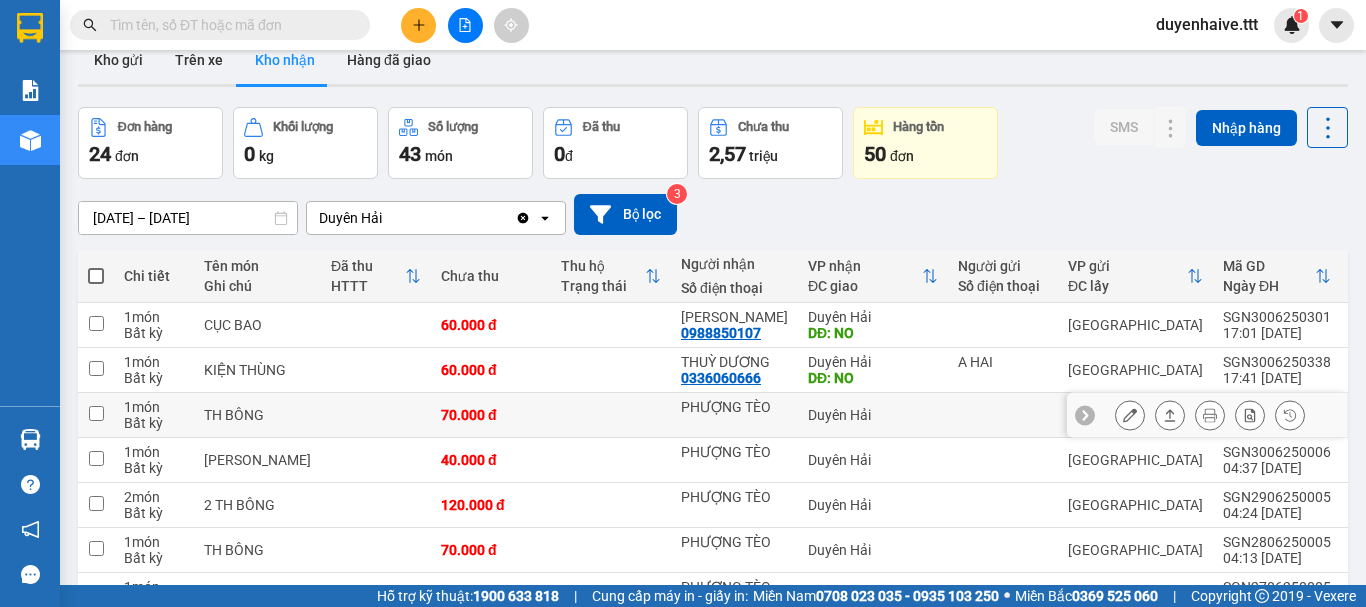 scroll, scrollTop: 0, scrollLeft: 0, axis: both 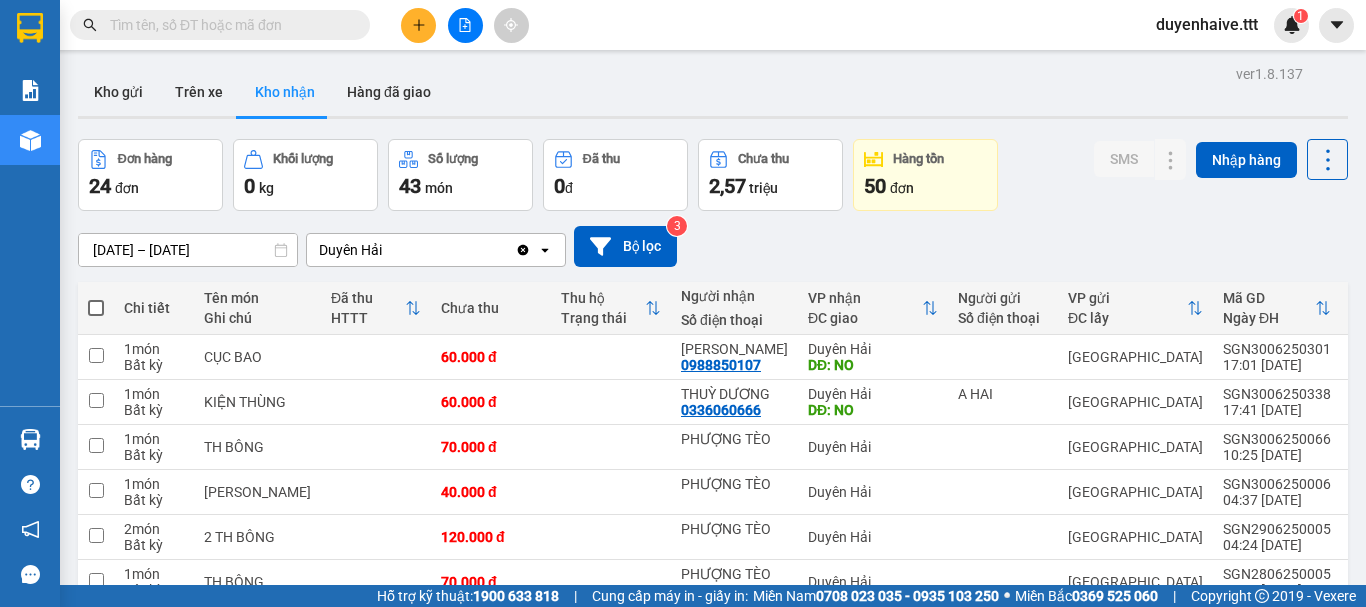 click on "ver  1.8.137 Kho gửi Trên xe Kho nhận Hàng đã giao Đơn hàng 24 đơn Khối lượng 0 kg Số lượng 43 món Đã thu 0  đ Chưa thu 2,57   triệu Hàng tồn 50 đơn SMS Nhập hàng 01/06/2025 – 30/06/2025 Press the down arrow key to interact with the calendar and select a date. Press the escape button to close the calendar. Selected date range is from 01/06/2025 to 30/06/2025. Duyên Hải Clear value open Bộ lọc 3 Chi tiết Tên món Ghi chú Đã thu HTTT Chưa thu Thu hộ Trạng thái Người nhận Số điện thoại VP nhận ĐC giao Người gửi Số điện thoại VP gửi ĐC lấy Mã GD Ngày ĐH Nhân viên SMS Tồn kho 1  món Bất kỳ CỤC BAO 60.000 đ HOÀNG ANH 0988850107 Duyên Hải DĐ: NO Sài Gòn SGN3006250301 17:01 30/06 dungsg.ttt 1 10   ngày 1  món Bất kỳ KIỆN THÙNG  60.000 đ THUỲ DƯƠNG 0336060666 Duyên Hải DĐ: NO A HAI  Sài Gòn SGN3006250338 17:41 30/06 namsg.ttt 1 10   ngày 1  món Bất kỳ TH BÔNG 70.000 đ Sài Gòn 0" at bounding box center [713, 789] 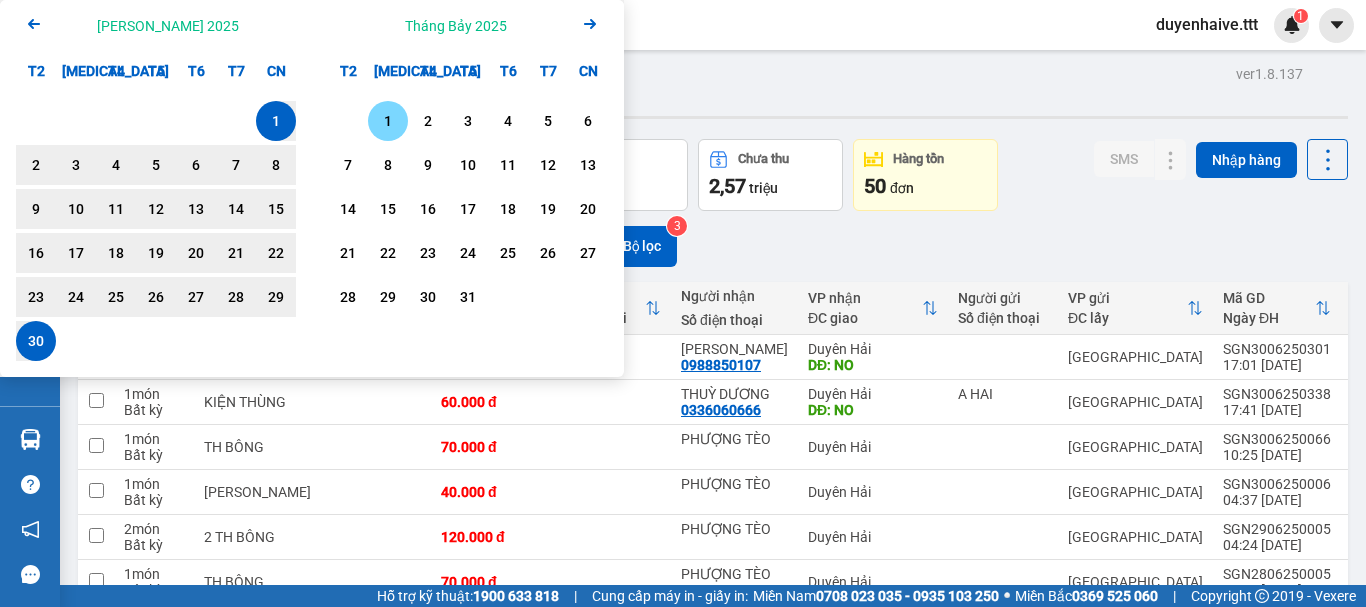 click on "1" at bounding box center [388, 121] 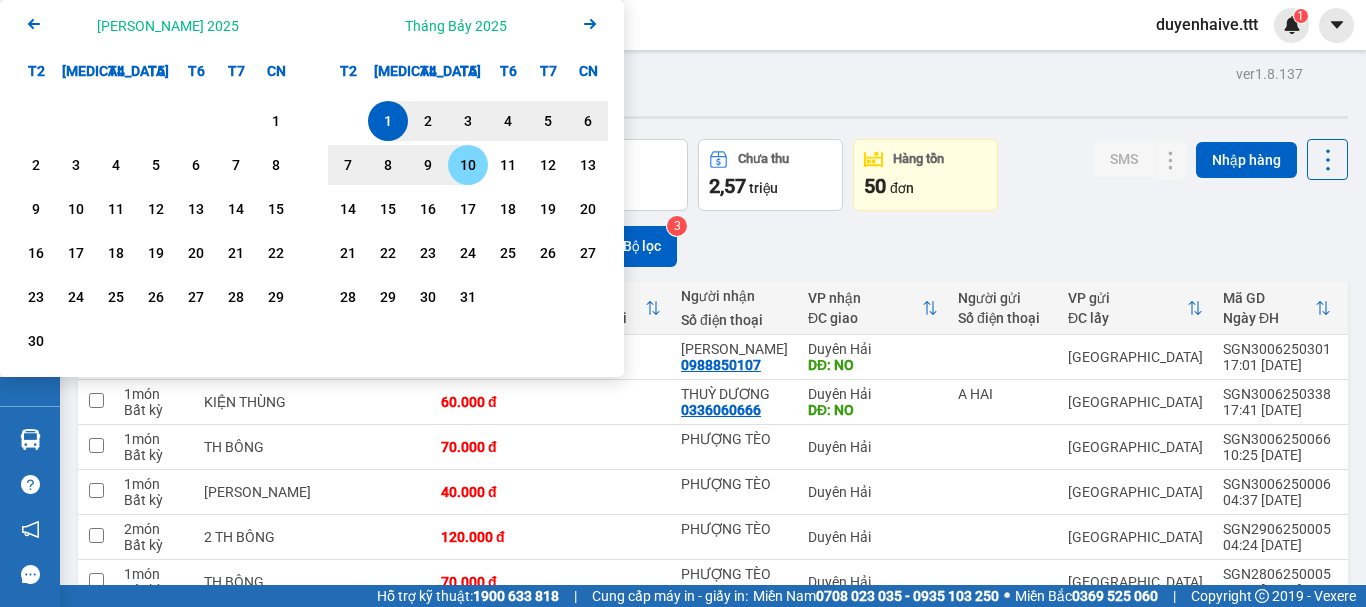 click on "10" at bounding box center [468, 165] 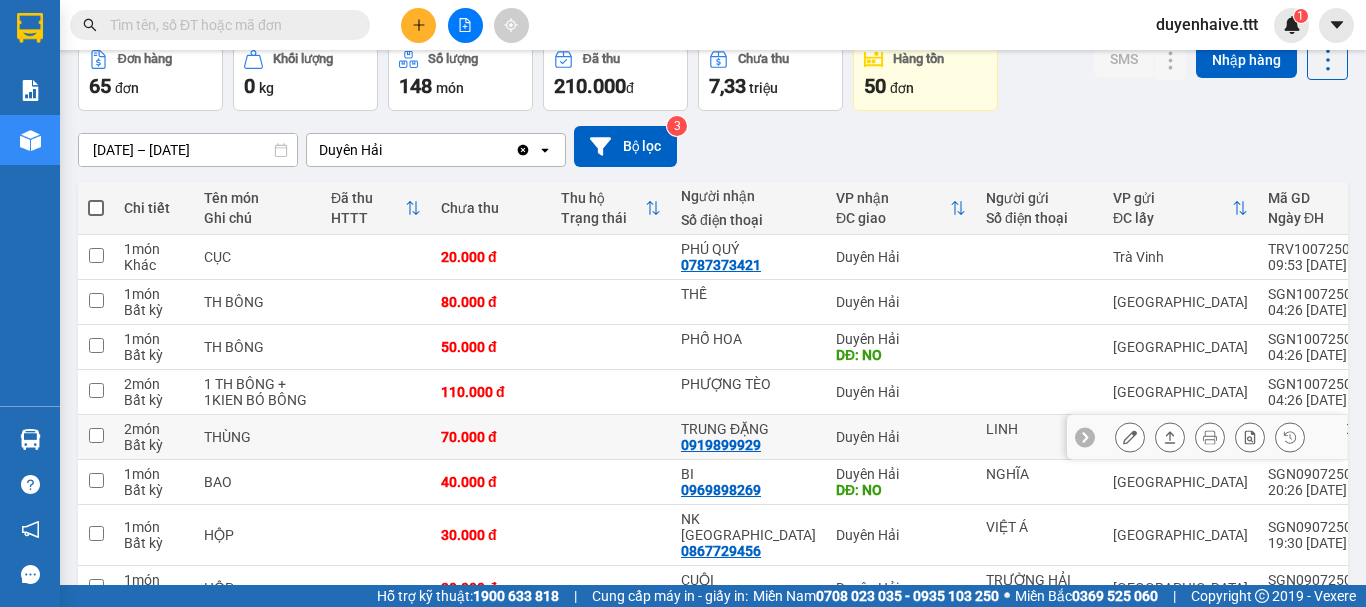 scroll, scrollTop: 300, scrollLeft: 0, axis: vertical 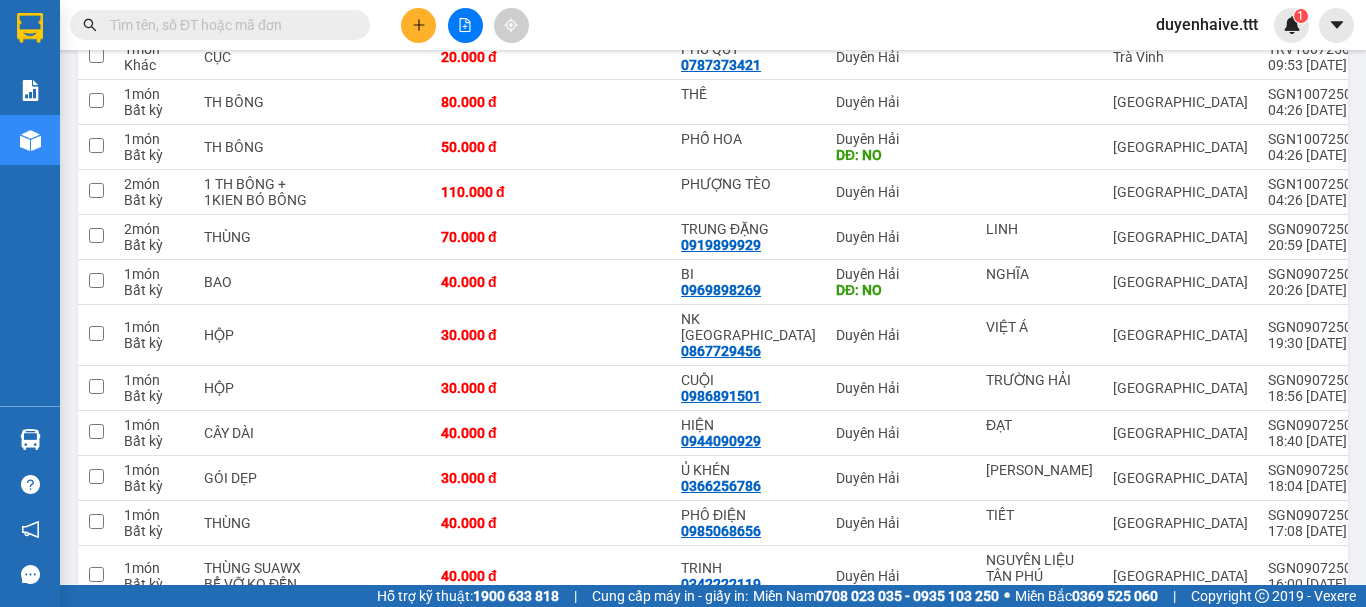click at bounding box center [228, 25] 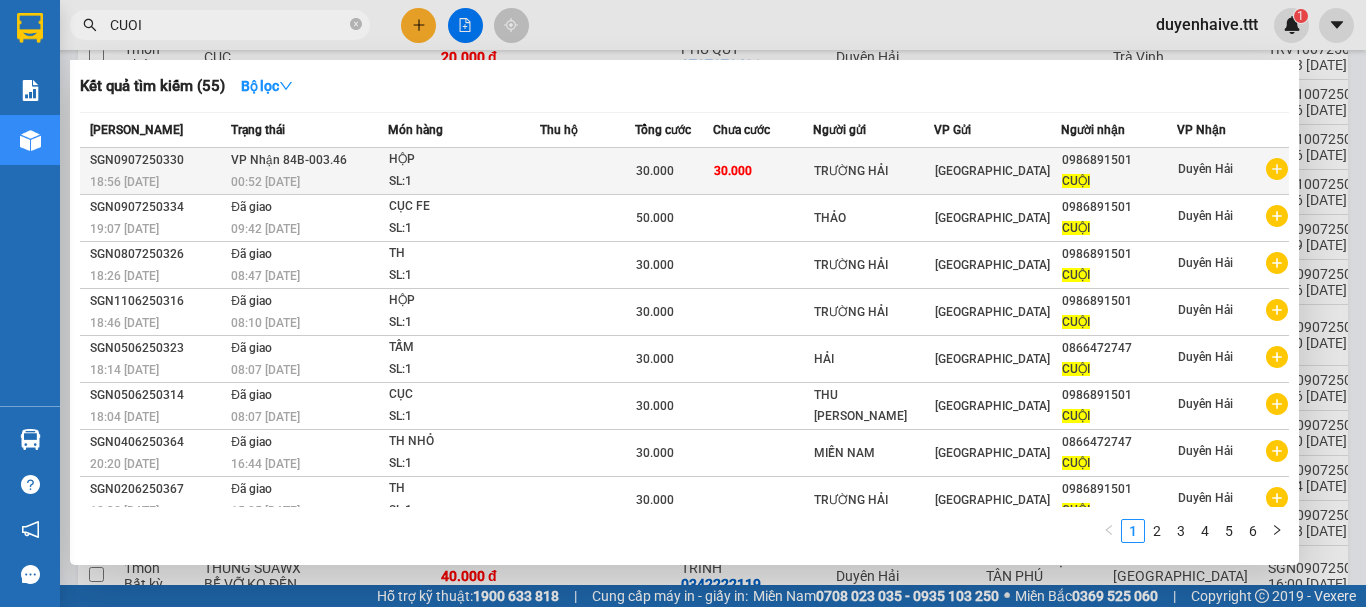 type on "CUOI" 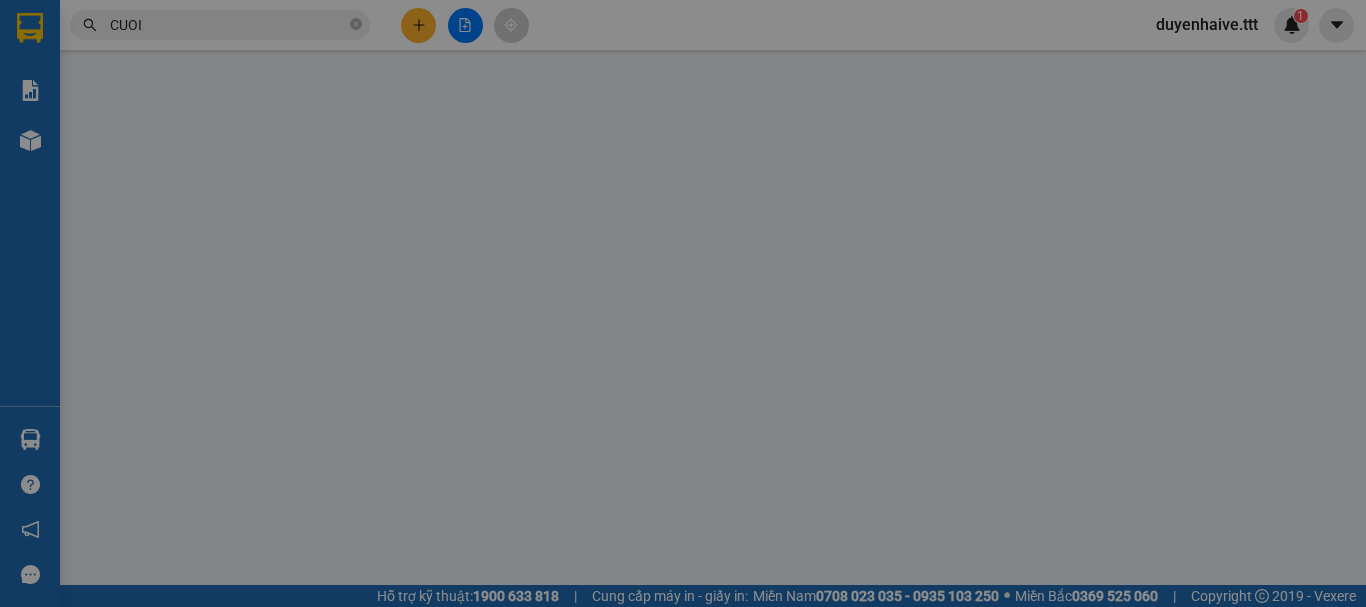 scroll, scrollTop: 0, scrollLeft: 0, axis: both 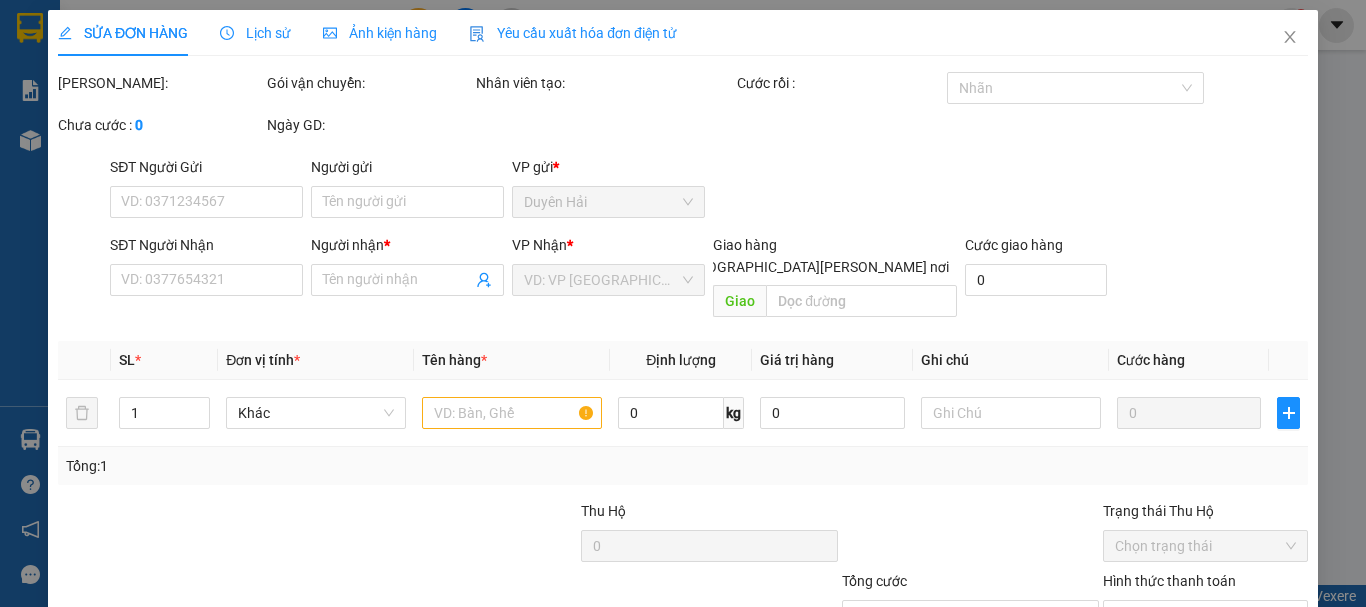 type on "TRƯỜNG HẢI" 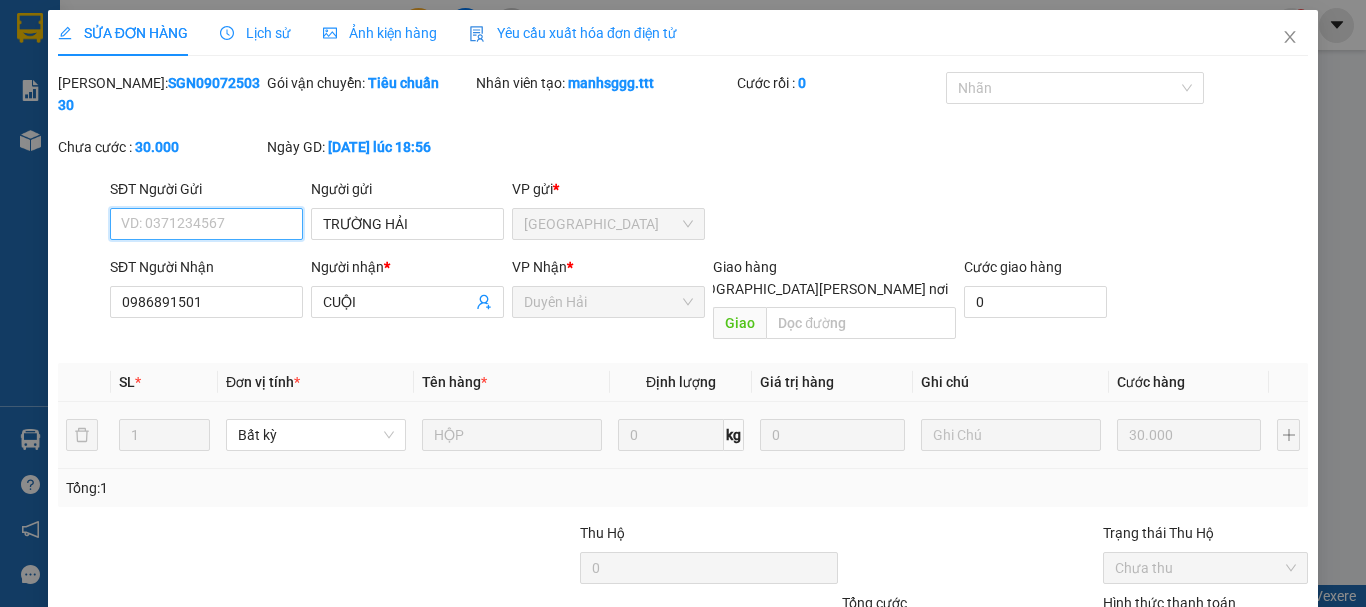 scroll, scrollTop: 130, scrollLeft: 0, axis: vertical 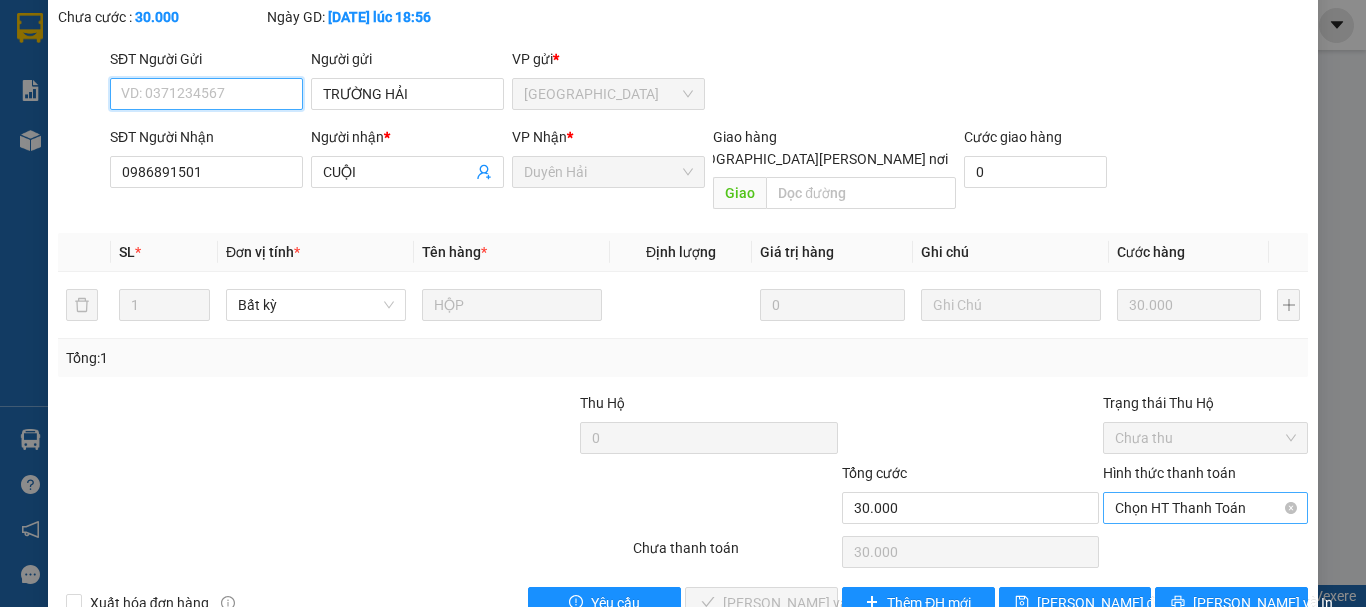 click on "Chọn HT Thanh Toán" at bounding box center [1205, 508] 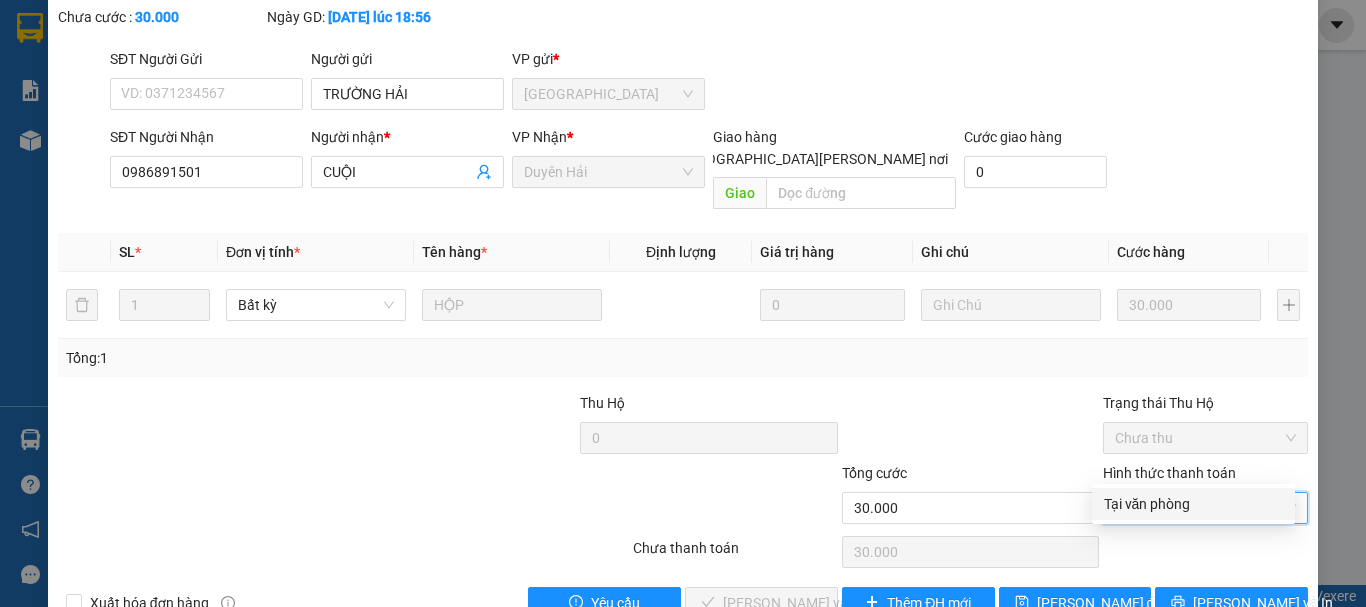 click on "Tại văn phòng" at bounding box center (1193, 504) 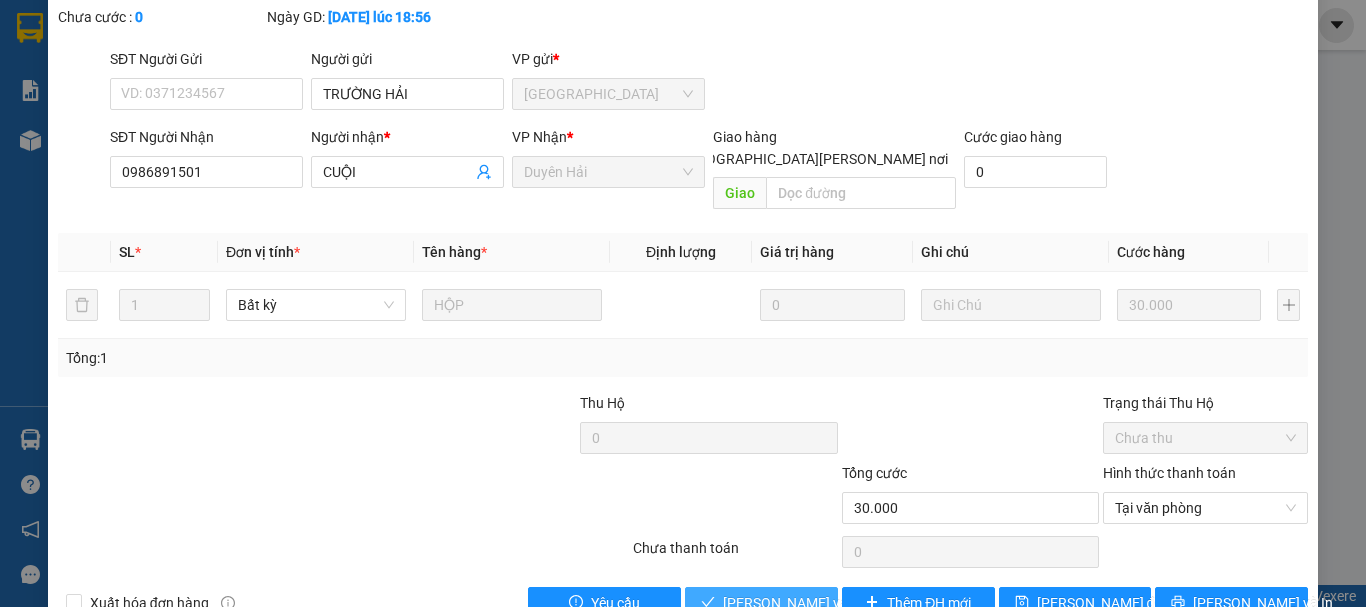 click on "[PERSON_NAME] và Giao hàng" at bounding box center (858, 603) 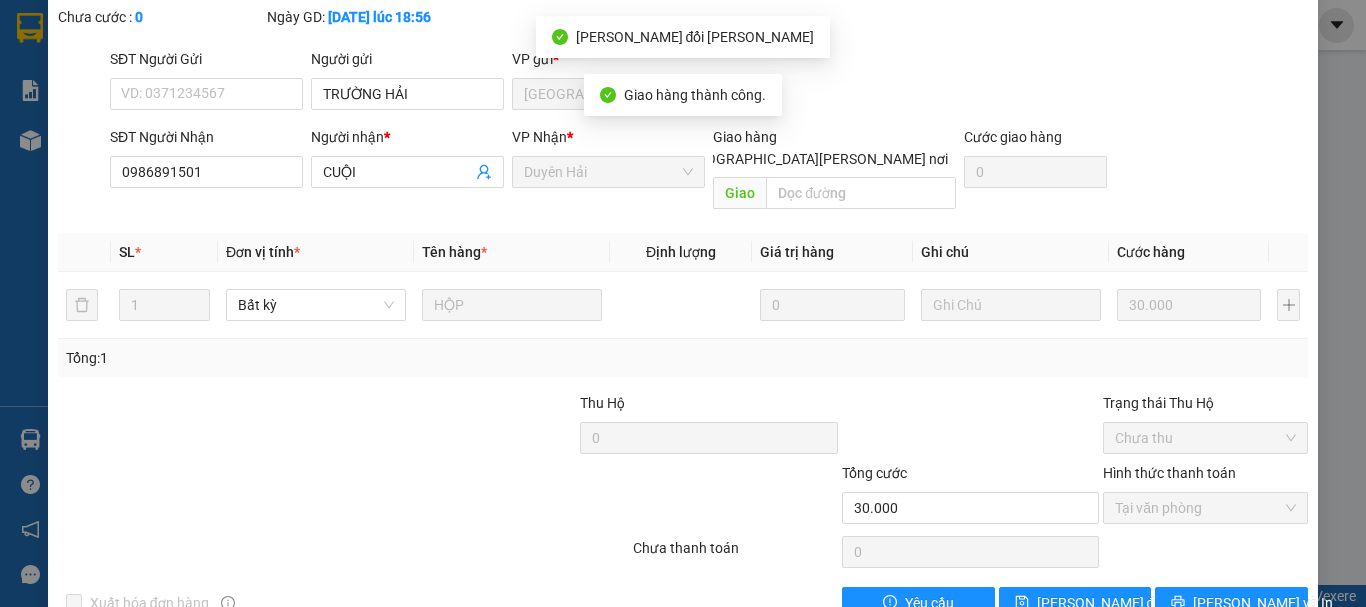 scroll, scrollTop: 0, scrollLeft: 0, axis: both 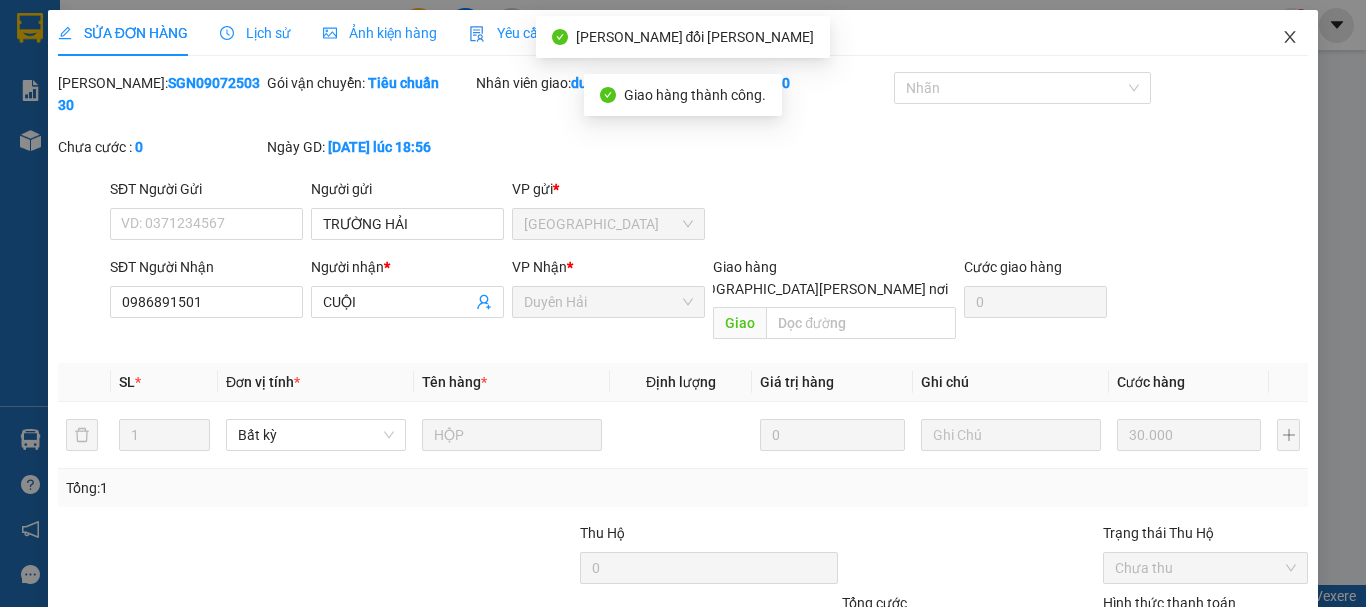 click 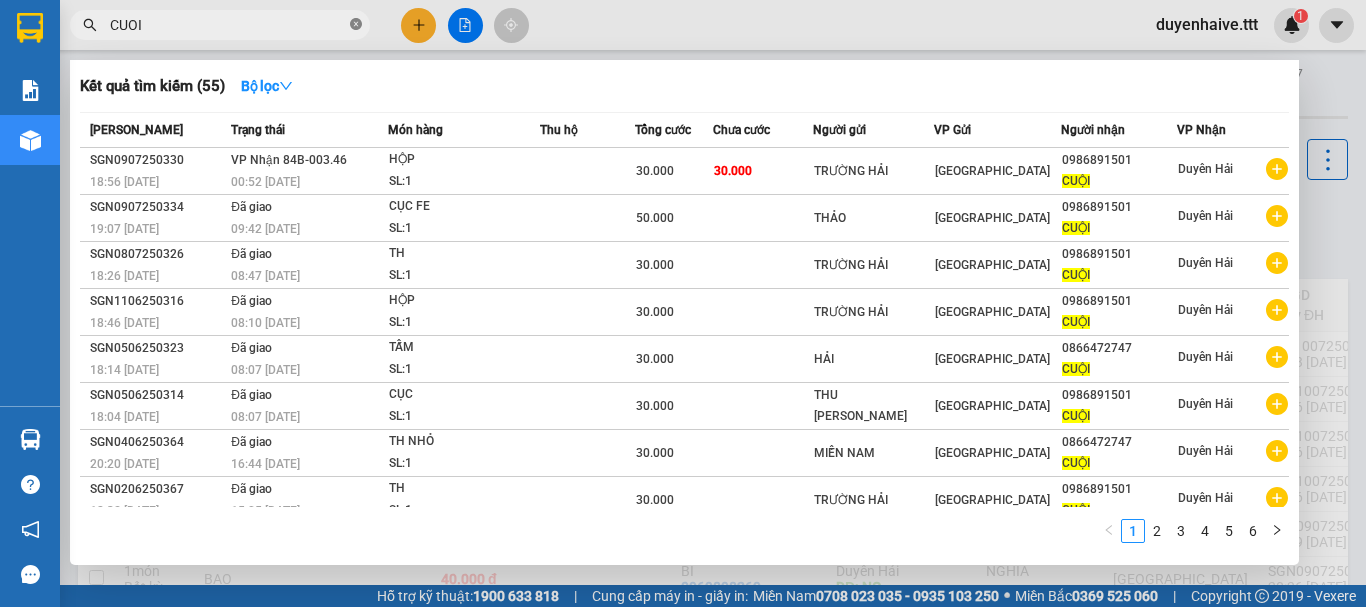 click 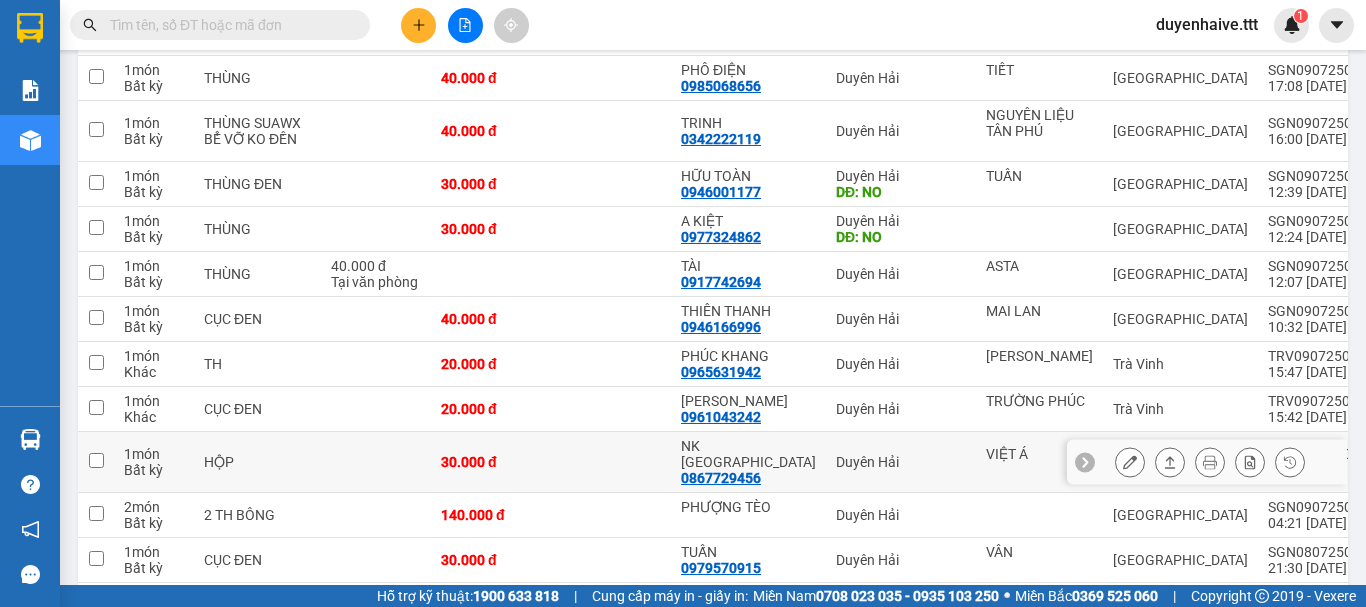 scroll, scrollTop: 900, scrollLeft: 0, axis: vertical 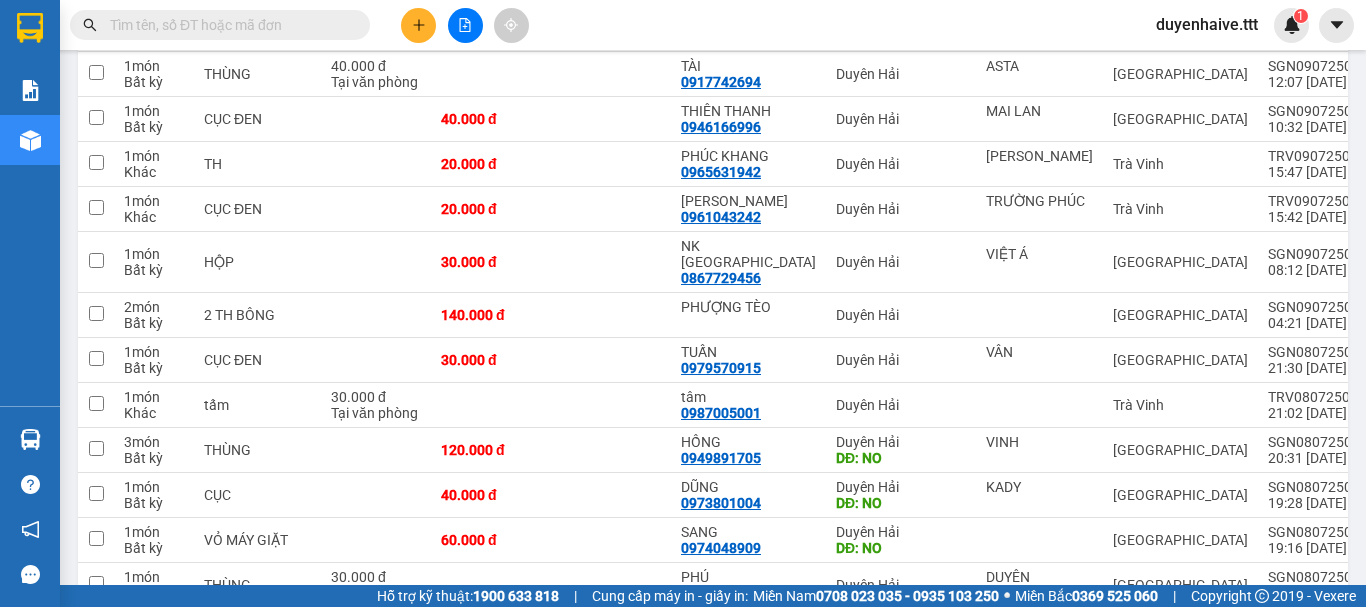 click at bounding box center [228, 25] 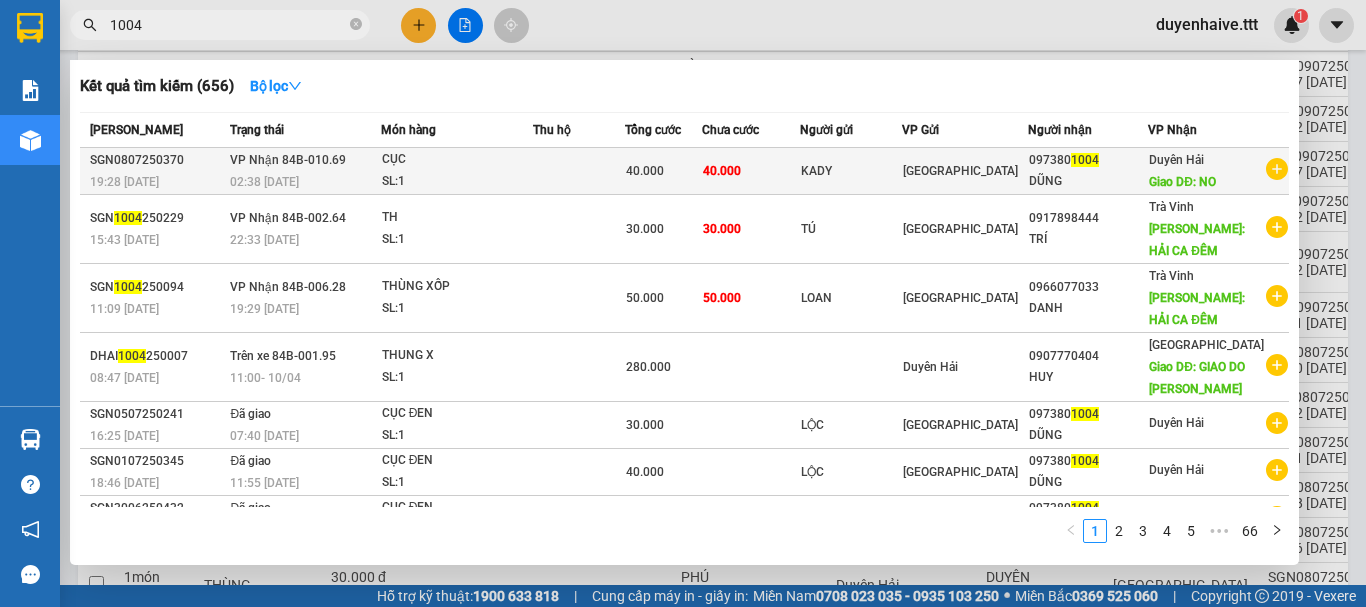 type on "1004" 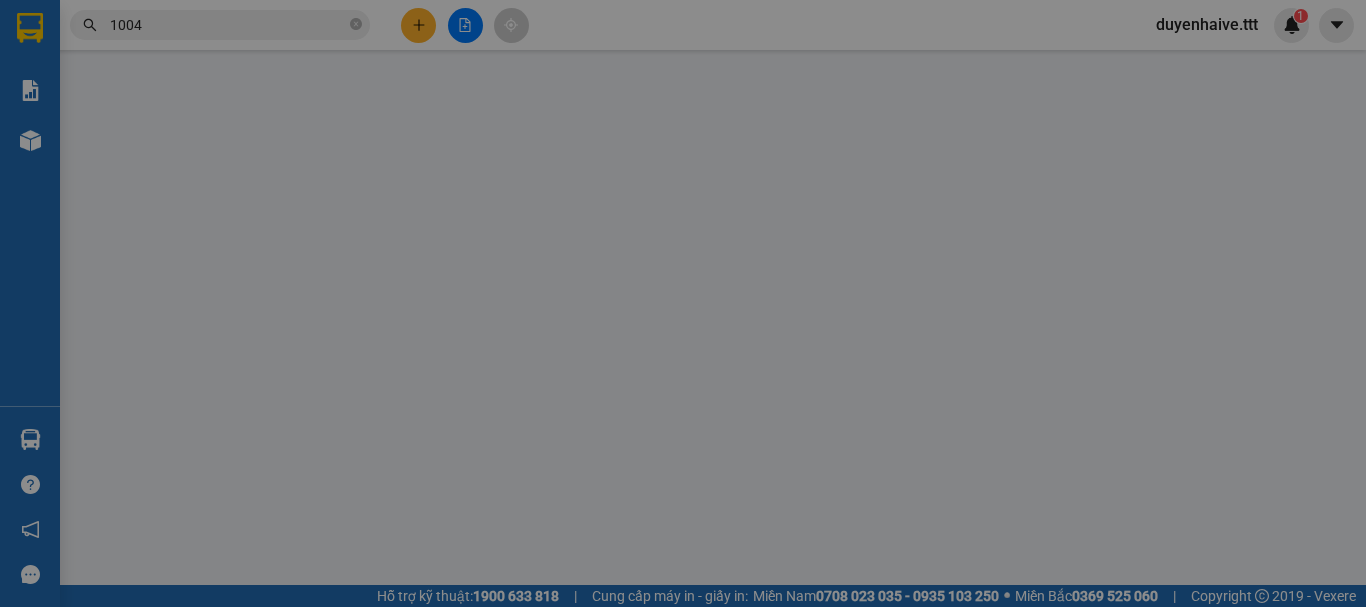 scroll, scrollTop: 0, scrollLeft: 0, axis: both 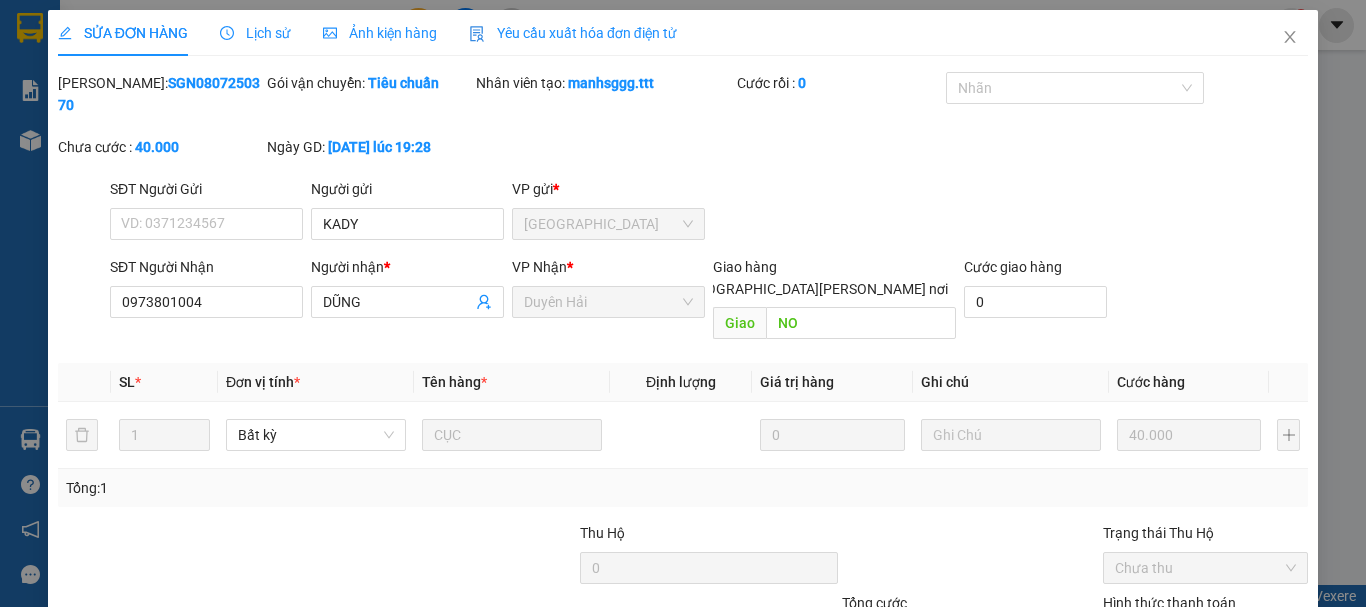 type on "KADY" 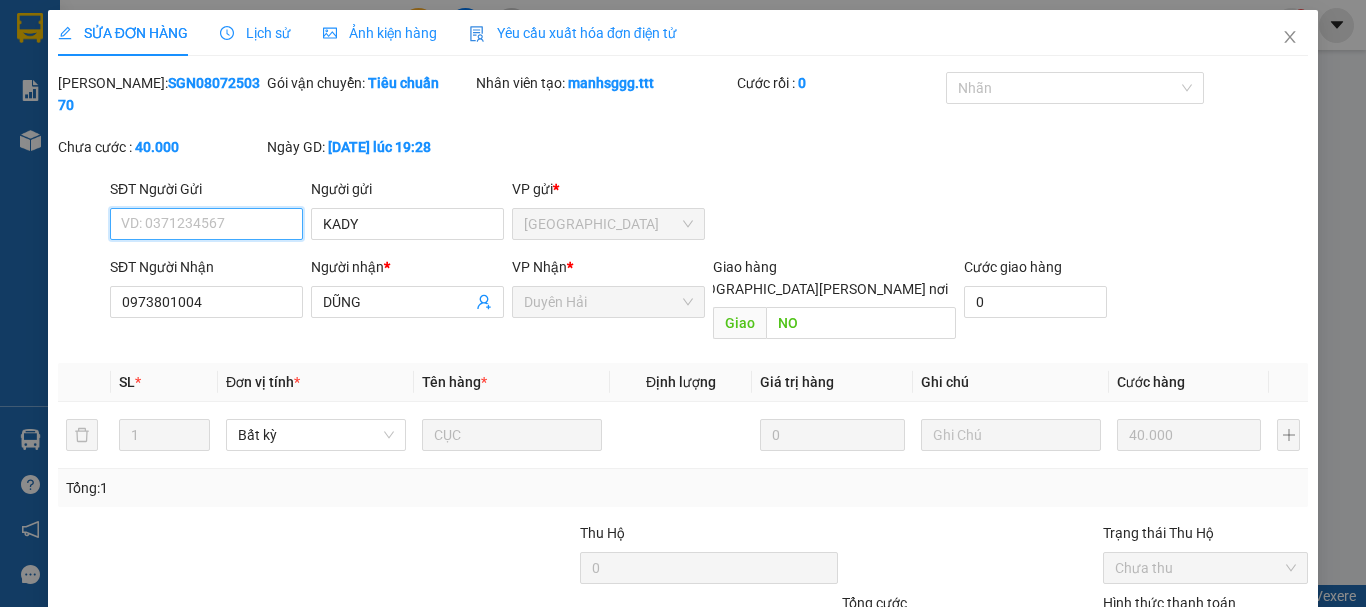 scroll, scrollTop: 137, scrollLeft: 0, axis: vertical 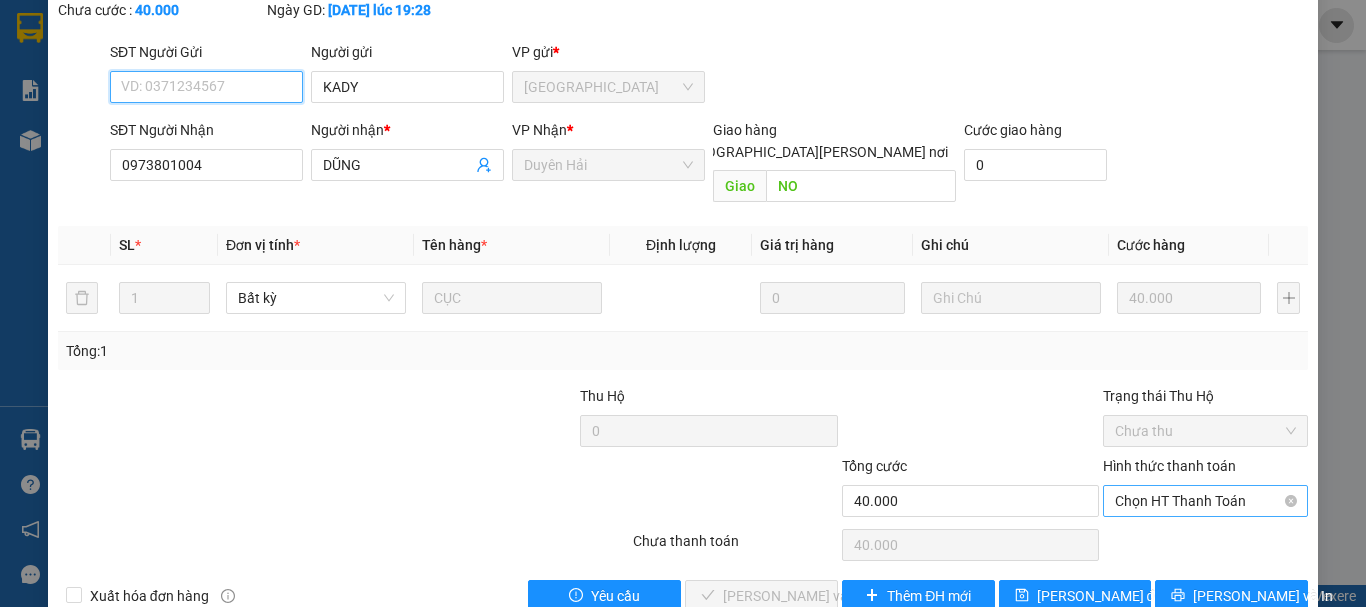 click on "Chọn HT Thanh Toán" at bounding box center [1205, 501] 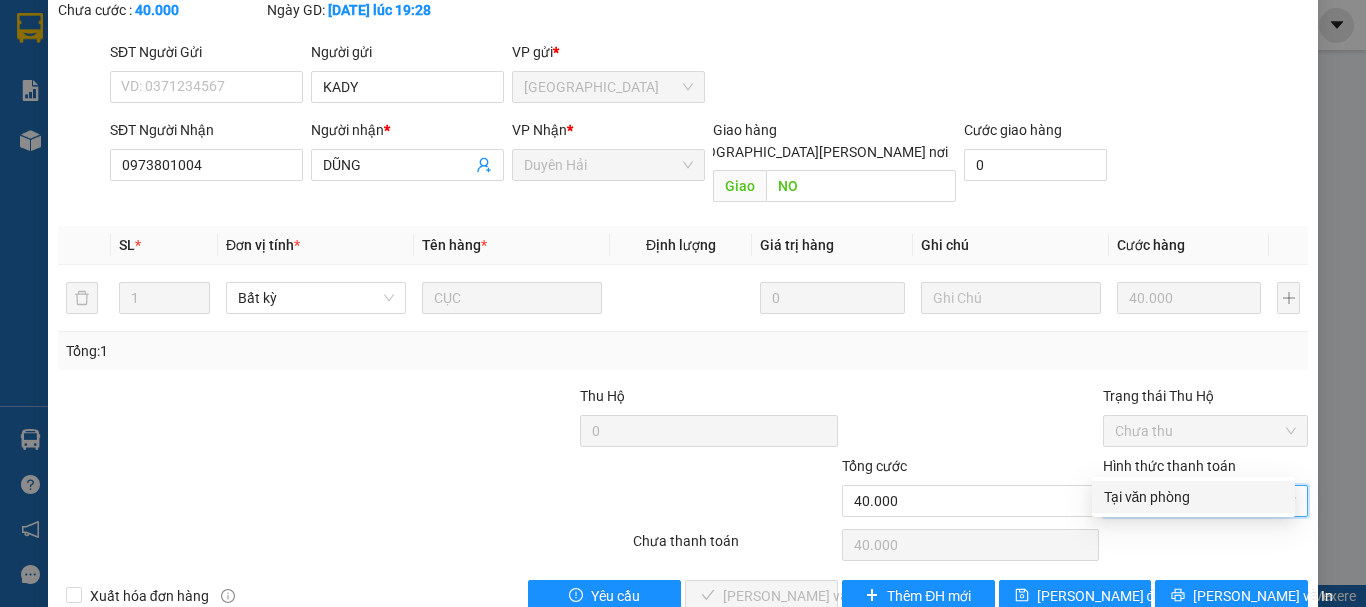 click on "Tại văn phòng" at bounding box center [1193, 497] 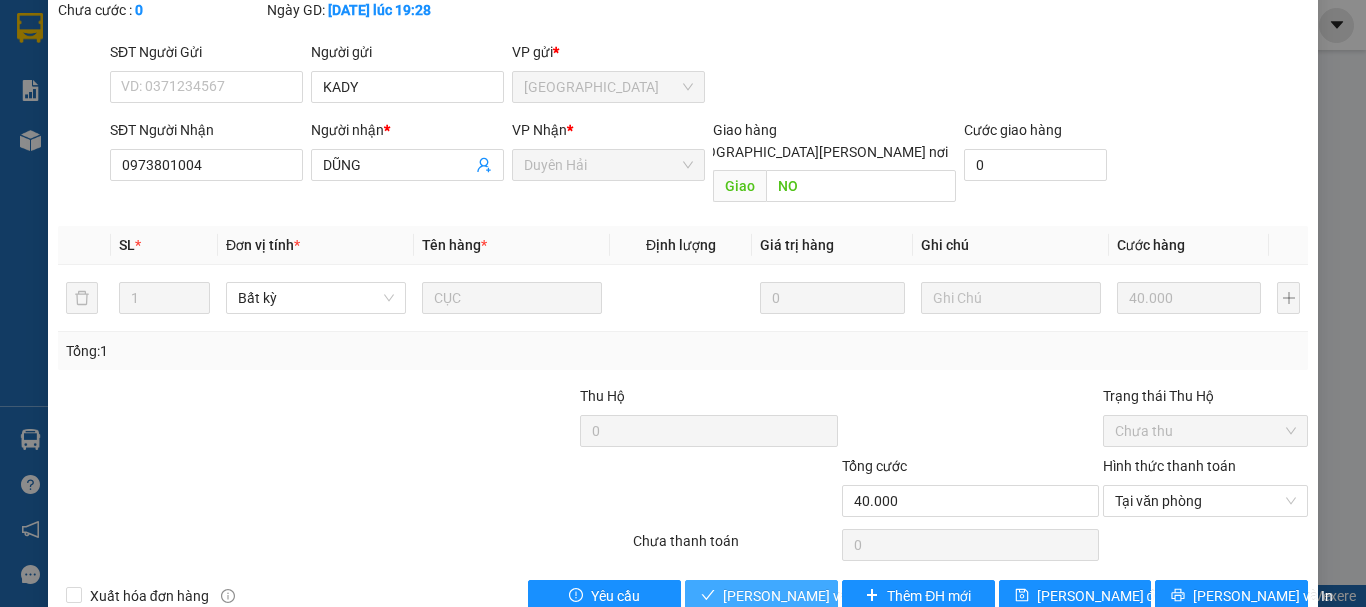 click on "[PERSON_NAME] và Giao hàng" at bounding box center [858, 596] 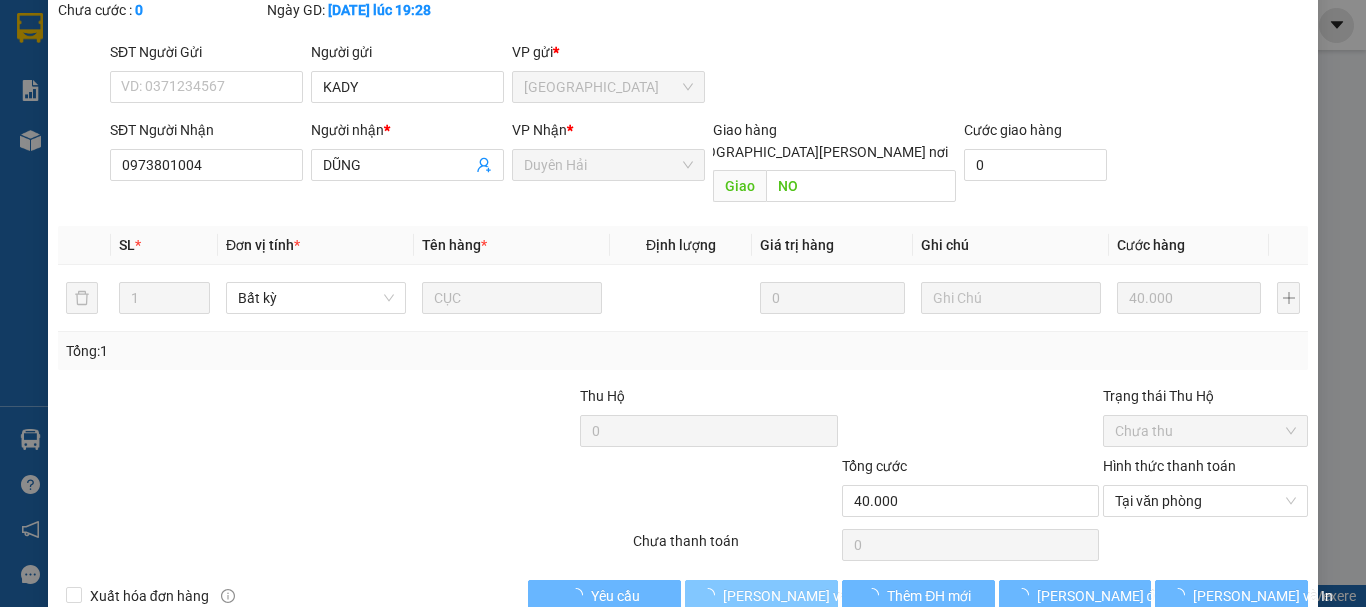 scroll, scrollTop: 0, scrollLeft: 0, axis: both 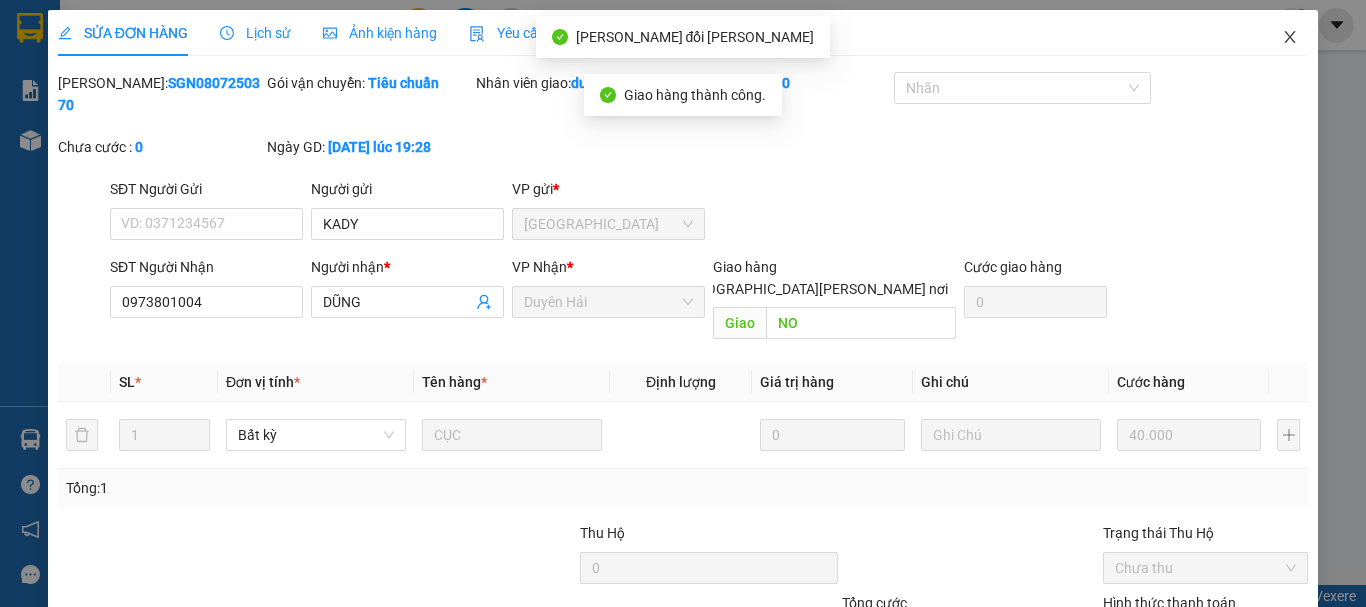 click 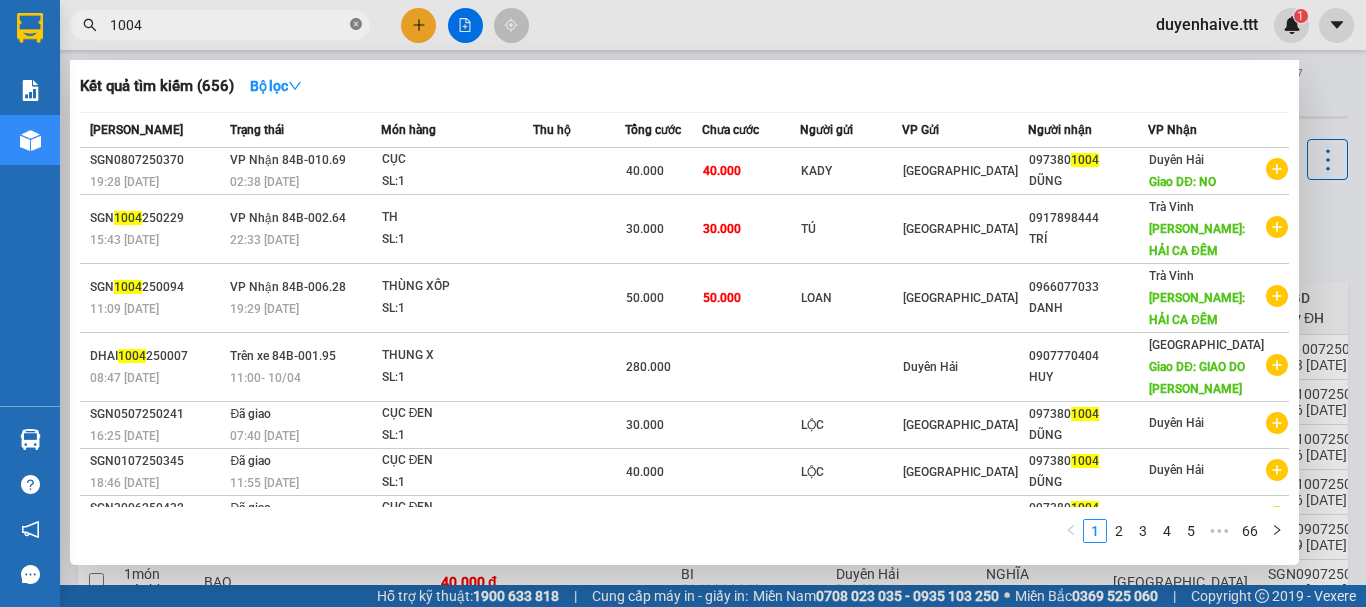 click 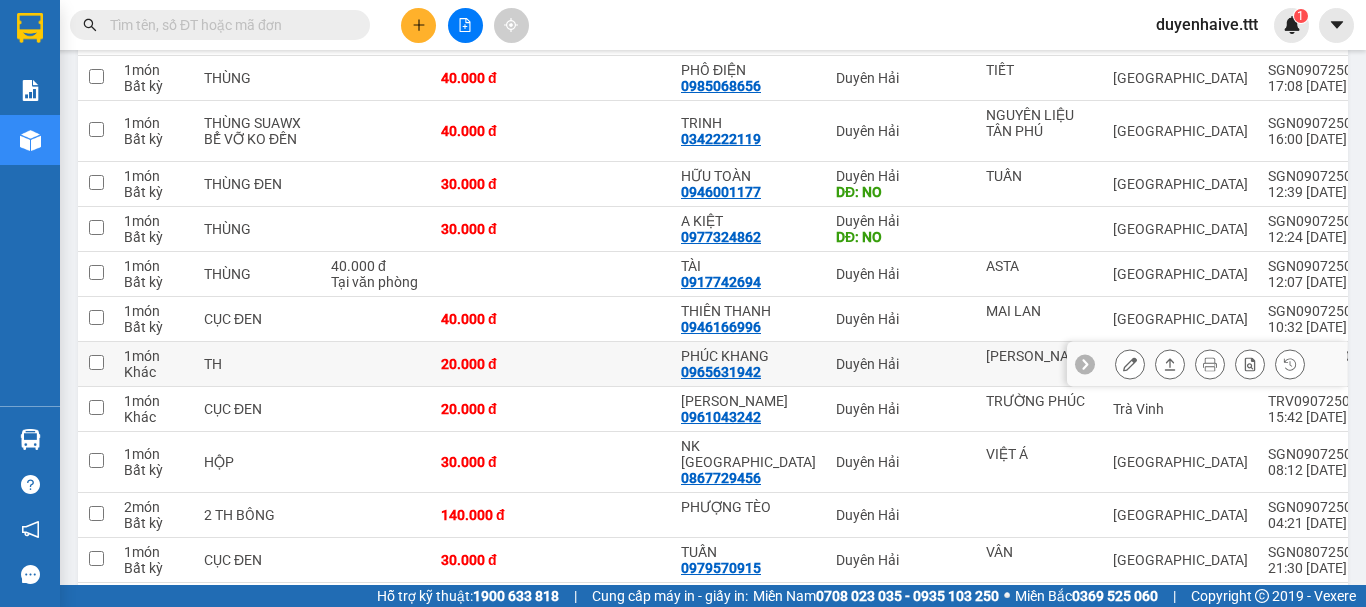 scroll, scrollTop: 900, scrollLeft: 0, axis: vertical 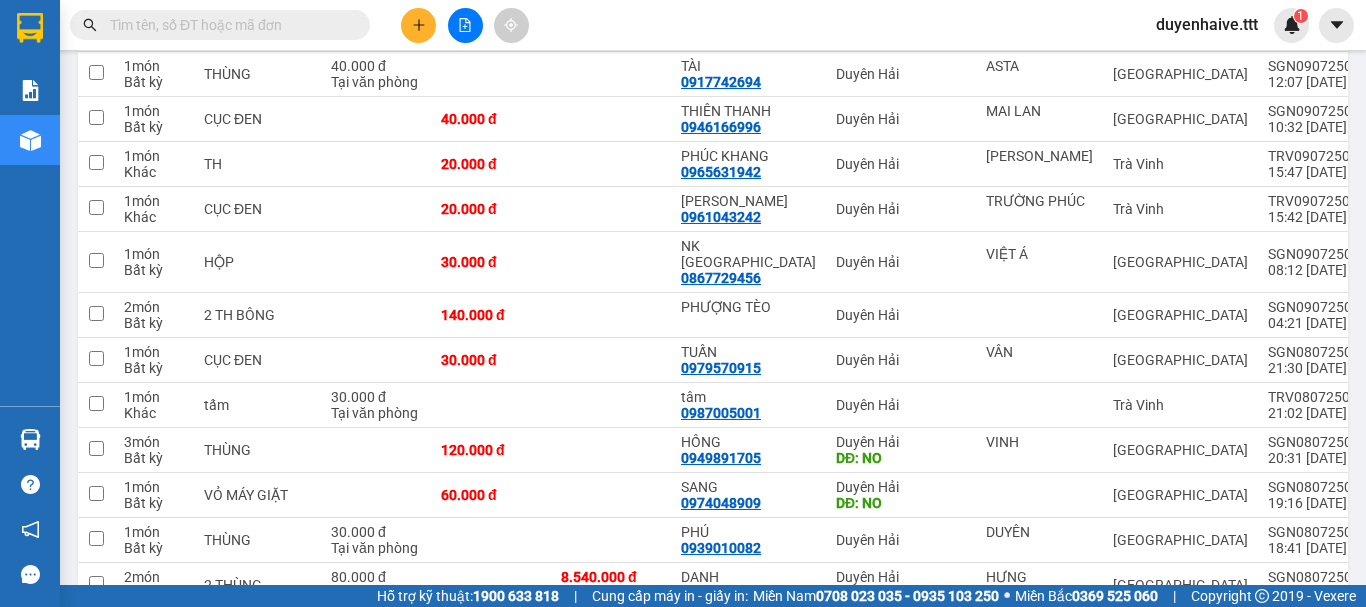 click at bounding box center (228, 25) 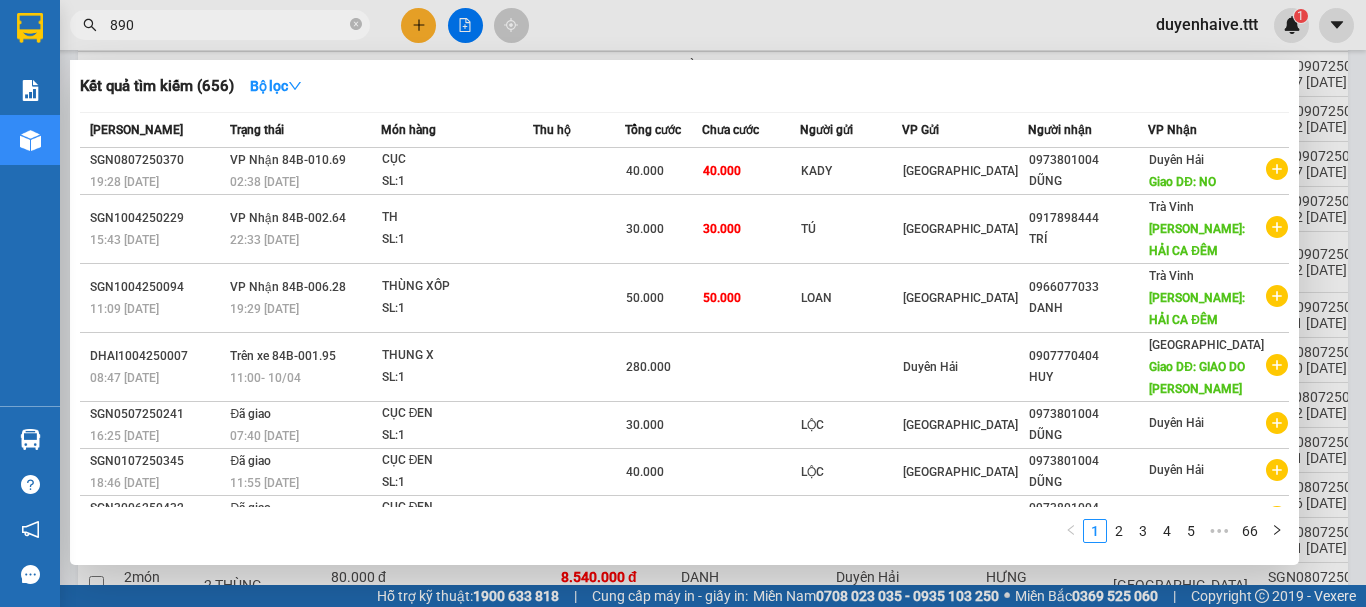 type on "8909" 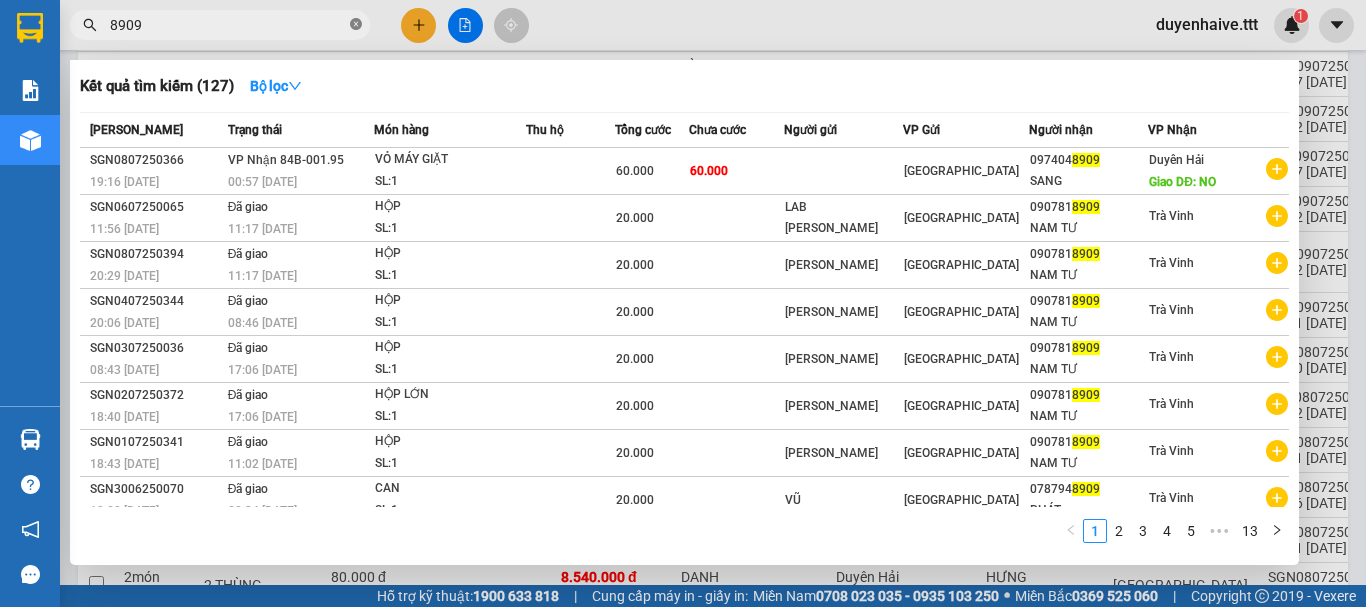 click 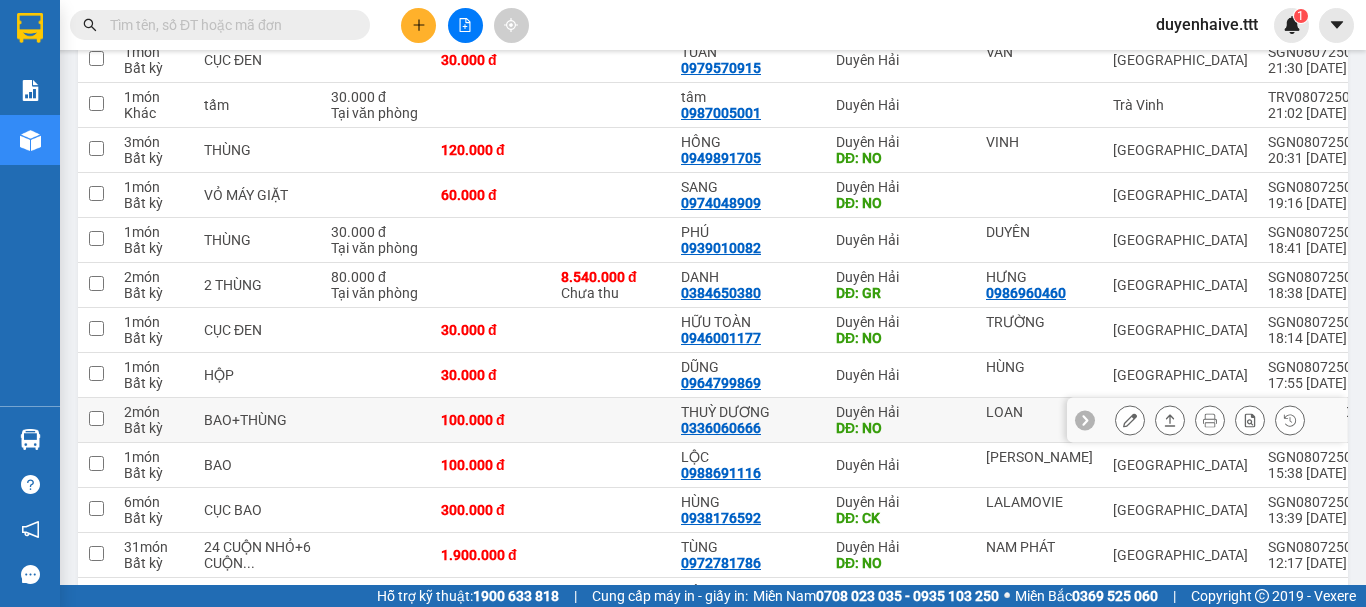 scroll, scrollTop: 1400, scrollLeft: 0, axis: vertical 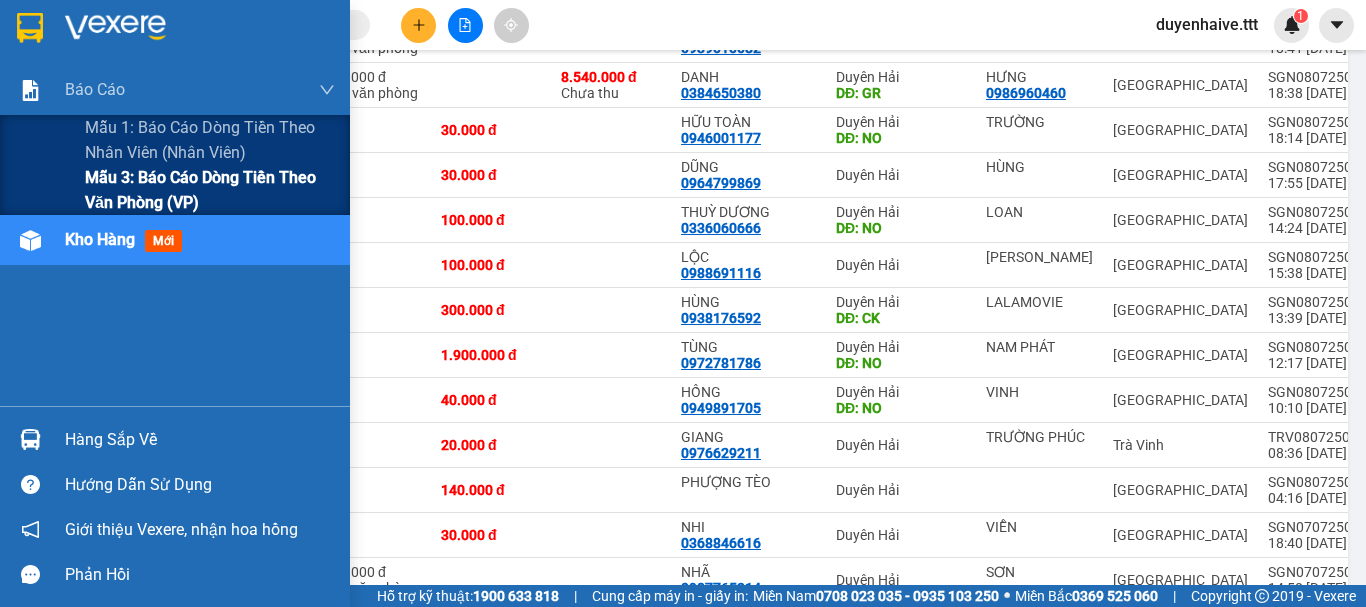 click on "Mẫu 3: Báo cáo dòng tiền theo văn phòng (VP)" at bounding box center (210, 190) 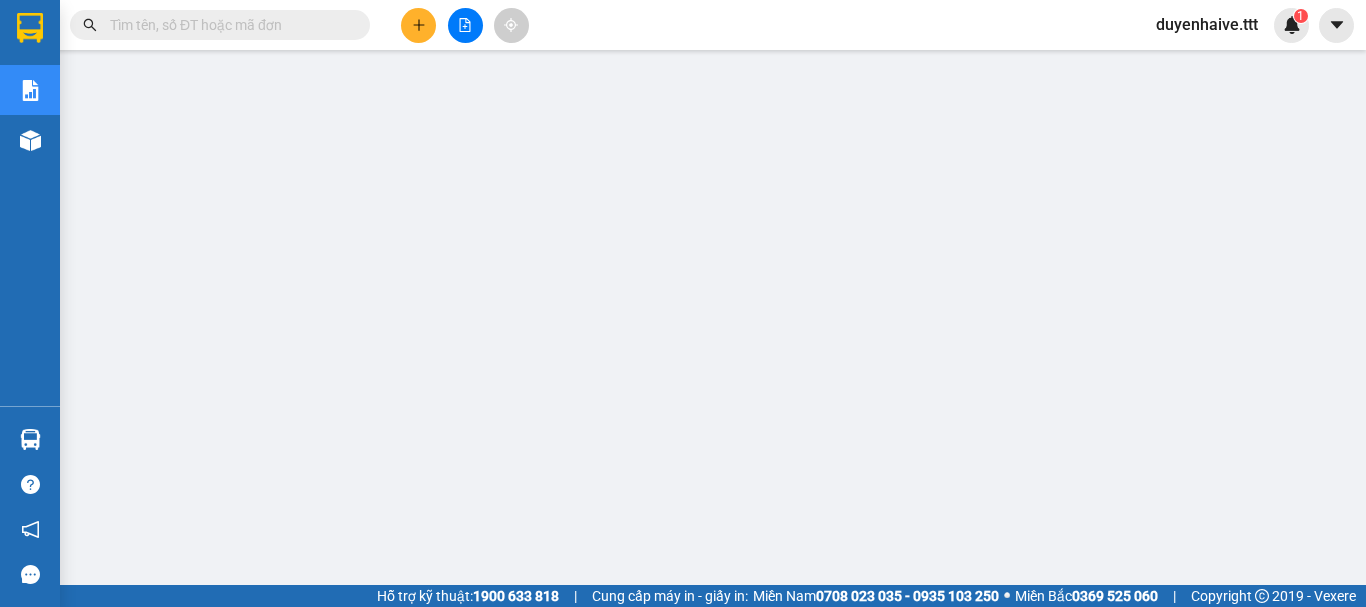 scroll, scrollTop: 0, scrollLeft: 0, axis: both 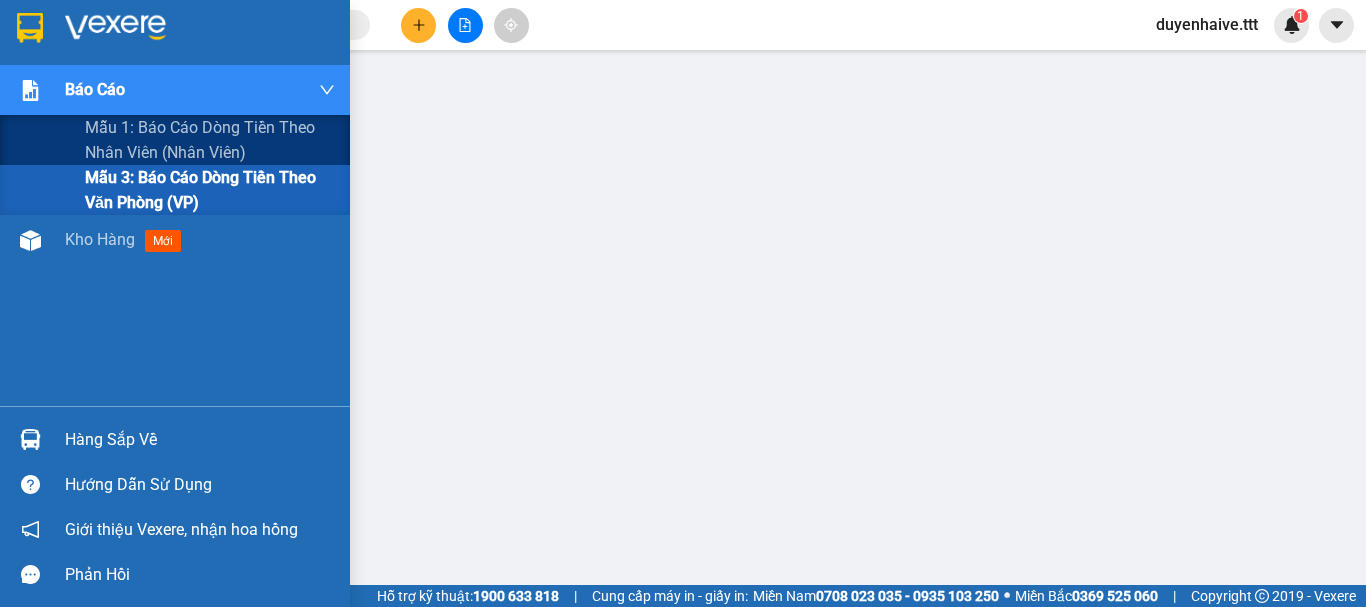 click on "Mẫu 3: Báo cáo dòng tiền theo văn phòng (VP)" at bounding box center [210, 190] 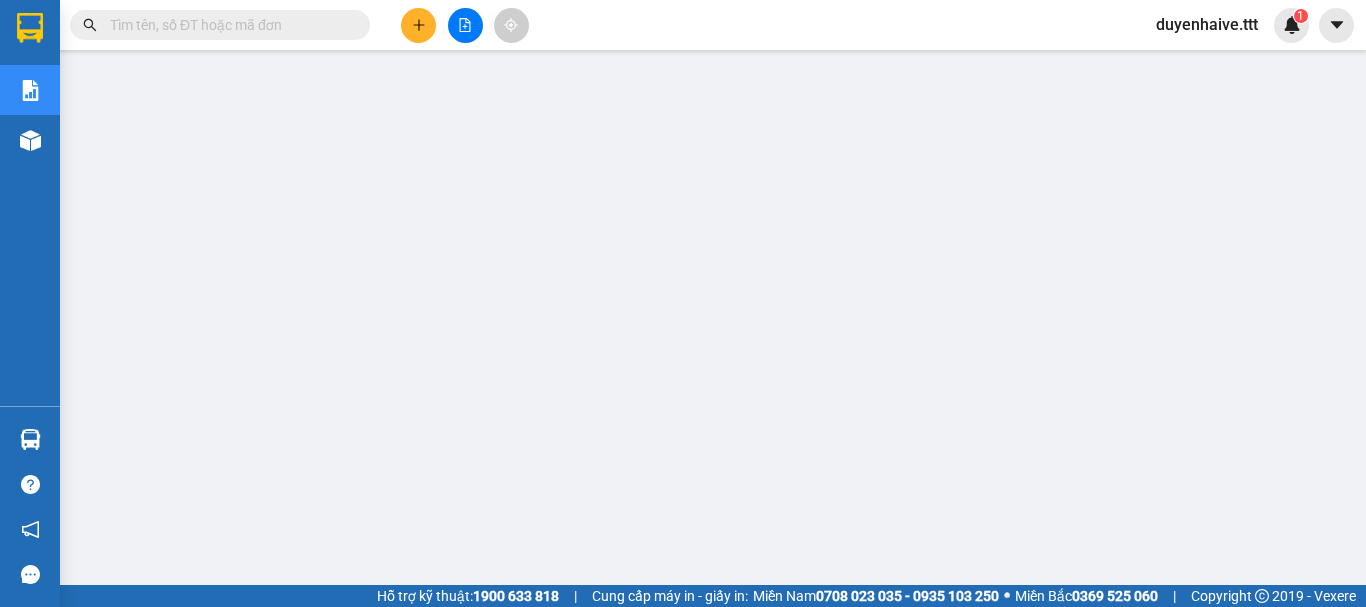click at bounding box center [228, 25] 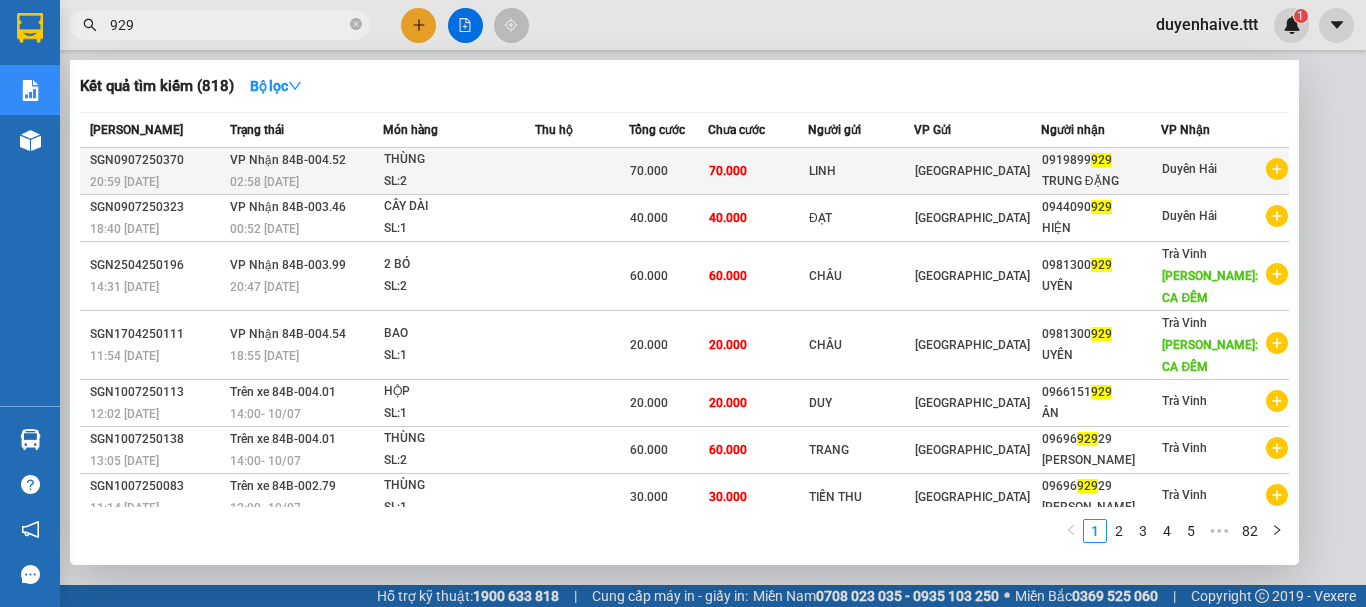 type on "929" 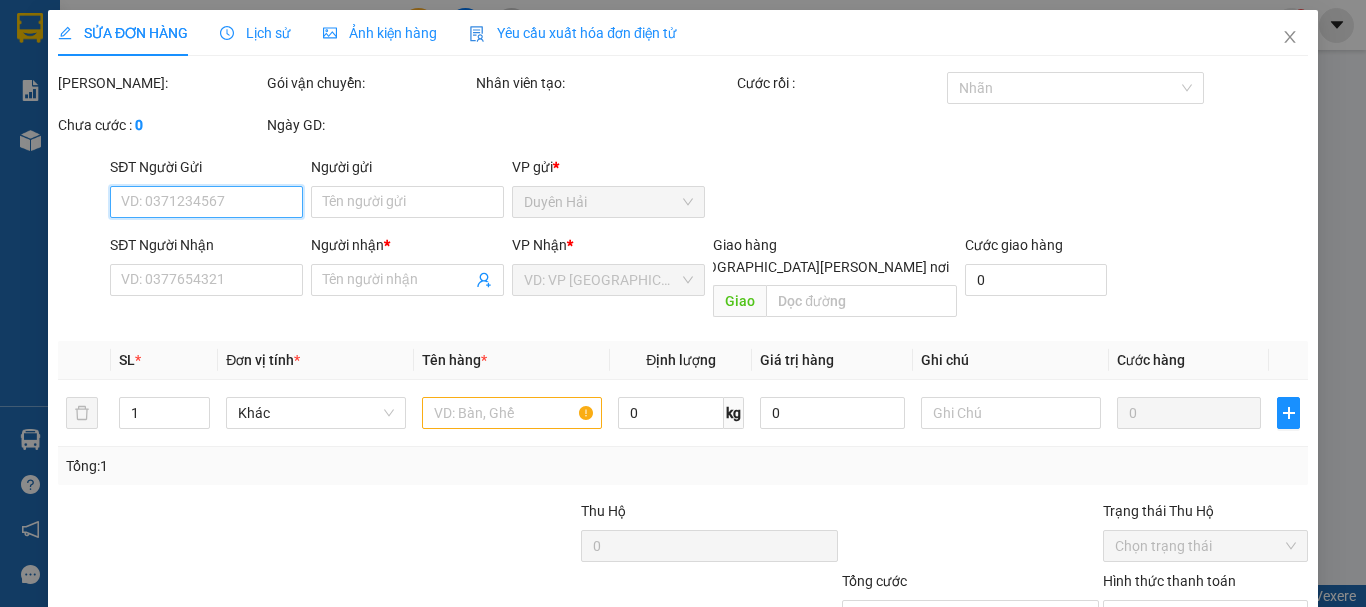 type on "LINH" 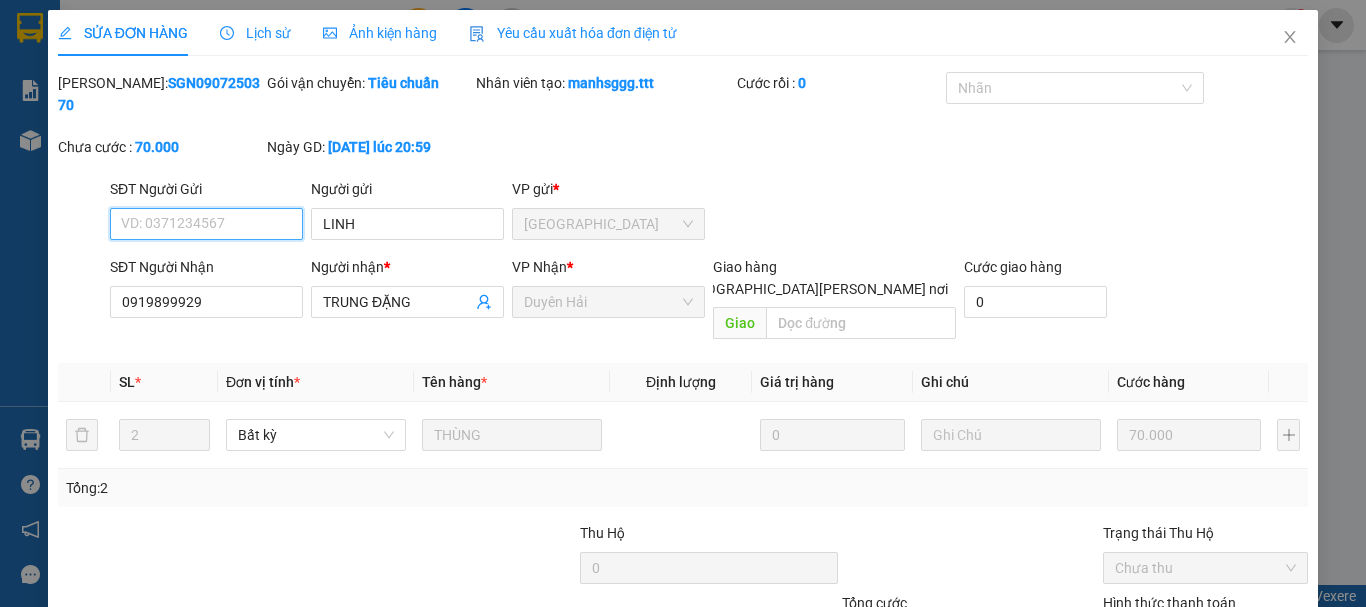 scroll, scrollTop: 137, scrollLeft: 0, axis: vertical 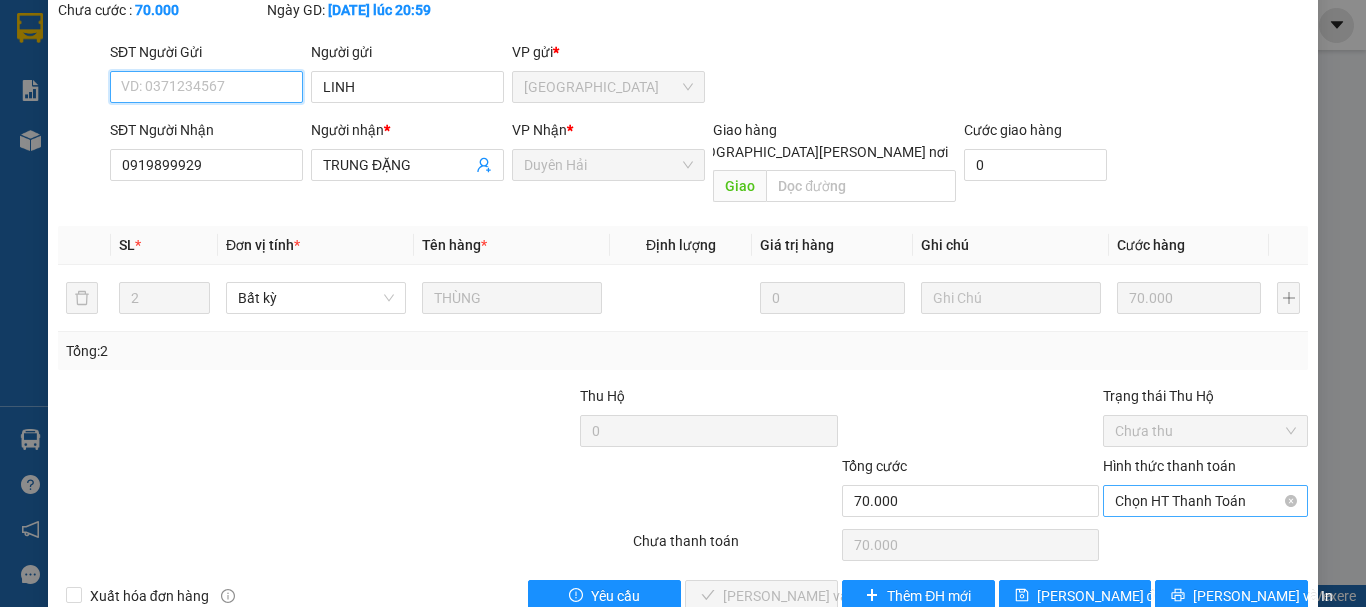 click on "Chọn HT Thanh Toán" at bounding box center [1205, 501] 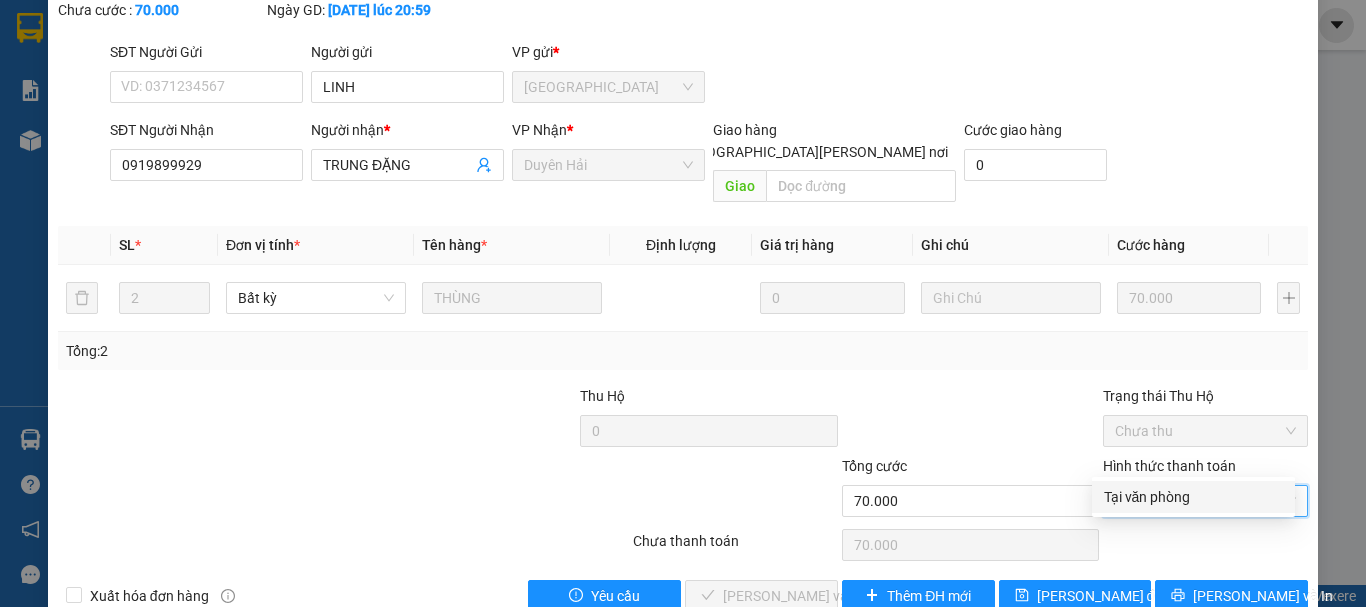 click on "Tại văn phòng" at bounding box center (1193, 497) 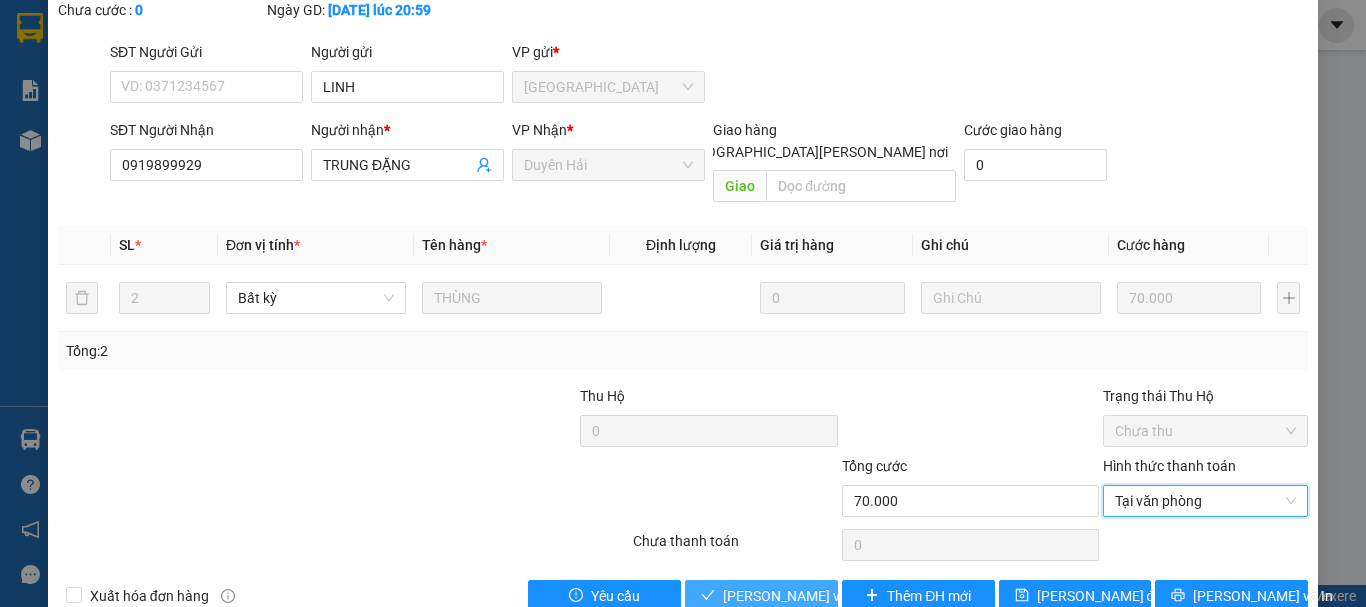click on "[PERSON_NAME] và Giao hàng" at bounding box center (858, 596) 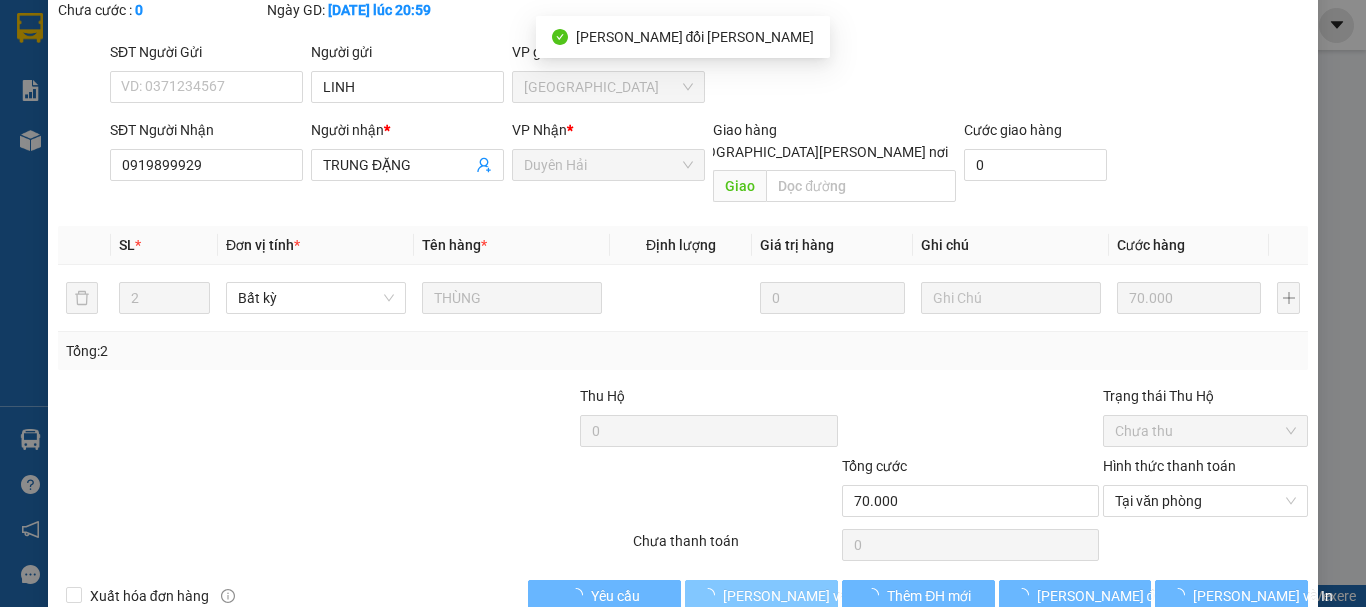 scroll, scrollTop: 0, scrollLeft: 0, axis: both 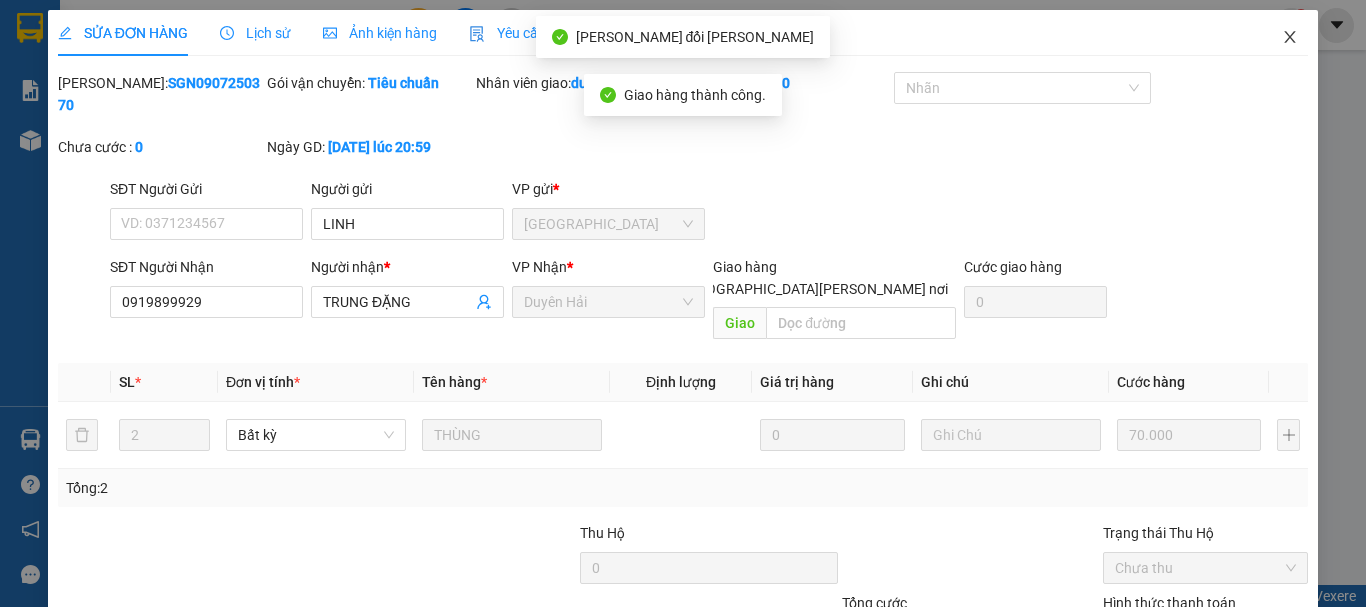 click 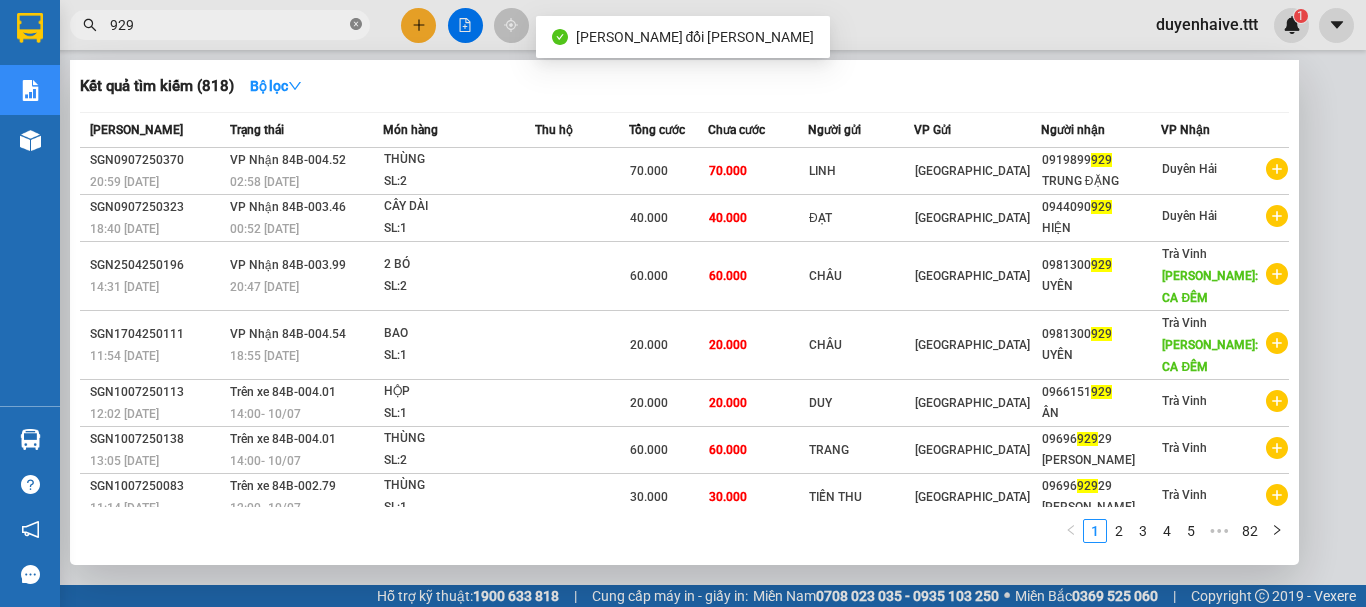 click 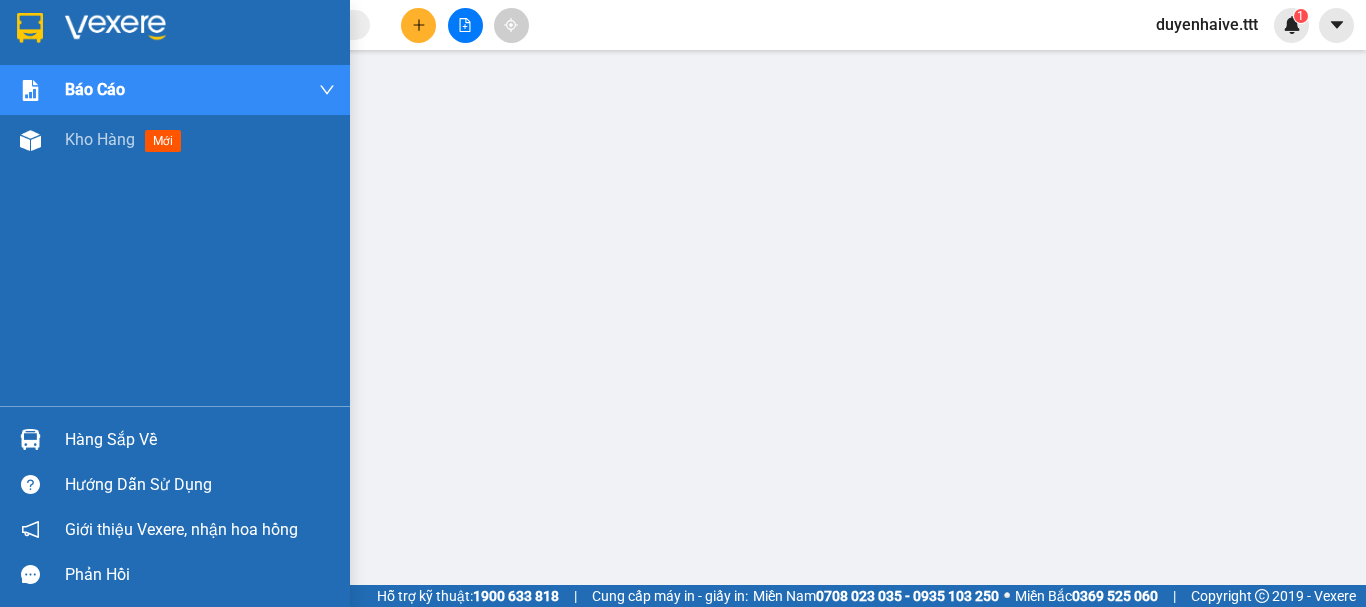 drag, startPoint x: 116, startPoint y: 437, endPoint x: 522, endPoint y: 325, distance: 421.16504 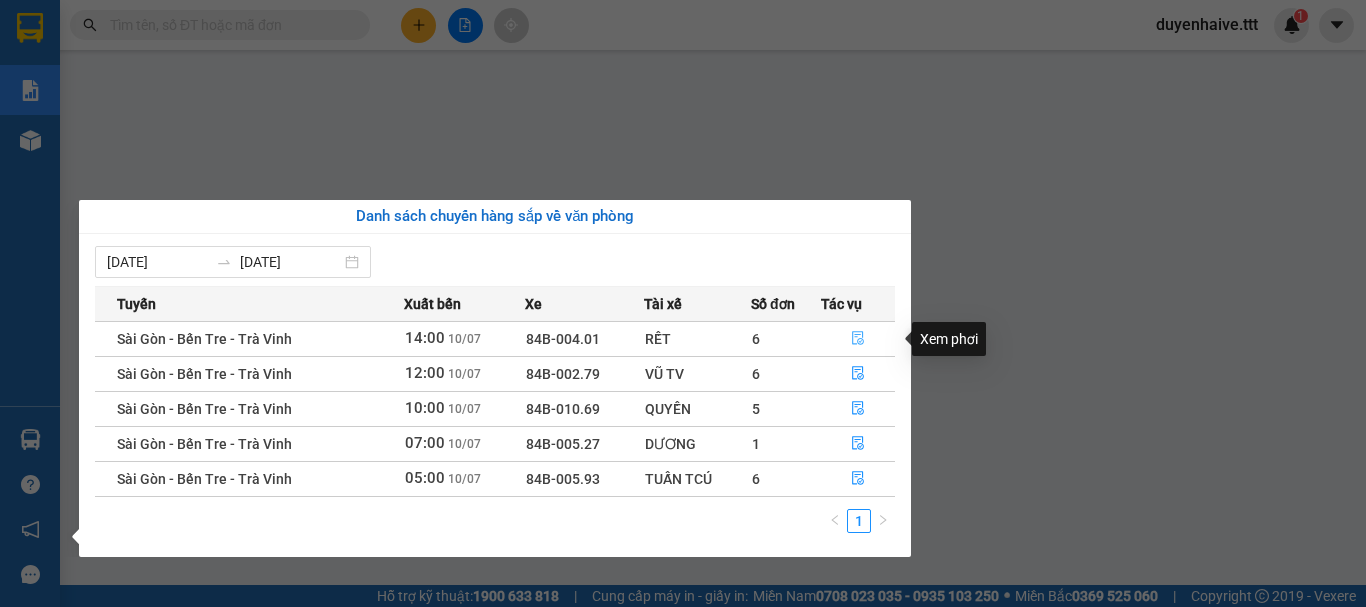 click 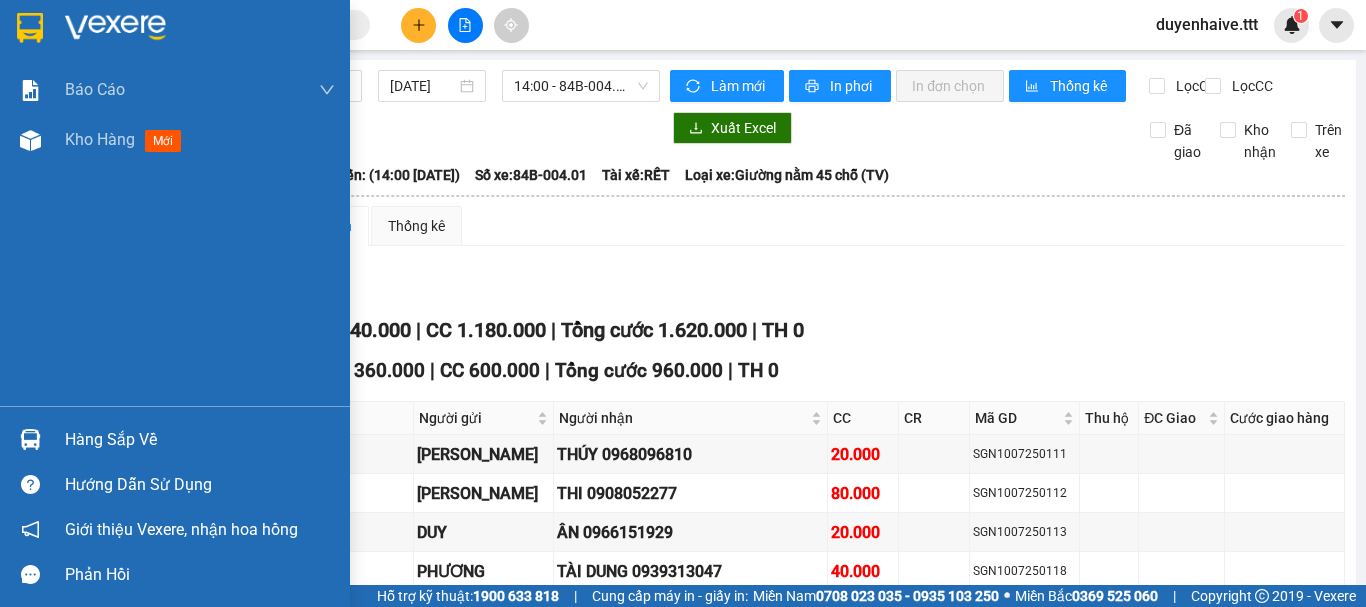 click on "Hàng sắp về" at bounding box center [200, 440] 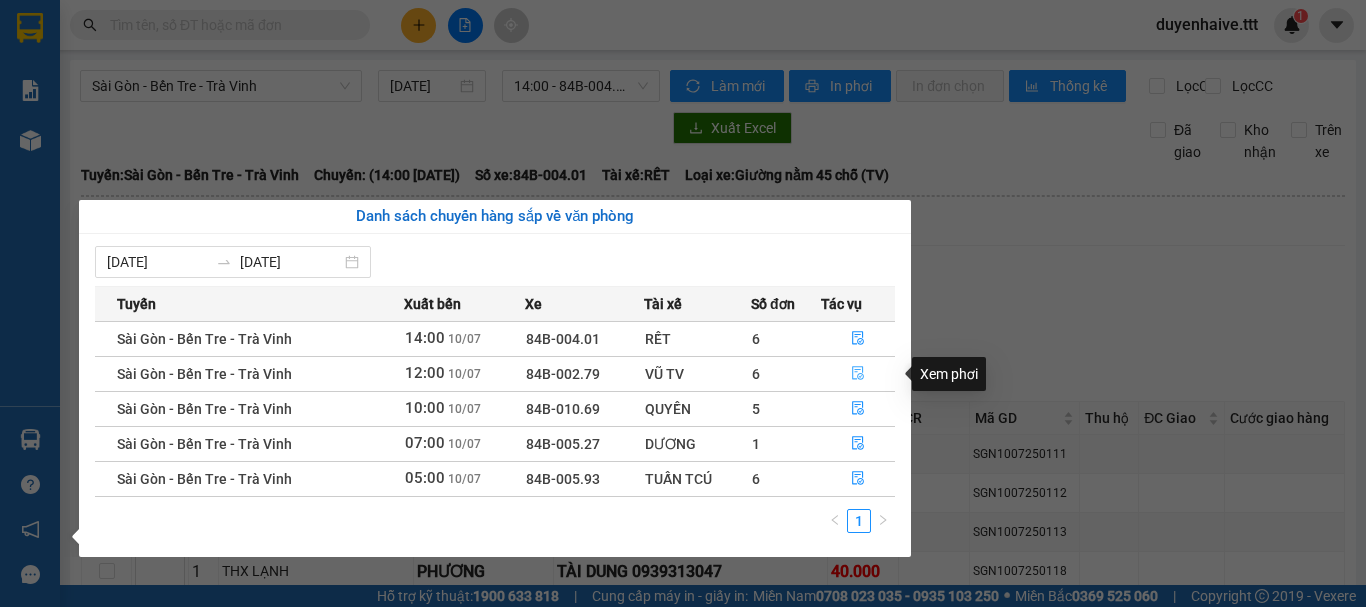 click 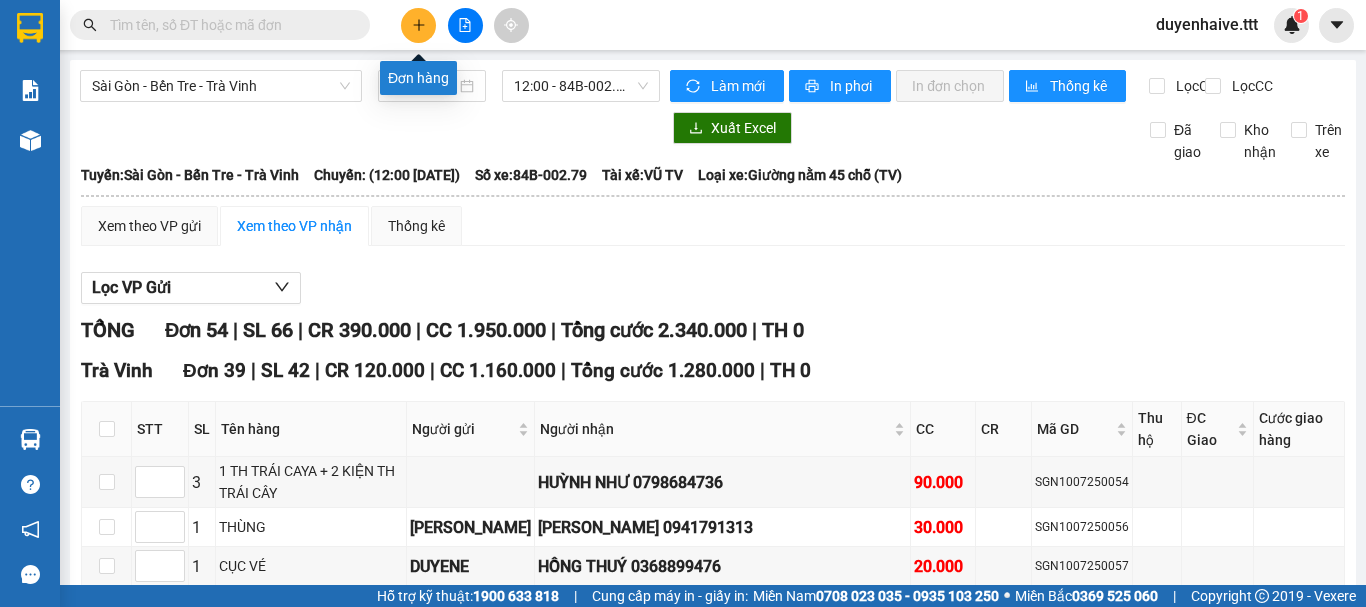 click at bounding box center (418, 25) 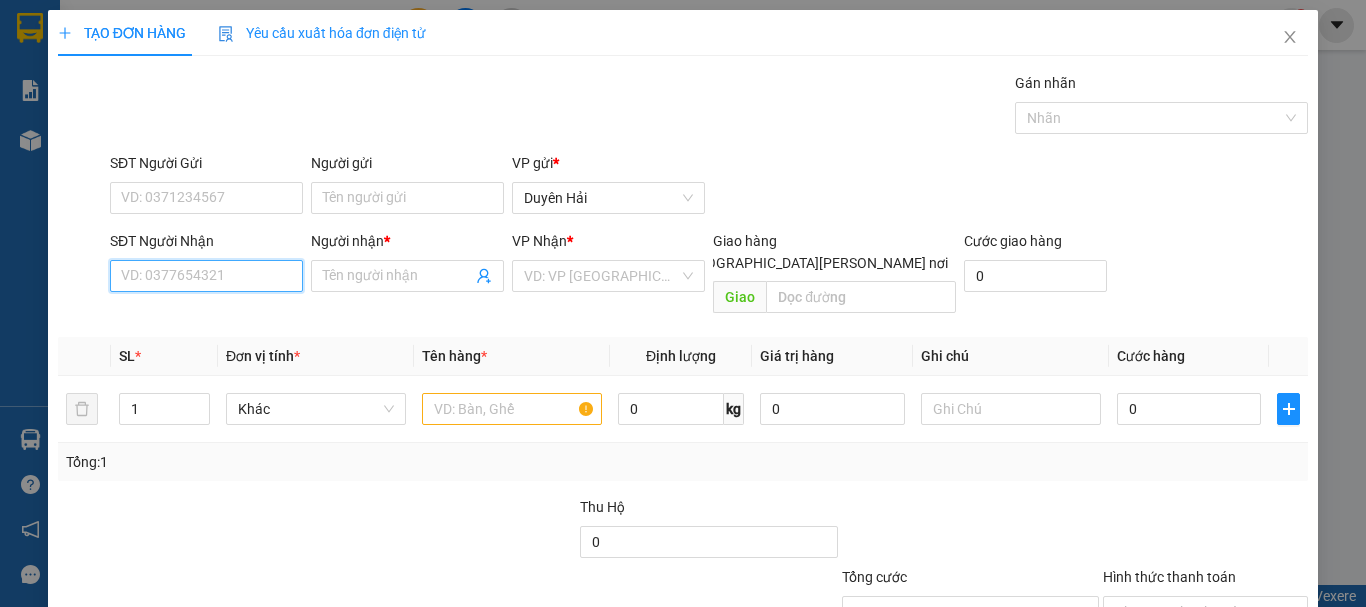 click on "SĐT Người Nhận" at bounding box center [206, 276] 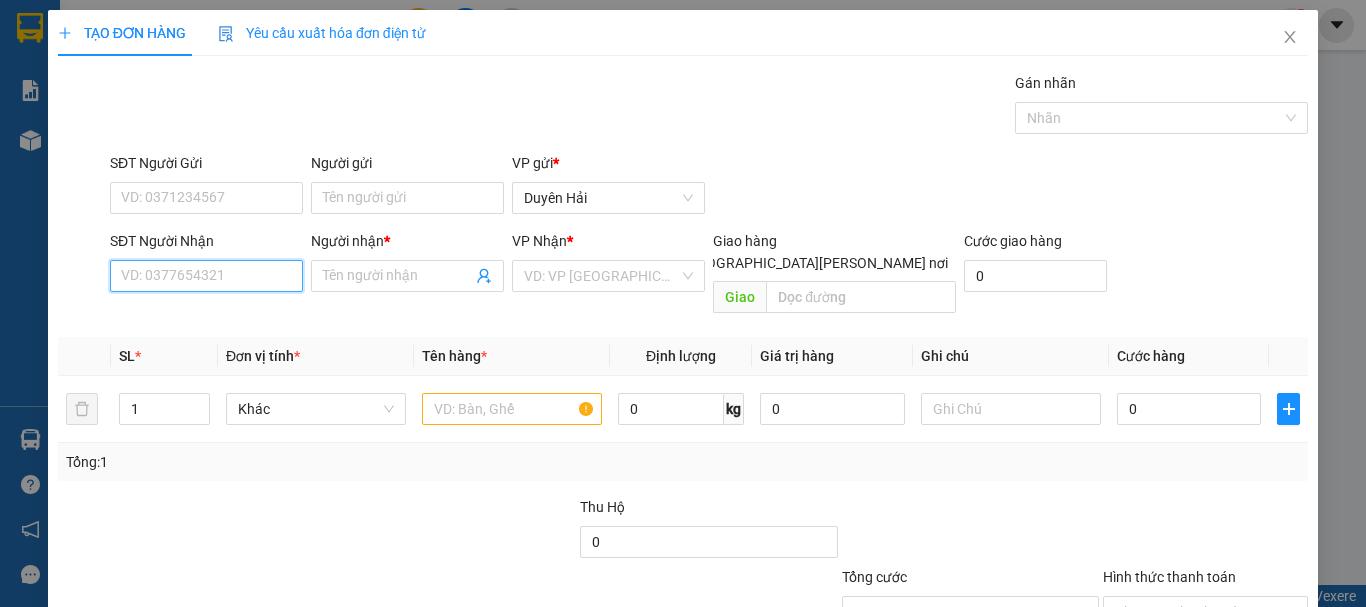 click on "SĐT Người Nhận" at bounding box center (206, 276) 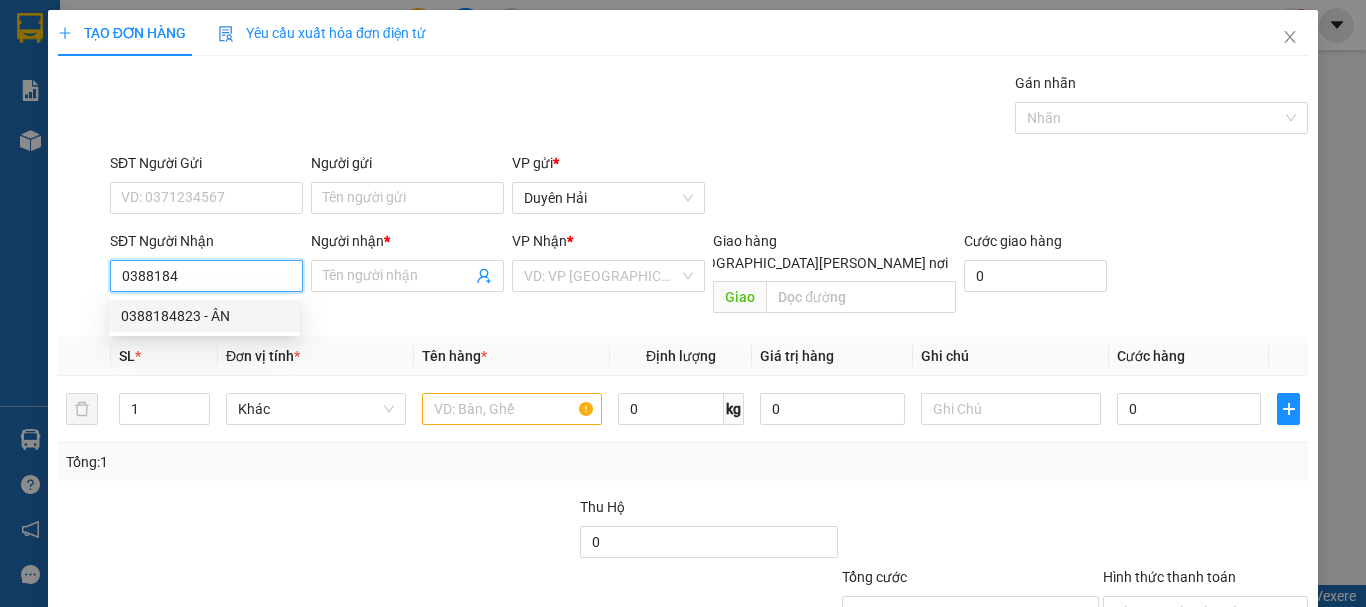 click on "0388184823 - ÂN" at bounding box center [204, 316] 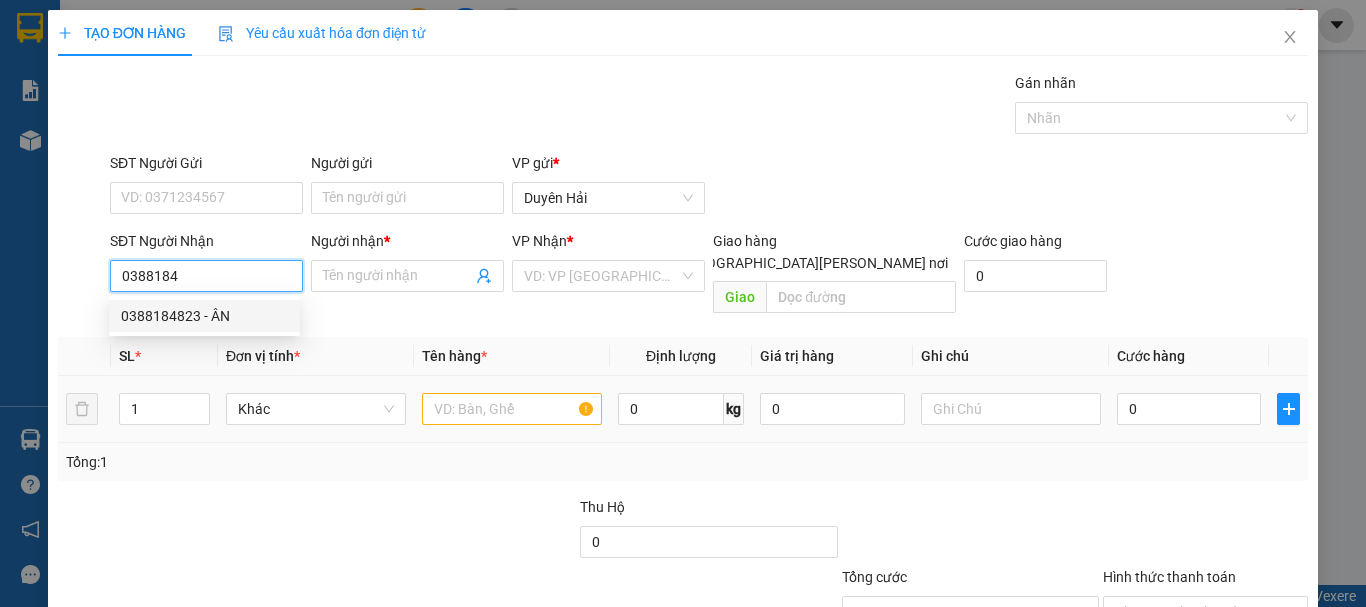 type on "0388184823" 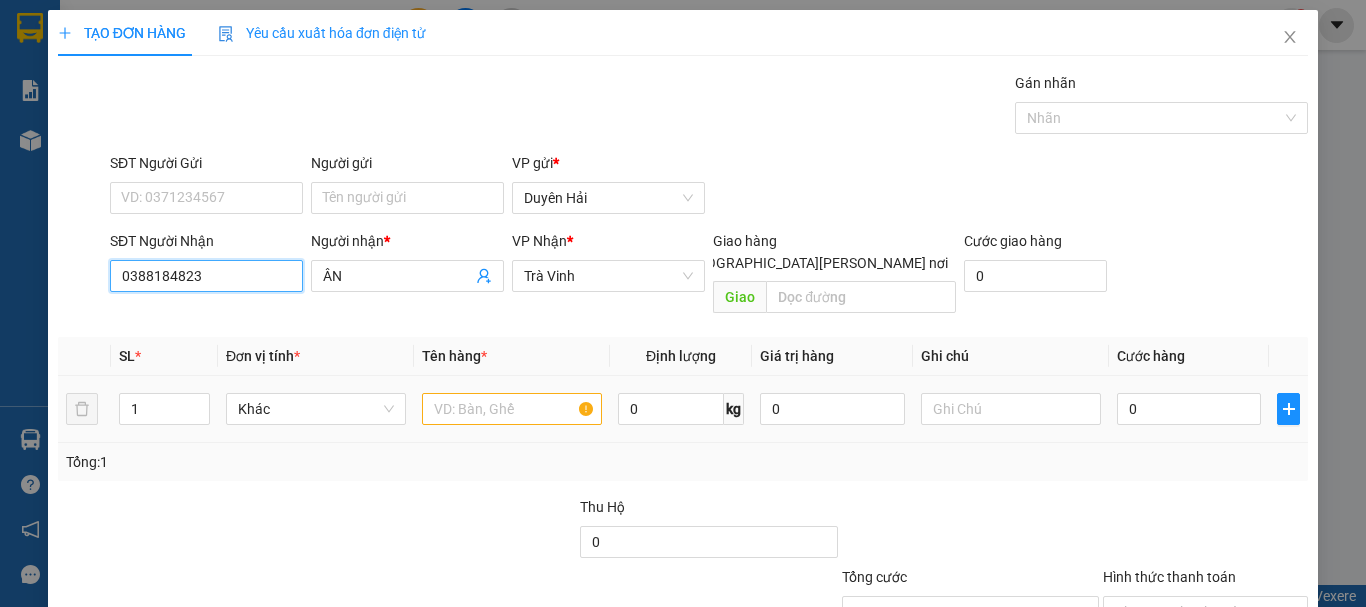 type on "0388184823" 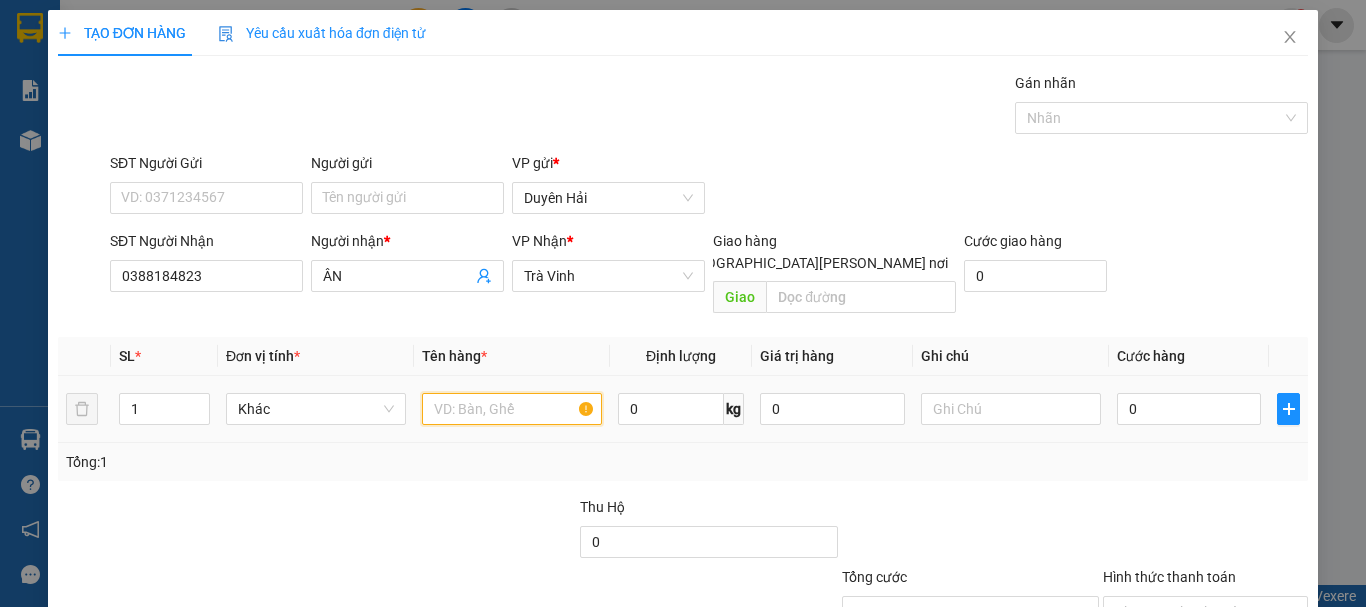click at bounding box center (512, 409) 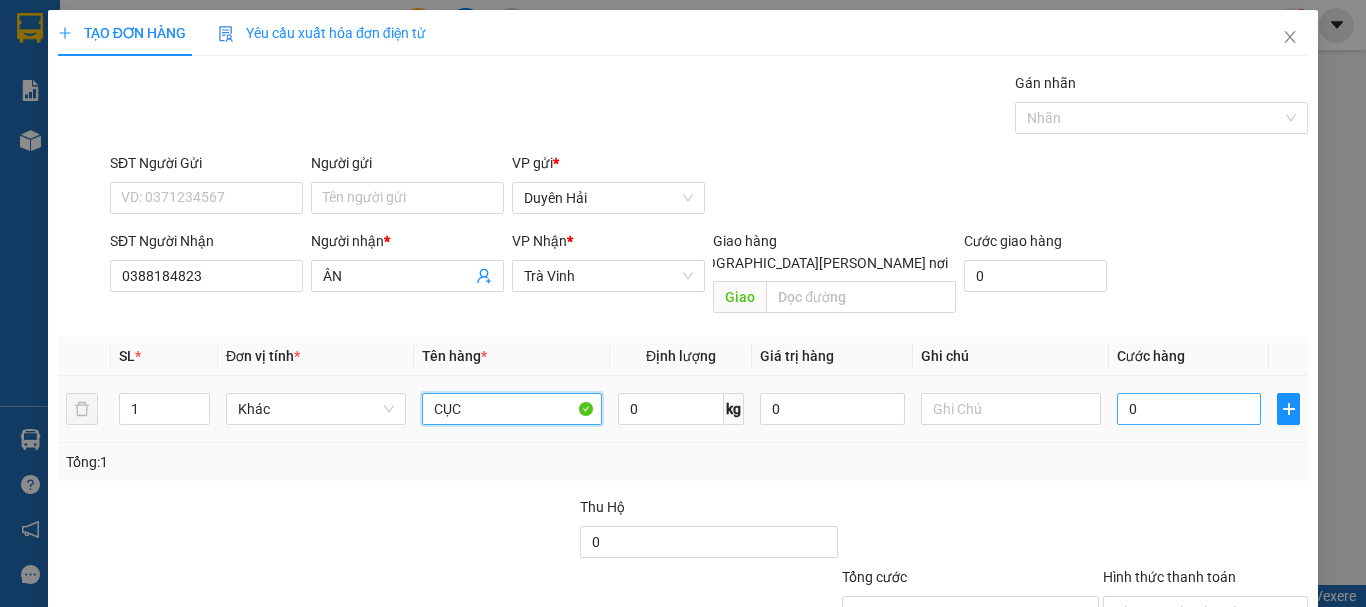 type on "CỤC" 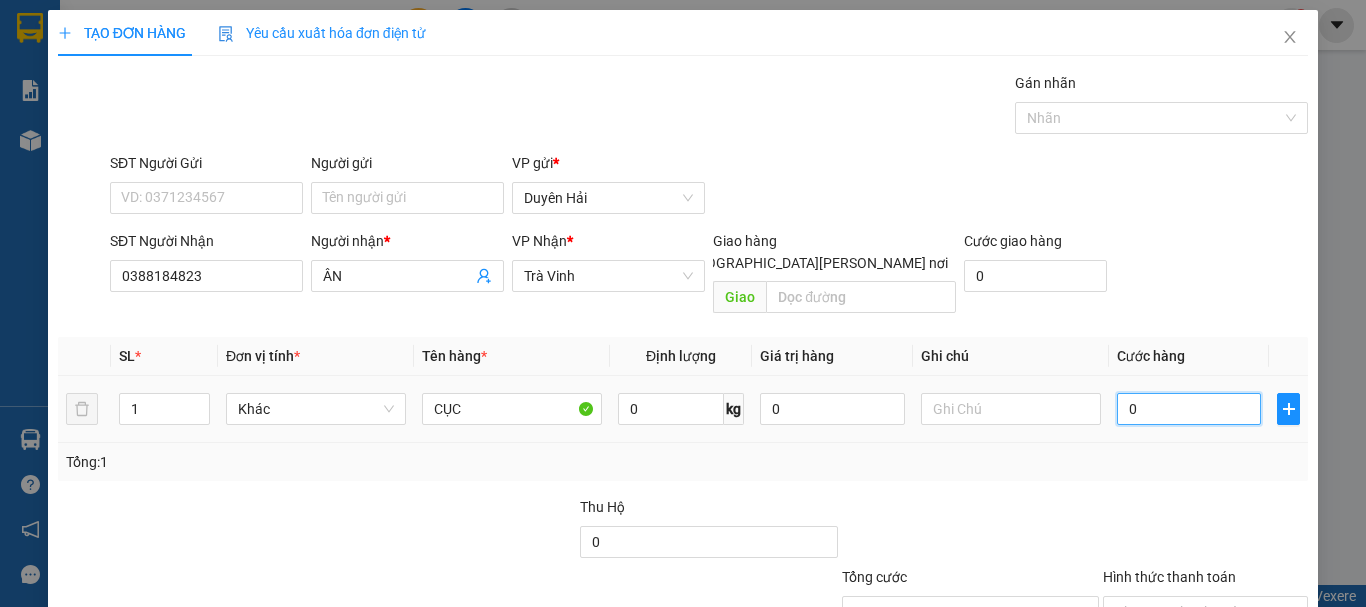 click on "0" at bounding box center (1189, 409) 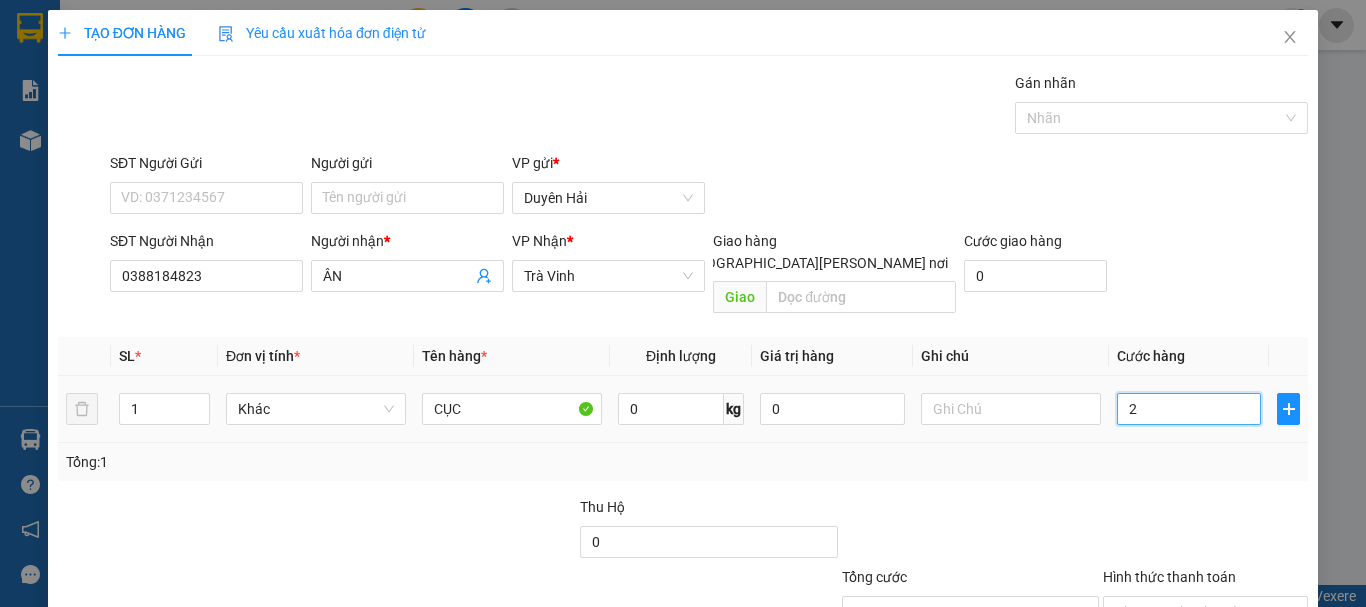 type on "20" 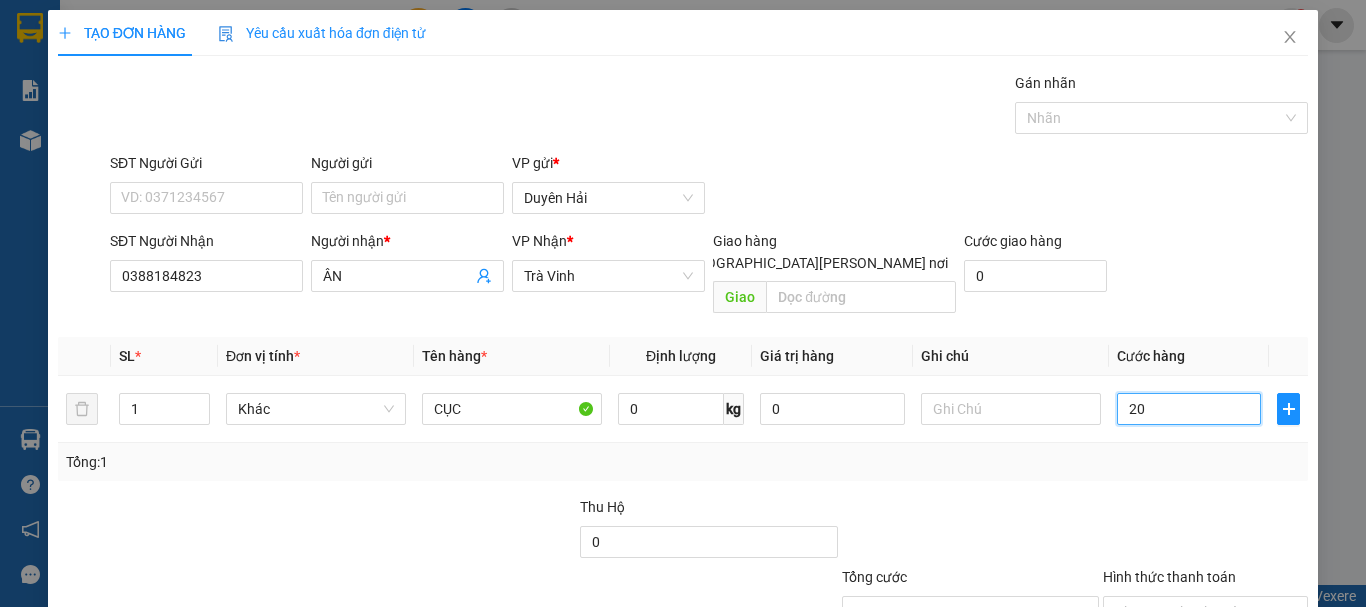 scroll, scrollTop: 133, scrollLeft: 0, axis: vertical 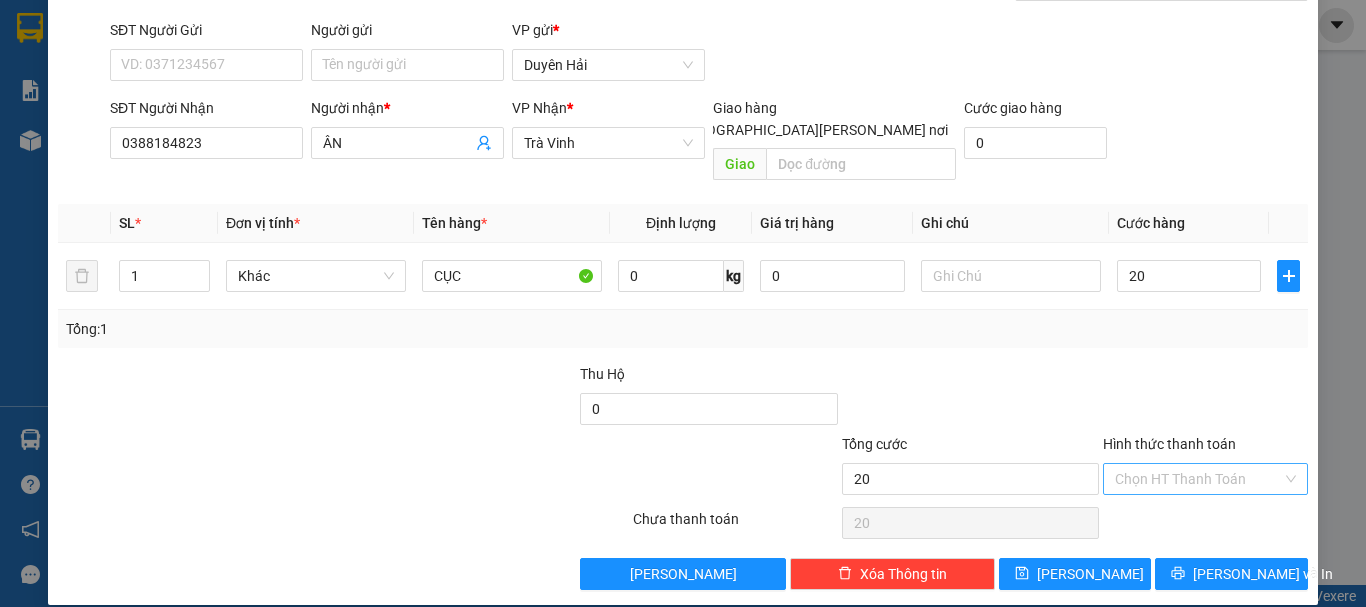 type on "20.000" 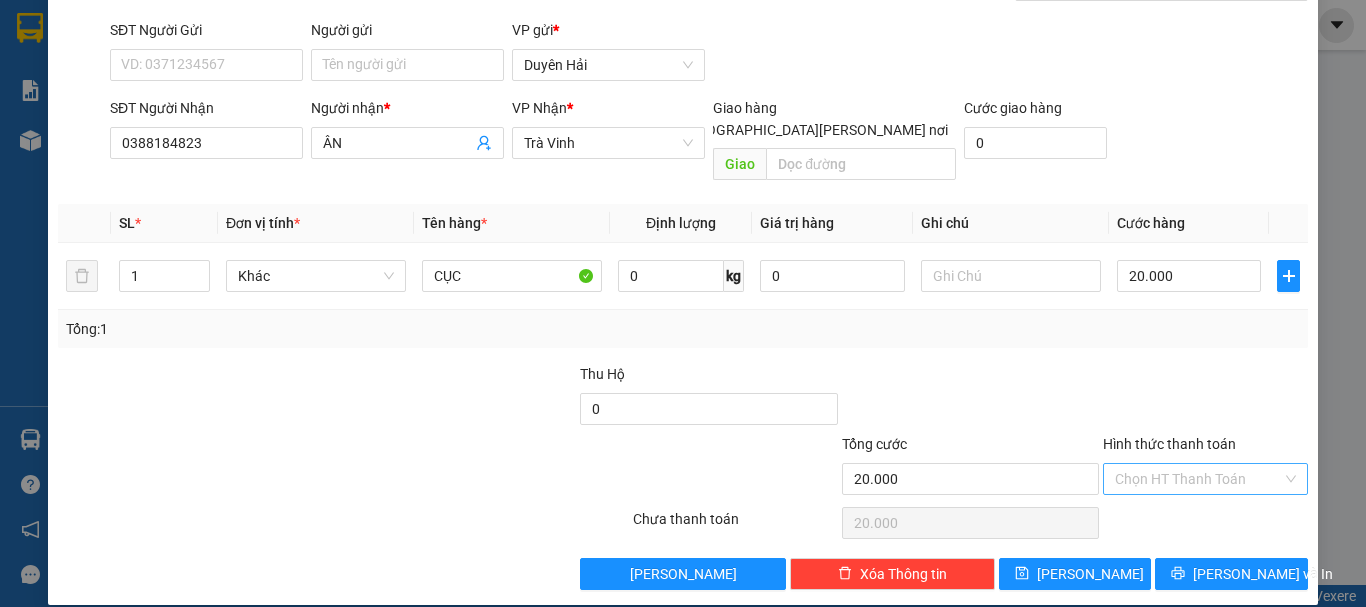 click on "Hình thức thanh toán" at bounding box center (1198, 479) 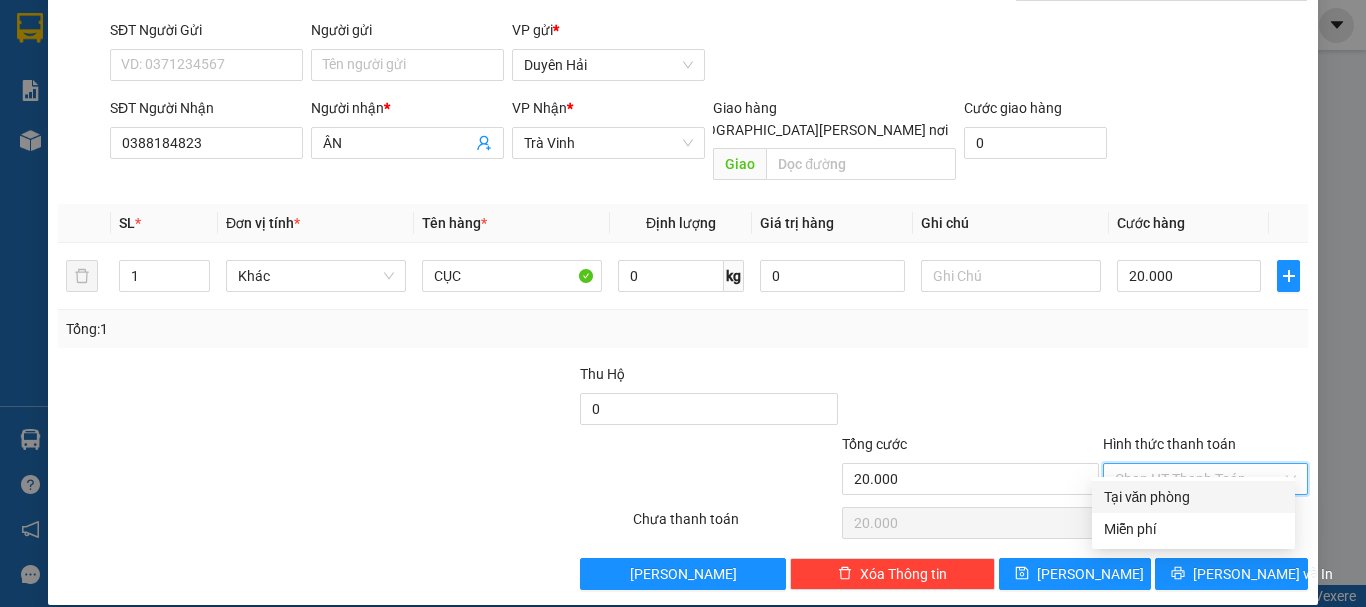 click on "Tại văn phòng" at bounding box center (1193, 497) 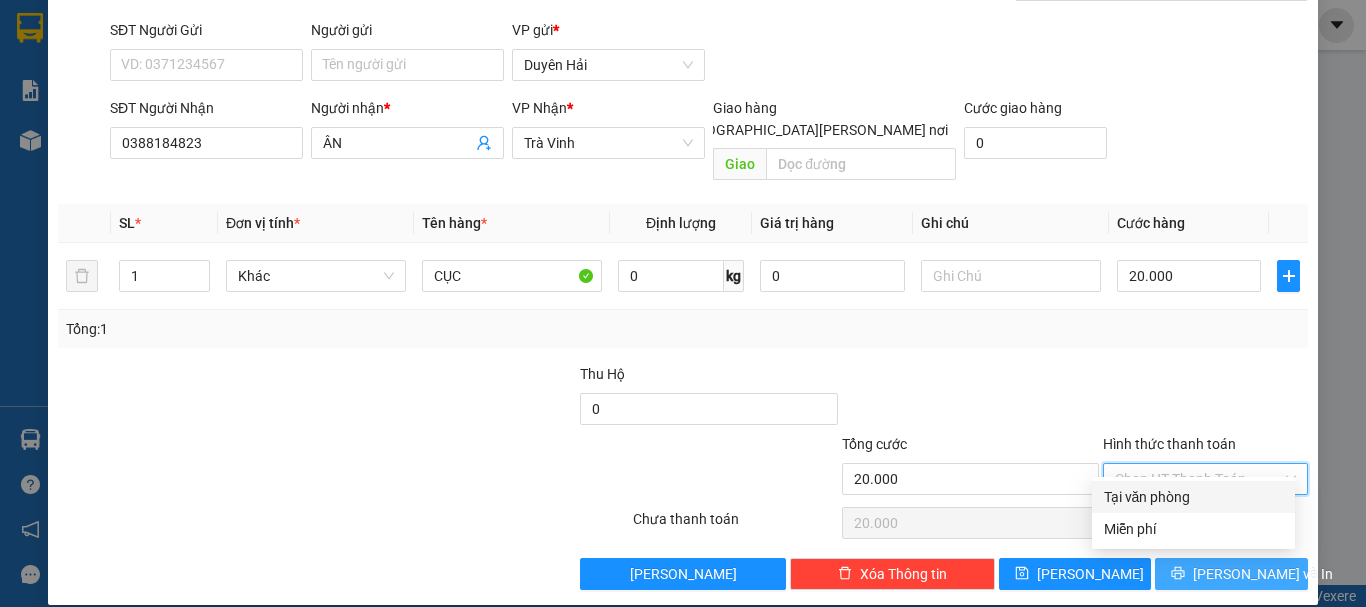 type on "0" 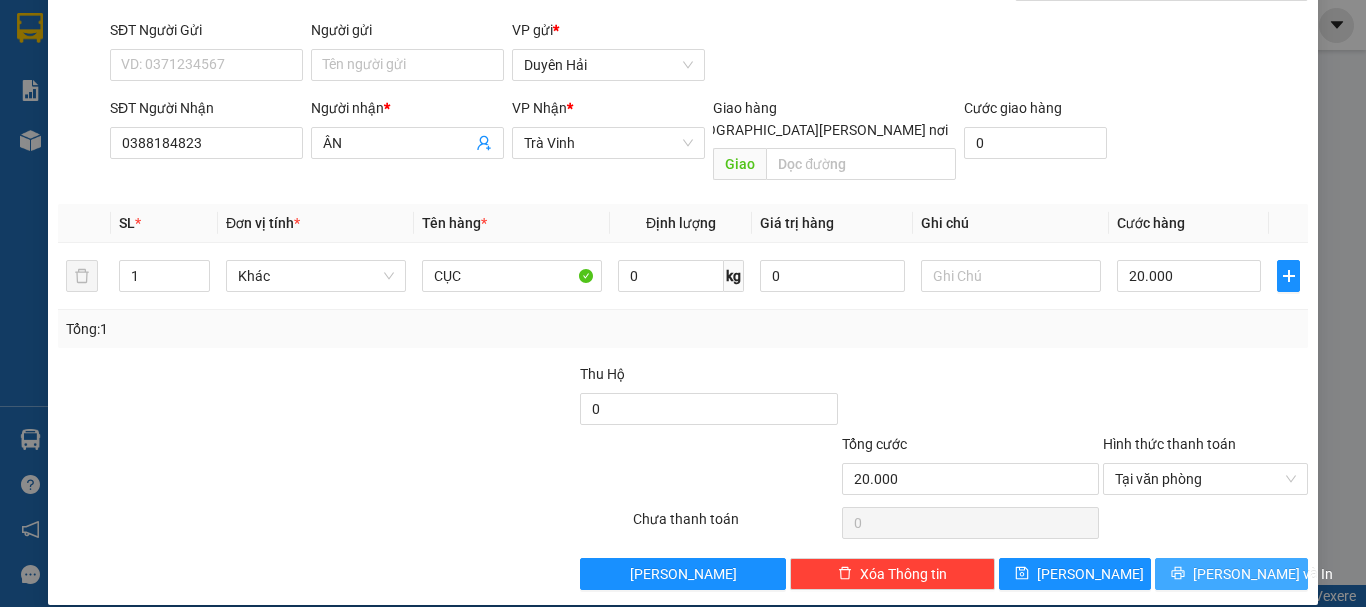 click on "[PERSON_NAME] và In" at bounding box center [1231, 574] 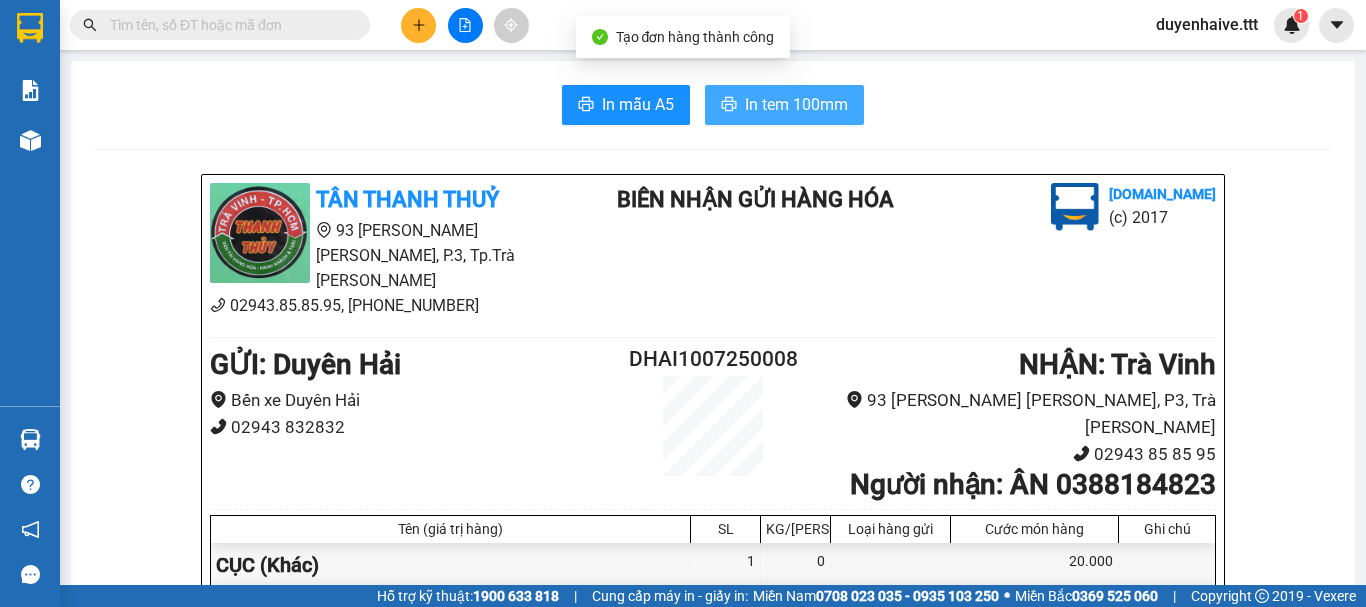 click on "In tem 100mm" at bounding box center [796, 104] 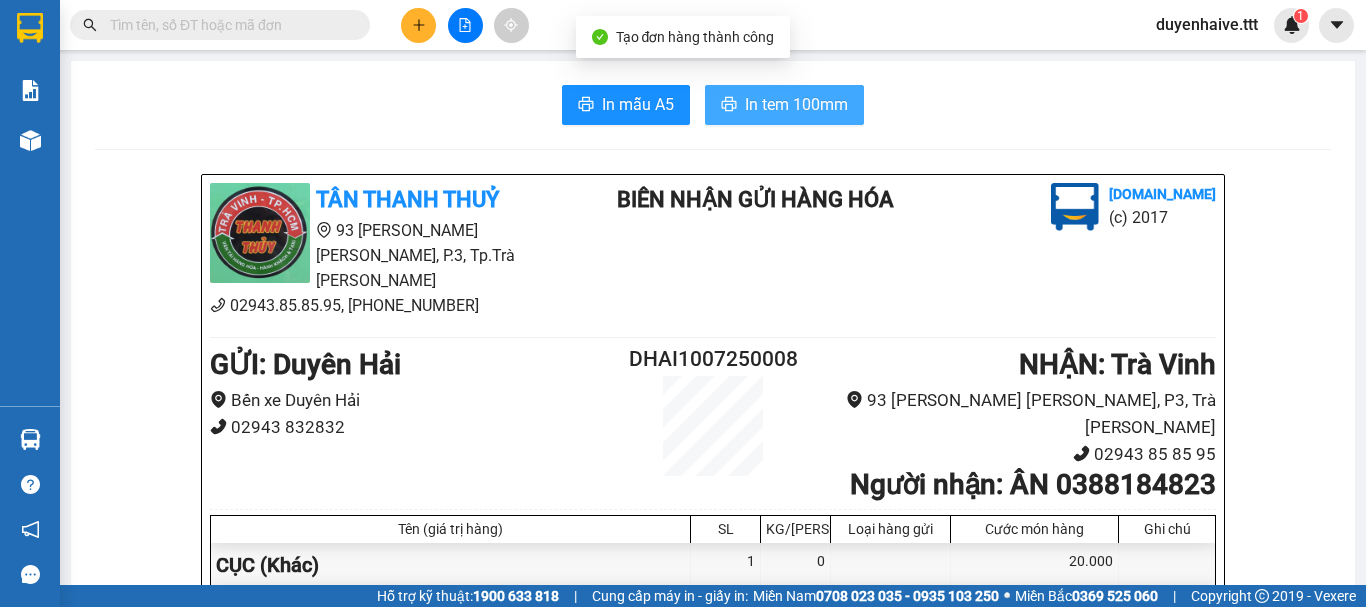 scroll, scrollTop: 0, scrollLeft: 0, axis: both 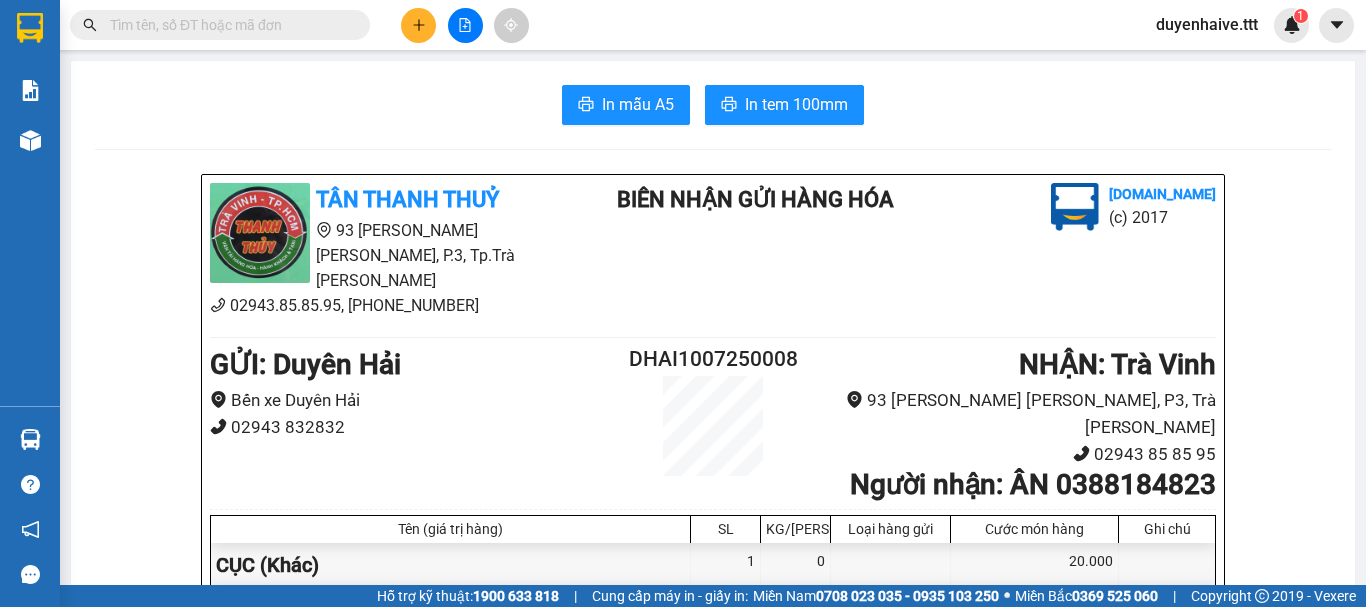 click at bounding box center (228, 25) 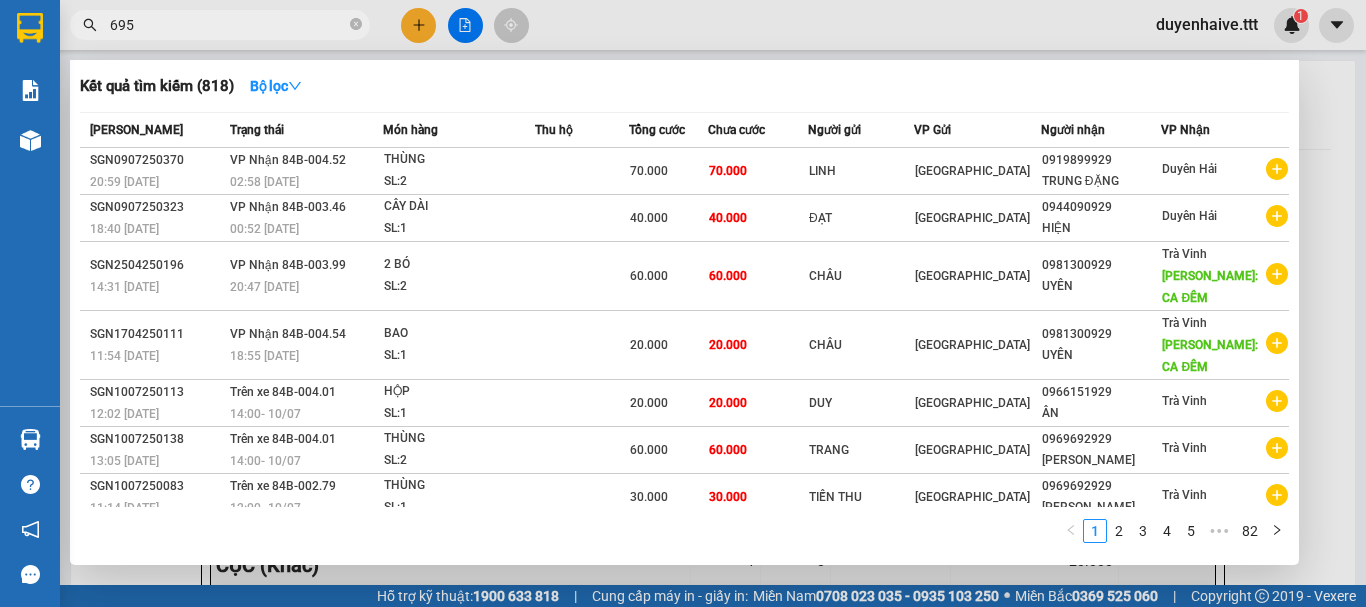 type on "6959" 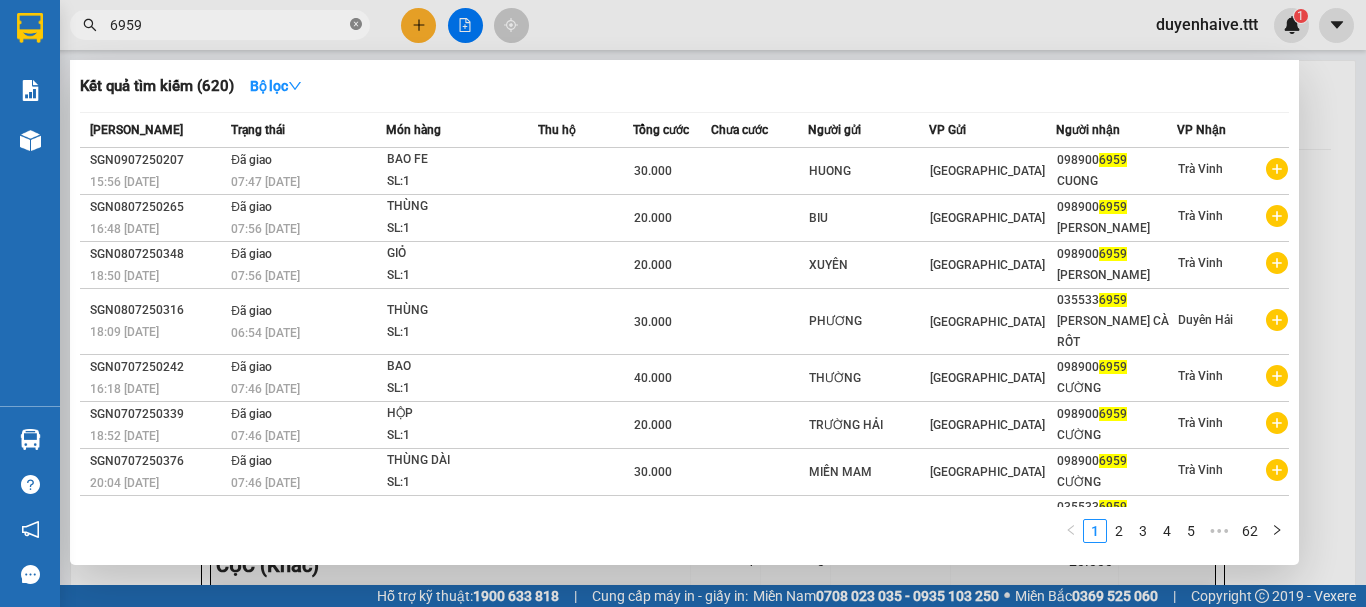 click 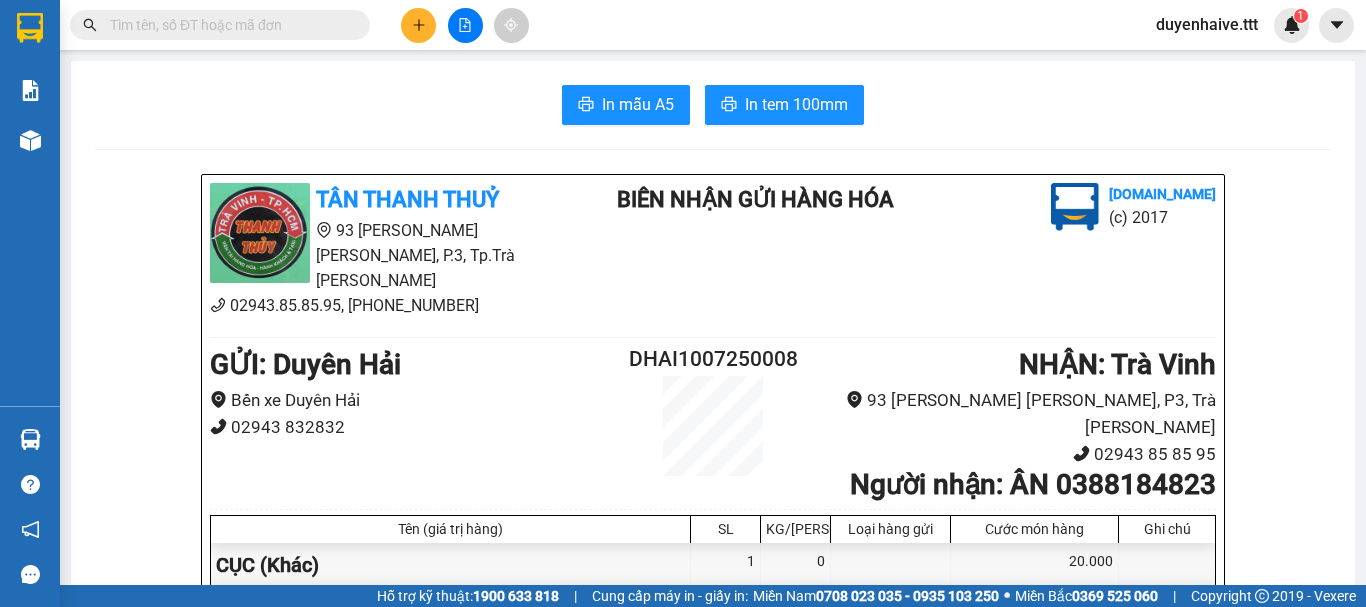 click at bounding box center (228, 25) 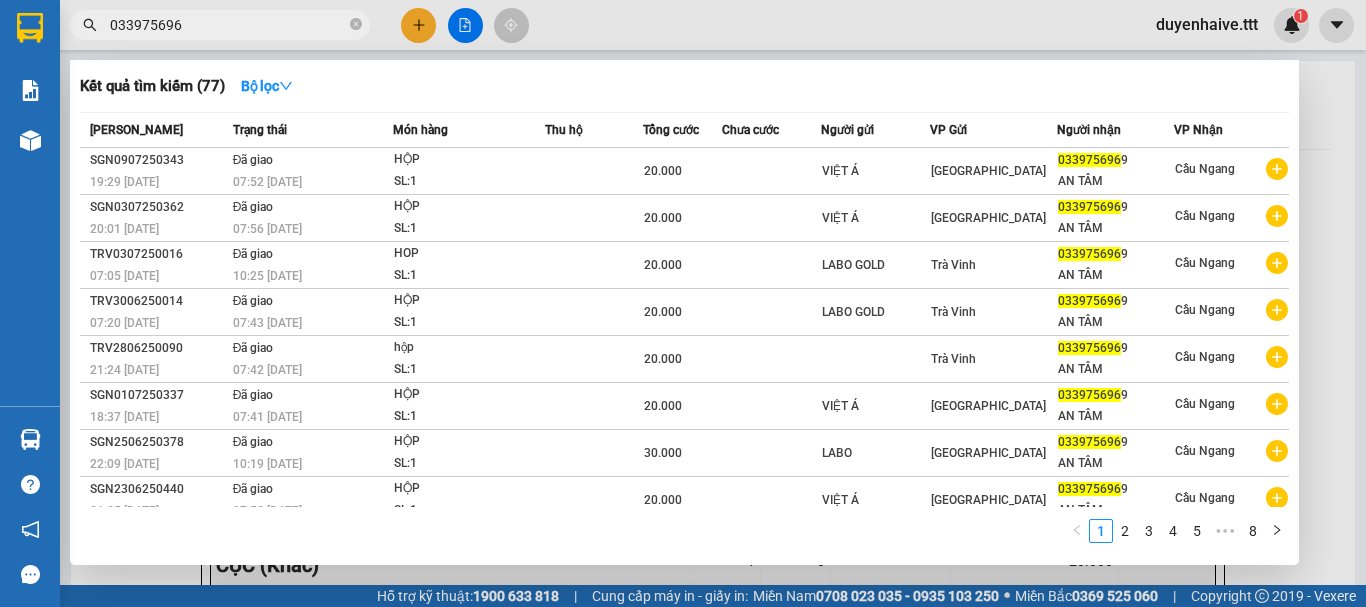 type on "0339756969" 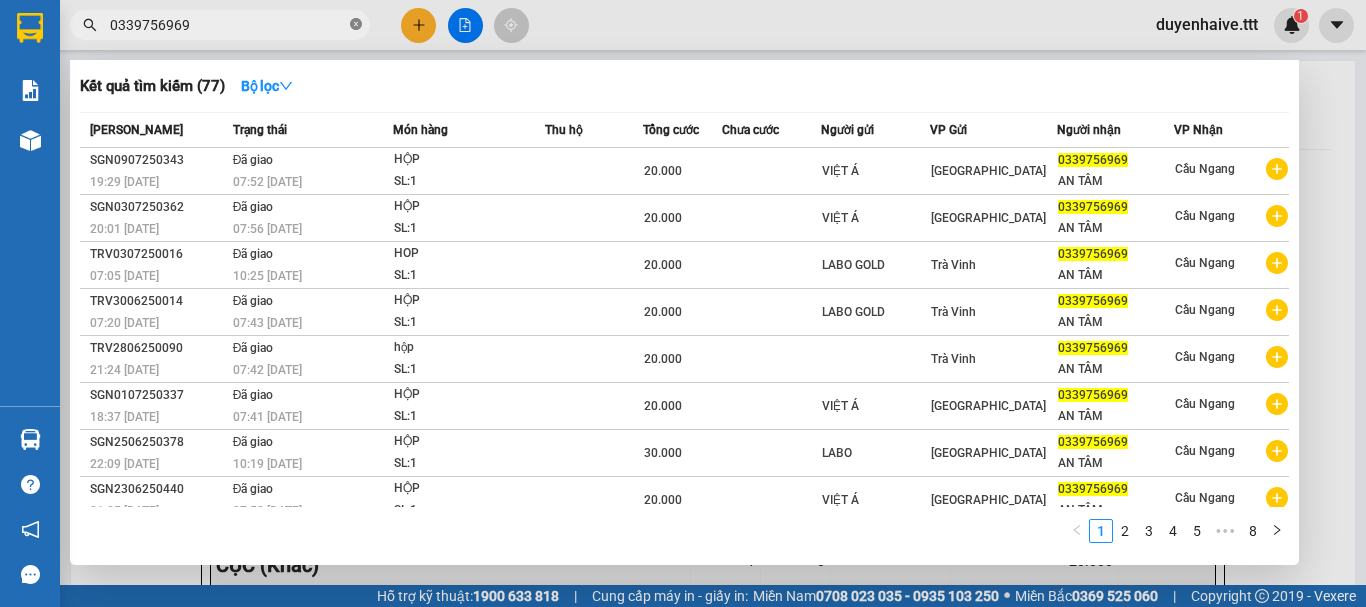 click 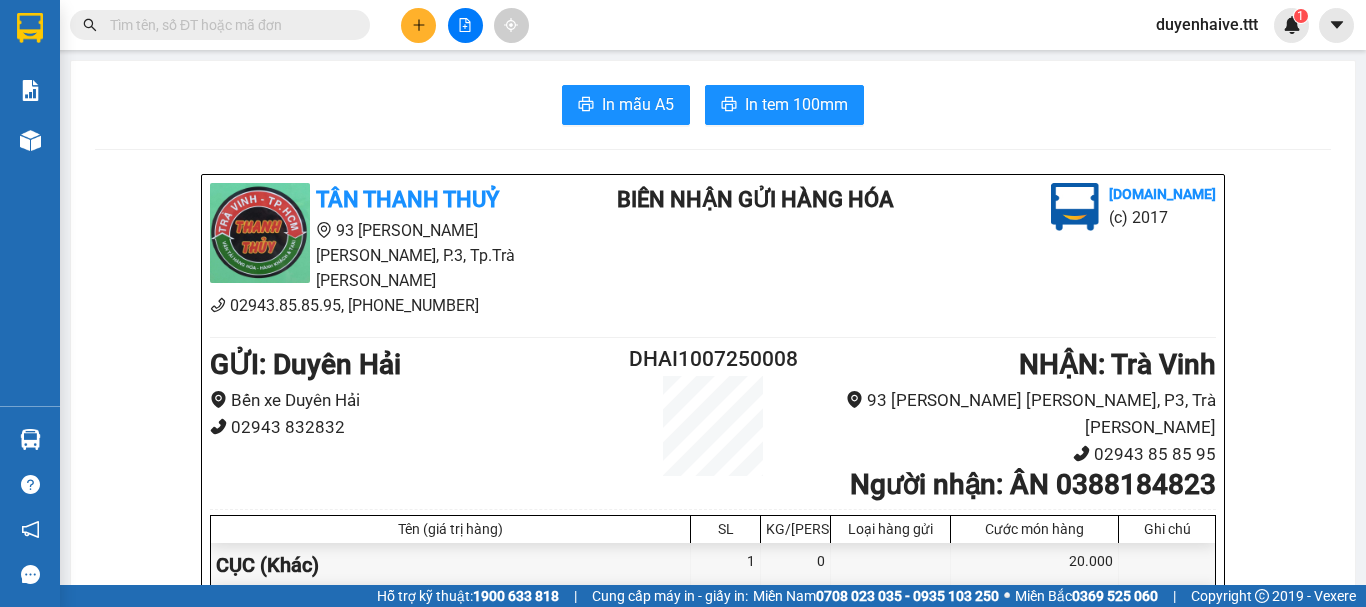 click at bounding box center (228, 25) 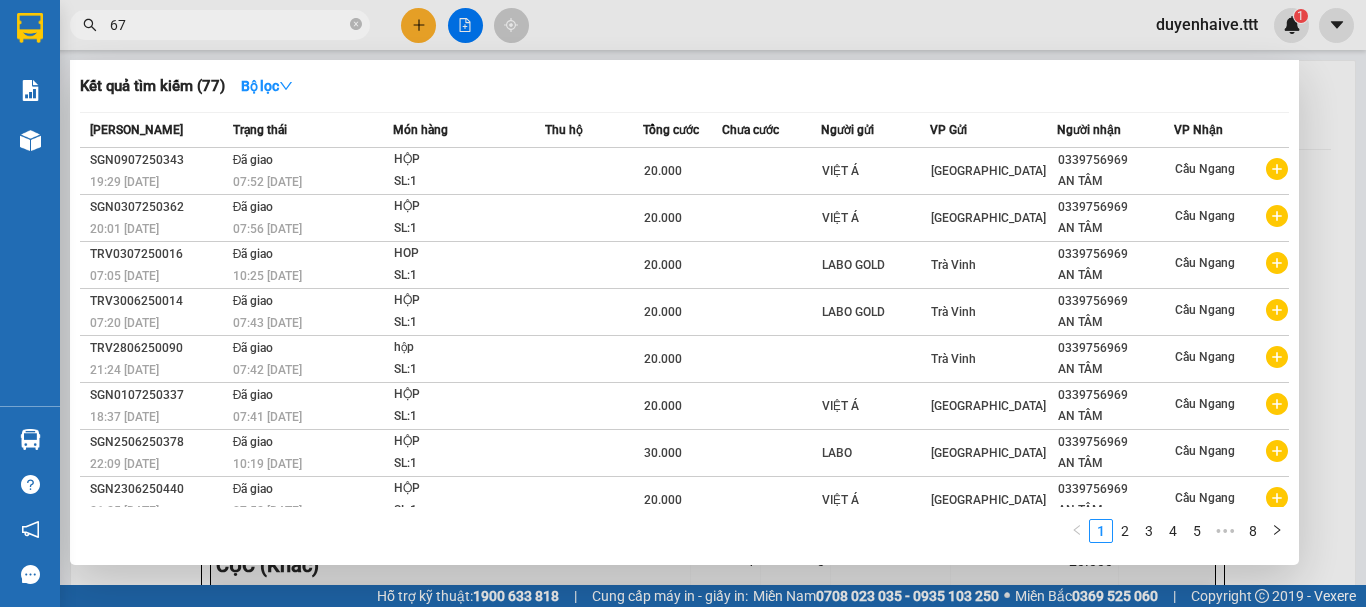 type on "672" 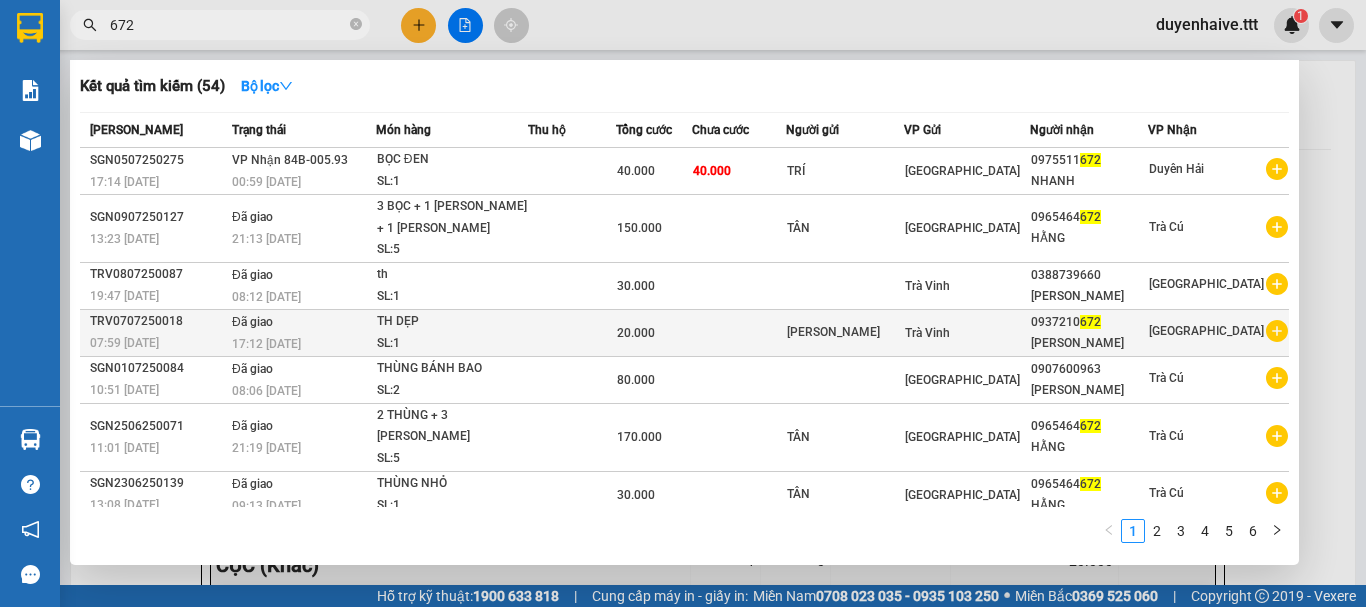 drag, startPoint x: 355, startPoint y: 25, endPoint x: 1210, endPoint y: 312, distance: 901.8836 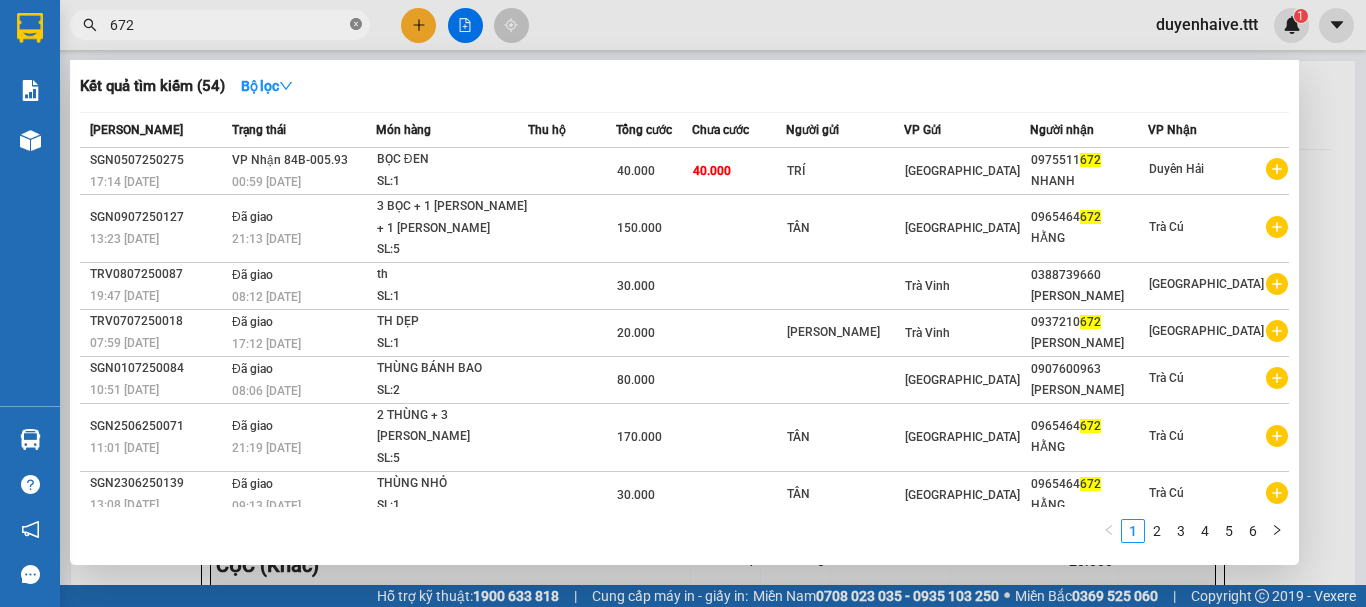 click 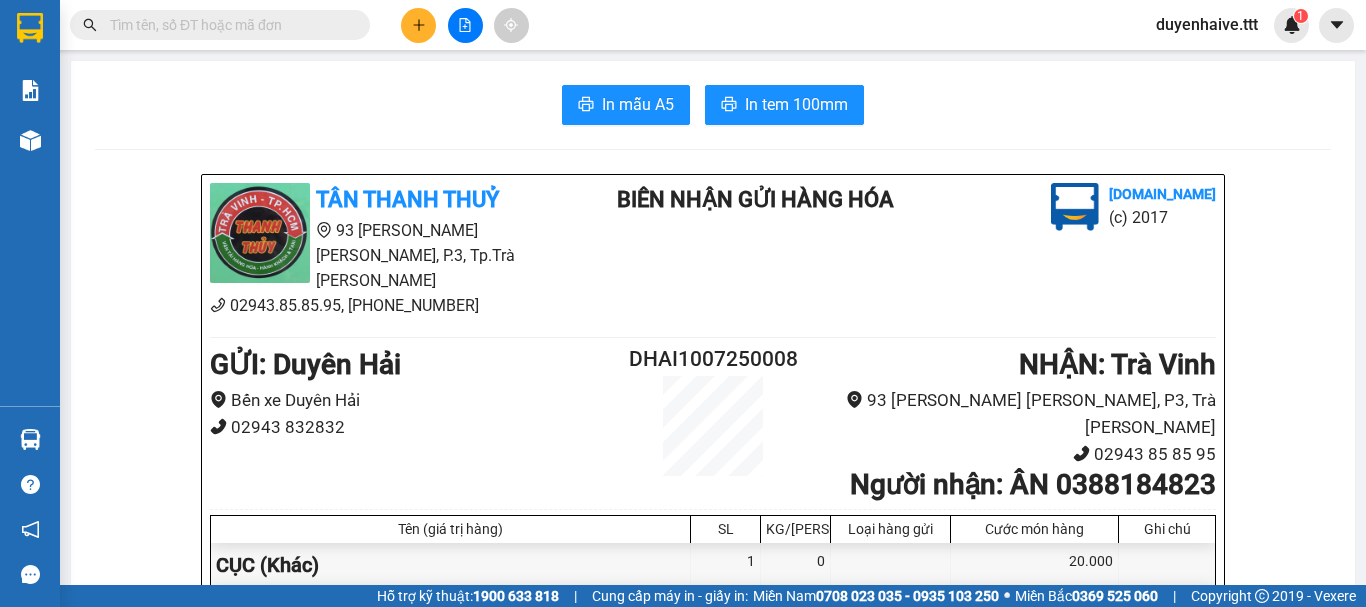 click at bounding box center (228, 25) 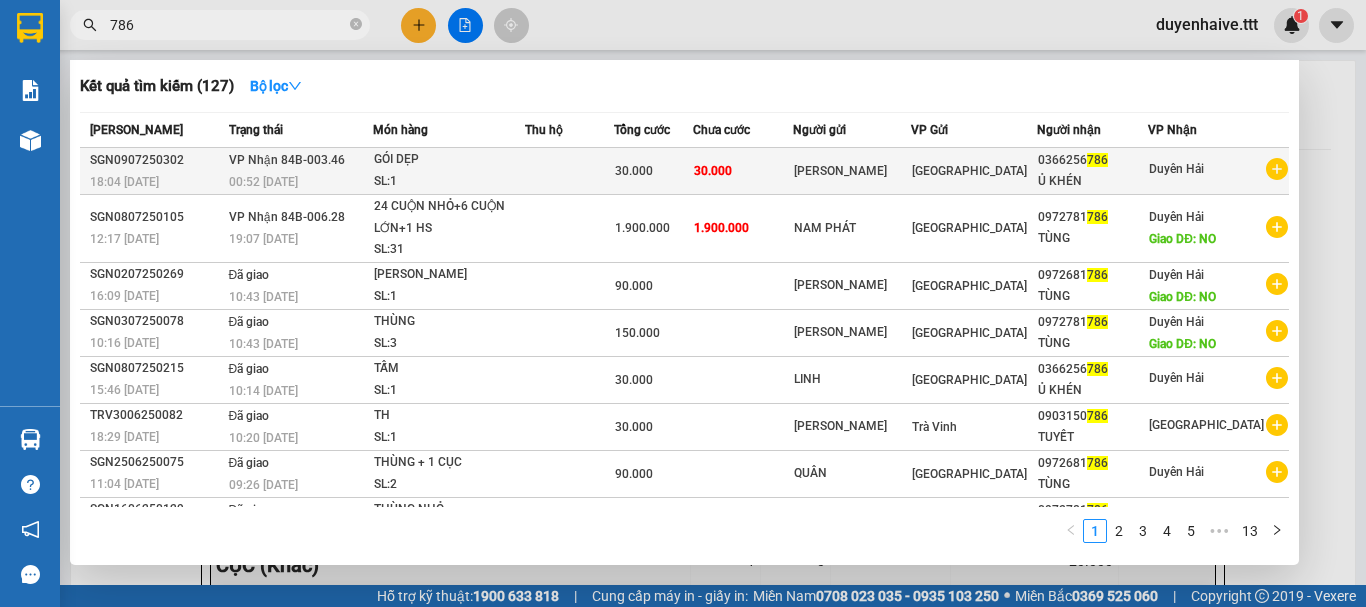 type on "786" 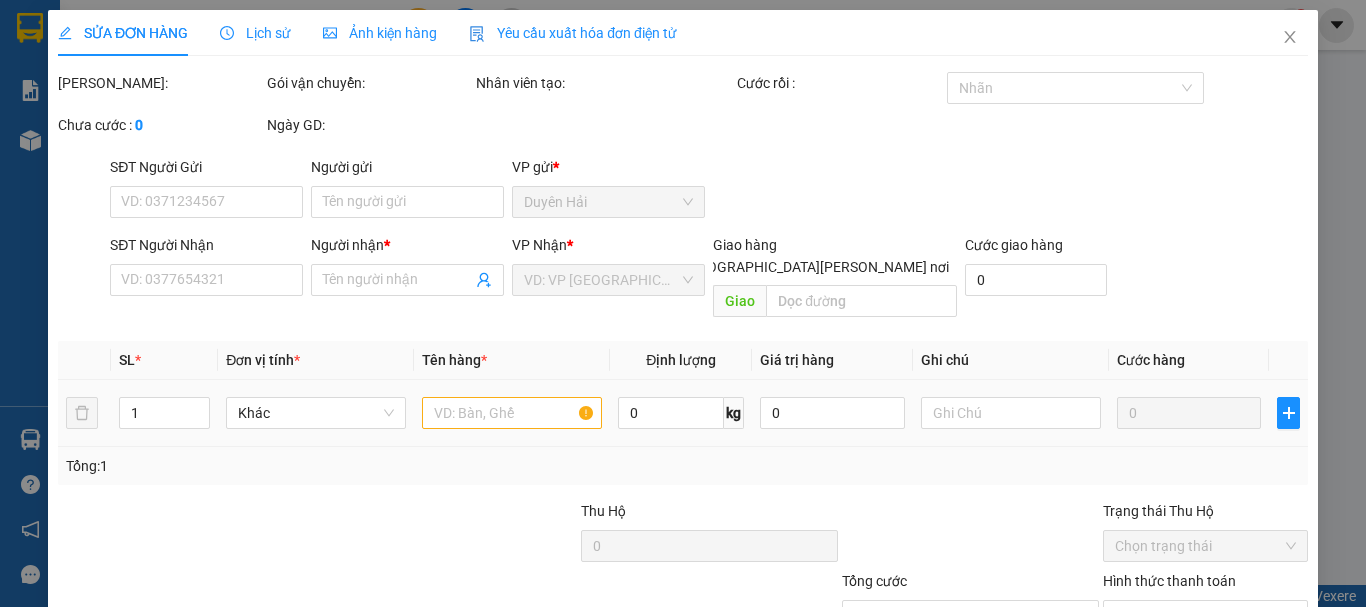 type on "KHÁNH LINH" 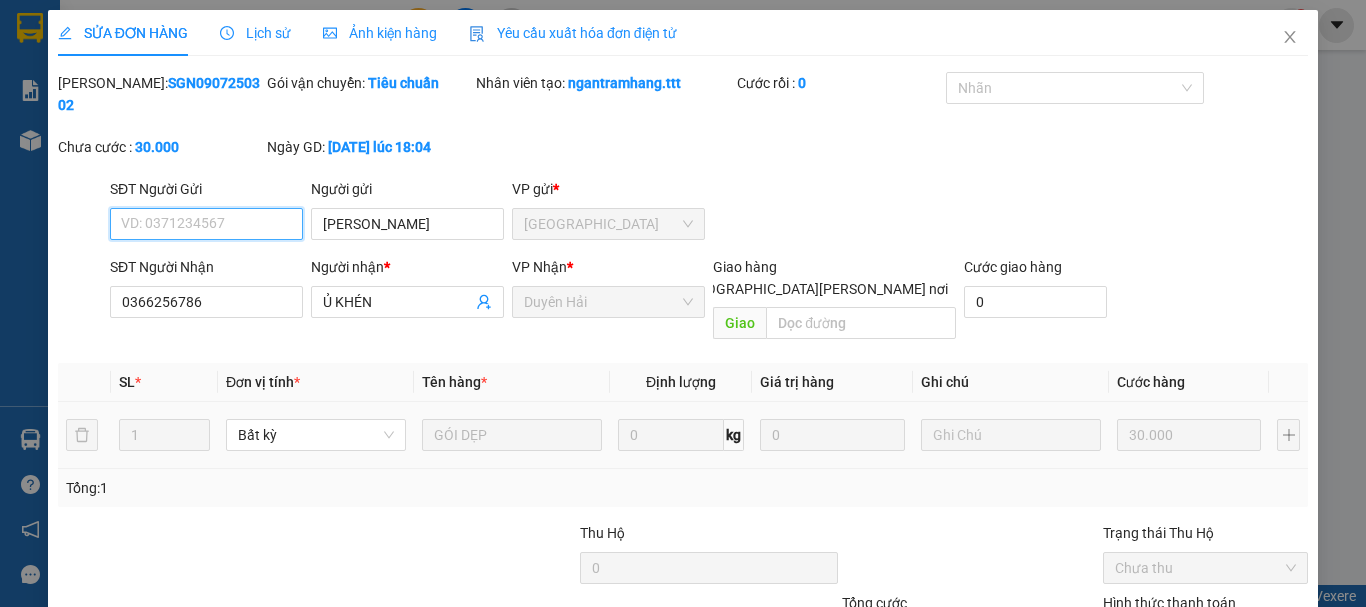 scroll, scrollTop: 100, scrollLeft: 0, axis: vertical 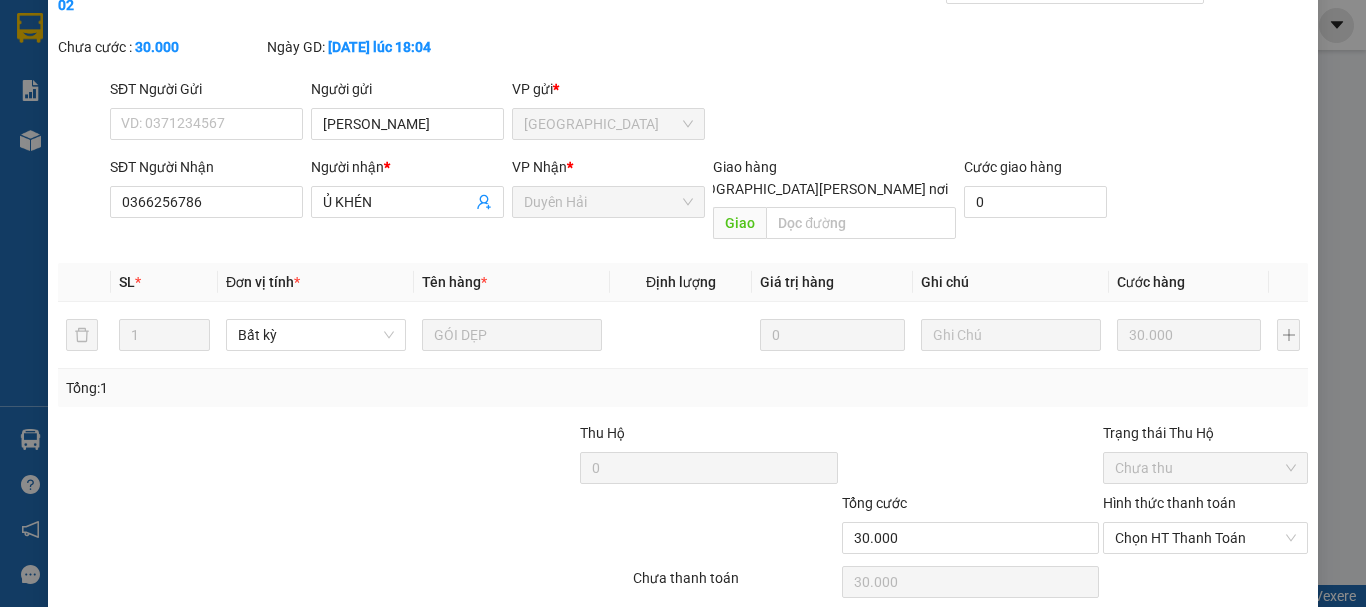 click on "[PERSON_NAME] và In" at bounding box center (1263, 633) 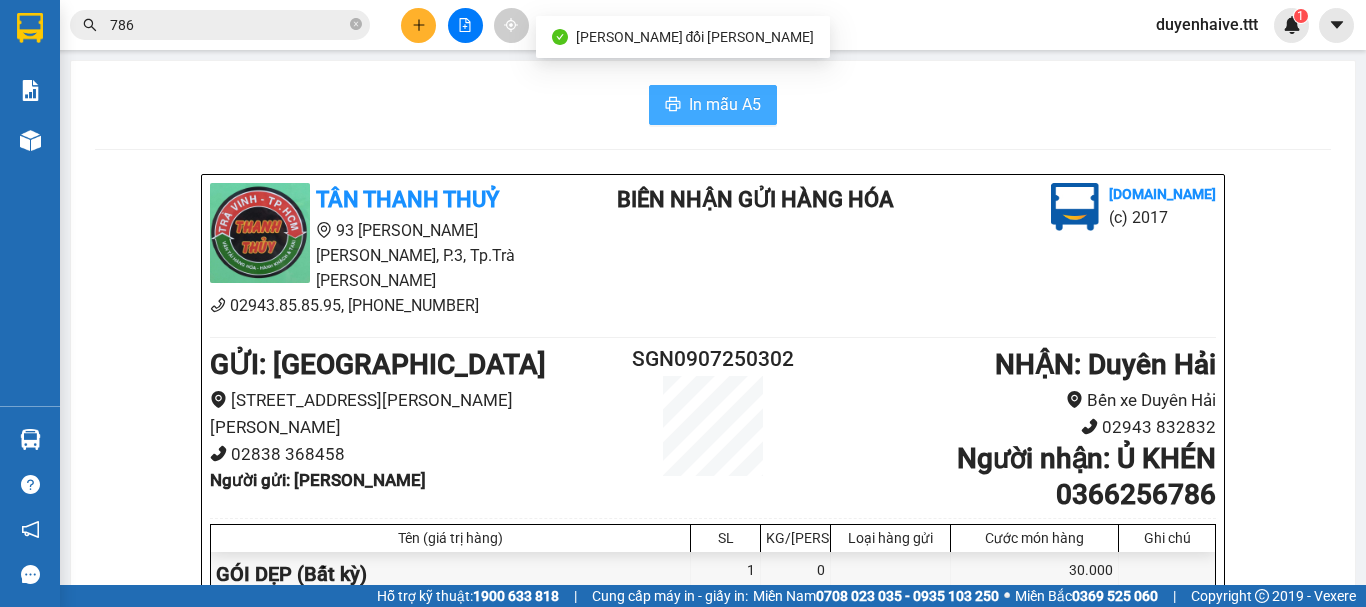 click on "In mẫu A5" at bounding box center [725, 104] 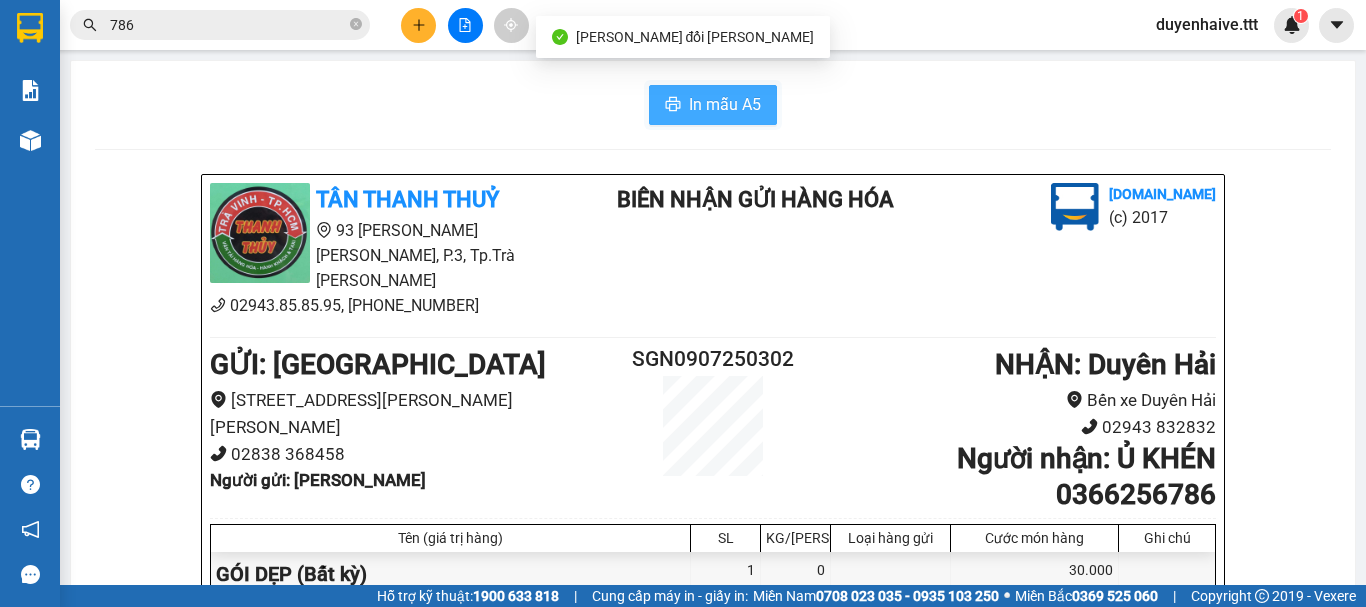 scroll, scrollTop: 0, scrollLeft: 0, axis: both 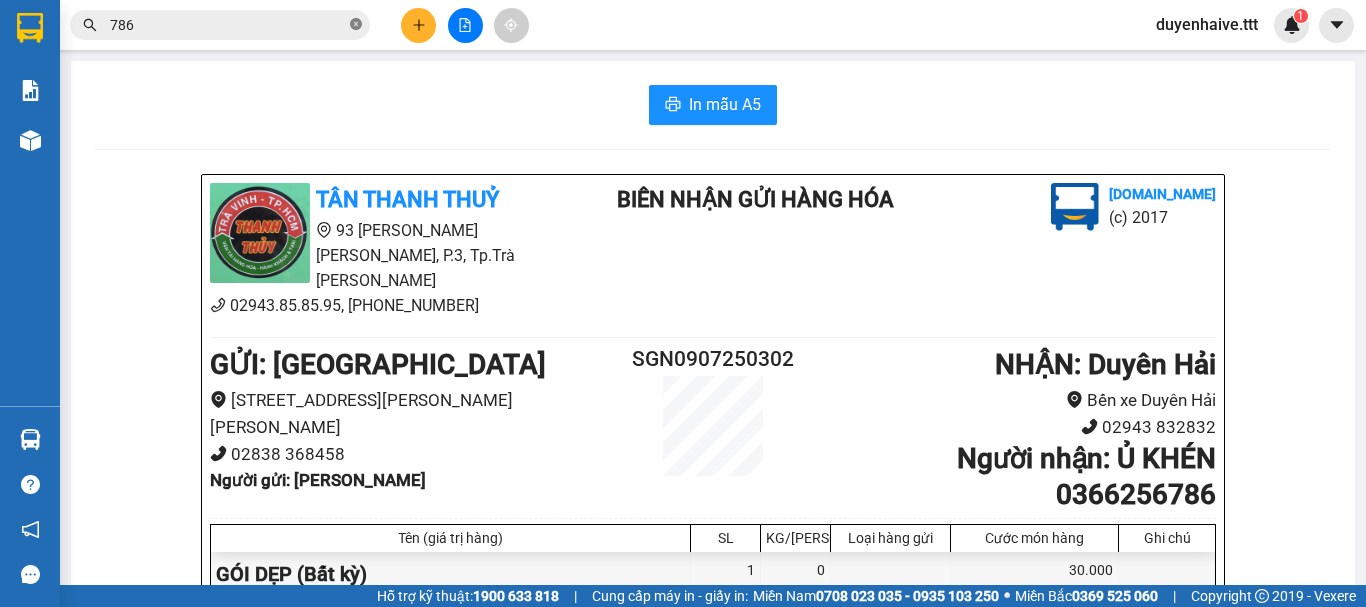 click 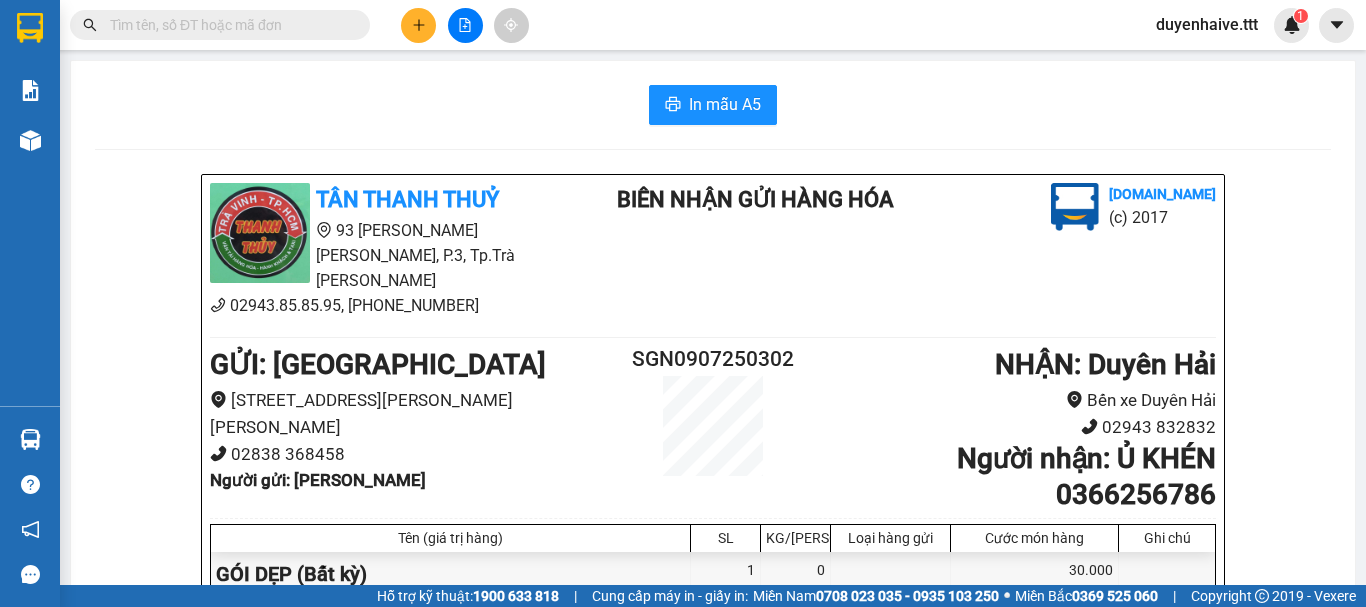 click at bounding box center [228, 25] 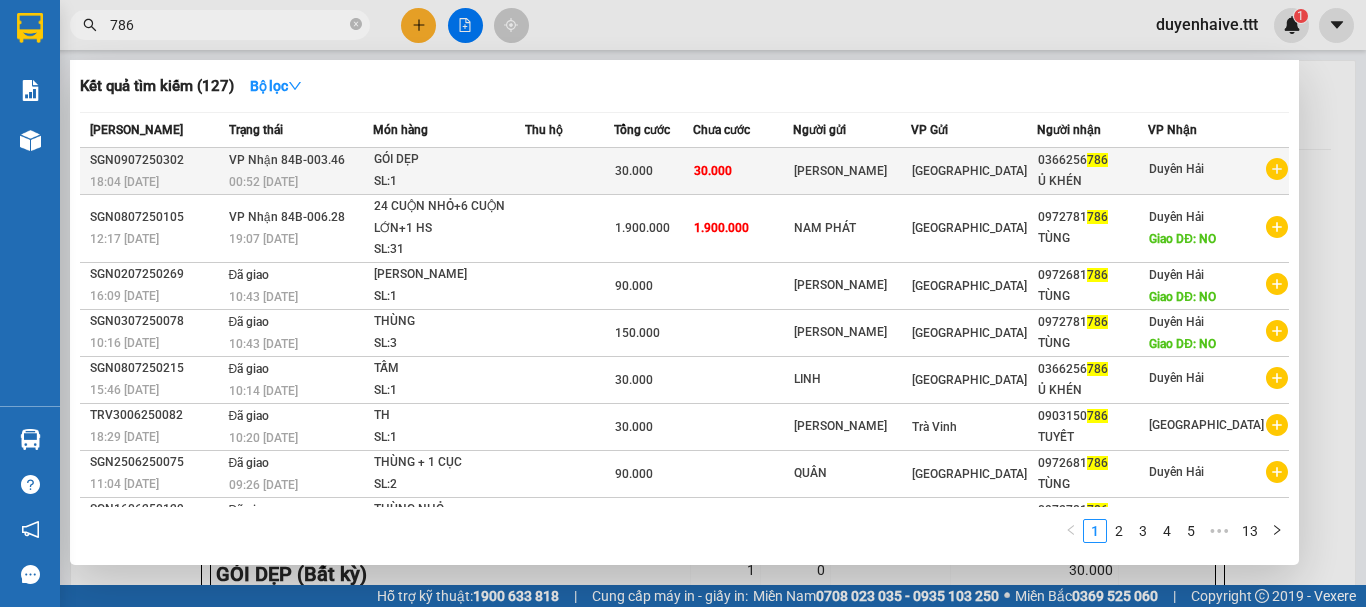 type on "786" 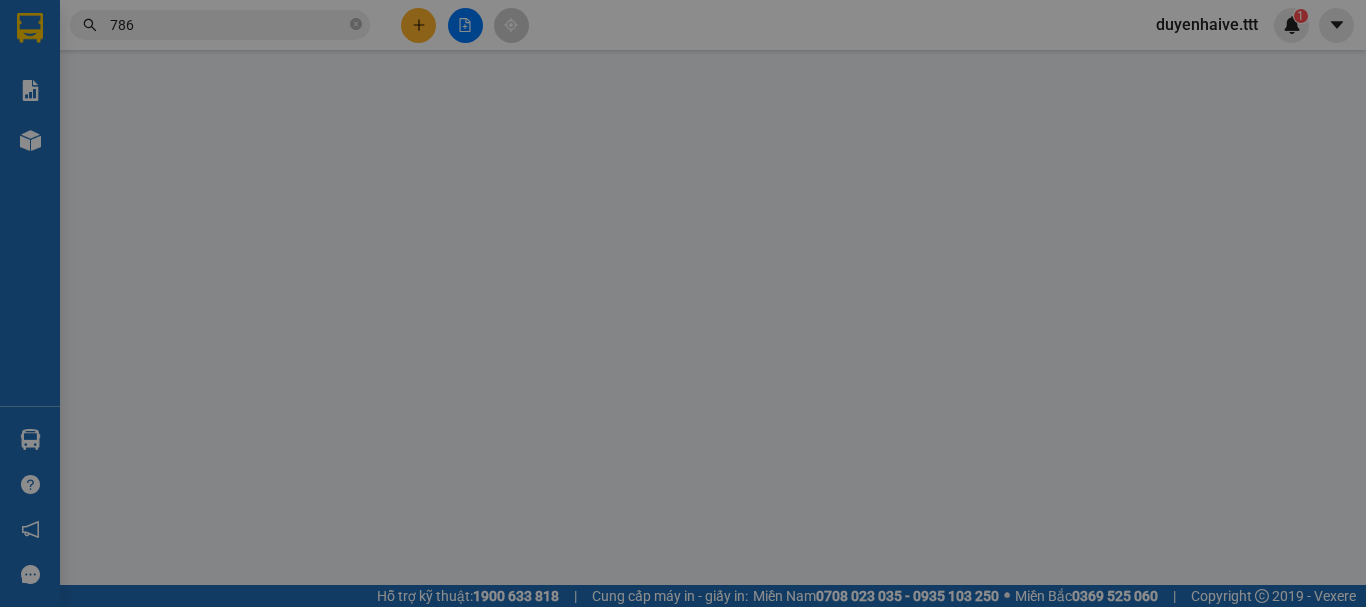 type on "KHÁNH LINH" 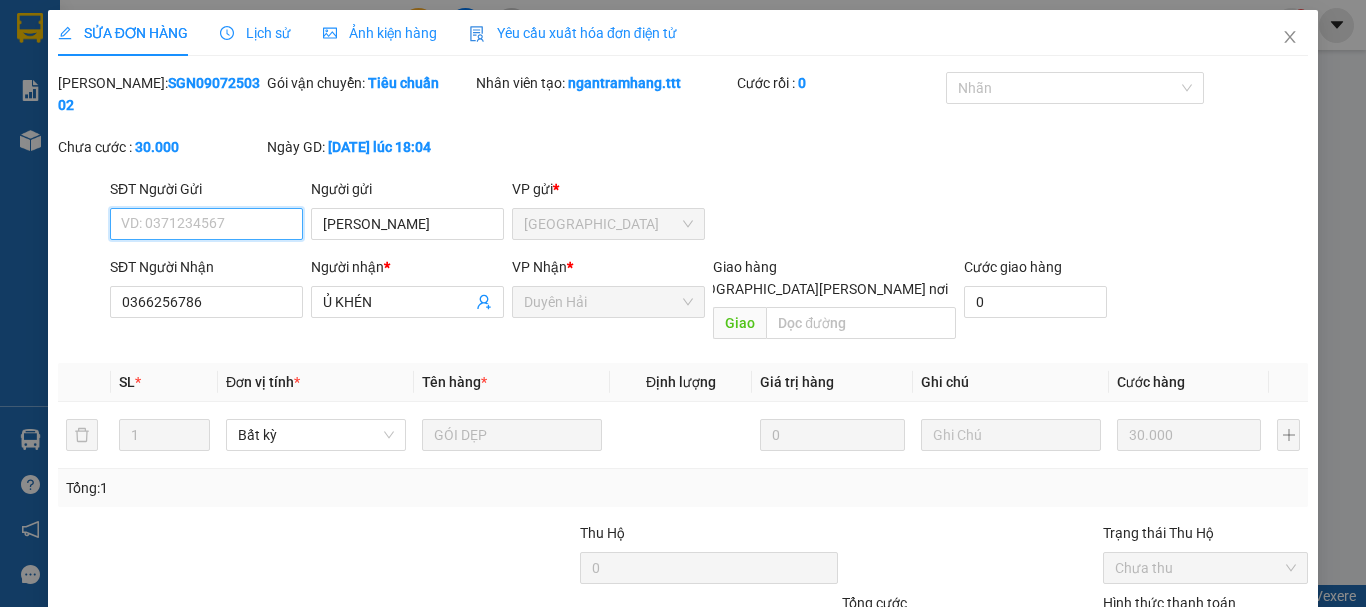 scroll, scrollTop: 137, scrollLeft: 0, axis: vertical 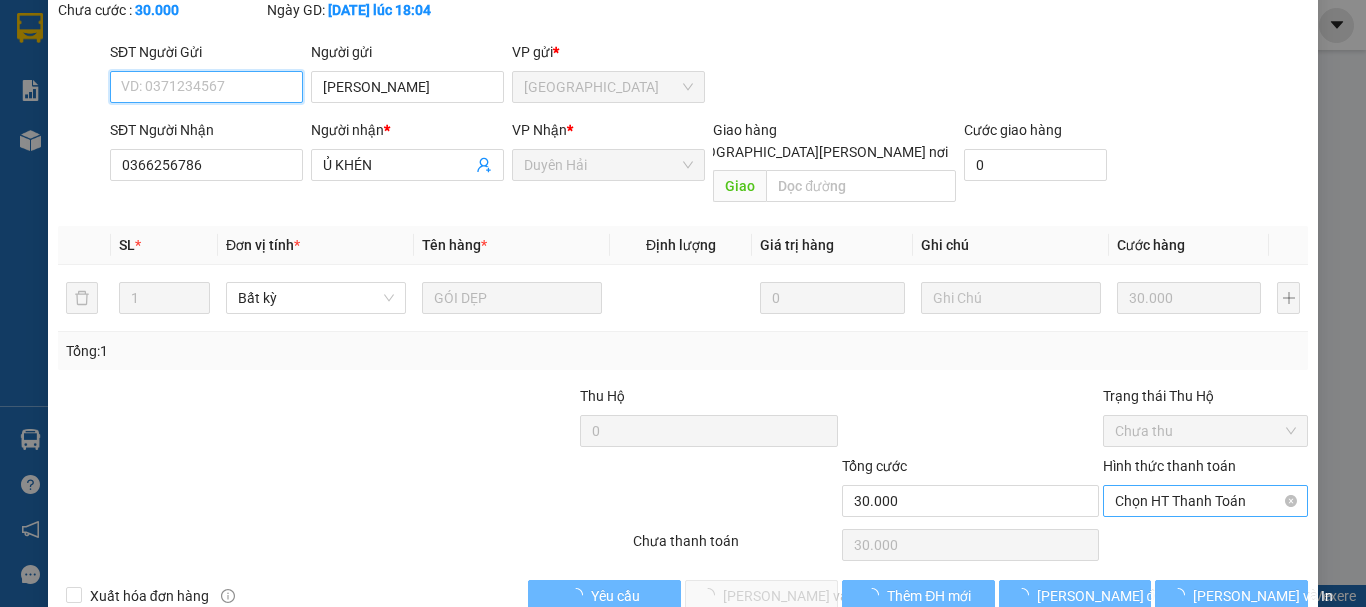 click on "Chọn HT Thanh Toán" at bounding box center [1205, 501] 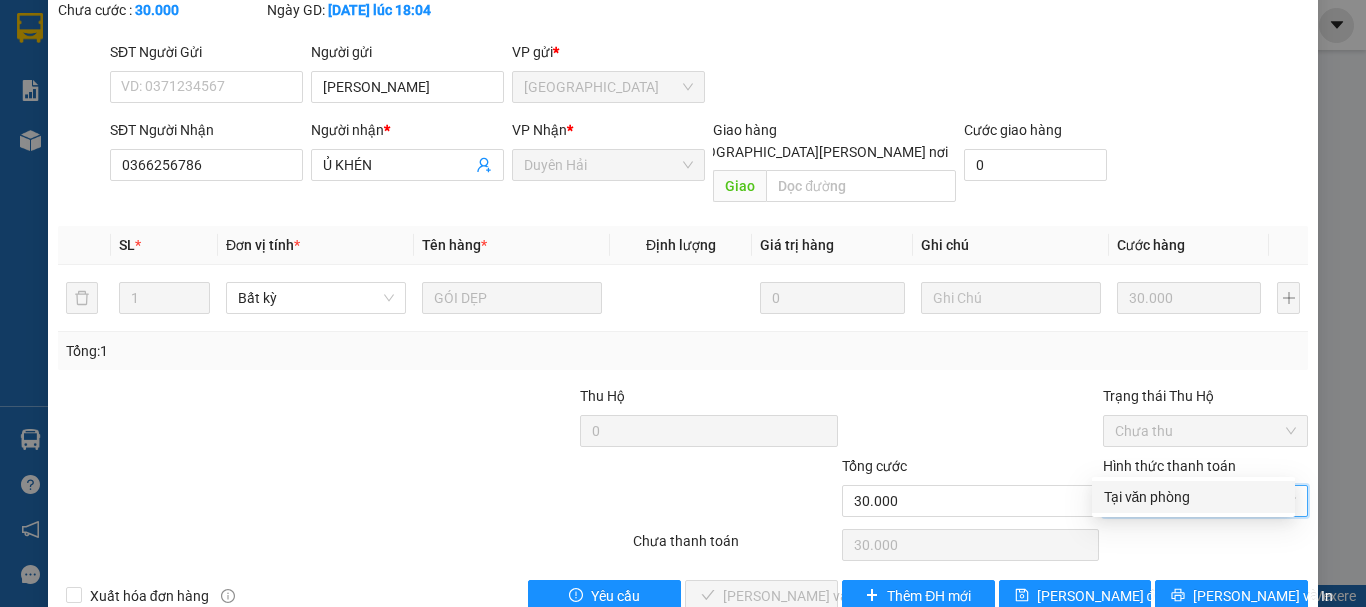 click on "Tại văn phòng" at bounding box center [1193, 497] 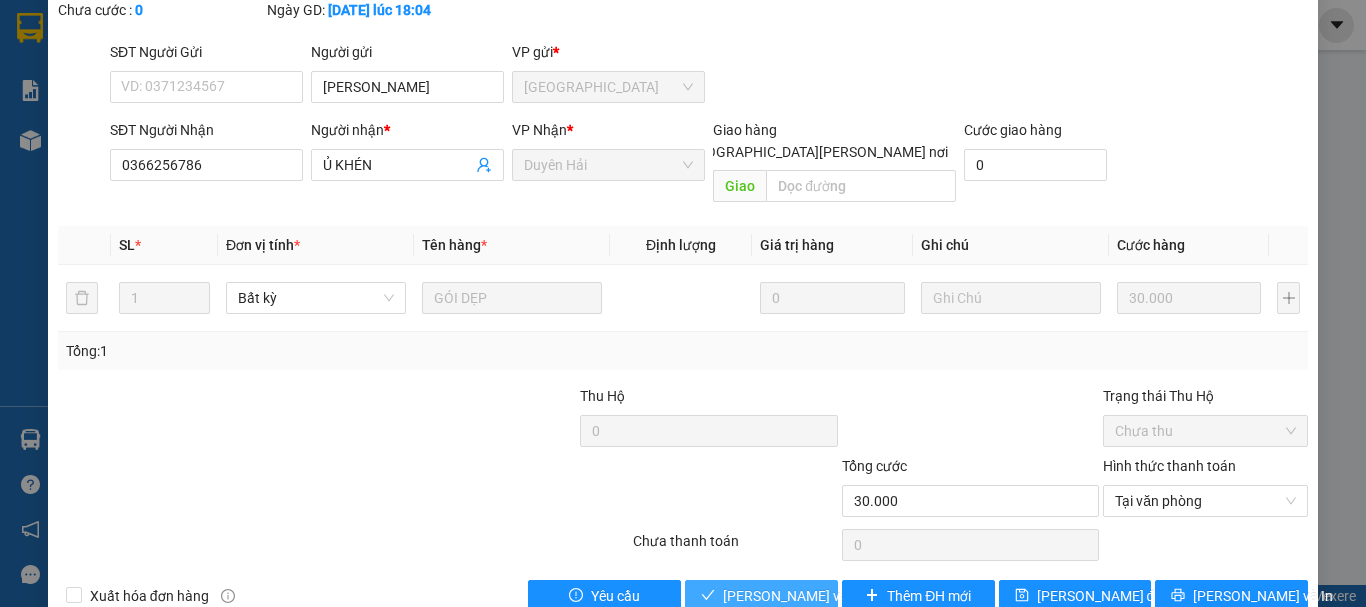 click on "[PERSON_NAME] và Giao hàng" at bounding box center [858, 596] 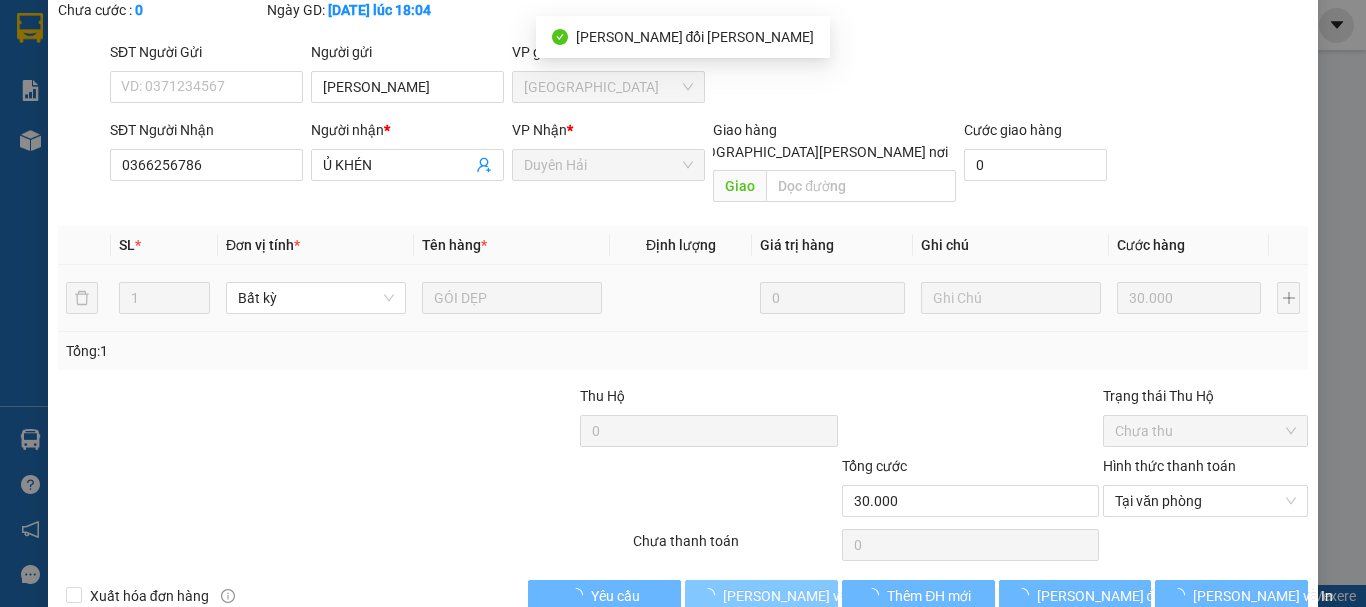 scroll, scrollTop: 0, scrollLeft: 0, axis: both 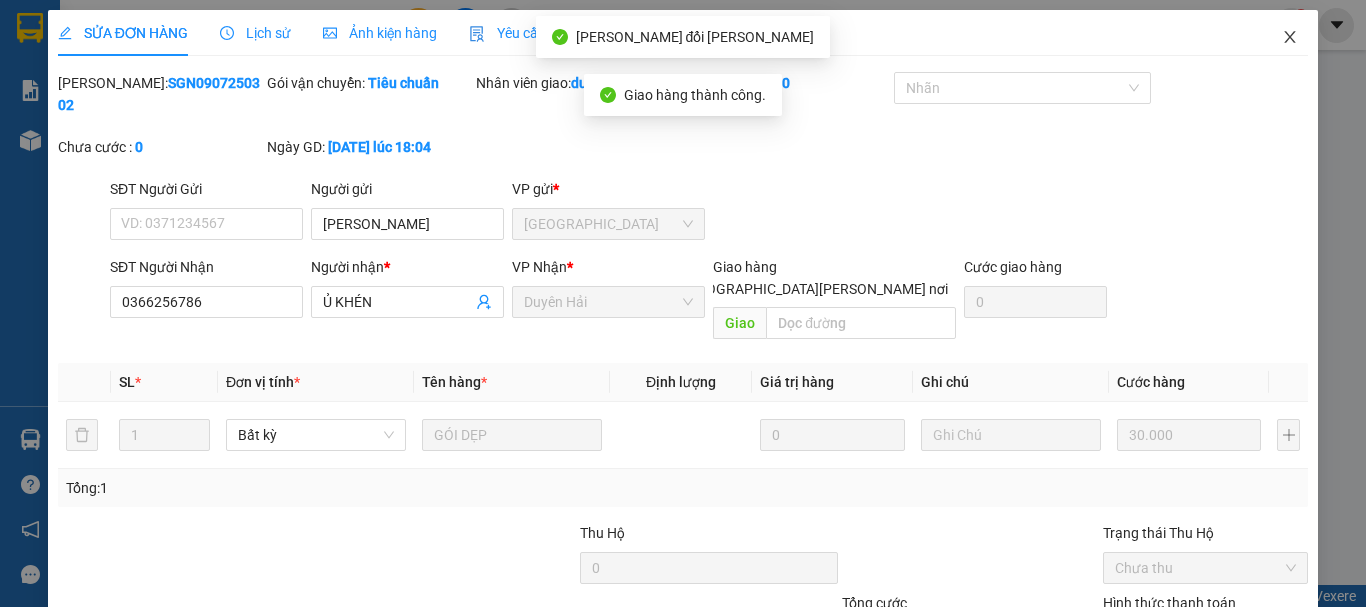 click 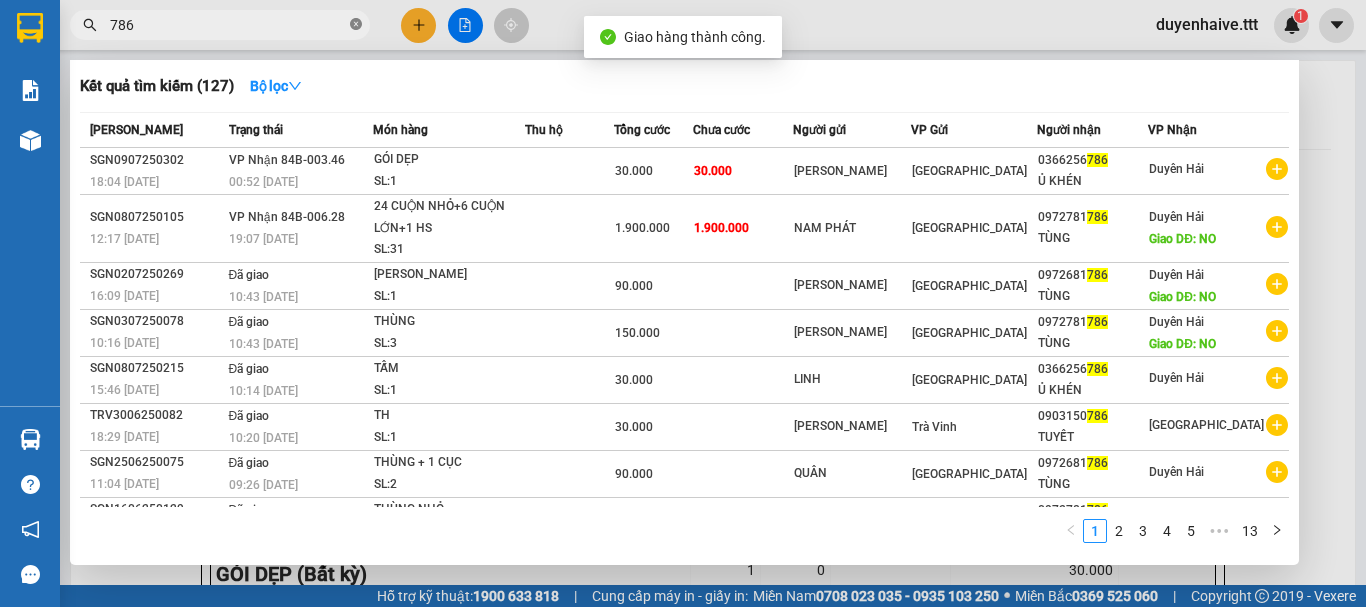 click at bounding box center (356, 25) 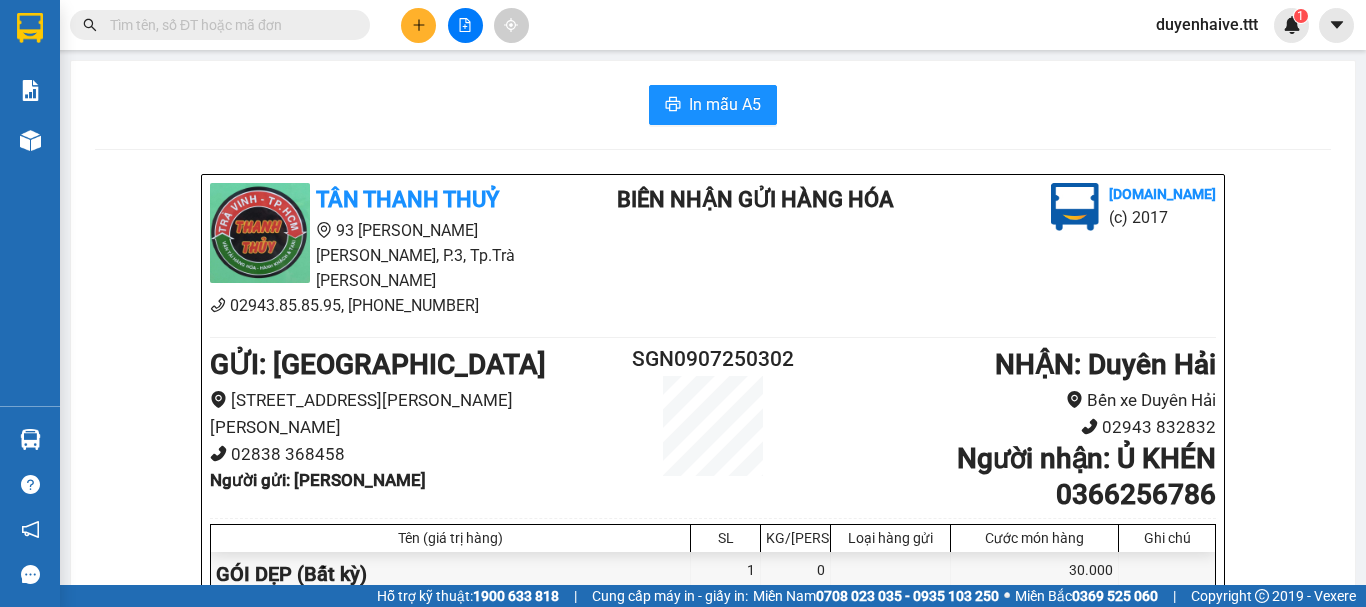 click at bounding box center [228, 25] 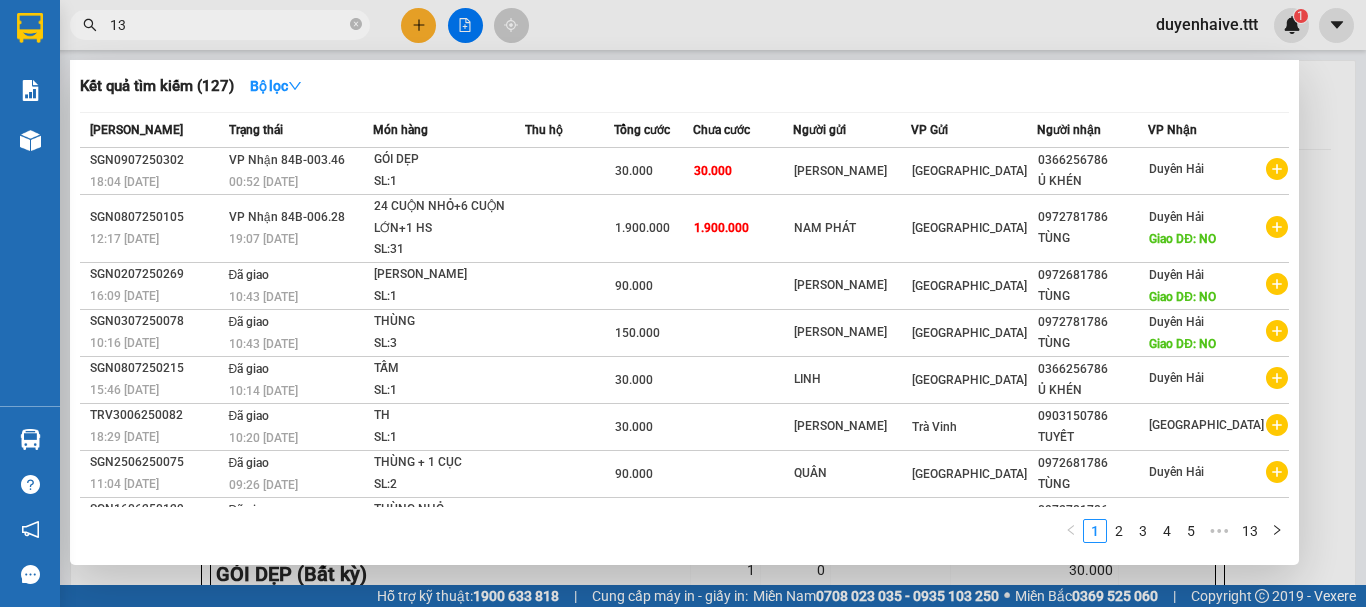 type on "133" 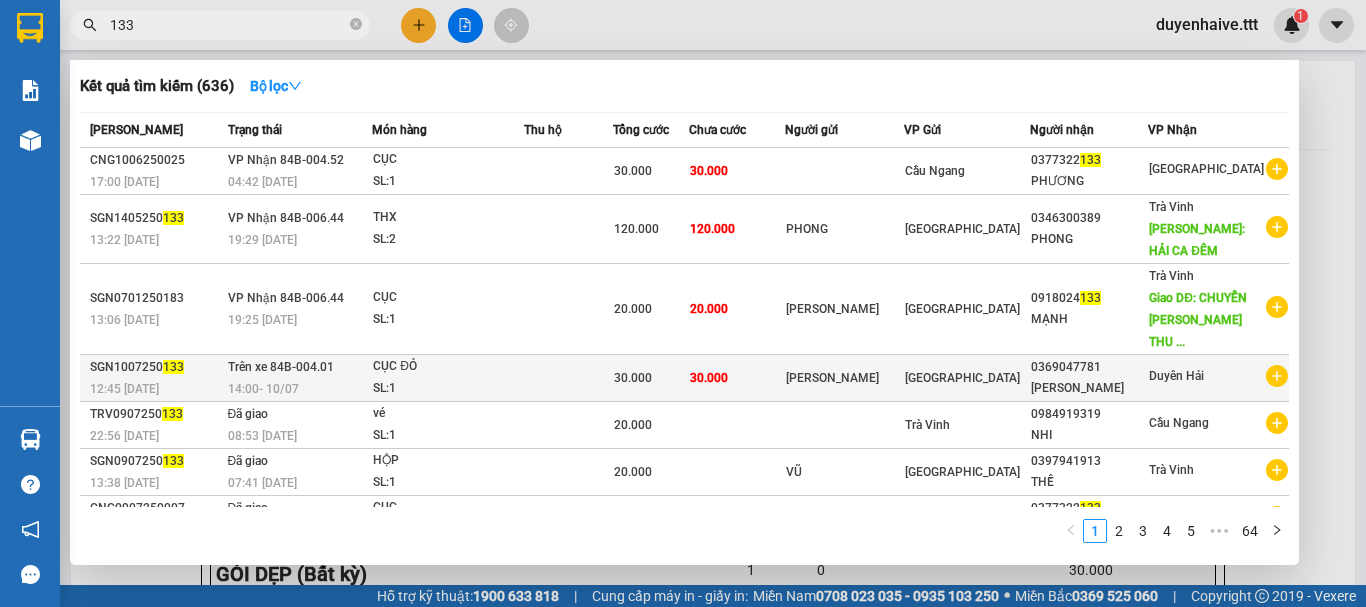 scroll, scrollTop: 177, scrollLeft: 0, axis: vertical 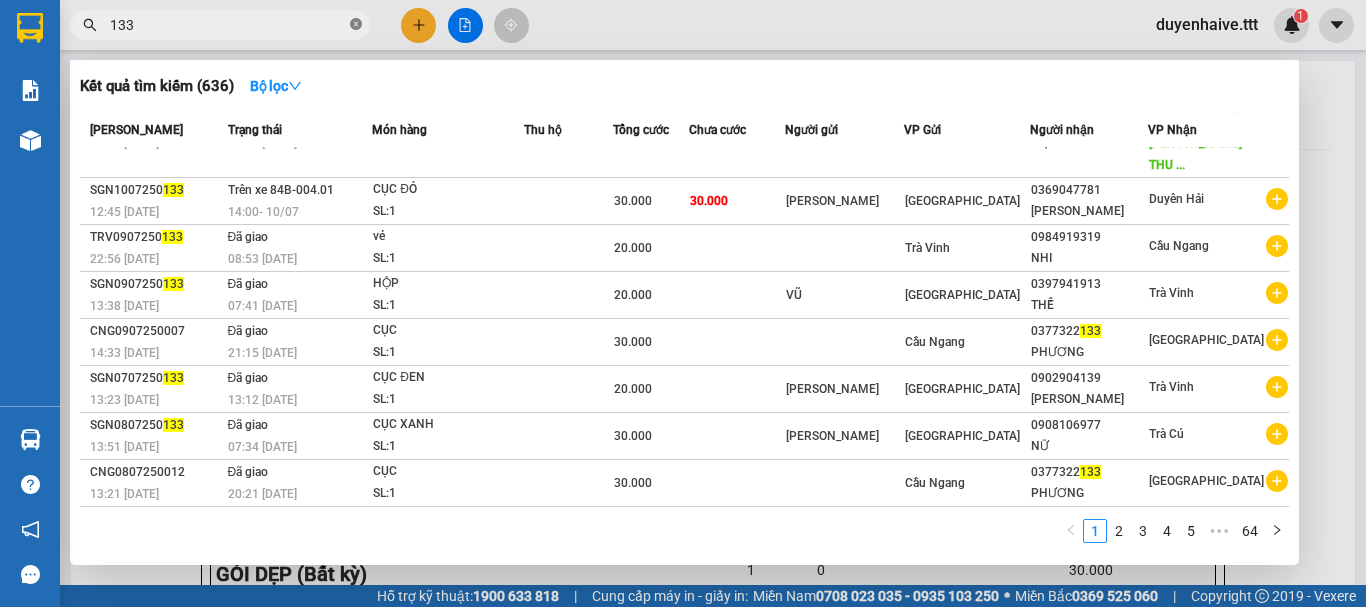 click 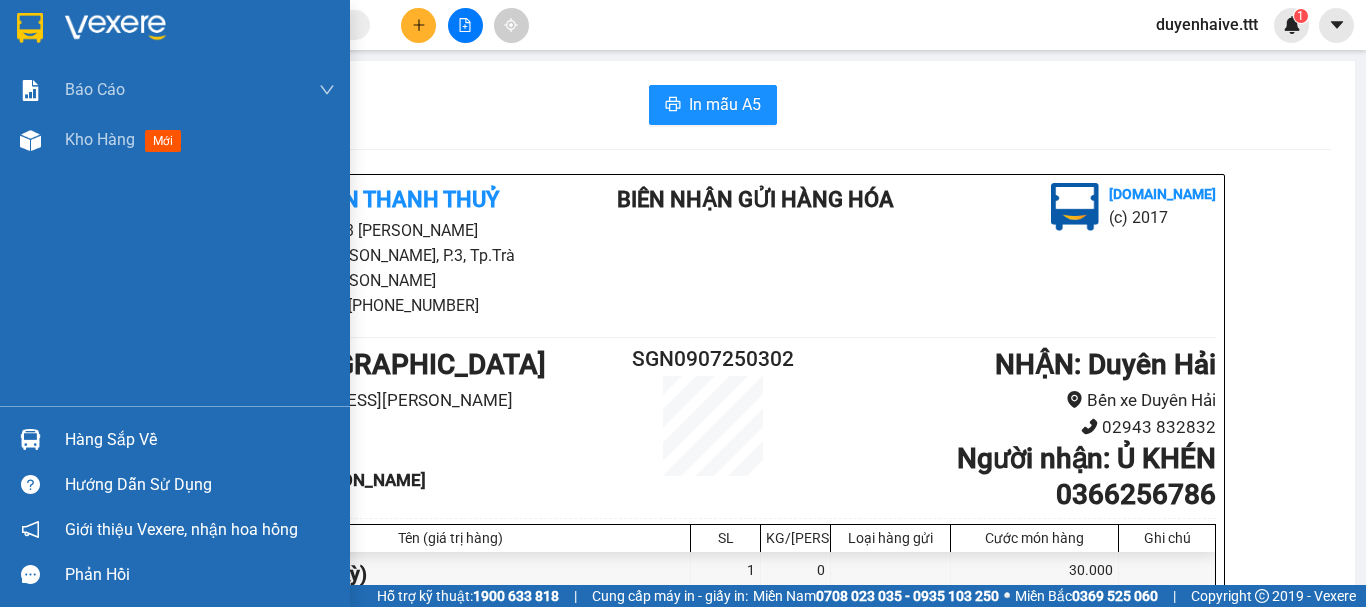 click on "Hàng sắp về" at bounding box center [200, 440] 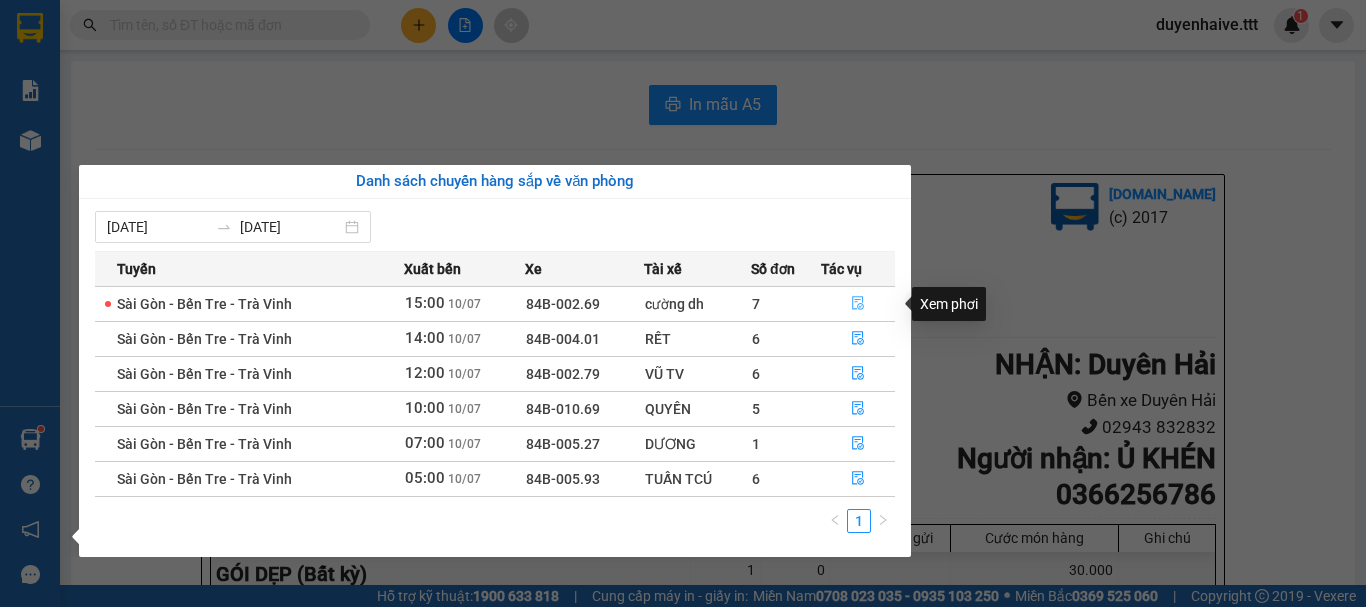 click 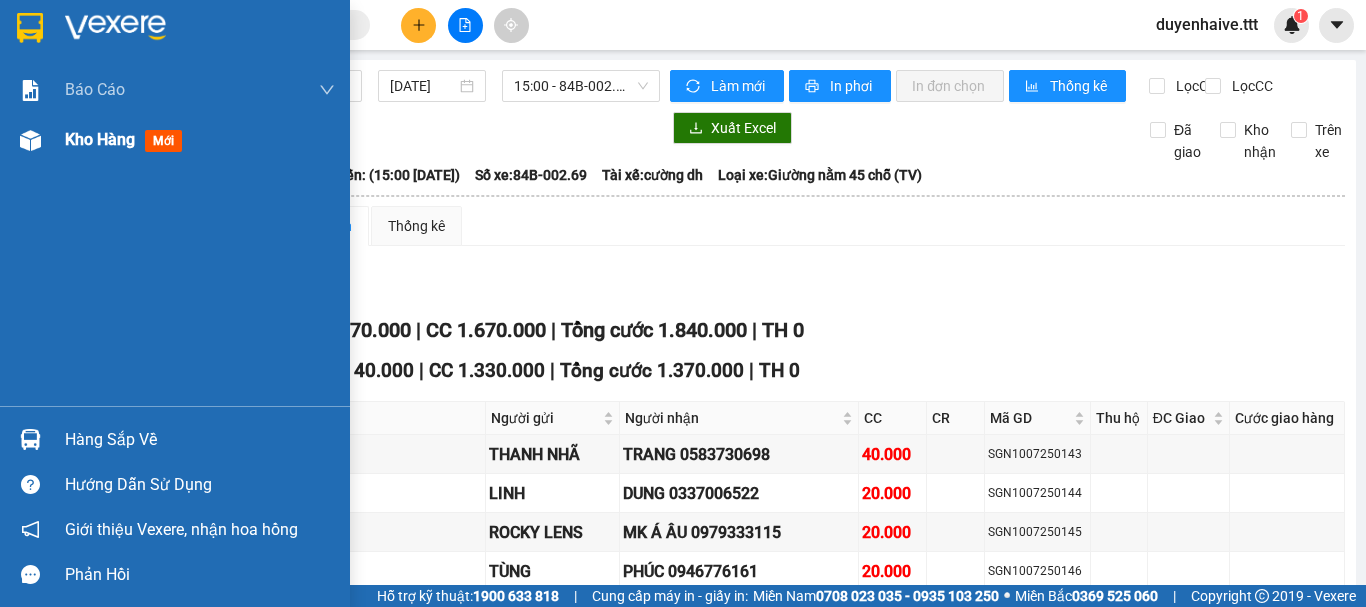 click on "Kho hàng" at bounding box center (100, 139) 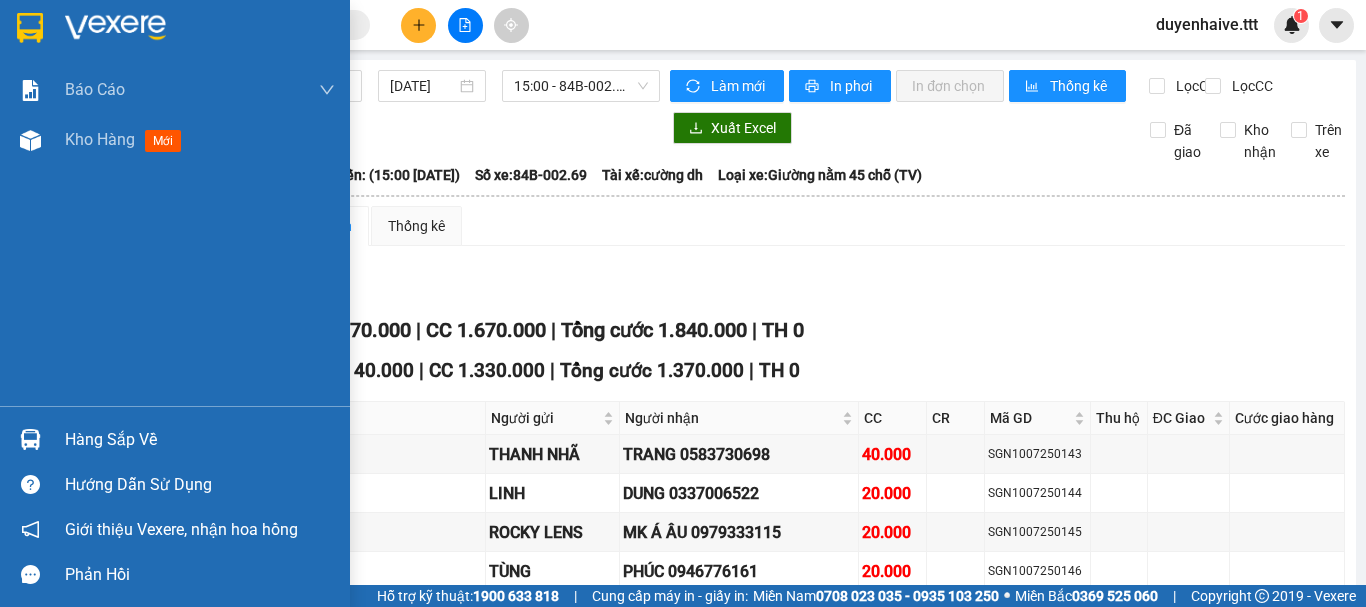 click on "Kết quả tìm kiếm ( 636 )  Bộ lọc  Mã ĐH Trạng thái Món hàng Thu hộ Tổng cước Chưa cước Người gửi VP Gửi Người nhận VP Nhận CNG1006250025 17:00 - 10/06 VP Nhận   84B-004.52 04:42 - 11/06 CỤC SL:  1 30.000 30.000 Cầu Ngang 0377322133 PHƯƠNG Sài Gòn SGN1405250133 13:22 - 14/05 VP Nhận   84B-006.44 19:29 - 14/05 THX SL:  2 120.000 120.000 PHONG Sài Gòn 0346300389 PHONG Trà Vinh Giao DĐ: HẢI CA ĐÊM SGN0701250183 13:06 - 07/01 VP Nhận   84B-006.44 19:25 - 07/01 CỤC SL:  1 20.000 20.000 KIM HƯNG Sài Gòn 0918024133 MẠNH  Trà Vinh Giao DĐ: CHUYỂN CẦU NGANG THU ... SGN1007250133 12:45 - 10/07 Trên xe   84B-004.01 14:00  -   10/07 CỤC ĐỎ SL:  1 30.000 30.000 THÙY TRINH  Sài Gòn 0369047781 DUNG HẢI Duyên Hải TRV0907250133 22:56 - 09/07 Đã giao   08:53 - 10/07 vé SL:  1 20.000 Trà Vinh 0984919319 NHI Cầu Ngang SGN0907250133 13:38 - 09/07 Đã giao   07:41 - 10/07 HỘP SL:  1 20.000 VŨ Sài Gòn 0397941913 THẾ Trà Vinh" at bounding box center [683, 25] 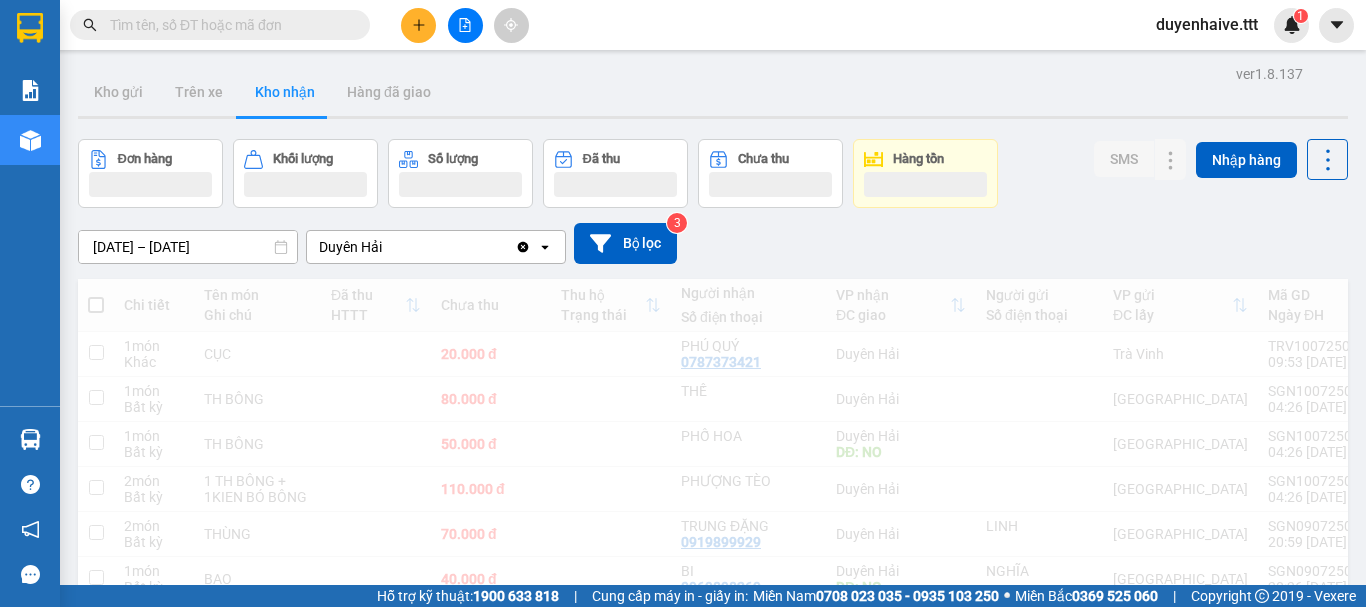 click on "Kết quả tìm kiếm ( 636 )  Bộ lọc  Mã ĐH Trạng thái Món hàng Thu hộ Tổng cước Chưa cước Người gửi VP Gửi Người nhận VP Nhận CNG1006250025 17:00 - 10/06 VP Nhận   84B-004.52 04:42 - 11/06 CỤC SL:  1 30.000 30.000 Cầu Ngang 0377322133 PHƯƠNG Sài Gòn SGN1405250133 13:22 - 14/05 VP Nhận   84B-006.44 19:29 - 14/05 THX SL:  2 120.000 120.000 PHONG Sài Gòn 0346300389 PHONG Trà Vinh Giao DĐ: HẢI CA ĐÊM SGN0701250183 13:06 - 07/01 VP Nhận   84B-006.44 19:25 - 07/01 CỤC SL:  1 20.000 20.000 KIM HƯNG Sài Gòn 0918024133 MẠNH  Trà Vinh Giao DĐ: CHUYỂN CẦU NGANG THU ... SGN1007250133 12:45 - 10/07 Trên xe   84B-004.01 14:00  -   10/07 CỤC ĐỎ SL:  1 30.000 30.000 THÙY TRINH  Sài Gòn 0369047781 DUNG HẢI Duyên Hải TRV0907250133 22:56 - 09/07 Đã giao   08:53 - 10/07 vé SL:  1 20.000 Trà Vinh 0984919319 NHI Cầu Ngang SGN0907250133 13:38 - 09/07 Đã giao   07:41 - 10/07 HỘP SL:  1 20.000 VŨ Sài Gòn 0397941913 THẾ Trà Vinh" at bounding box center [683, 25] 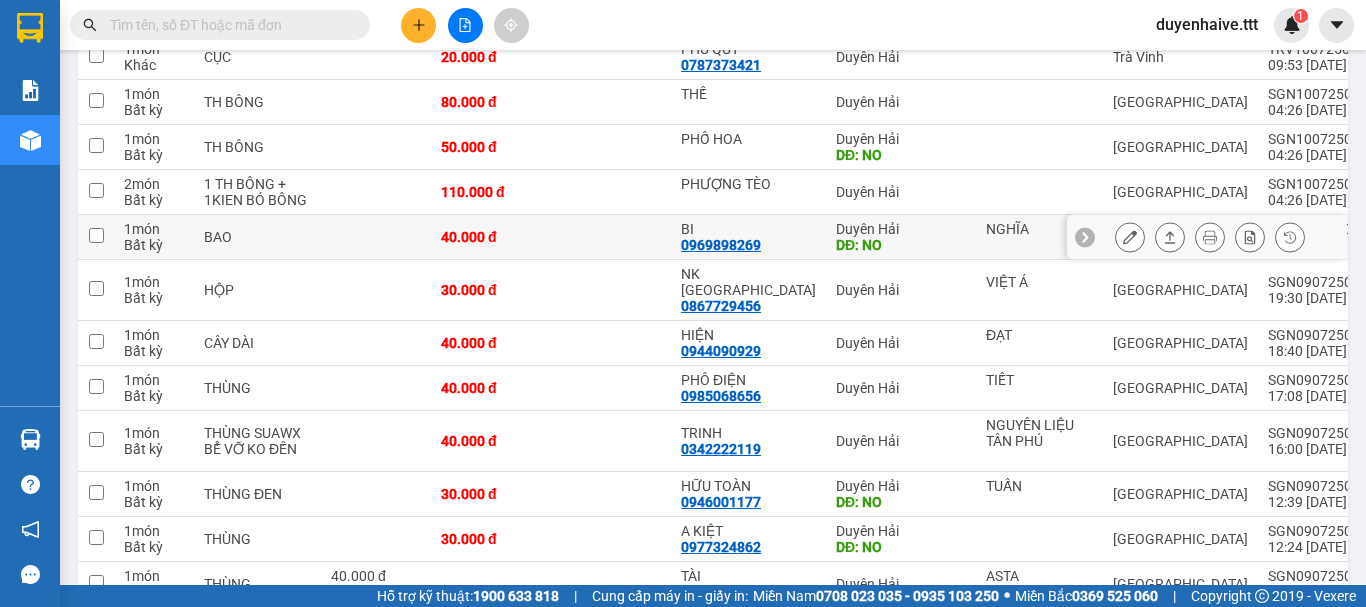 scroll, scrollTop: 0, scrollLeft: 0, axis: both 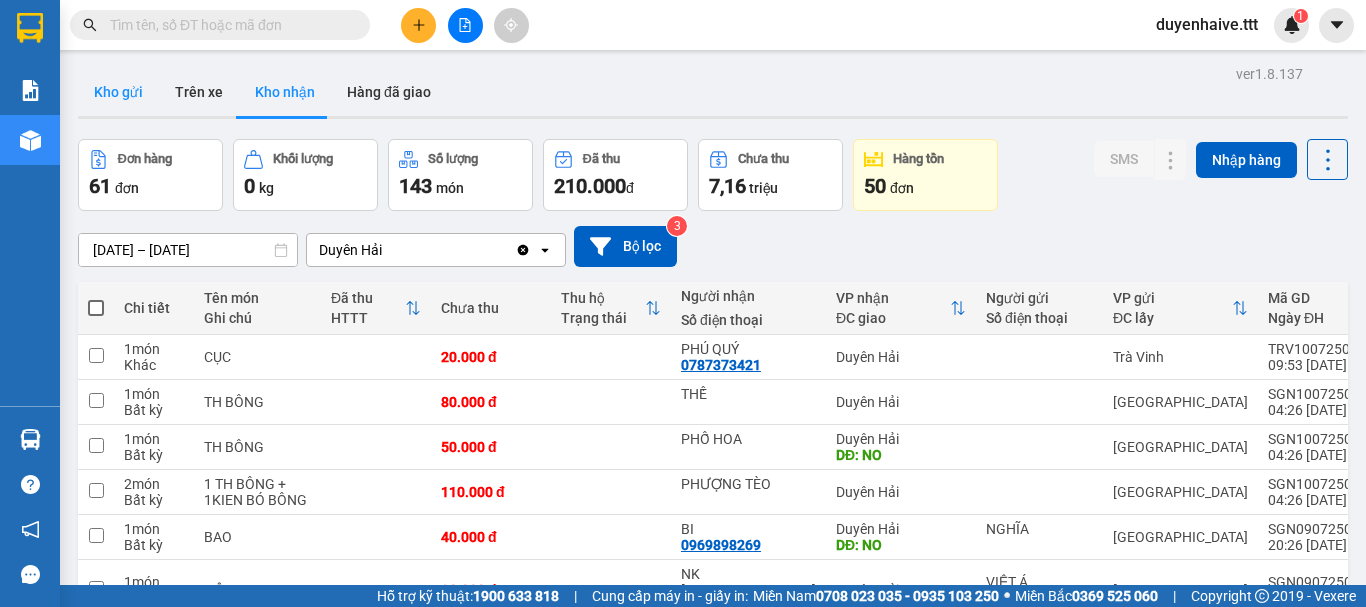 click on "Kho gửi" at bounding box center (118, 92) 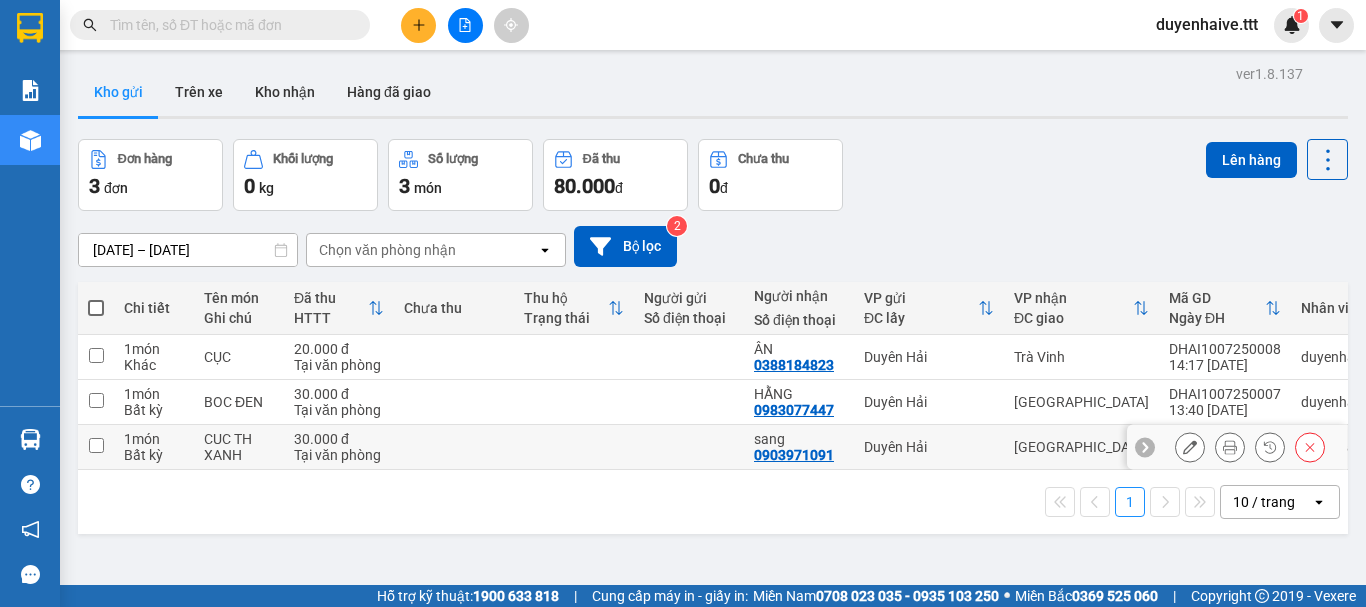 click at bounding box center [96, 445] 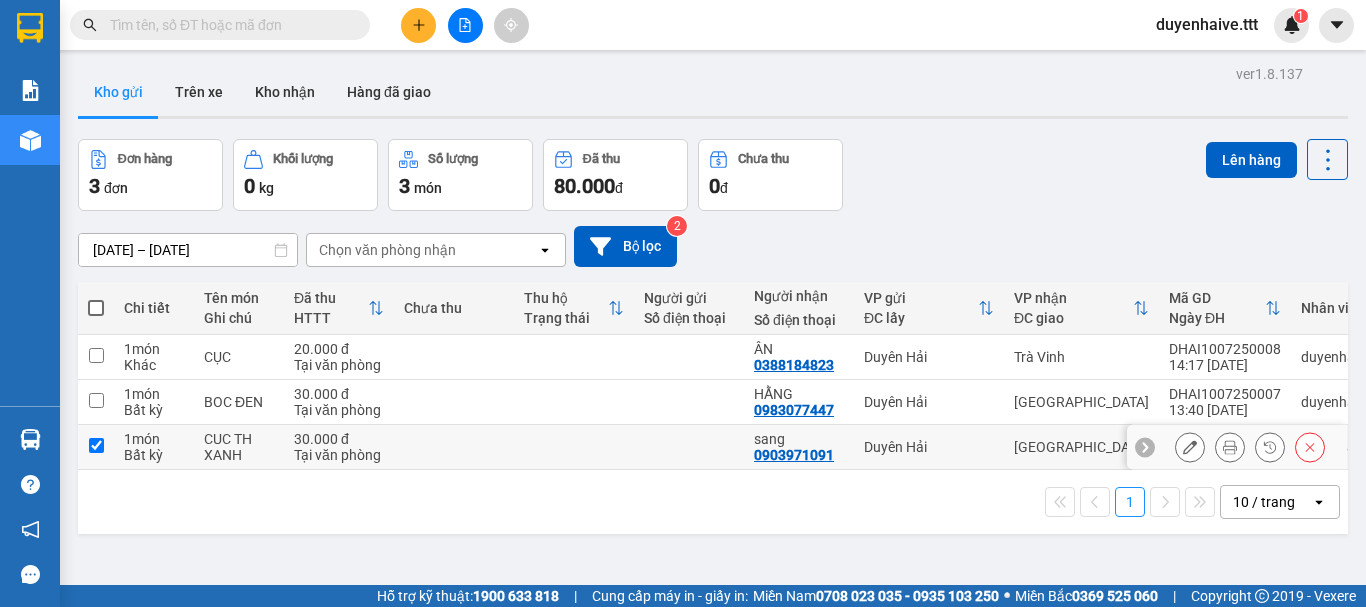 checkbox on "true" 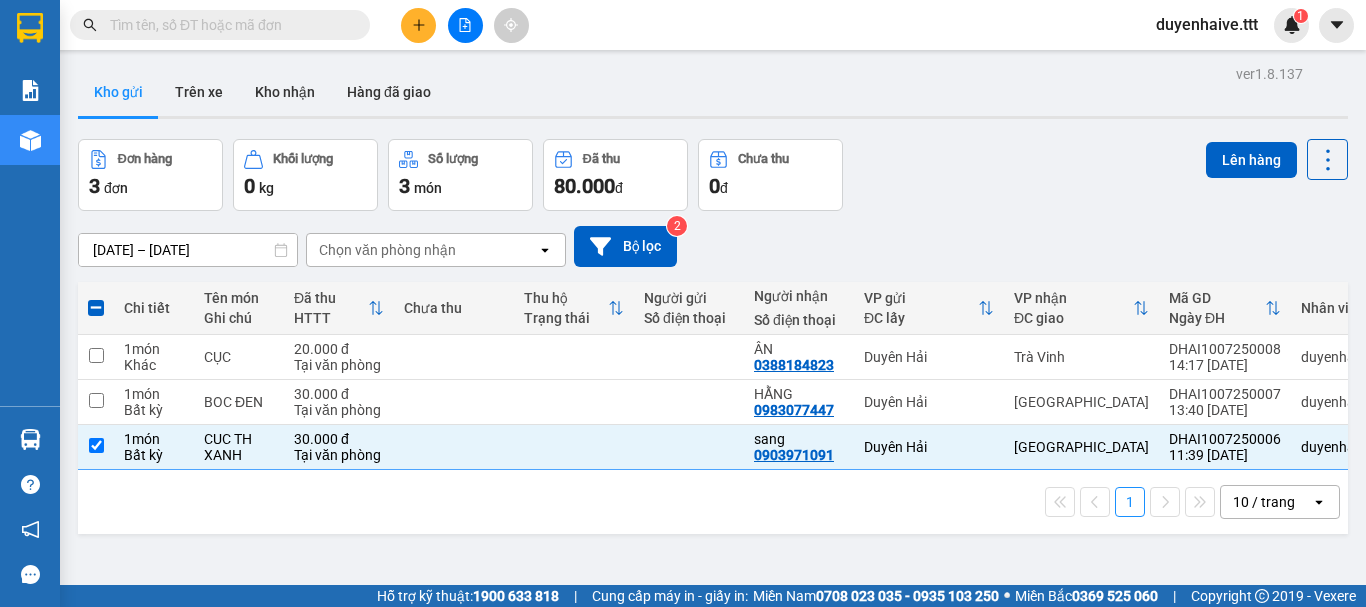 click on "Lên hàng" at bounding box center (1277, 159) 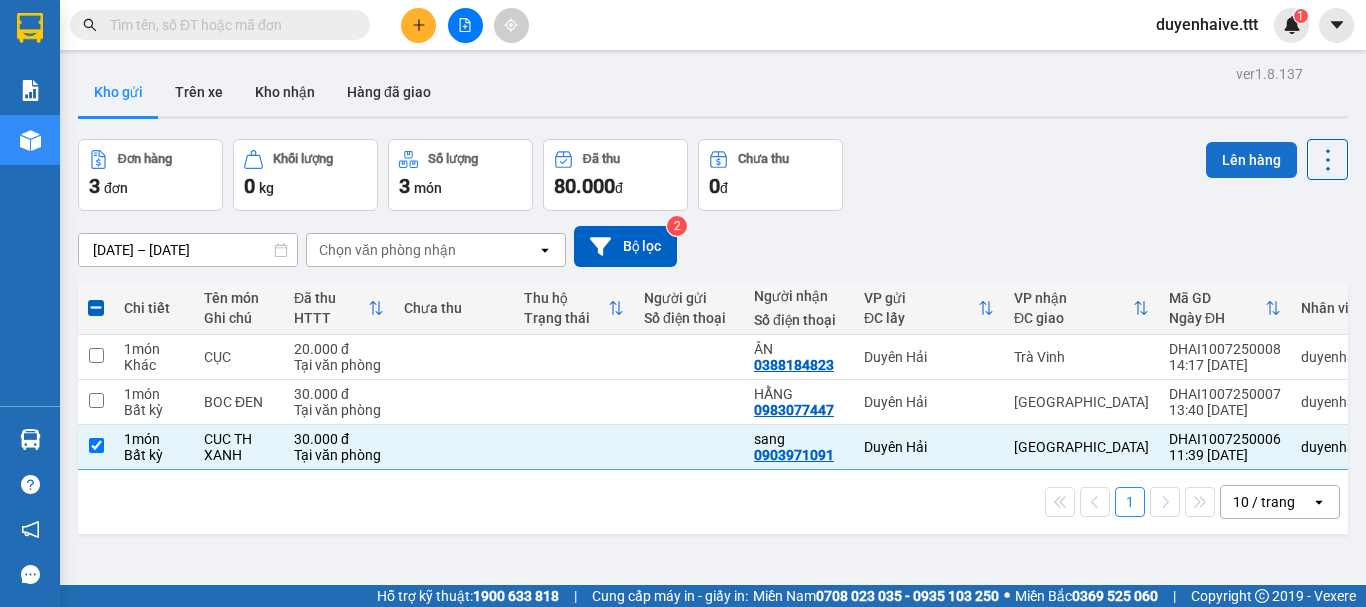 click on "Lên hàng" at bounding box center [1251, 160] 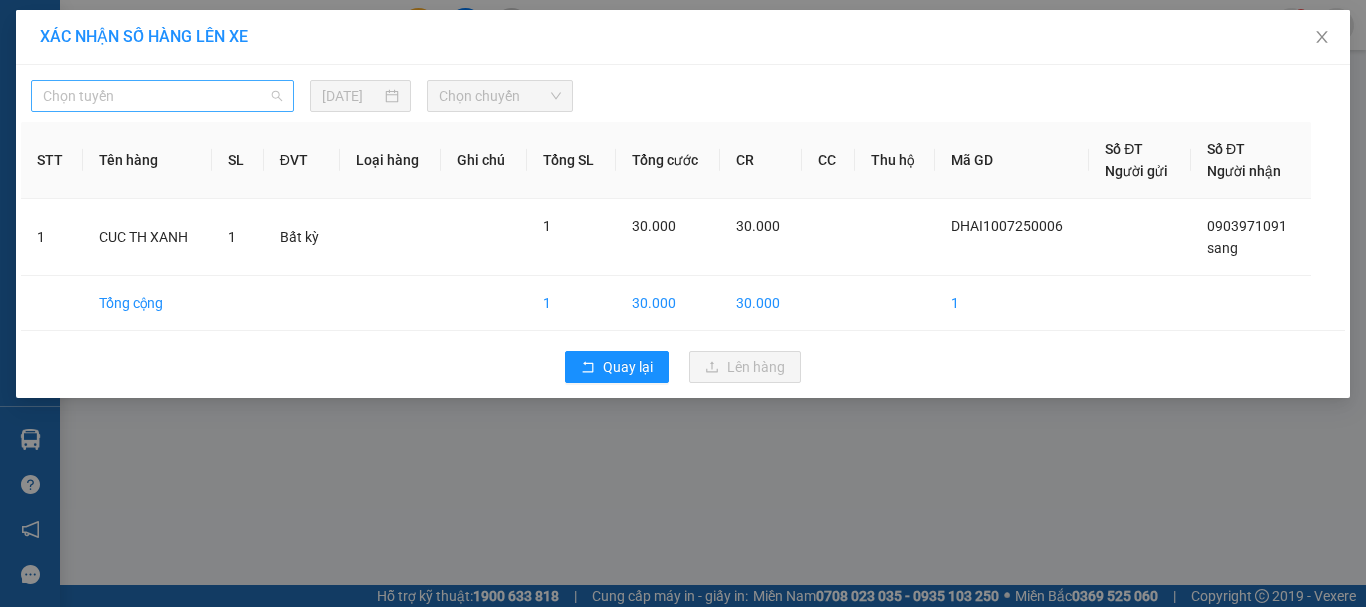 click on "Chọn tuyến" at bounding box center (162, 96) 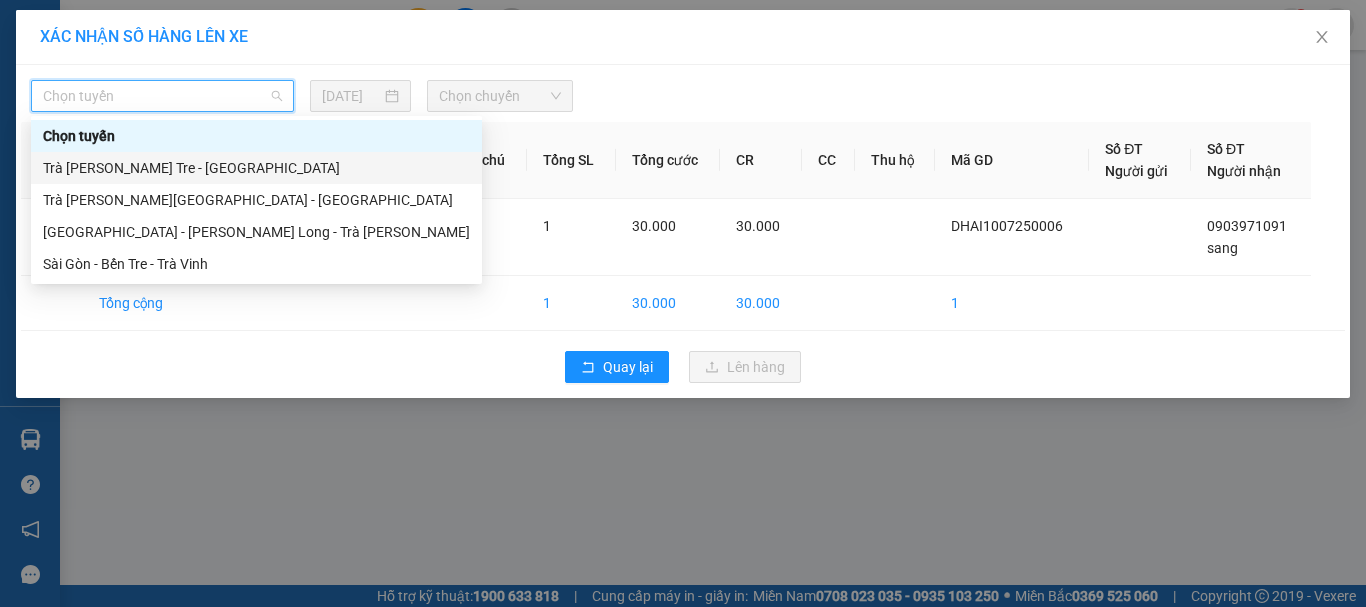 click on "Trà Vinh - Bến Tre - Sài Gòn" at bounding box center [256, 168] 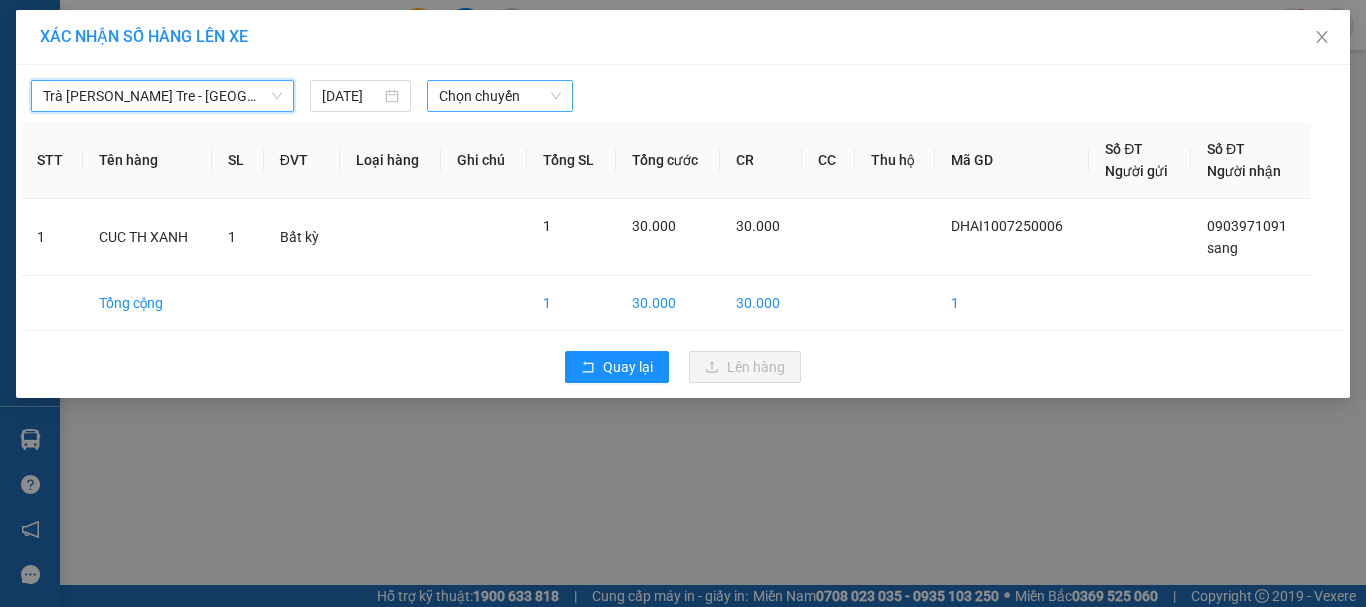 click on "Chọn chuyến" at bounding box center [500, 96] 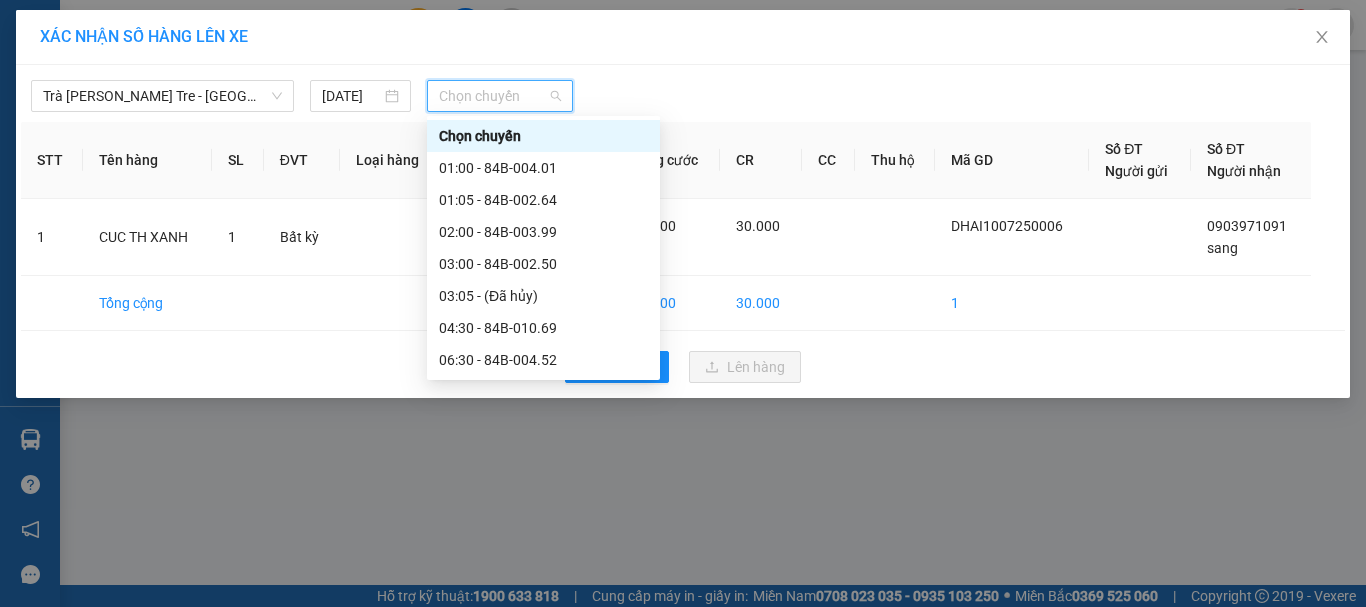 scroll, scrollTop: 300, scrollLeft: 0, axis: vertical 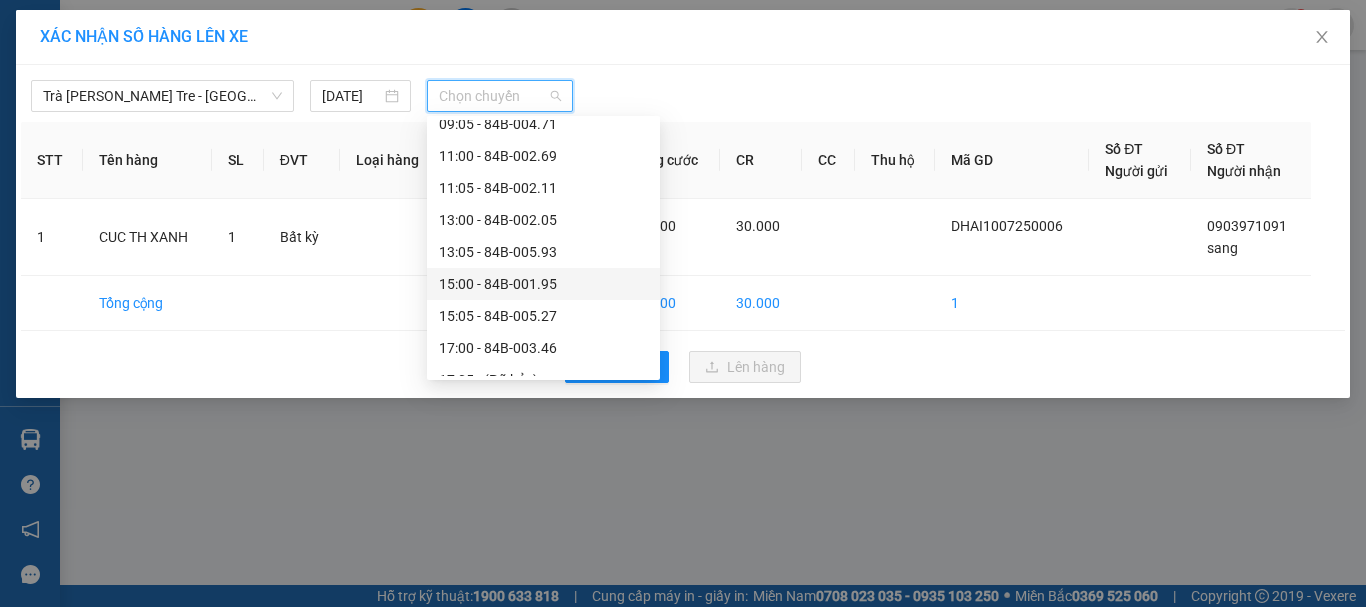 click on "15:00     - 84B-001.95" at bounding box center [543, 284] 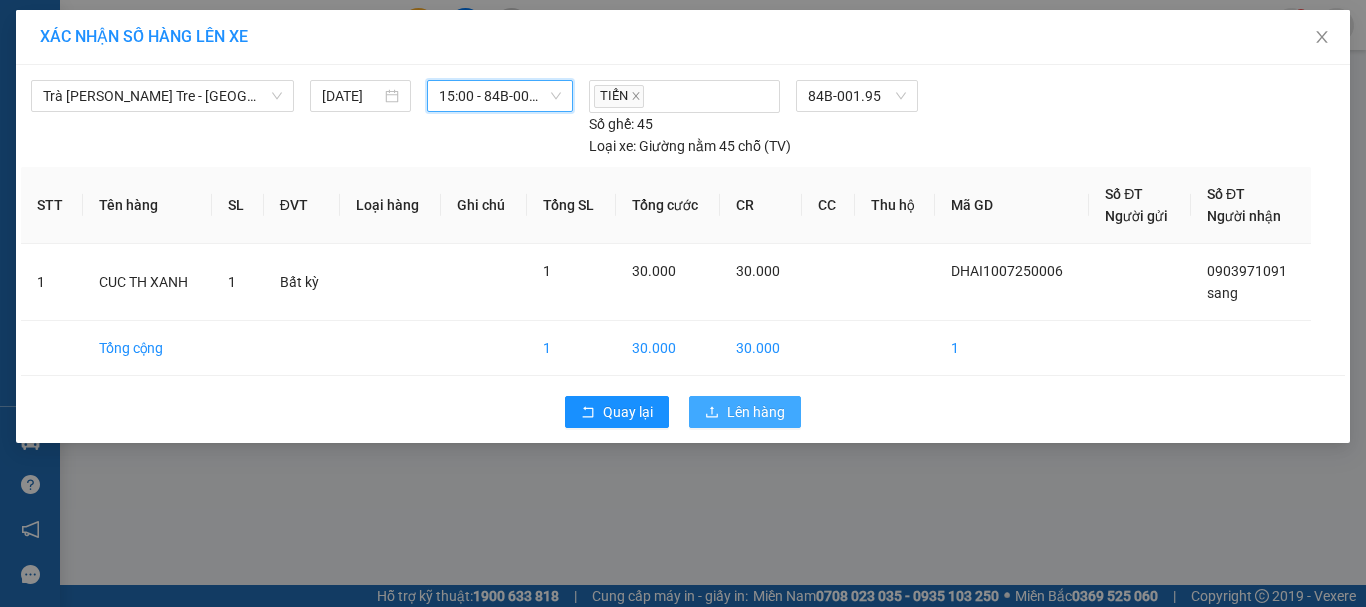 click on "Lên hàng" at bounding box center (756, 412) 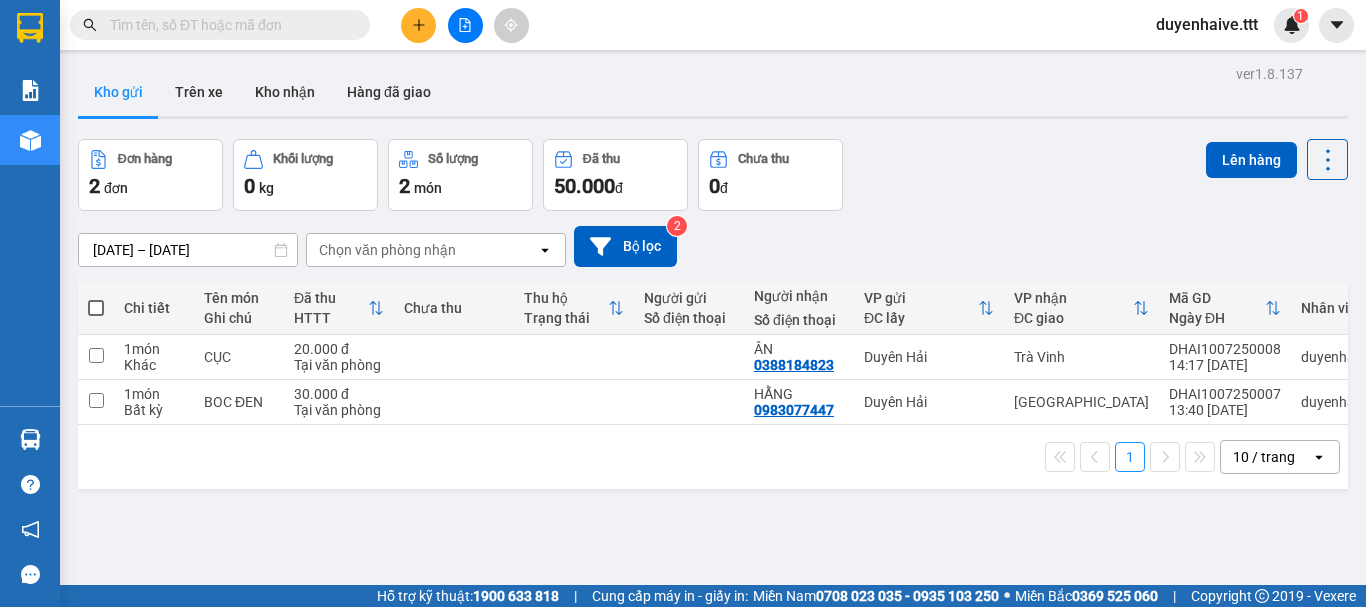 click at bounding box center (228, 25) 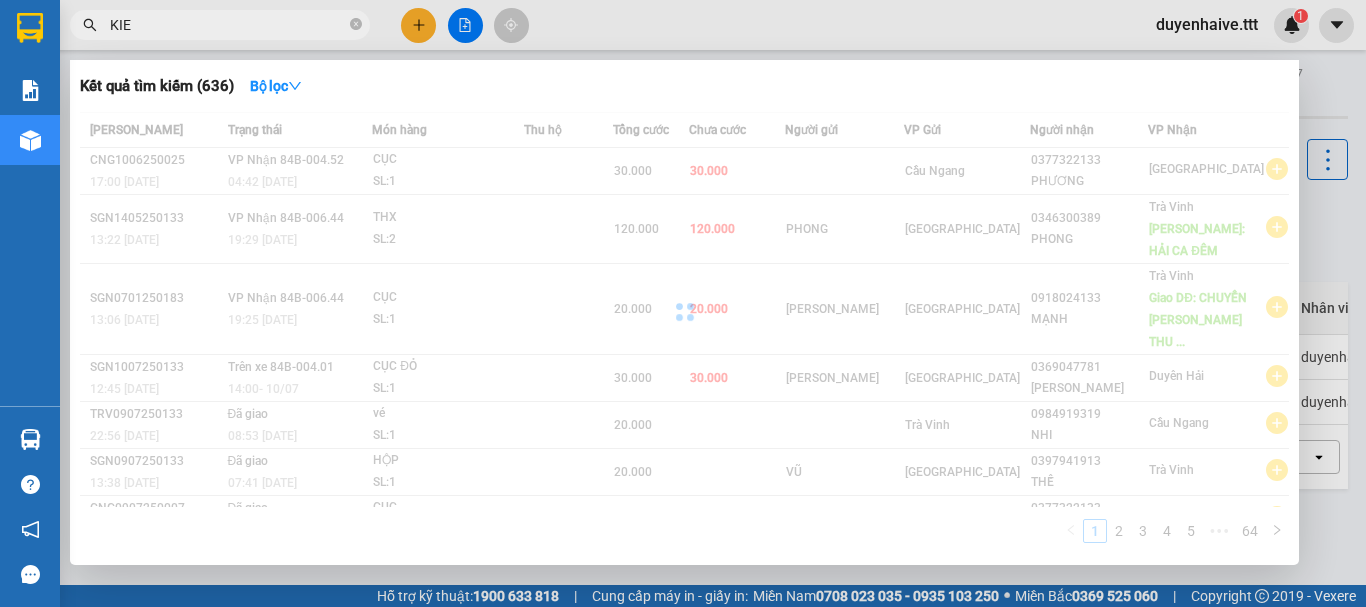 type on "KIET" 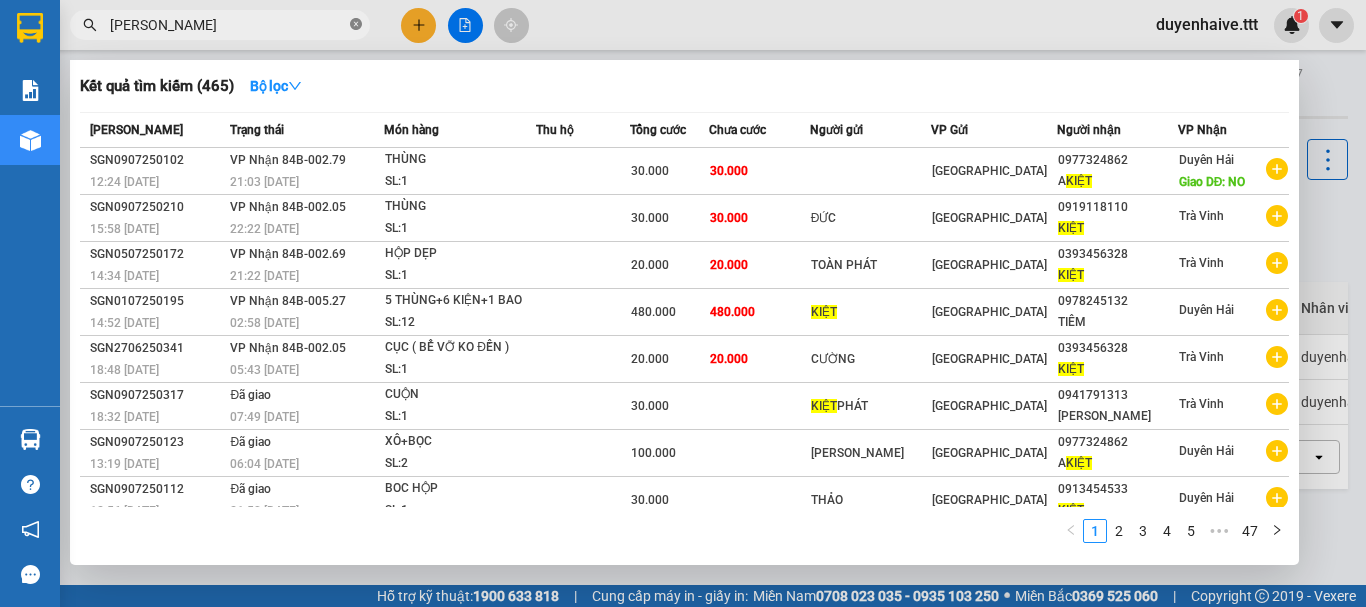click 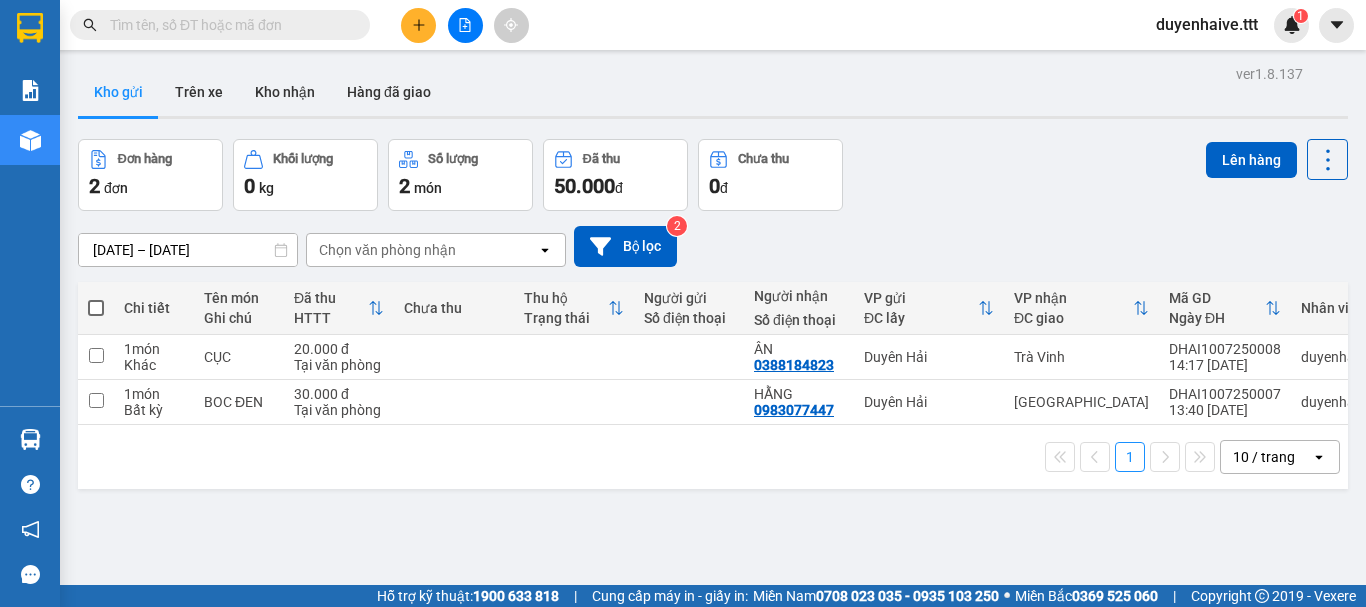 click at bounding box center [228, 25] 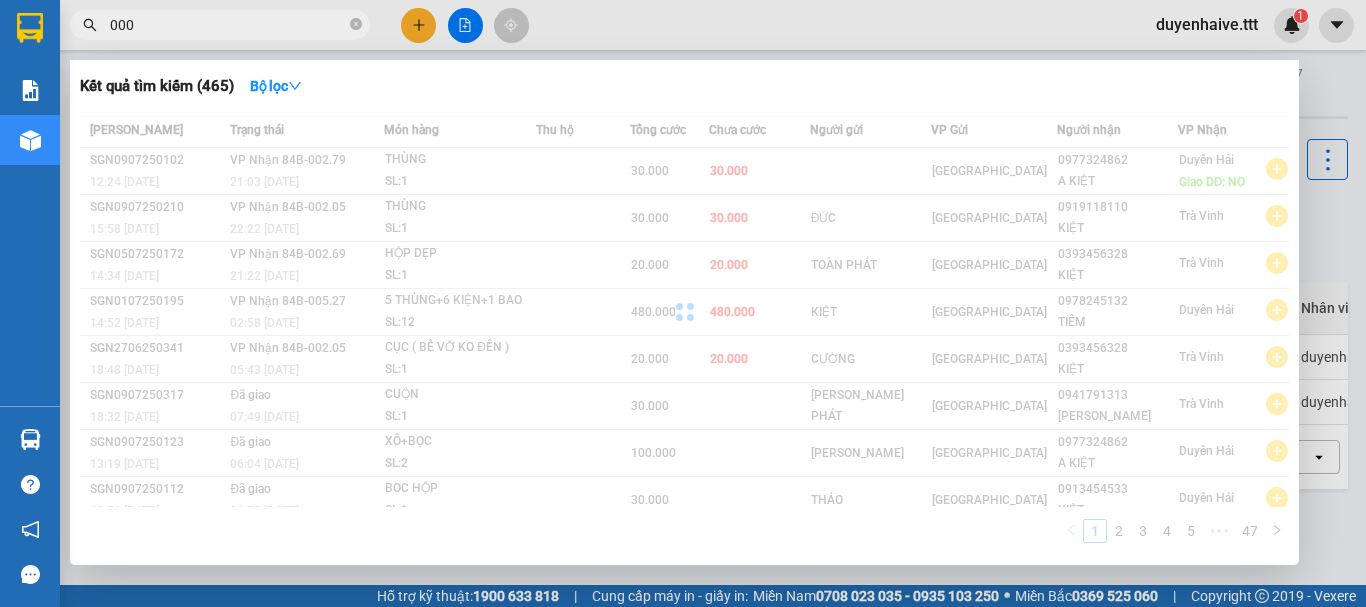 type on "0008" 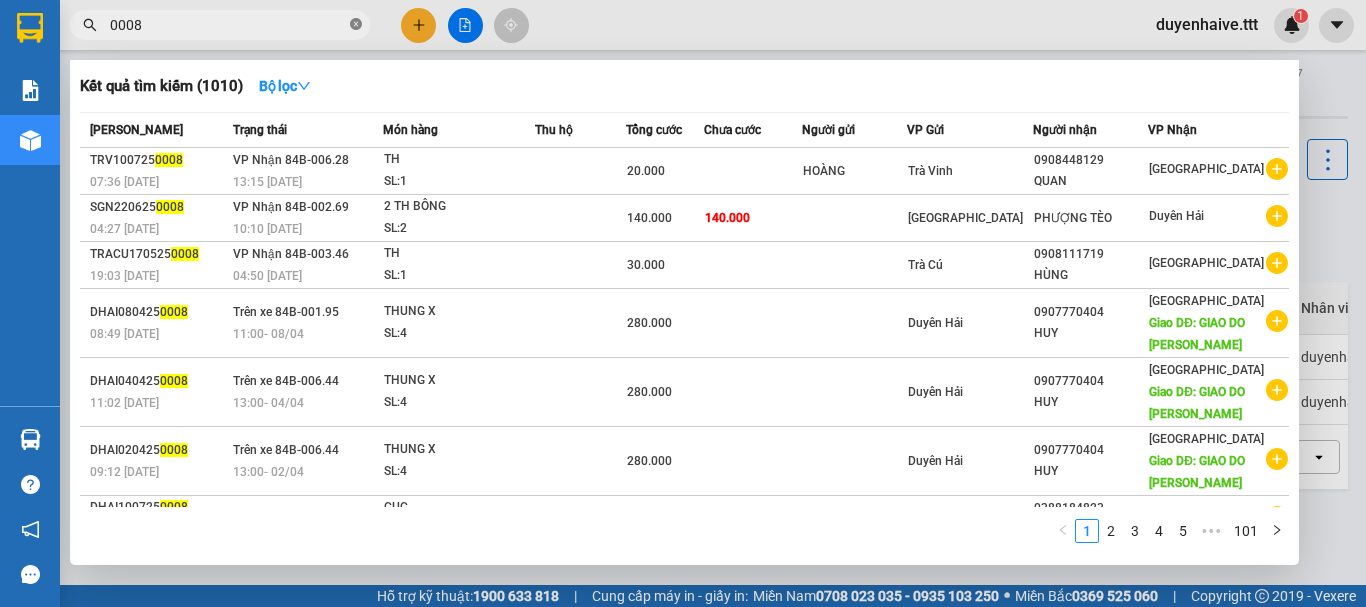 click 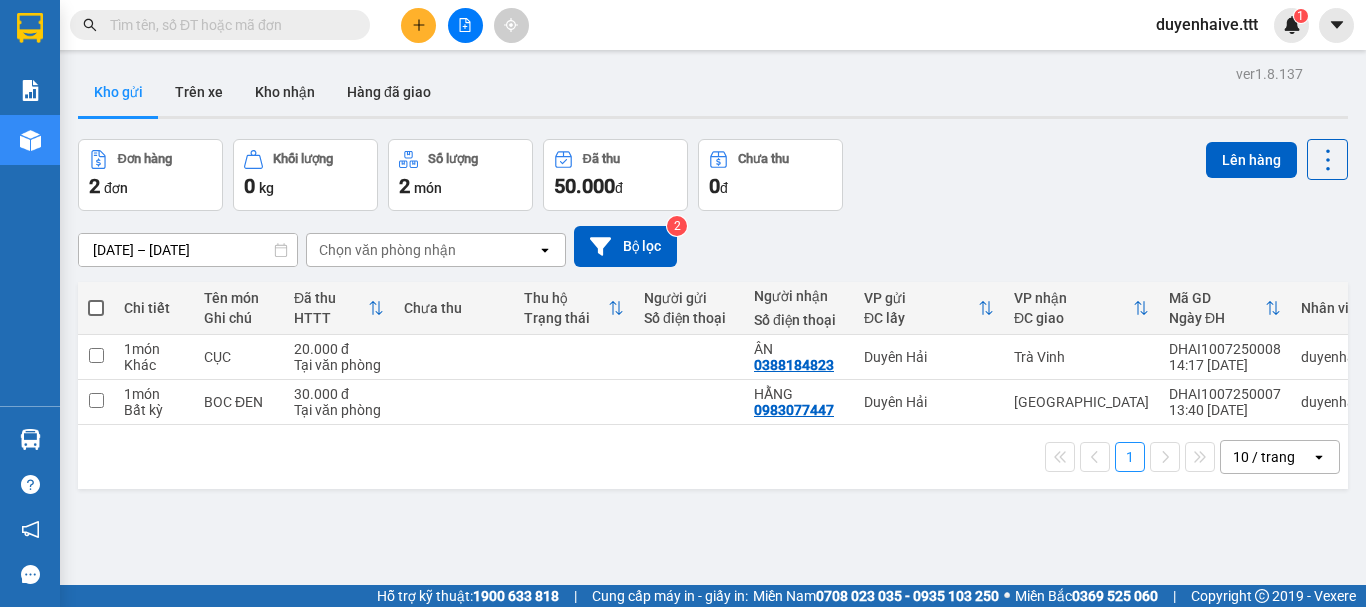 click at bounding box center (228, 25) 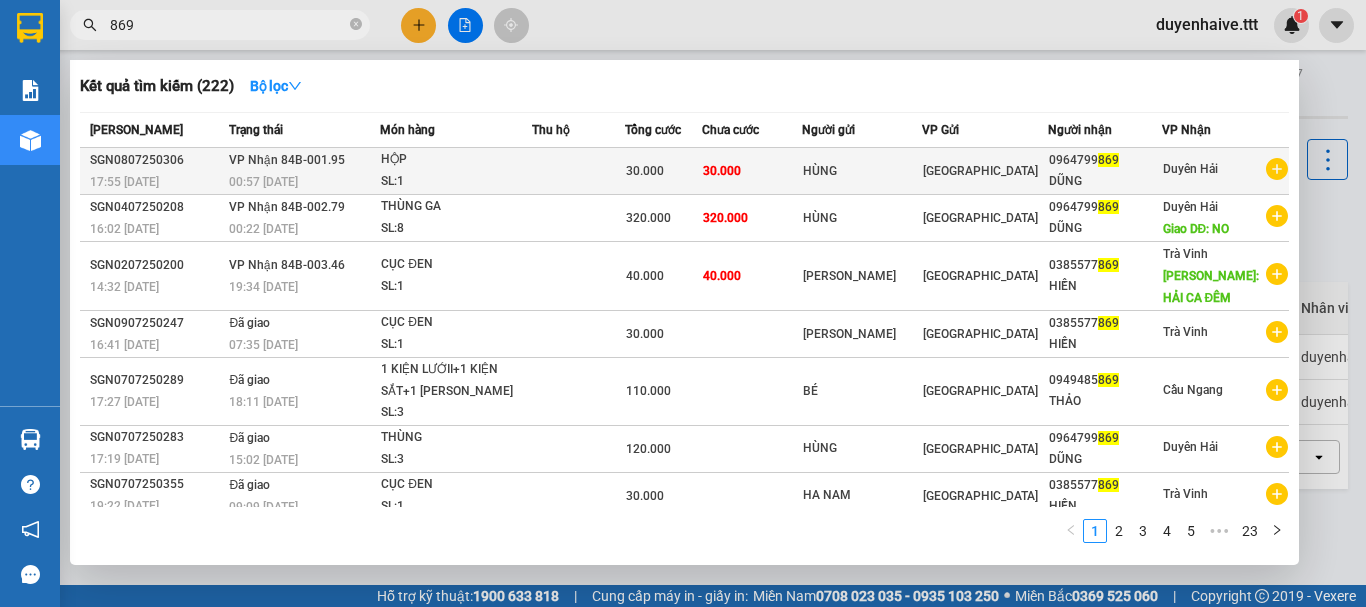 type on "869" 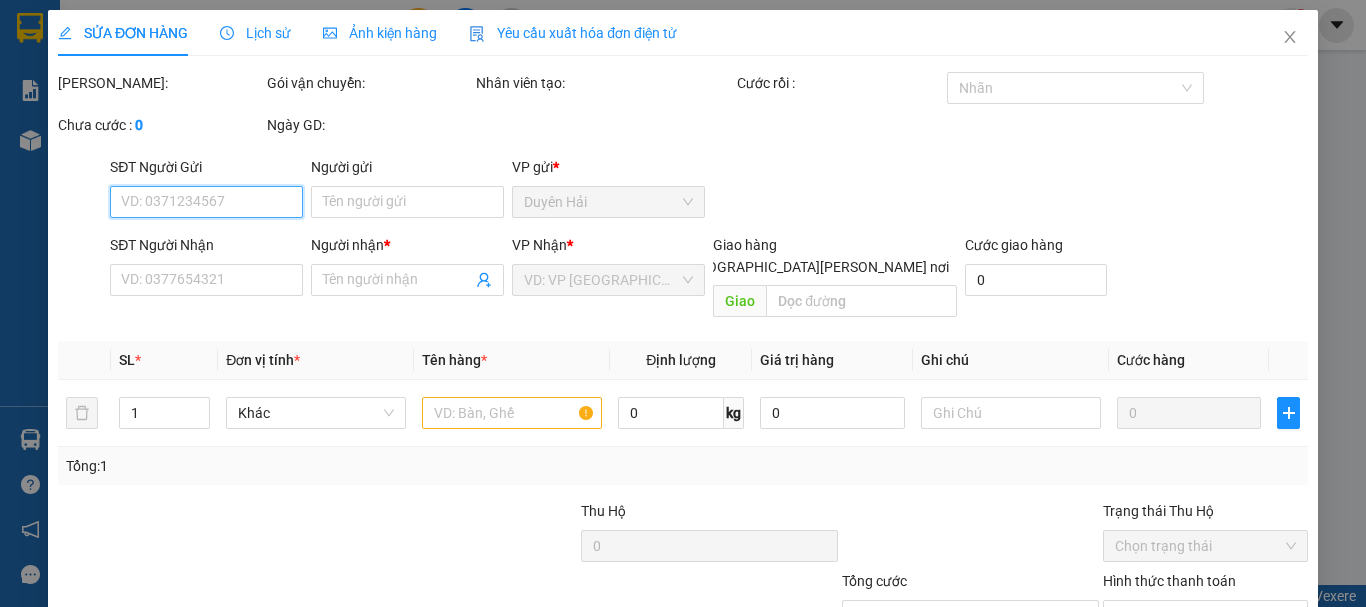 type on "HÙNG" 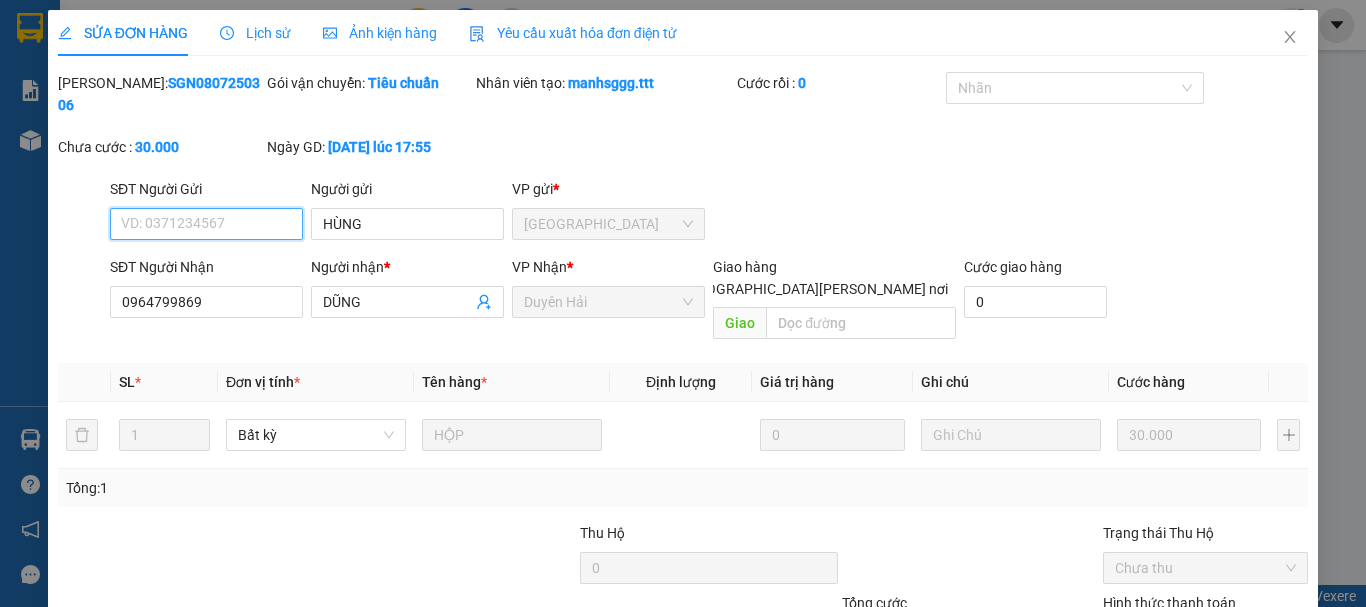 scroll, scrollTop: 135, scrollLeft: 0, axis: vertical 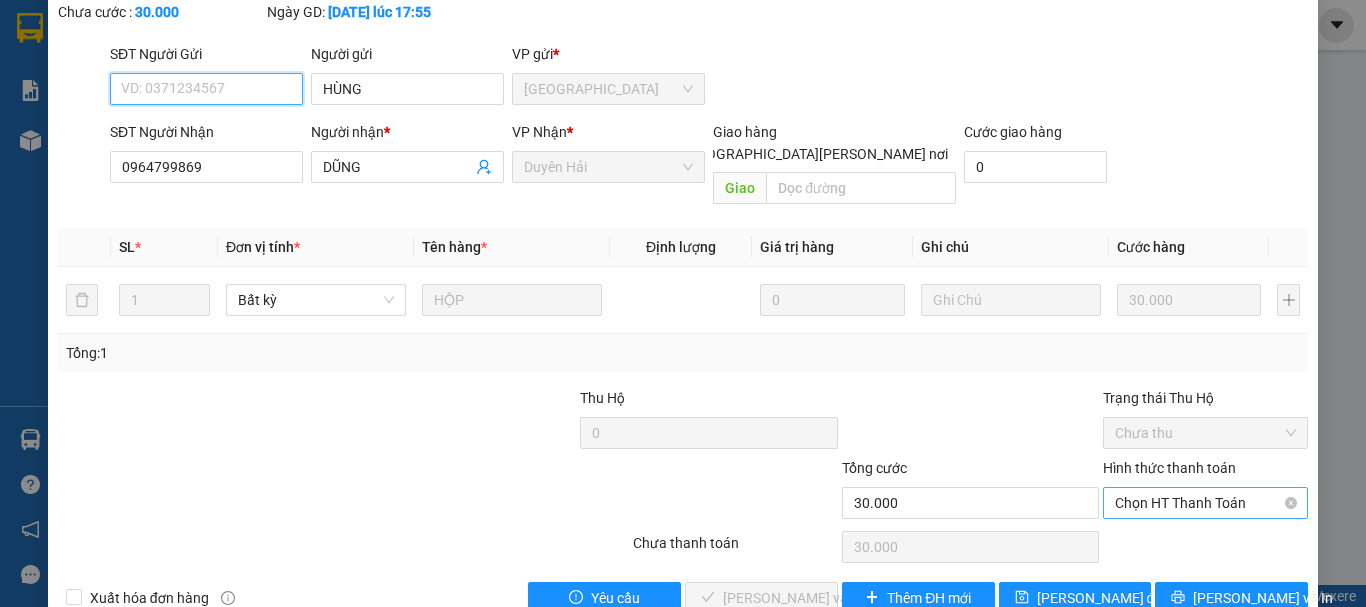 click on "Chọn HT Thanh Toán" at bounding box center [1205, 503] 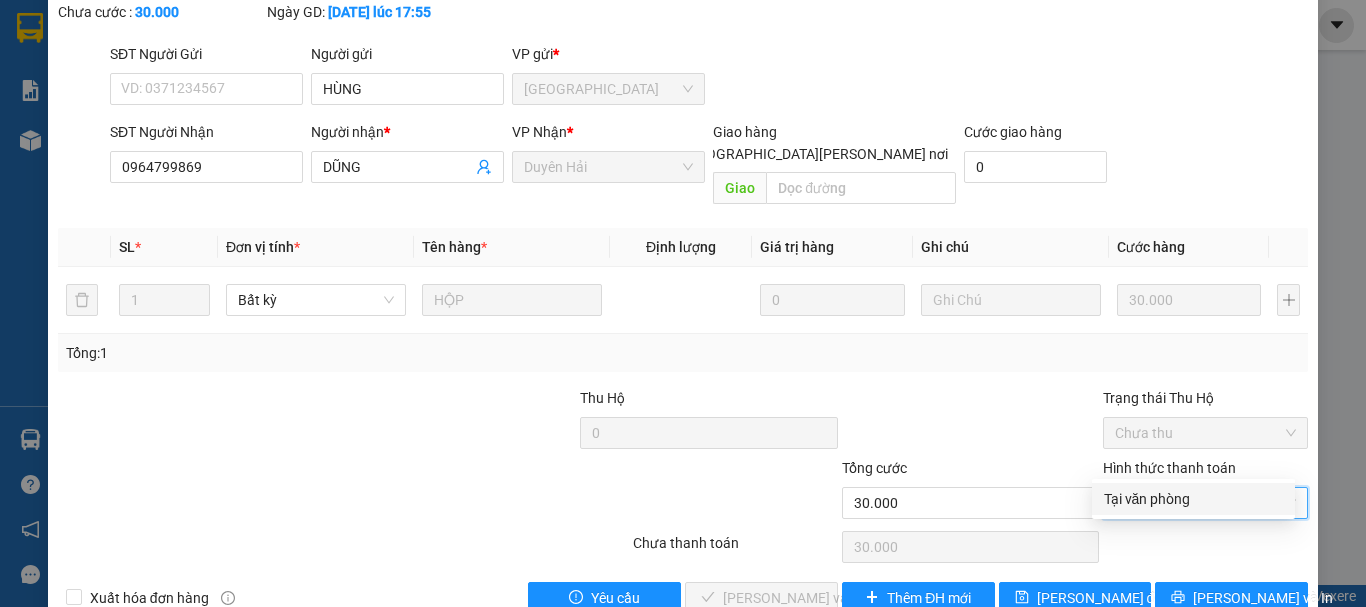 drag, startPoint x: 1119, startPoint y: 501, endPoint x: 889, endPoint y: 538, distance: 232.95708 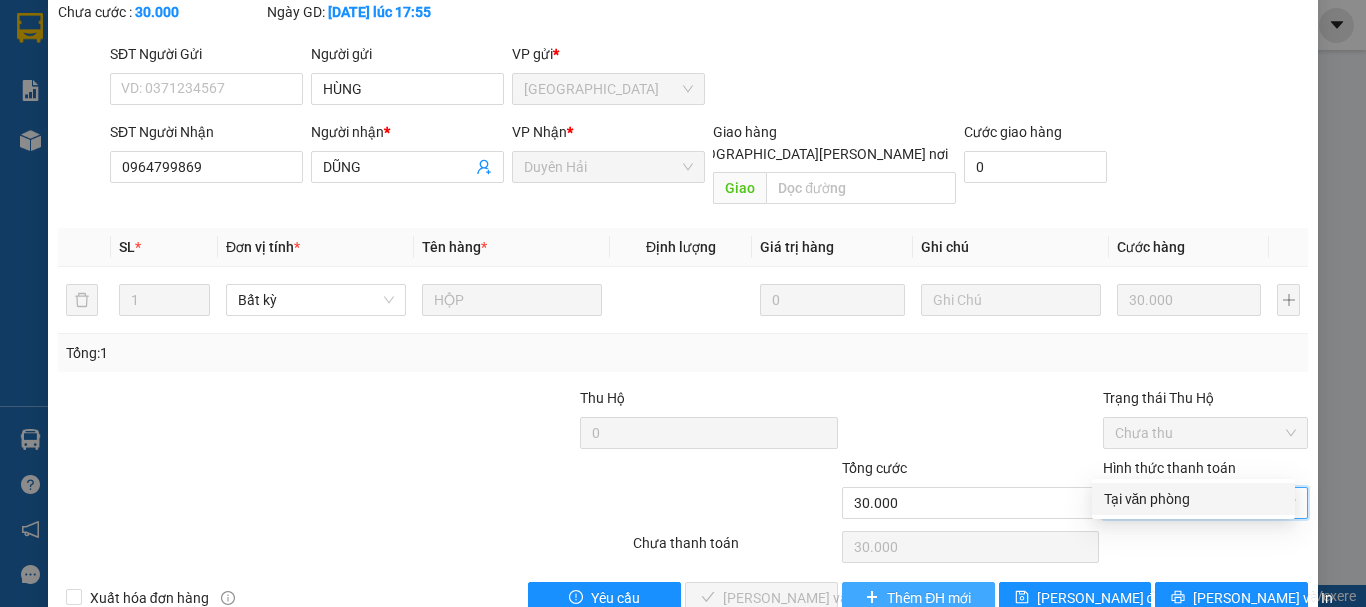 click on "Tại văn phòng" at bounding box center (1193, 499) 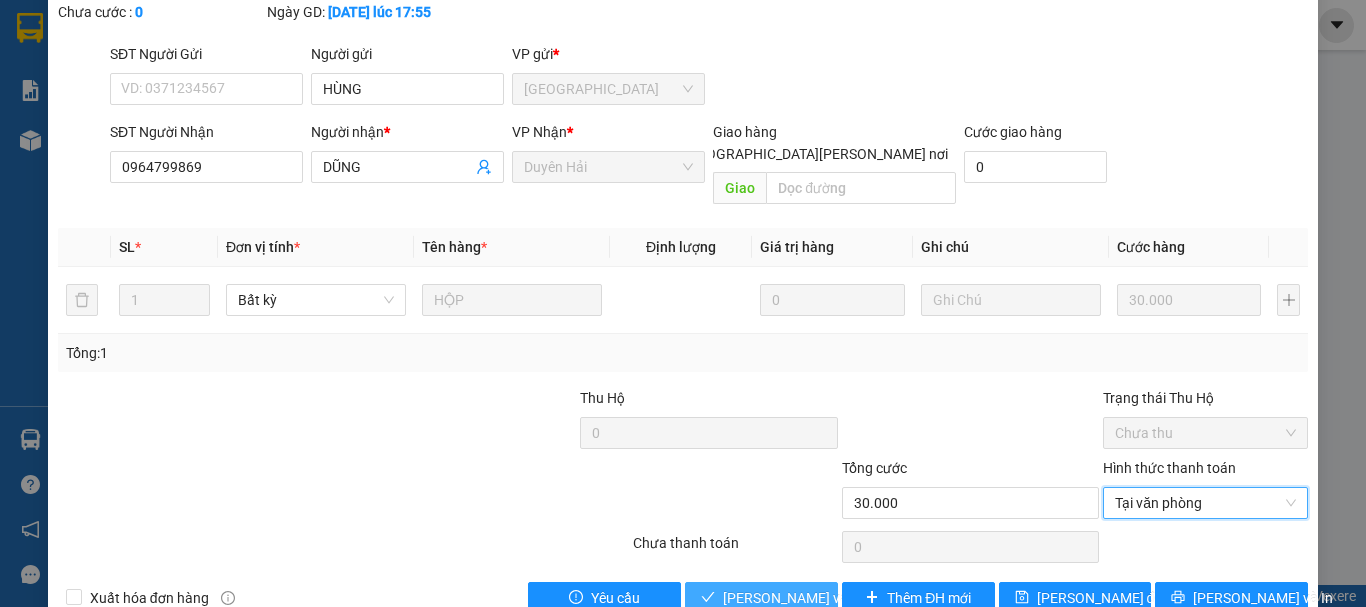 click on "[PERSON_NAME] và Giao hàng" at bounding box center [858, 598] 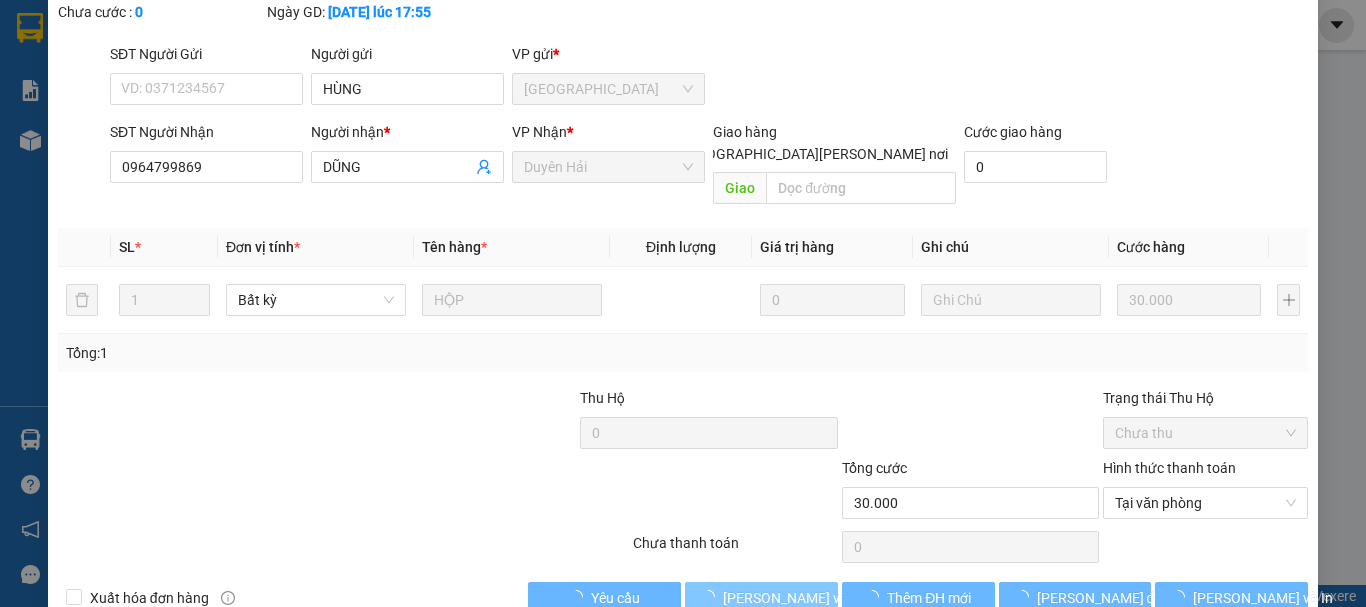 scroll, scrollTop: 0, scrollLeft: 0, axis: both 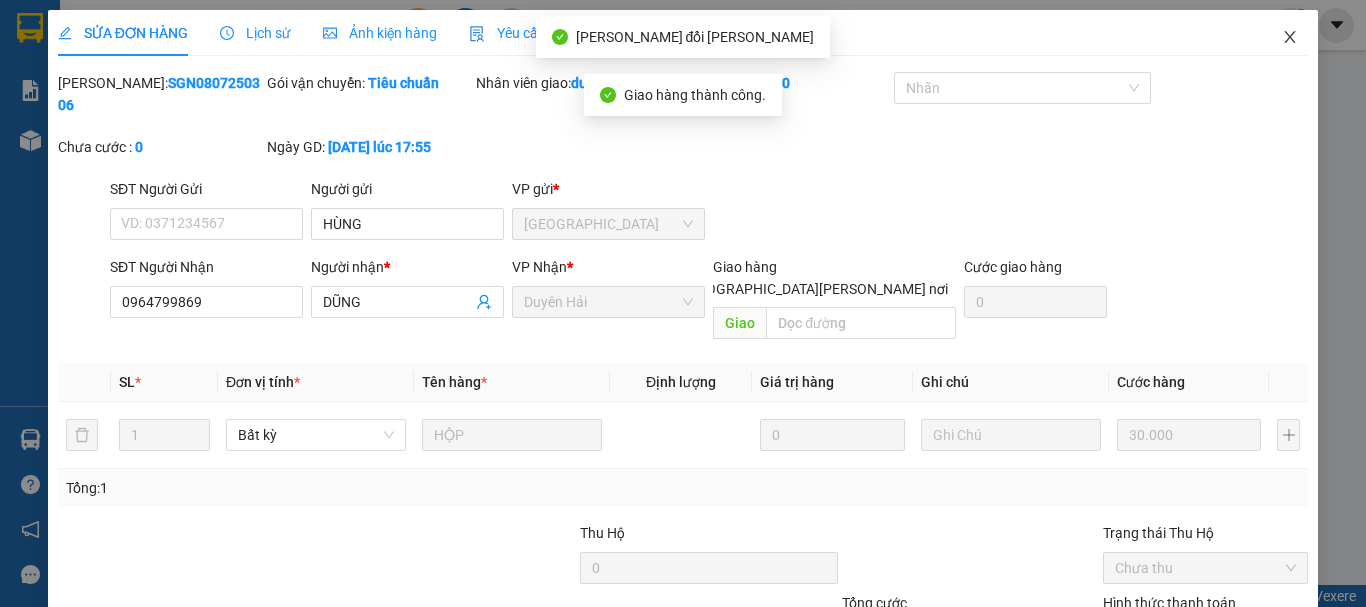click 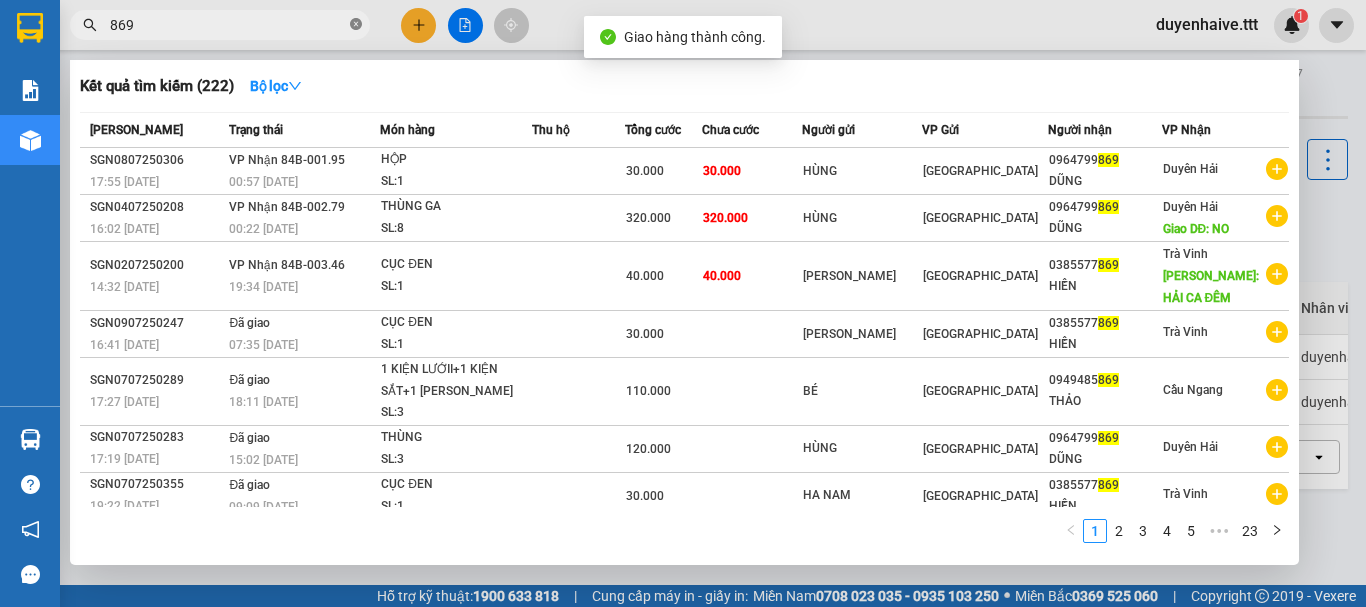 click 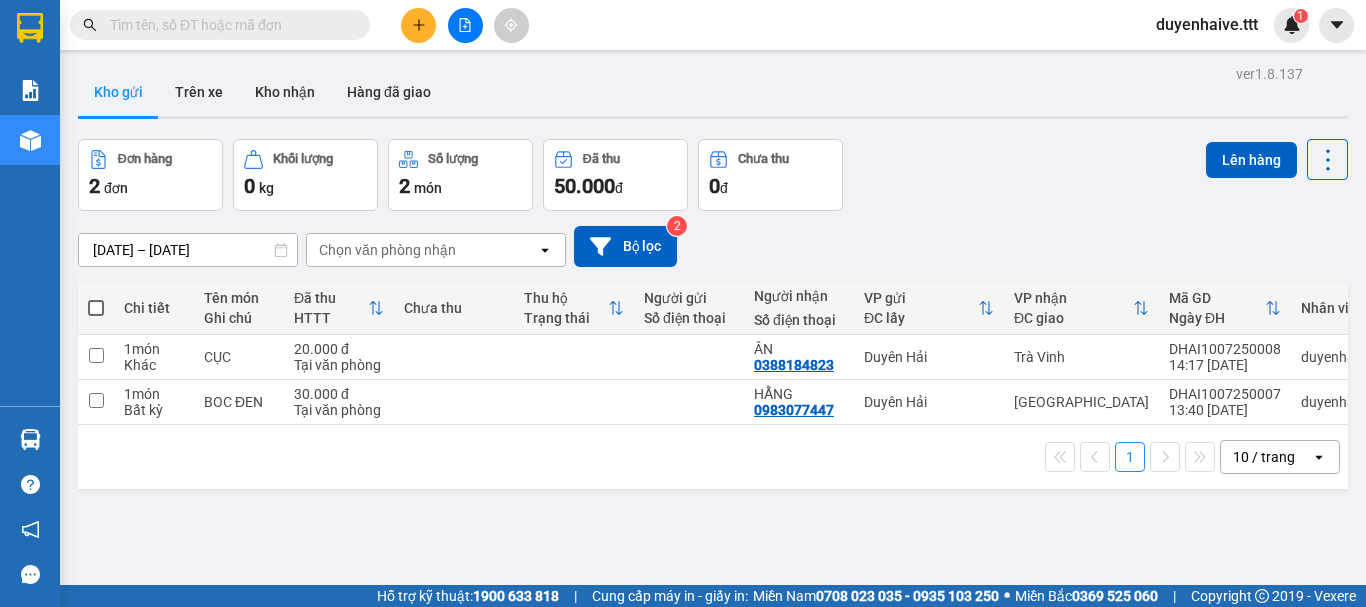 click at bounding box center (228, 25) 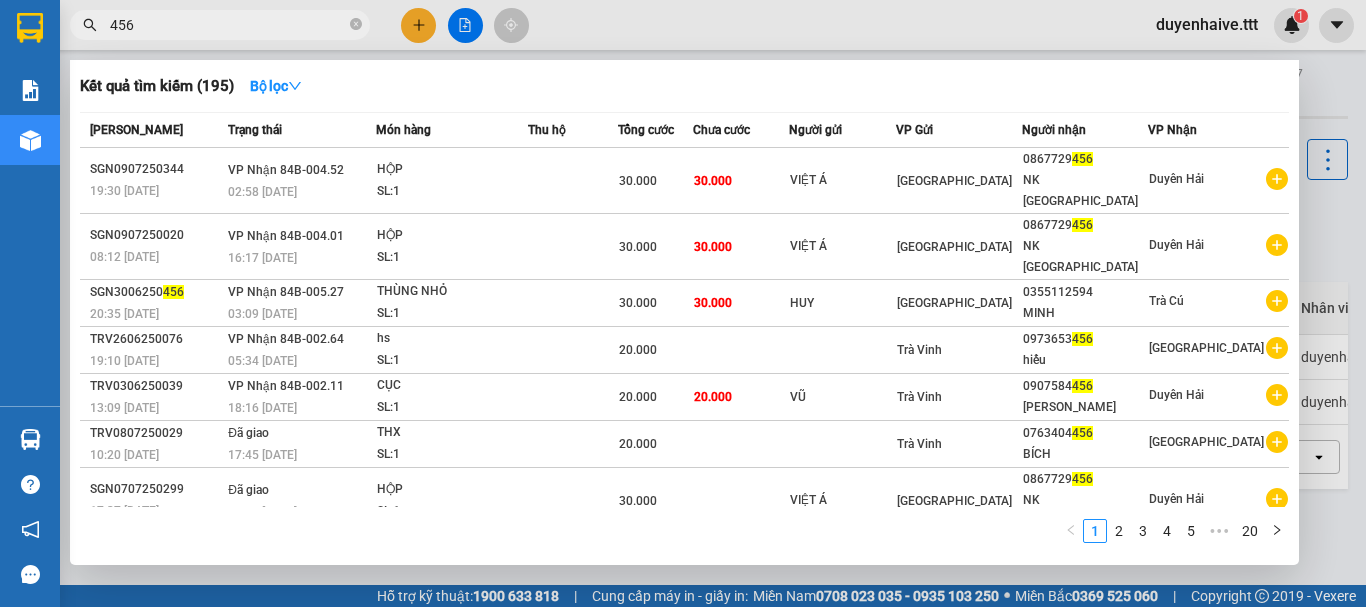 type on "456" 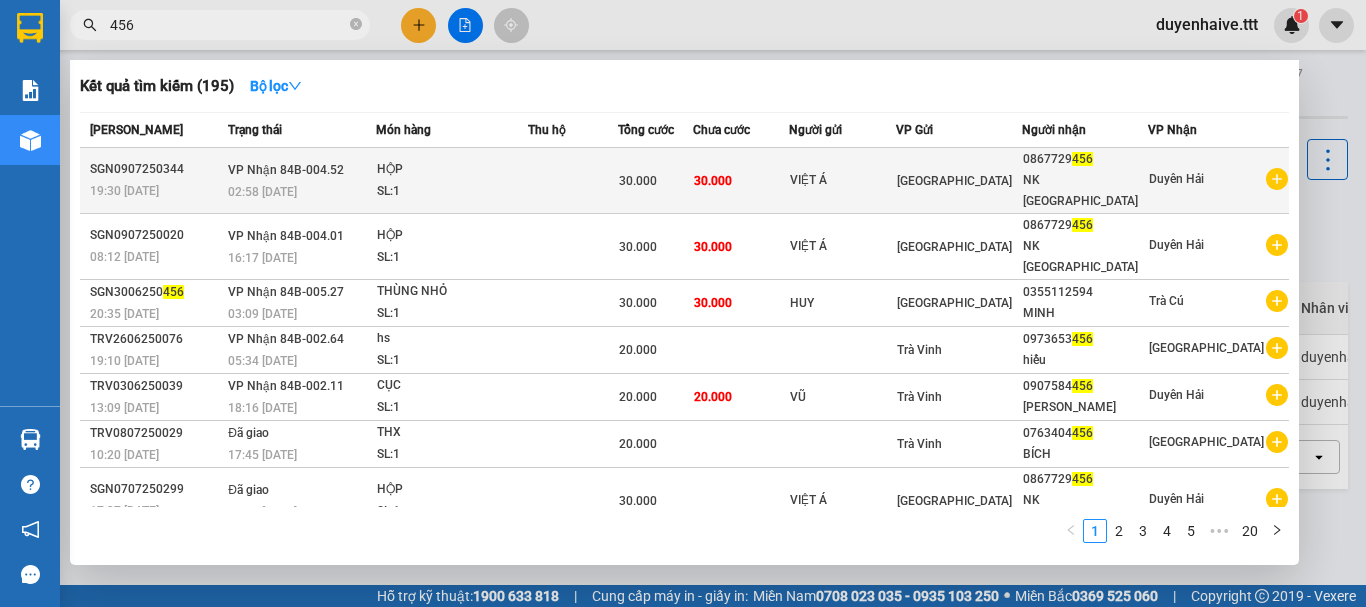 click on "0867729 456" at bounding box center [1085, 159] 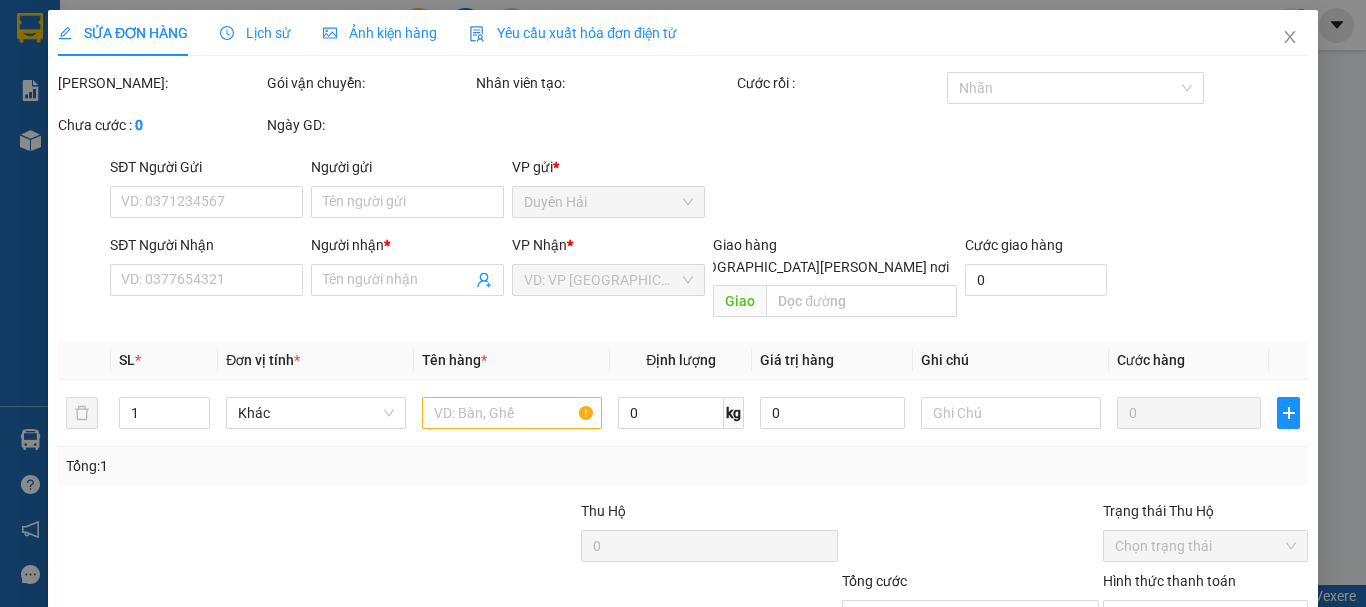 type on "VIỆT Á" 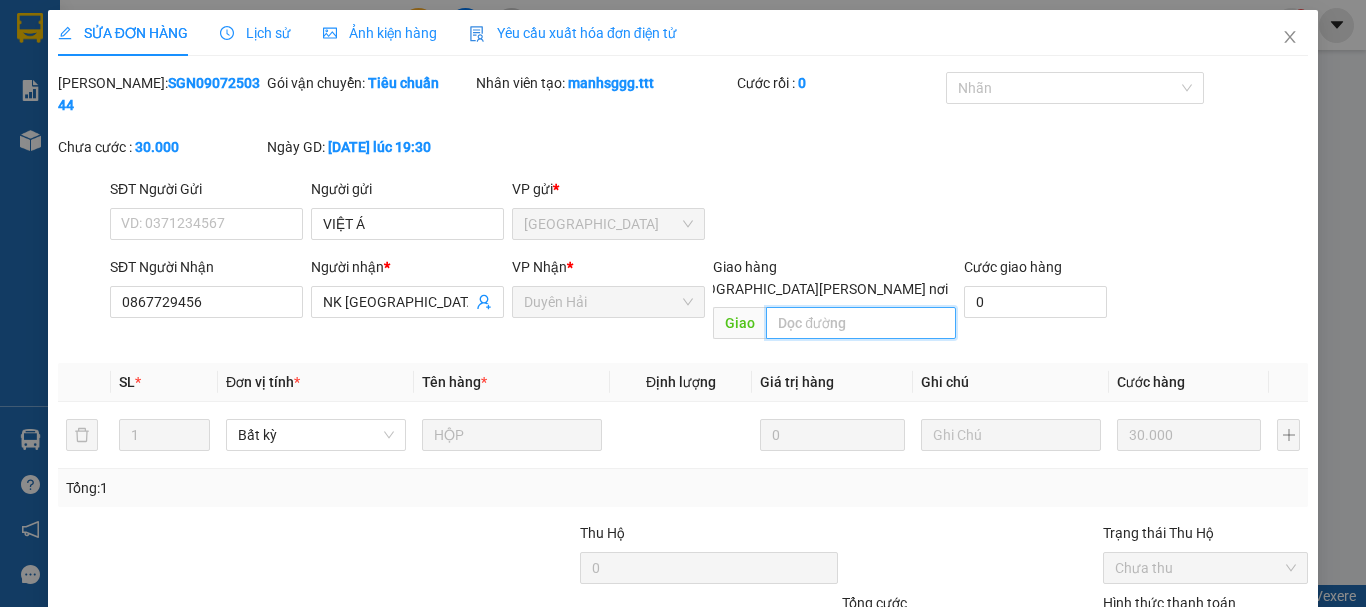 click at bounding box center [861, 323] 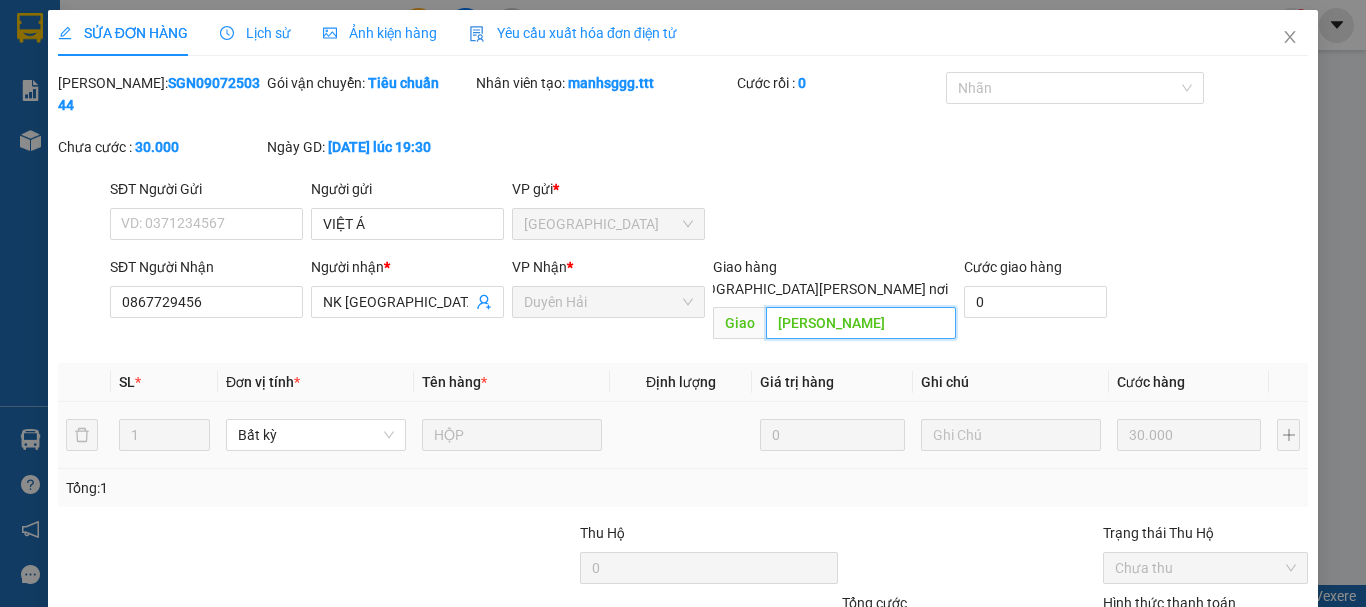 scroll, scrollTop: 137, scrollLeft: 0, axis: vertical 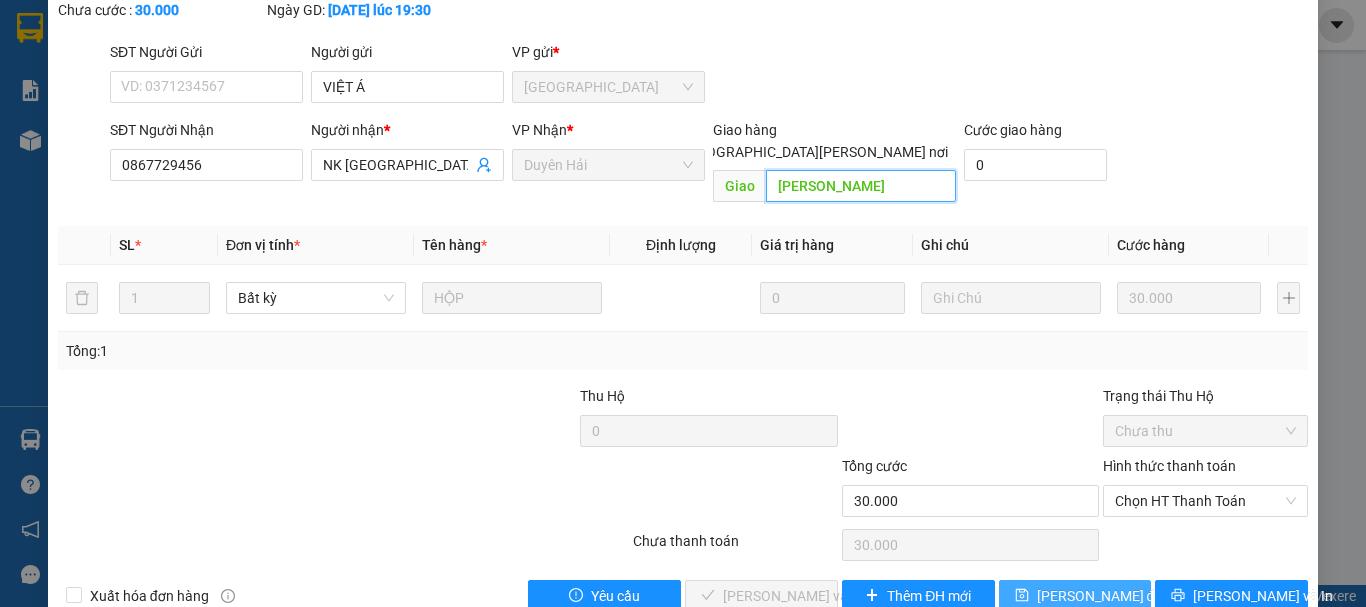 type on "CAU NGANG" 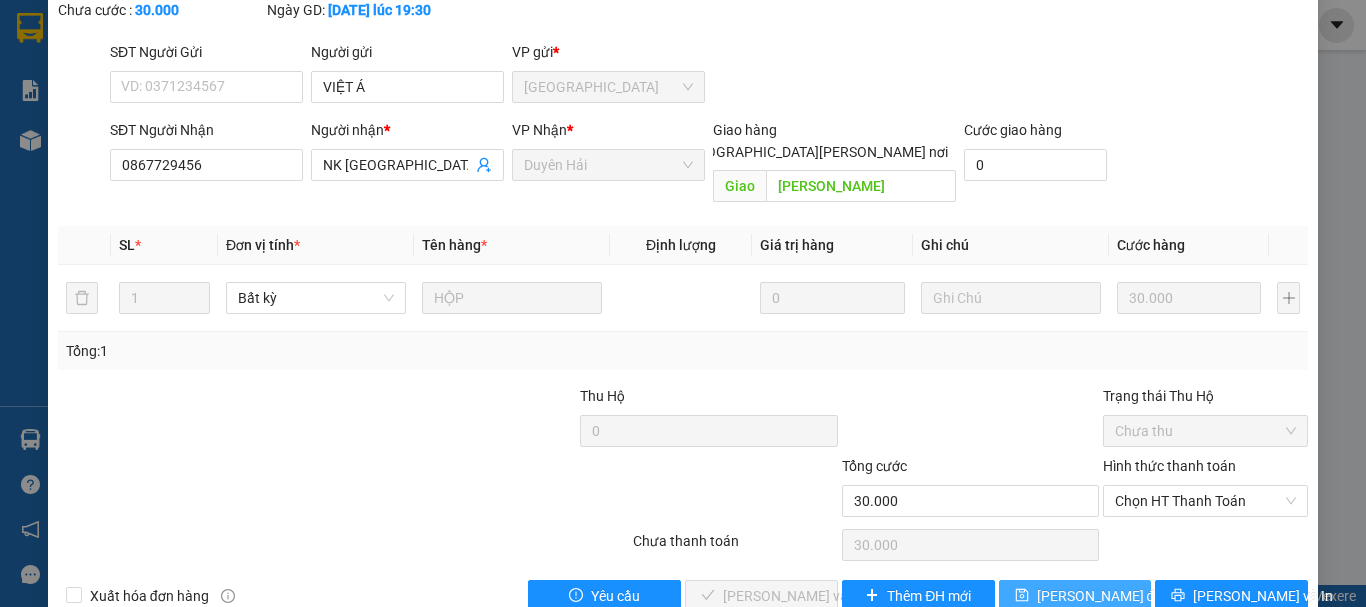 click on "[PERSON_NAME] thay đổi" at bounding box center [1101, 596] 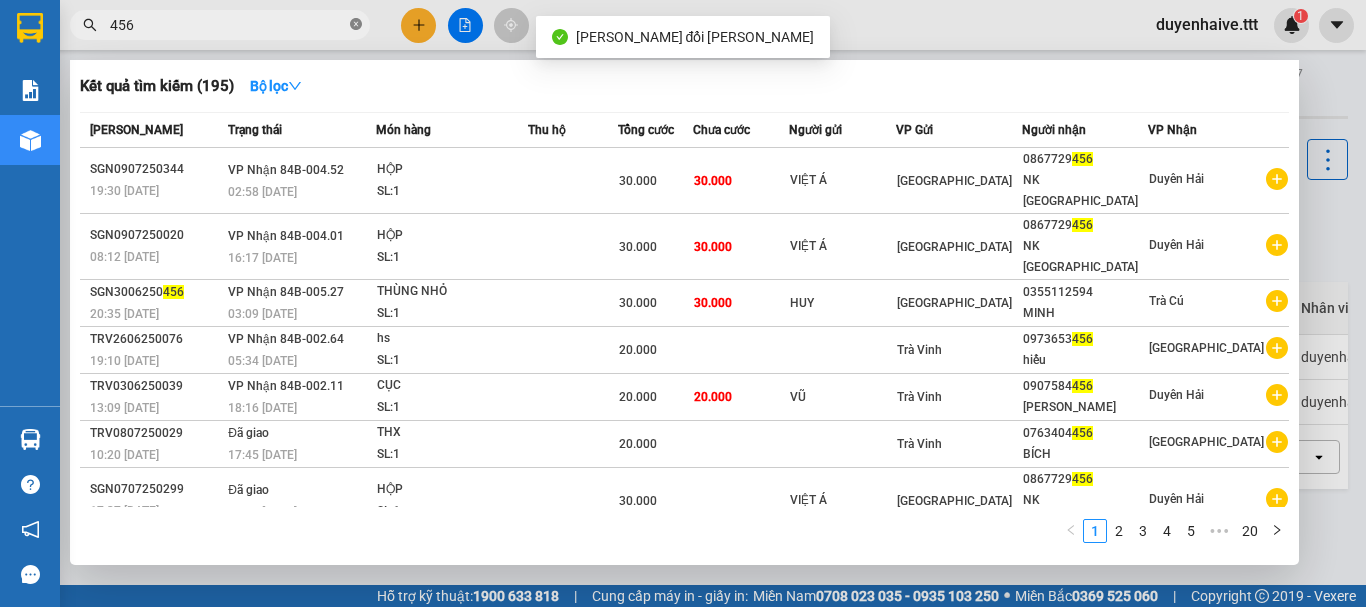 click 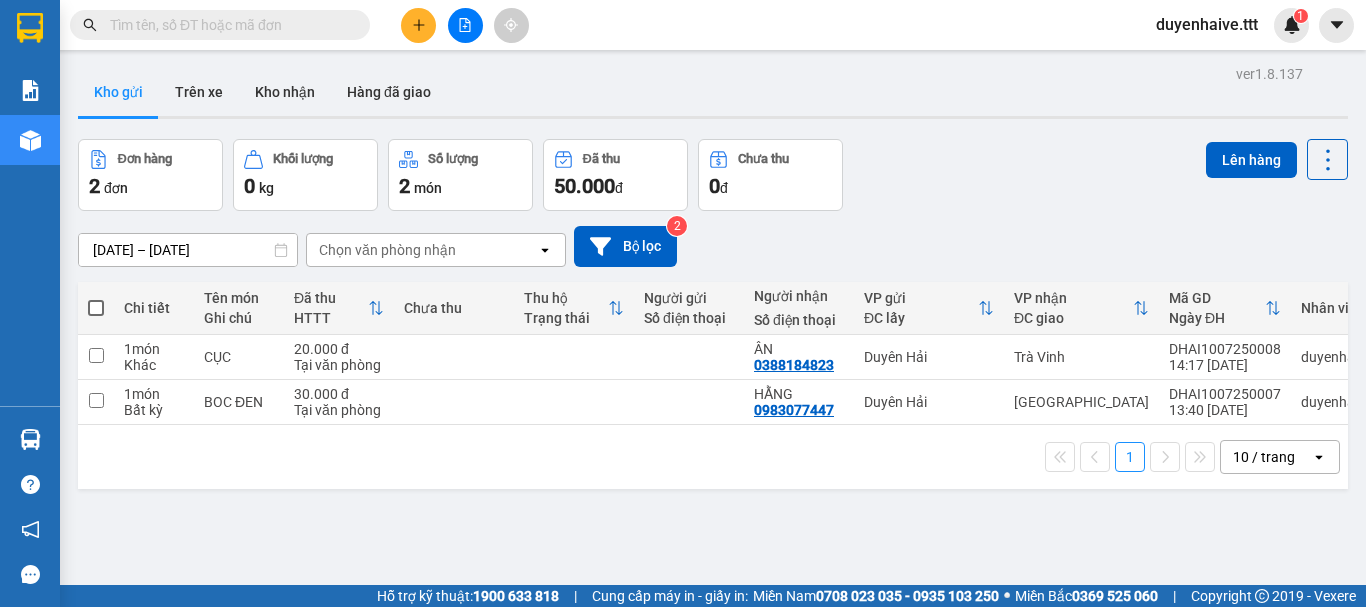 click at bounding box center (96, 308) 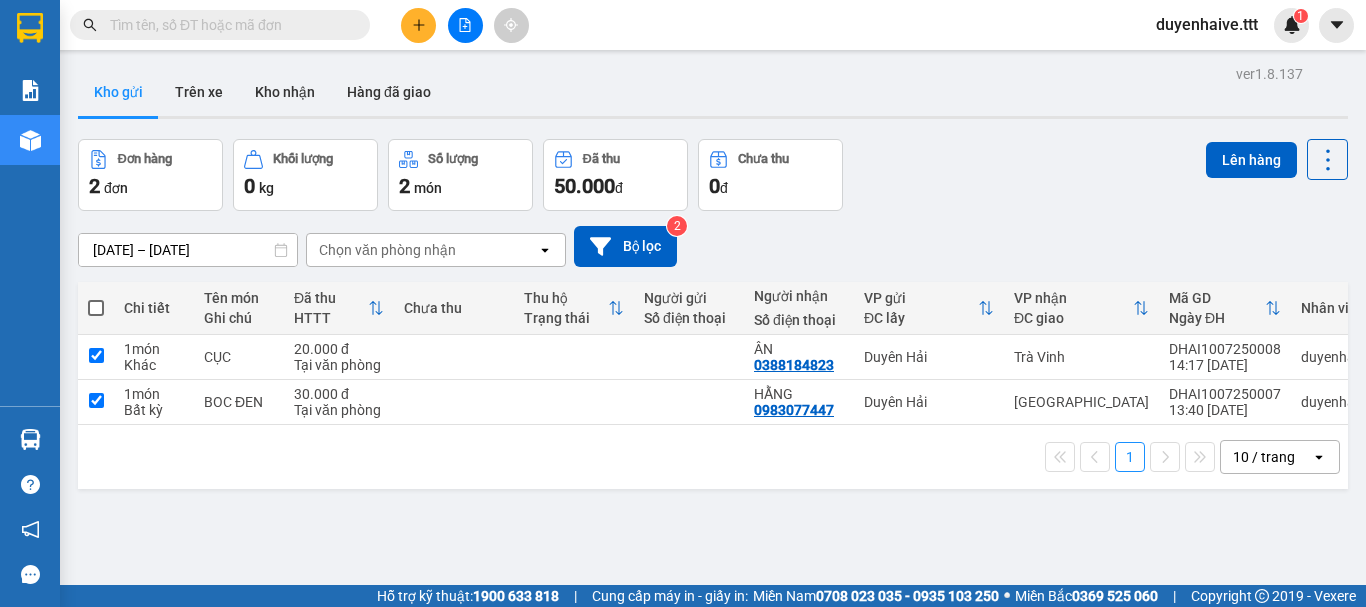 checkbox on "true" 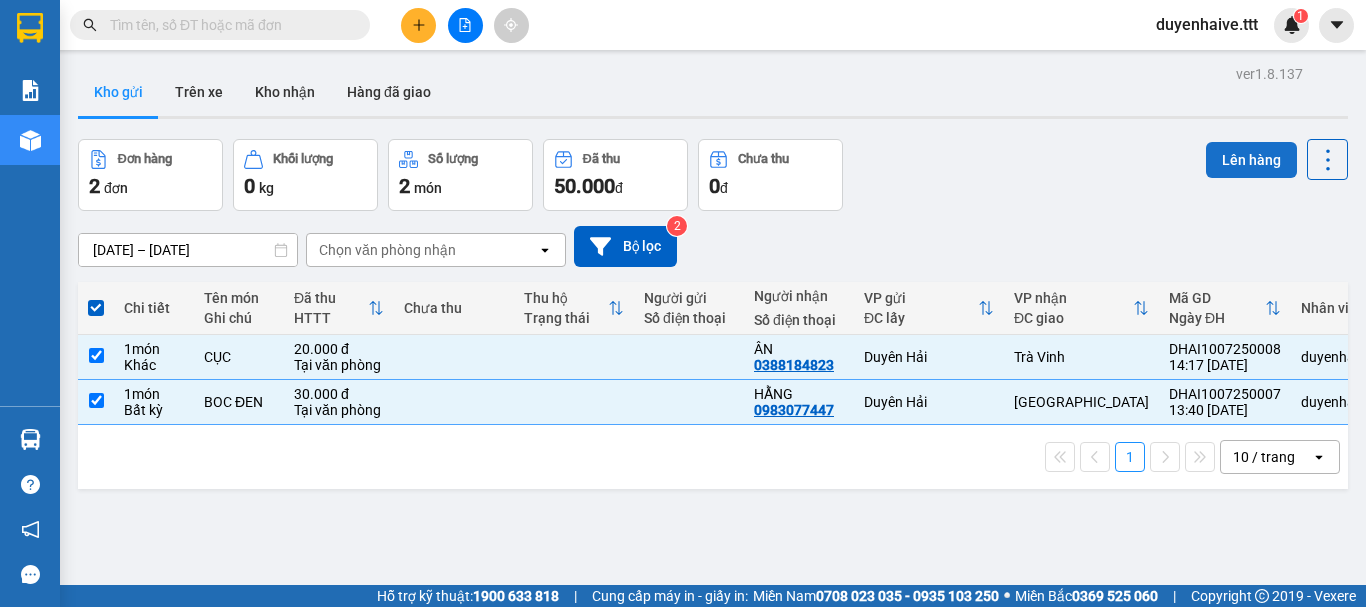 click on "Lên hàng" at bounding box center (1251, 160) 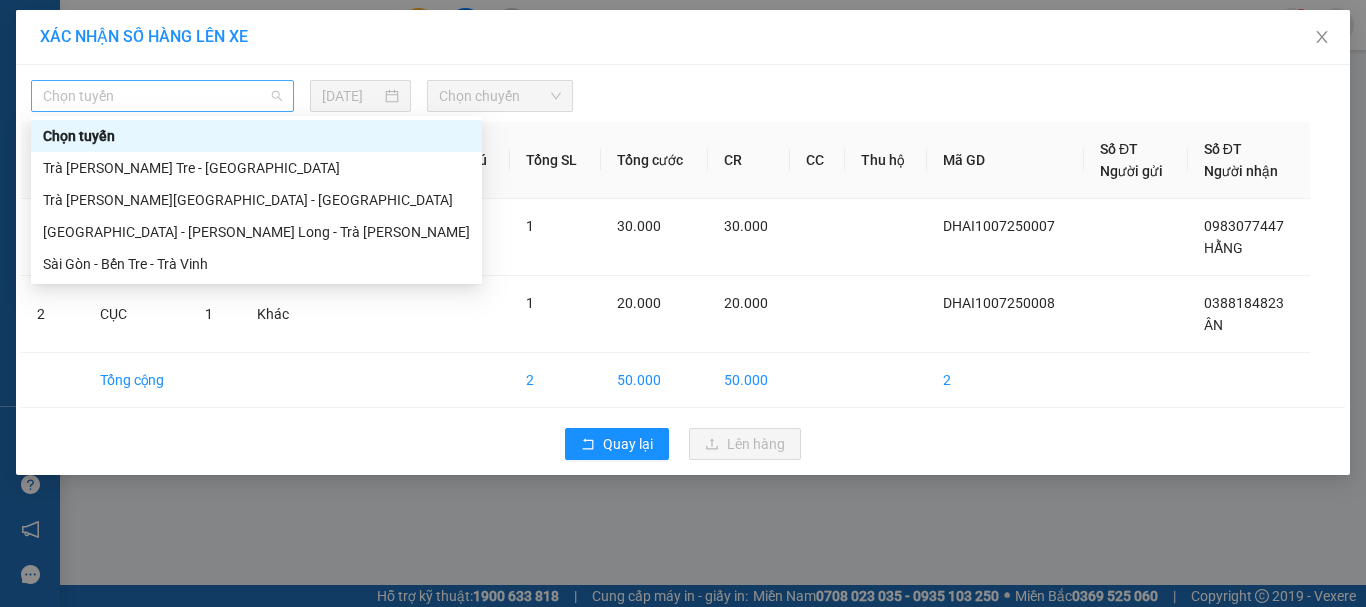 click on "Chọn tuyến" at bounding box center [162, 96] 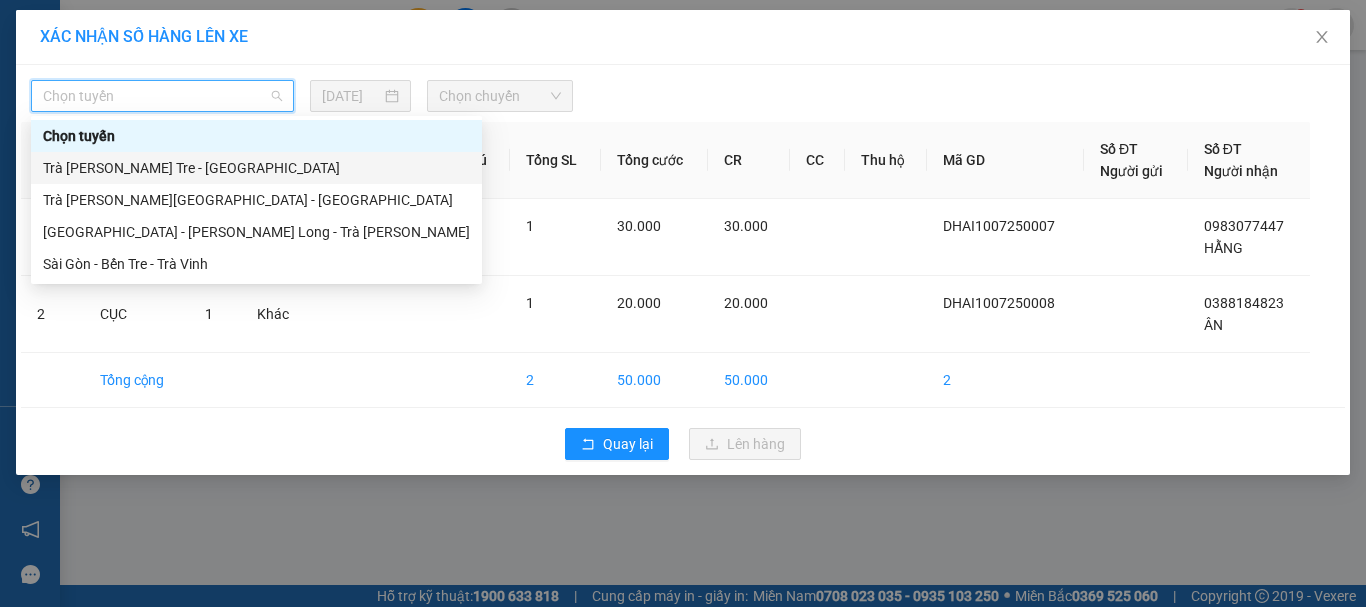 click on "Trà Vinh - Bến Tre - [GEOGRAPHIC_DATA]" at bounding box center [256, 168] 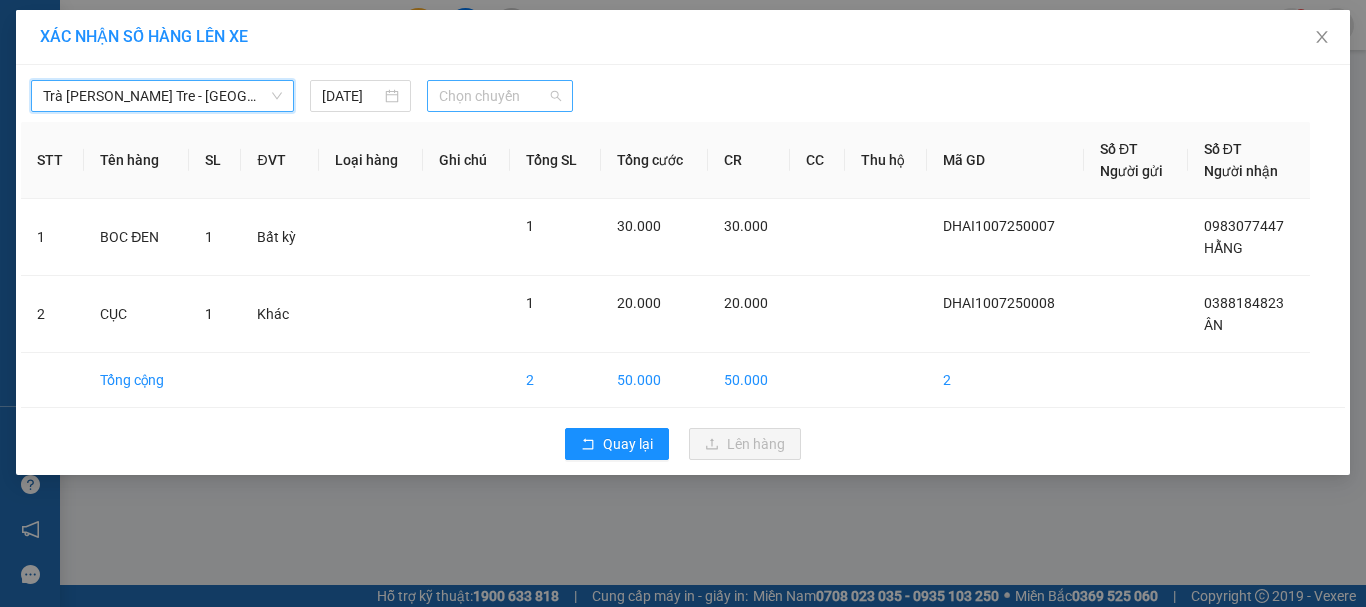 click on "Chọn chuyến" at bounding box center [500, 96] 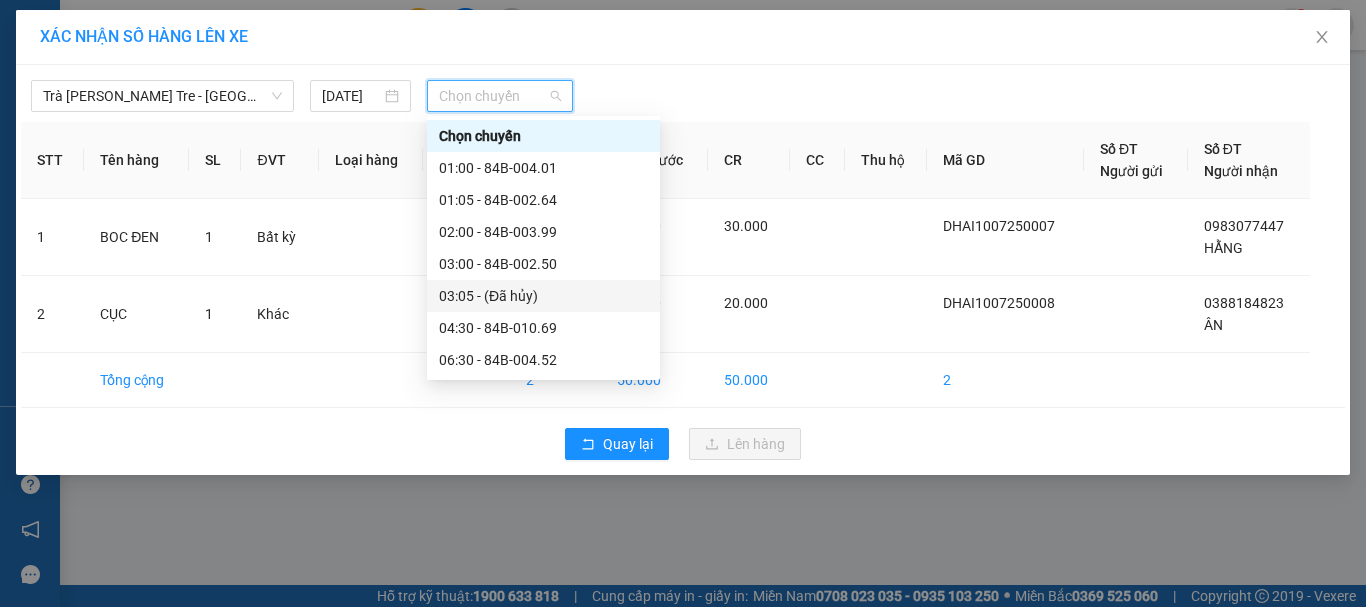 scroll, scrollTop: 300, scrollLeft: 0, axis: vertical 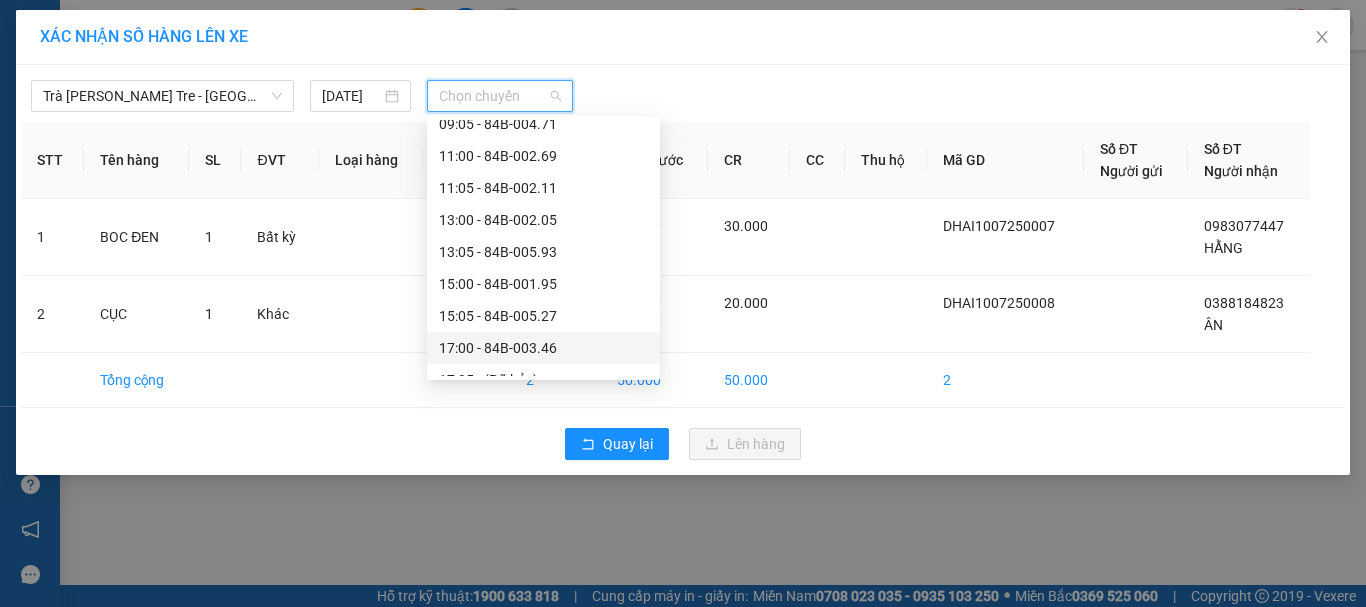 click on "17:00     - 84B-003.46" at bounding box center (543, 348) 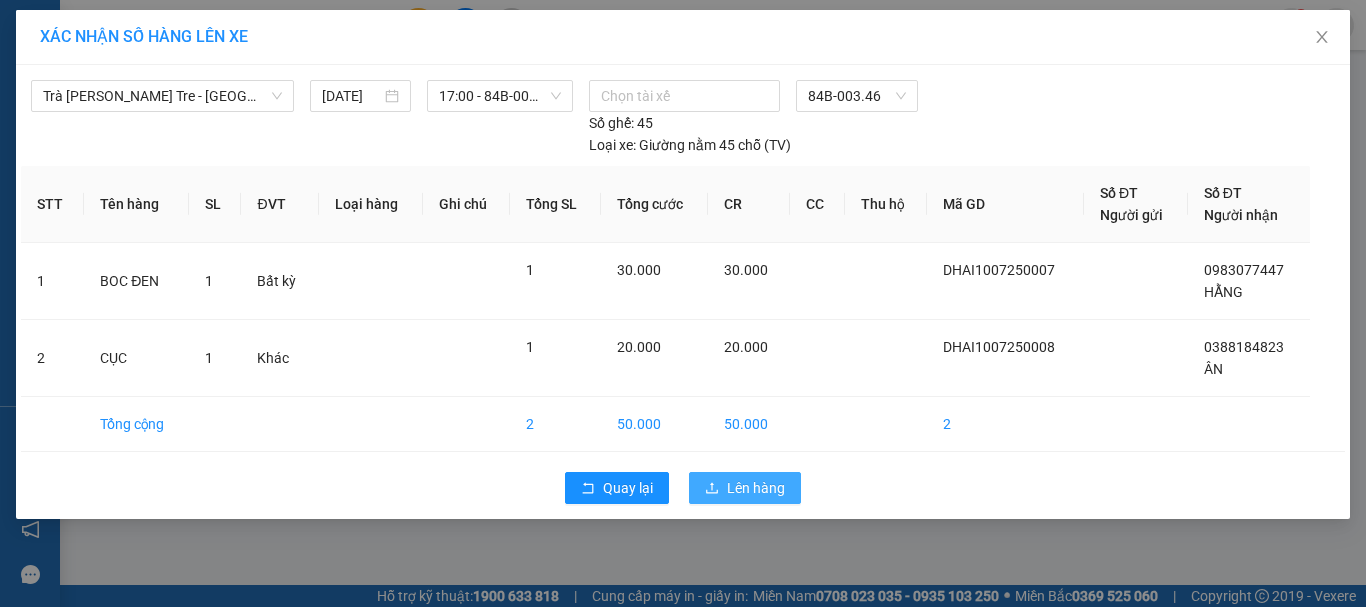 click on "Lên hàng" at bounding box center [756, 488] 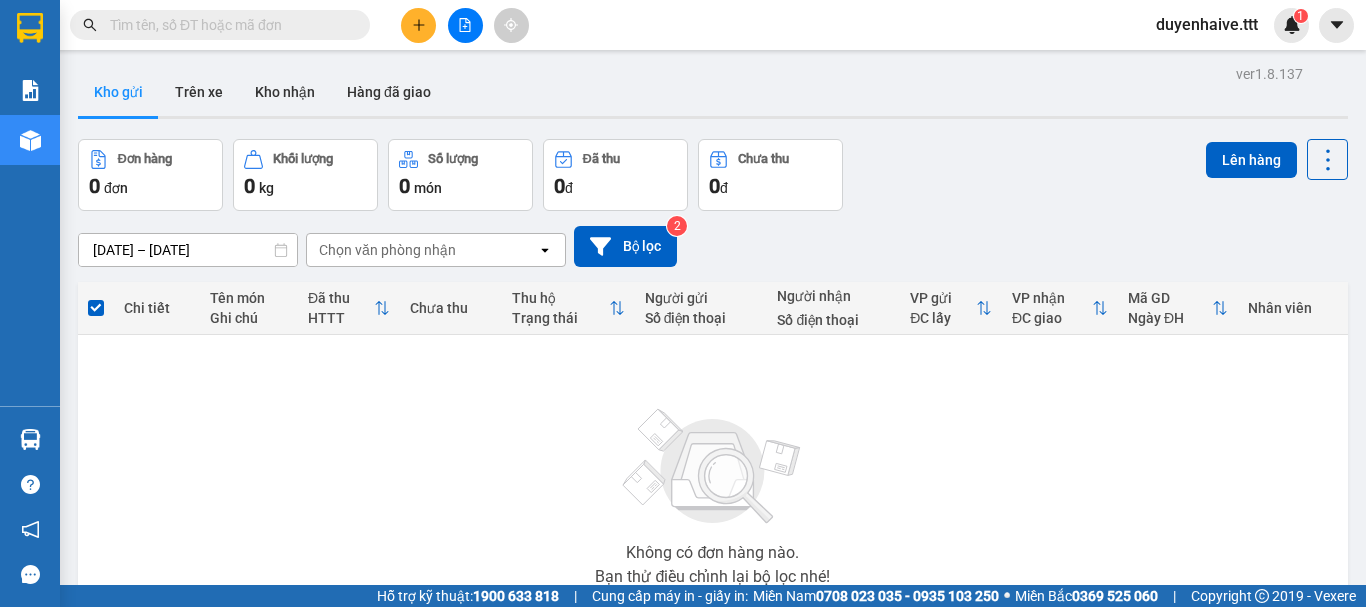 click at bounding box center (228, 25) 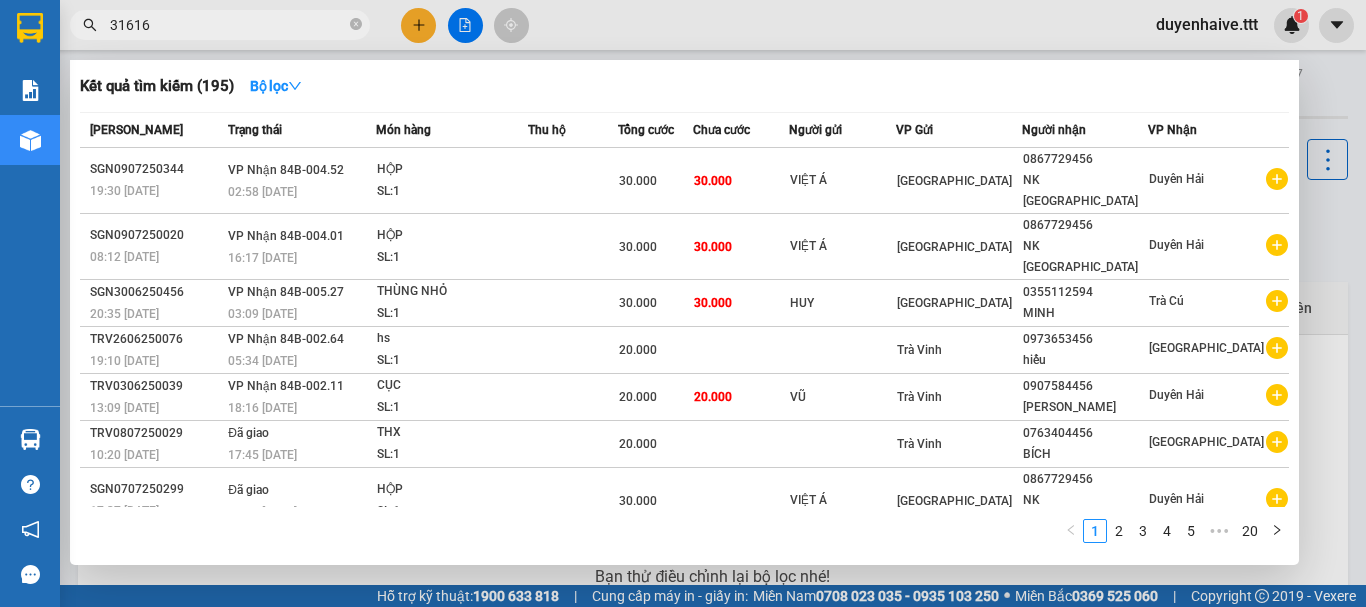 type on "316163" 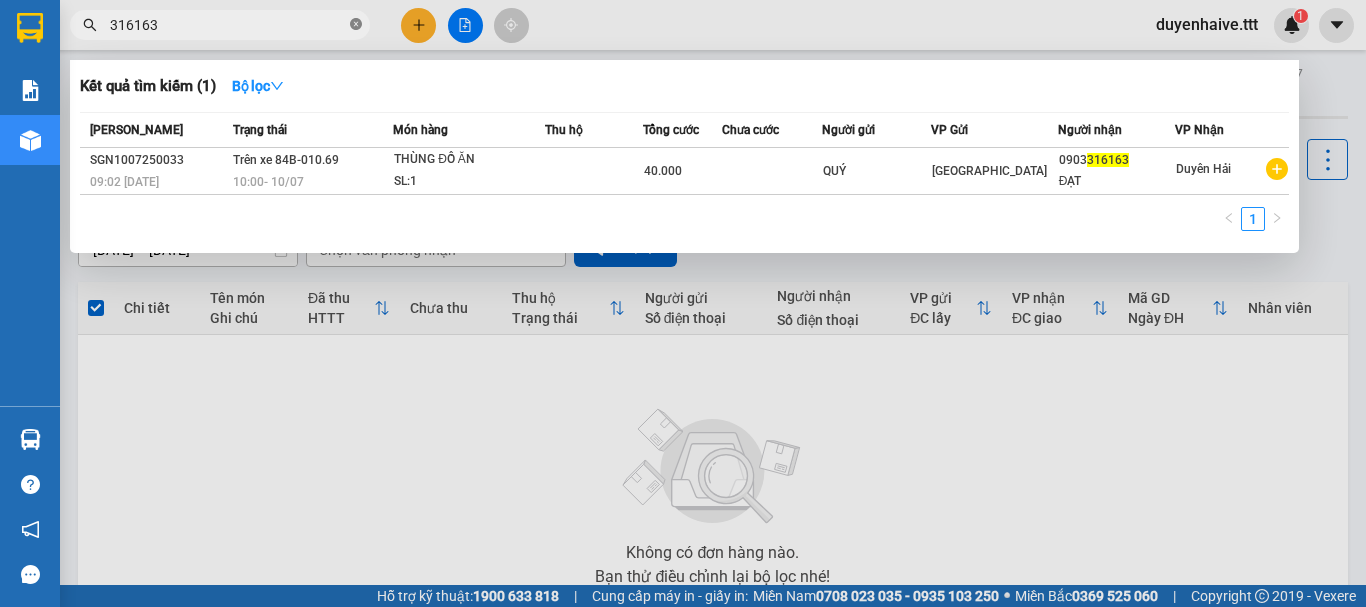click 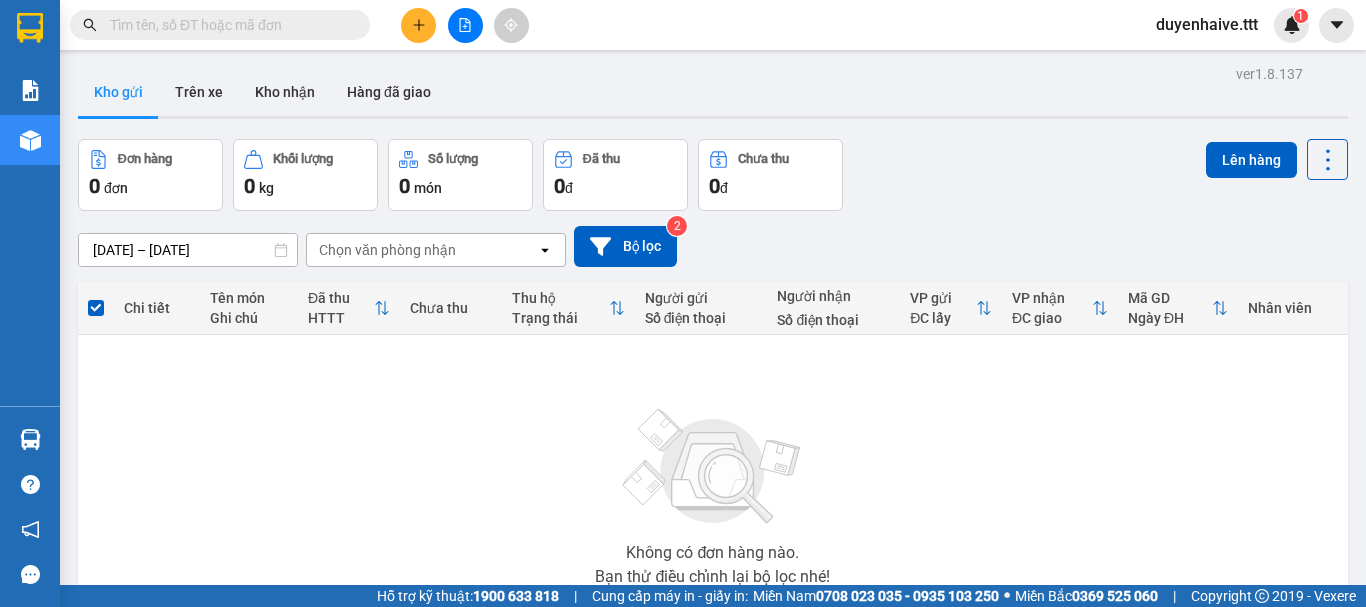click at bounding box center (228, 25) 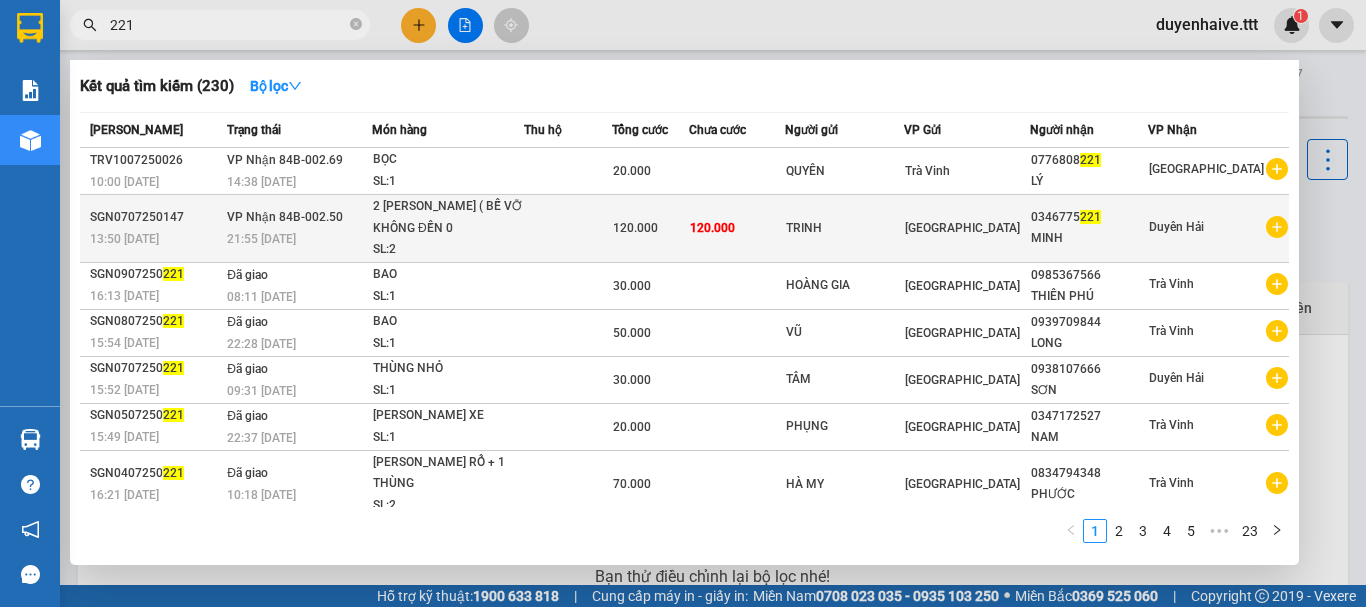 type on "221" 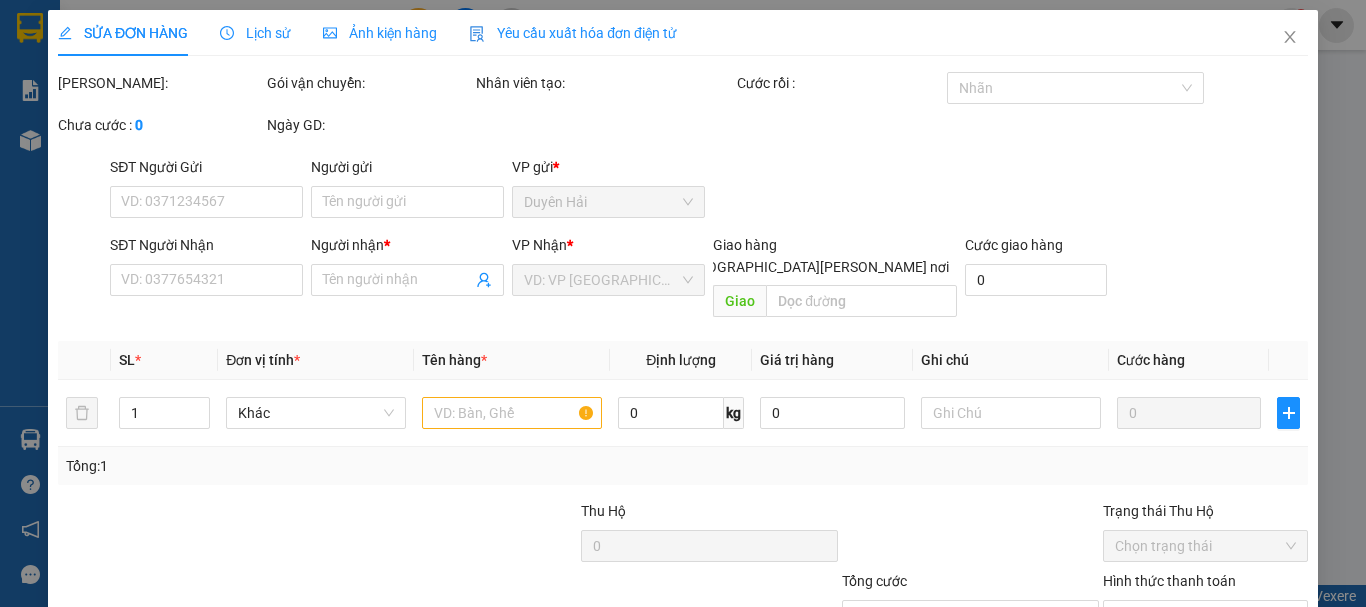 type on "TRINH" 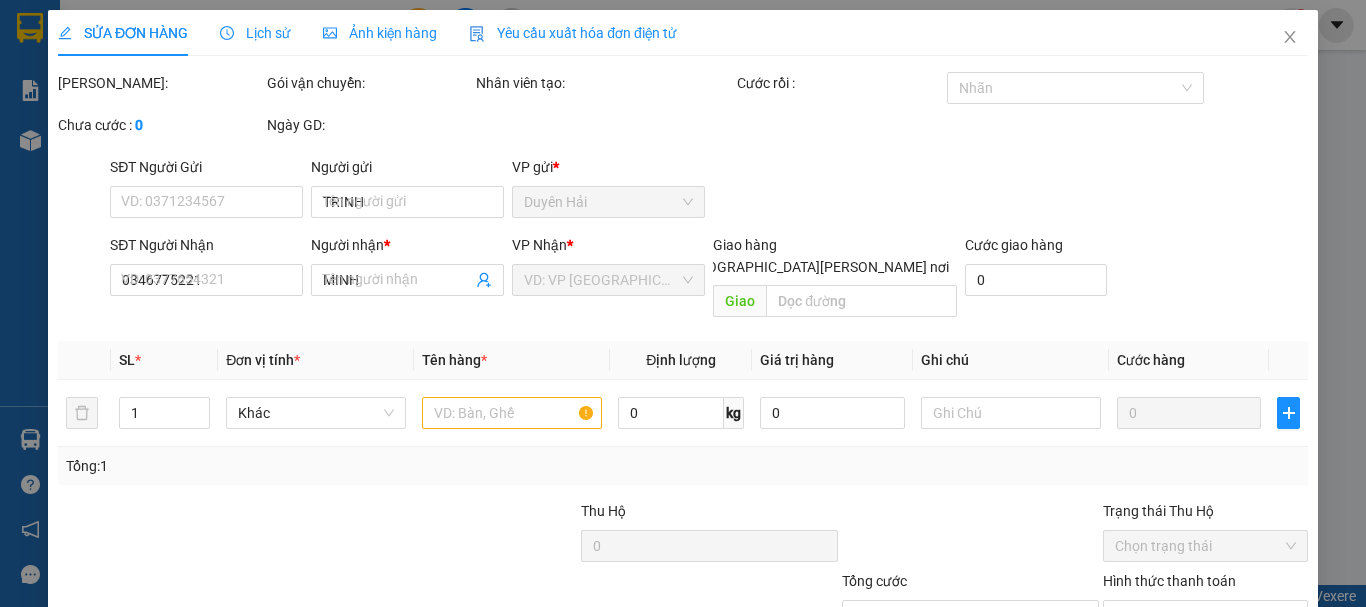type on "120.000" 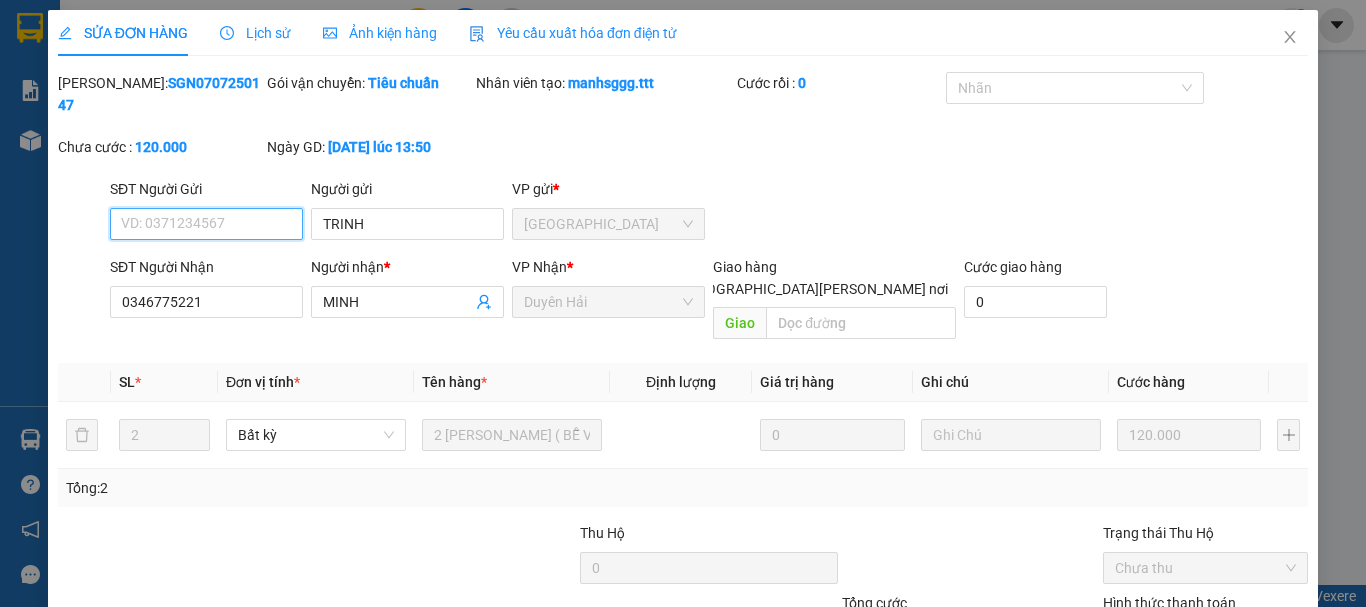scroll, scrollTop: 100, scrollLeft: 0, axis: vertical 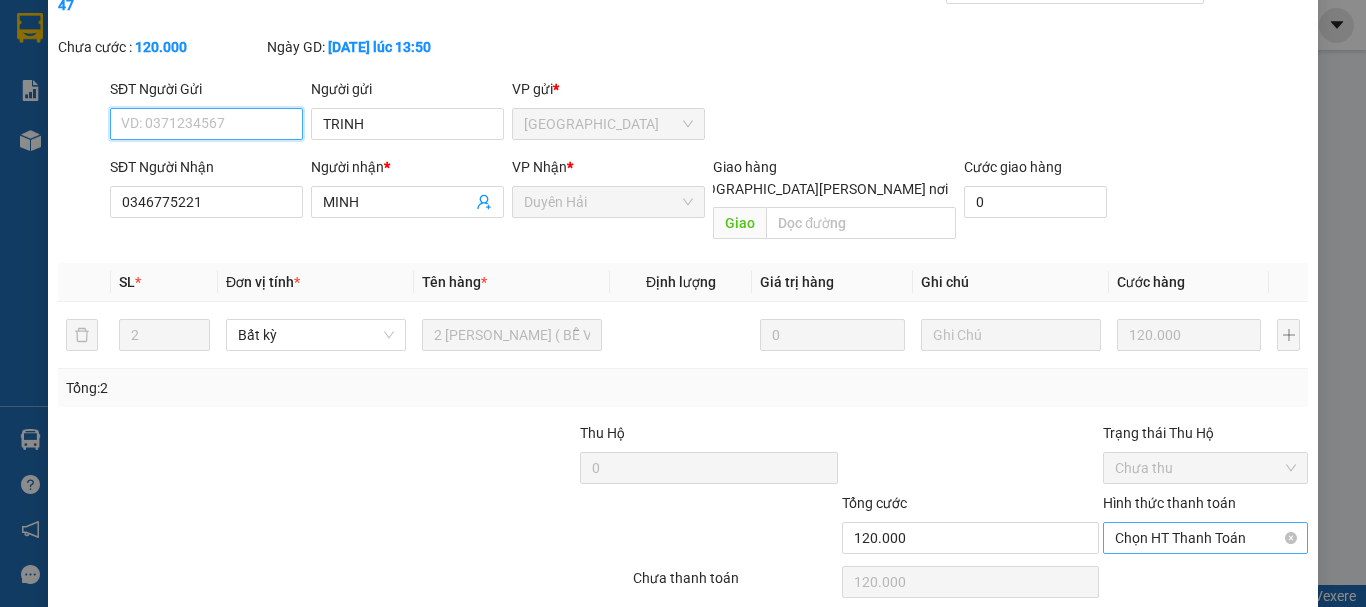 click on "Chọn HT Thanh Toán" at bounding box center [1205, 538] 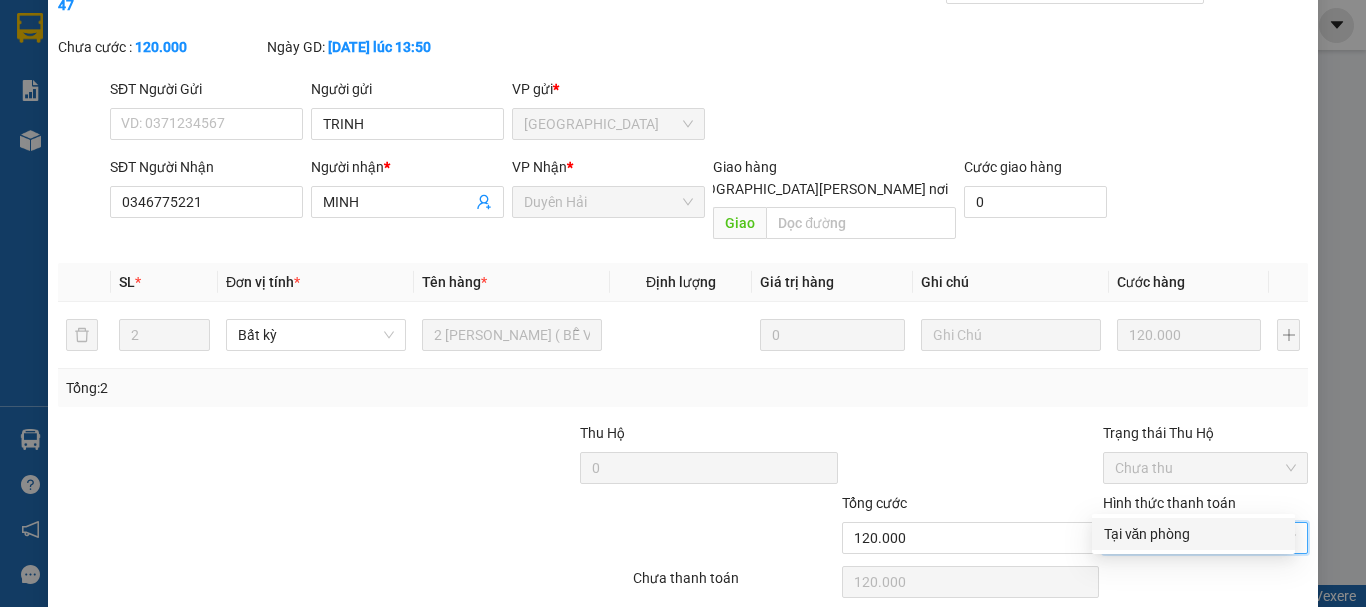click on "Tại văn phòng" at bounding box center [1193, 534] 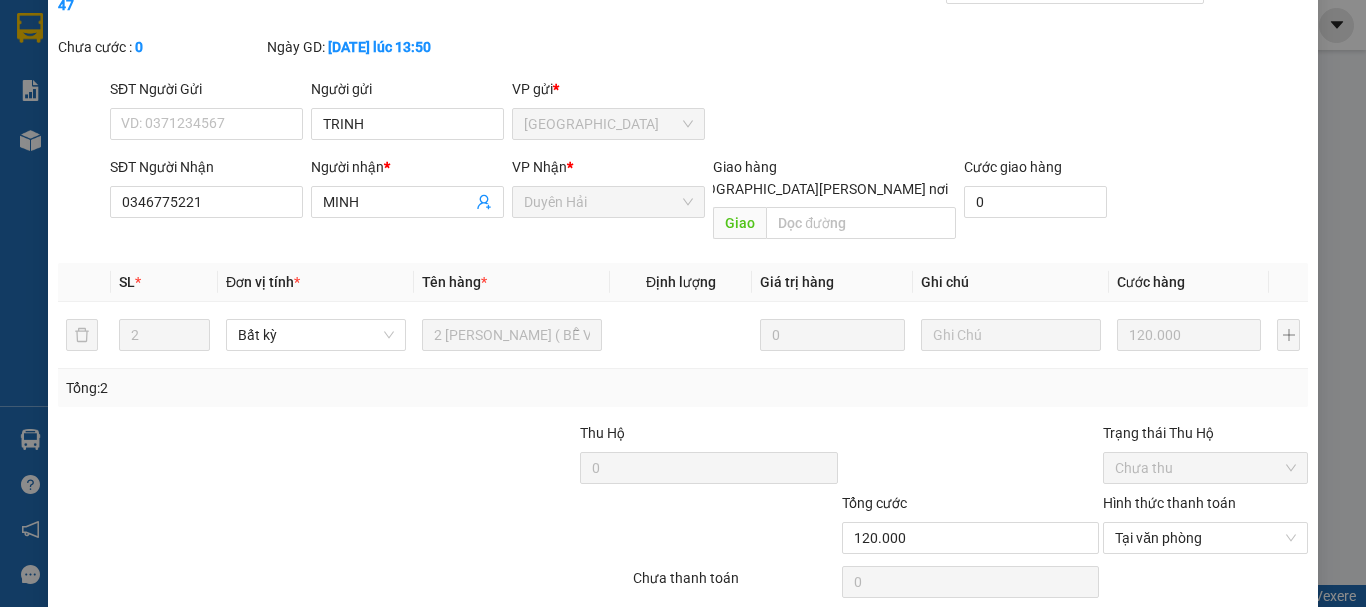 click on "[PERSON_NAME] và Giao hàng" at bounding box center (858, 633) 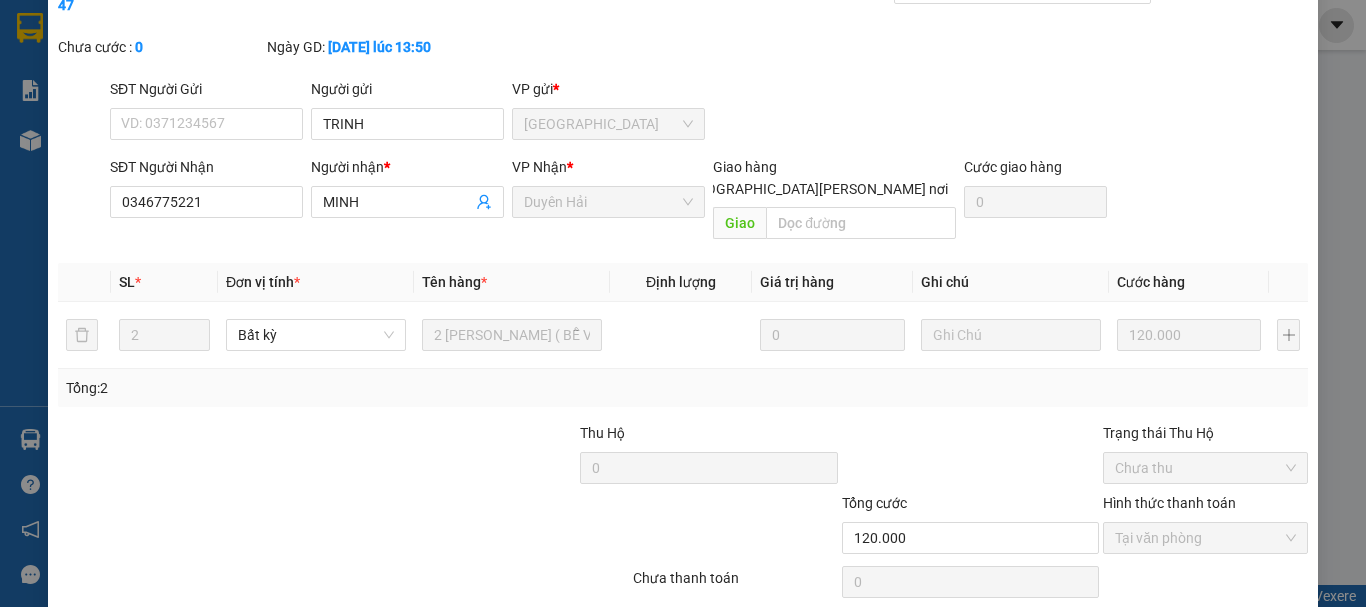 scroll, scrollTop: 0, scrollLeft: 0, axis: both 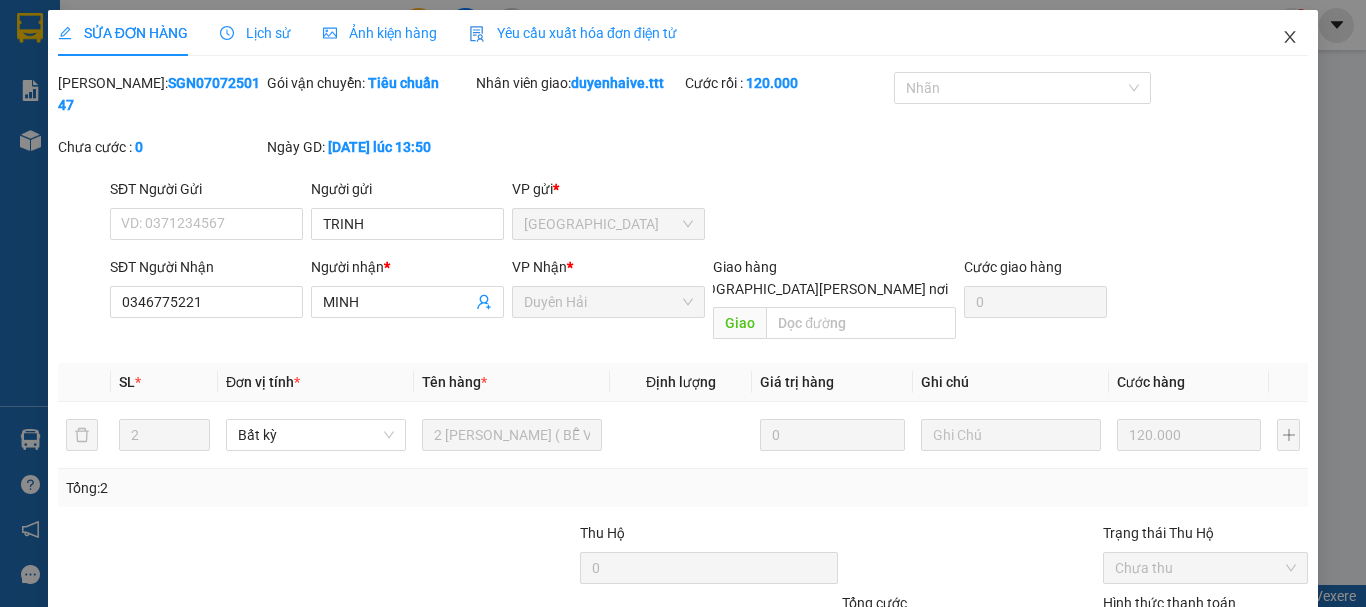 click 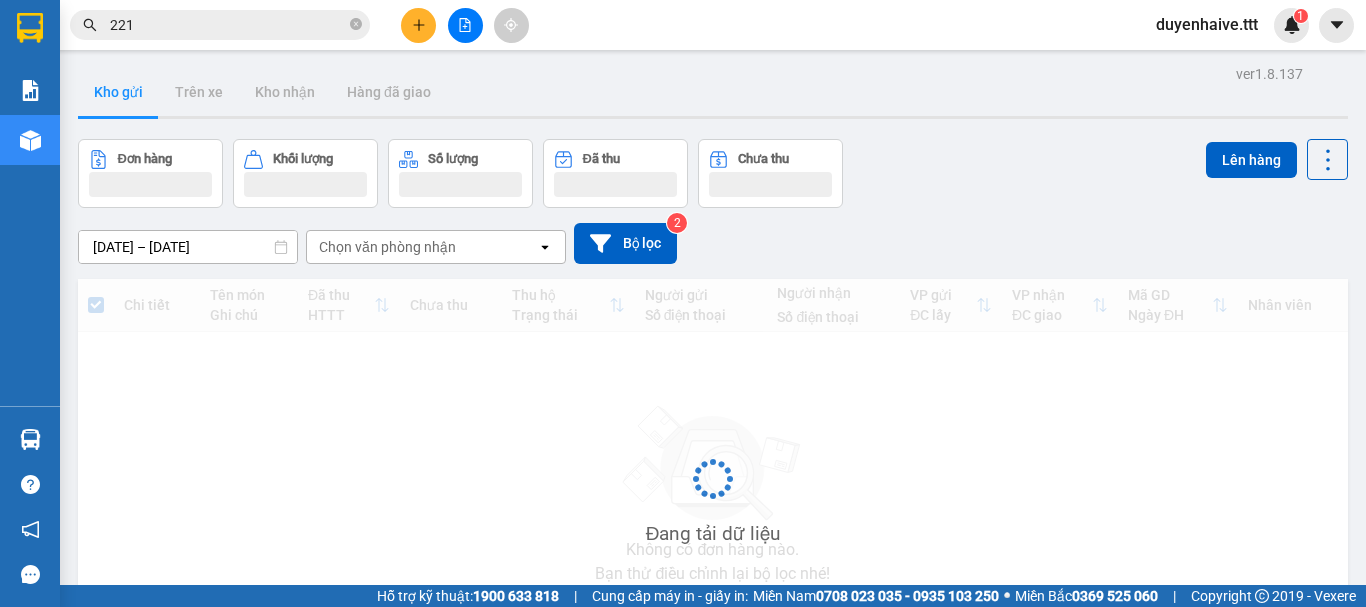click on "Kết quả tìm kiếm ( 230 )  Bộ lọc  Mã ĐH Trạng thái Món hàng Thu hộ Tổng cước Chưa cước Người gửi VP Gửi Người nhận VP Nhận TRV1007250026 10:00 - 10/07 VP Nhận   84B-002.69 14:38 - 10/07 BỌC SL:  1 20.000 QUYÊN Trà Vinh 0776808 221 LÝ Sài Gòn SGN0707250147 13:50 - 07/07 VP Nhận   84B-002.50 21:55 - 07/07 2 CỤC BAO ( BỄ VỠ KHÔNG ĐỀN 0 SL:  2 120.000 120.000 TRINH  Sài Gòn 0346775 221 MINH Duyên Hải SGN0907250 221 16:13 - 09/07 Đã giao   08:11 - 10/07 BAO SL:  1 30.000 HOÀNG GIA  Sài Gòn 0985367566 THIÊN PHÚ  Trà Vinh SGN0807250 221 15:54 - 08/07 Đã giao   22:28 - 08/07 BAO SL:  1 50.000  VŨ Sài Gòn 0939709844 LONG Trà Vinh SGN0707250 221 15:52 - 07/07 Đã giao   09:31 - 08/07 THÙNG NHỎ SL:  1 30.000 TÂM Sài Gòn 0938107666 SƠN Duyên Hải SGN0507250 221 15:49 - 05/07 Đã giao   22:37 - 05/07 KIỆN PHỤ TÙNG XE SL:  1 20.000 PHỤNG Sài Gòn 0347172527 NAM Trà Vinh SGN0407250 221 16:21 - 04/07 Đã giao   SL:  2 221" at bounding box center [683, 25] 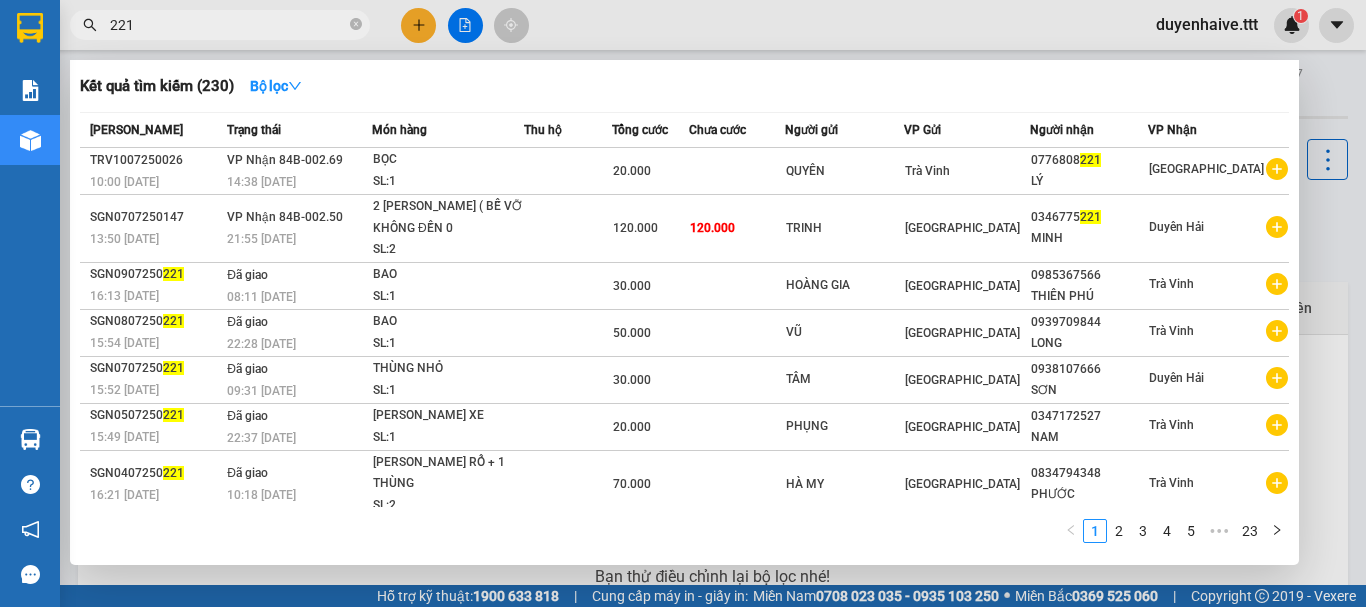 click on "221" at bounding box center (228, 25) 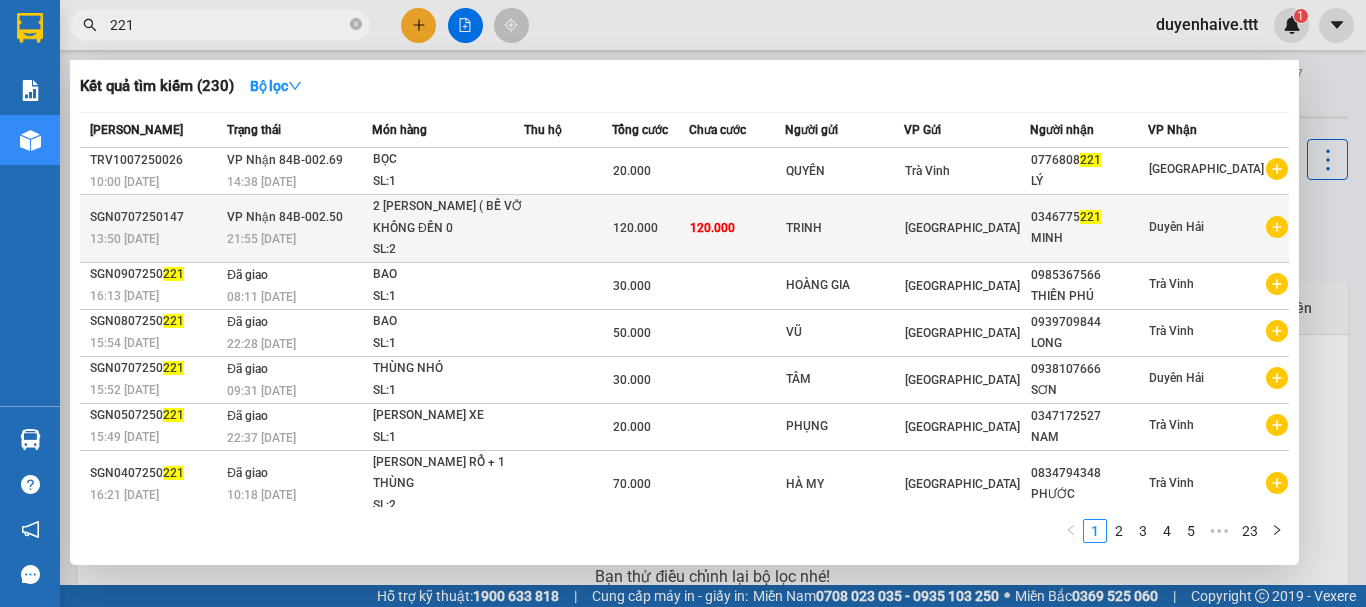 click on "MINH" at bounding box center (1089, 238) 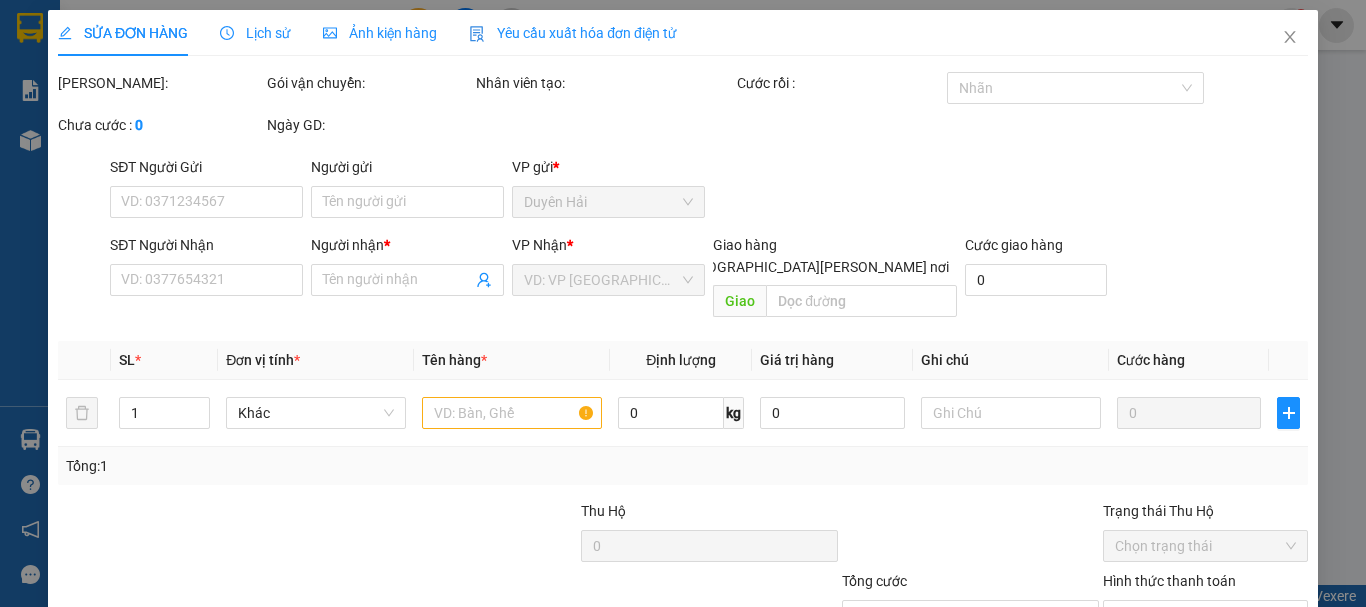 type on "TRINH" 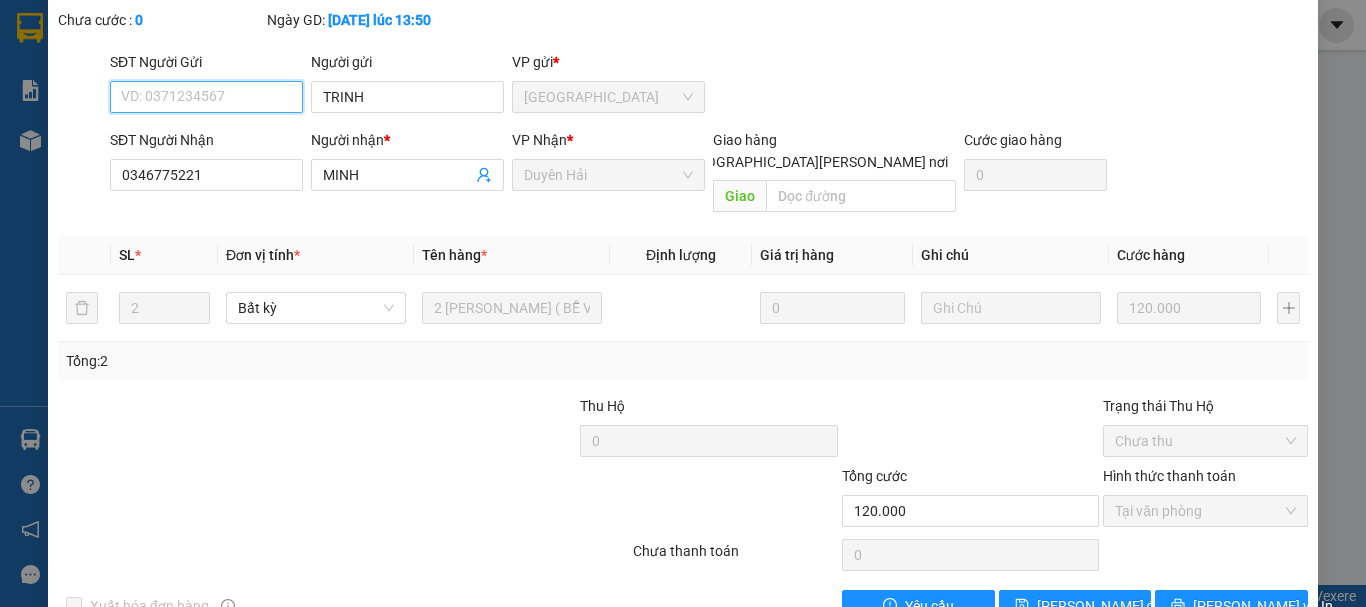 scroll, scrollTop: 0, scrollLeft: 0, axis: both 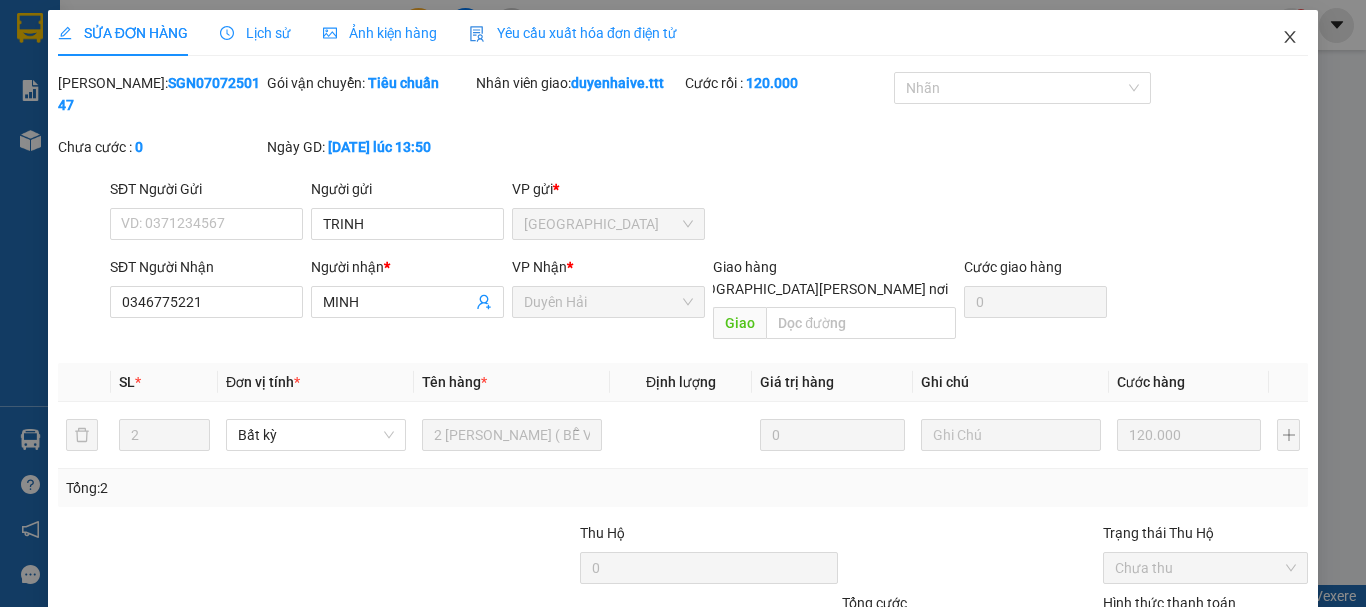 click 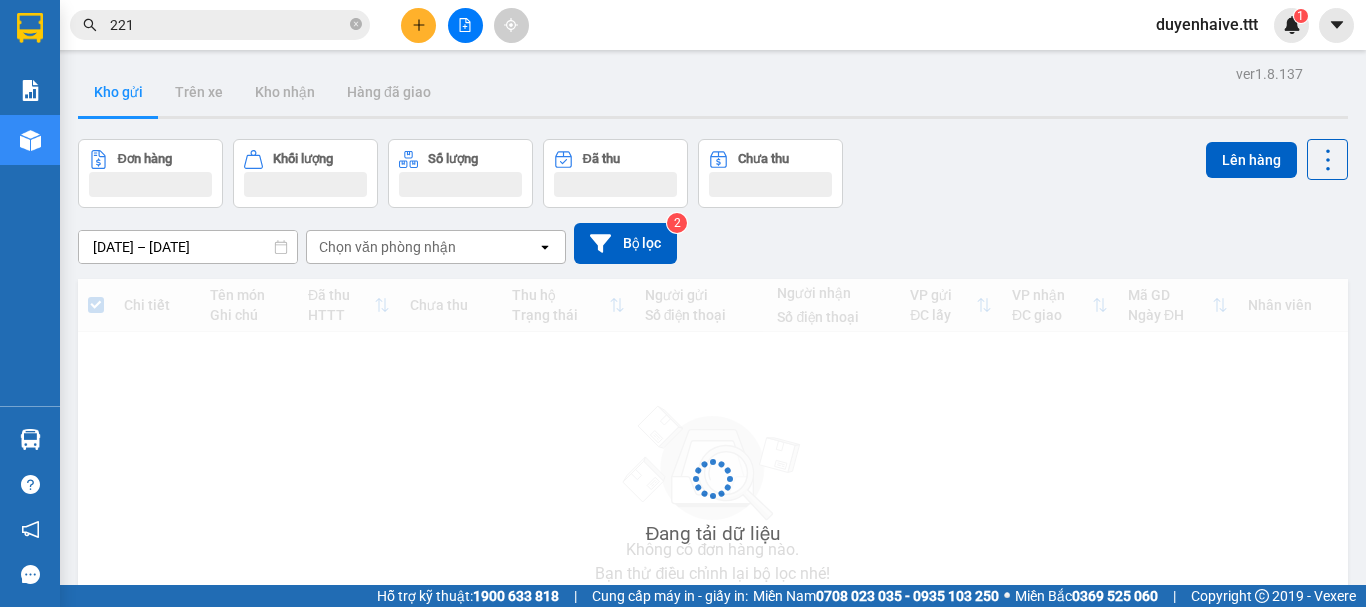 click on "Kết quả tìm kiếm ( 230 )  Bộ lọc  Mã ĐH Trạng thái Món hàng Thu hộ Tổng cước Chưa cước Người gửi VP Gửi Người nhận VP Nhận TRV1007250026 10:00 - 10/07 VP Nhận   84B-002.69 14:38 - 10/07 BỌC SL:  1 20.000 QUYÊN Trà Vinh 0776808 221 LÝ Sài Gòn SGN0707250147 13:50 - 07/07 VP Nhận   84B-002.50 21:55 - 07/07 2 CỤC BAO ( BỄ VỠ KHÔNG ĐỀN 0 SL:  2 120.000 120.000 TRINH  Sài Gòn 0346775 221 MINH Duyên Hải SGN0907250 221 16:13 - 09/07 Đã giao   08:11 - 10/07 BAO SL:  1 30.000 HOÀNG GIA  Sài Gòn 0985367566 THIÊN PHÚ  Trà Vinh SGN0807250 221 15:54 - 08/07 Đã giao   22:28 - 08/07 BAO SL:  1 50.000  VŨ Sài Gòn 0939709844 LONG Trà Vinh SGN0707250 221 15:52 - 07/07 Đã giao   09:31 - 08/07 THÙNG NHỎ SL:  1 30.000 TÂM Sài Gòn 0938107666 SƠN Duyên Hải SGN0507250 221 15:49 - 05/07 Đã giao   22:37 - 05/07 KIỆN PHỤ TÙNG XE SL:  1 20.000 PHỤNG Sài Gòn 0347172527 NAM Trà Vinh SGN0407250 221 16:21 - 04/07 Đã giao   SL:  2 221" at bounding box center [683, 25] 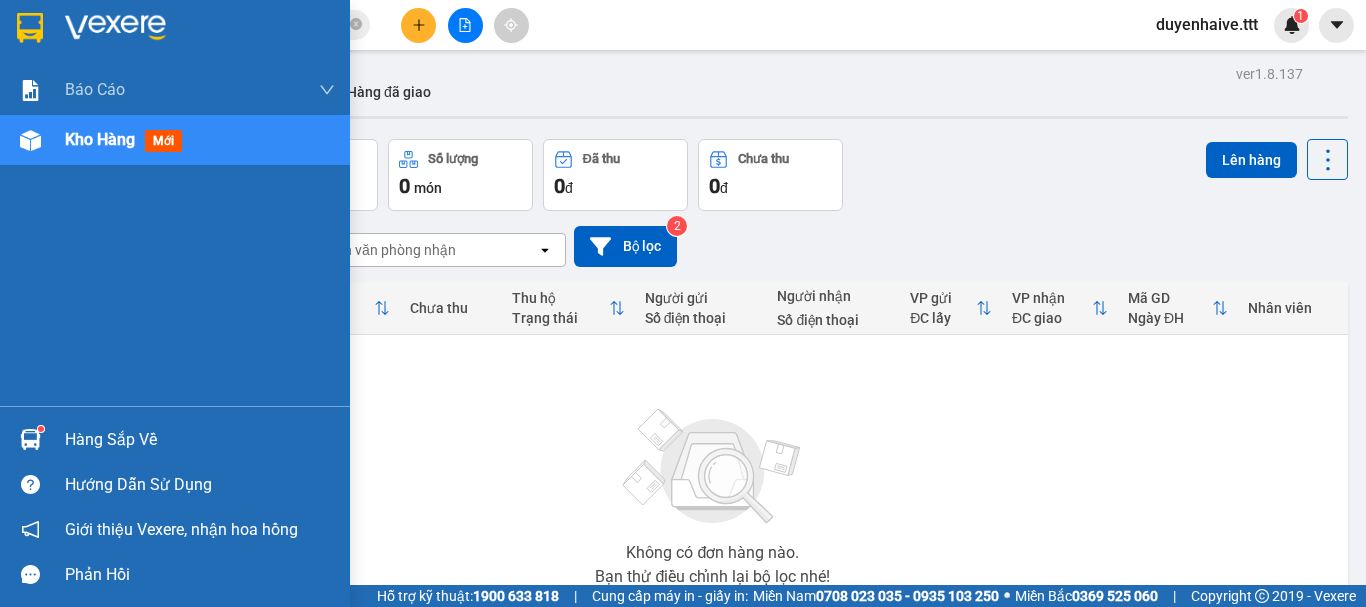 click on "Hàng sắp về" at bounding box center (200, 440) 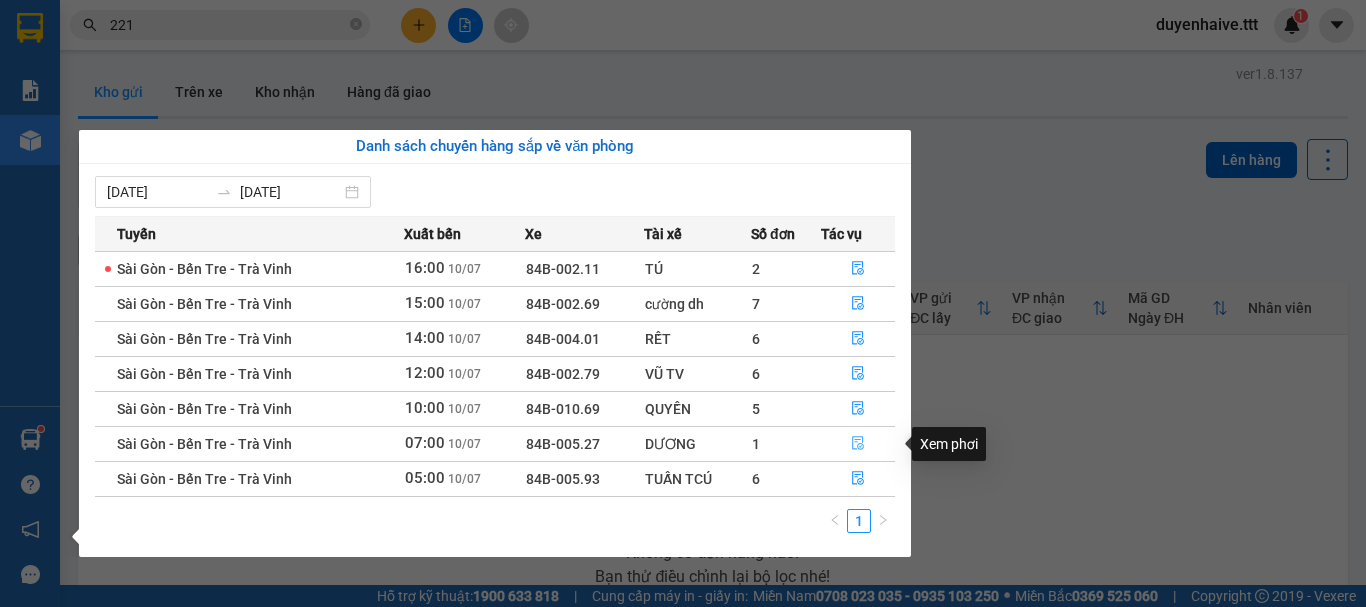 click at bounding box center [858, 444] 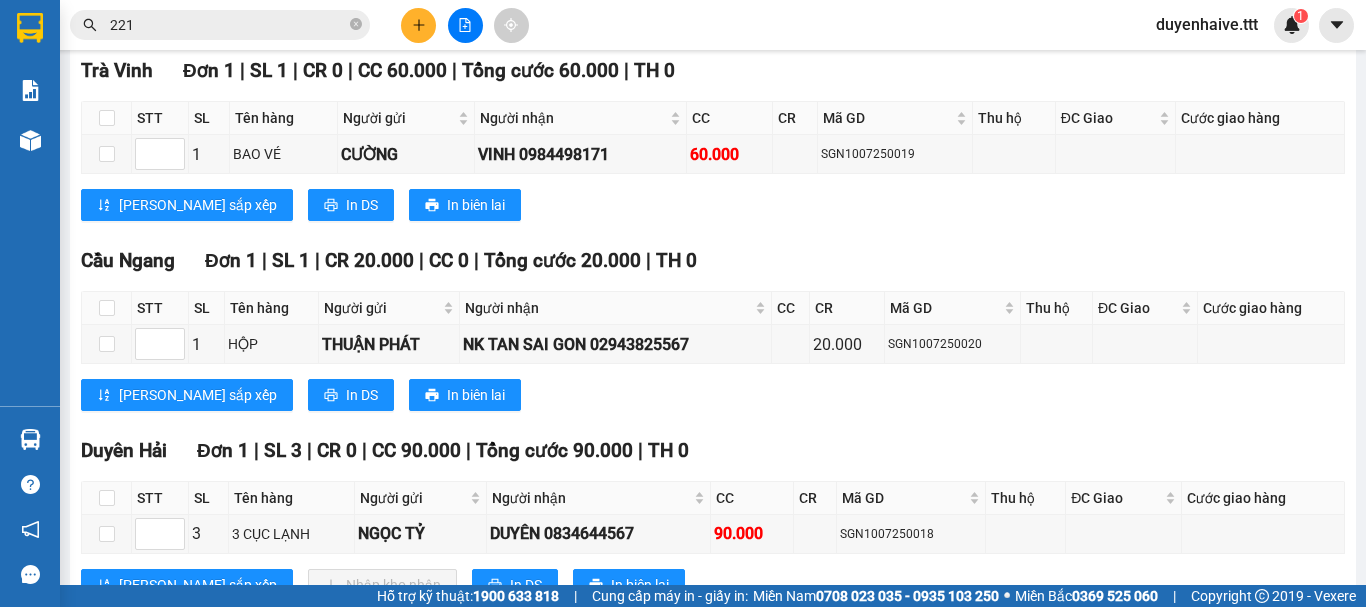 scroll, scrollTop: 389, scrollLeft: 0, axis: vertical 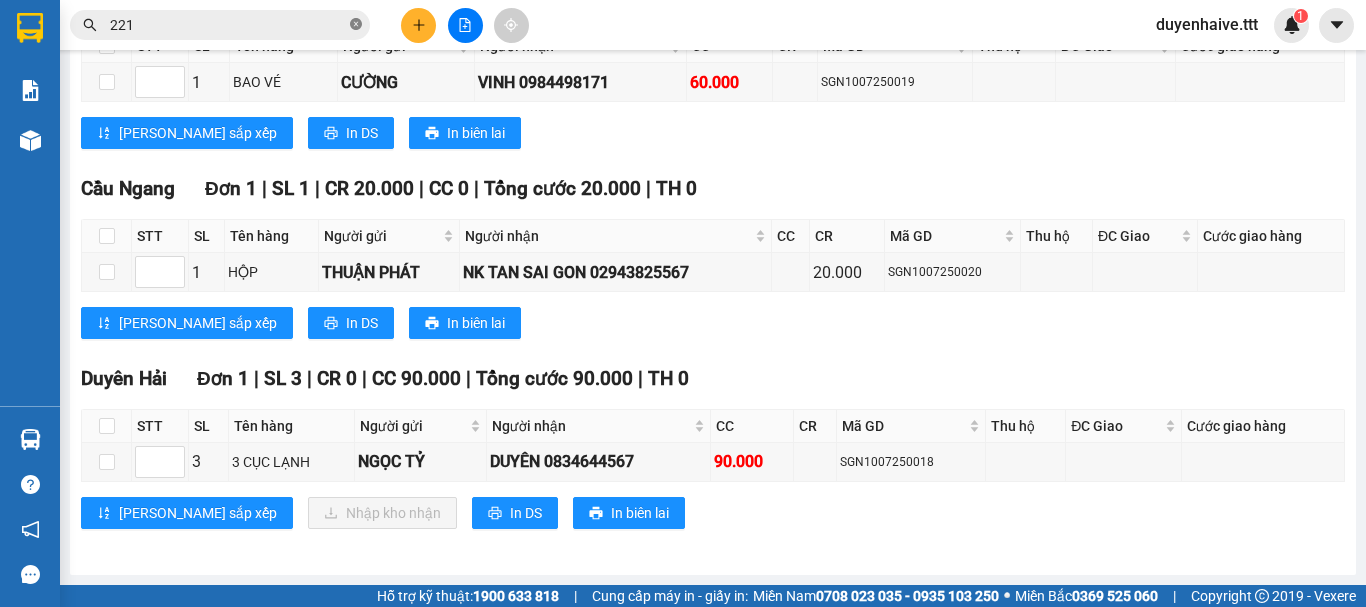 click 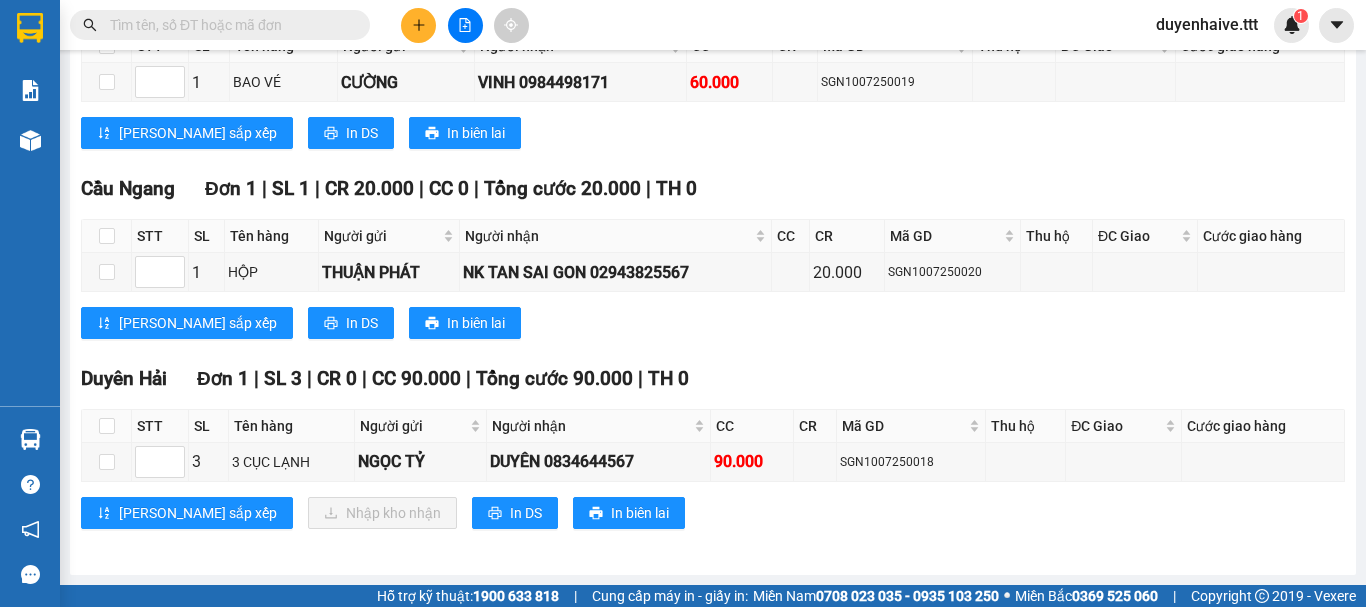 click at bounding box center [228, 25] 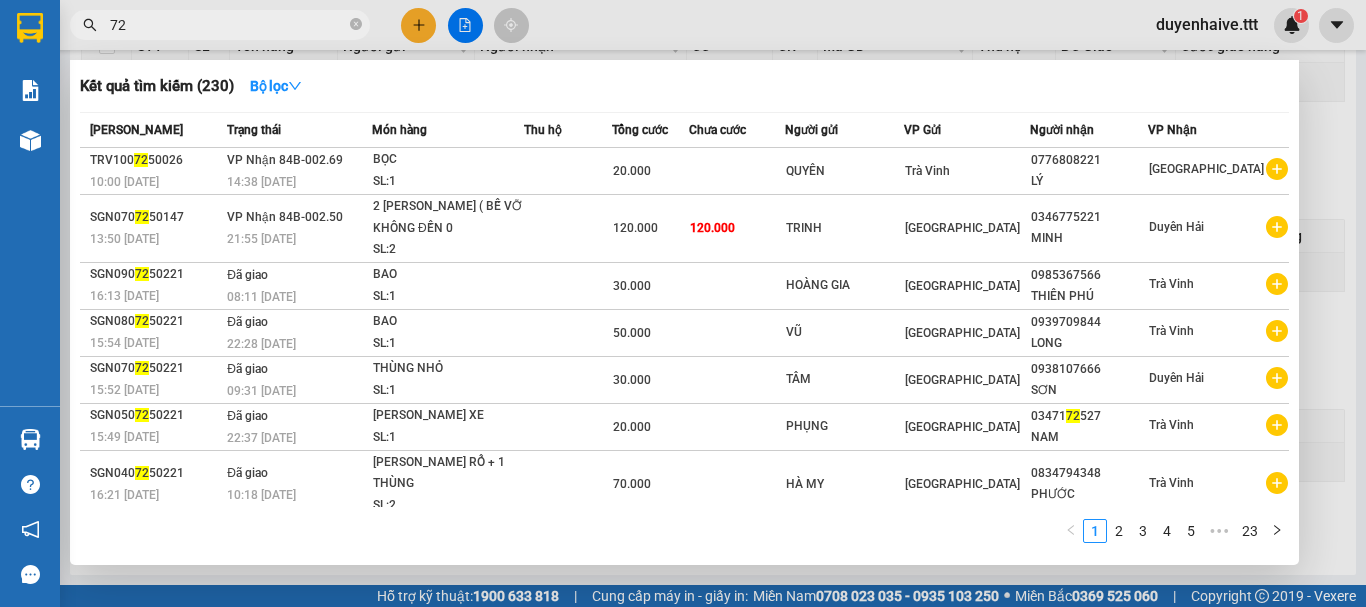 type on "721" 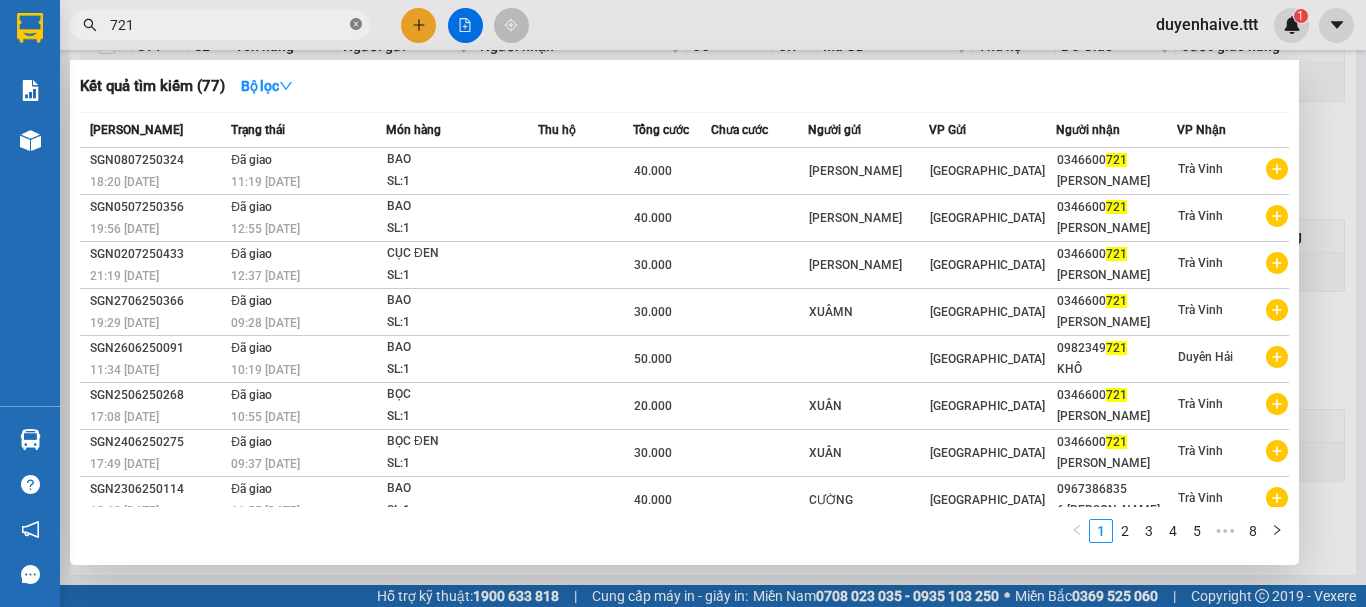 click 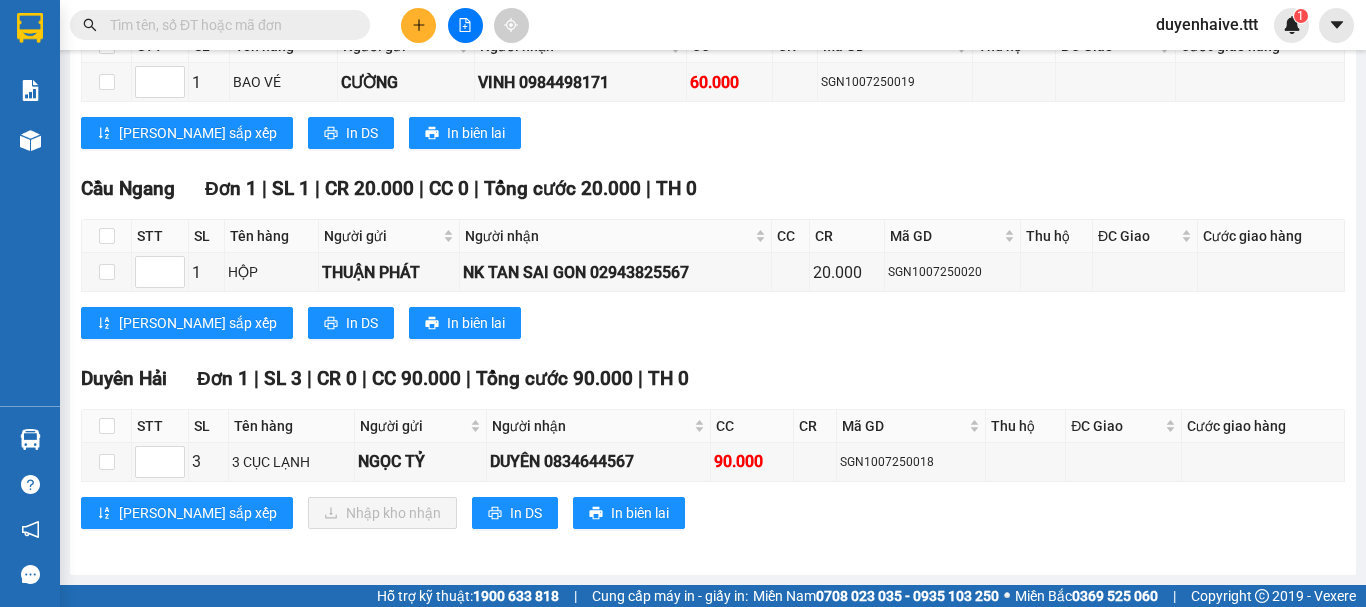 click at bounding box center [228, 25] 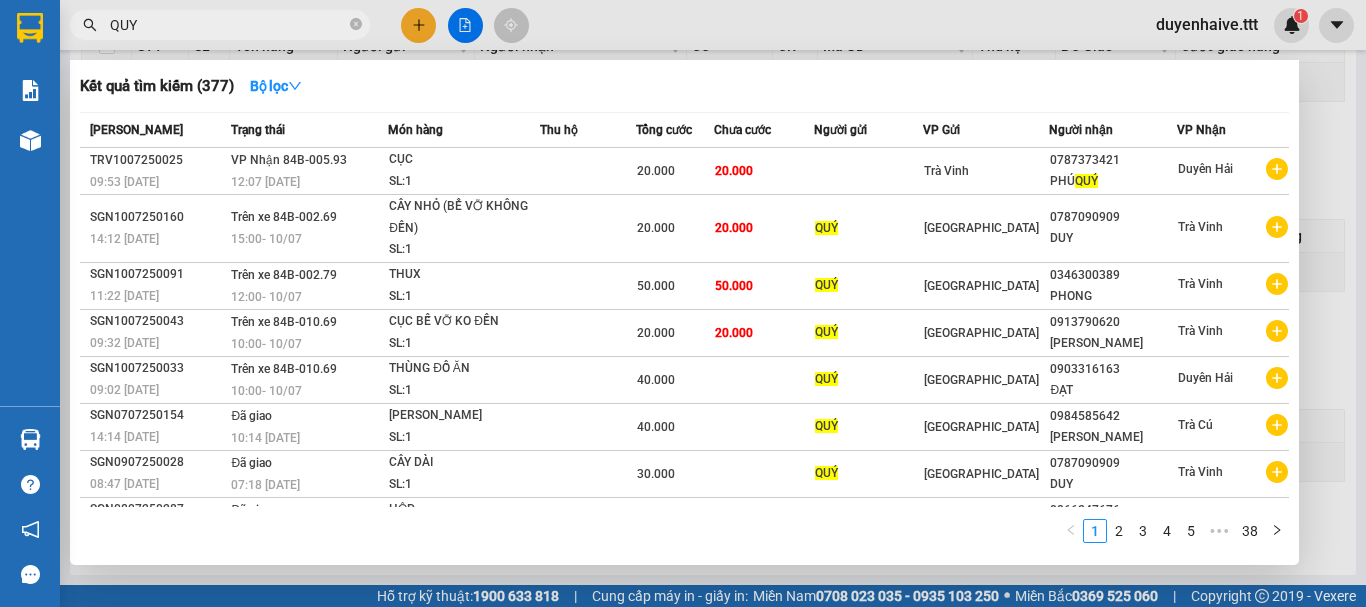 type on "QUY" 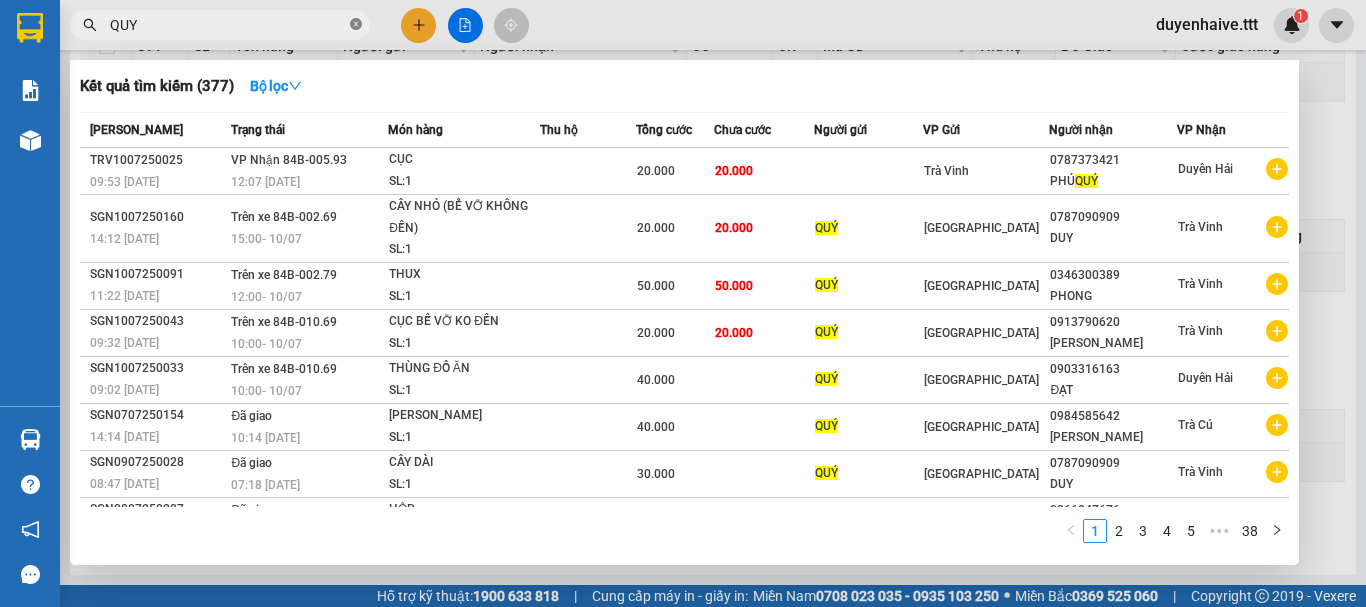 click 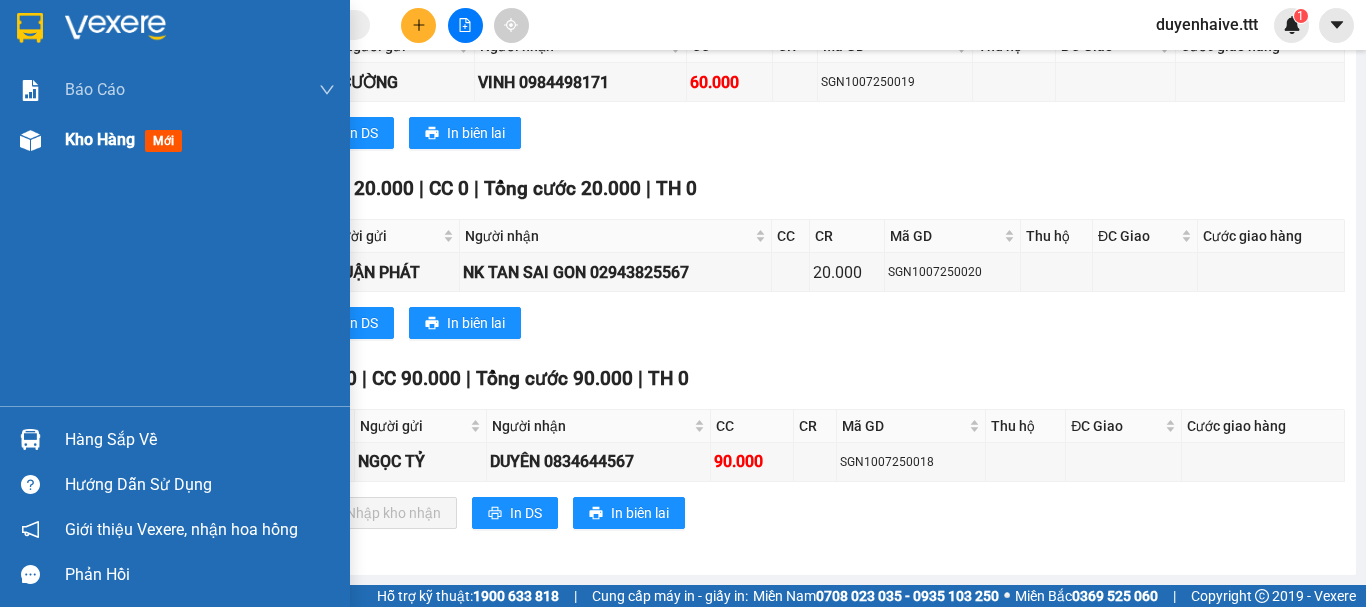 click on "Kho hàng" at bounding box center (100, 139) 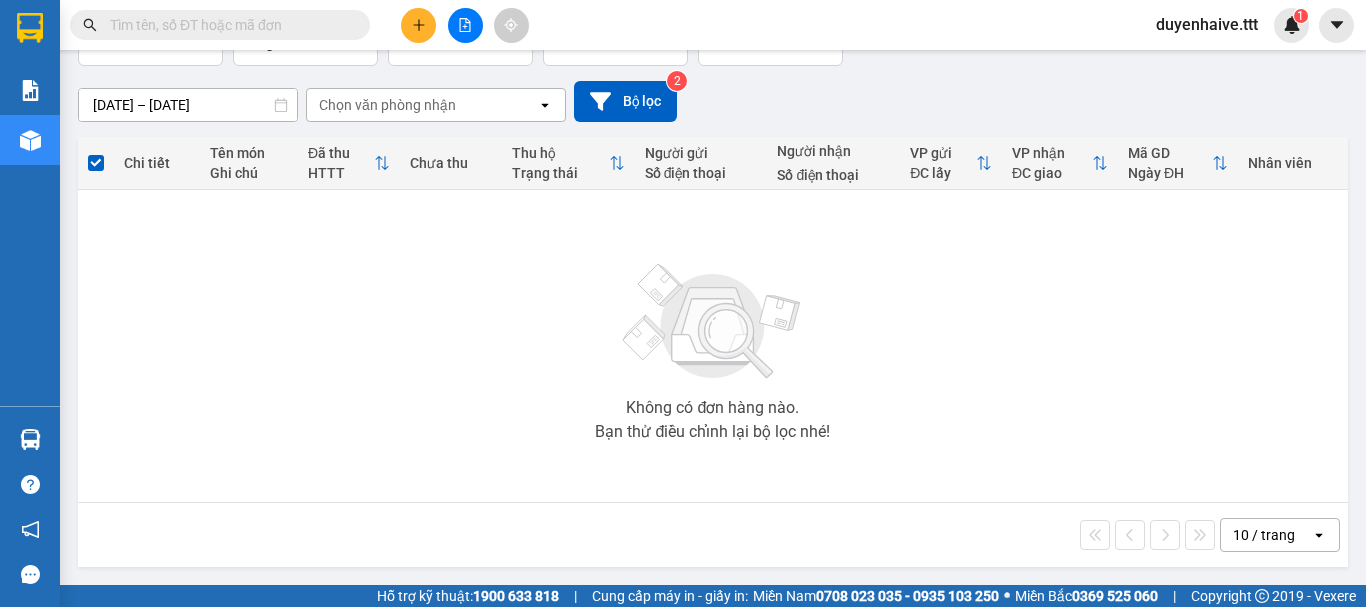 scroll, scrollTop: 0, scrollLeft: 0, axis: both 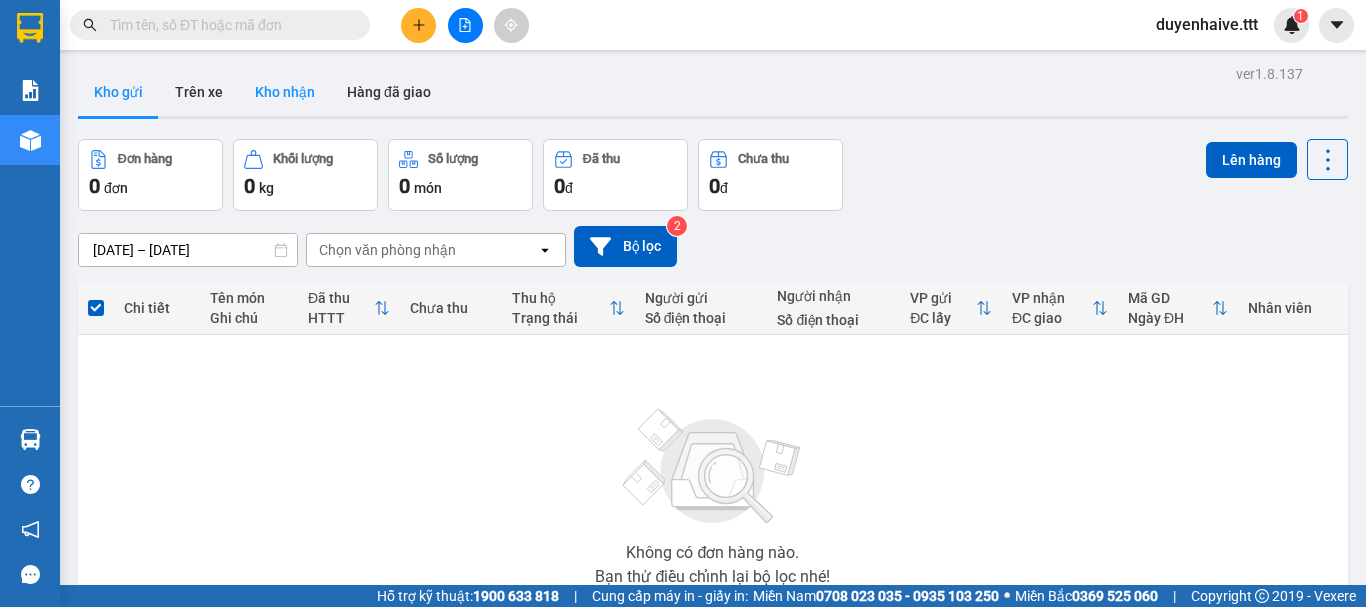 click on "Kho nhận" at bounding box center [285, 92] 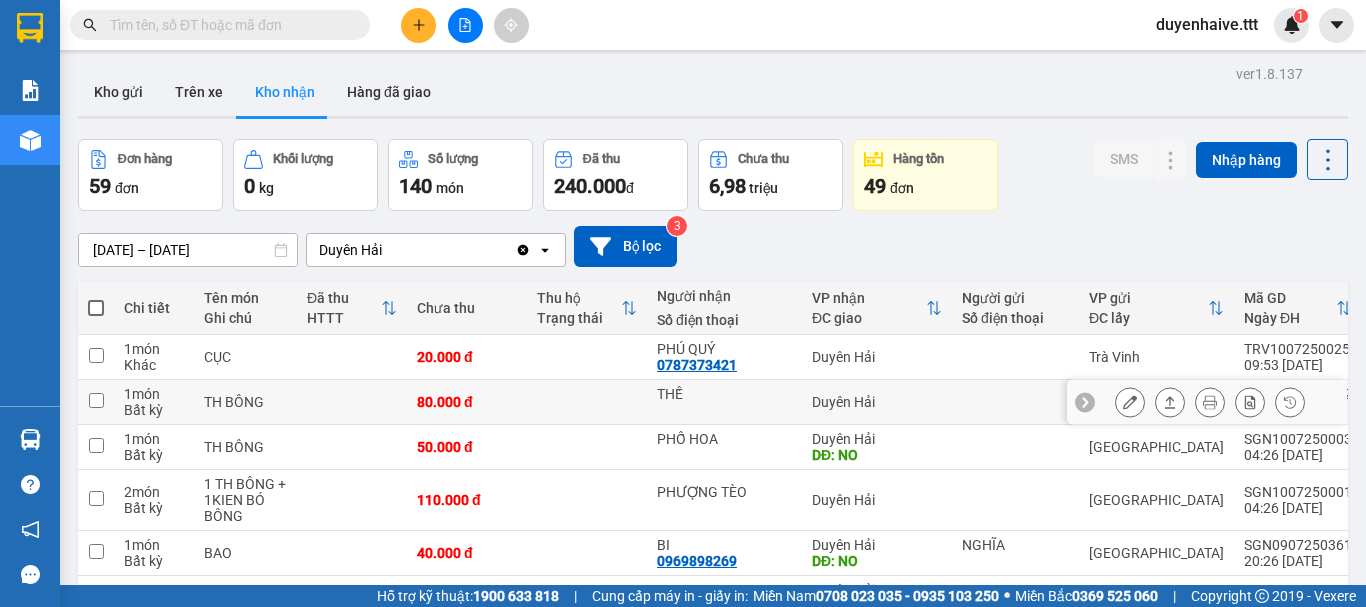 scroll, scrollTop: 300, scrollLeft: 0, axis: vertical 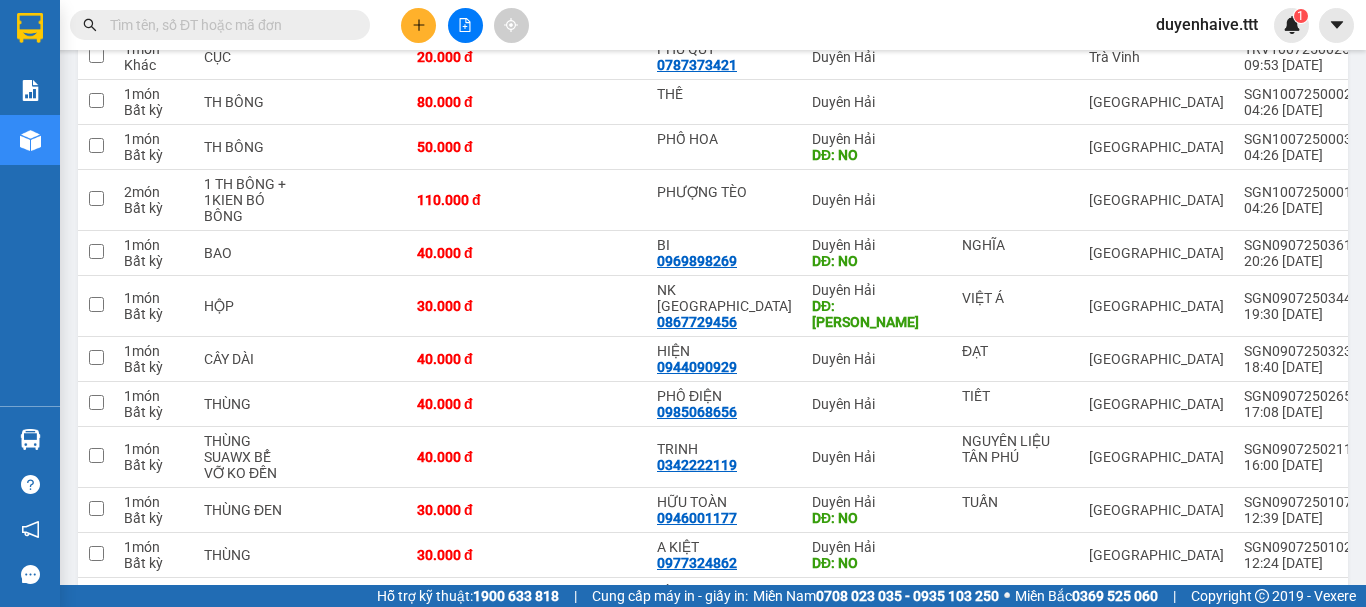 click at bounding box center [220, 25] 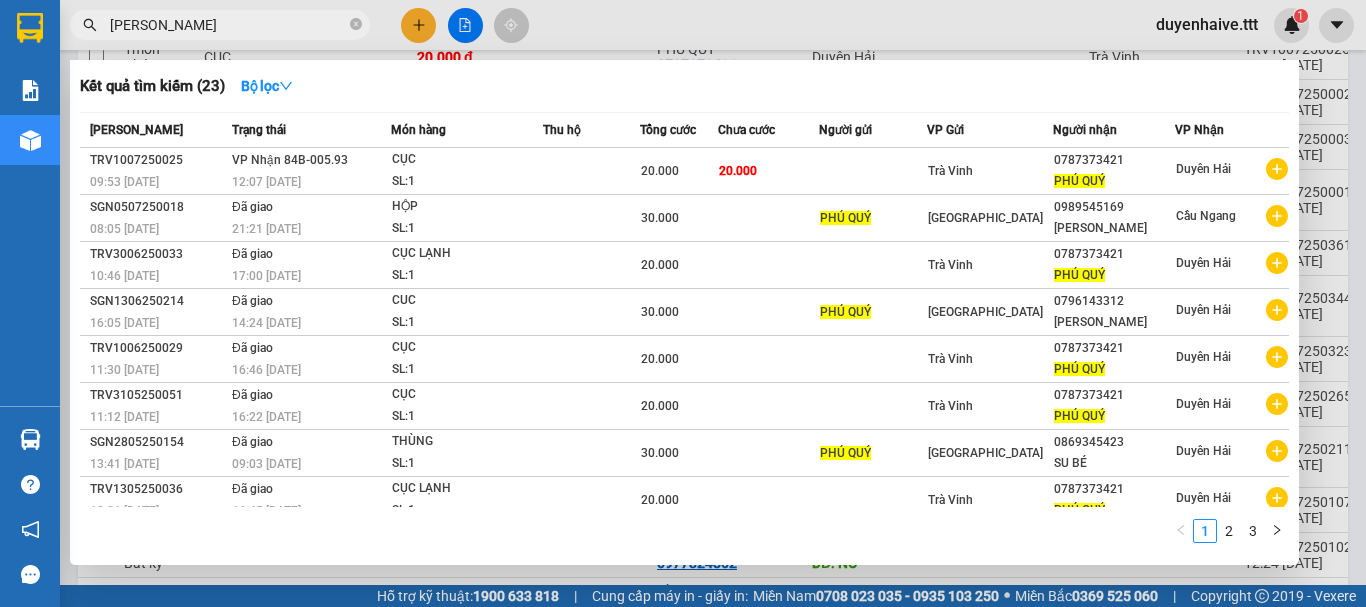 type on "PHU QUY" 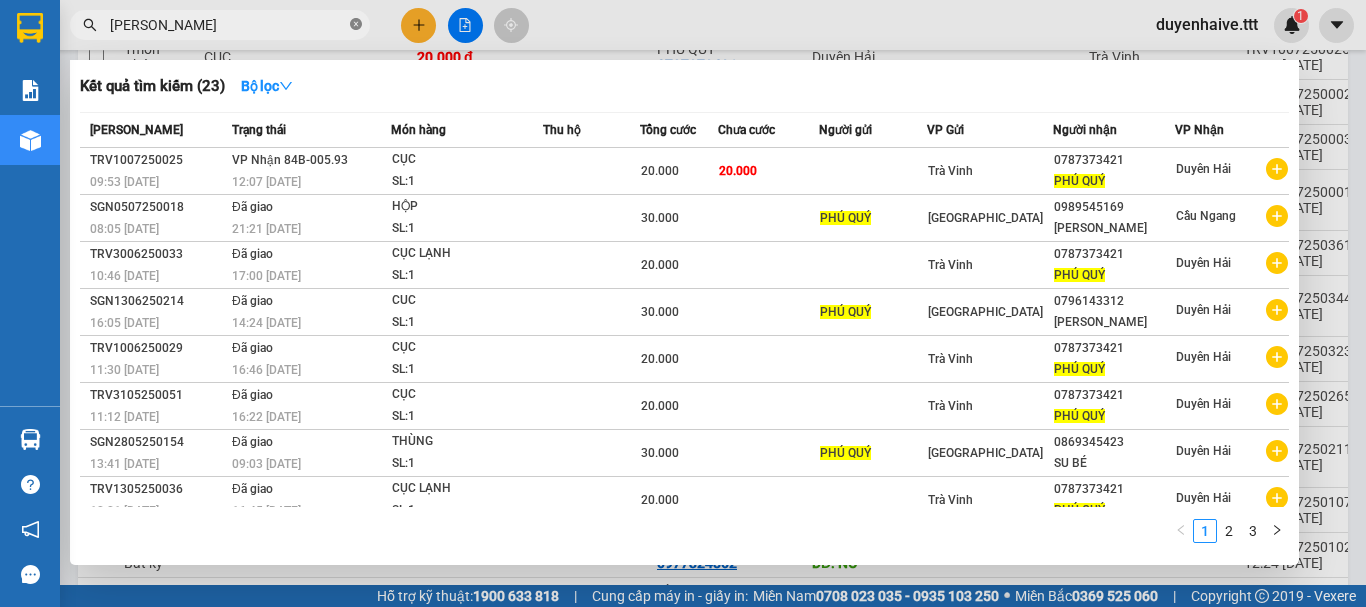 click 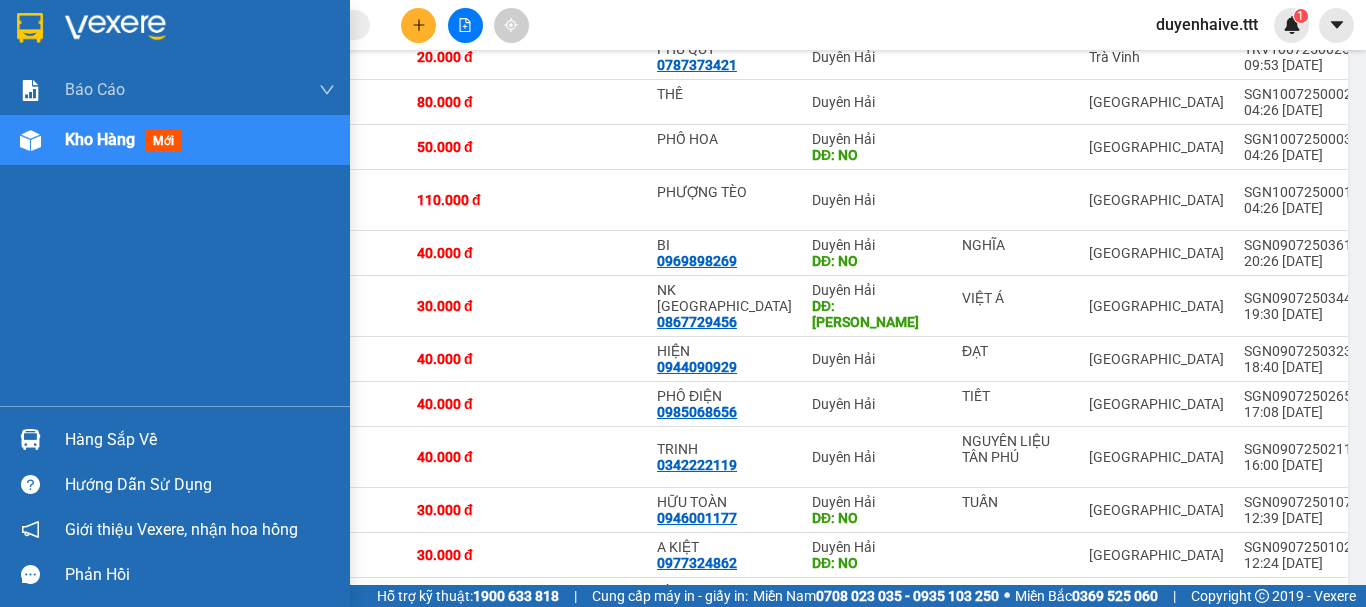 click on "Hàng sắp về" at bounding box center (200, 440) 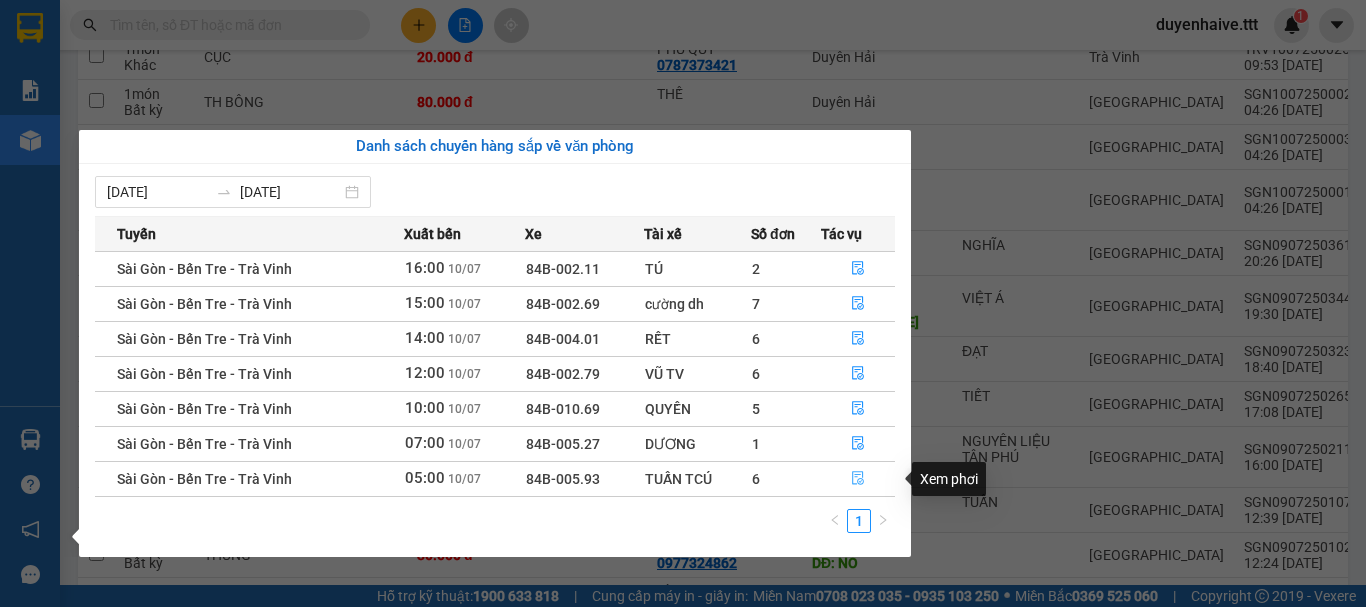 click 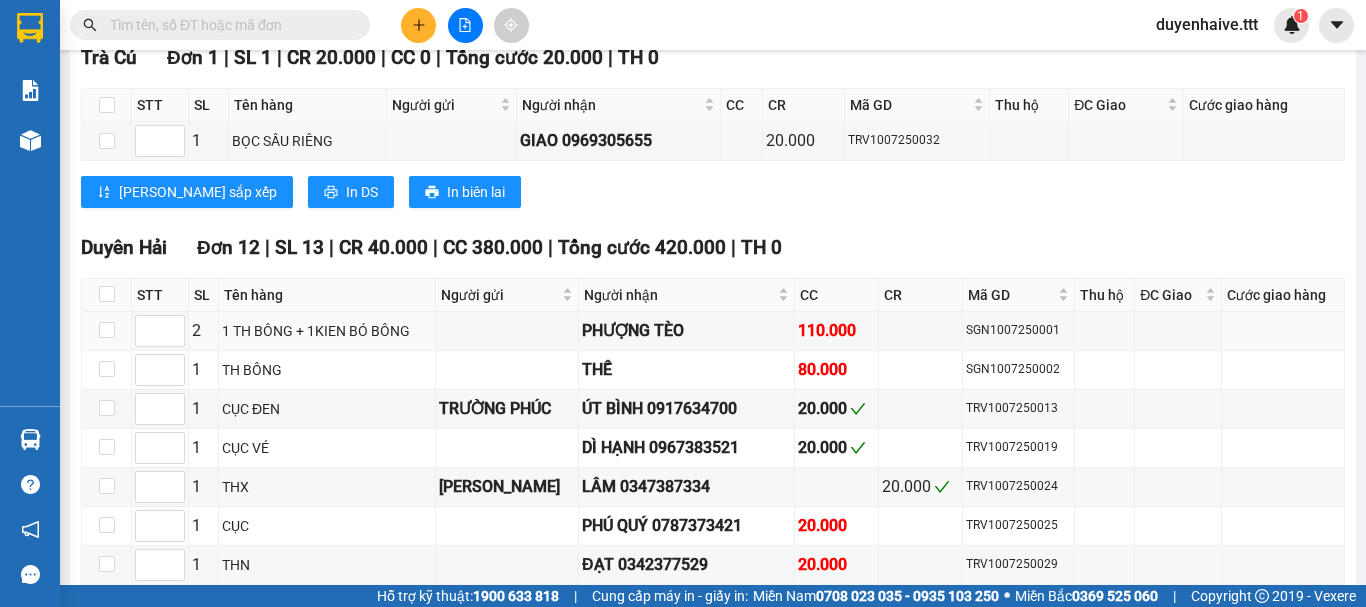 scroll, scrollTop: 1300, scrollLeft: 0, axis: vertical 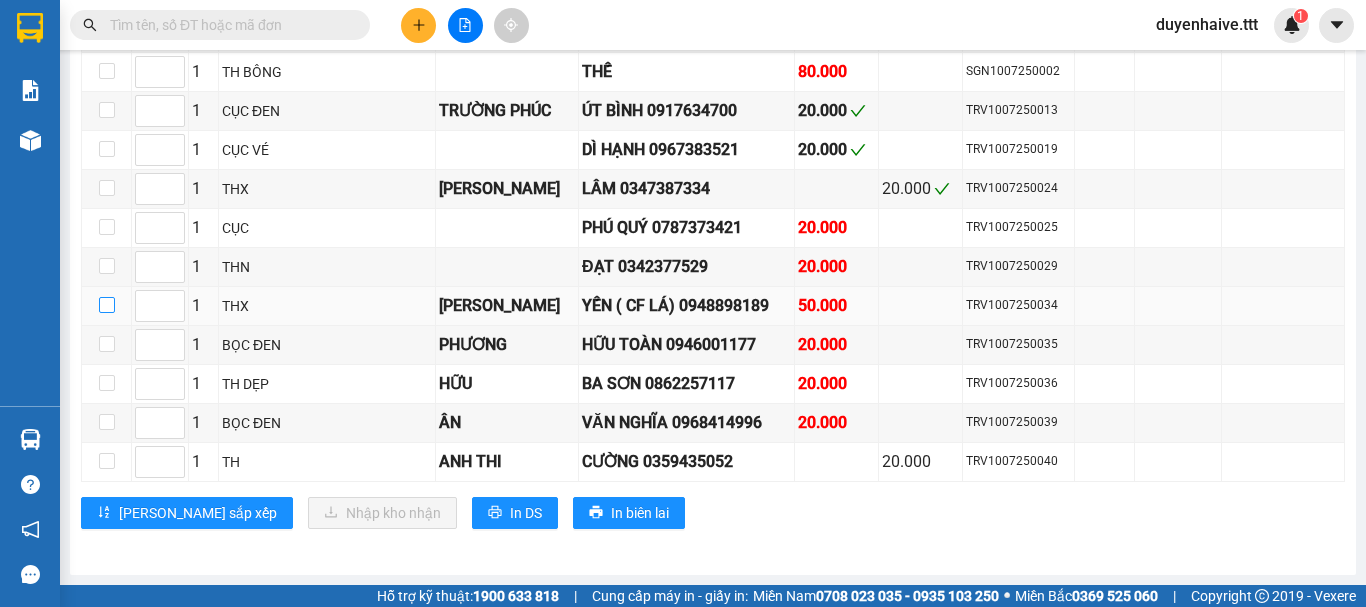 click at bounding box center (107, 305) 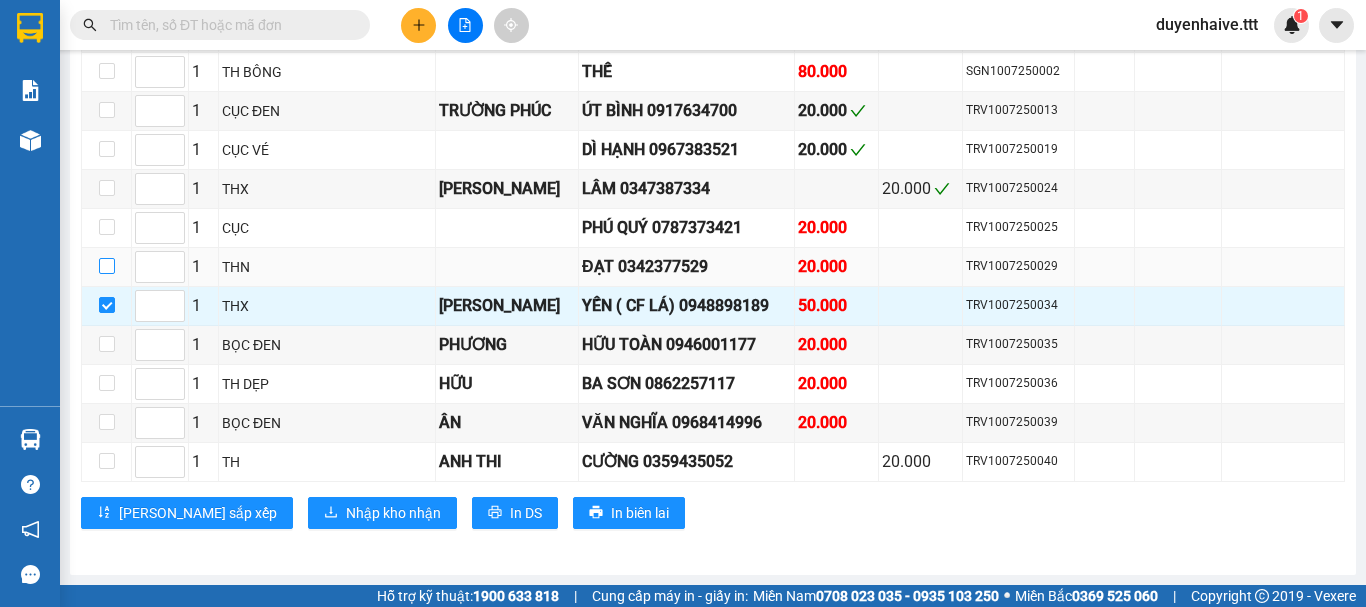 click at bounding box center [107, 266] 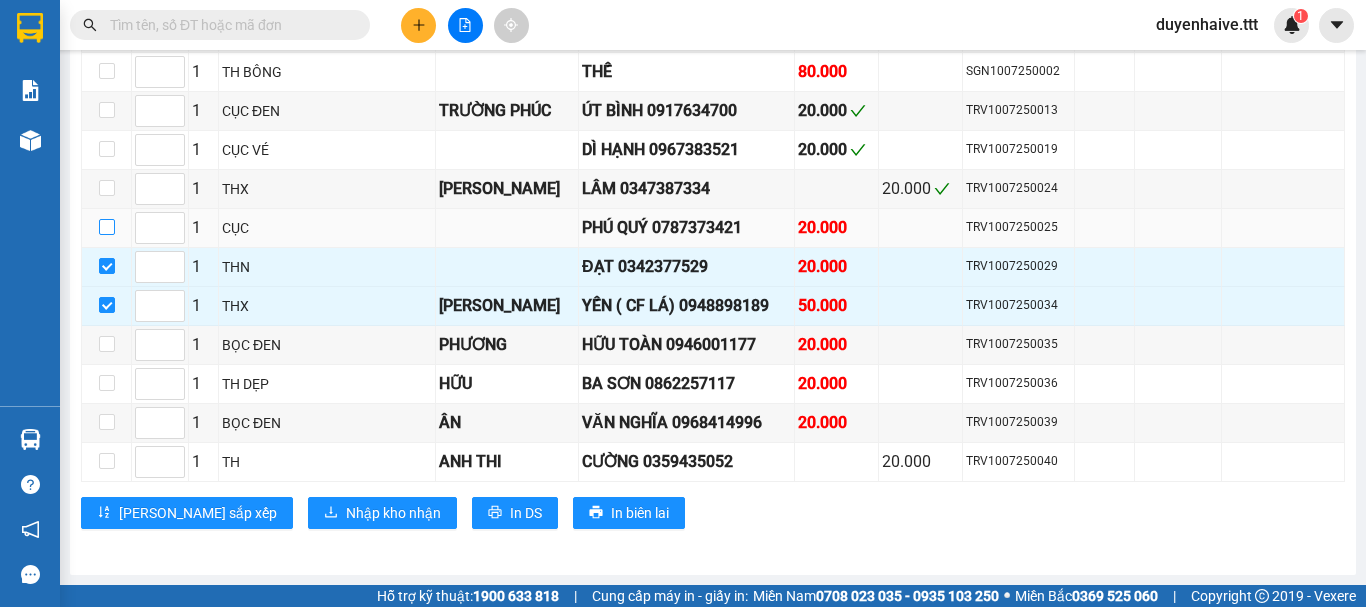 click at bounding box center [107, 227] 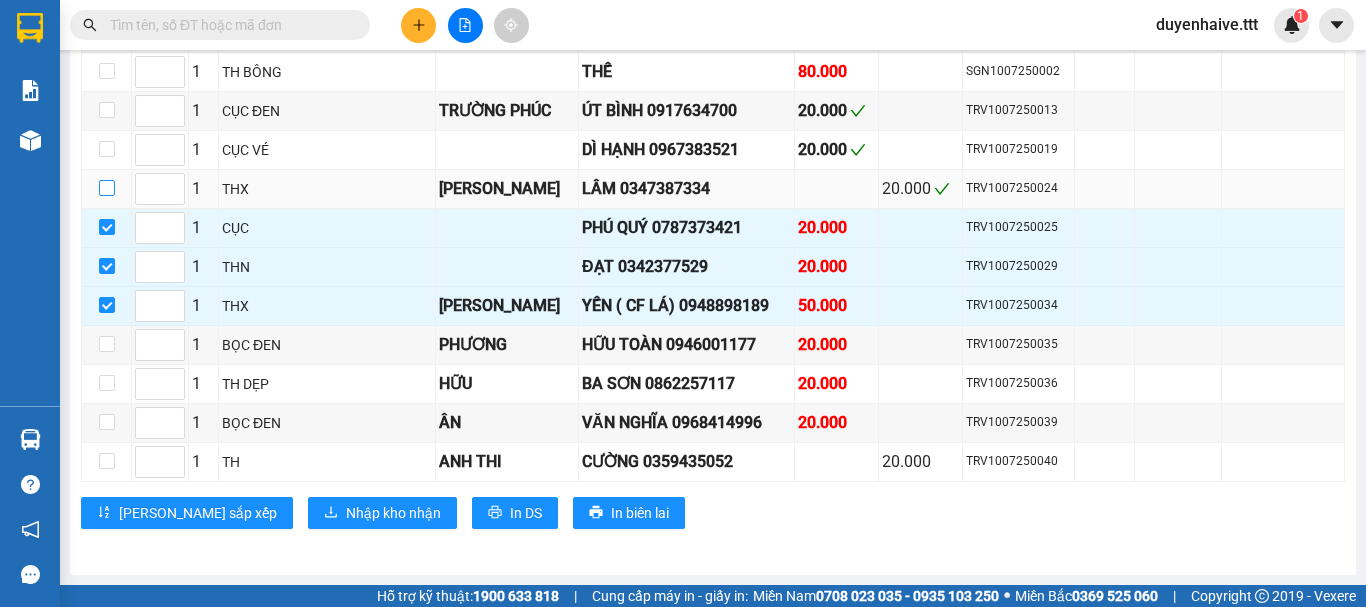 click at bounding box center [107, 188] 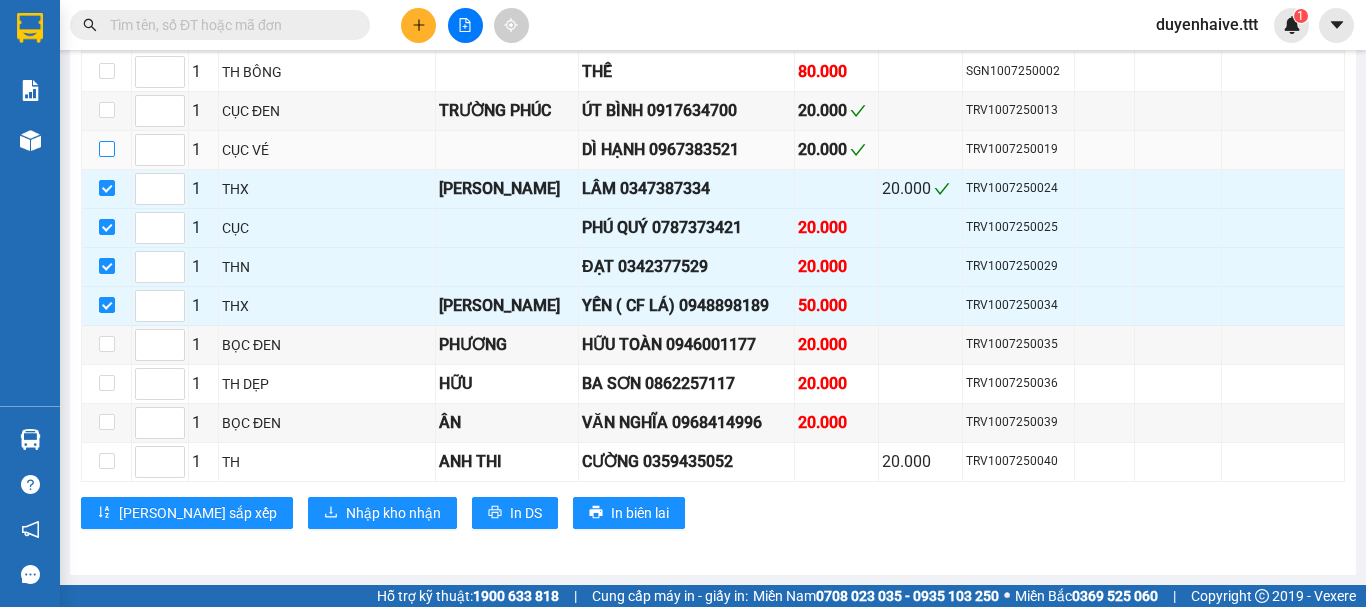 click at bounding box center [107, 149] 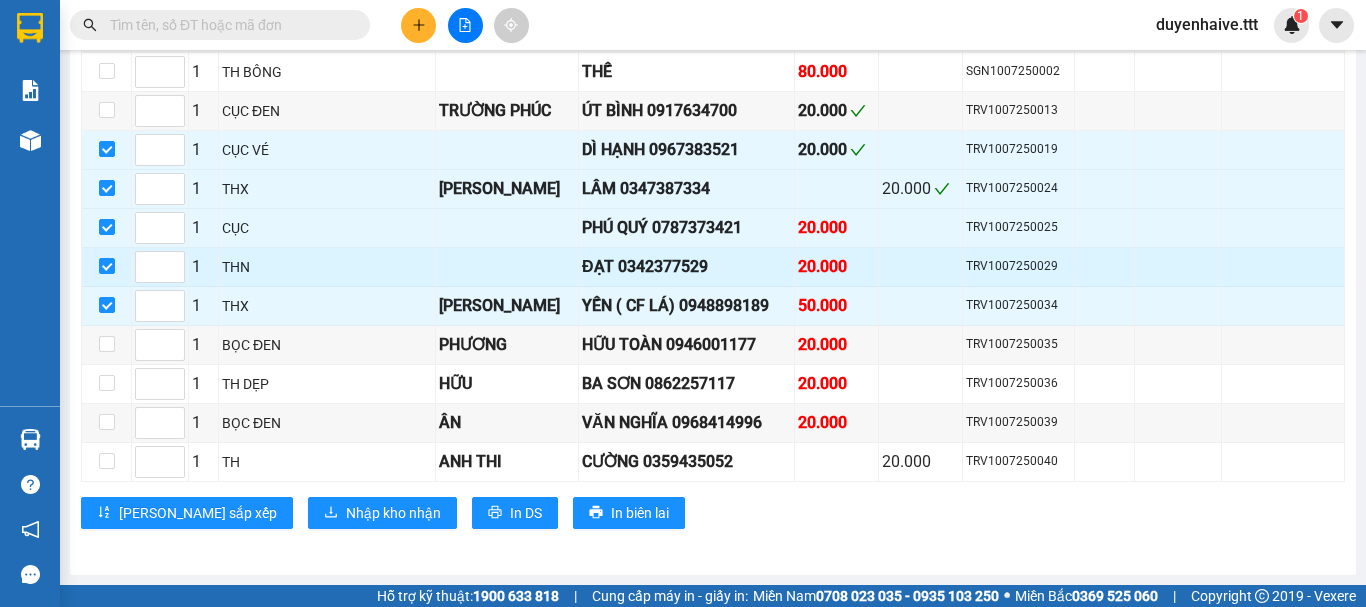 scroll, scrollTop: 1000, scrollLeft: 0, axis: vertical 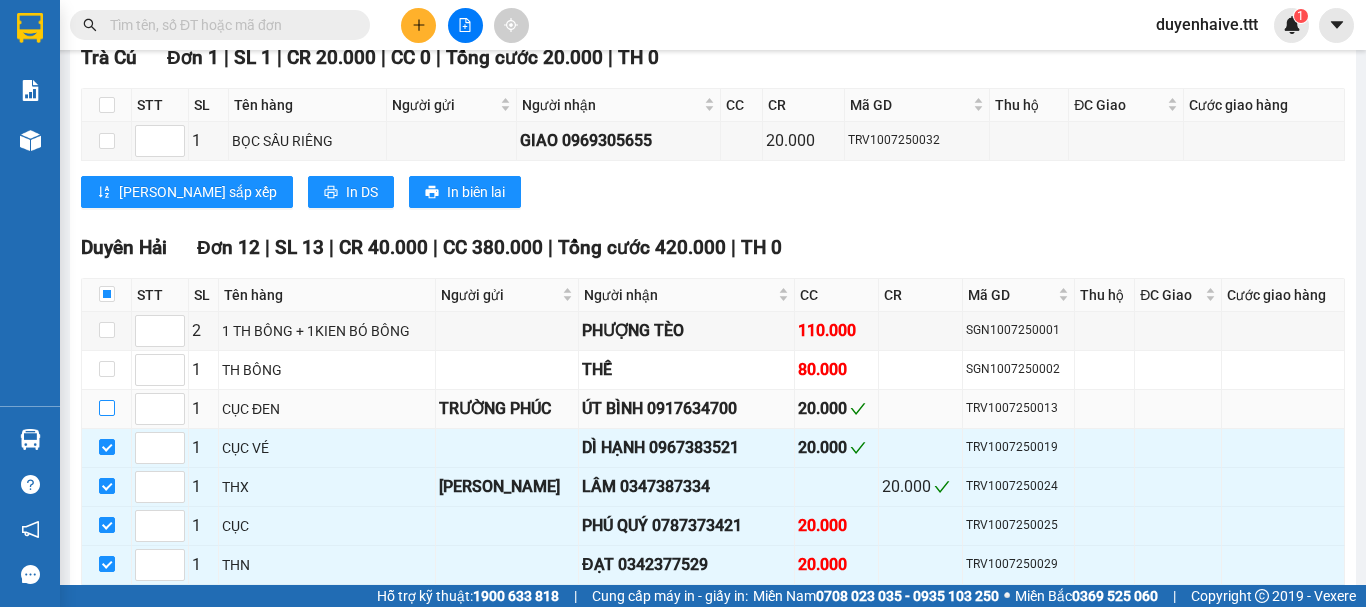 click at bounding box center [107, 408] 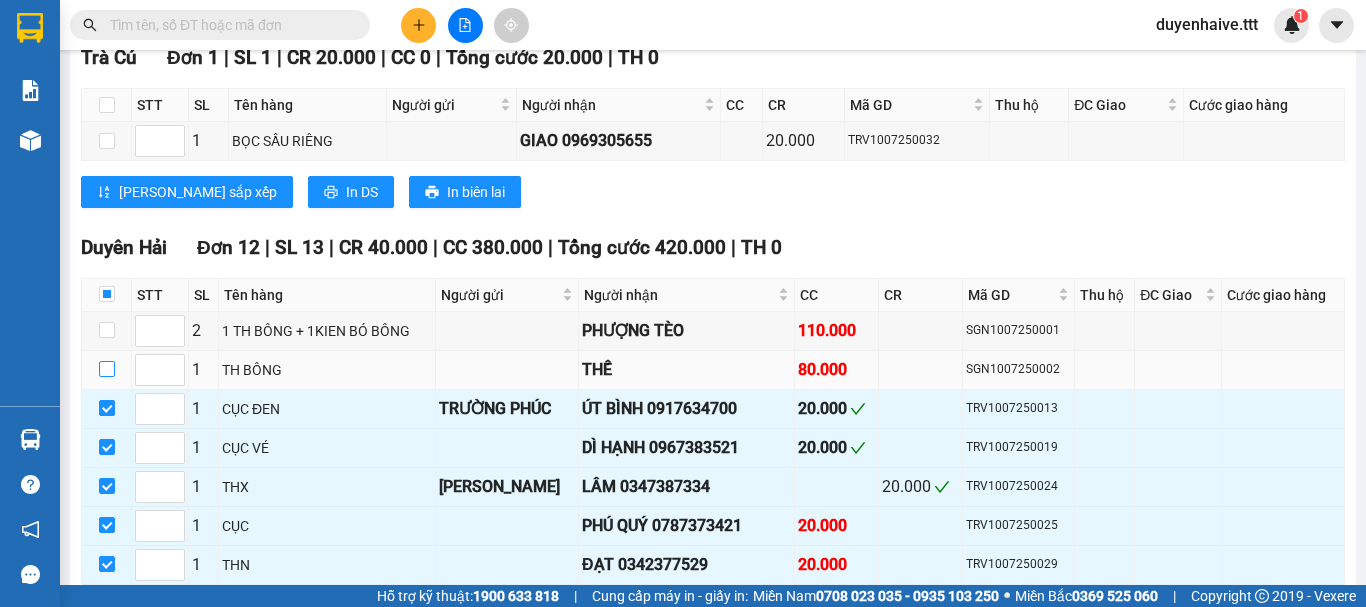 click at bounding box center (107, 369) 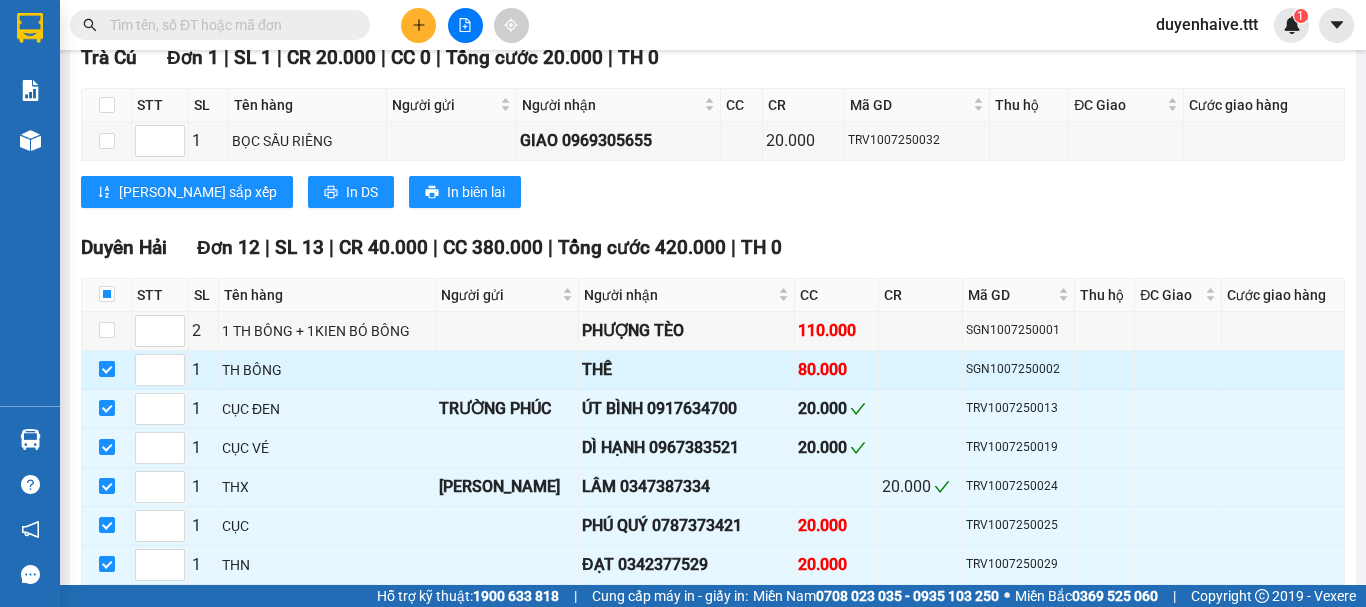 click at bounding box center [107, 369] 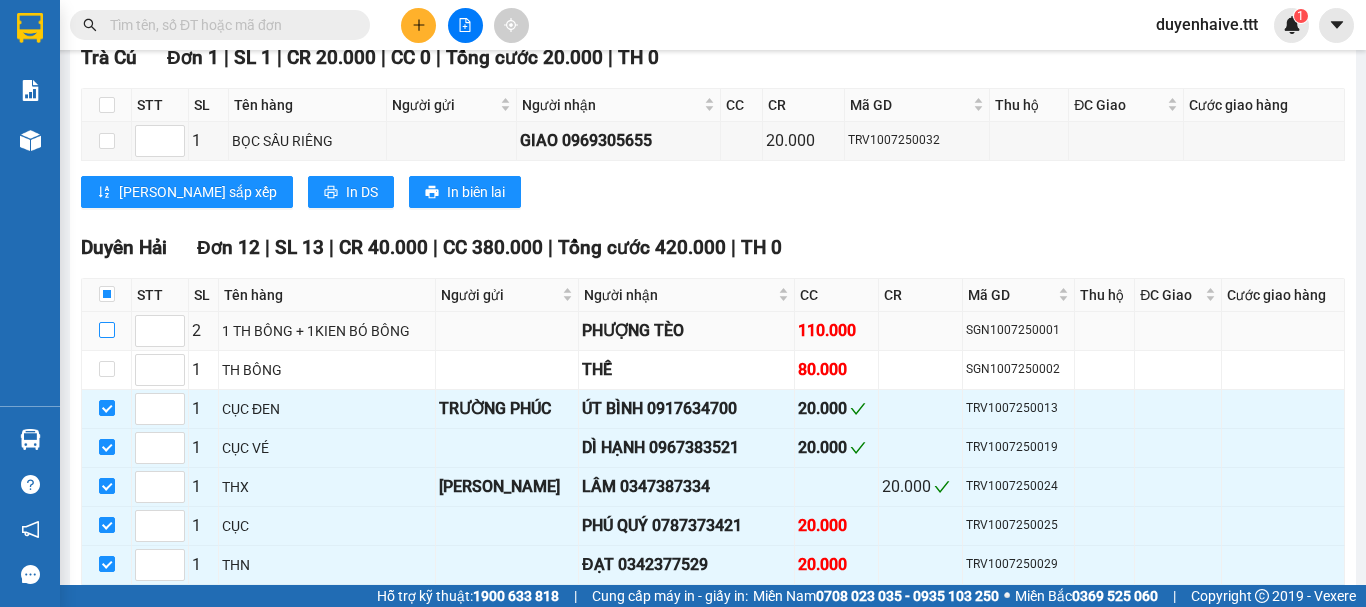click at bounding box center (107, 330) 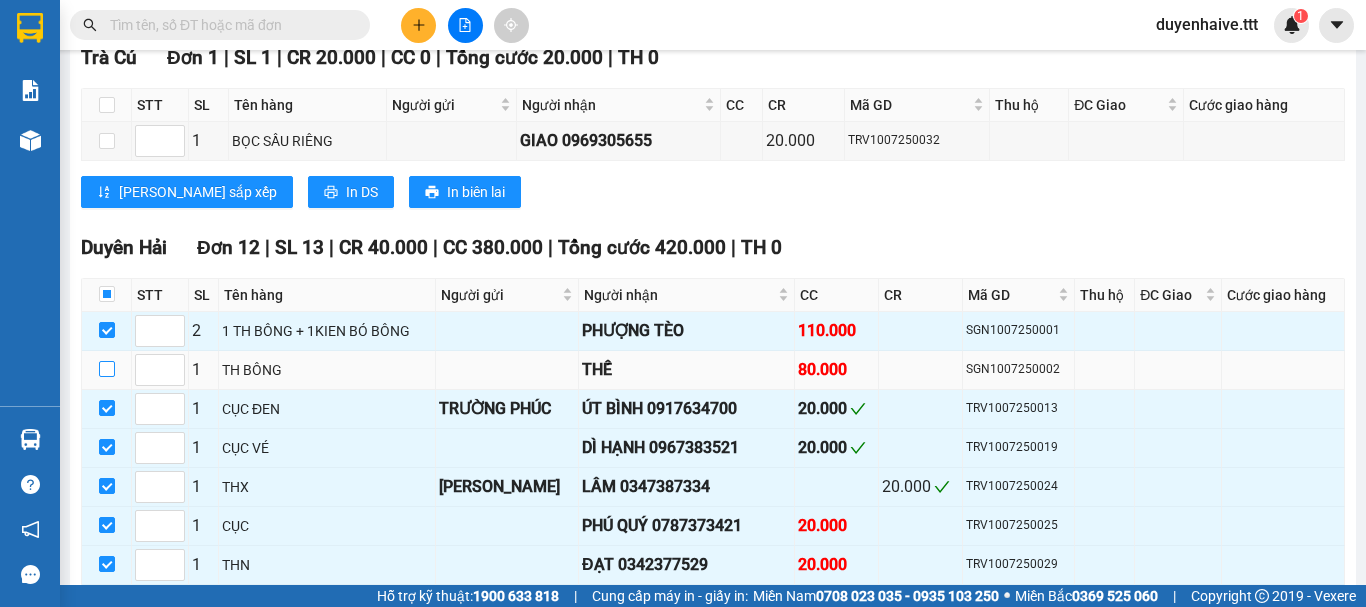 click at bounding box center [107, 369] 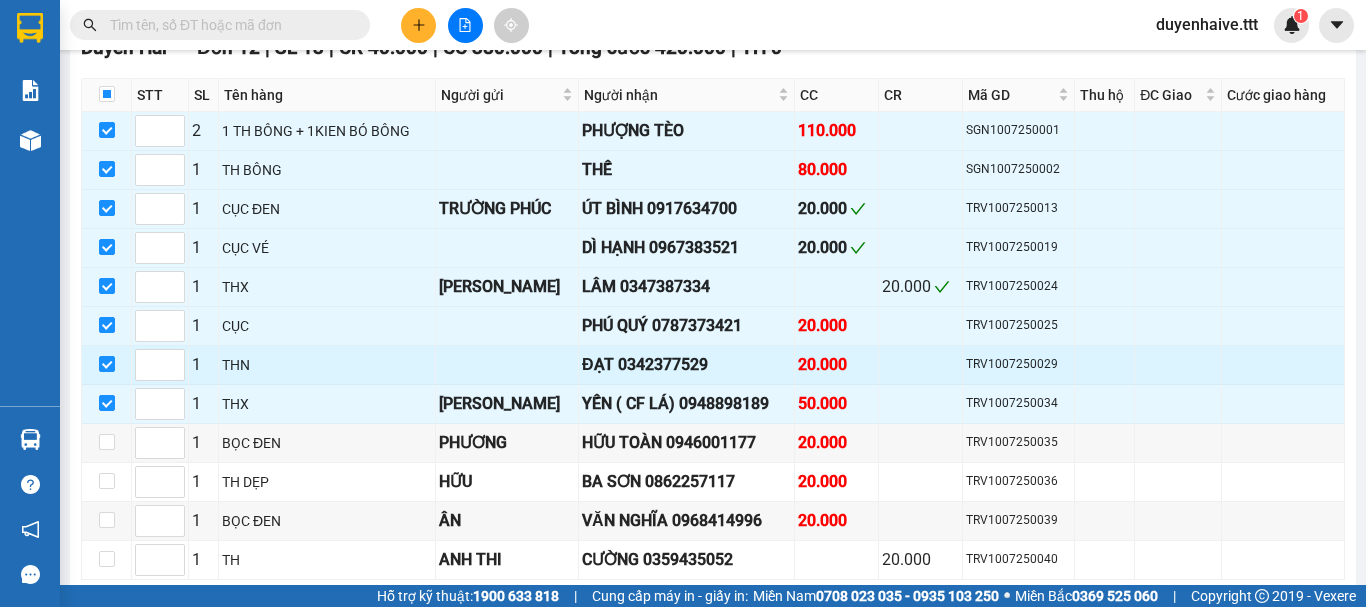 scroll, scrollTop: 1315, scrollLeft: 0, axis: vertical 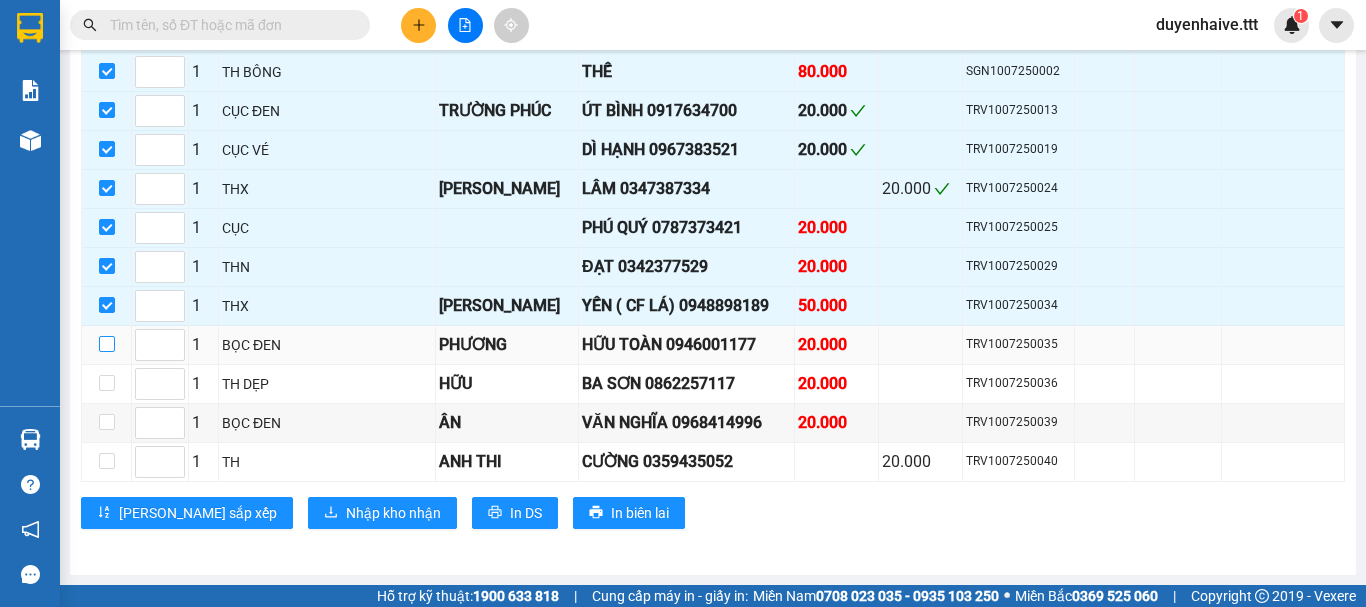 click at bounding box center (107, 344) 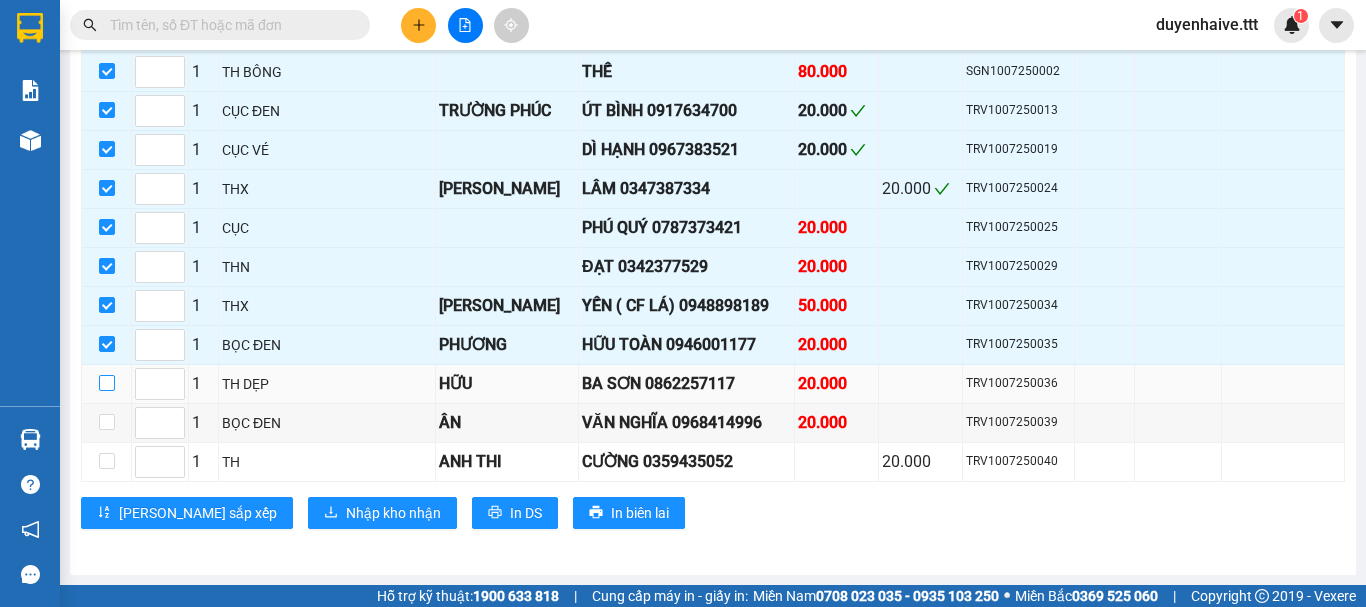 click at bounding box center (107, 383) 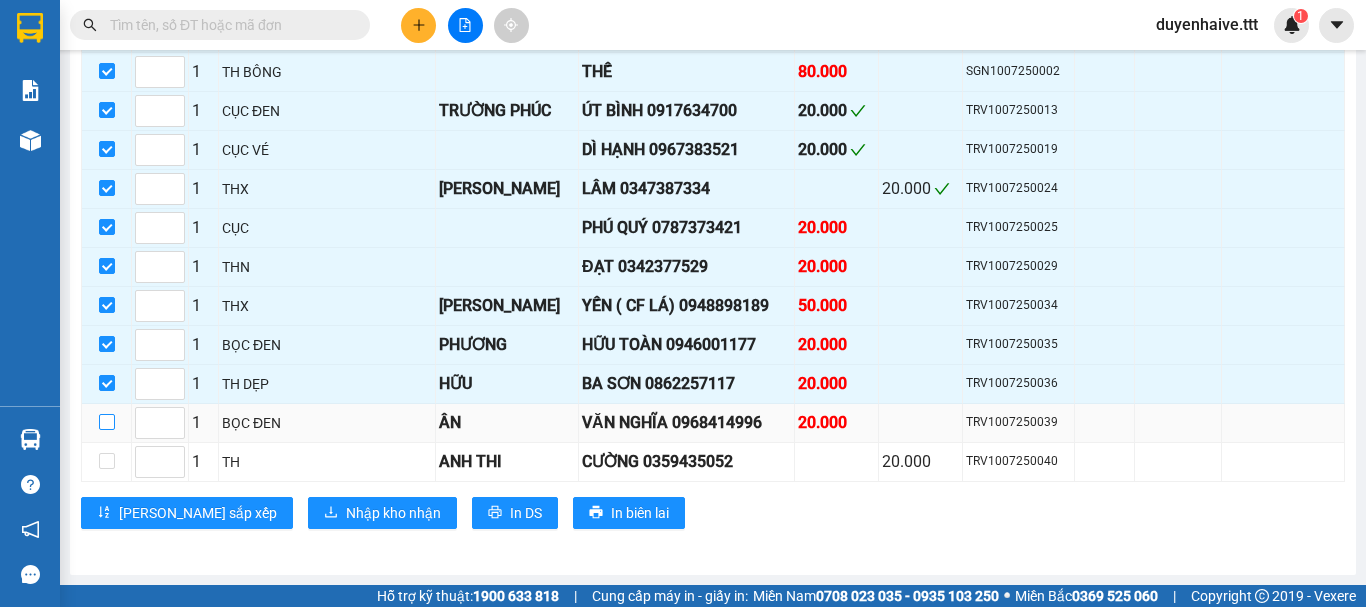 click at bounding box center [107, 422] 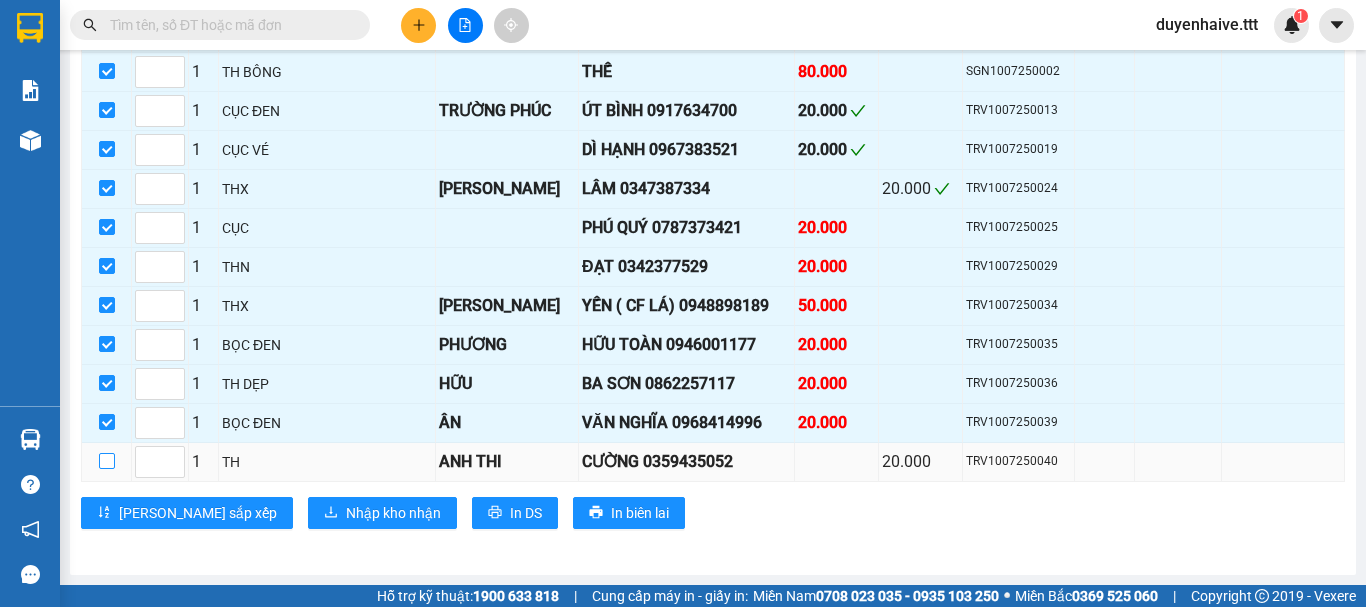 click at bounding box center (107, 461) 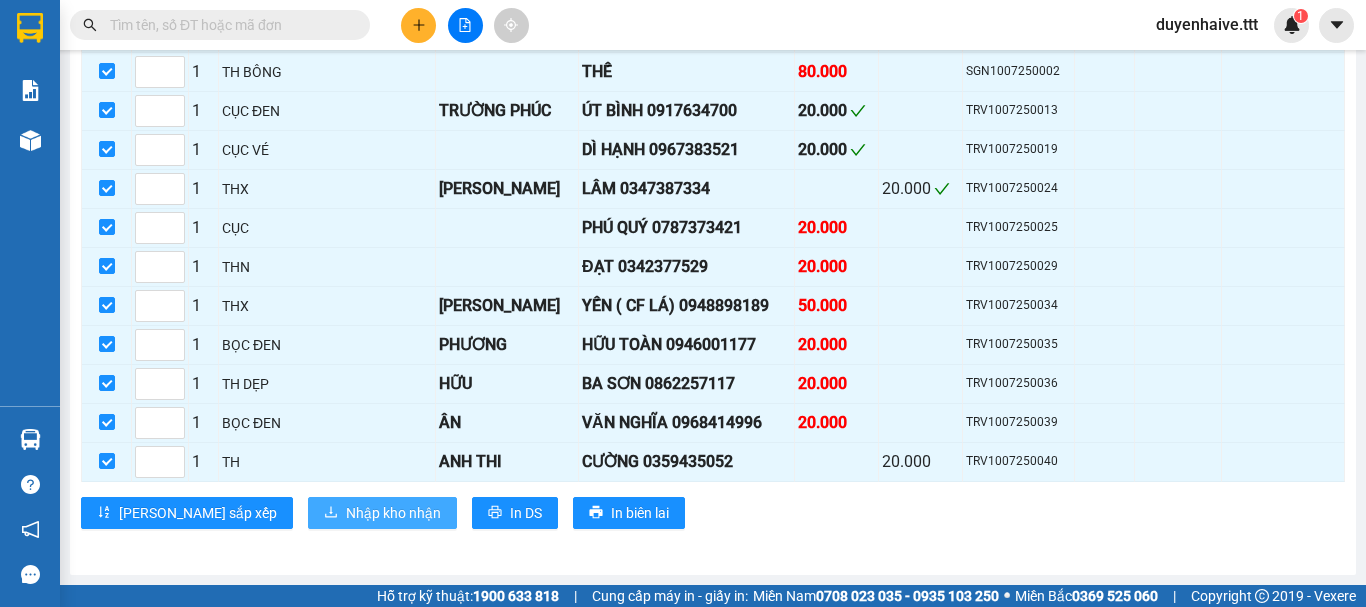click on "Nhập kho nhận" at bounding box center [382, 513] 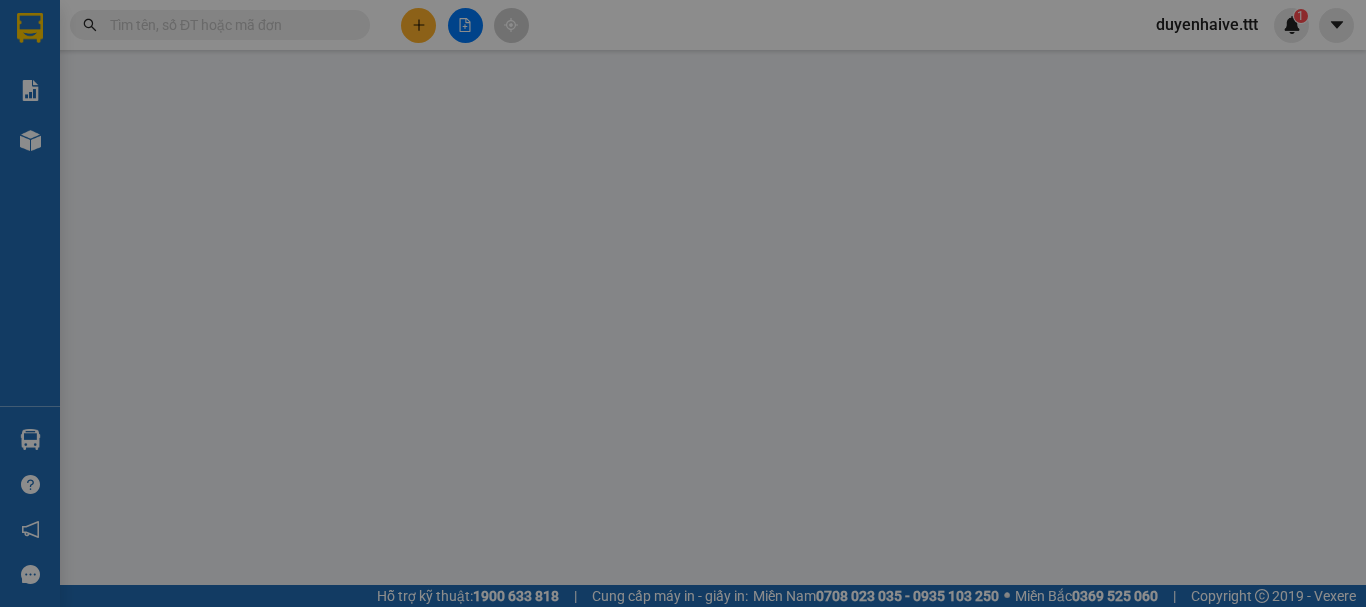 scroll, scrollTop: 0, scrollLeft: 0, axis: both 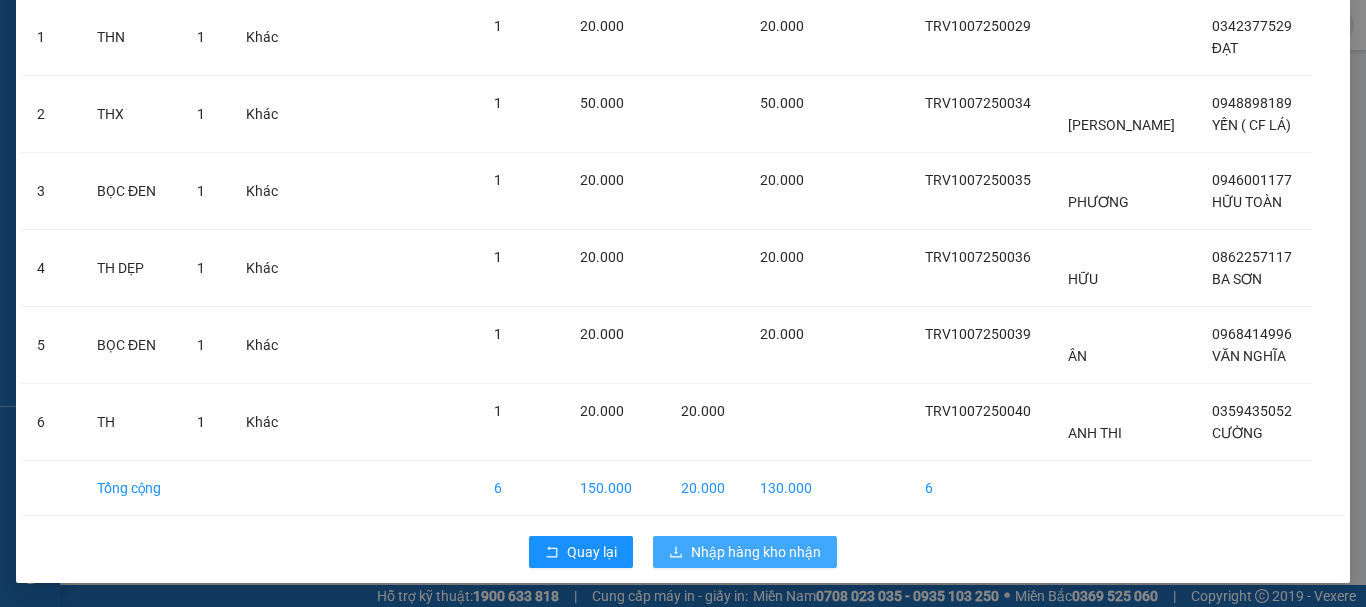 click on "Nhập hàng kho nhận" at bounding box center (756, 552) 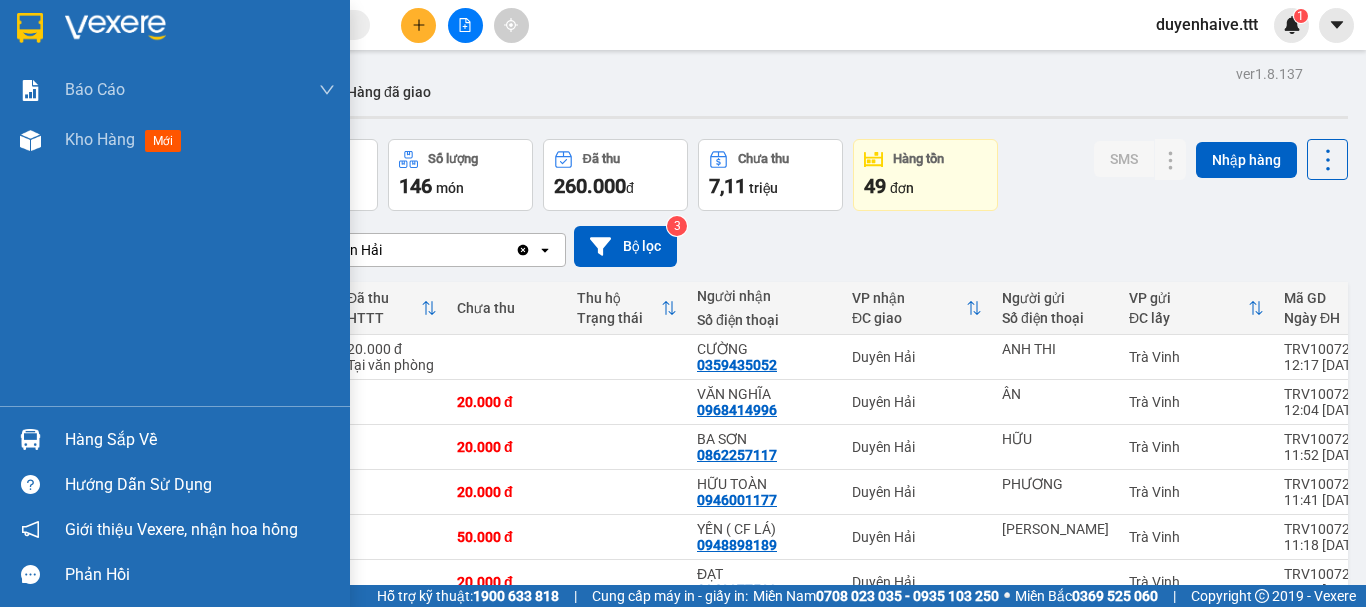 click on "Hàng sắp về" at bounding box center [200, 440] 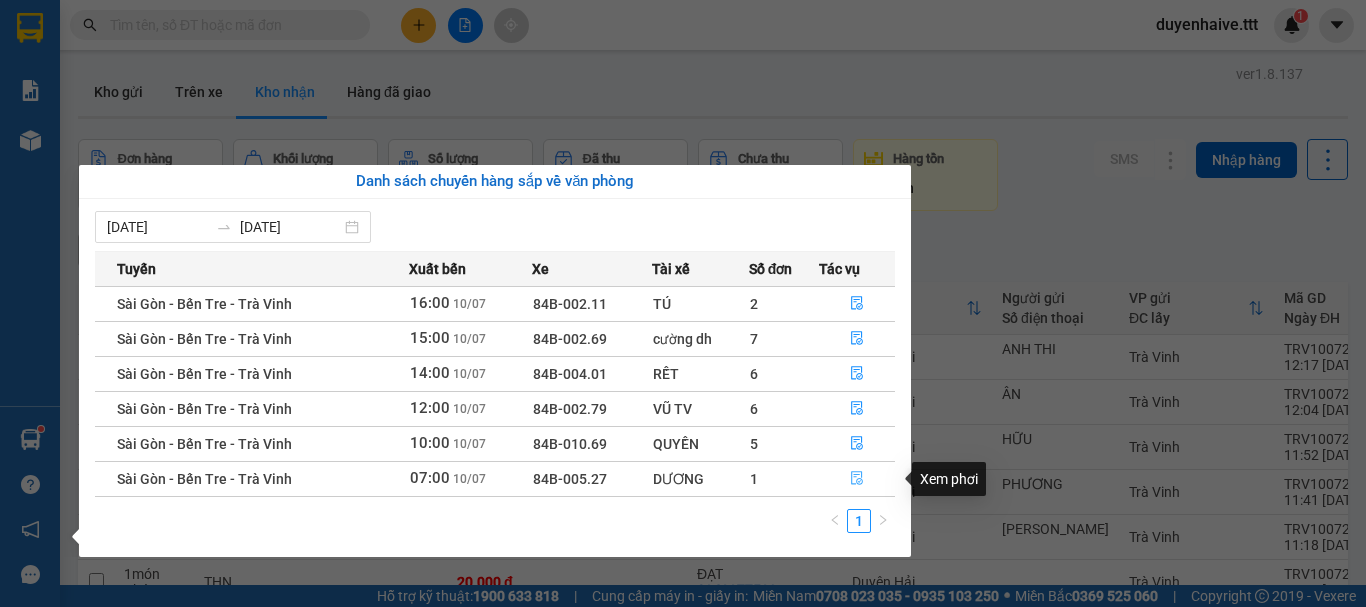 click 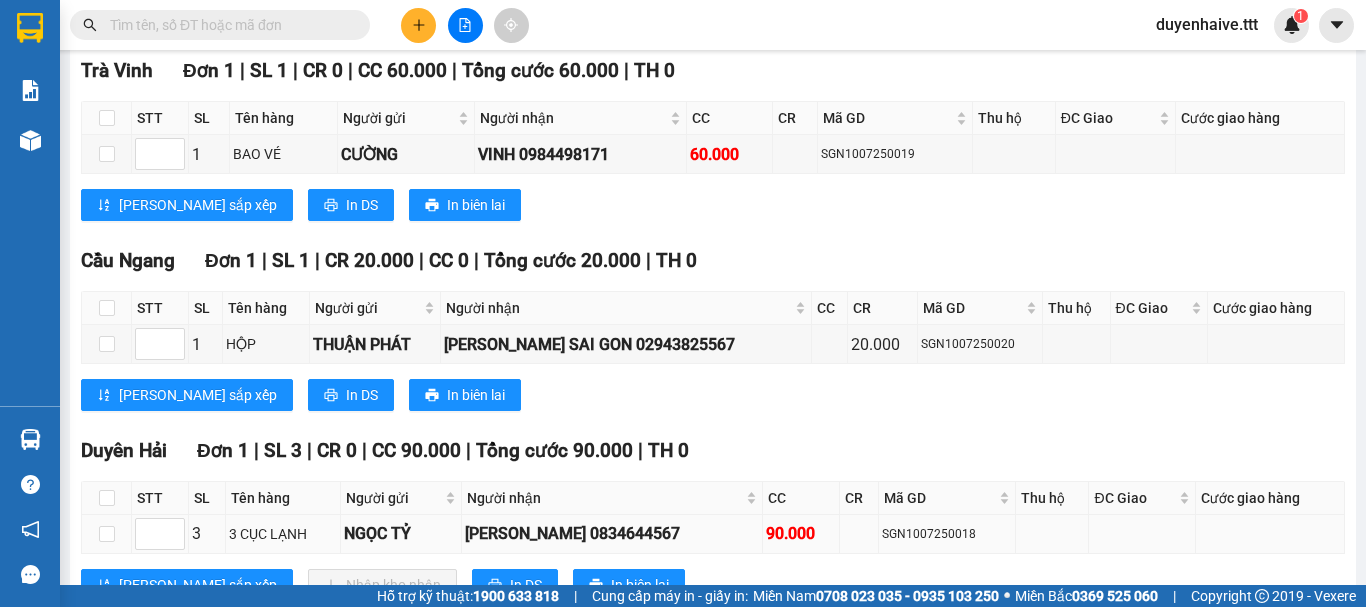 scroll, scrollTop: 389, scrollLeft: 0, axis: vertical 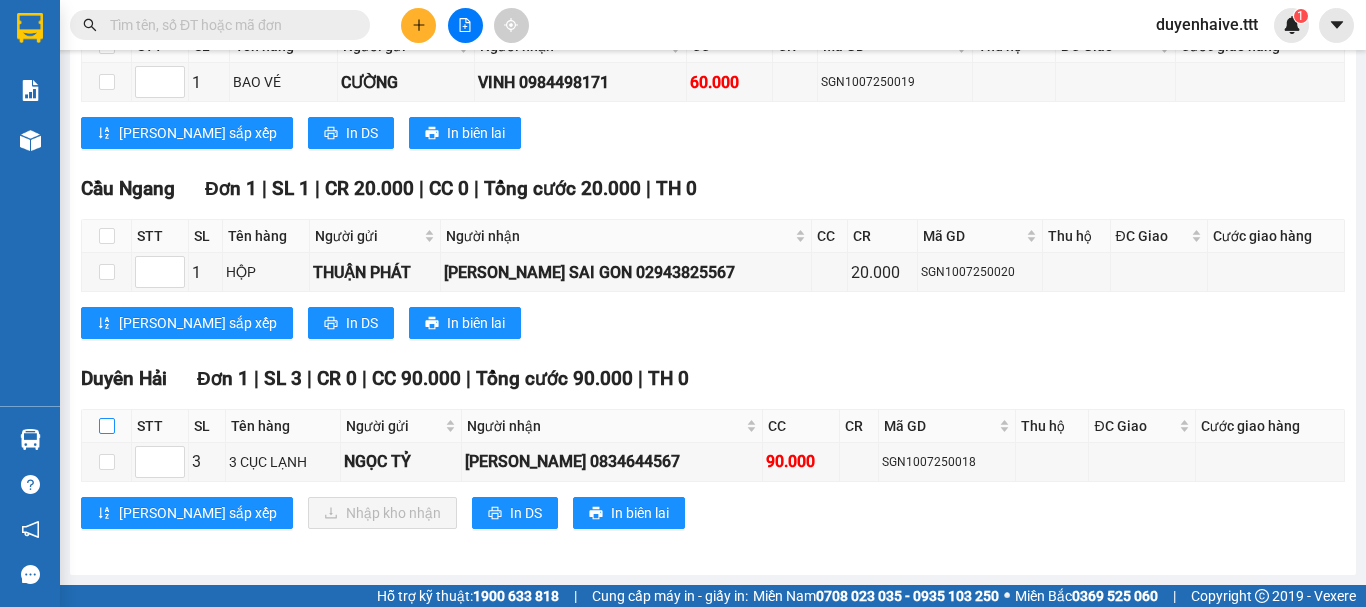 click at bounding box center [107, 426] 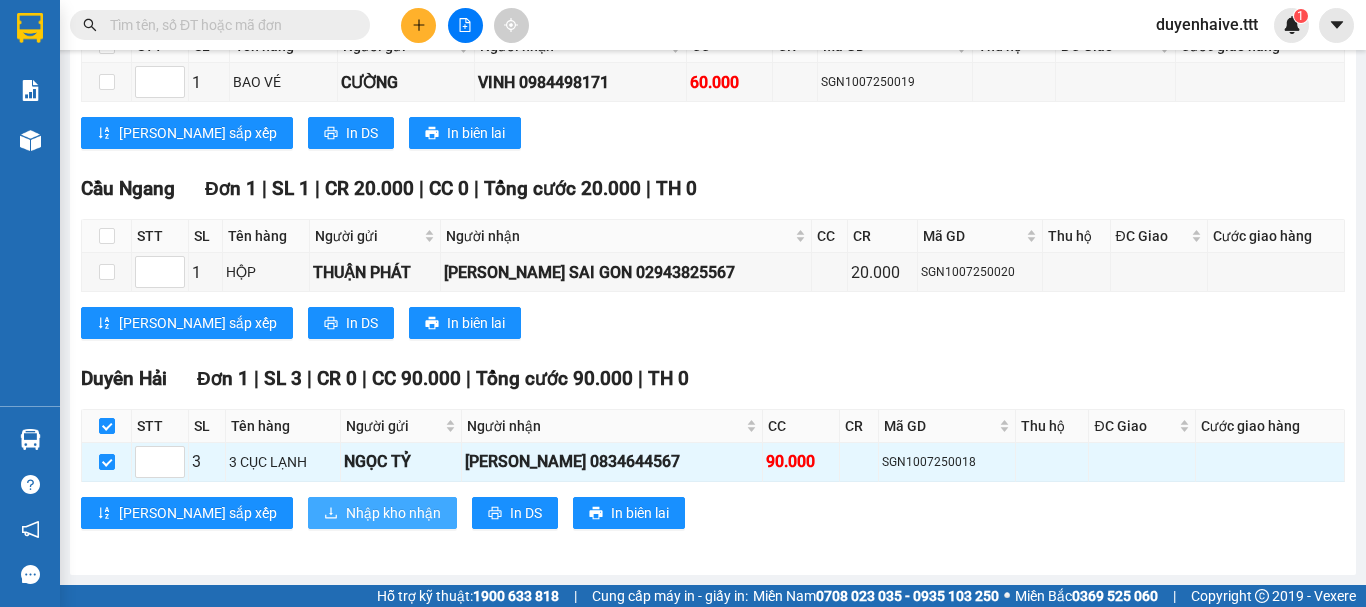 click on "Nhập kho nhận" at bounding box center [393, 513] 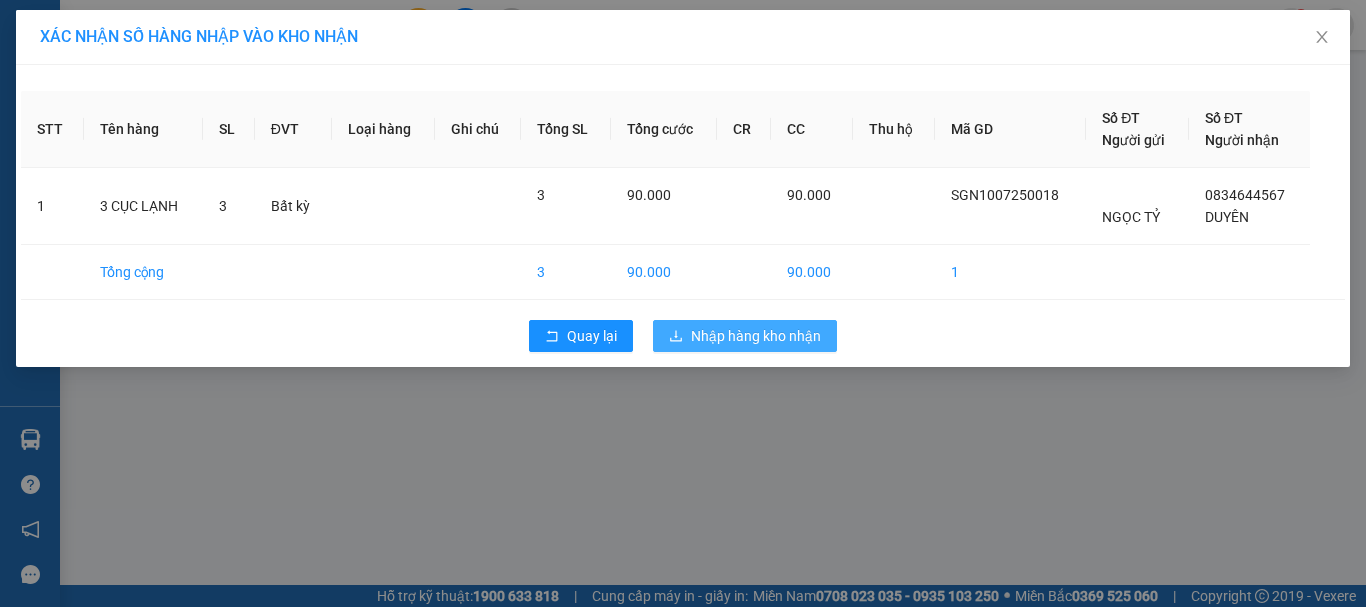 click on "Nhập hàng kho nhận" at bounding box center (756, 336) 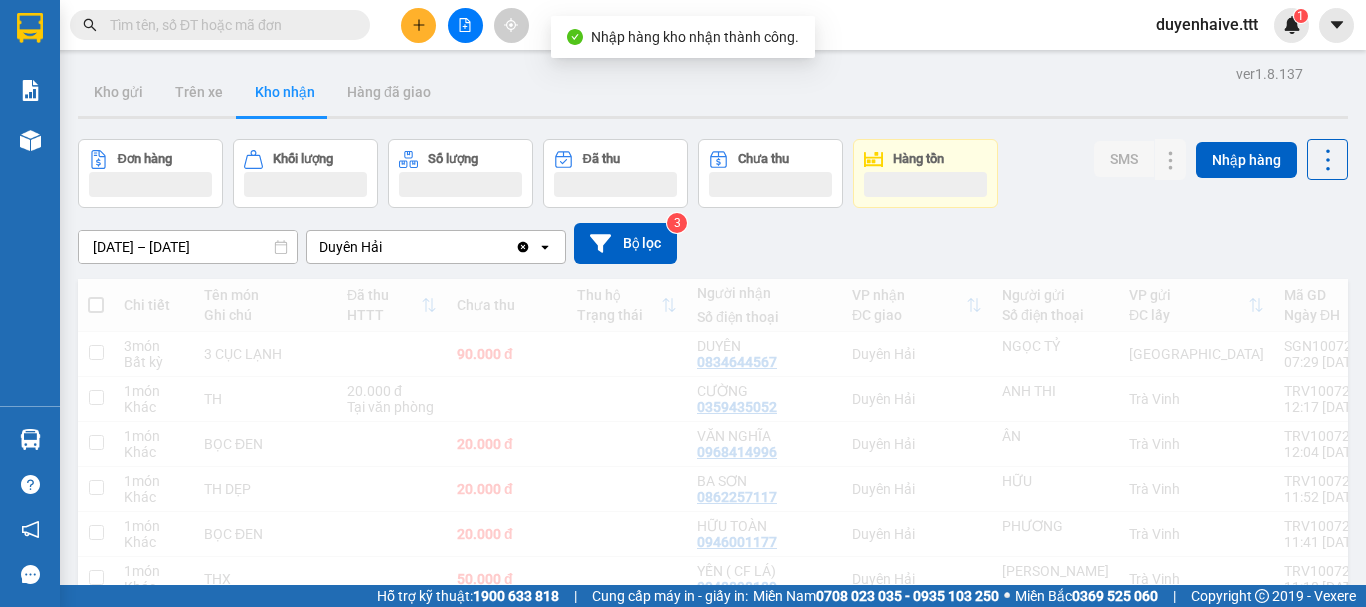 click at bounding box center [228, 25] 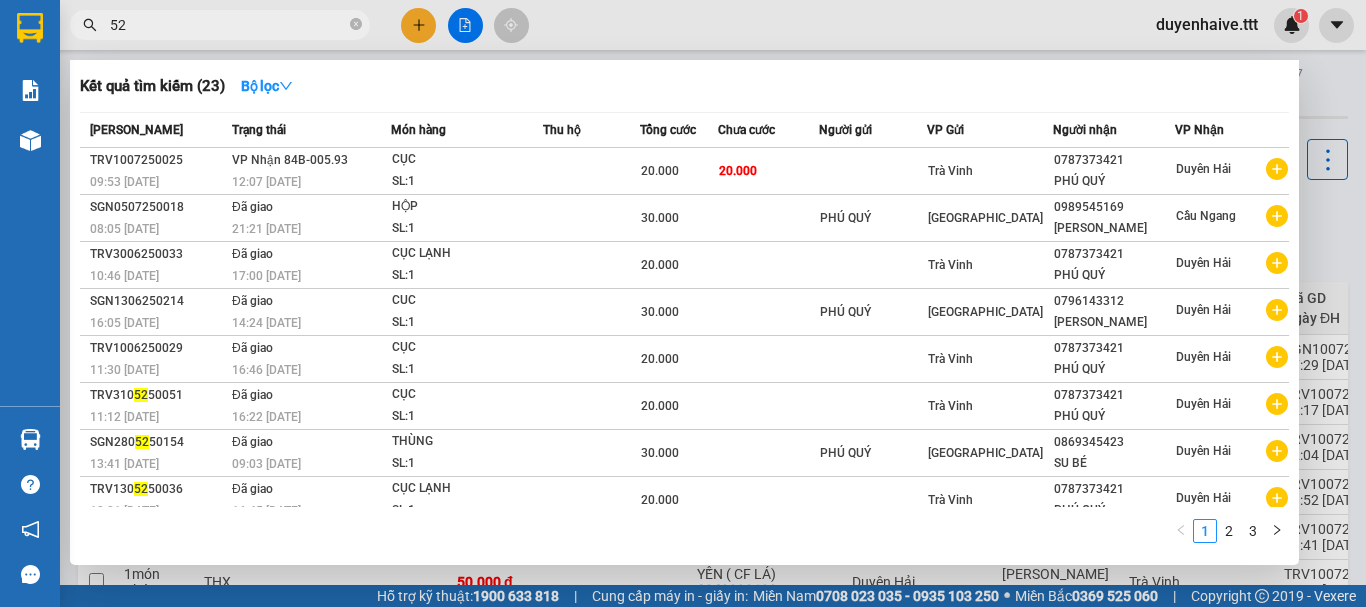 type on "521" 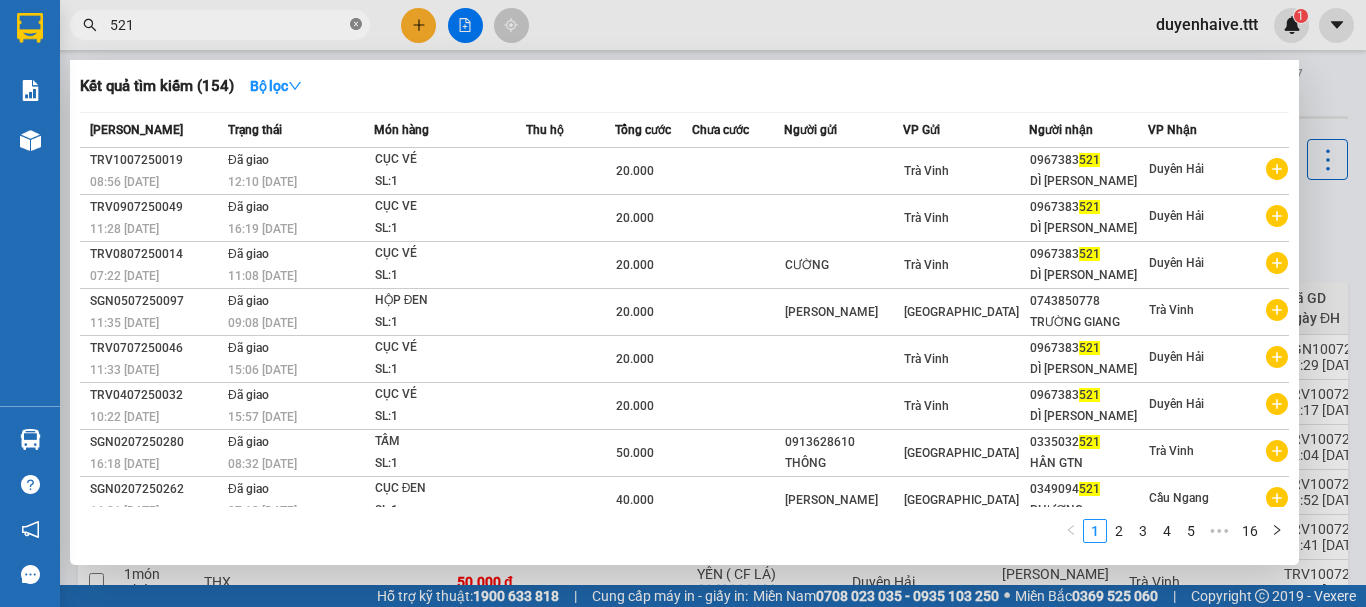click 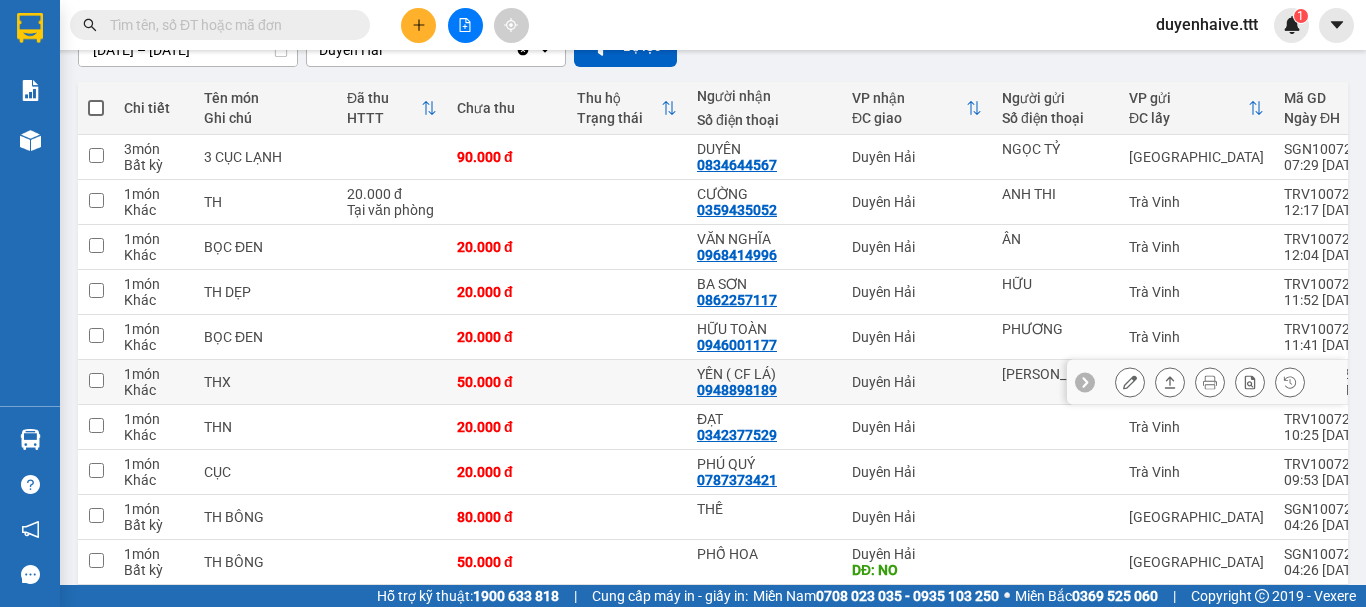 scroll, scrollTop: 300, scrollLeft: 0, axis: vertical 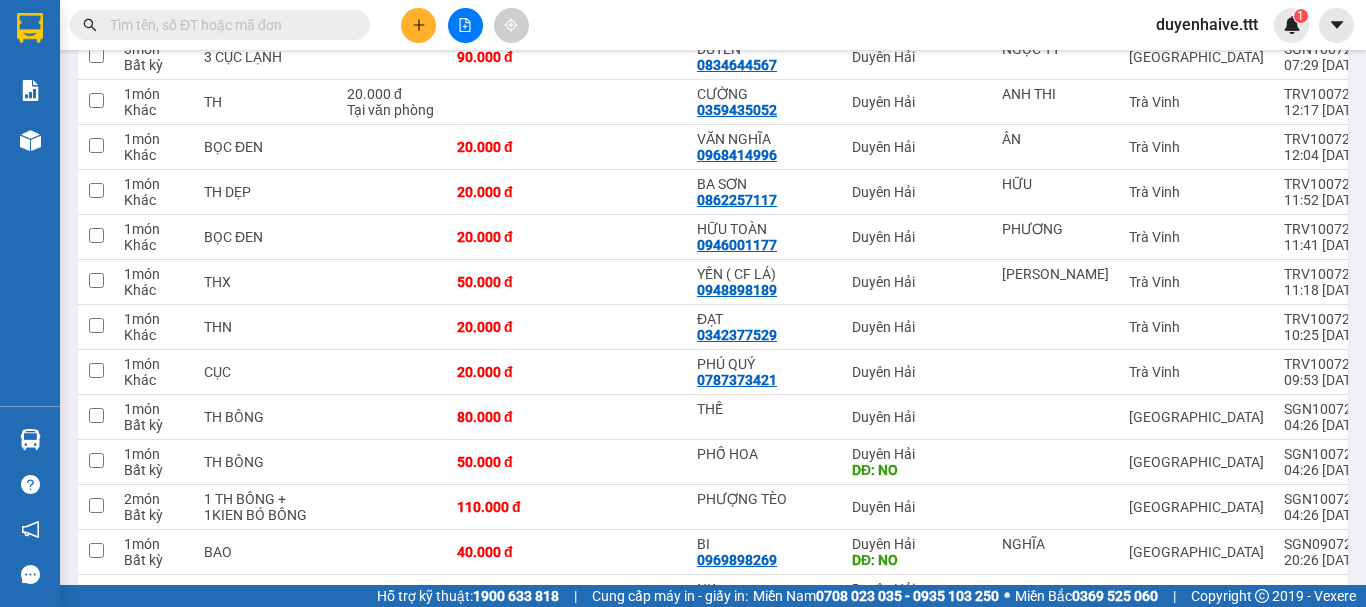 click at bounding box center [228, 25] 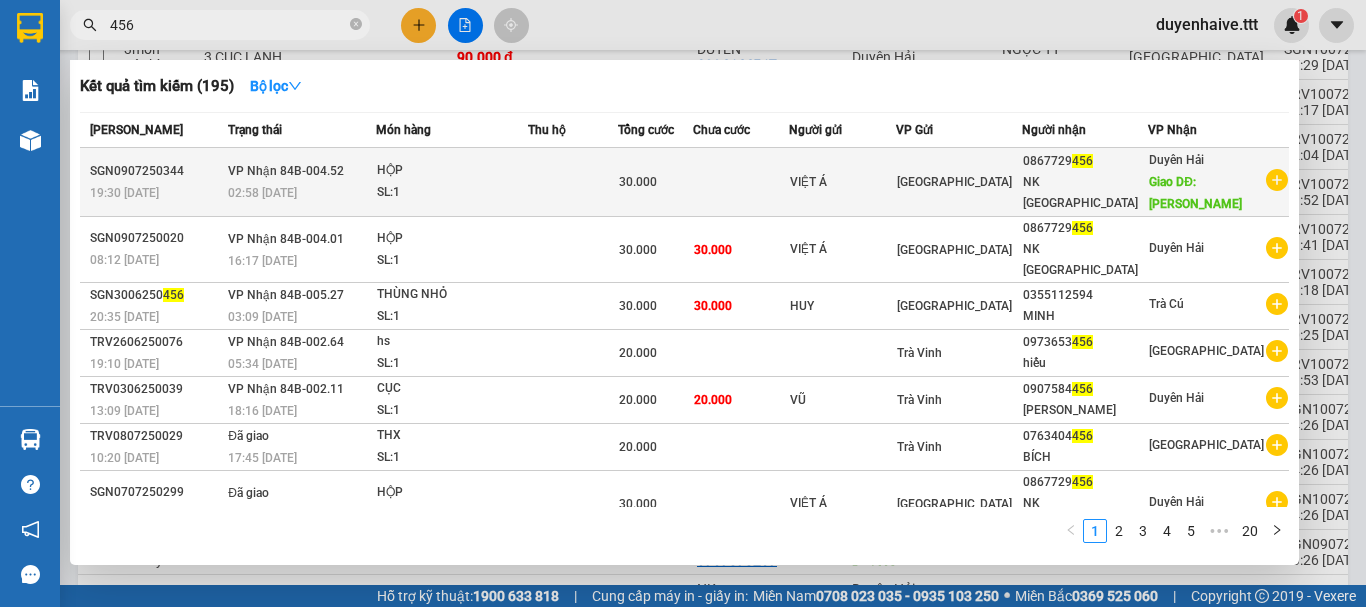 type on "456" 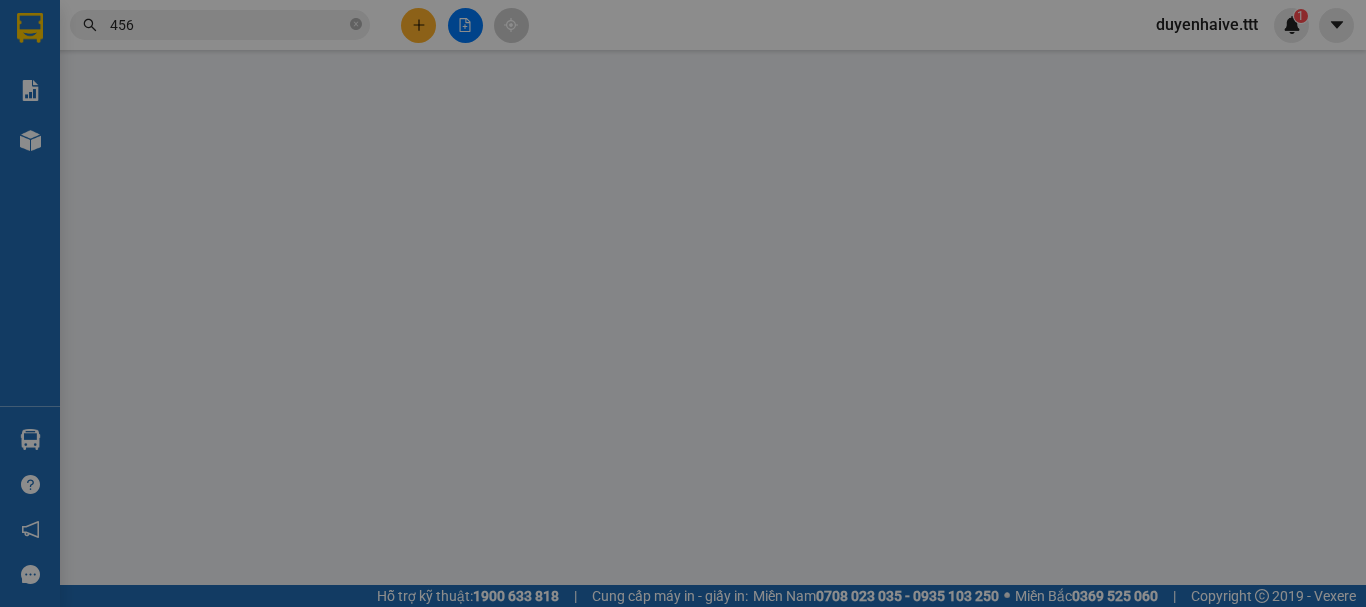 scroll, scrollTop: 0, scrollLeft: 0, axis: both 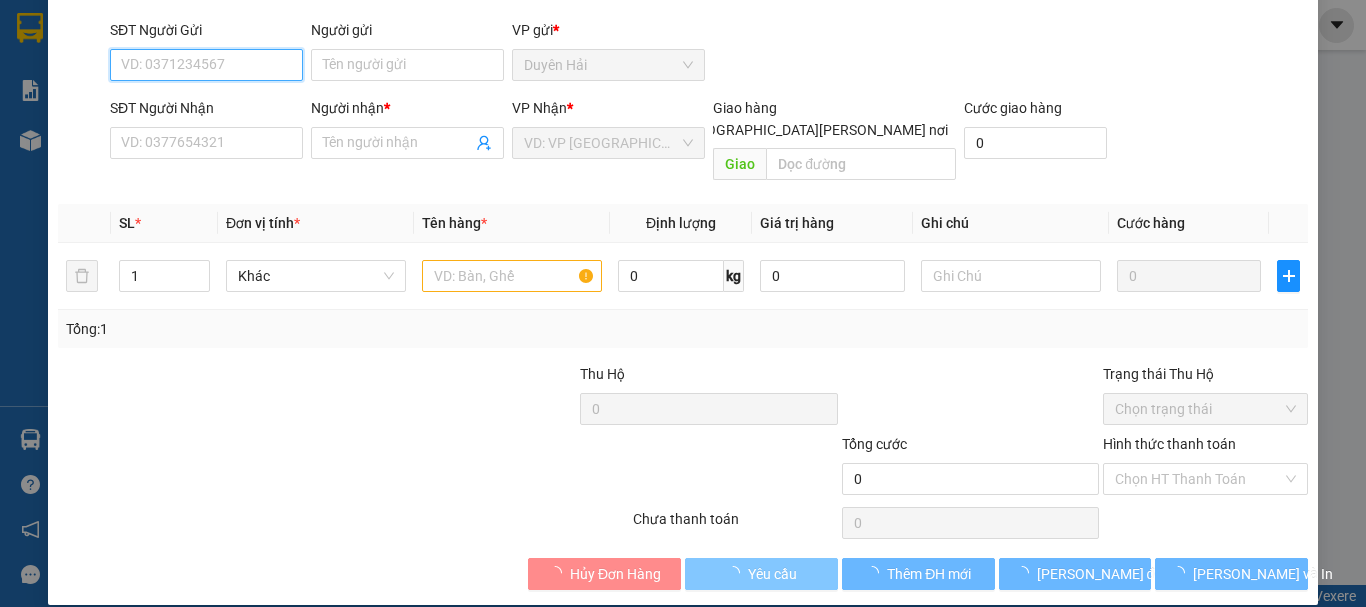 type on "VIỆT Á" 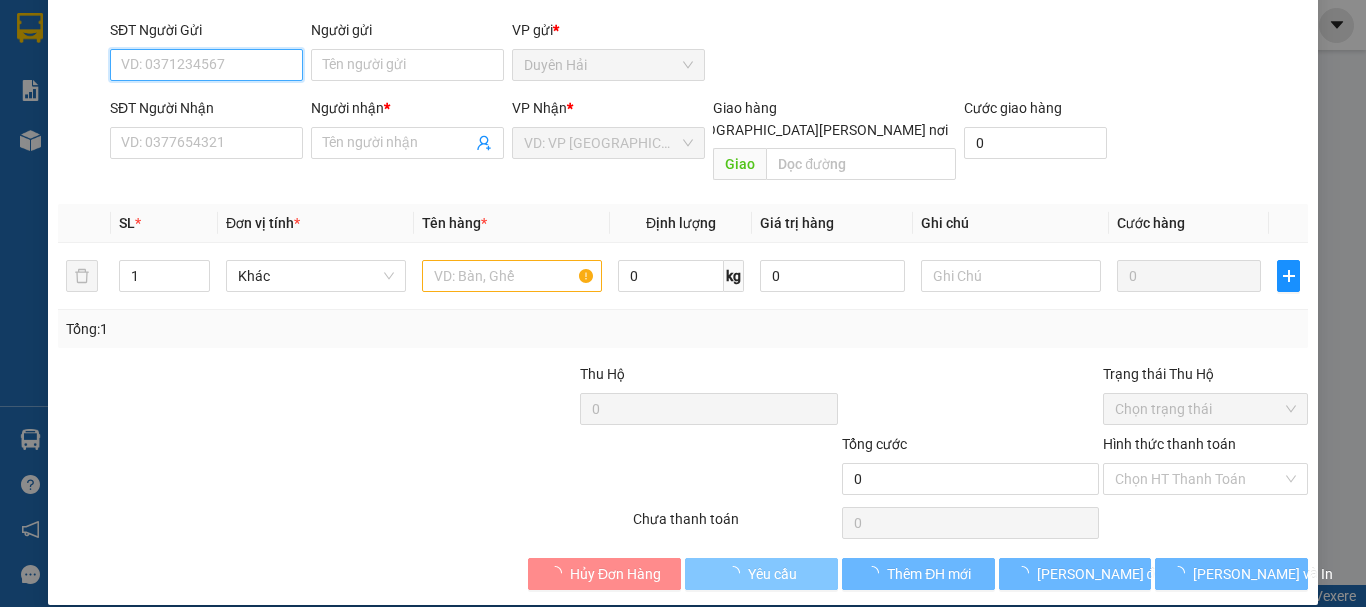 type on "0867729456" 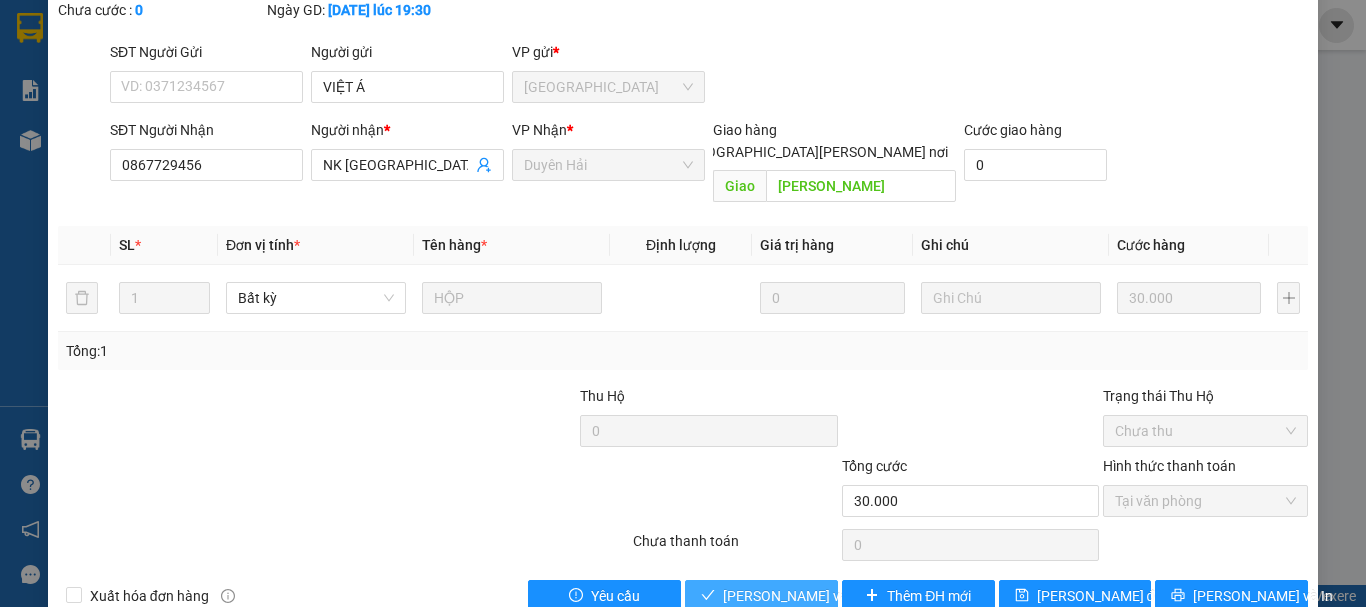 click on "[PERSON_NAME] và Giao hàng" at bounding box center (858, 596) 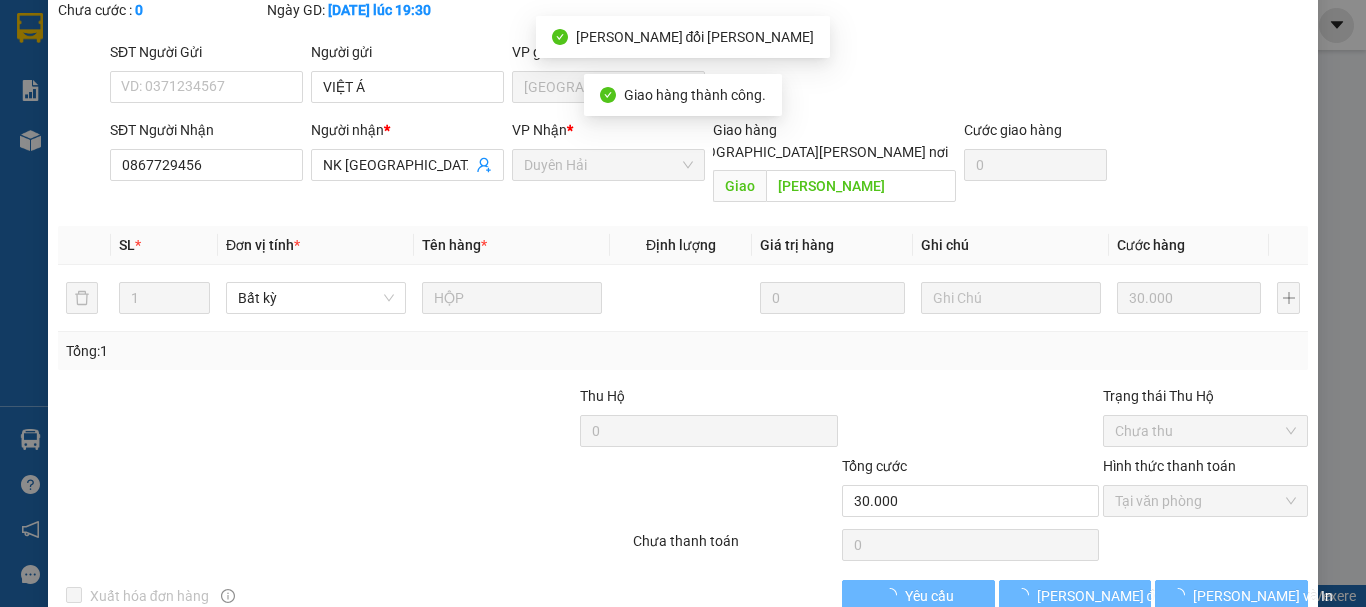scroll, scrollTop: 0, scrollLeft: 0, axis: both 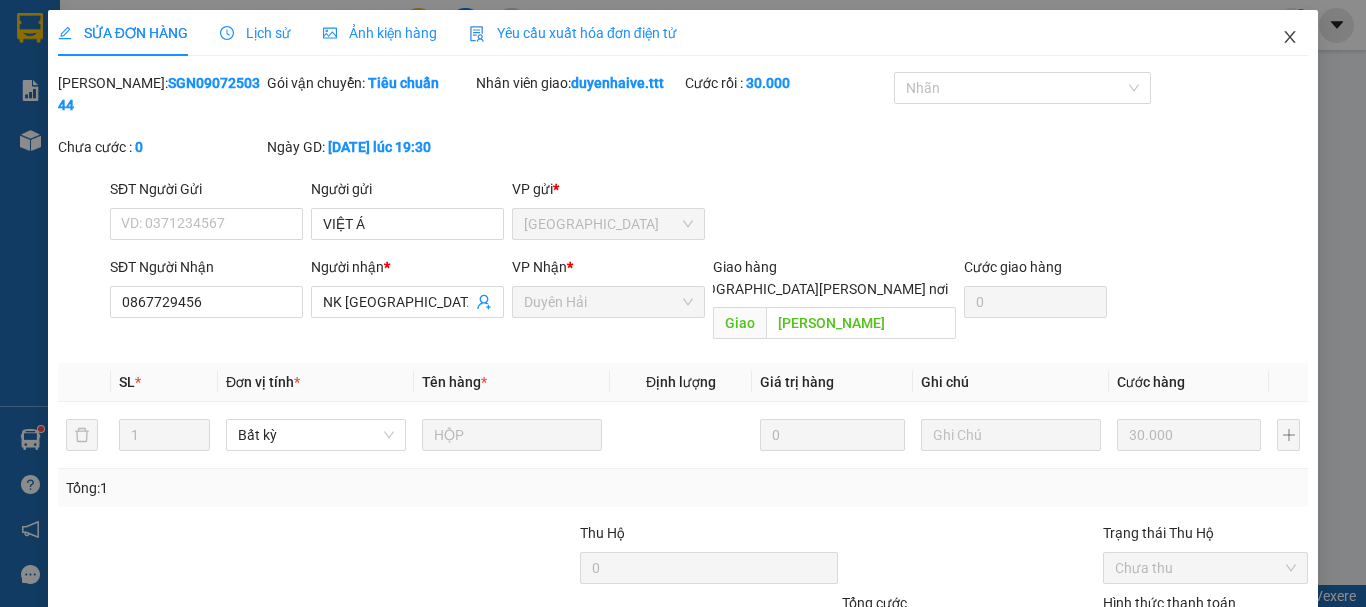 click 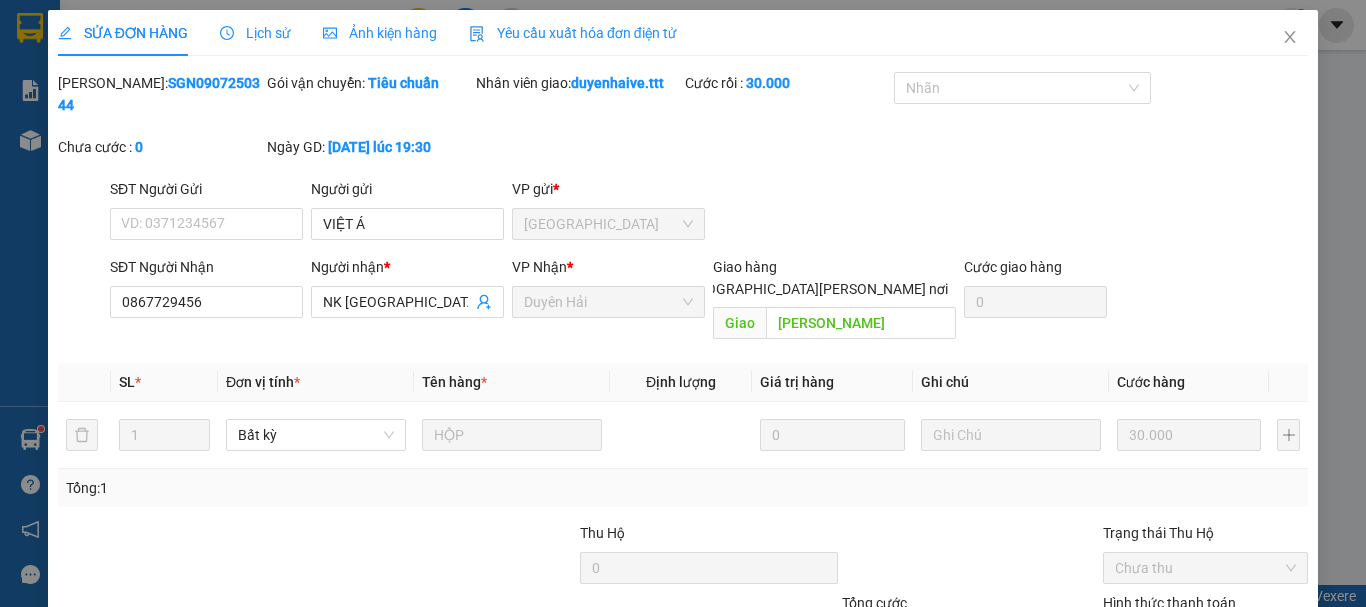 click on "duyenhaive.ttt" at bounding box center [1207, 24] 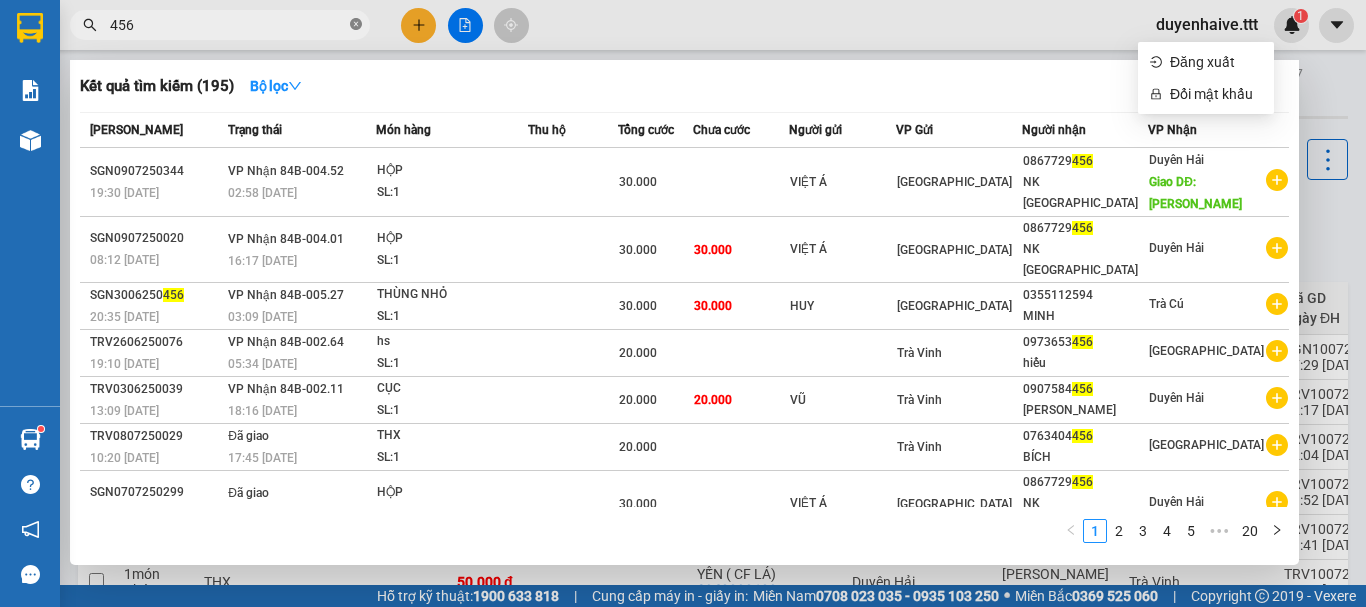 click 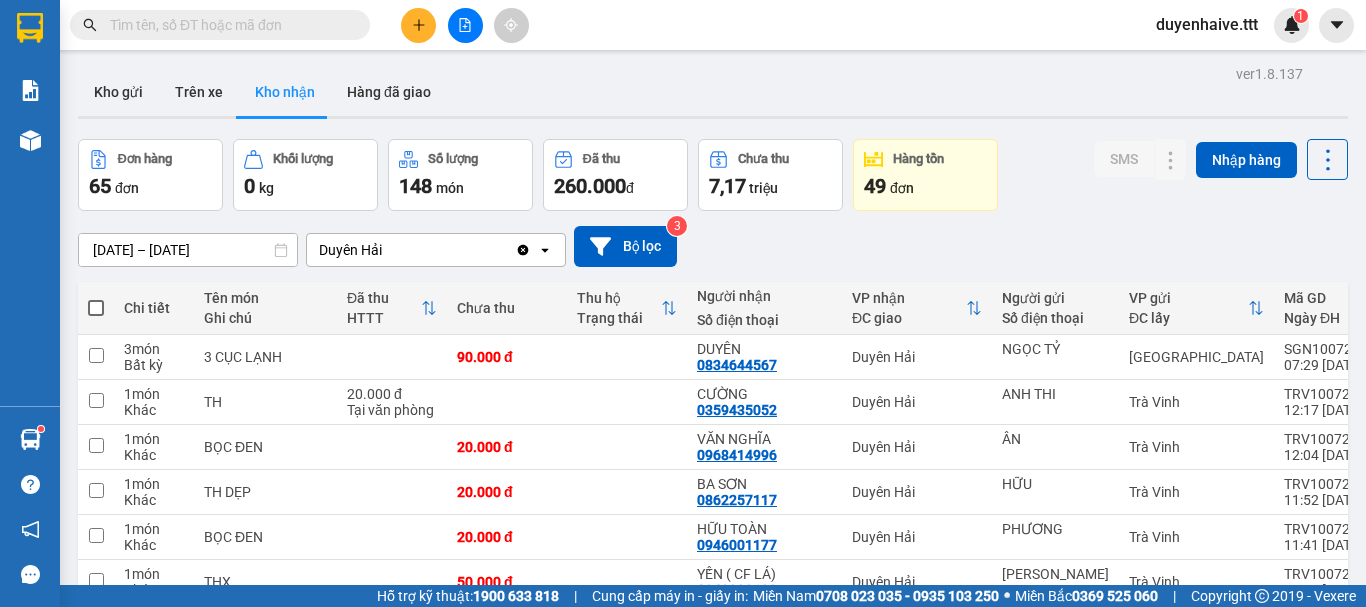 click at bounding box center [228, 25] 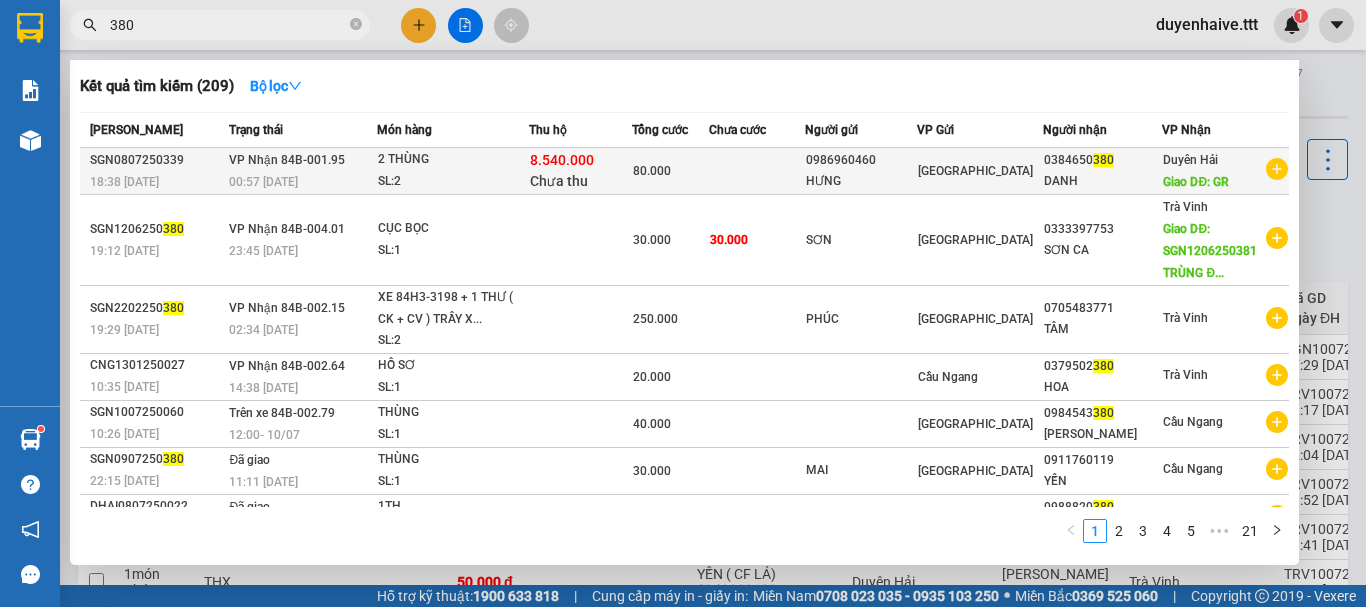 type on "380" 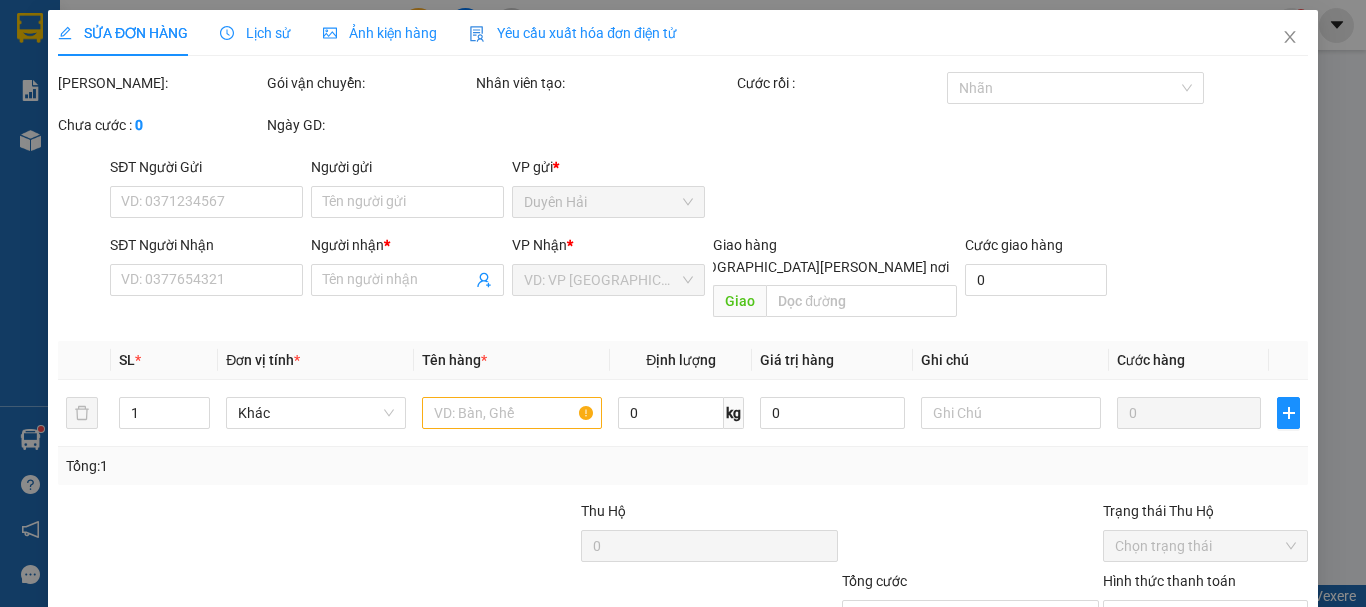 type on "0986960460" 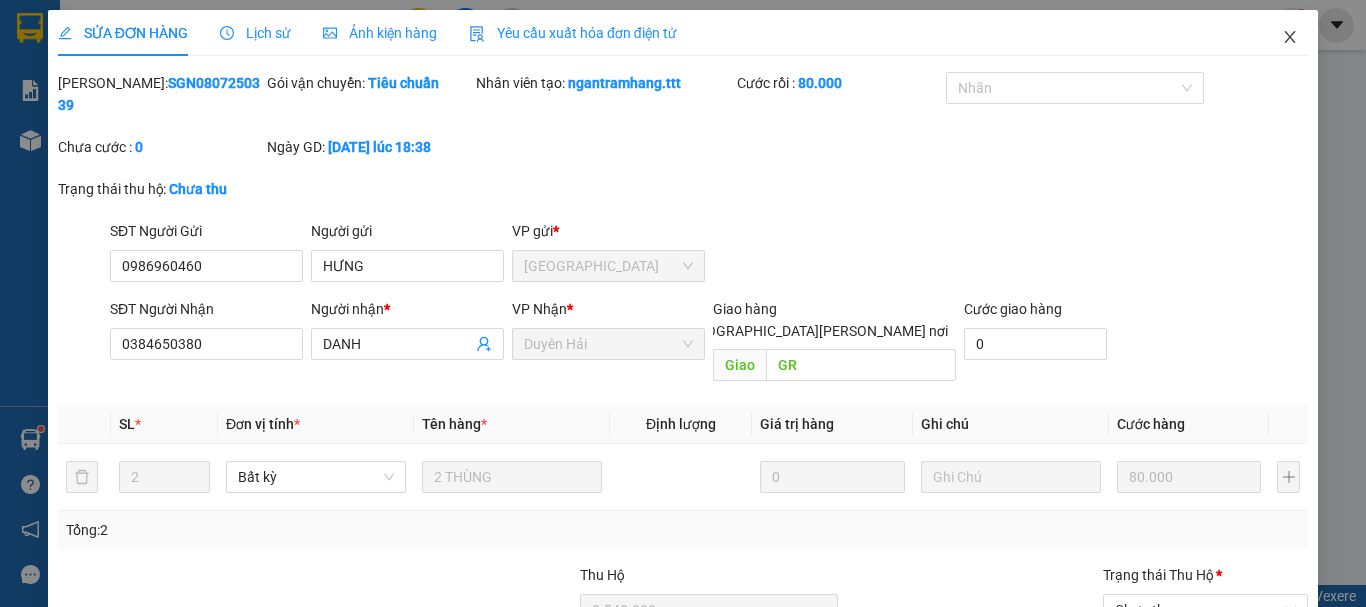 click 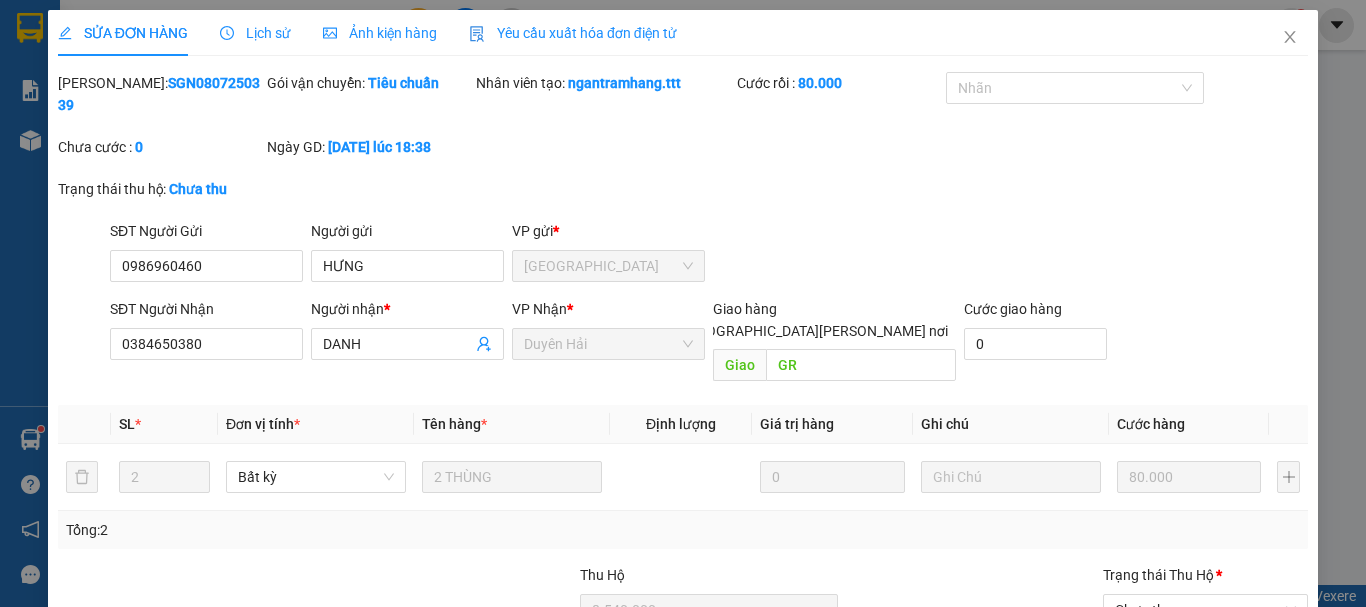 click on "duyenhaive.ttt" at bounding box center (1207, 24) 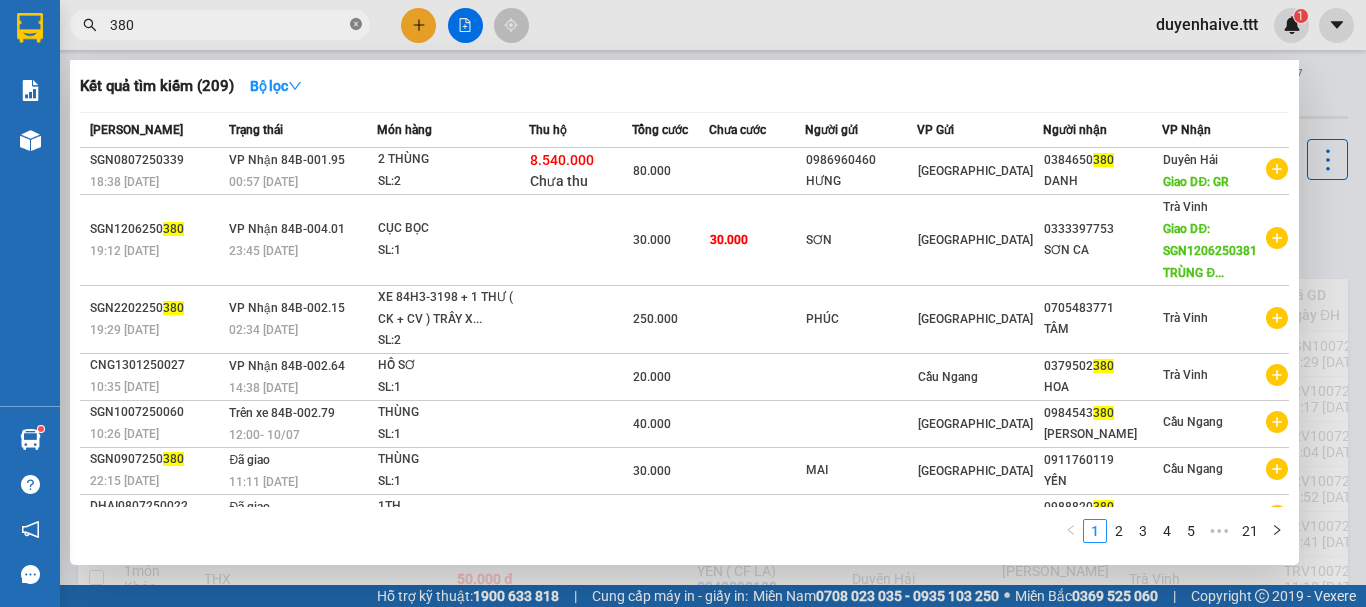 click 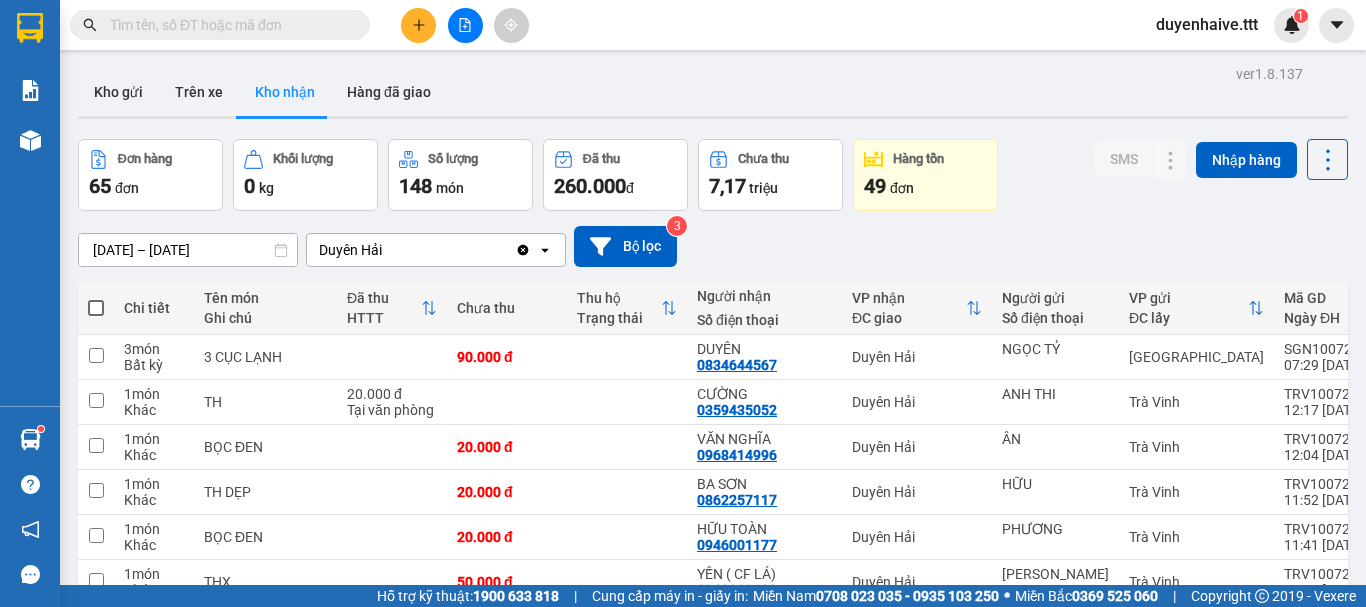 click at bounding box center [228, 25] 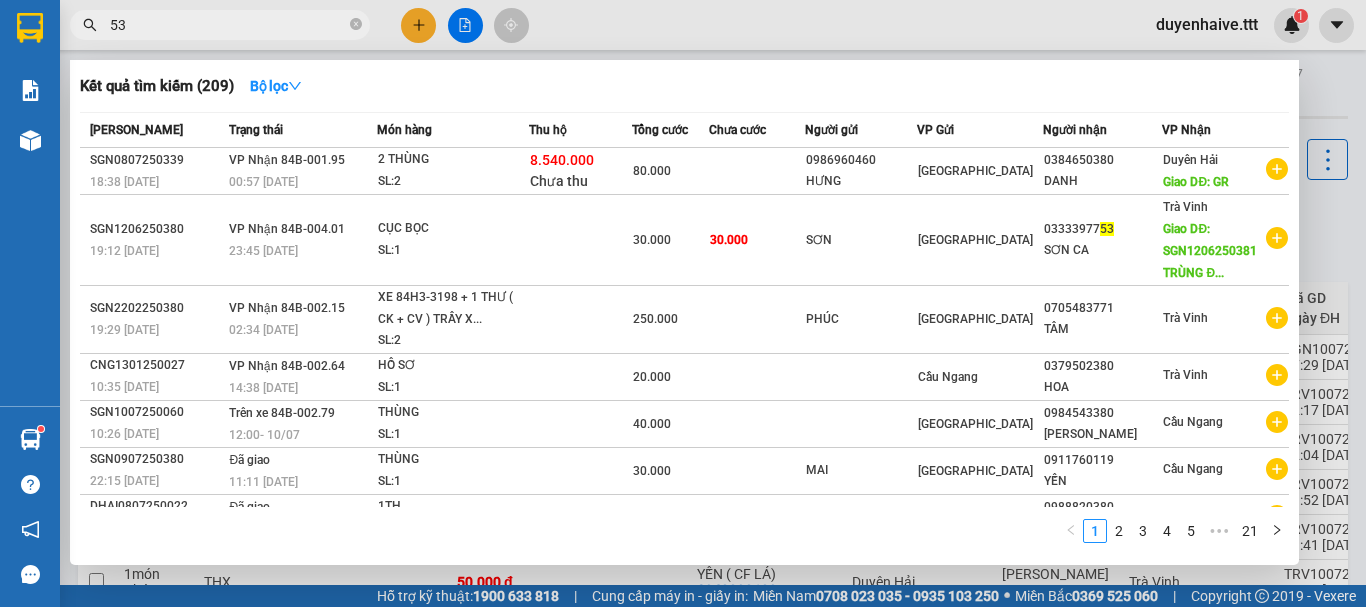 click at bounding box center (683, 303) 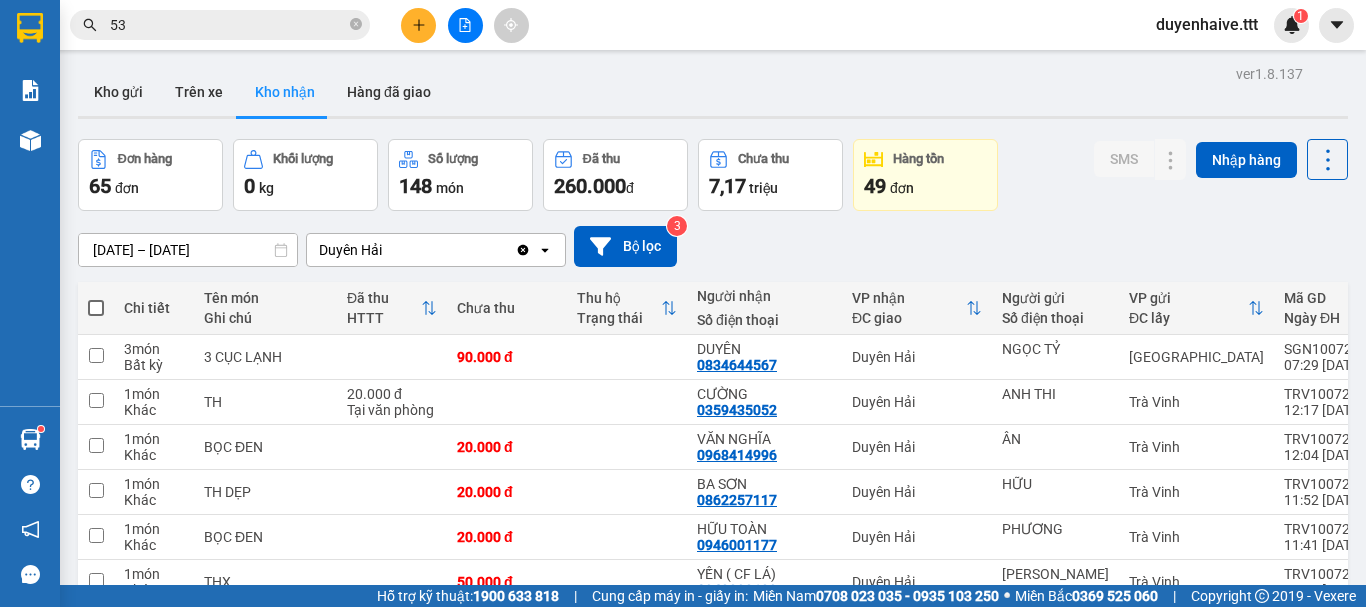 type on "5" 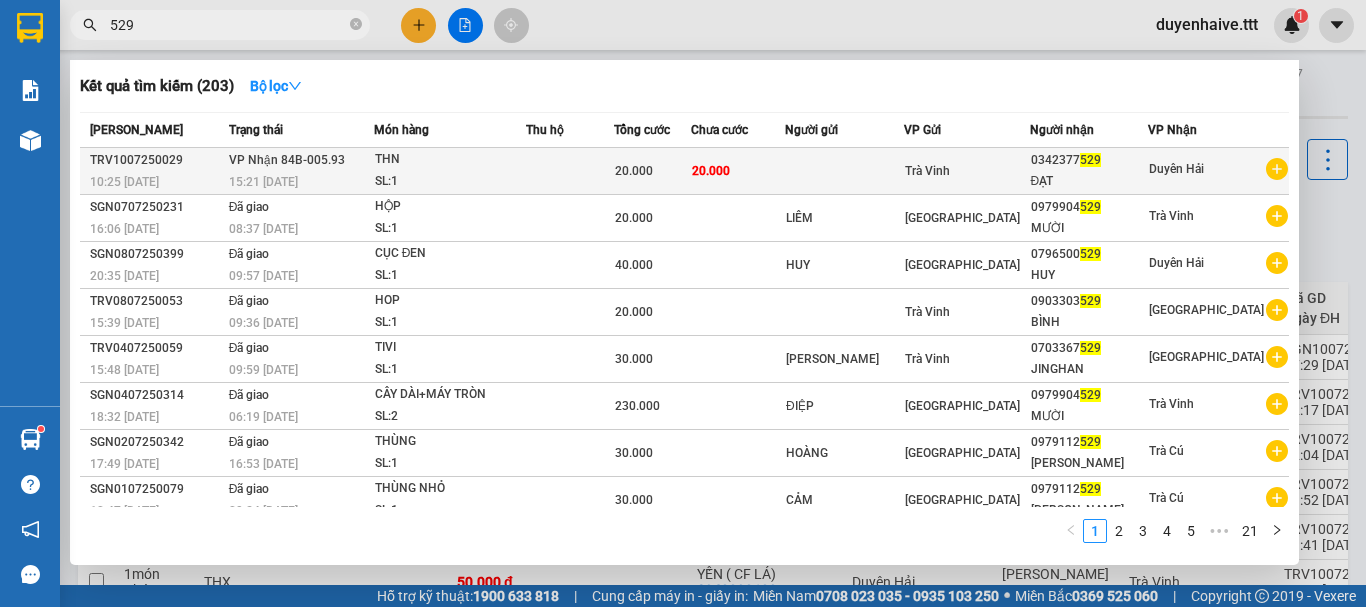 type on "529" 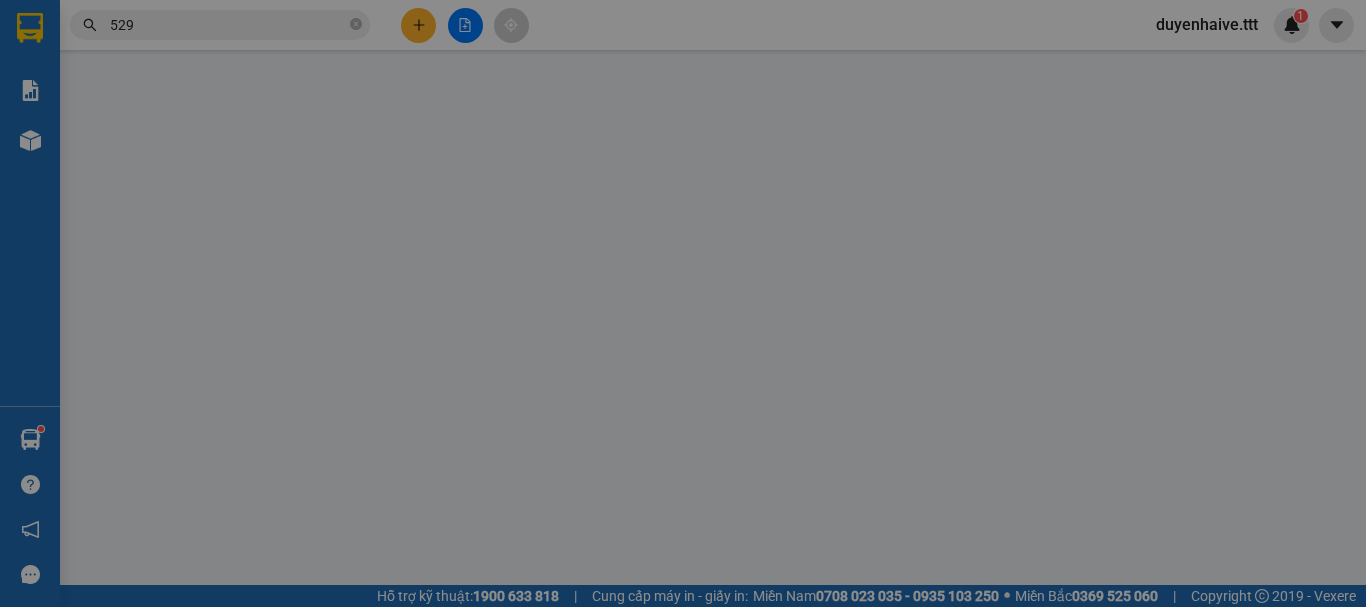 type on "0342377529" 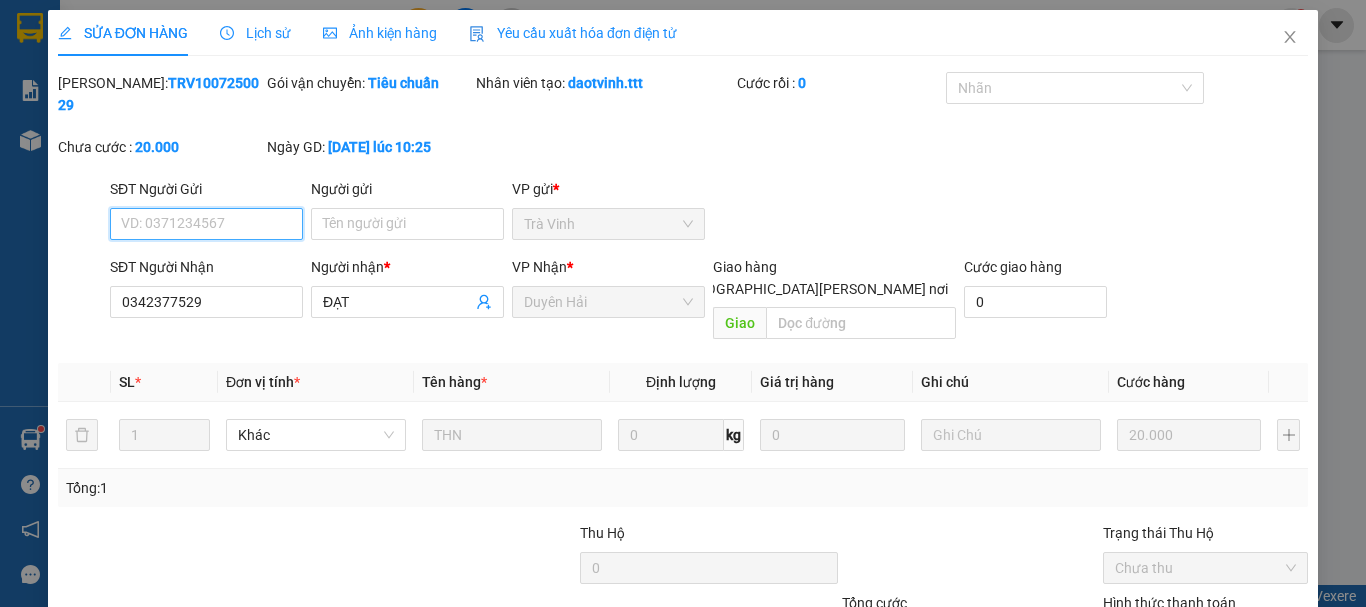 scroll, scrollTop: 137, scrollLeft: 0, axis: vertical 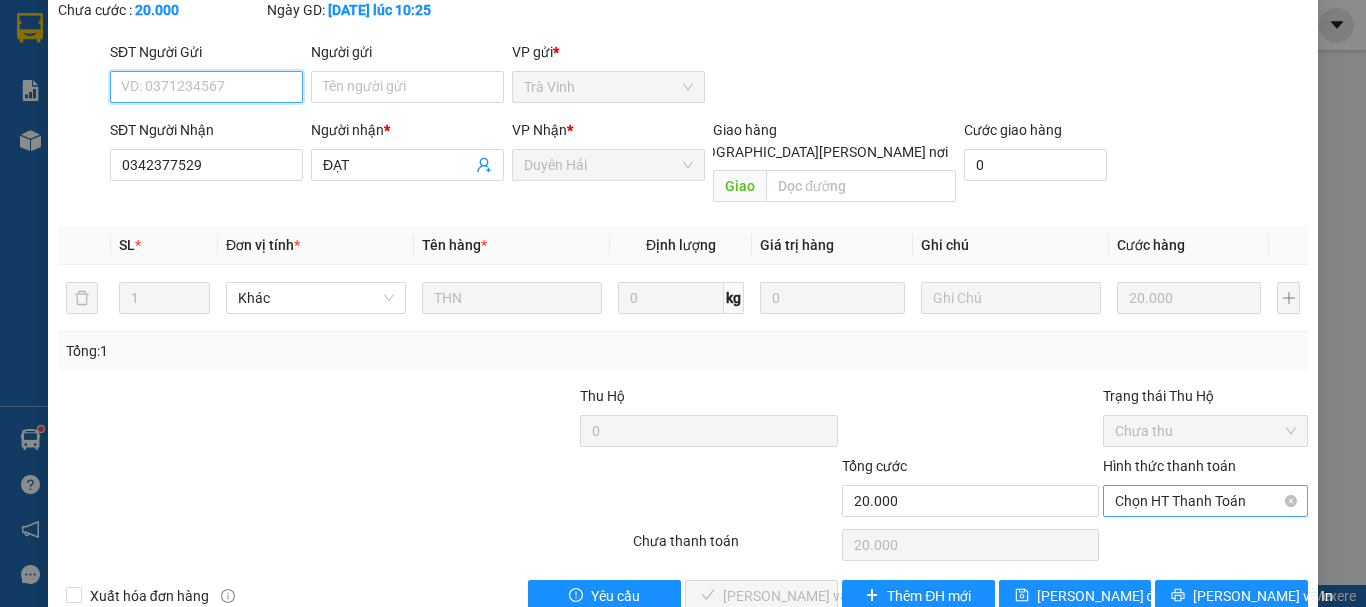 click on "Chọn HT Thanh Toán" at bounding box center (1205, 501) 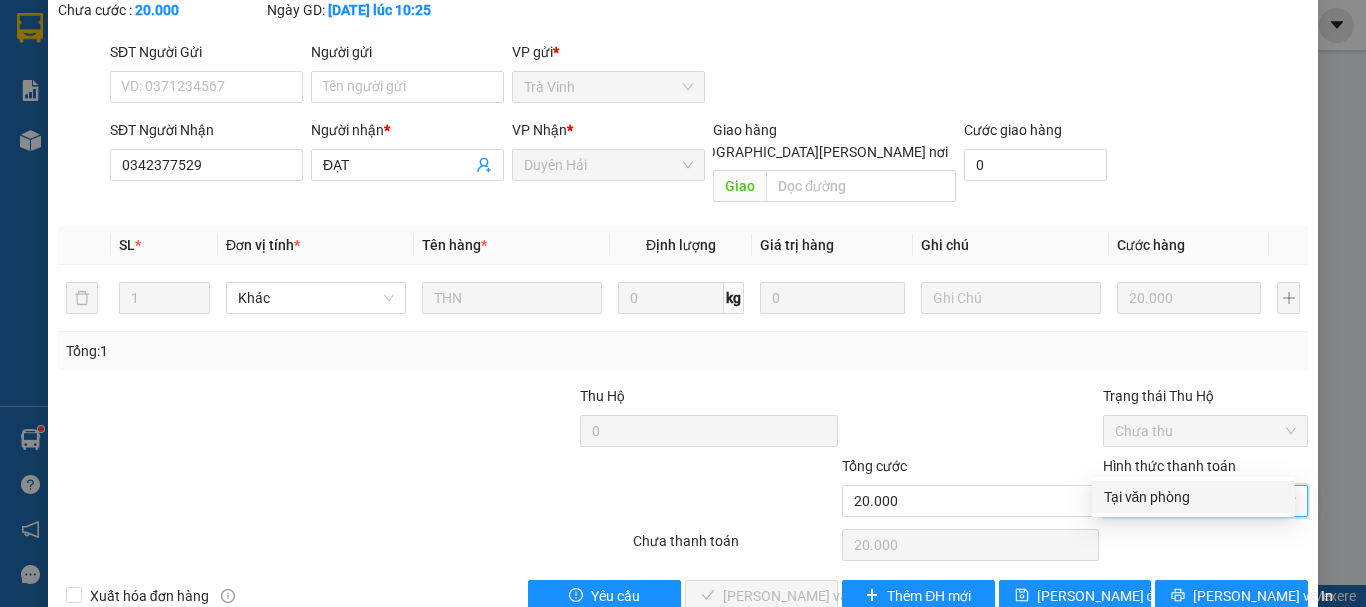 click on "Tại văn phòng" at bounding box center (1193, 497) 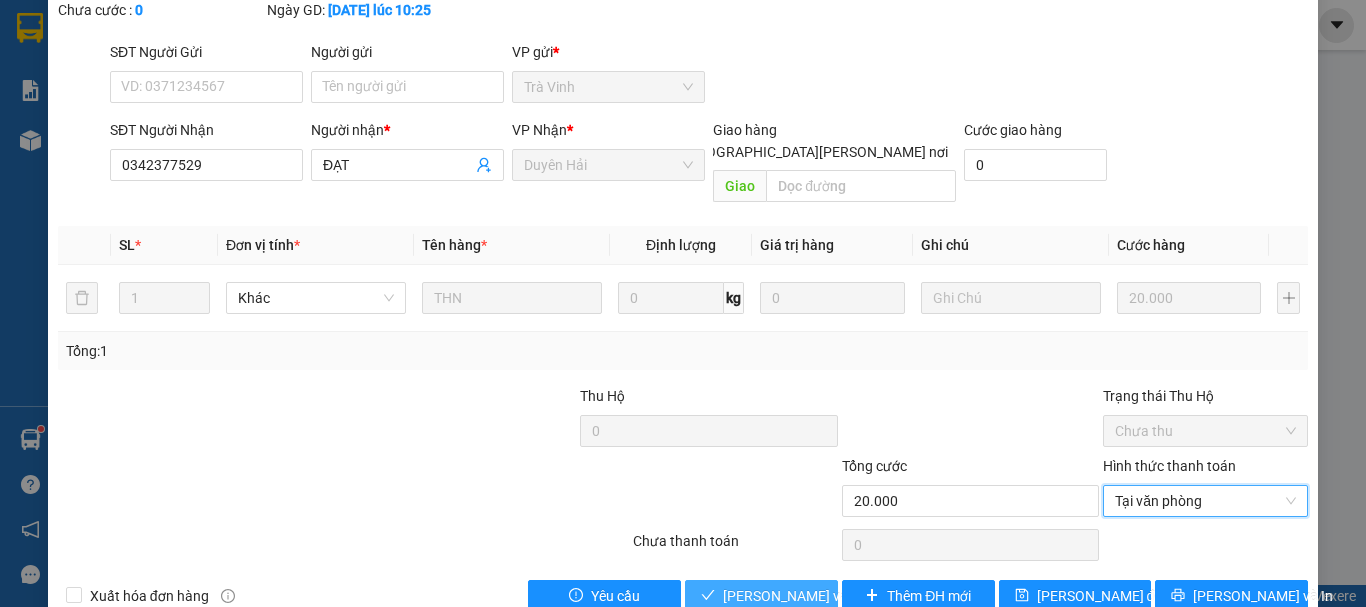 click on "[PERSON_NAME] và Giao hàng" at bounding box center [858, 596] 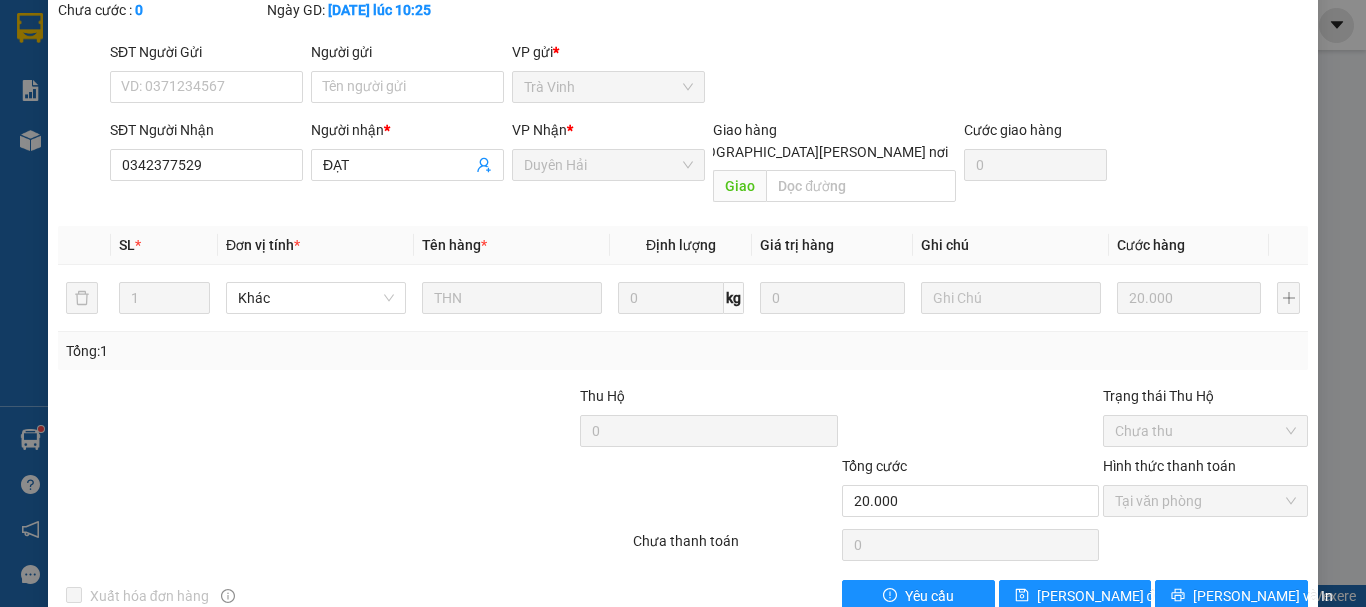 scroll, scrollTop: 0, scrollLeft: 0, axis: both 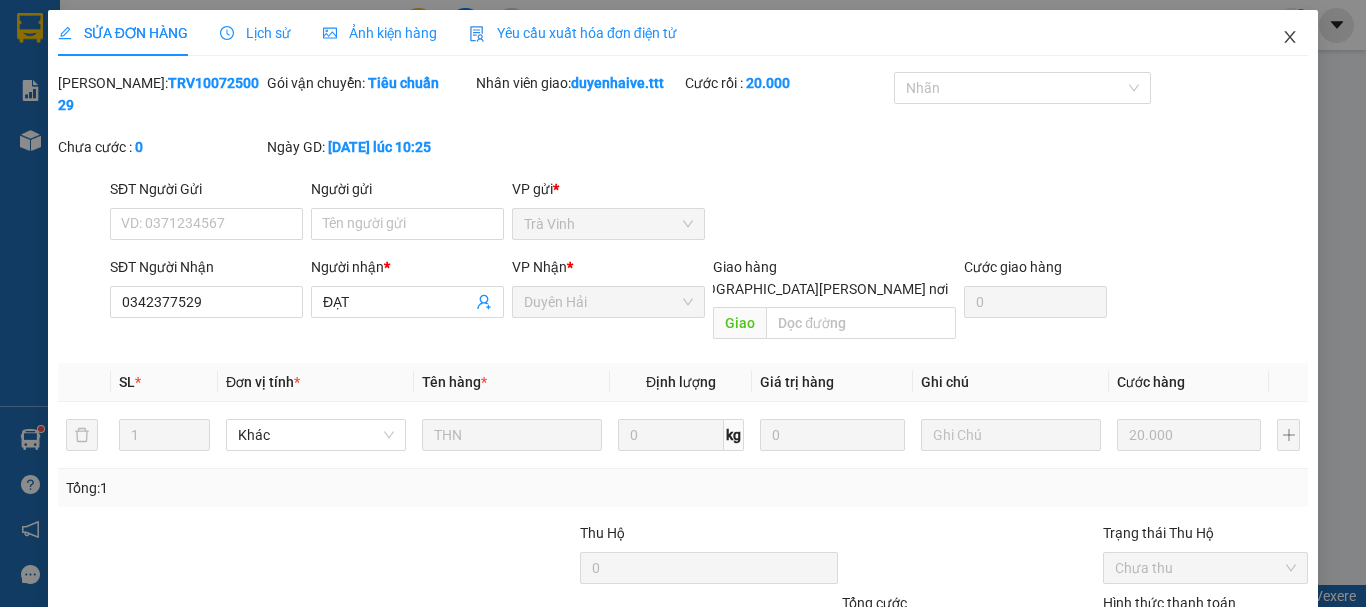click 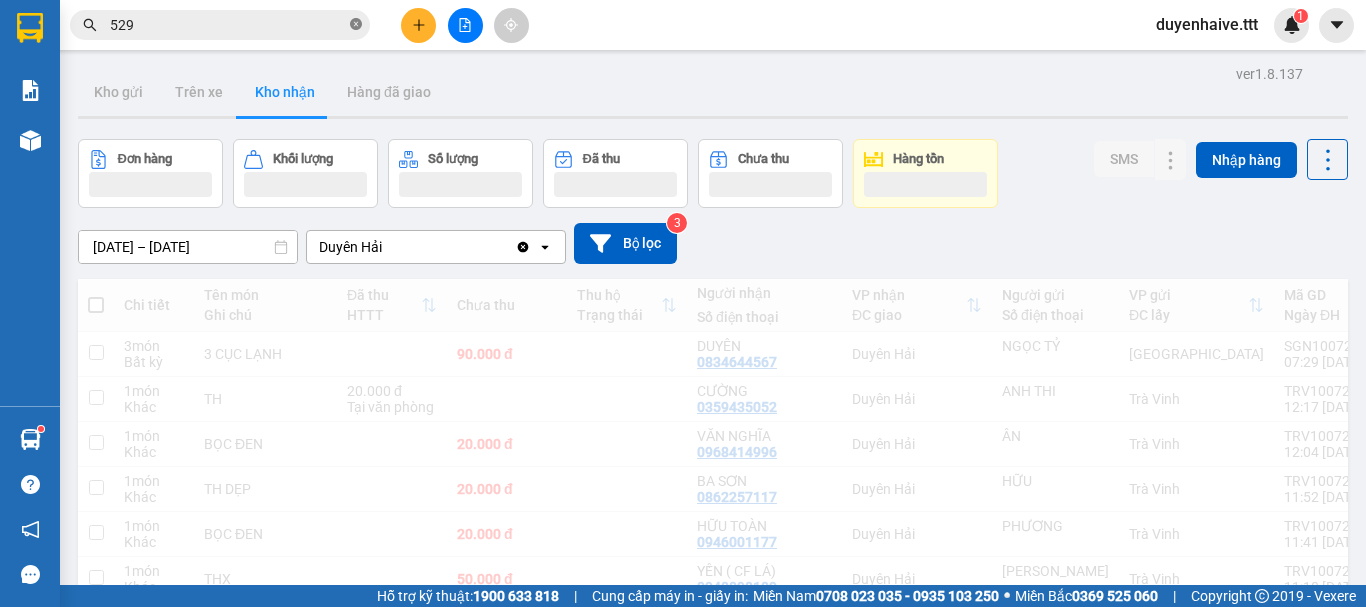 click 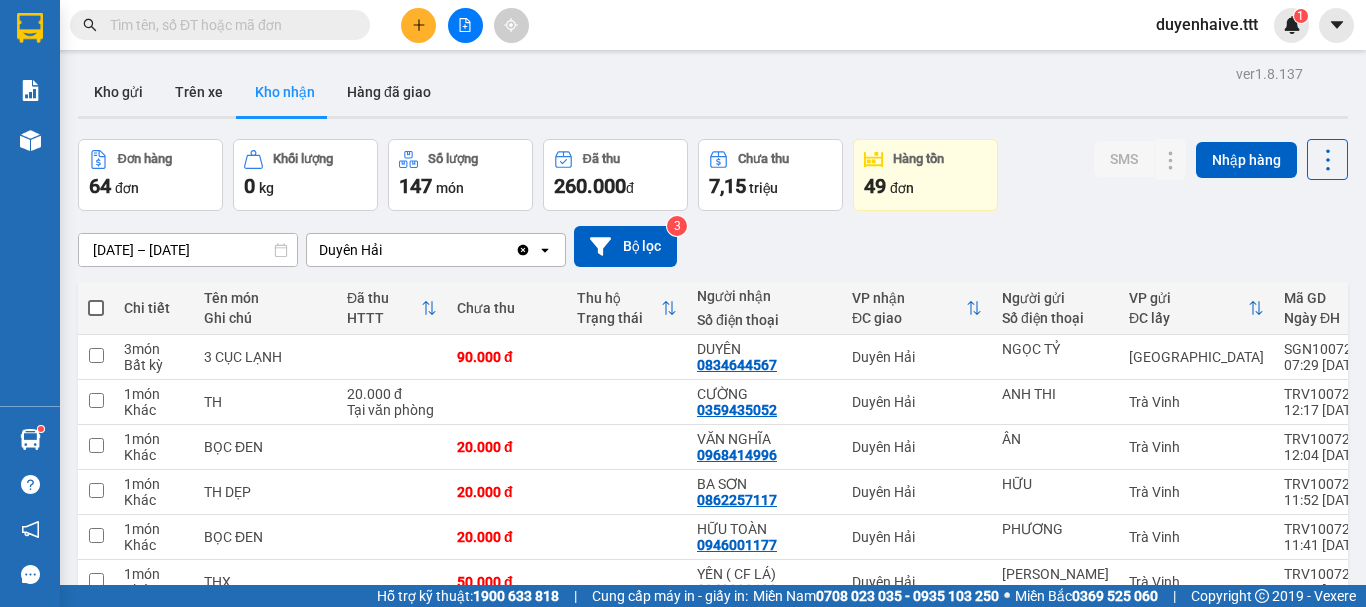 click at bounding box center [228, 25] 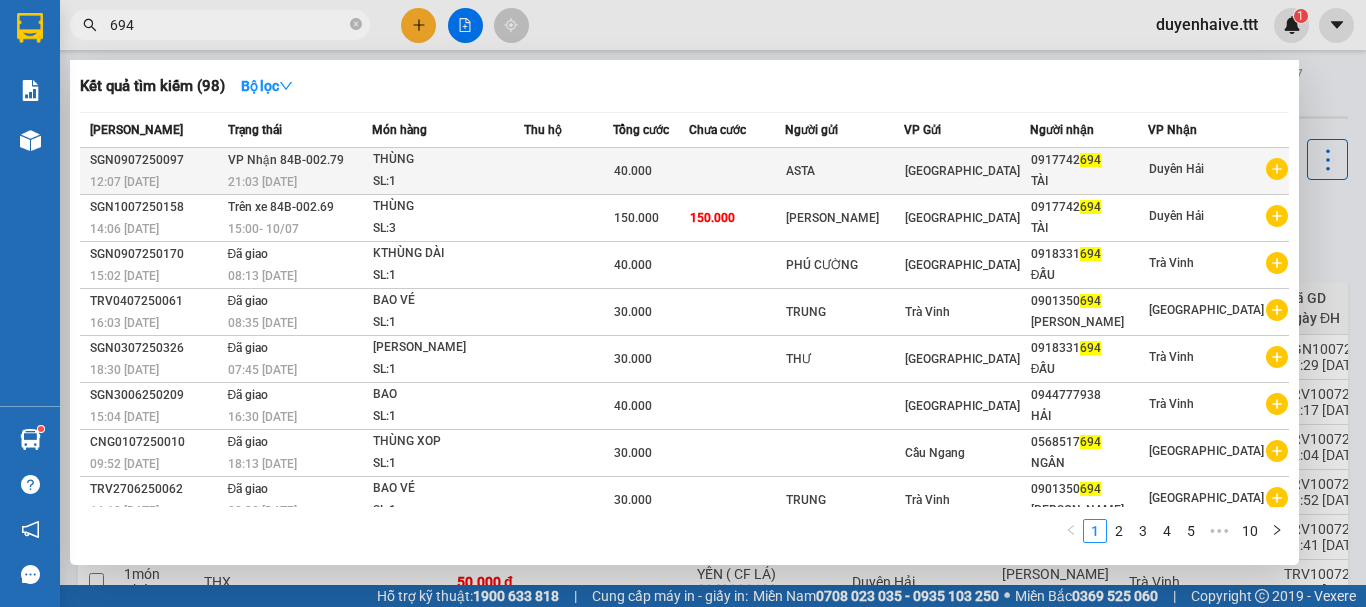 type on "694" 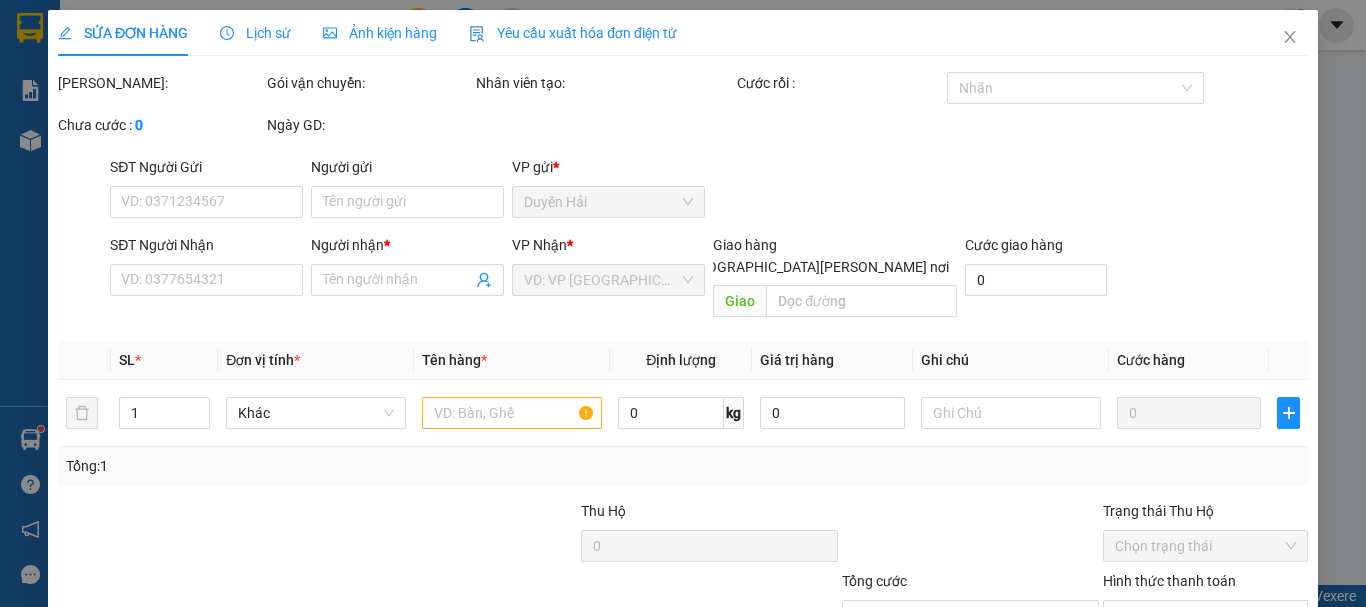 type on "ASTA" 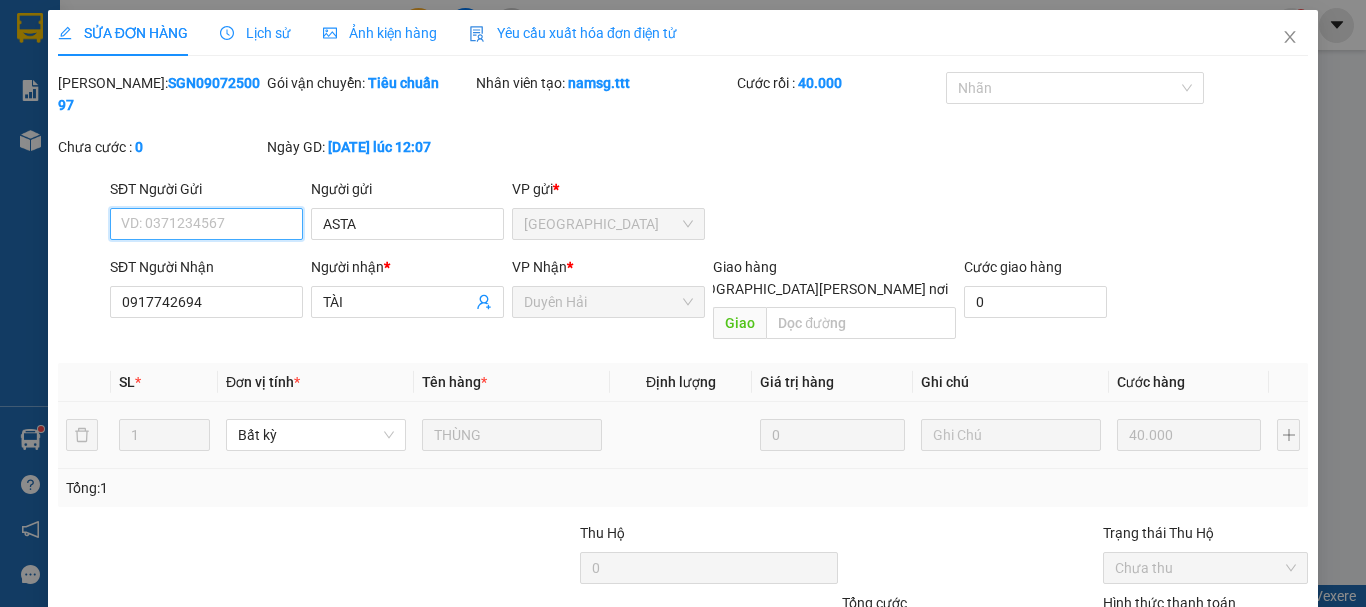 scroll, scrollTop: 137, scrollLeft: 0, axis: vertical 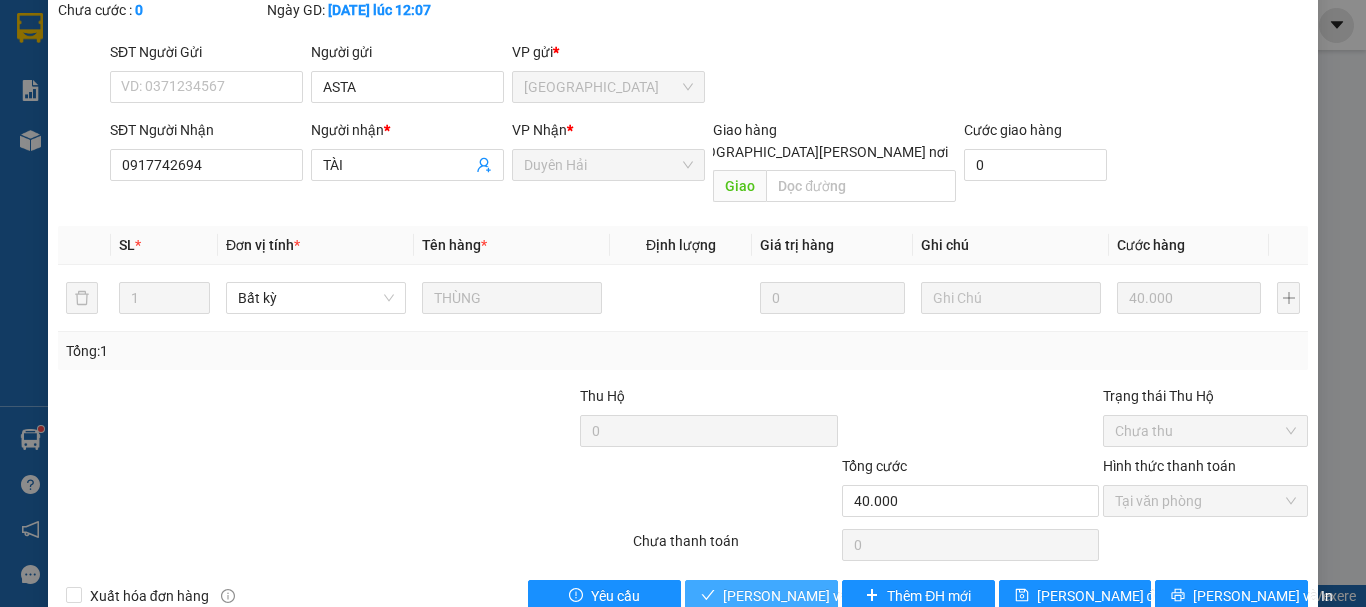click on "[PERSON_NAME] và Giao hàng" at bounding box center [858, 596] 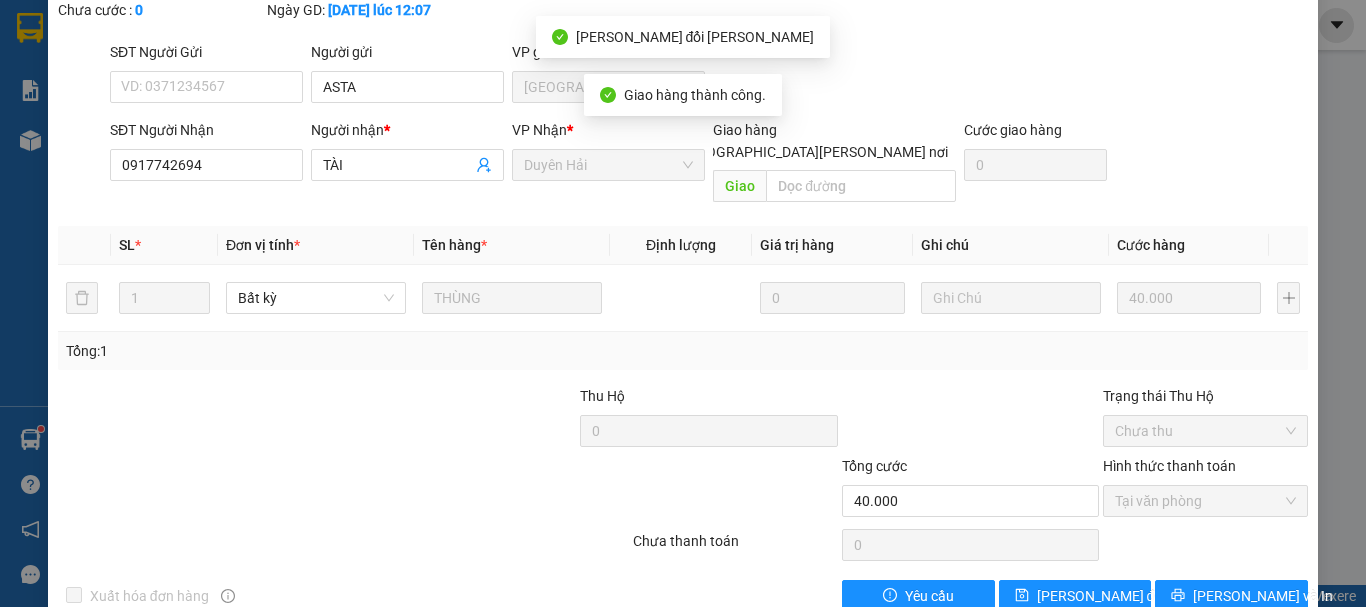 scroll, scrollTop: 0, scrollLeft: 0, axis: both 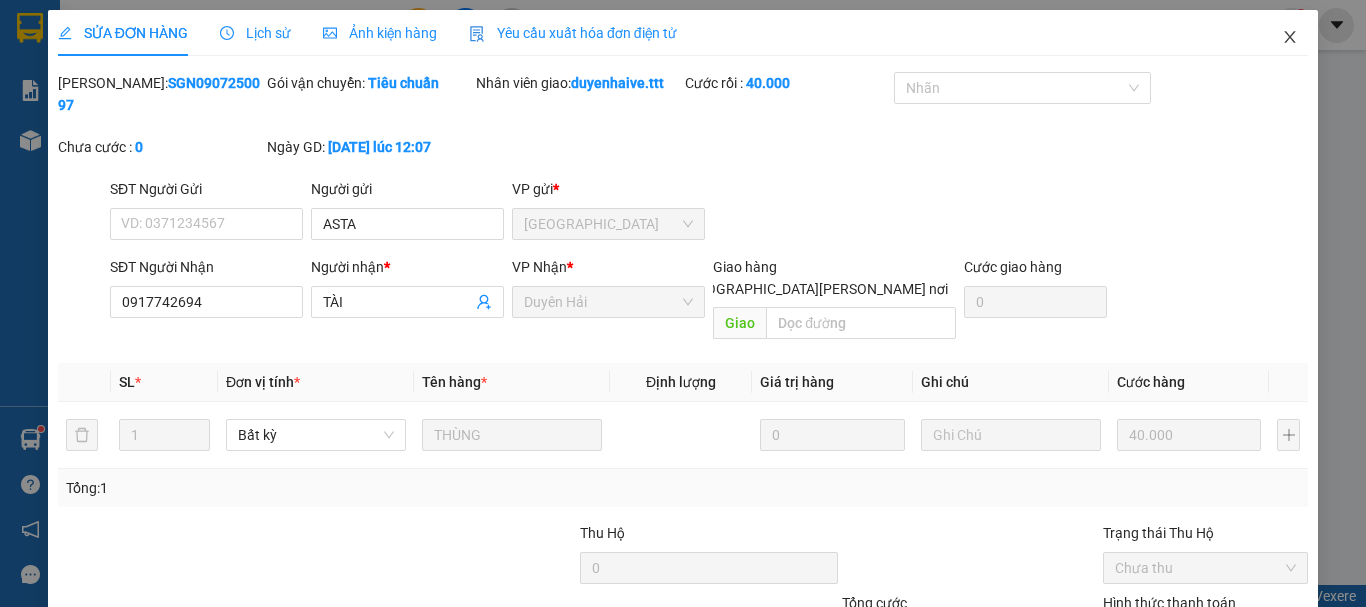 click 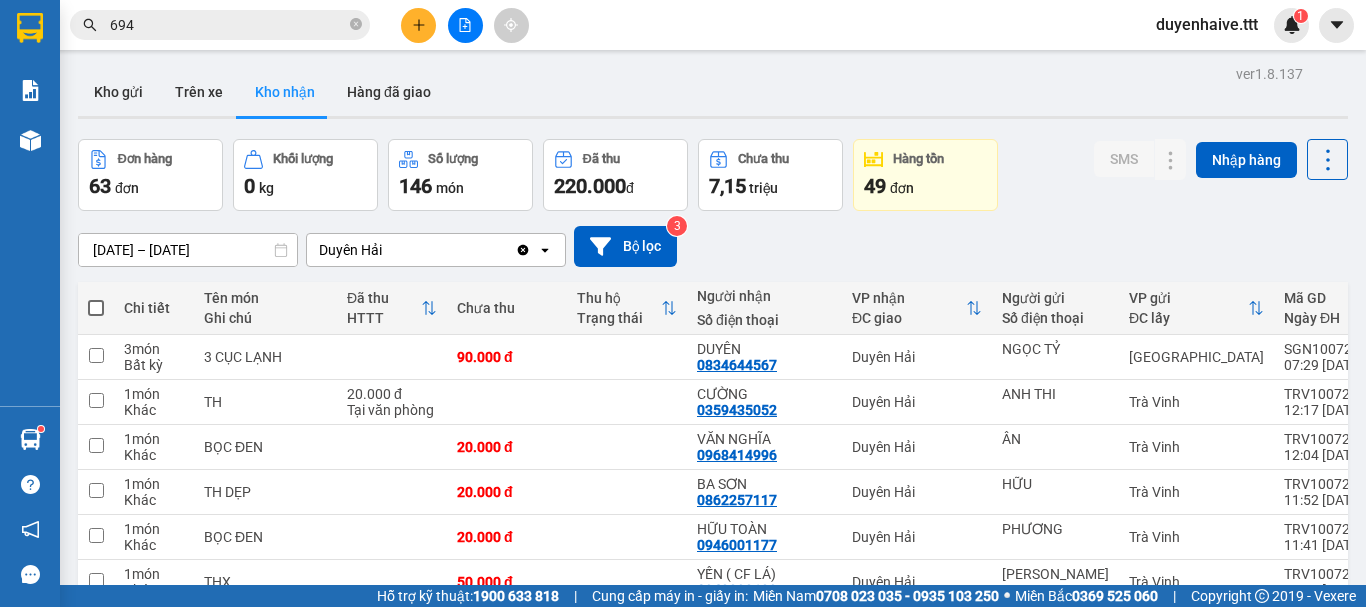 click on "Kho gửi Trên xe Kho nhận Hàng đã giao" at bounding box center (713, 94) 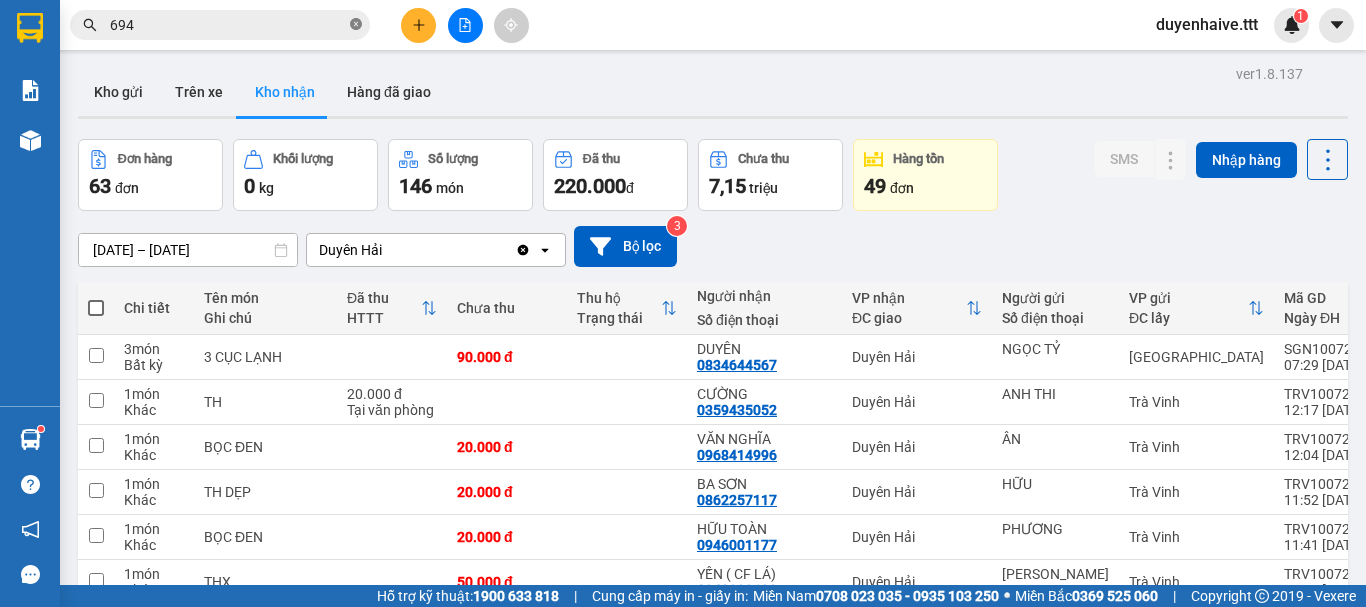 drag, startPoint x: 354, startPoint y: 19, endPoint x: 547, endPoint y: 27, distance: 193.16573 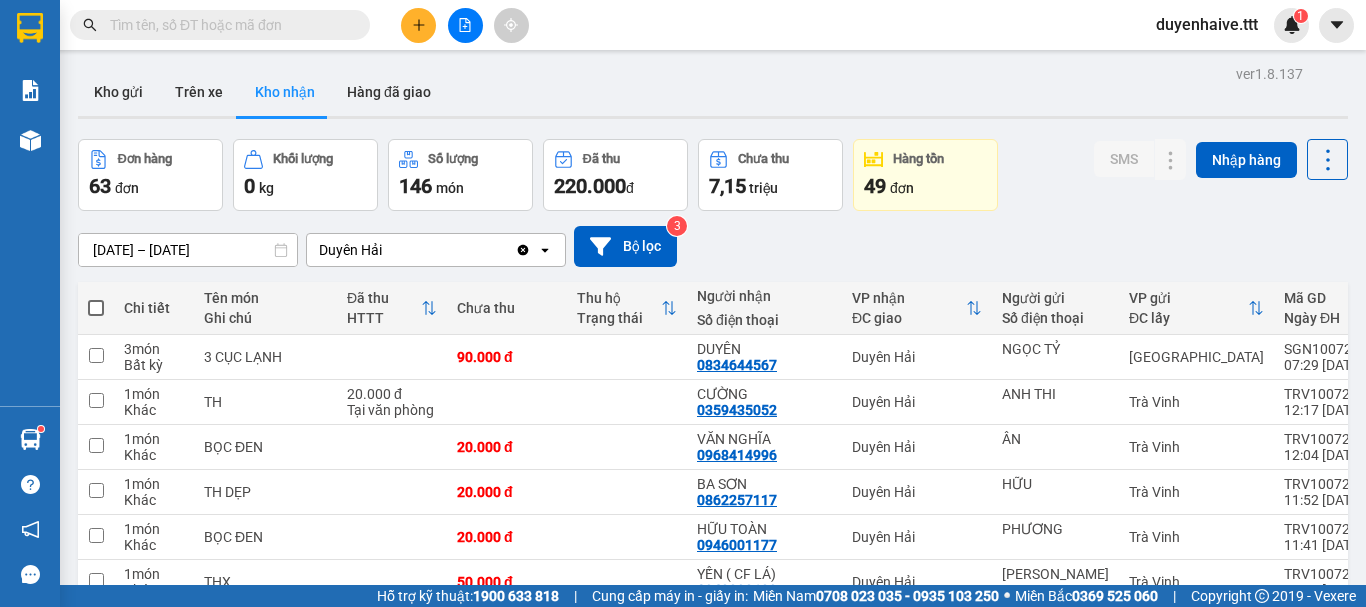 click at bounding box center [228, 25] 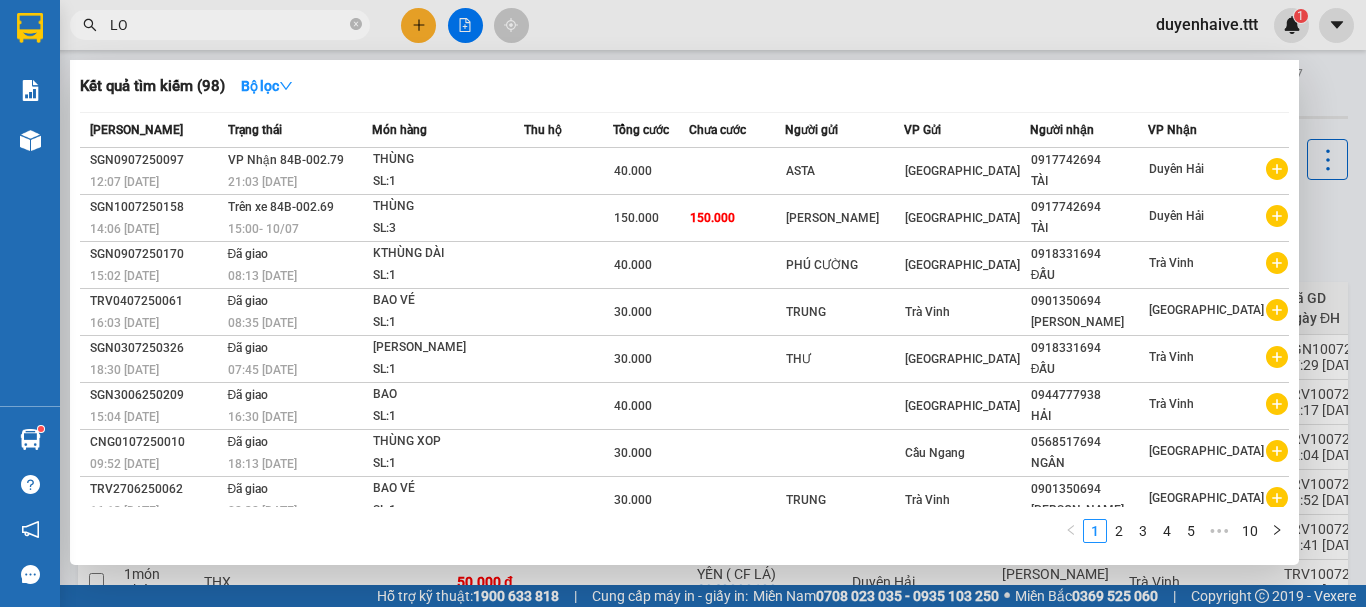 type on "LOC" 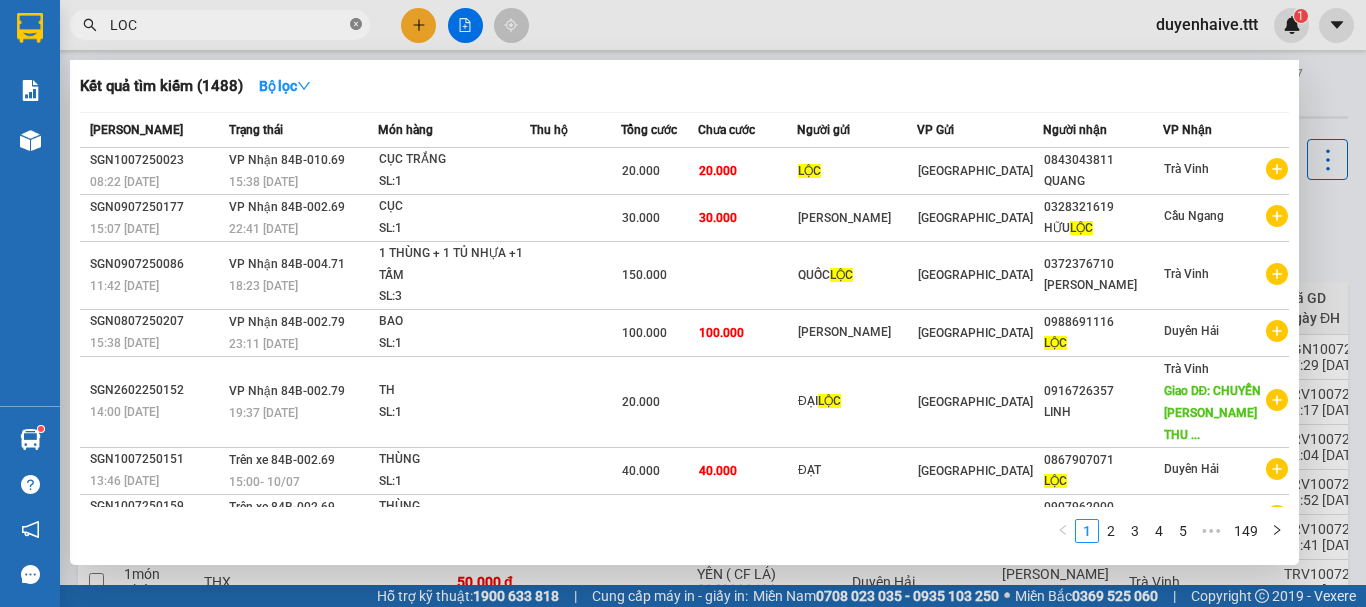 click 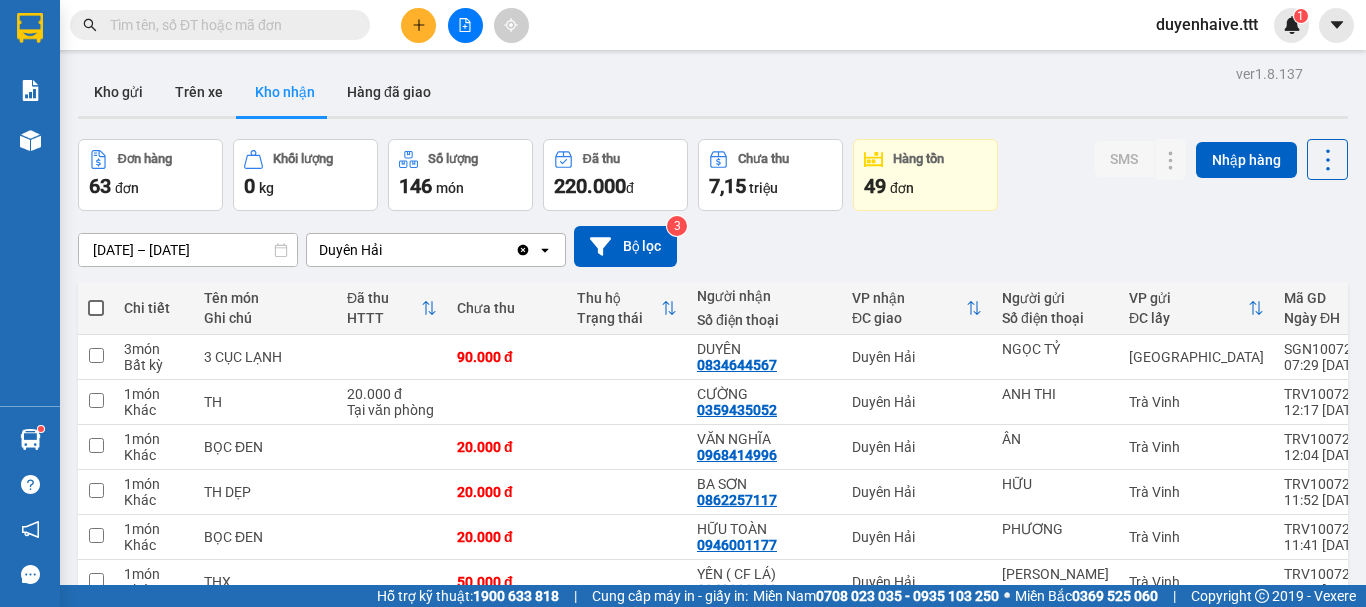 click at bounding box center (228, 25) 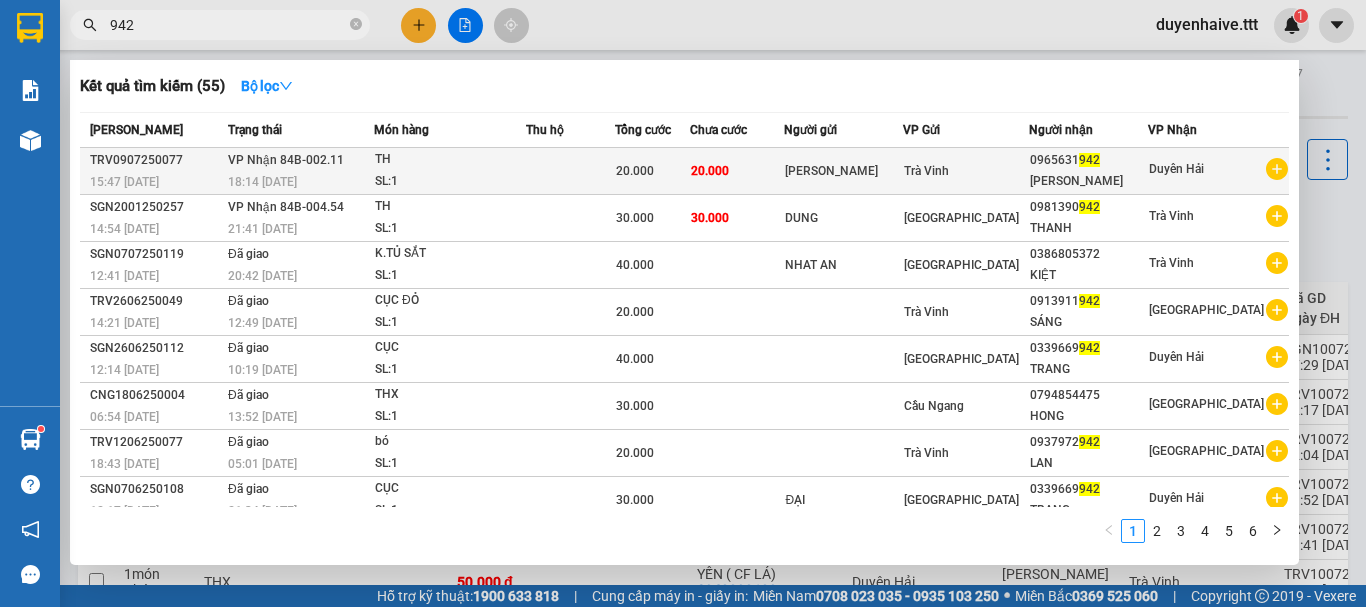 type on "942" 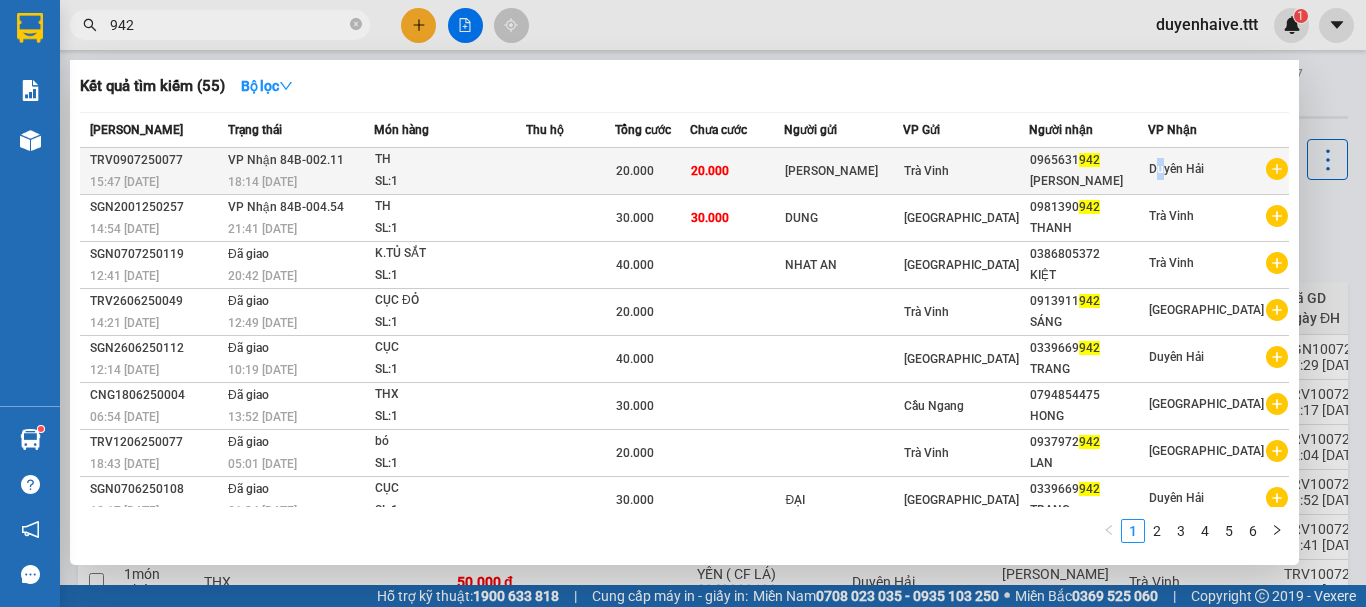 drag, startPoint x: 1182, startPoint y: 173, endPoint x: 1167, endPoint y: 173, distance: 15 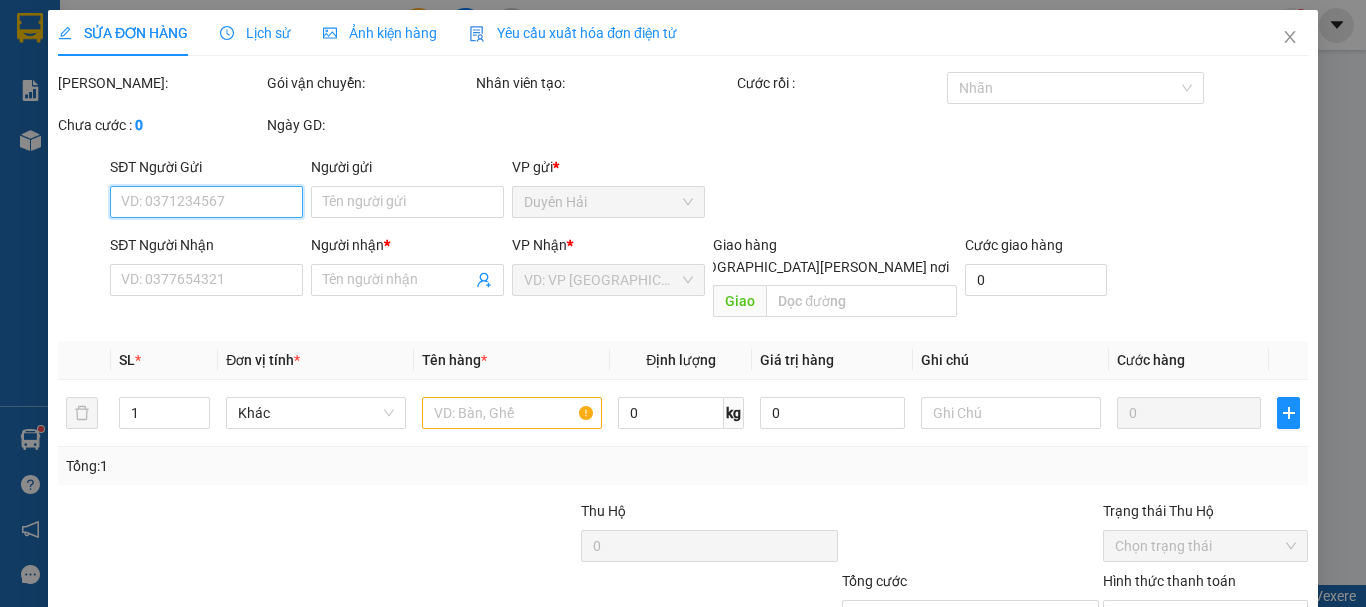 type on "[PERSON_NAME]" 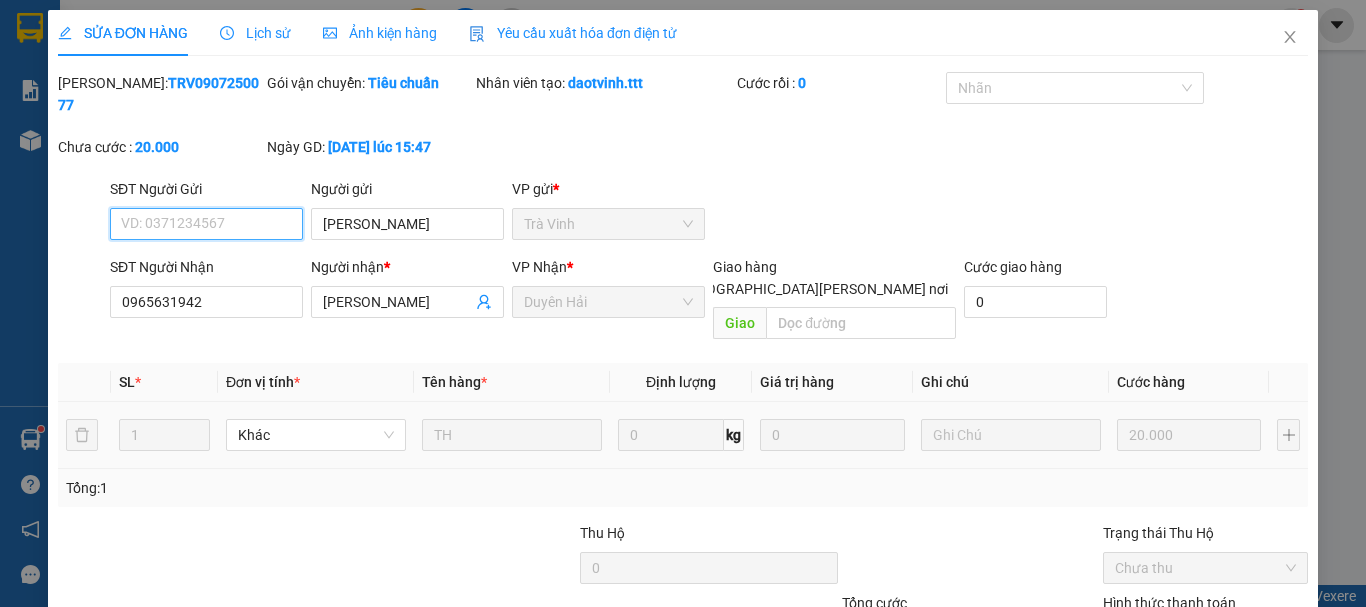 scroll, scrollTop: 137, scrollLeft: 0, axis: vertical 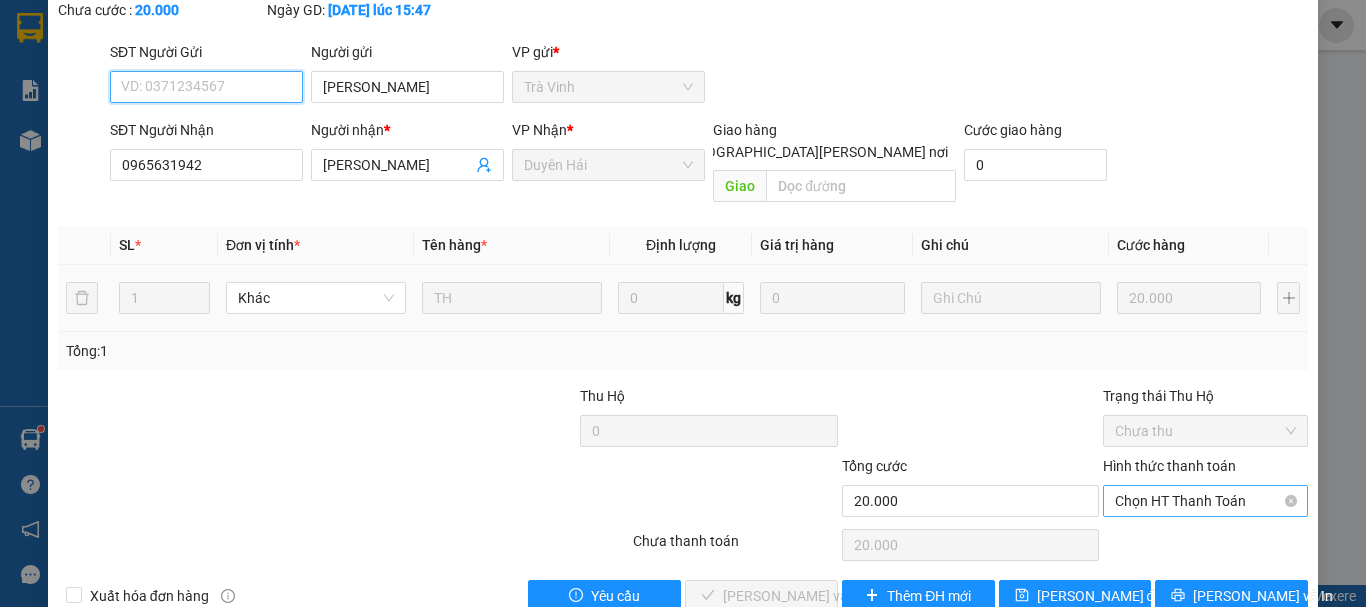 click on "Chọn HT Thanh Toán" at bounding box center [1205, 501] 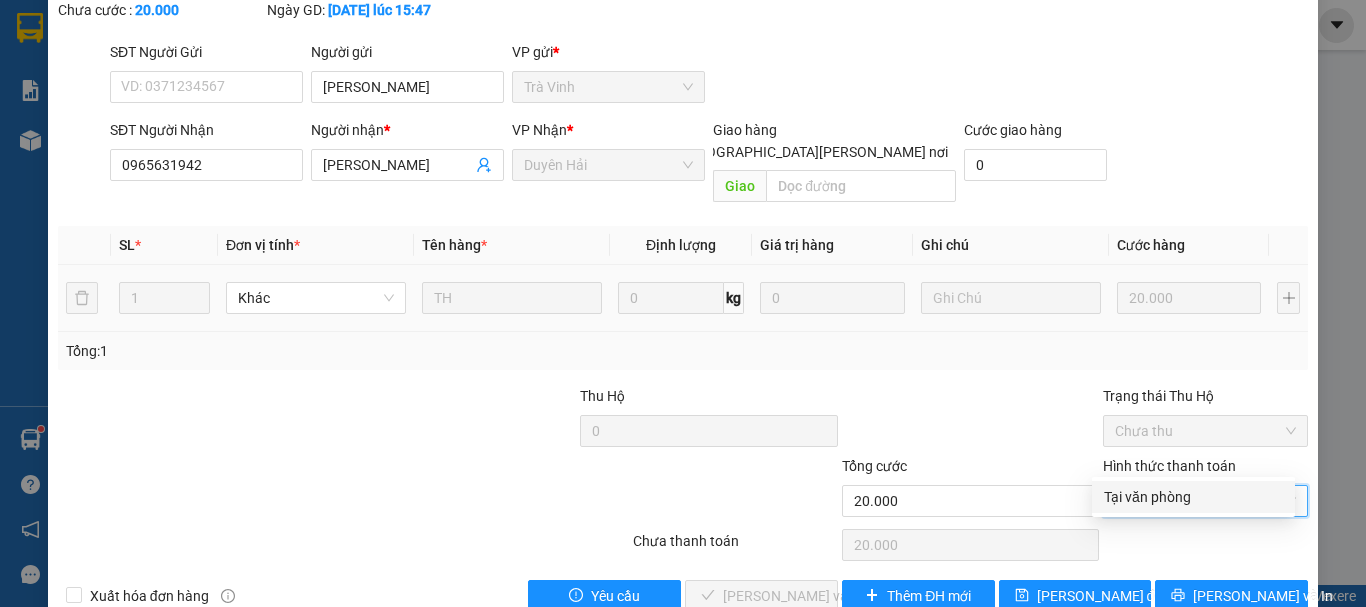 click on "Tại văn phòng" at bounding box center [1193, 497] 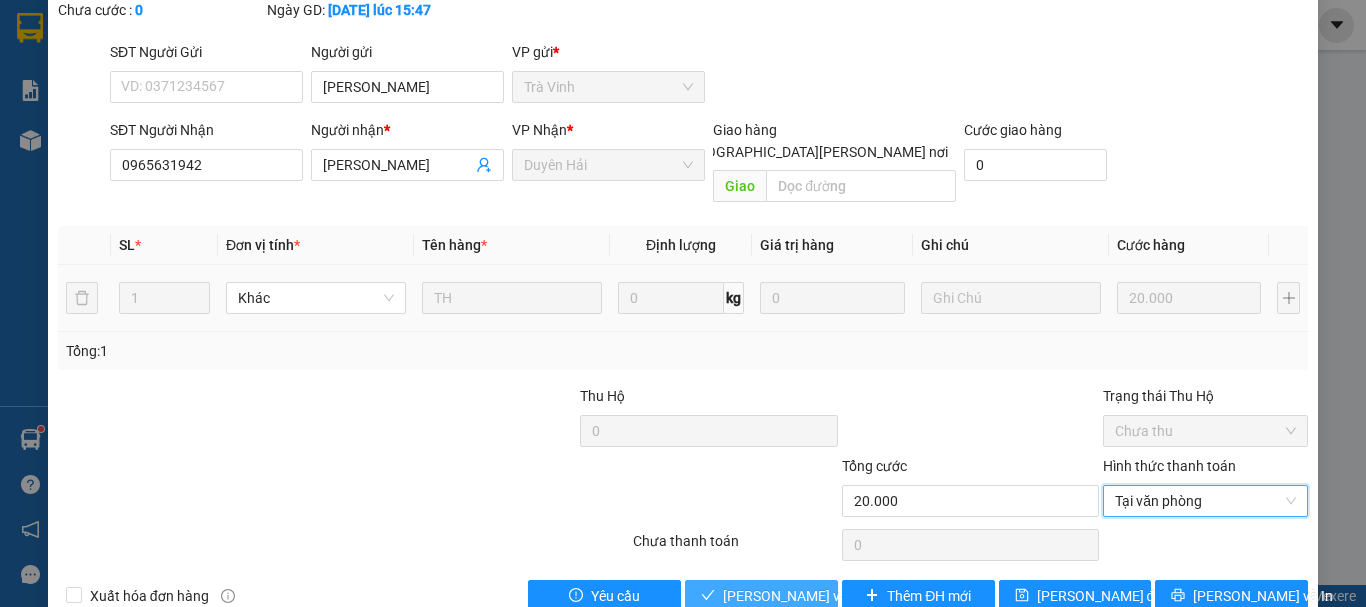 click on "[PERSON_NAME] và Giao hàng" at bounding box center [858, 596] 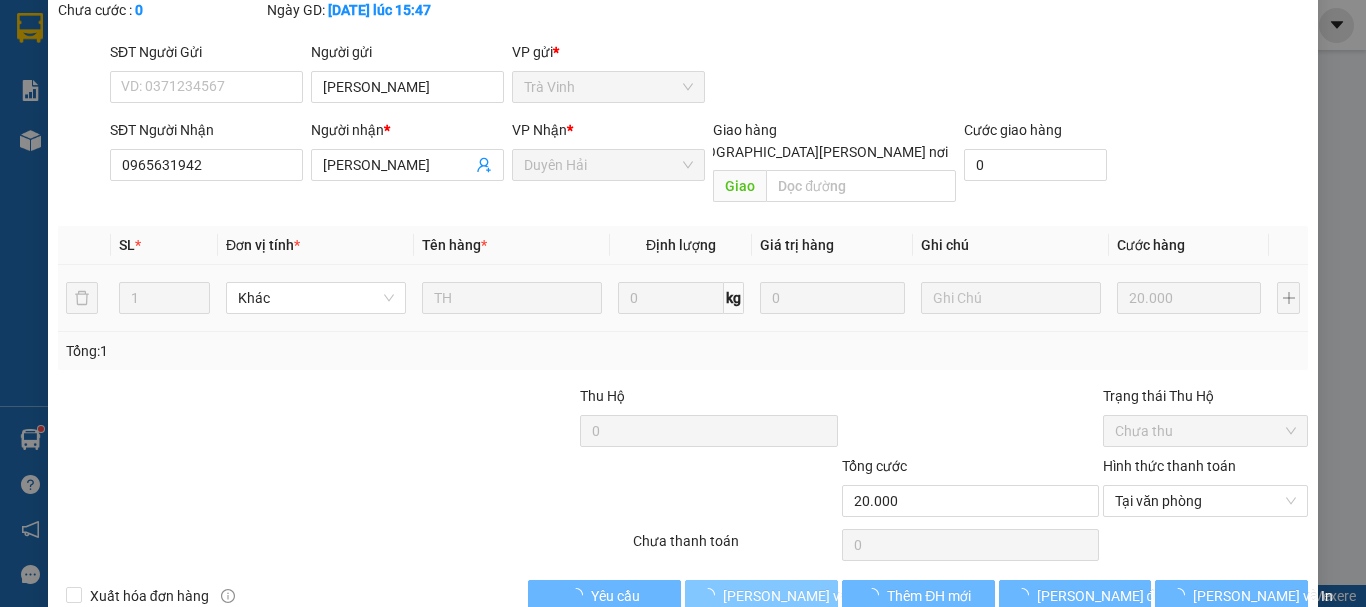 scroll, scrollTop: 0, scrollLeft: 0, axis: both 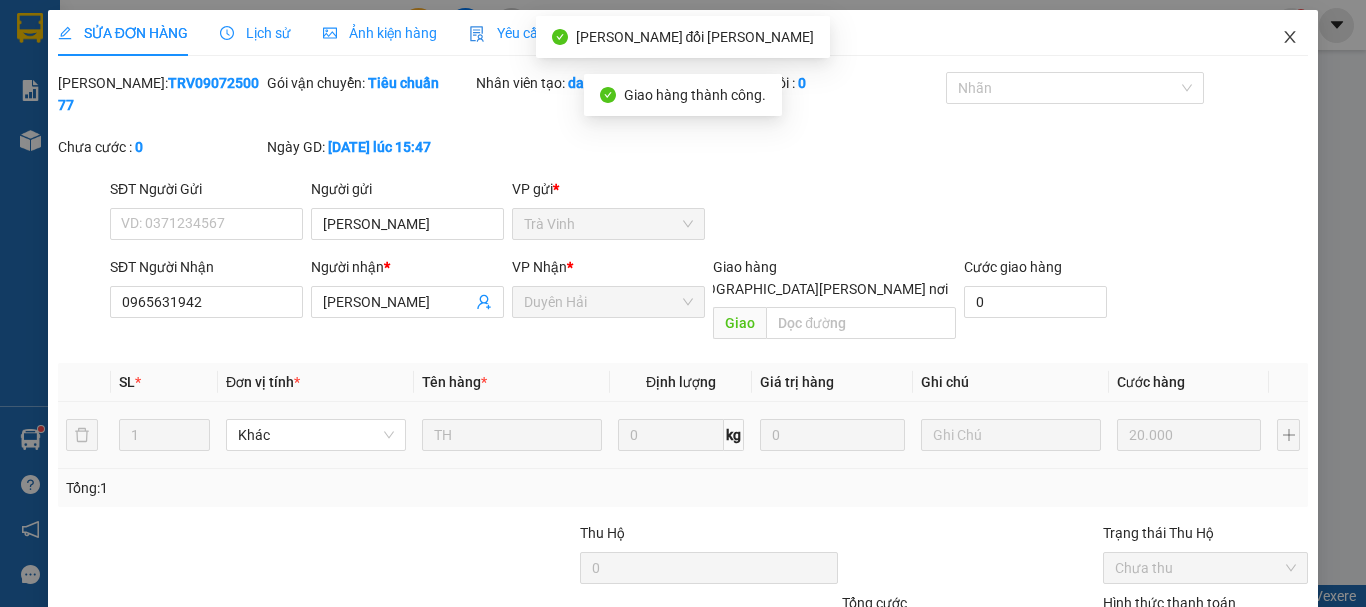 click 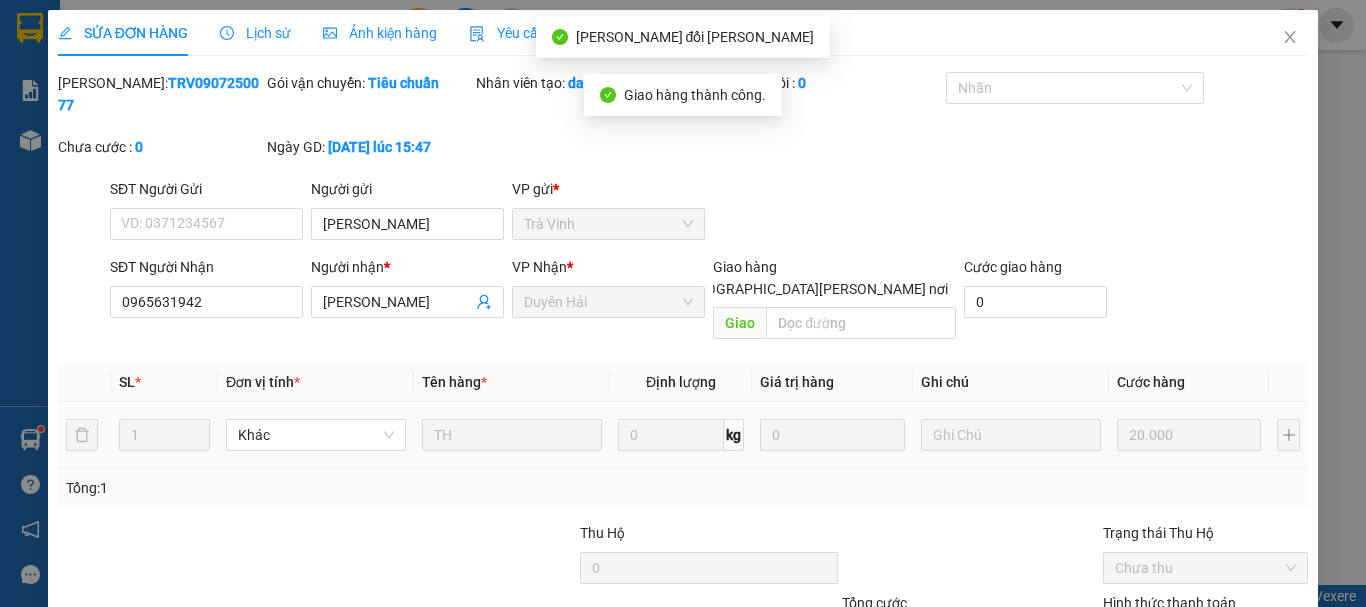click on "duyenhaive.ttt 1" at bounding box center [1224, 25] 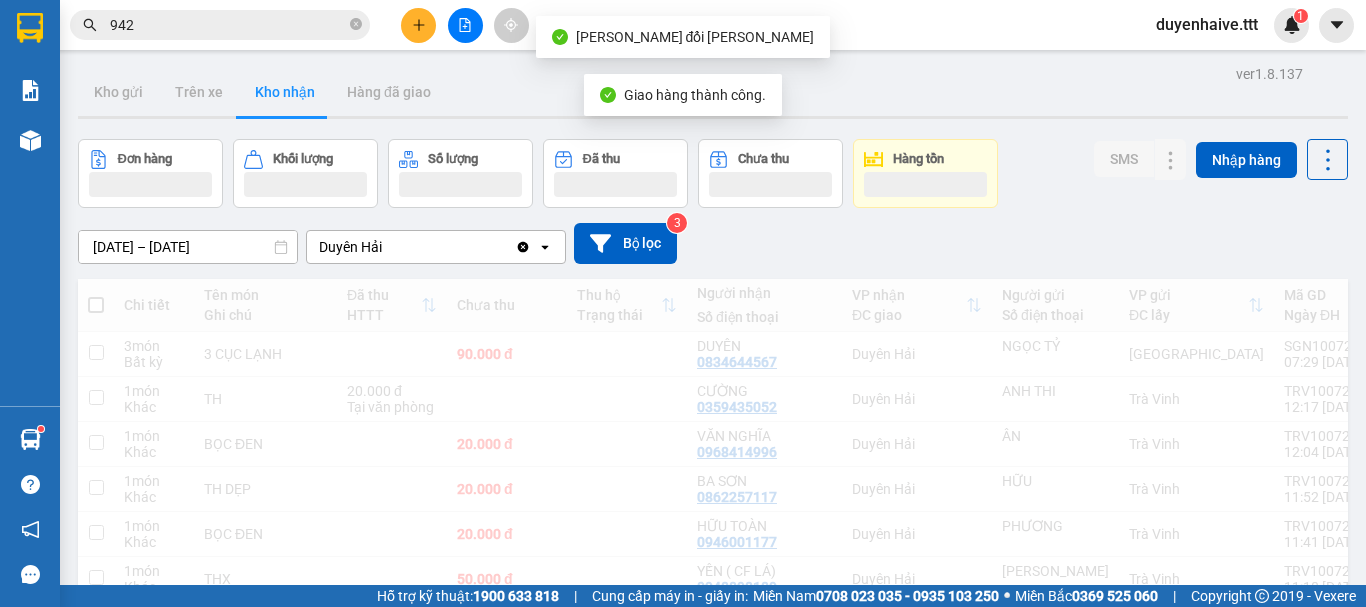 click 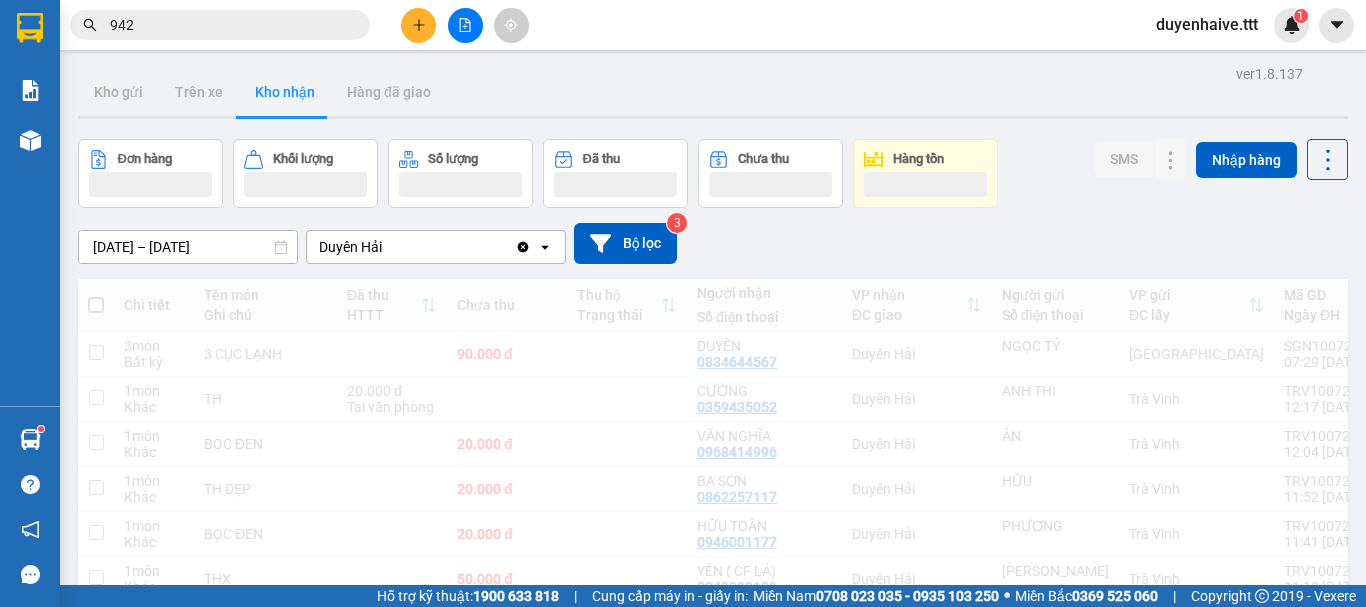 click at bounding box center (356, 25) 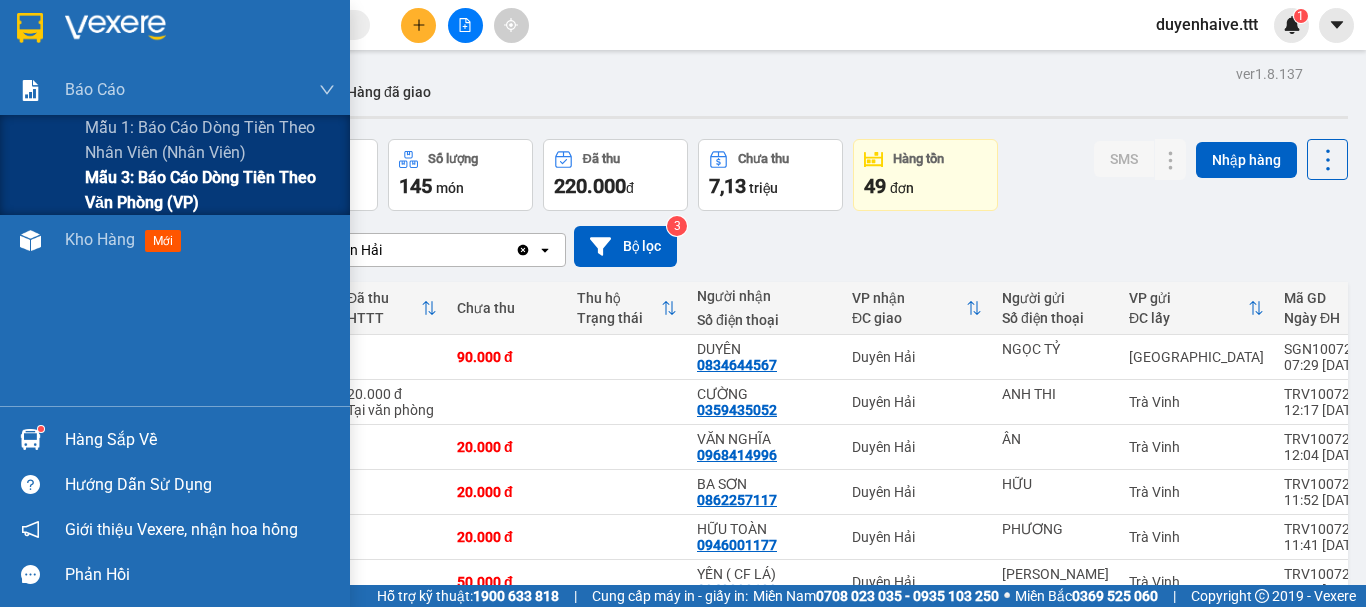 click on "Mẫu 3: Báo cáo dòng tiền theo văn phòng (VP)" at bounding box center [210, 190] 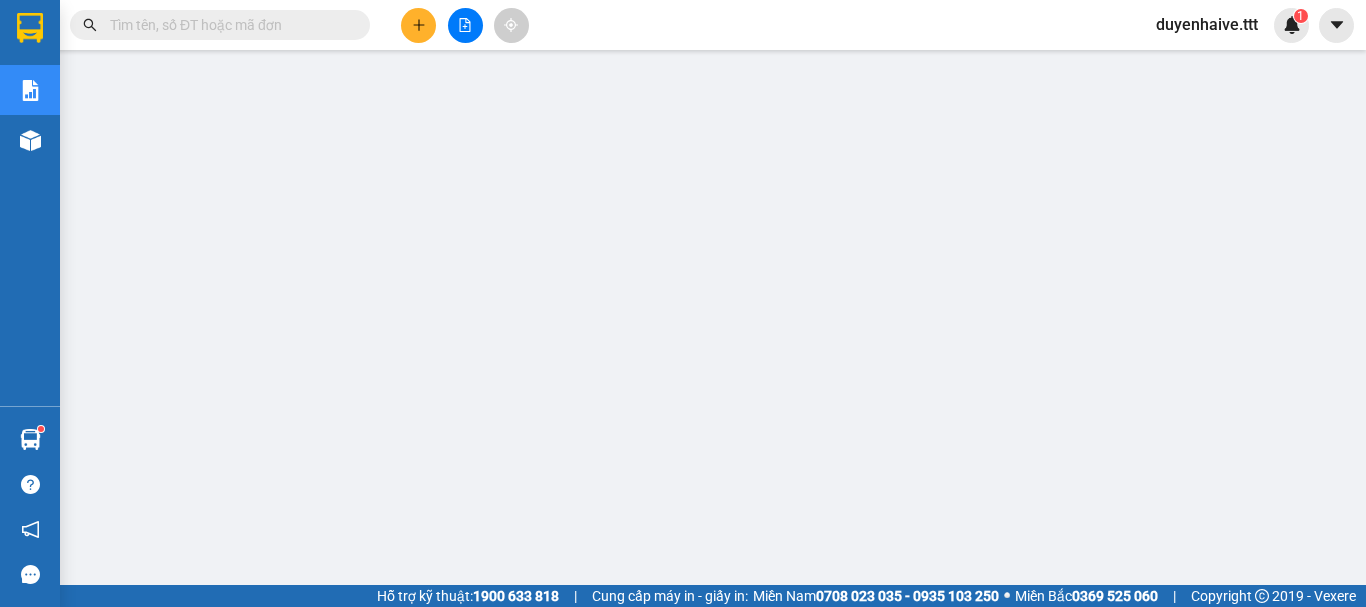 scroll, scrollTop: 0, scrollLeft: 0, axis: both 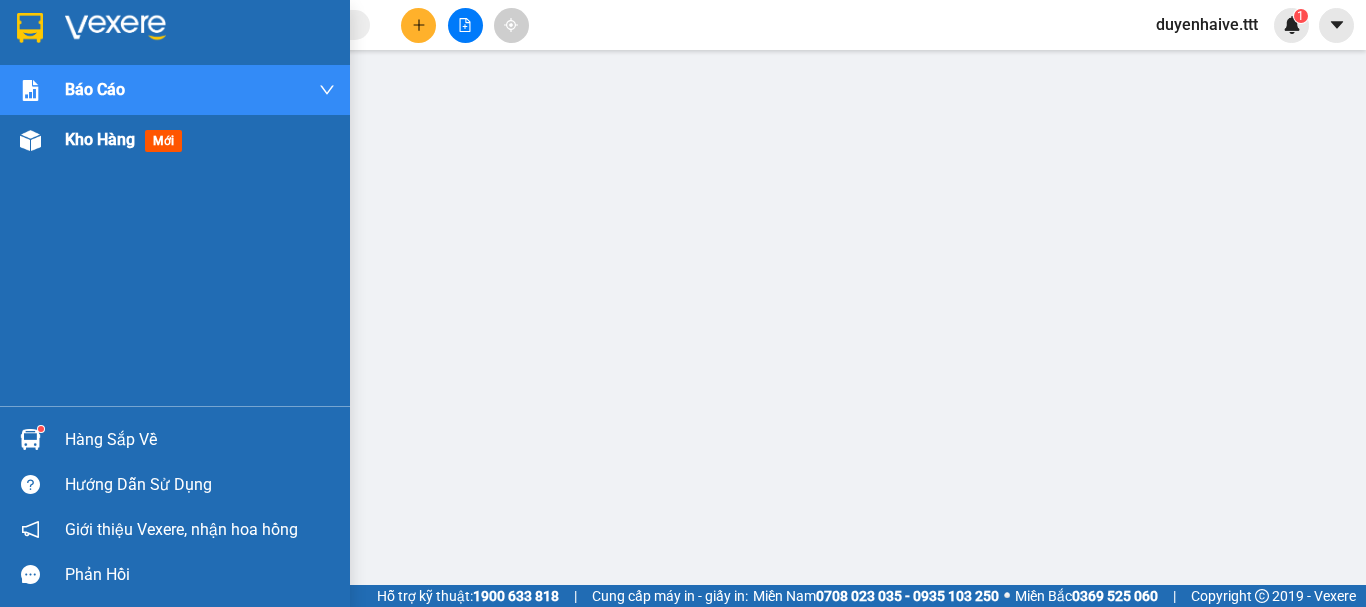 click on "Kho hàng" at bounding box center (100, 139) 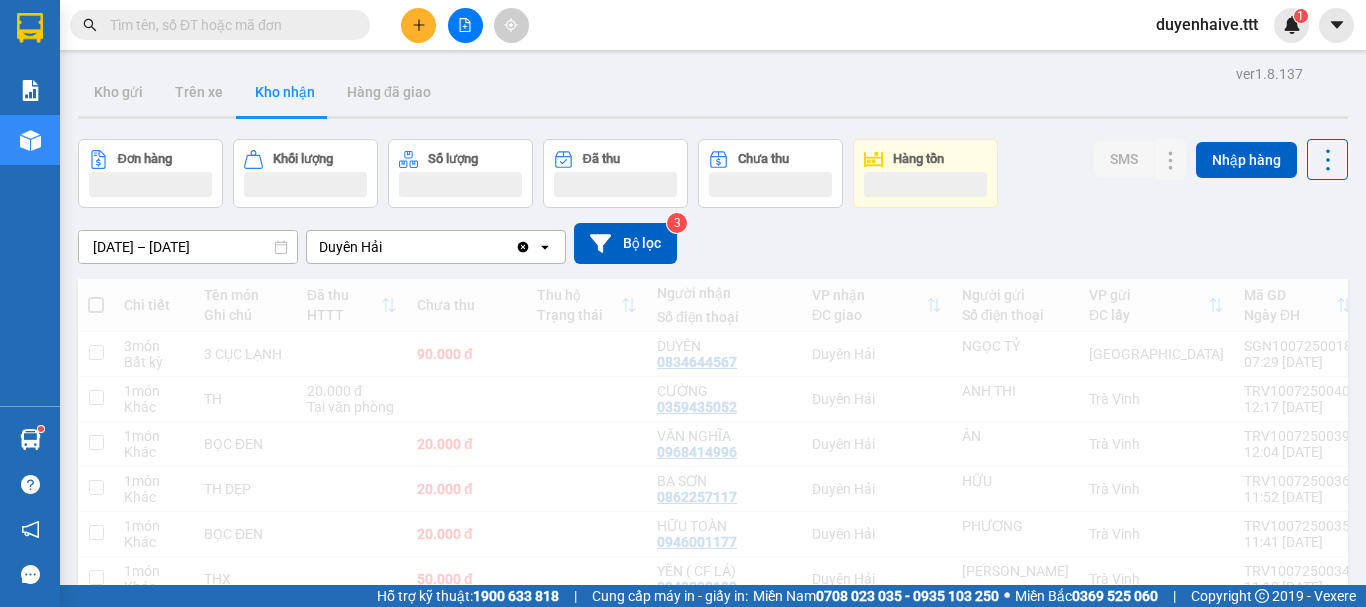 click on "Kết quả tìm kiếm ( 55 )  Bộ lọc  Mã ĐH Trạng thái Món hàng Thu hộ Tổng cước Chưa cước Người gửi VP Gửi Người nhận VP Nhận TRV0907250077 15:47 - 09/07 VP Nhận   84B-002.11 18:14 - 09/07 TH SL:  1 20.000 20.000 KHÁNH HỒNG Trà Vinh 0965631942 PHÚC KHANG Duyên Hải SGN2001250257 14:54 - 20/01 VP Nhận   84B-004.54 21:41 - 20/01 TH SL:  1 30.000 30.000 DUNG Sài Gòn 0981390942 THANH Trà Vinh SGN0707250119 12:41 - 07/07 Đã giao   20:42 - 07/07 K.TỦ SẮT SL:  1 40.000 NHAT AN Sài Gòn 0386805372 KIỆT Trà Vinh TRV2606250049 14:21 - 26/06 Đã giao   12:49 - 27/06 CỤC ĐỎ SL:  1 20.000 Trà Vinh 0913911942 SÁNG Sài Gòn SGN2606250112 12:14 - 26/06 Đã giao   10:19 - 27/06 CỤC SL:  1 40.000 Sài Gòn 0339669942 TRANG  Duyên Hải CNG1806250004 06:54 - 18/06 Đã giao   13:52 - 18/06 THX SL:  1 30.000 Cầu Ngang 0794854475 HONG Sài Gòn TRV1206250077 18:43 - 12/06 Đã giao   05:01 - 13/06 bó SL:  1 20.000 Trà Vinh 0937972942 LAN Sài Gòn   1" at bounding box center (683, 25) 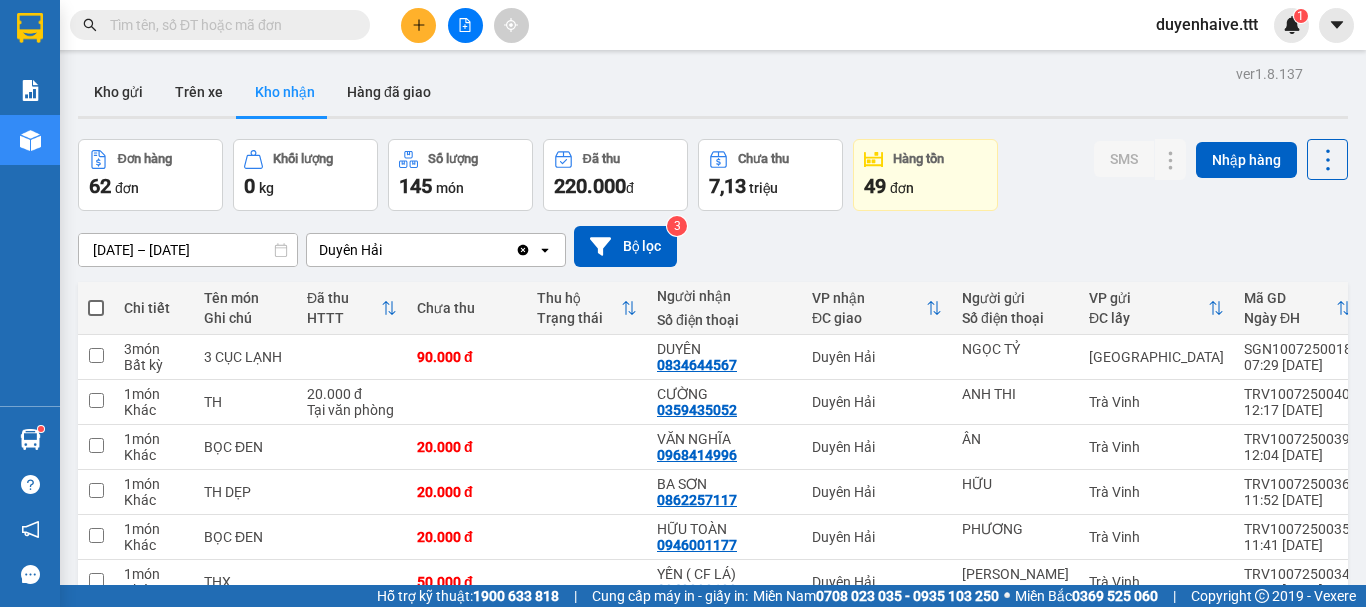 click on "Kho nhận" at bounding box center [285, 92] 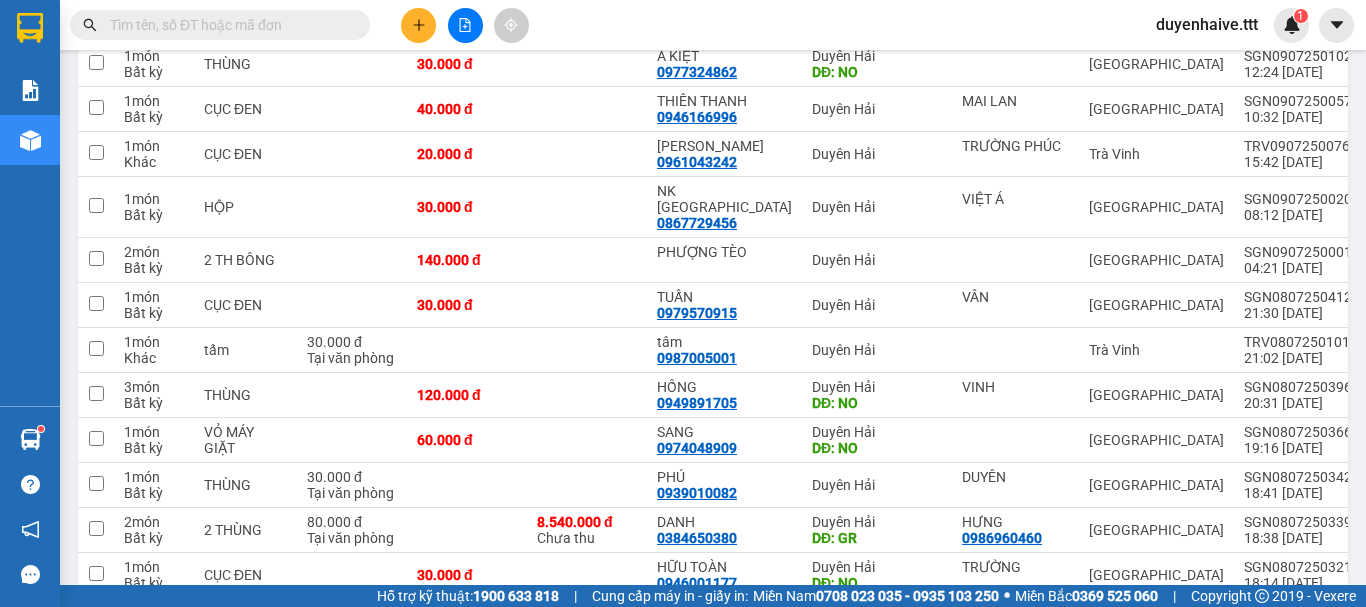 scroll, scrollTop: 1300, scrollLeft: 0, axis: vertical 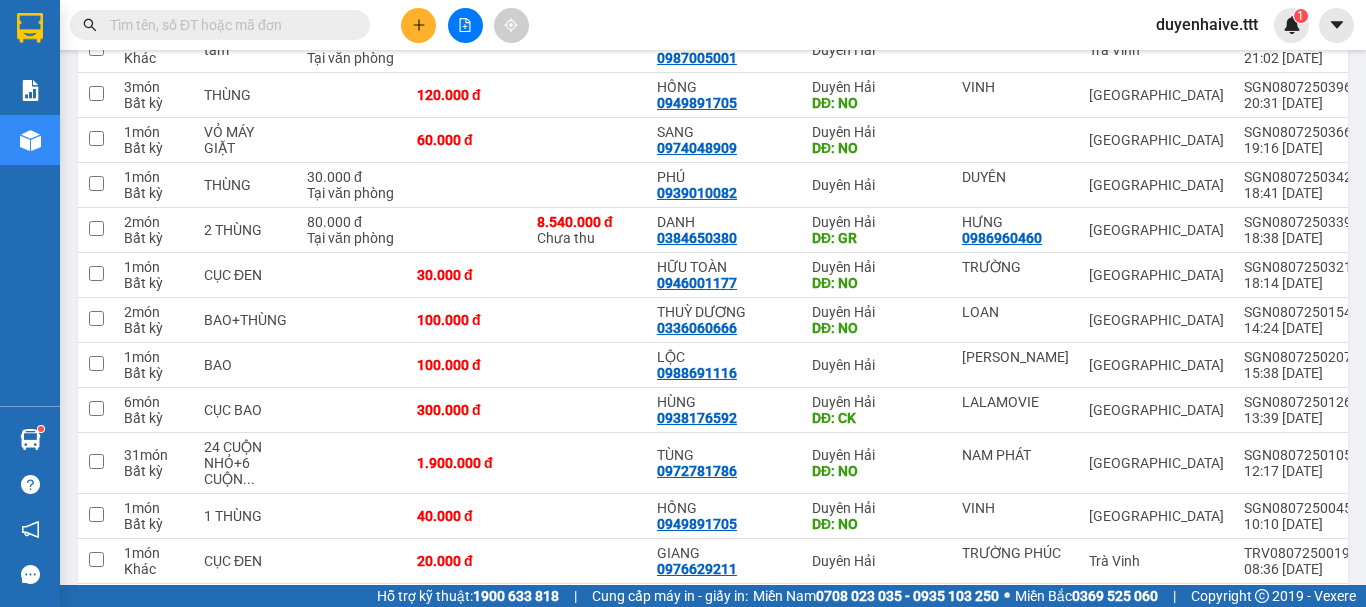 click at bounding box center (228, 25) 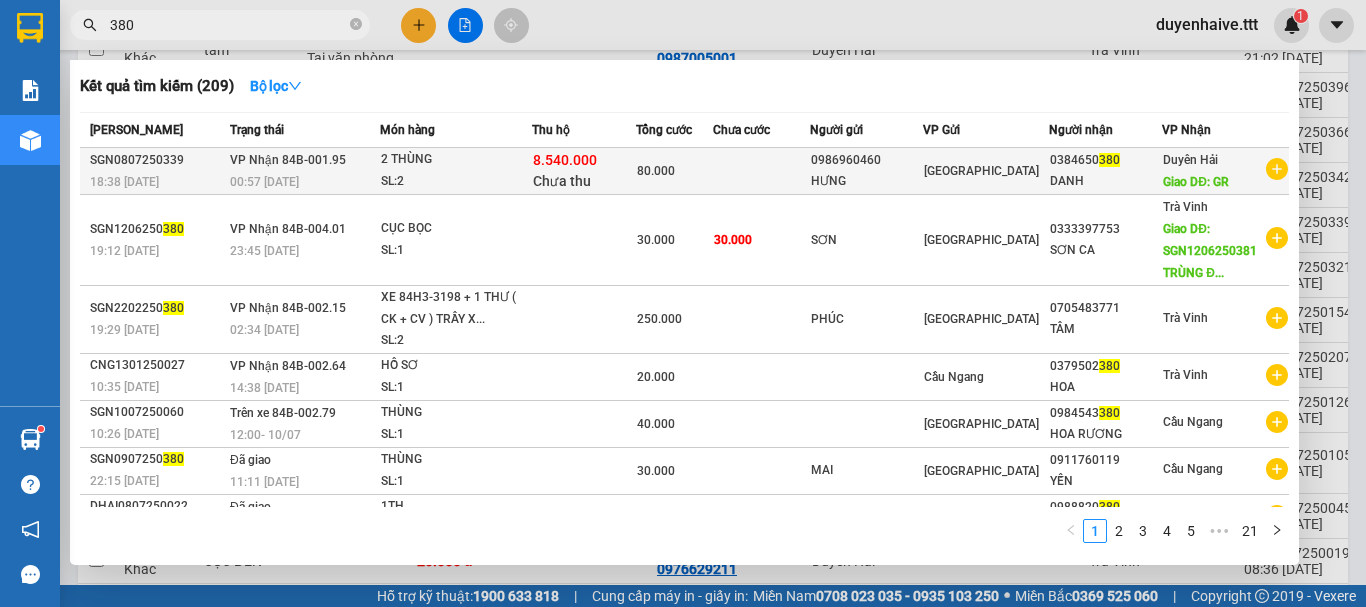 type on "380" 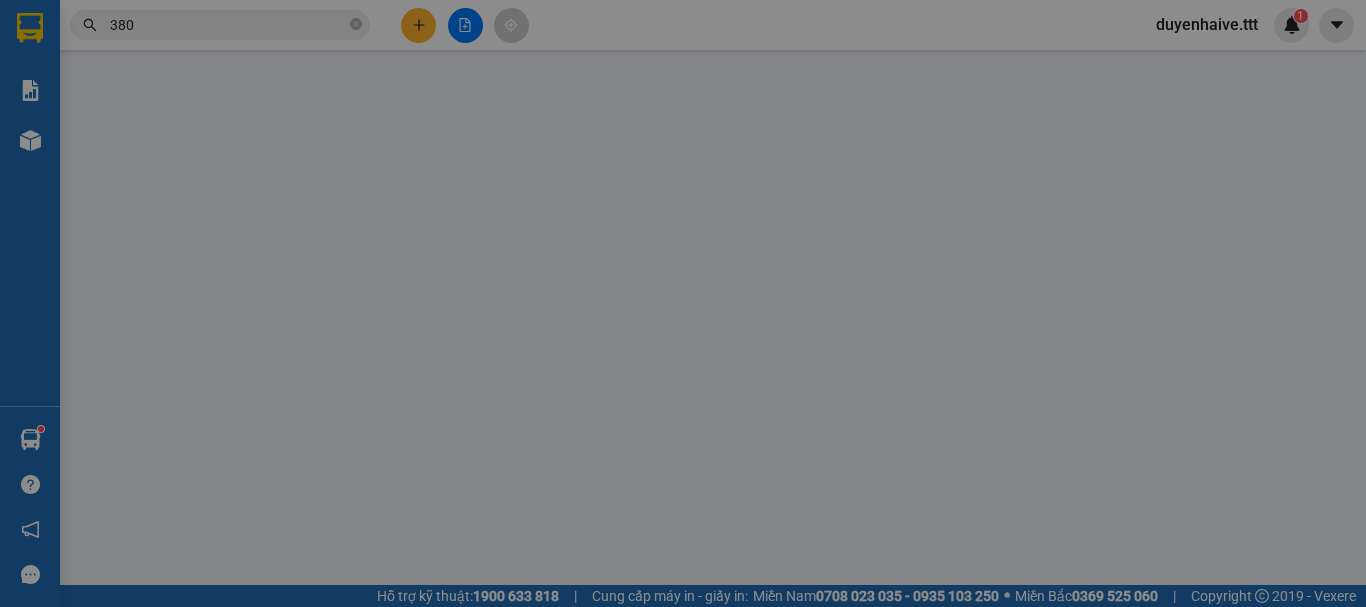 scroll, scrollTop: 0, scrollLeft: 0, axis: both 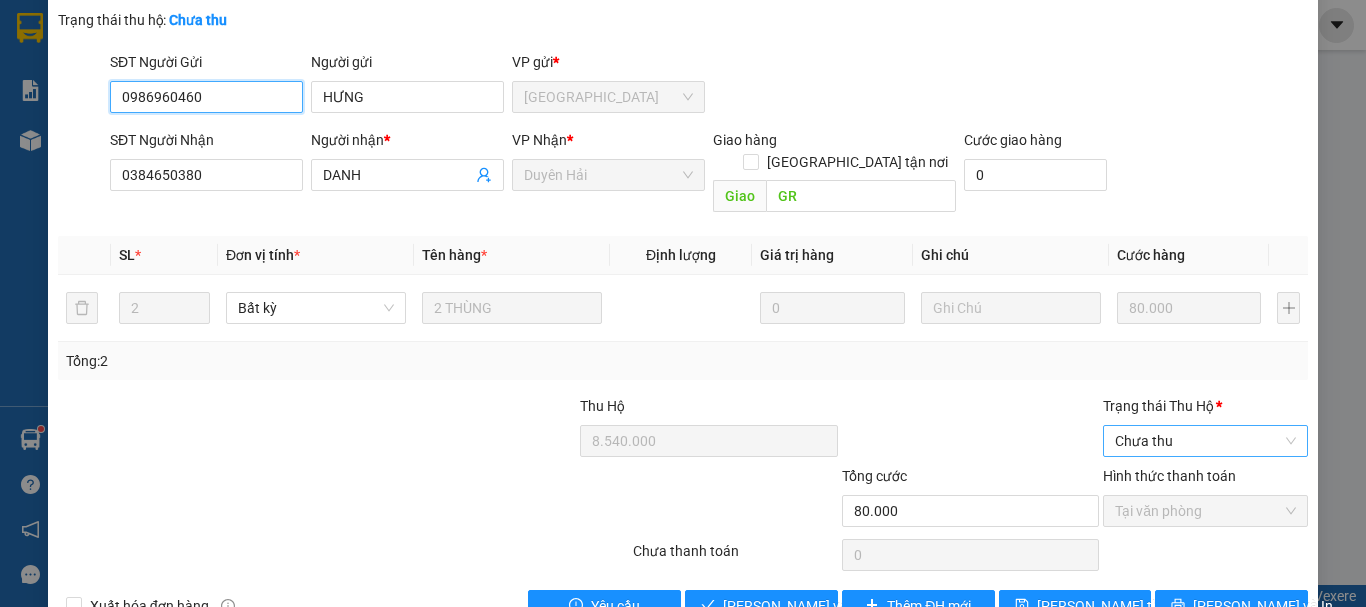 click on "Chưa thu" at bounding box center (1205, 441) 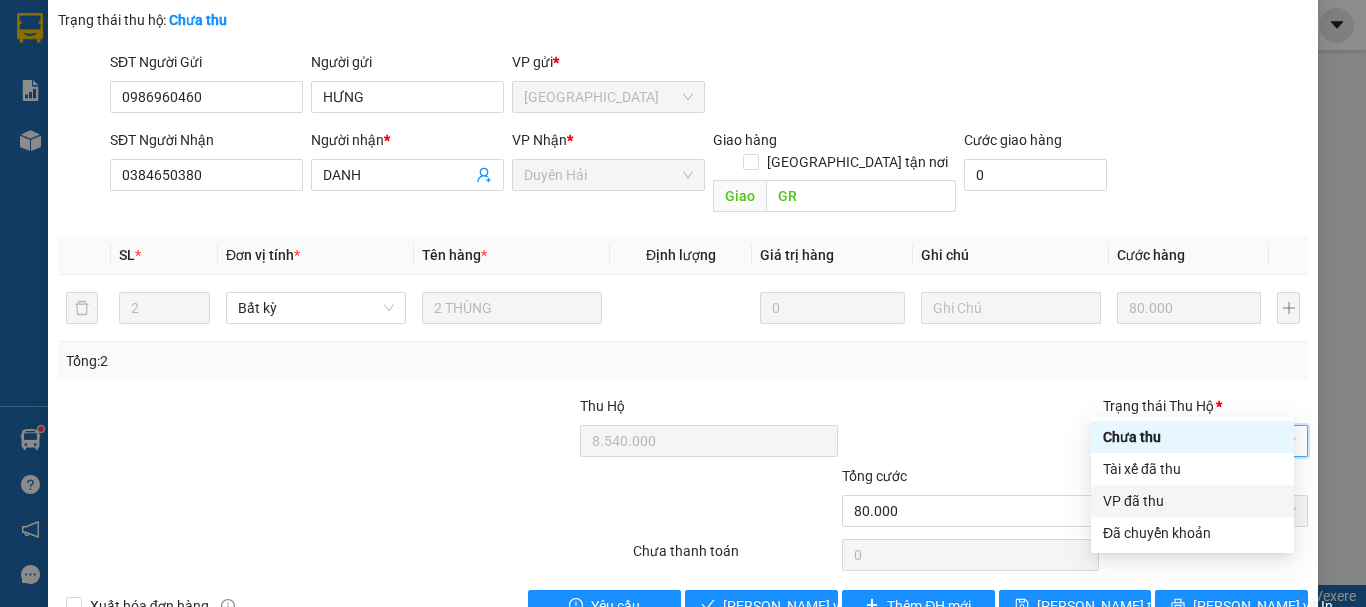 click on "VP đã thu" at bounding box center (1192, 501) 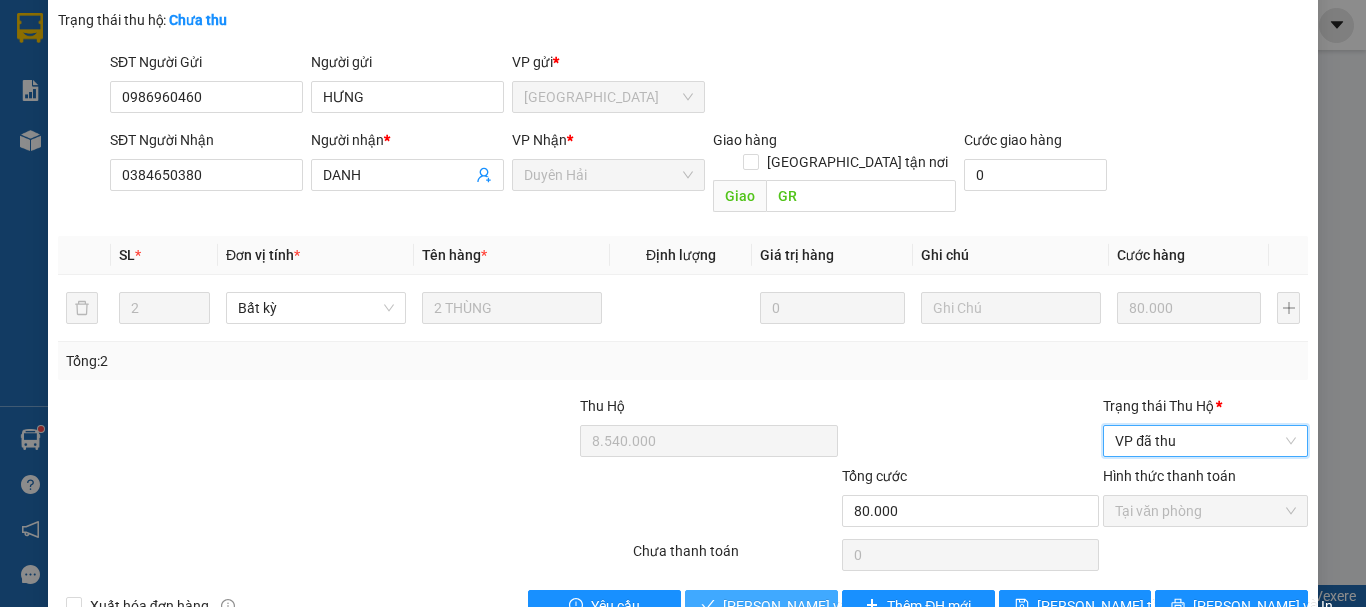 click on "[PERSON_NAME] và Giao hàng" at bounding box center (819, 606) 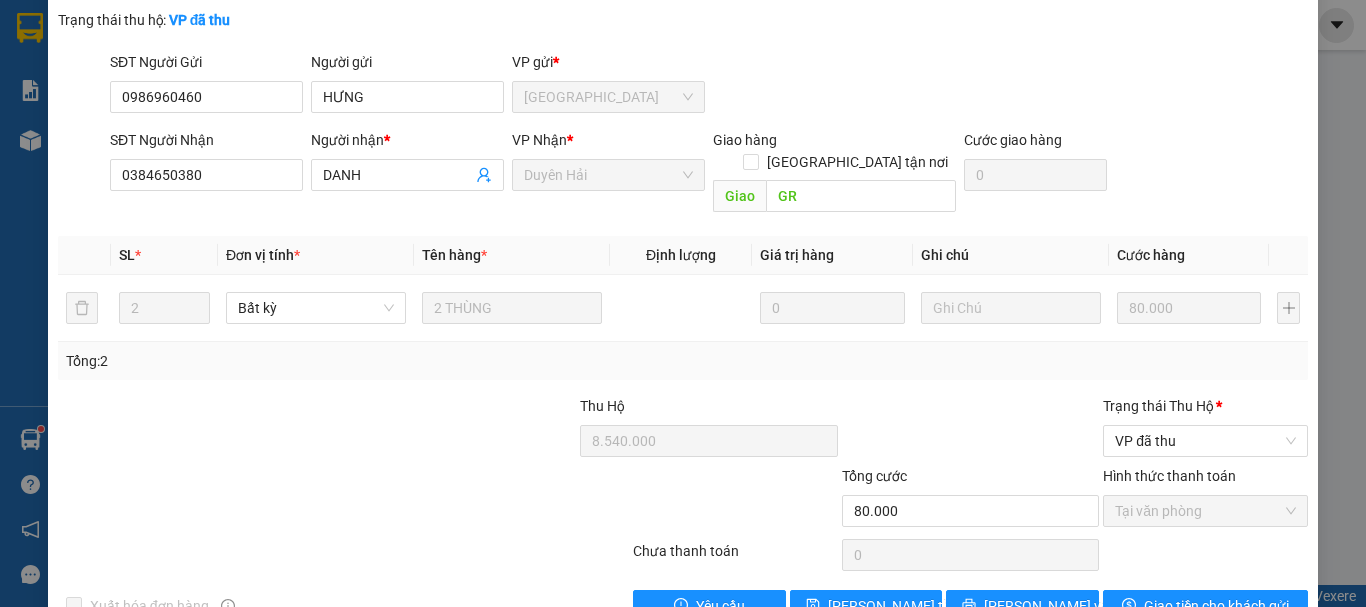 scroll, scrollTop: 0, scrollLeft: 0, axis: both 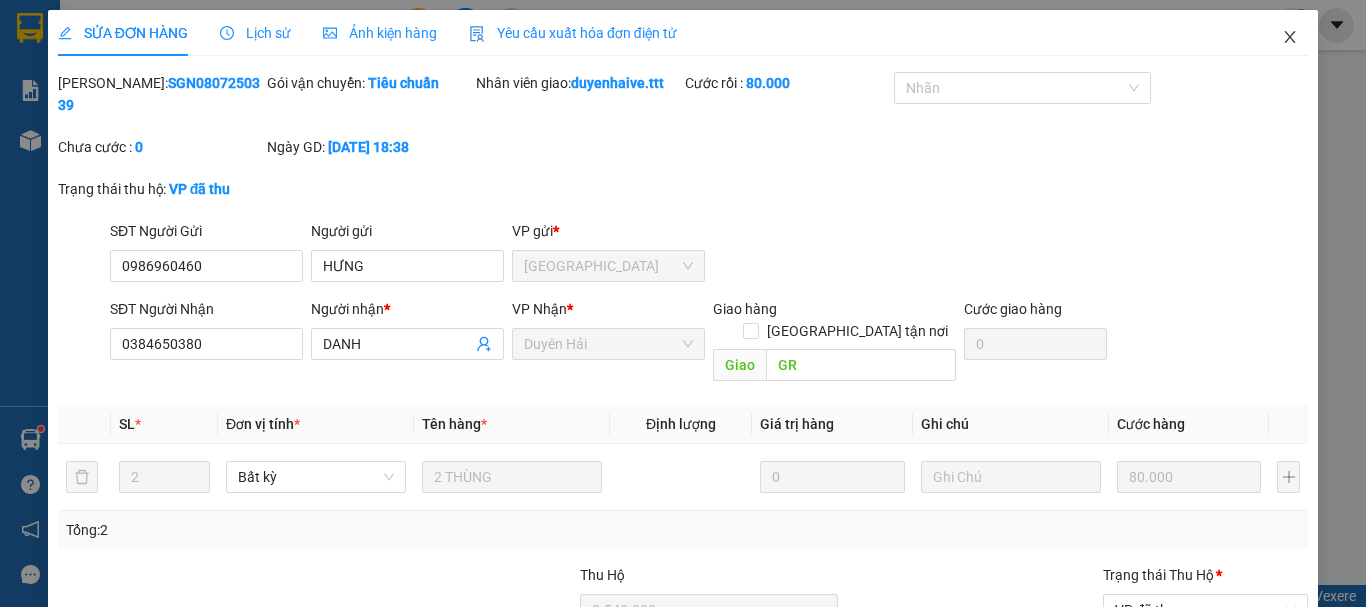 click at bounding box center (1290, 38) 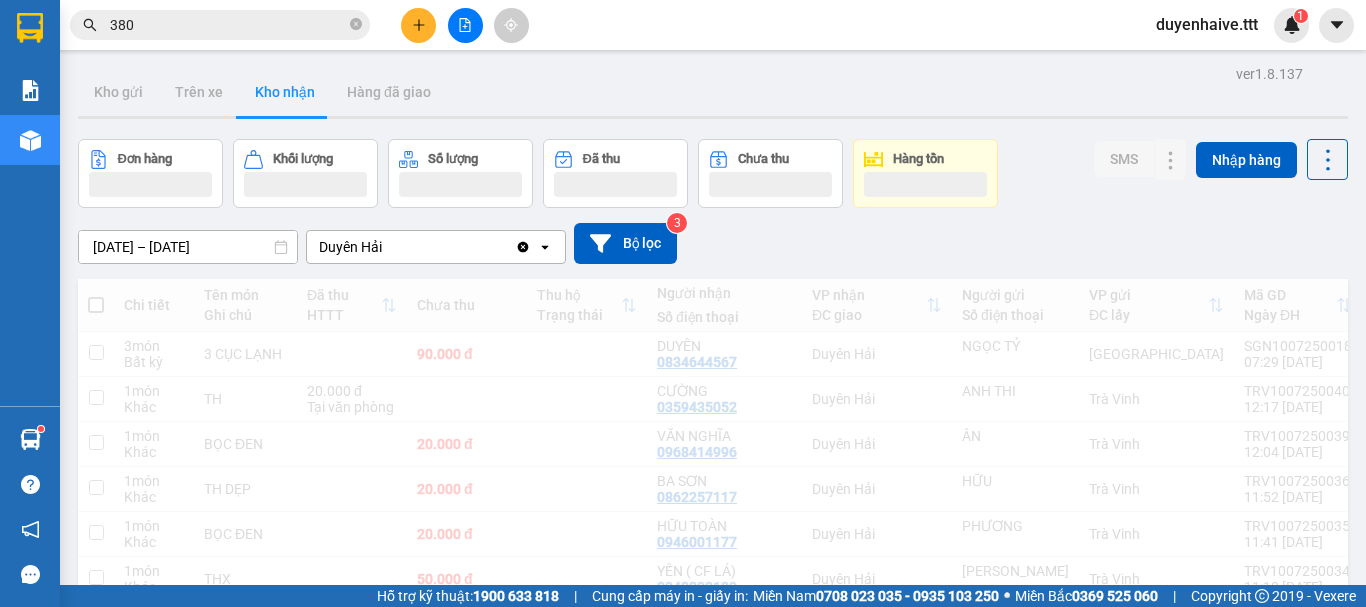 click 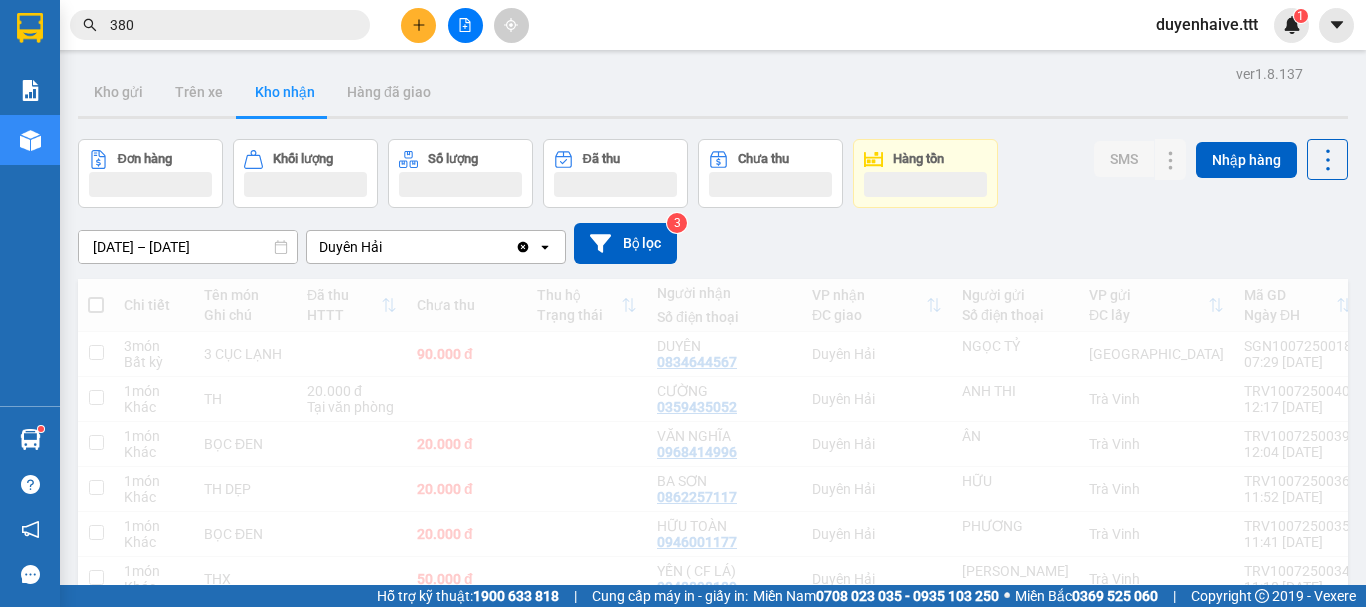 type 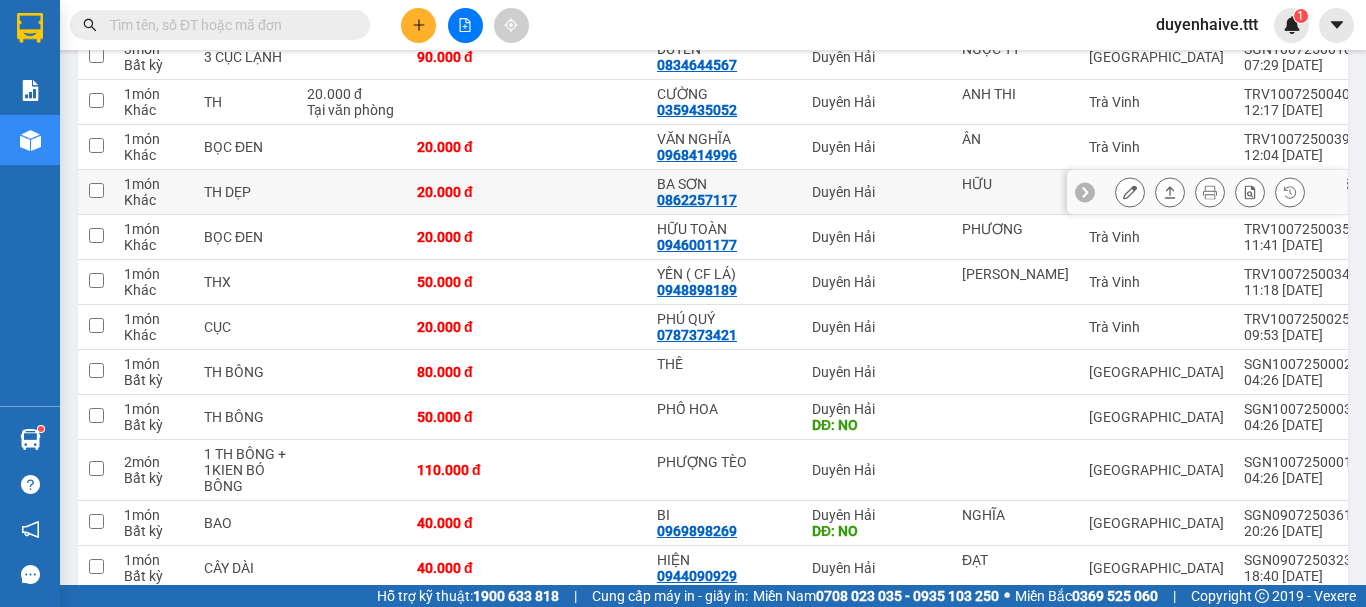 scroll, scrollTop: 0, scrollLeft: 0, axis: both 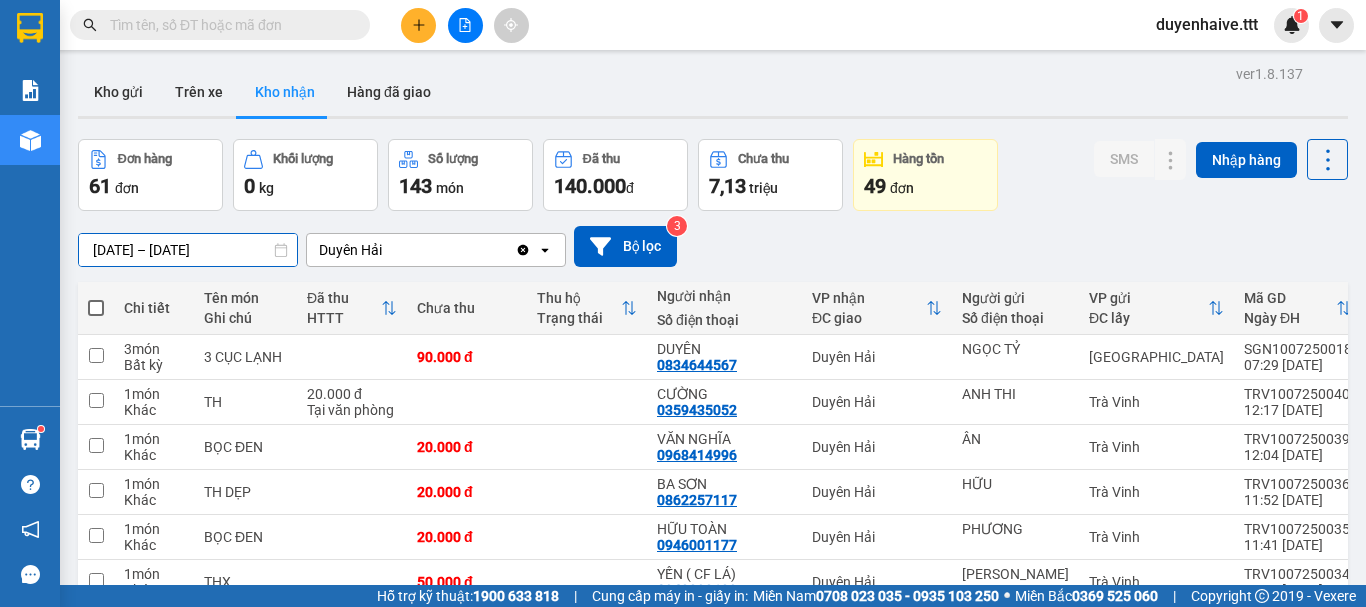 click on "ver  1.8.137 Kho gửi Trên xe Kho nhận Hàng đã giao Đơn hàng 61 đơn Khối lượng 0 kg Số lượng 143 món Đã thu 140.000  đ Chưa thu 7,13   triệu Hàng tồn 49 đơn SMS Nhập hàng 01/07/2025 – 10/07/2025 Press the down arrow key to interact with the calendar and select a date. Press the escape button to close the calendar. Selected date range is from 01/07/2025 to 10/07/2025. Duyên Hải Clear value open Bộ lọc 3 Chi tiết Tên món Ghi chú Đã thu HTTT Chưa thu Thu hộ Trạng thái Người nhận Số điện thoại VP nhận ĐC giao Người gửi Số điện thoại VP gửi ĐC lấy Mã GD Ngày ĐH Nhân viên SMS Tồn kho 3  món Bất kỳ 3 CỤC LẠNH  90.000 đ DUYÊN  0834644567 Duyên Hải NGỌC TỶ  Sài Gòn SGN1007250018 07:29 10/07 ngantramhang.ttt 1 0   1  món Khác TH 20.000 đ Tại văn phòng CƯỜNG 0359435052 Duyên Hải ANH THI Trà Vinh TRV1007250040 12:17 10/07 daotvinh.ttt 1 0   1  món Khác BỌC ĐEN 20.000 đ VĂN NGHĨA ÂN" at bounding box center [713, 1646] 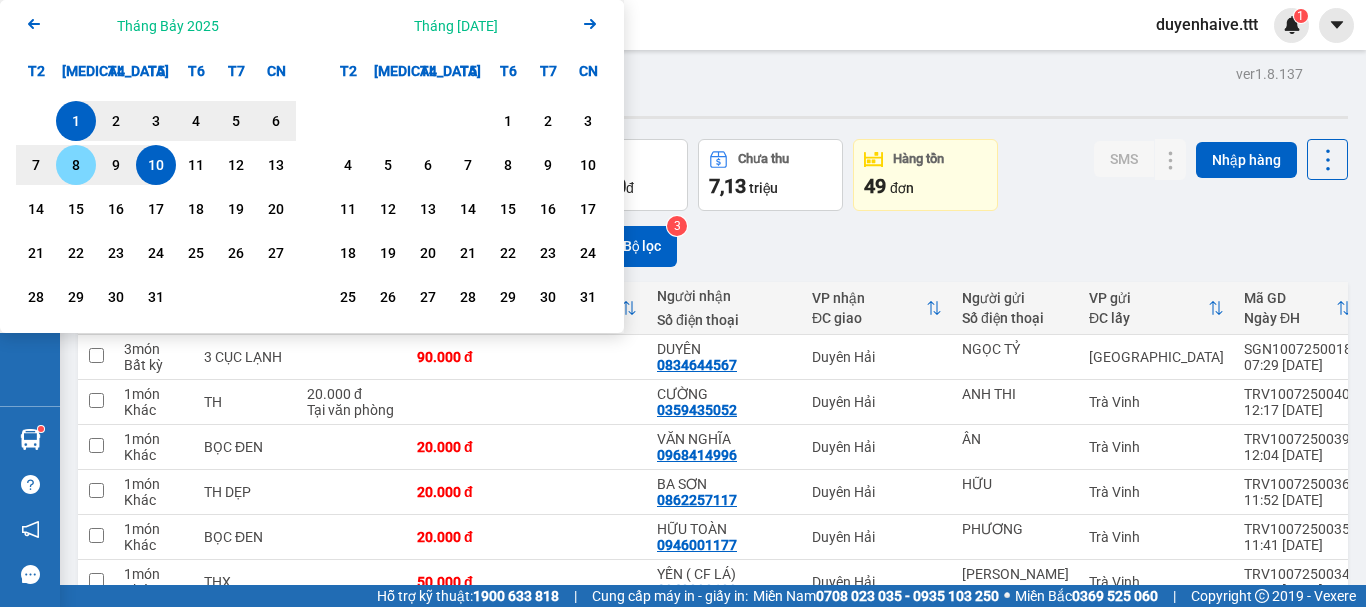 click on "8" at bounding box center (76, 165) 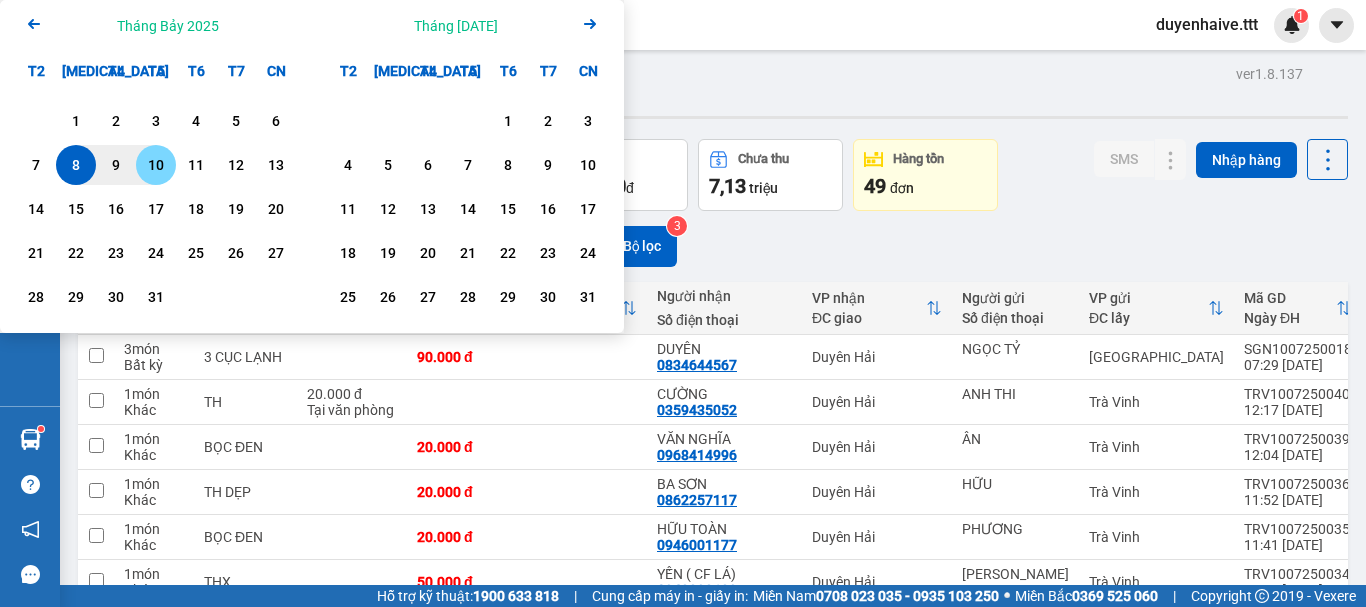 click on "10" at bounding box center [156, 165] 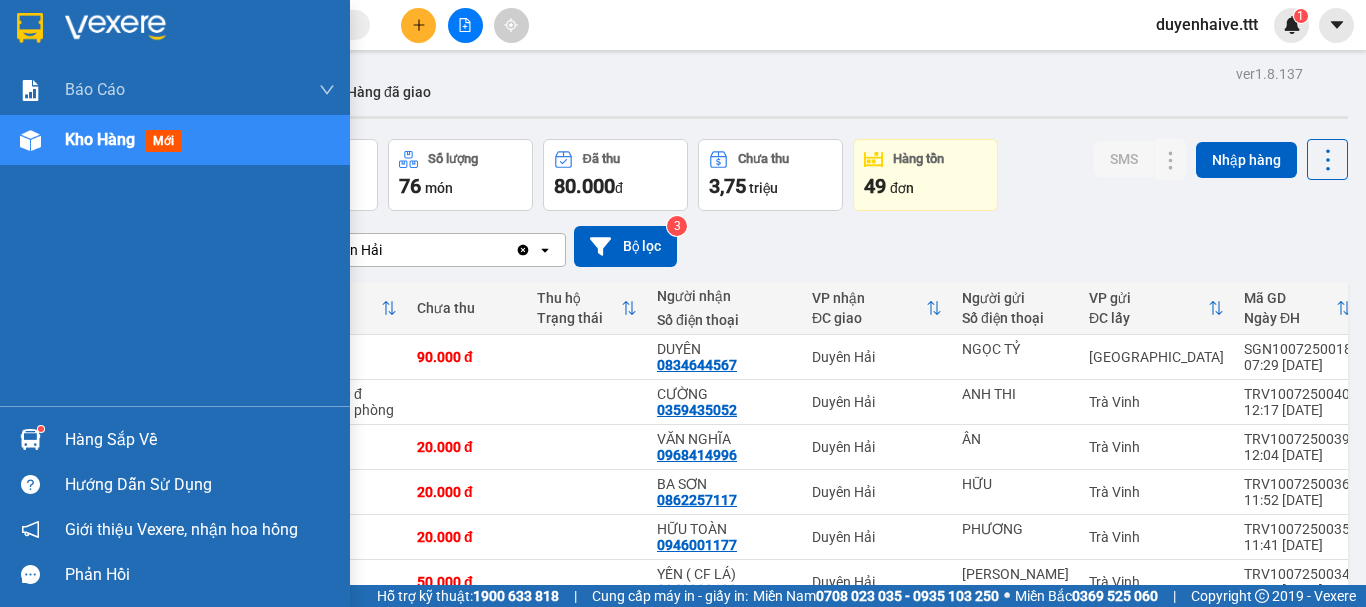 click on "Hàng sắp về" at bounding box center [200, 440] 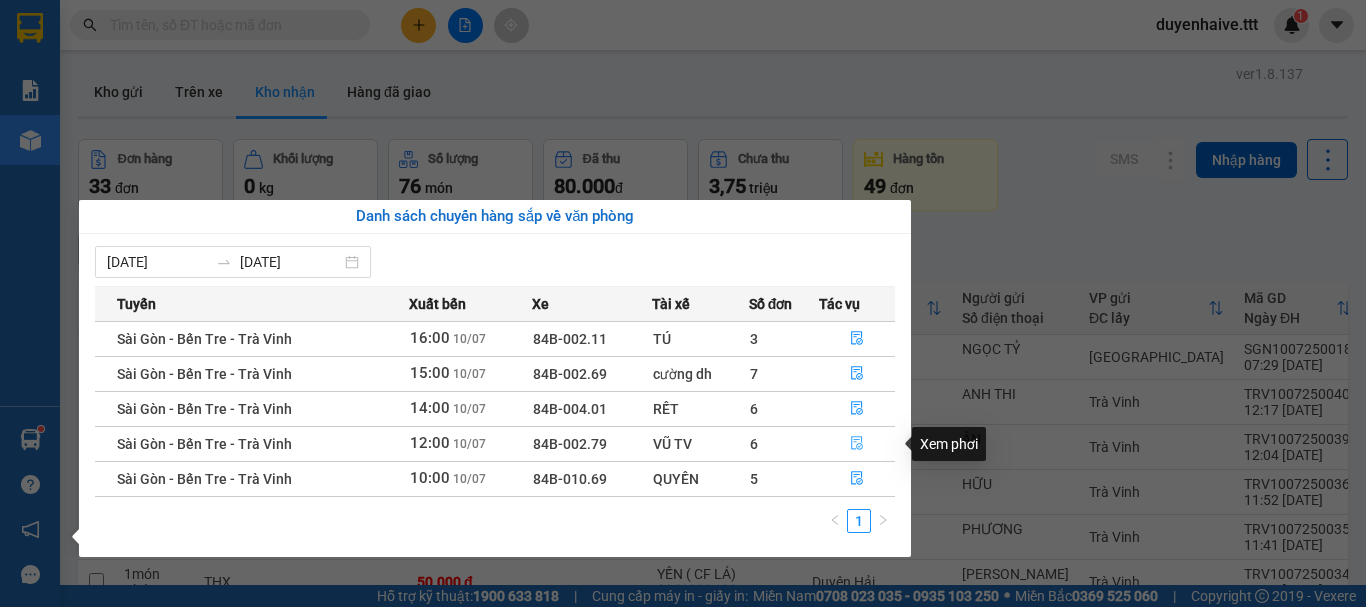 click 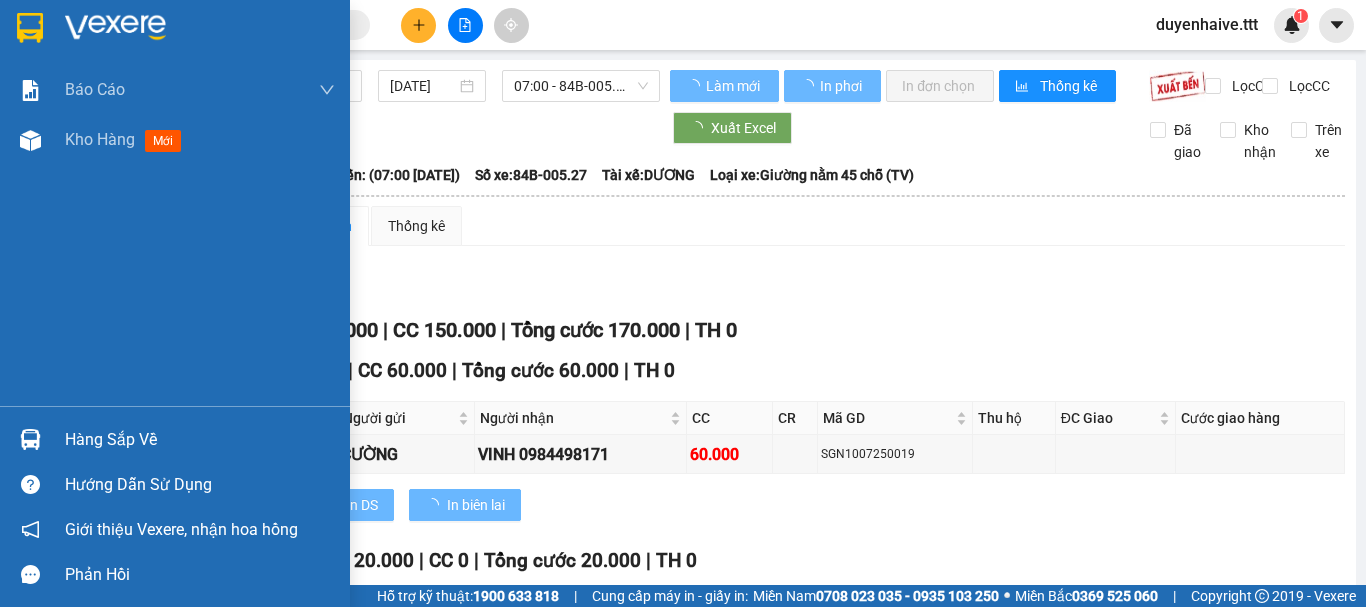 click on "Hàng sắp về" at bounding box center (200, 440) 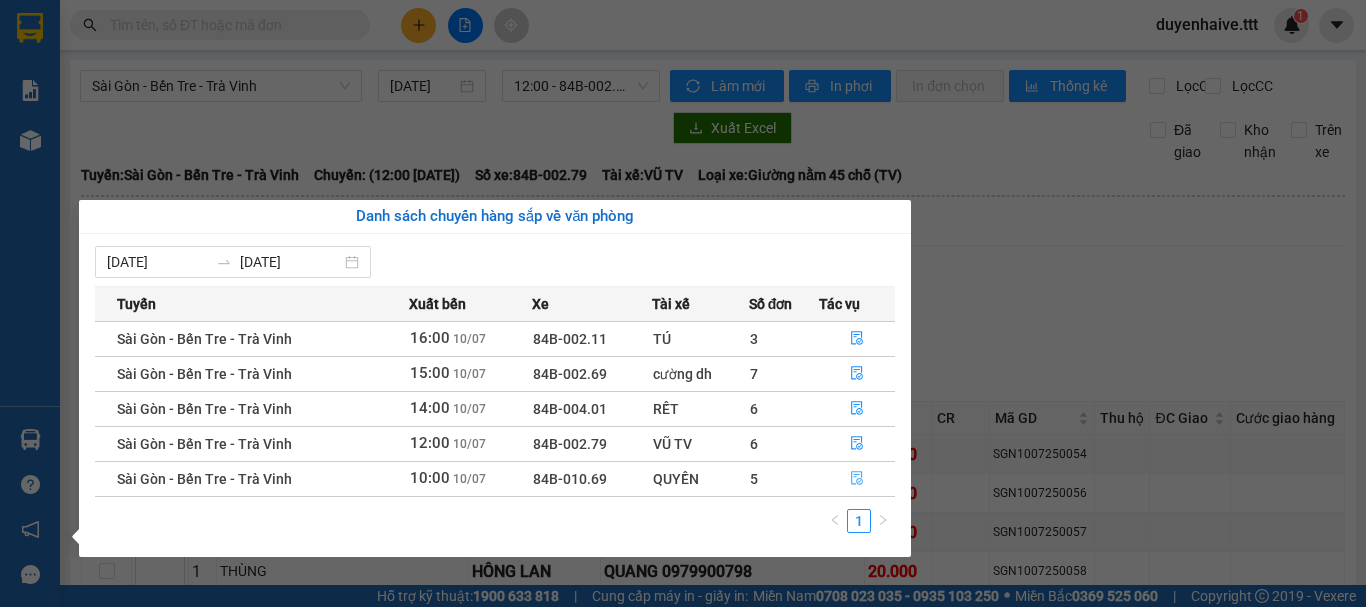 click 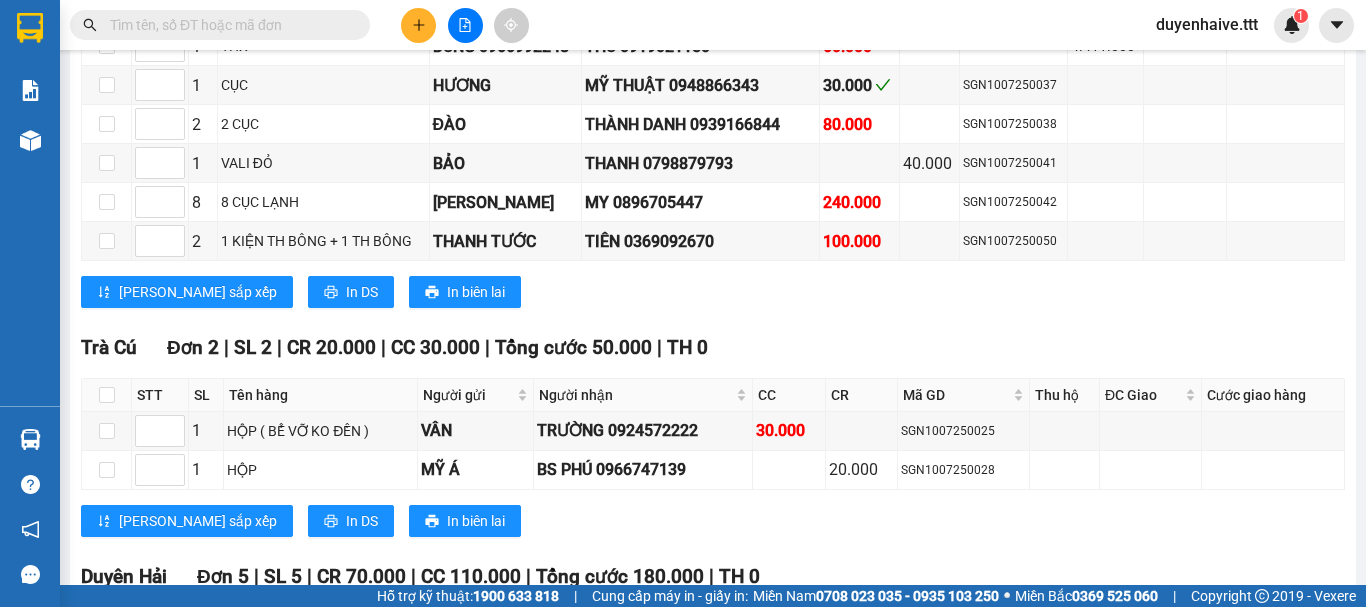 scroll, scrollTop: 1500, scrollLeft: 0, axis: vertical 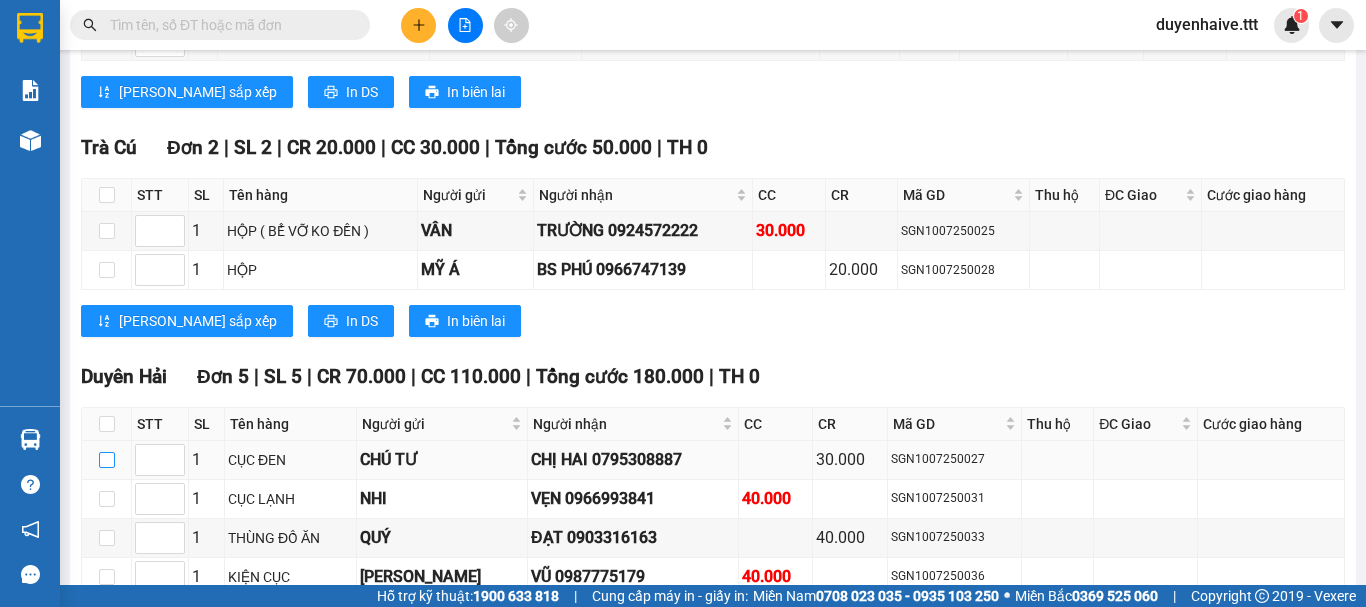 click at bounding box center [107, 460] 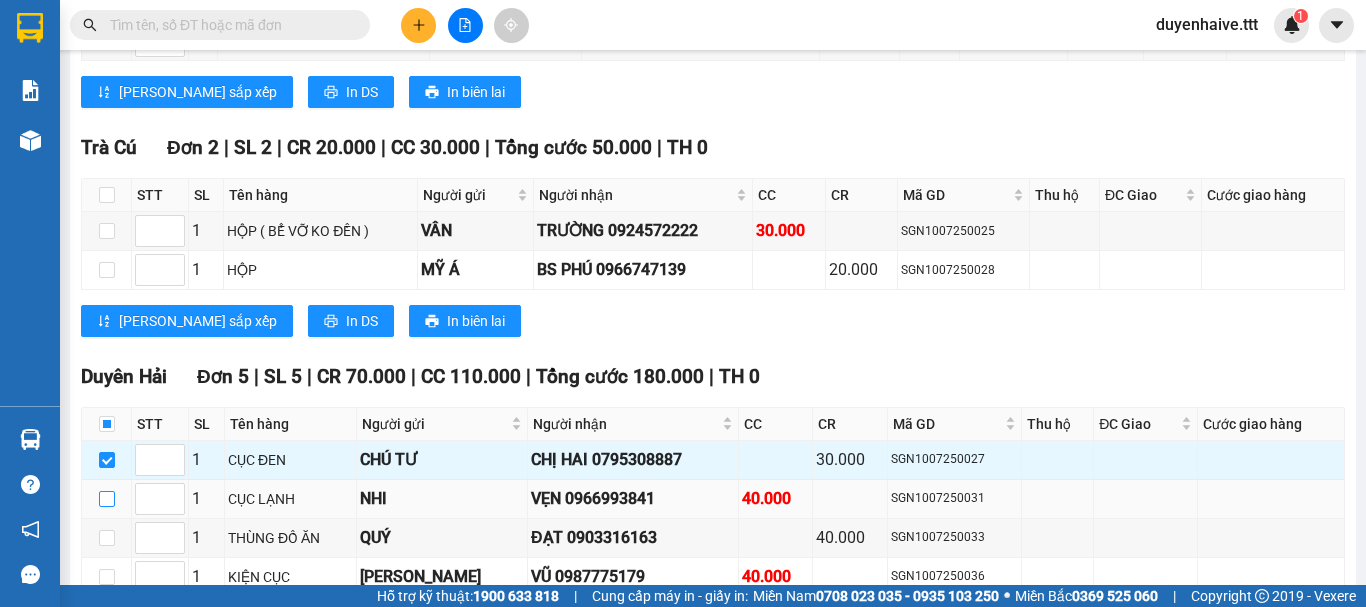 click at bounding box center (107, 499) 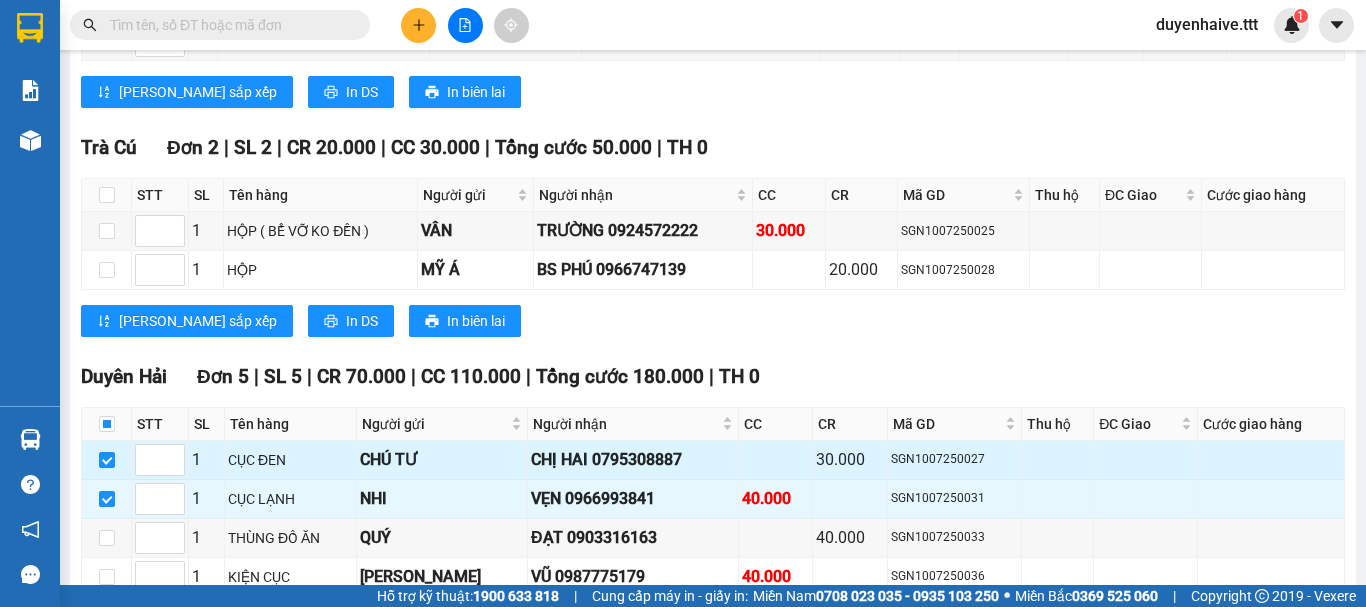 scroll, scrollTop: 1671, scrollLeft: 0, axis: vertical 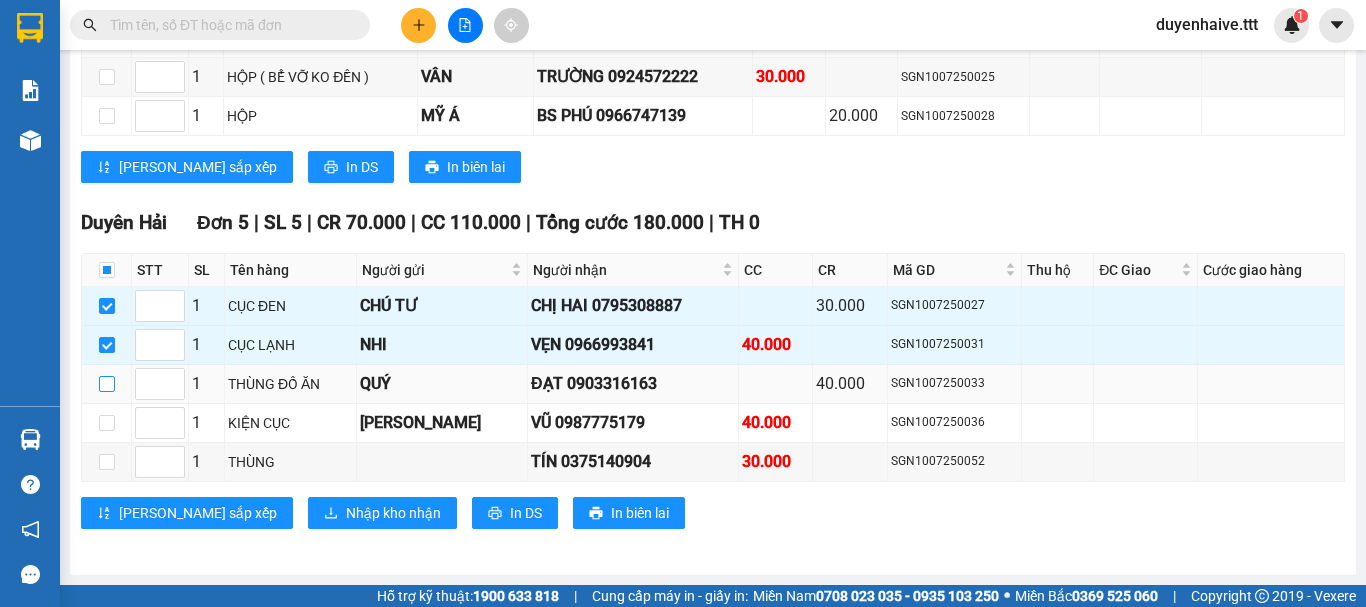click at bounding box center (107, 384) 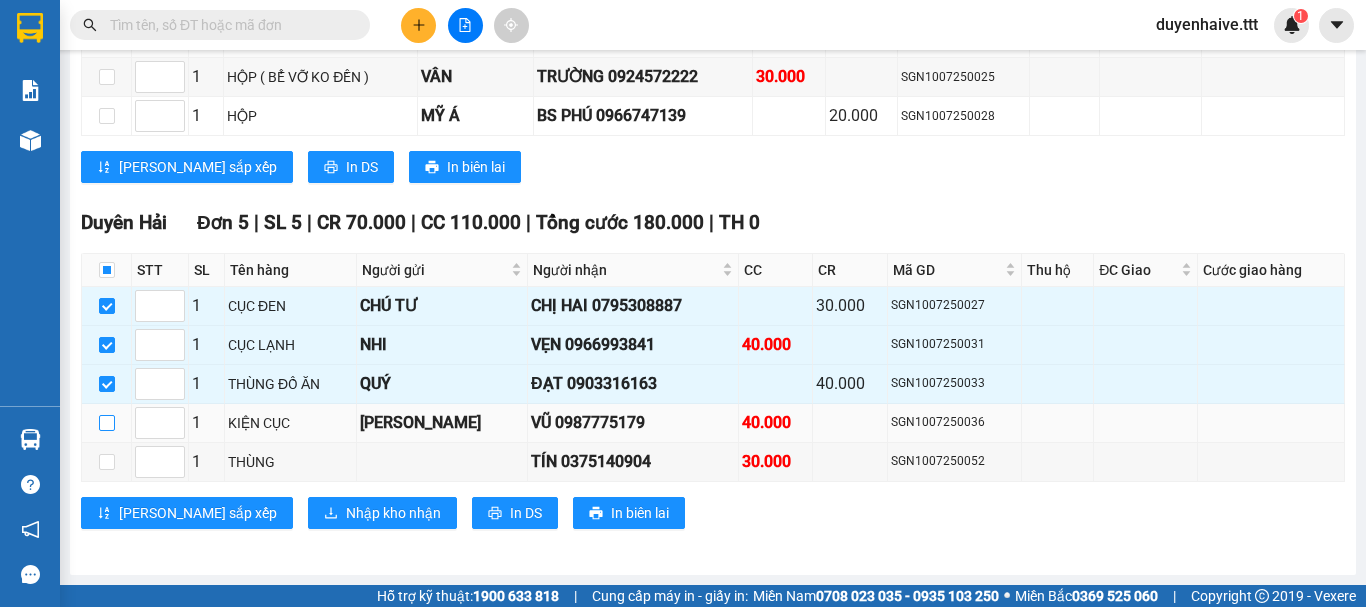 click at bounding box center (107, 423) 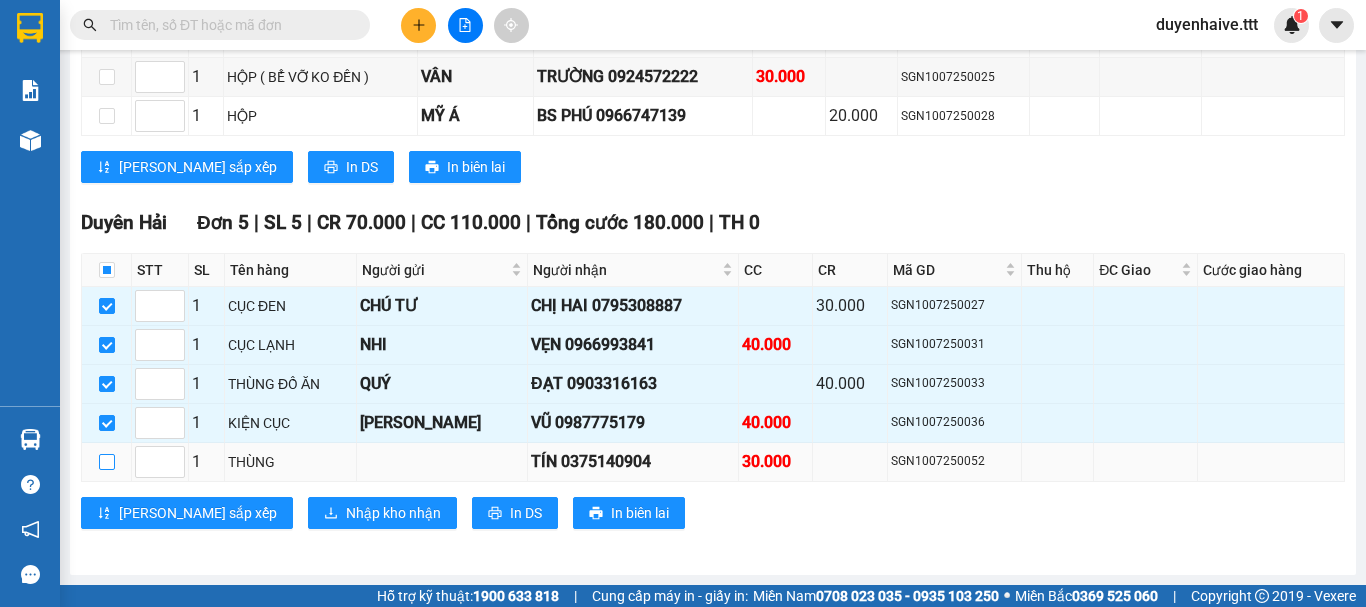 click at bounding box center [107, 462] 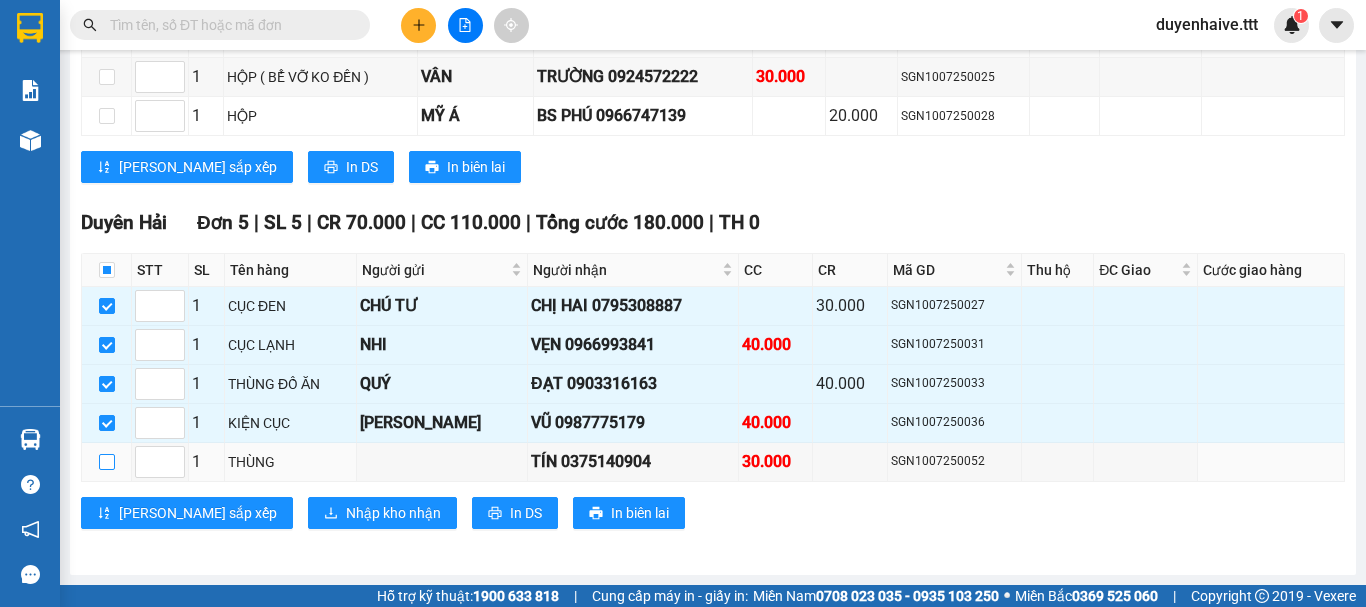 checkbox on "true" 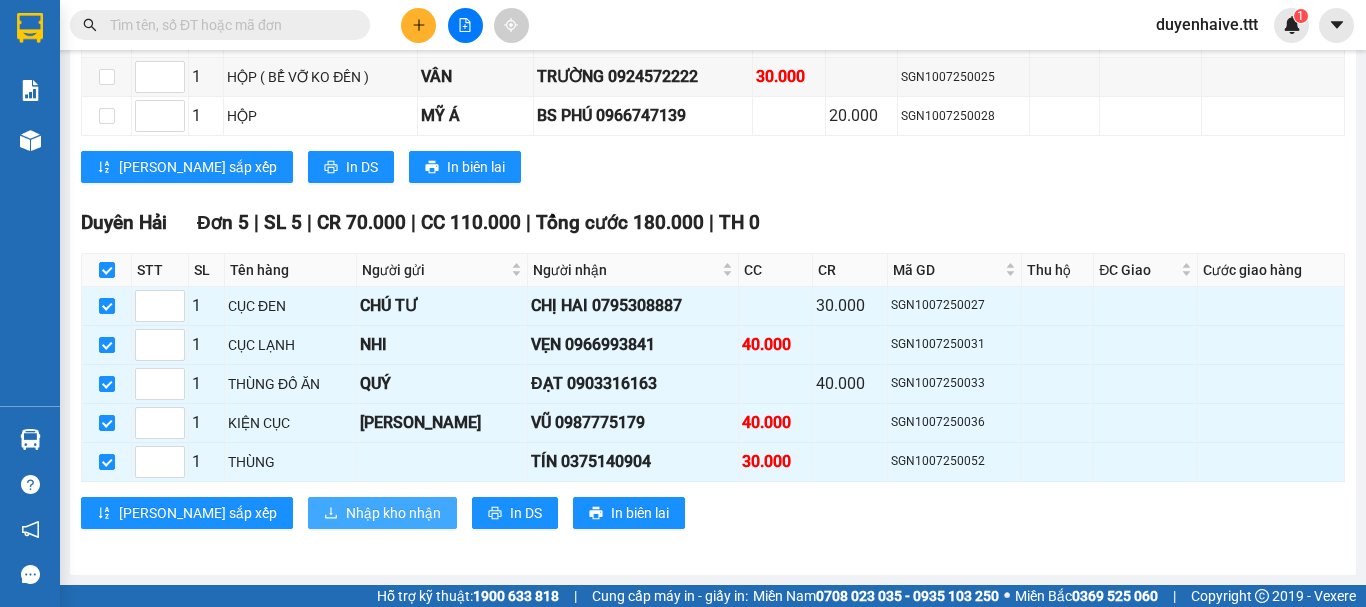 click on "Nhập kho nhận" at bounding box center [393, 513] 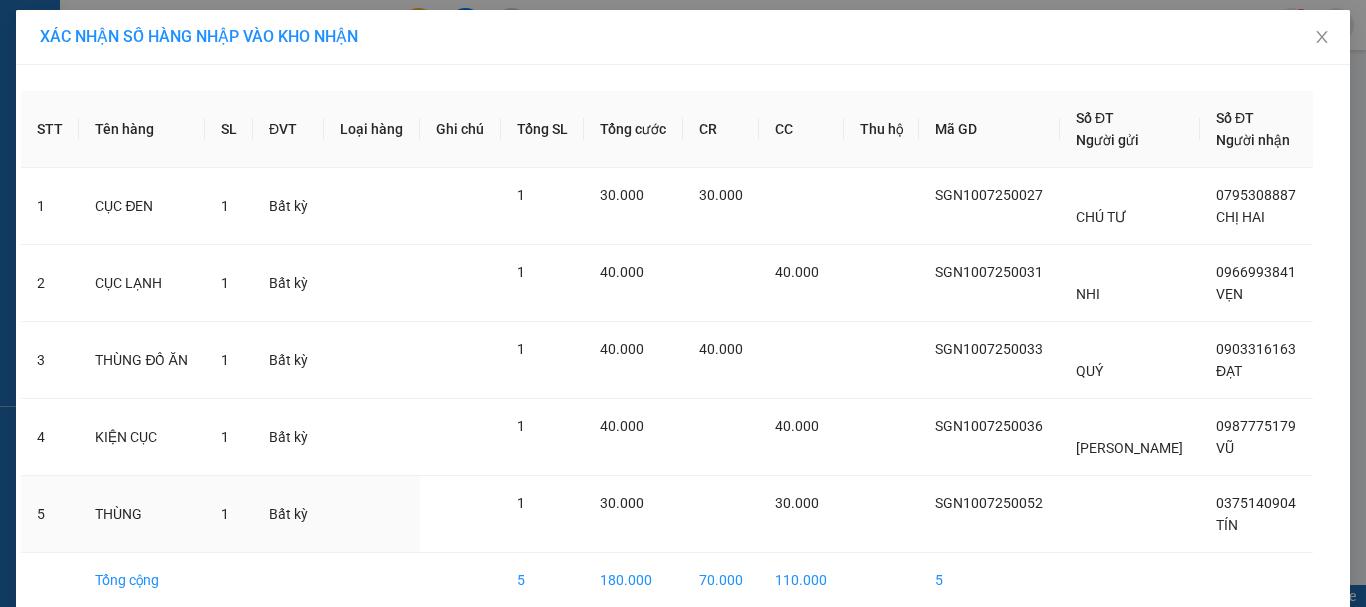 scroll, scrollTop: 92, scrollLeft: 0, axis: vertical 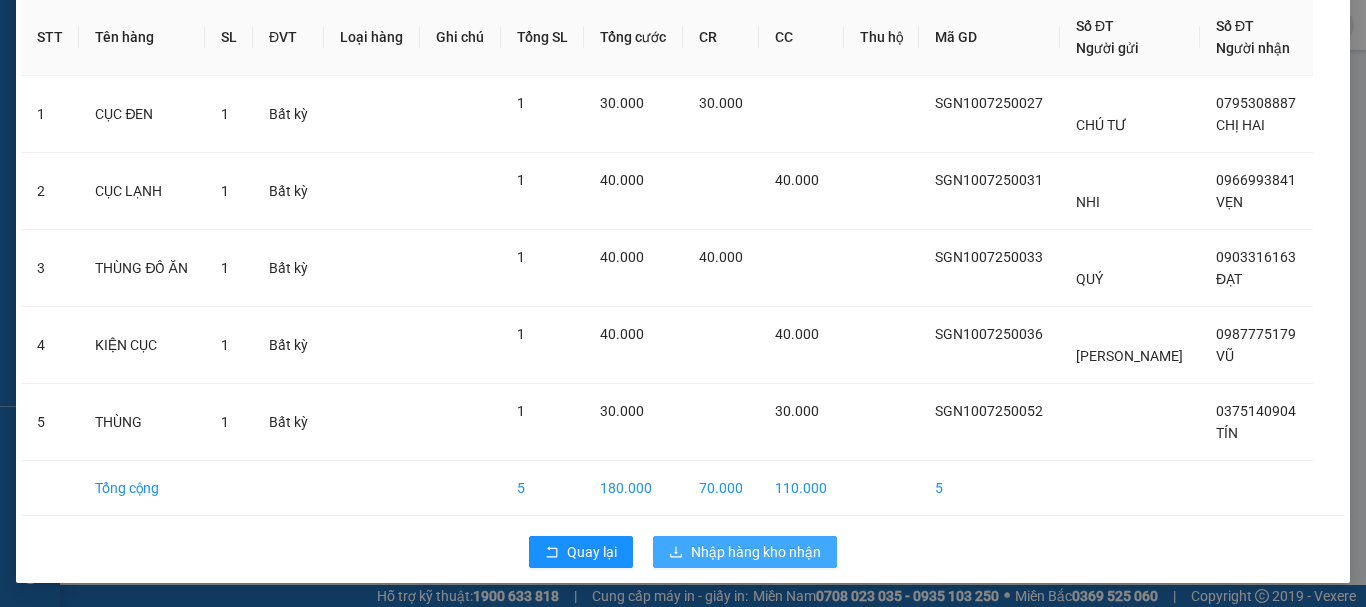 click on "Nhập hàng kho nhận" at bounding box center [756, 552] 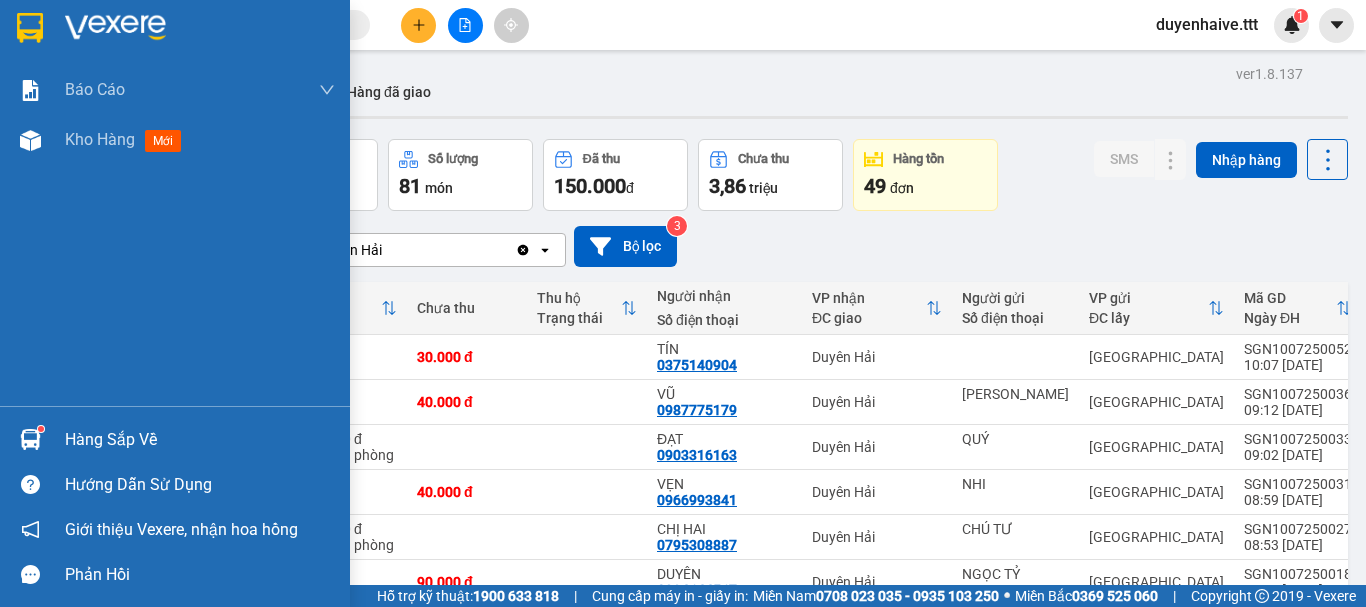 click on "Hàng sắp về" at bounding box center (200, 440) 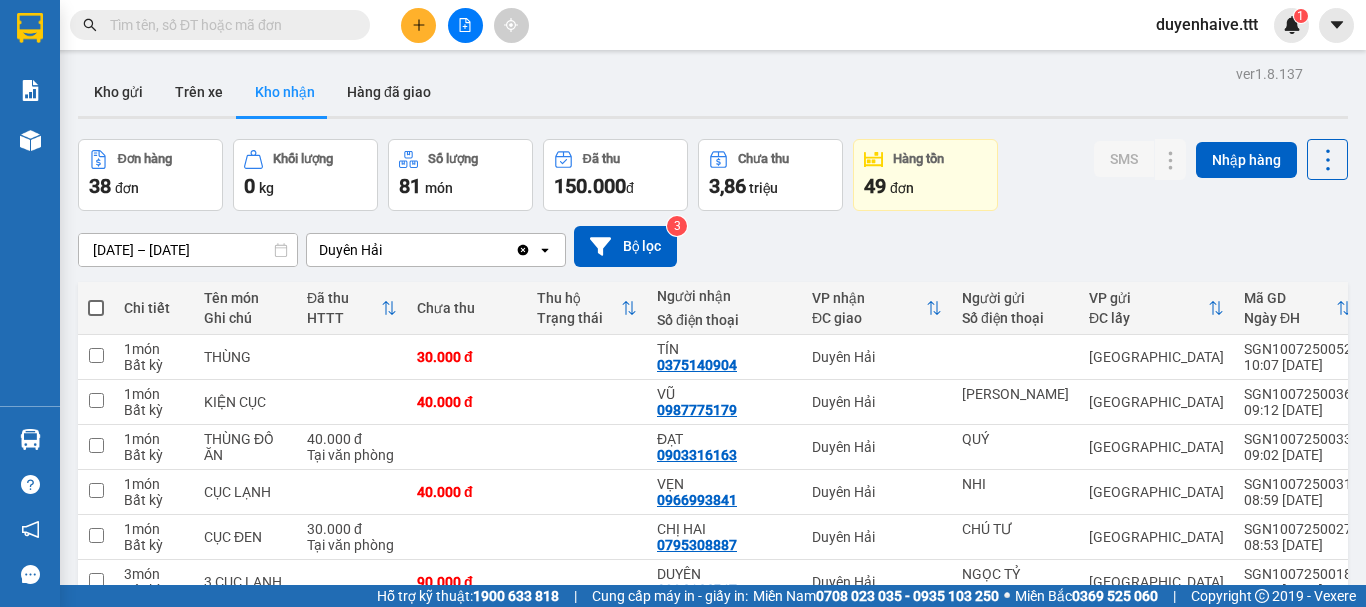 click on "Kết quả tìm kiếm ( 209 )  Bộ lọc  Mã ĐH Trạng thái Món hàng Thu hộ Tổng cước Chưa cước Người gửi VP Gửi Người nhận VP Nhận SGN0807250339 18:38 - 08/07 VP Nhận   84B-001.95 00:57 - 09/07 2 THÙNG SL:  2 8.540.000 Chưa thu 80.000 0986960460 HƯNG  Sài Gòn 0384650380 DANH Duyên Hải Giao DĐ: GR SGN1206250380 19:12 - 12/06 VP Nhận   84B-004.01 23:45 - 12/06 CỤC BỌC SL:  1 30.000 30.000 SƠN Sài Gòn 0333397753 SƠN CA Trà Vinh Giao DĐ: SGN1206250381 TRÙNG Đ... SGN2202250380 19:29 - 22/02 VP Nhận   84B-002.15 02:34 - 23/02 XE 84H3-3198 + 1 THƯ ( CK + CV )  TRẦY X... SL:  2 250.000 PHÚC Sài Gòn 0705483771 TÂM  Trà Vinh CNG1301250027 10:35 - 13/01 VP Nhận   84B-002.64 14:38 - 13/01 HỒ SƠ SL:  1 20.000 Cầu Ngang 0379502380 HOA Trà Vinh SGN1007250060 10:26 - 10/07 Trên xe   84B-002.79 12:00  -   10/07 THÙNG SL:  1 40.000 Sài Gòn 0984543380 HOA RƯƠNG Cầu Ngang SGN0907250380 22:15 - 09/07 Đã giao   11:11 - 10/07 THÙNG SL:  1 MAI" at bounding box center [683, 303] 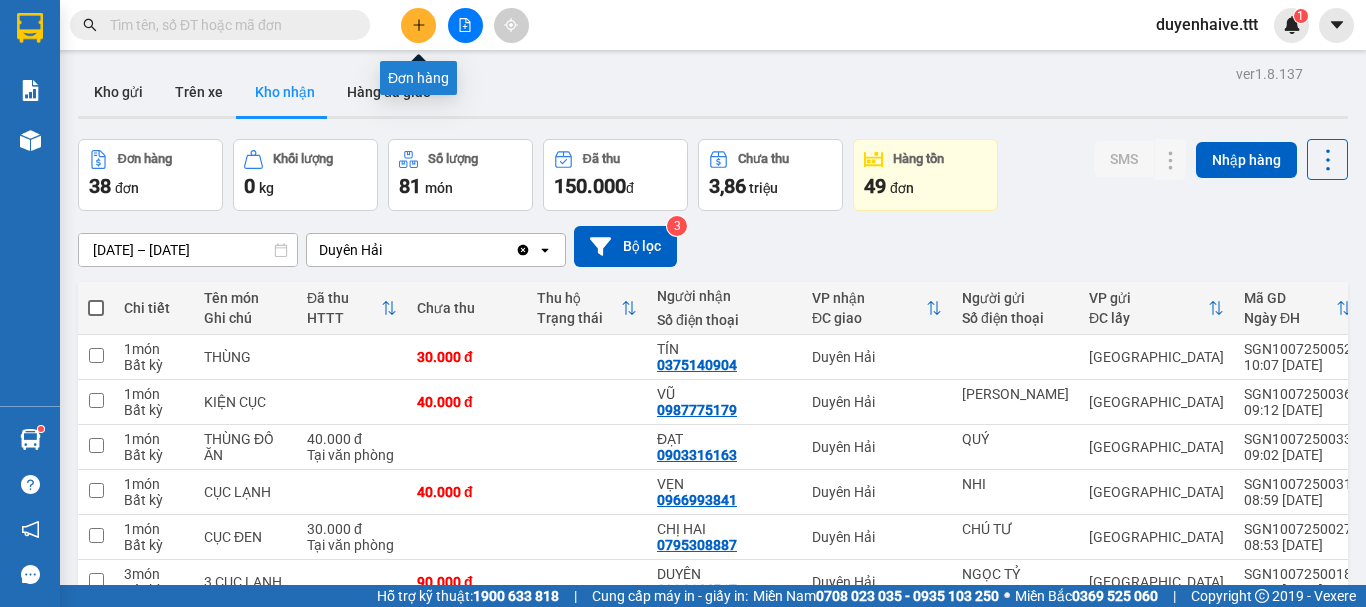 click at bounding box center [418, 25] 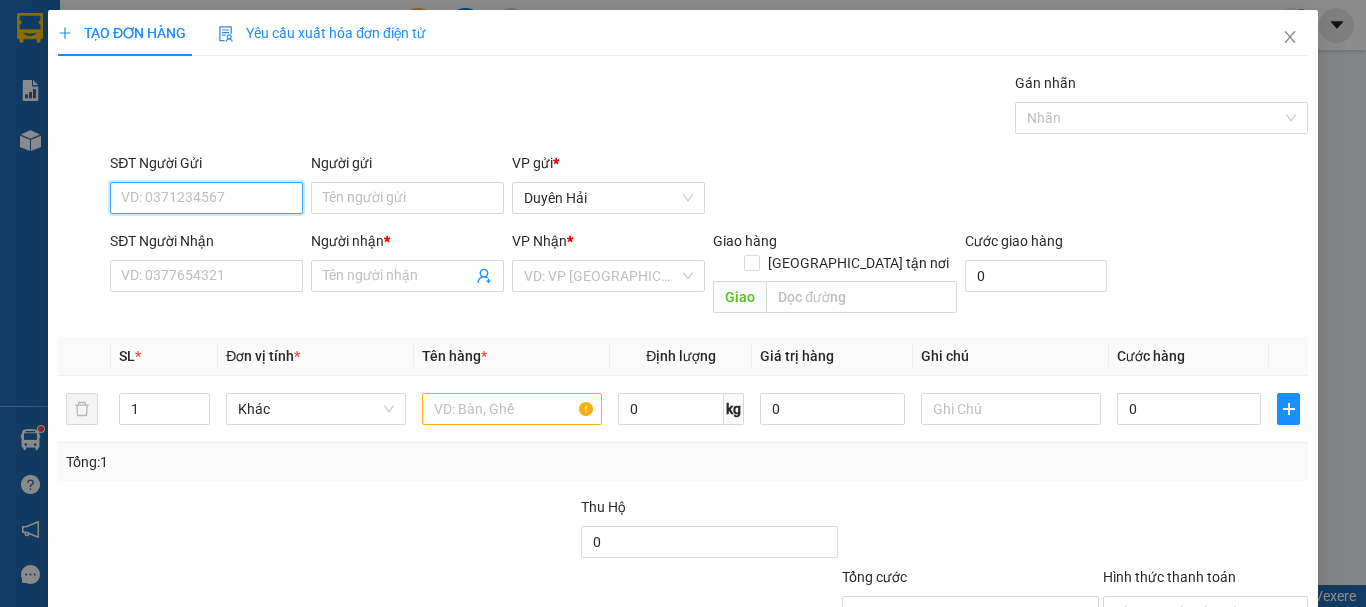 scroll, scrollTop: 0, scrollLeft: 0, axis: both 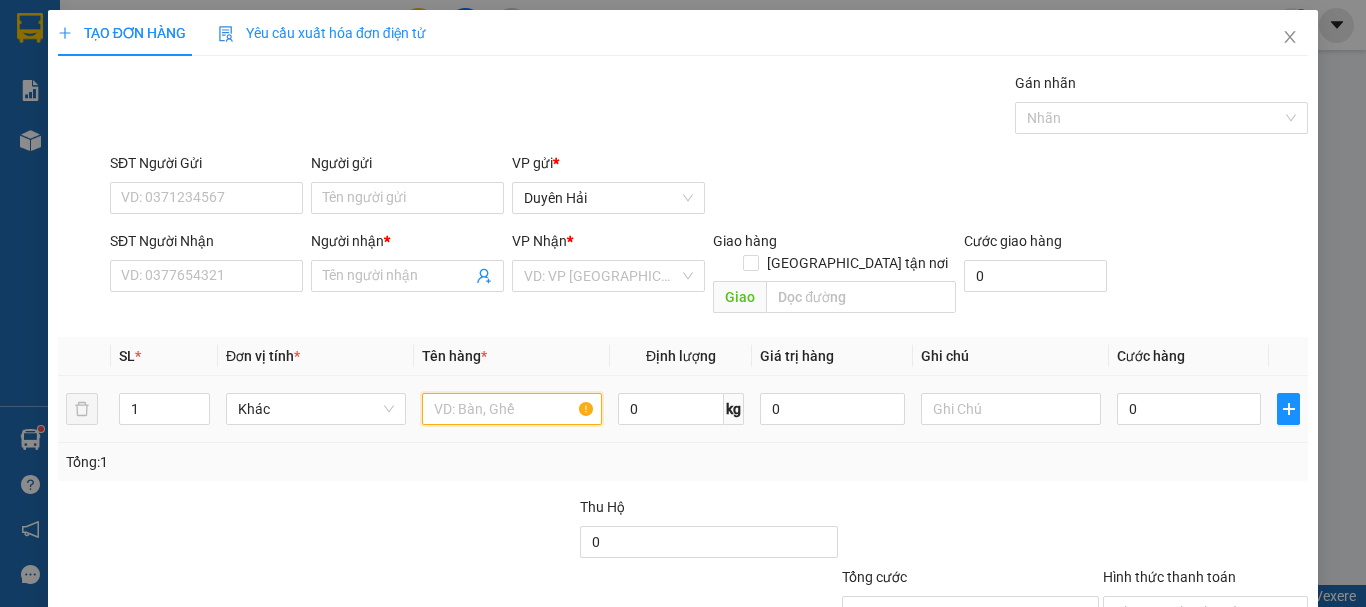 click at bounding box center [512, 409] 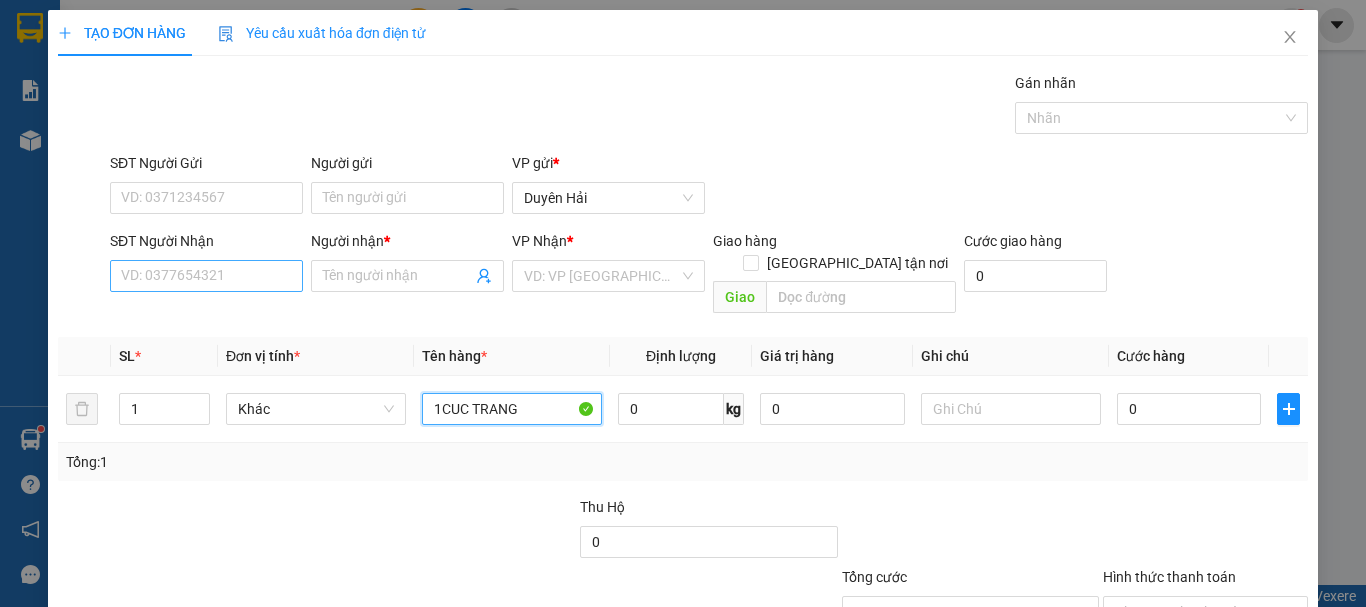 type on "1CUC TRANG" 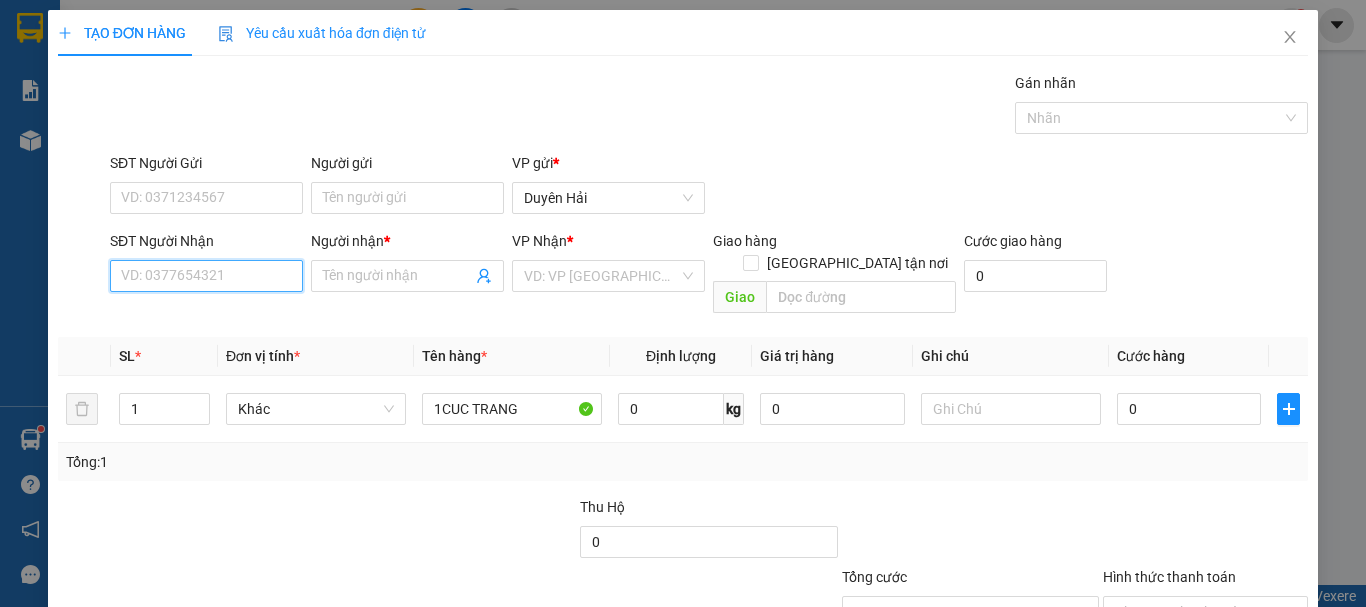 click on "SĐT Người Nhận" at bounding box center [206, 276] 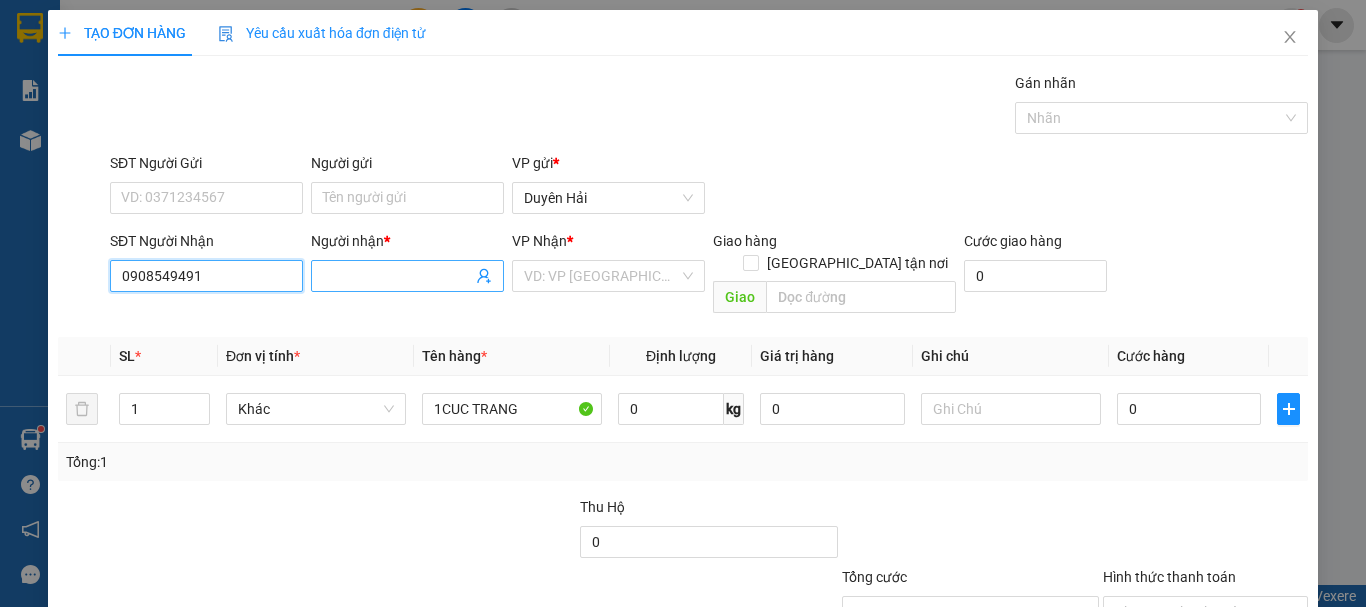 type on "0908549491" 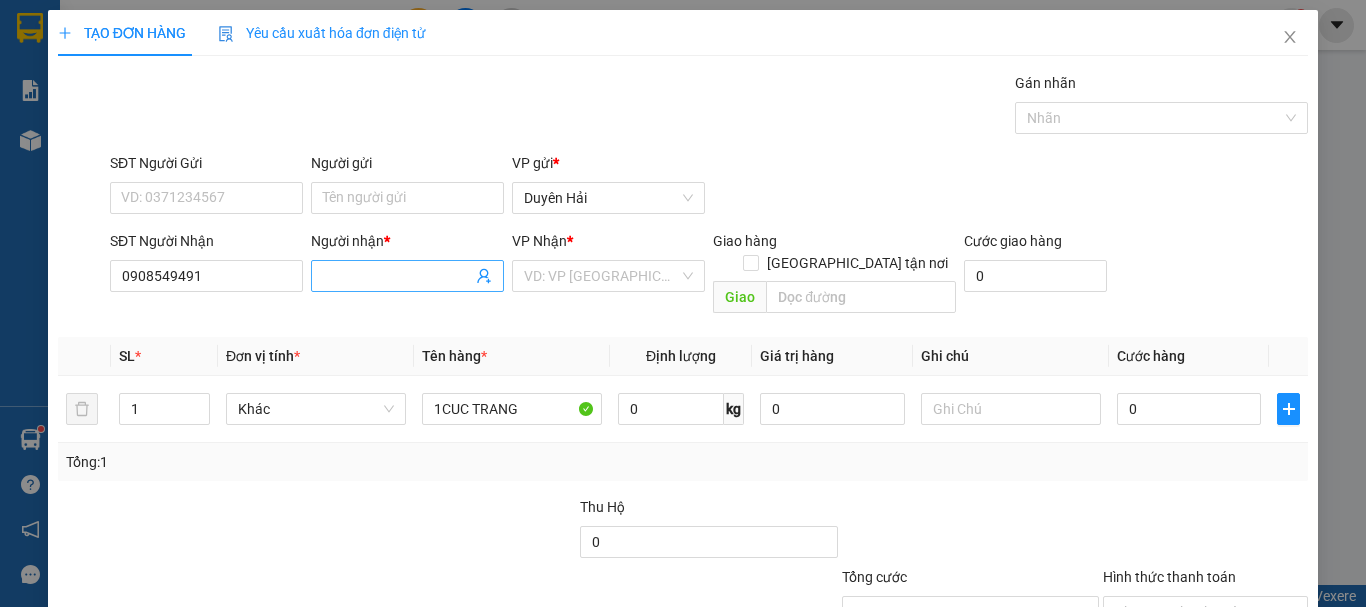 click on "Người nhận  *" at bounding box center [397, 276] 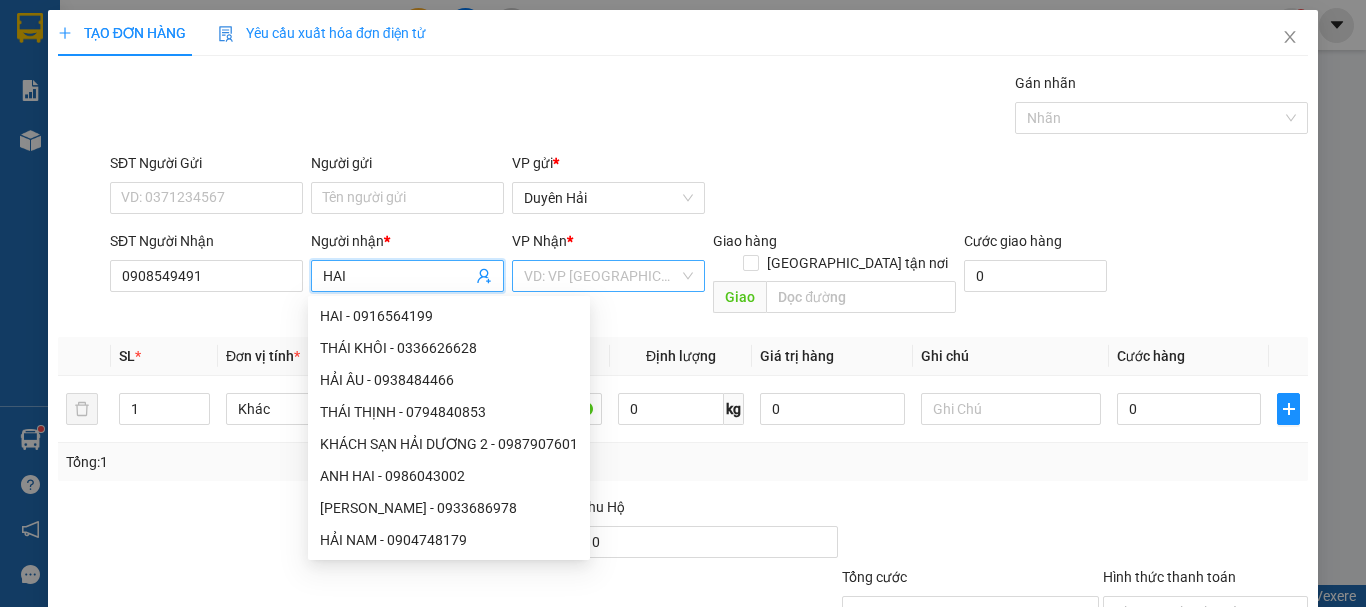 type on "HAI" 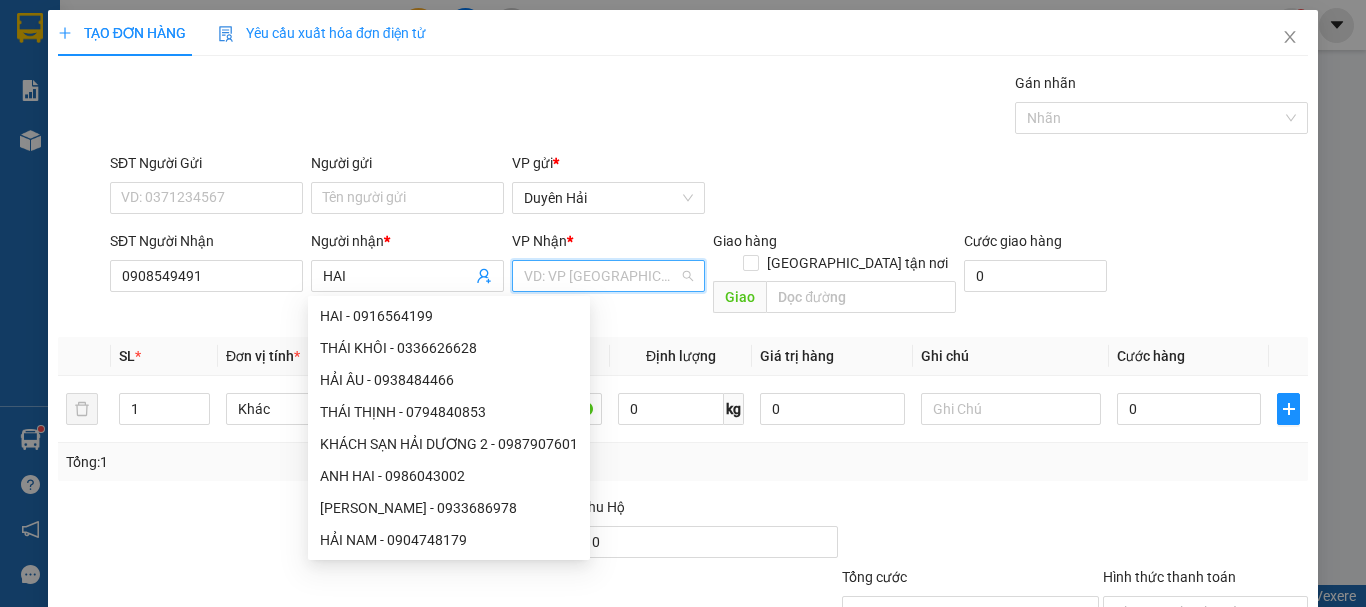 drag, startPoint x: 567, startPoint y: 282, endPoint x: 658, endPoint y: 341, distance: 108.45275 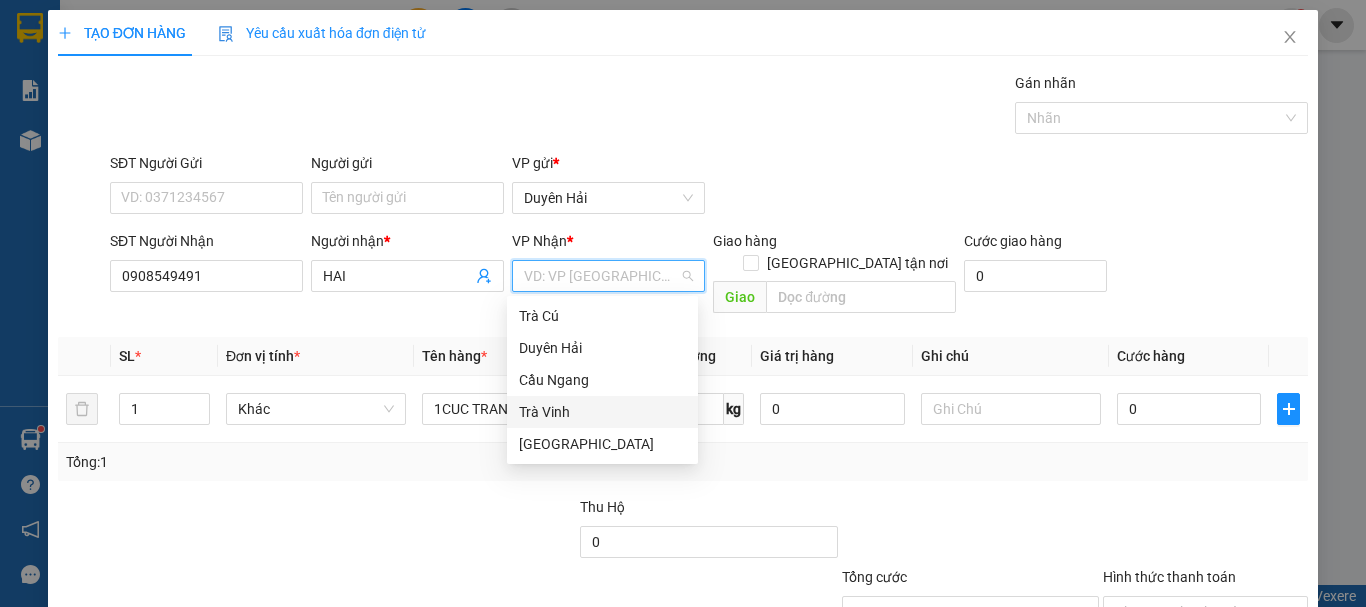 drag, startPoint x: 557, startPoint y: 441, endPoint x: 543, endPoint y: 442, distance: 14.035668 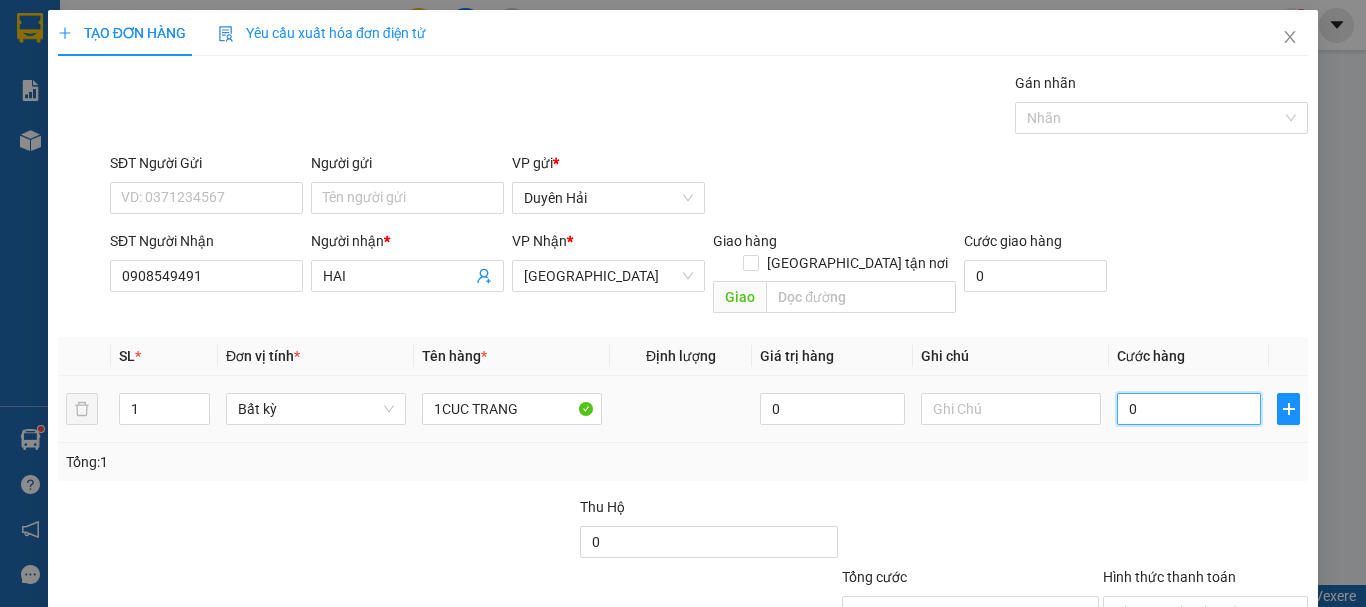 click on "0" at bounding box center [1189, 409] 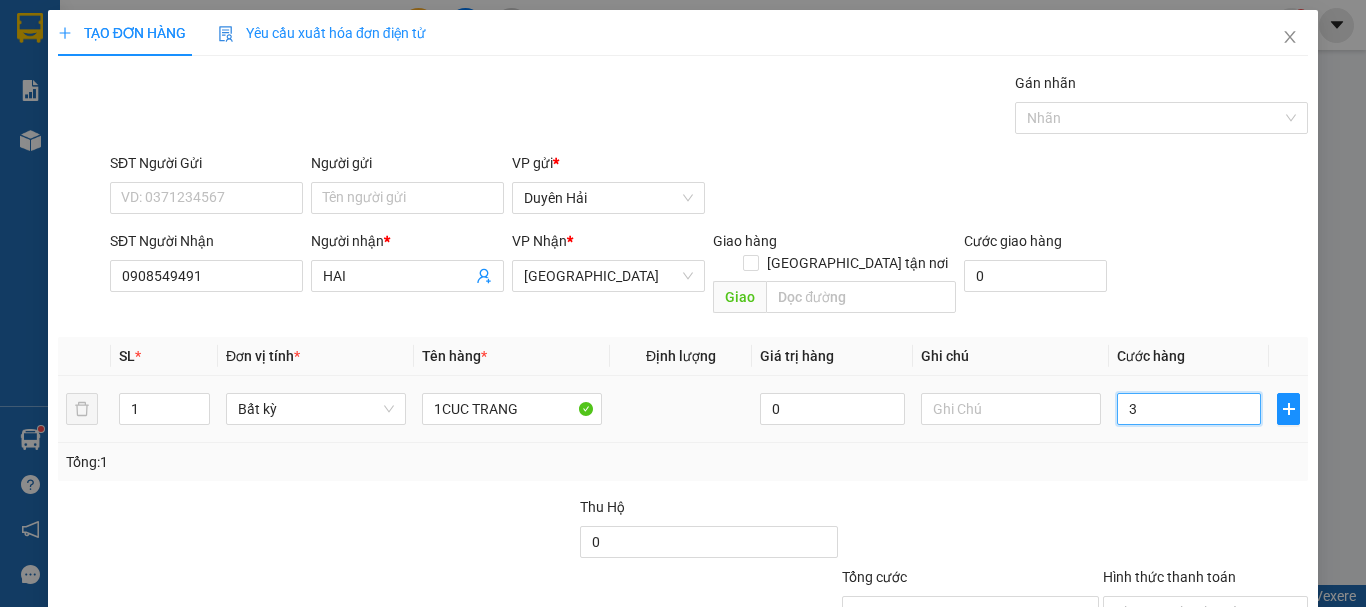 type on "30" 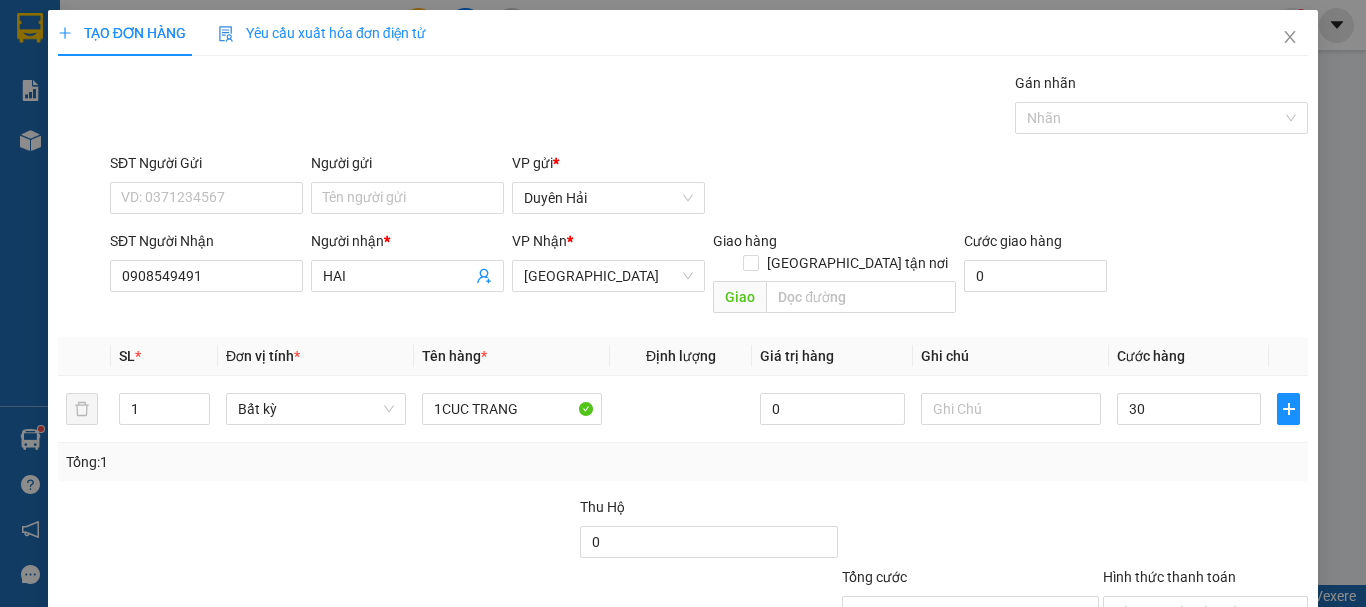 type on "30.000" 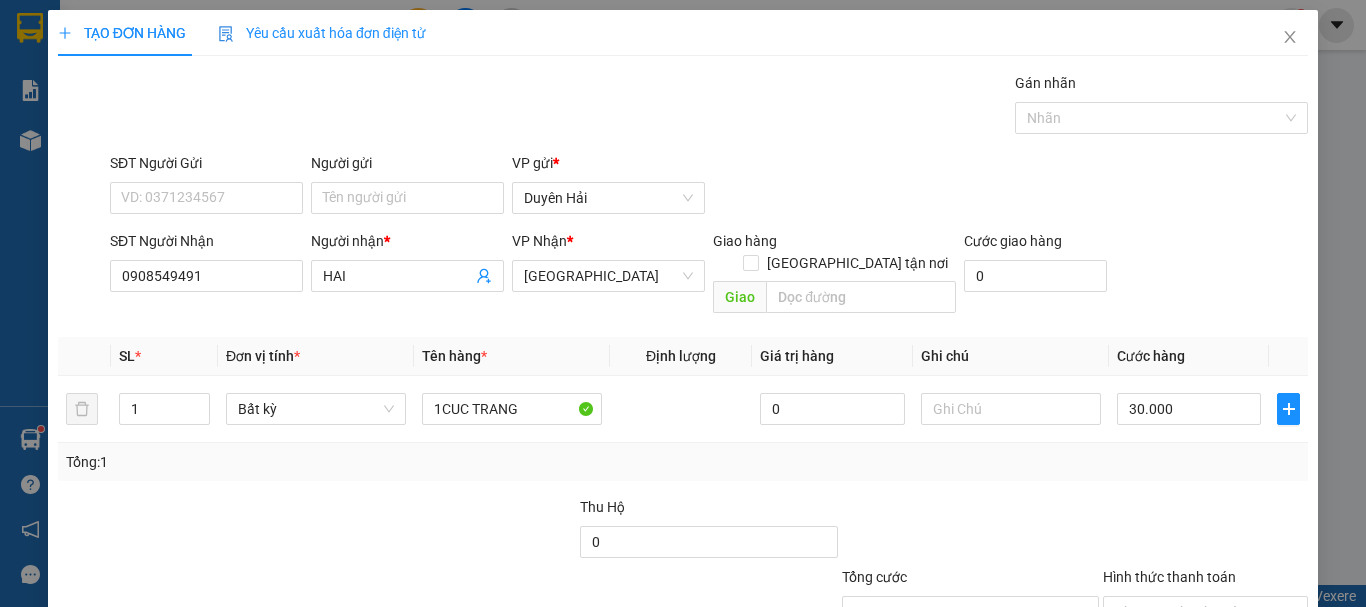 click on "Tổng:  1" at bounding box center [683, 462] 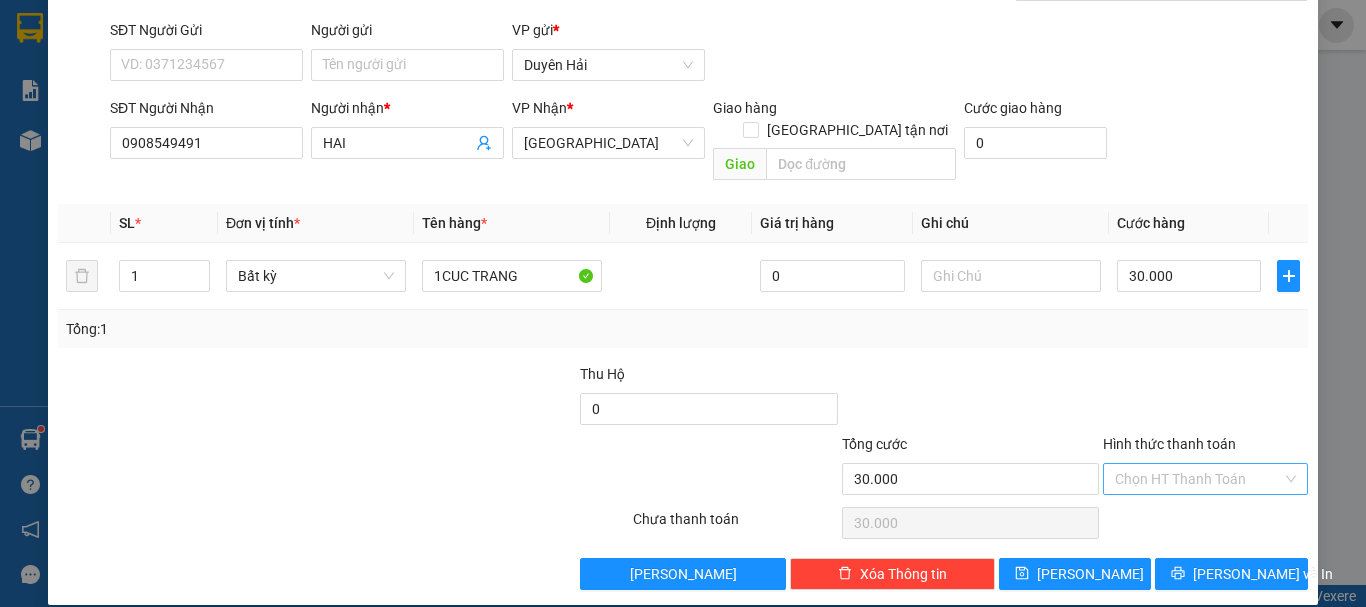 click on "Hình thức thanh toán" at bounding box center (1198, 479) 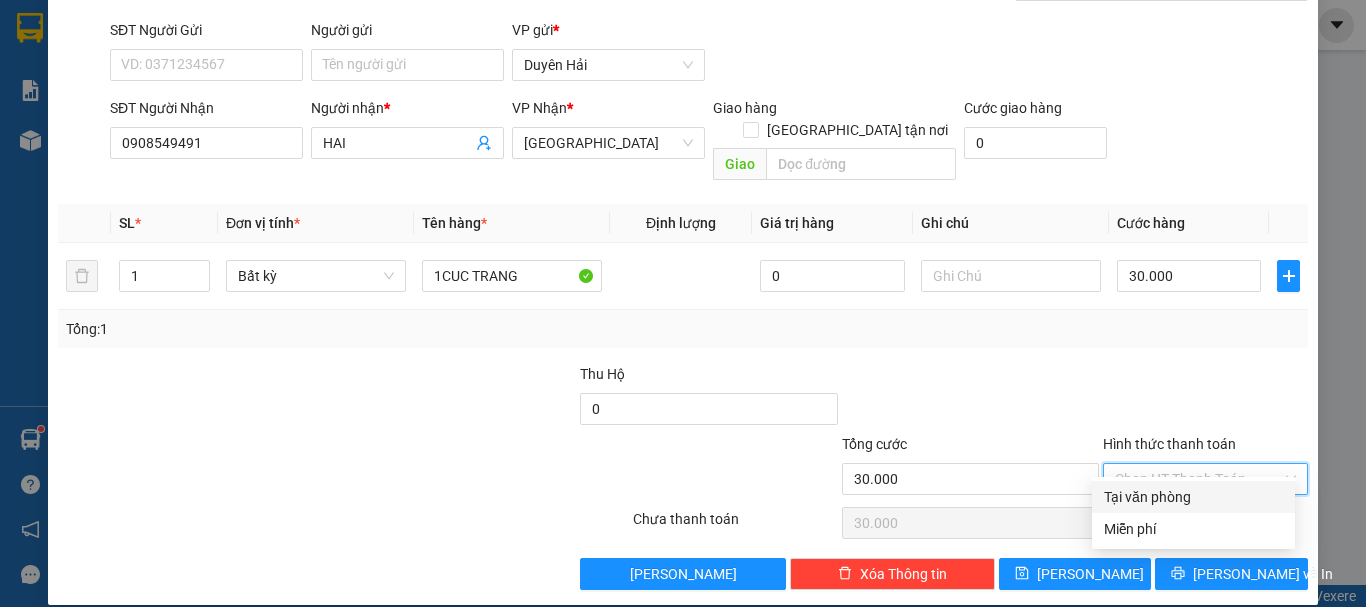 click on "Tại văn phòng" at bounding box center [1193, 497] 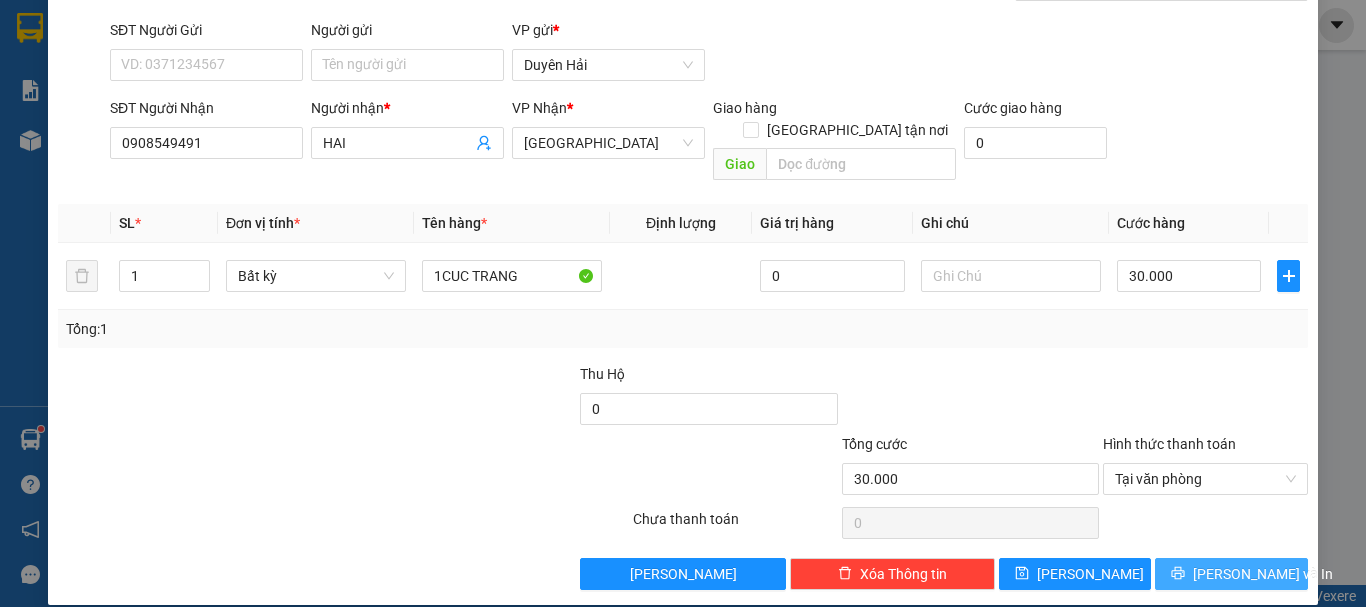 click on "[PERSON_NAME] và In" at bounding box center (1263, 574) 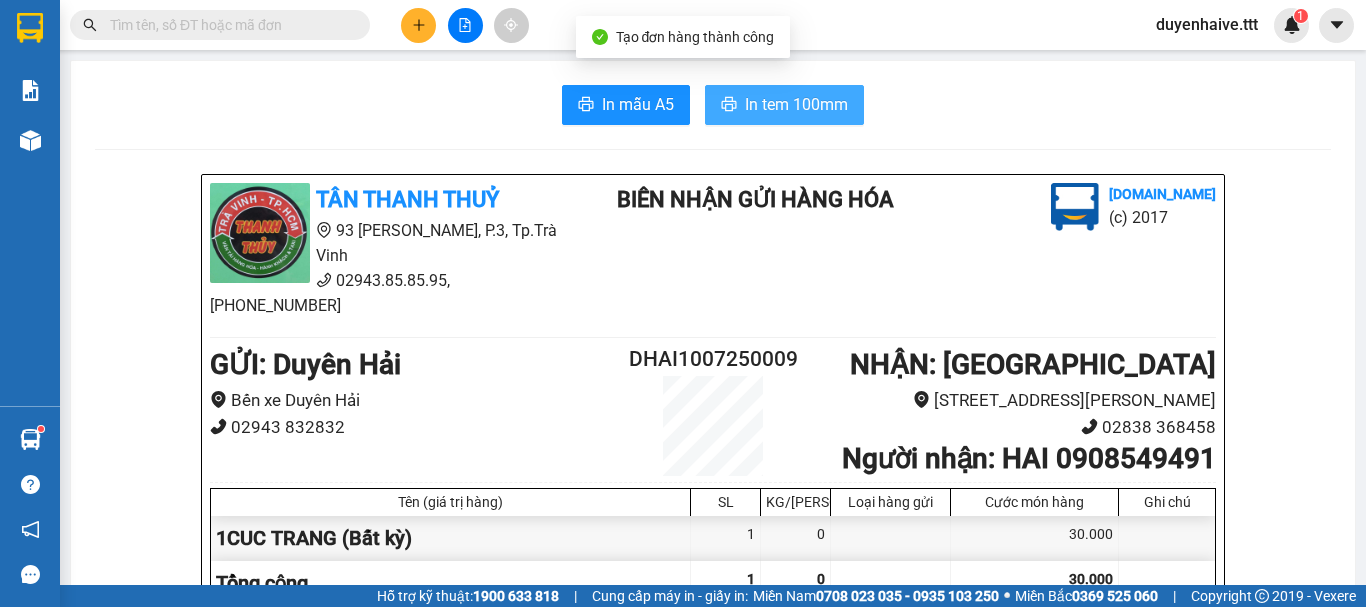 click on "In tem 100mm" at bounding box center (796, 104) 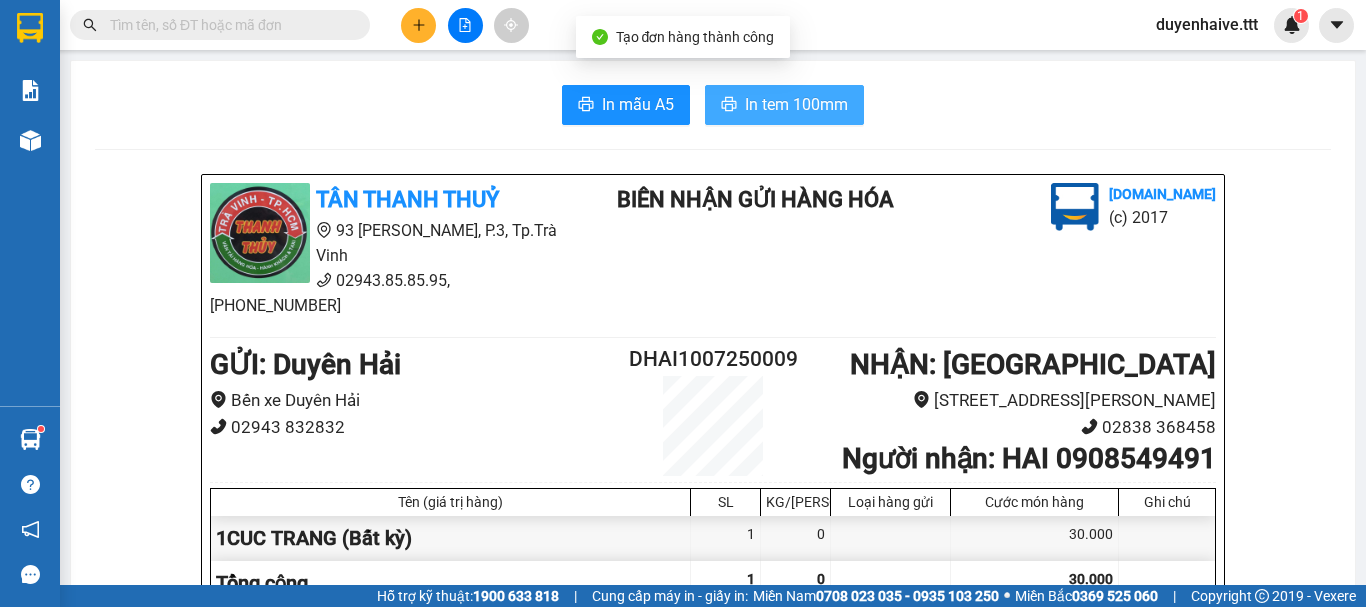 scroll, scrollTop: 0, scrollLeft: 0, axis: both 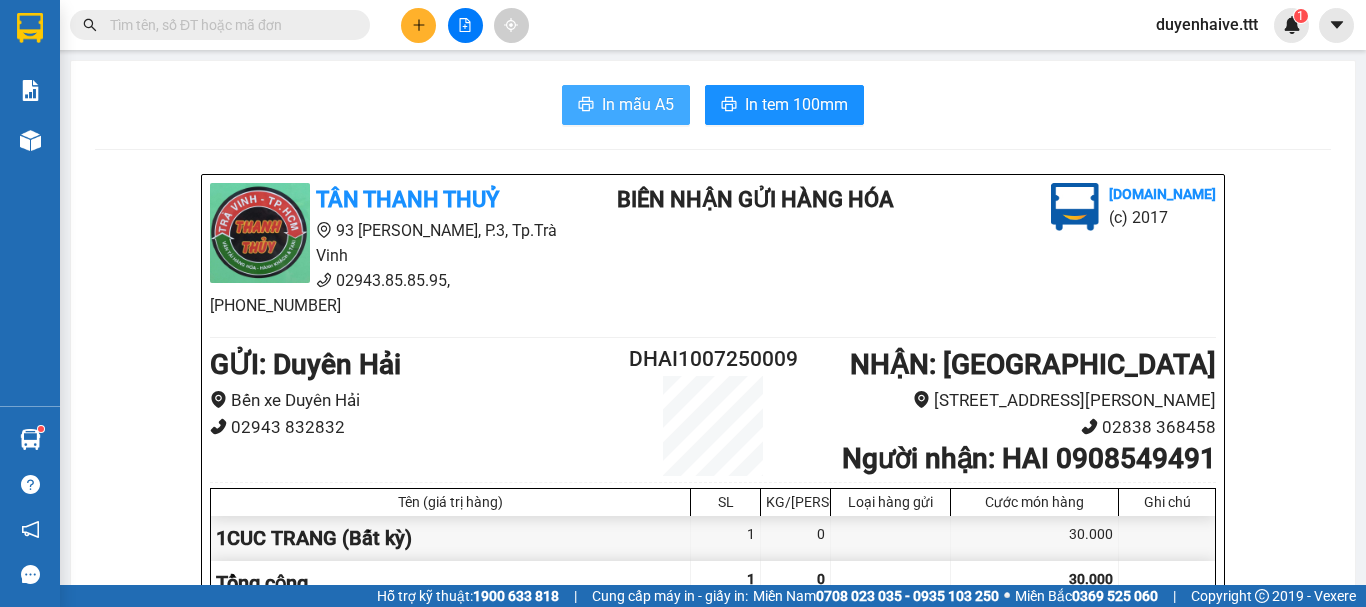 click on "In mẫu A5" at bounding box center [638, 104] 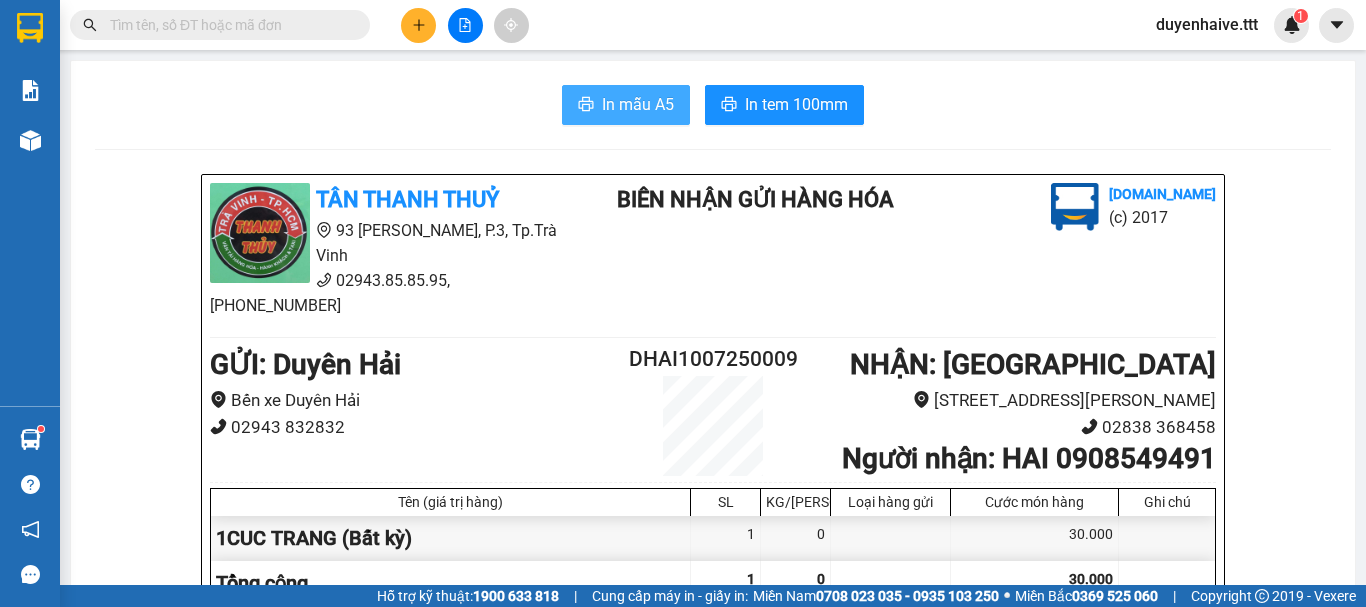 scroll, scrollTop: 0, scrollLeft: 0, axis: both 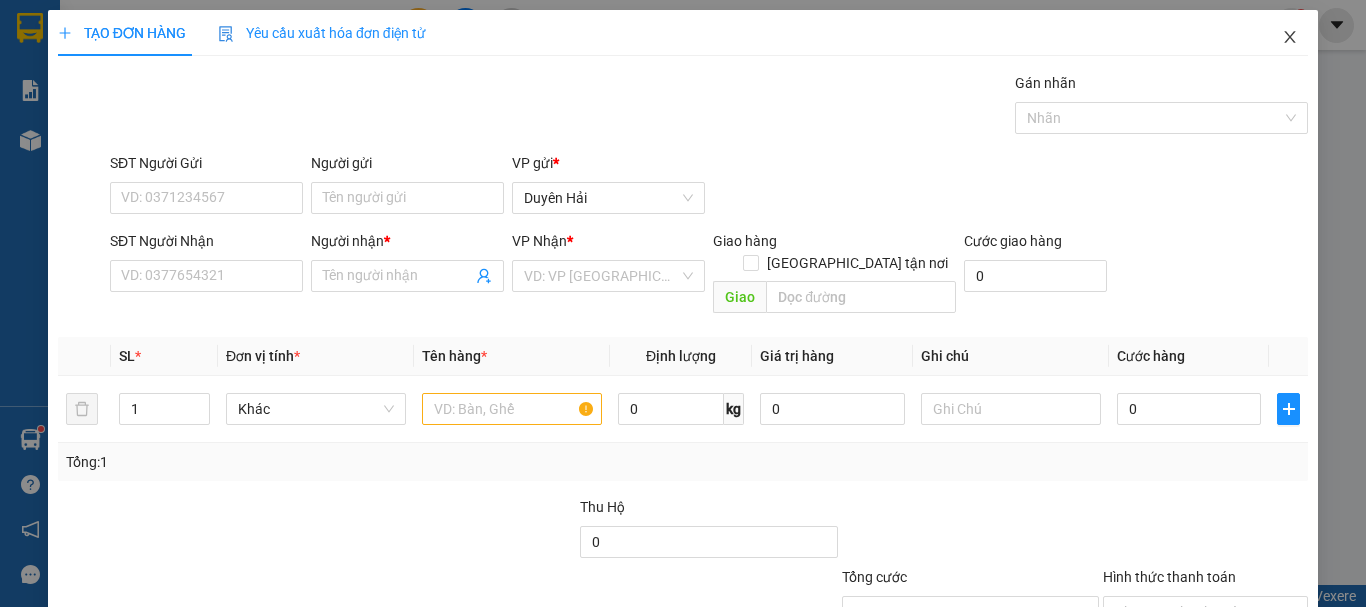 drag, startPoint x: 1274, startPoint y: 36, endPoint x: 1210, endPoint y: 60, distance: 68.35203 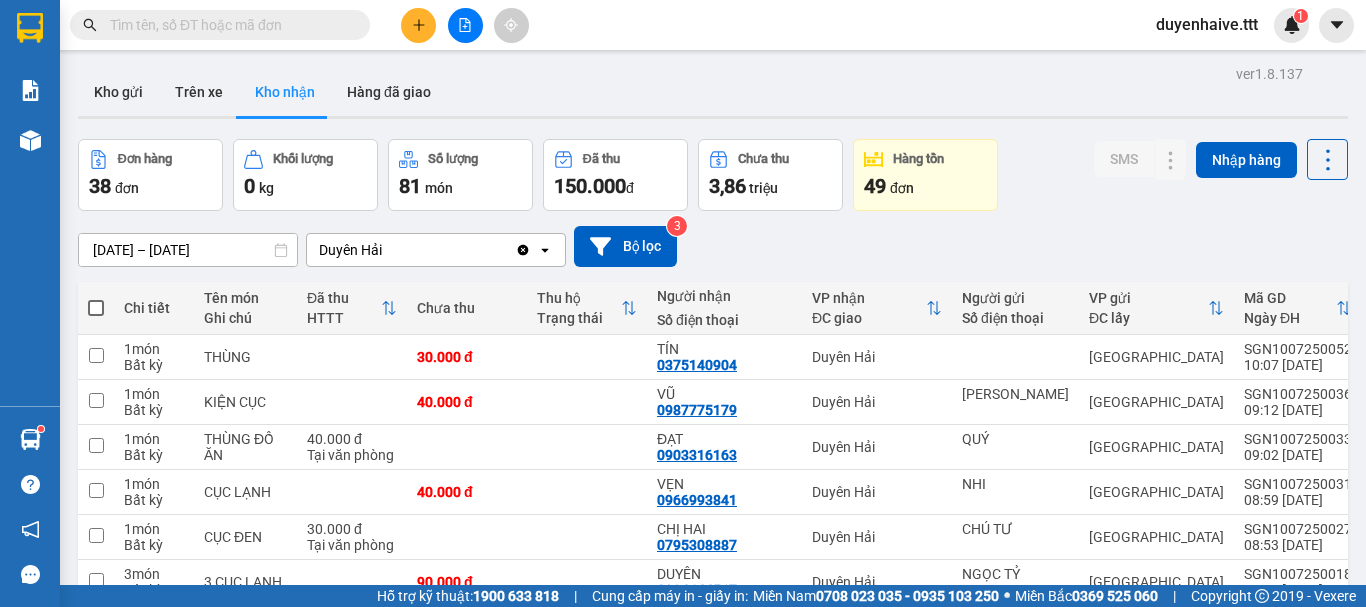 click at bounding box center [228, 25] 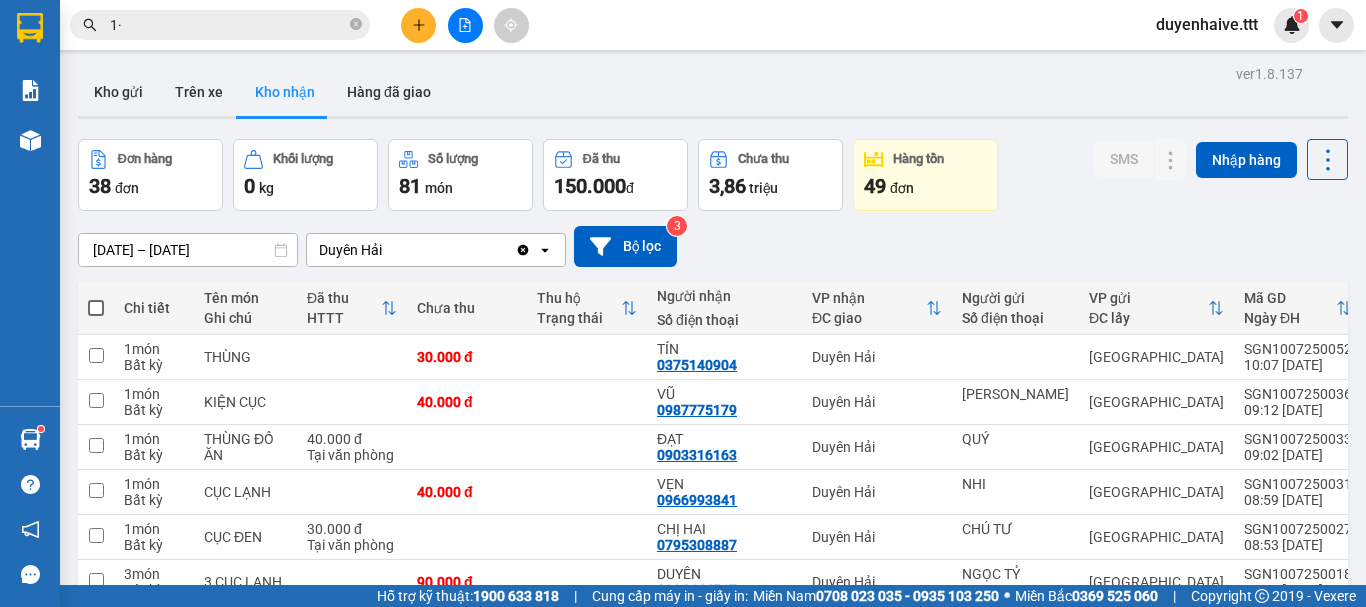 type on "1" 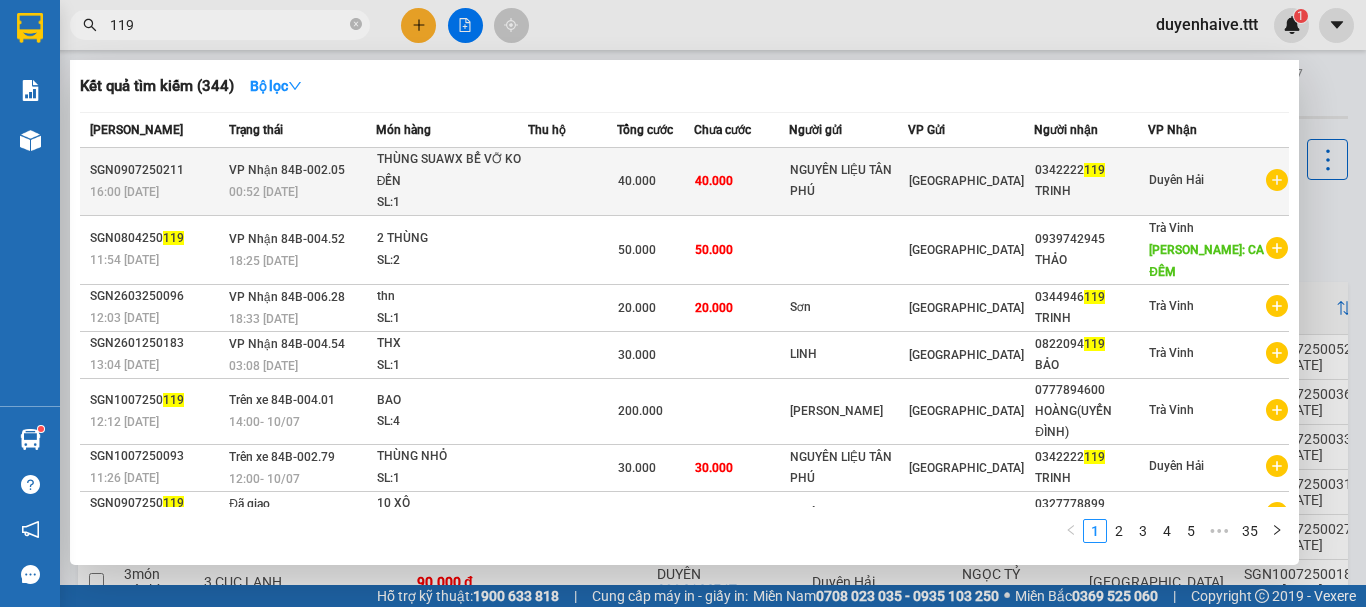 type on "119" 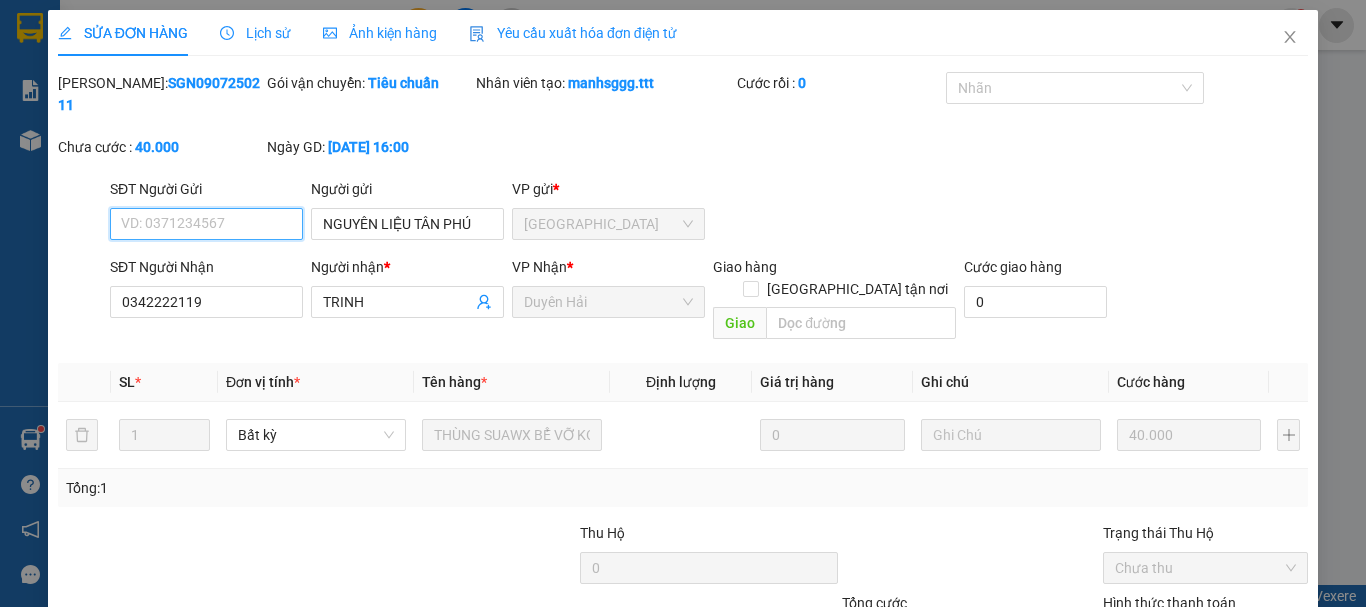 type on "NGUYÊN LIỆU TÂN PHÚ" 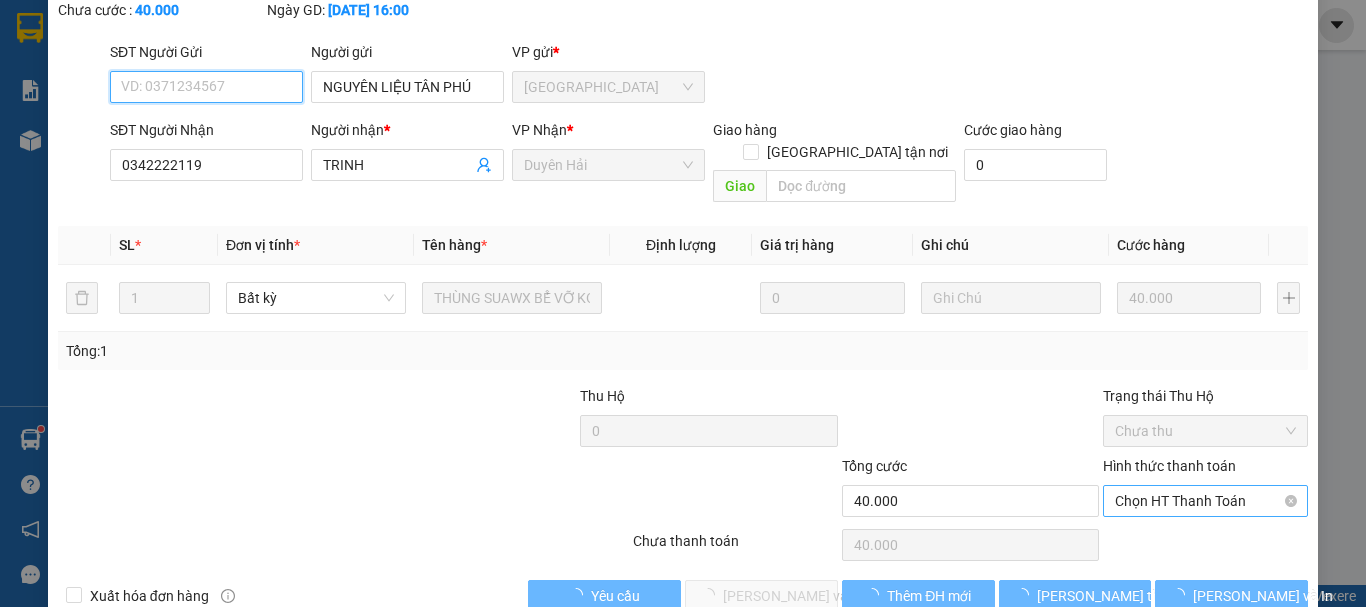 click on "Chọn HT Thanh Toán" at bounding box center [1205, 501] 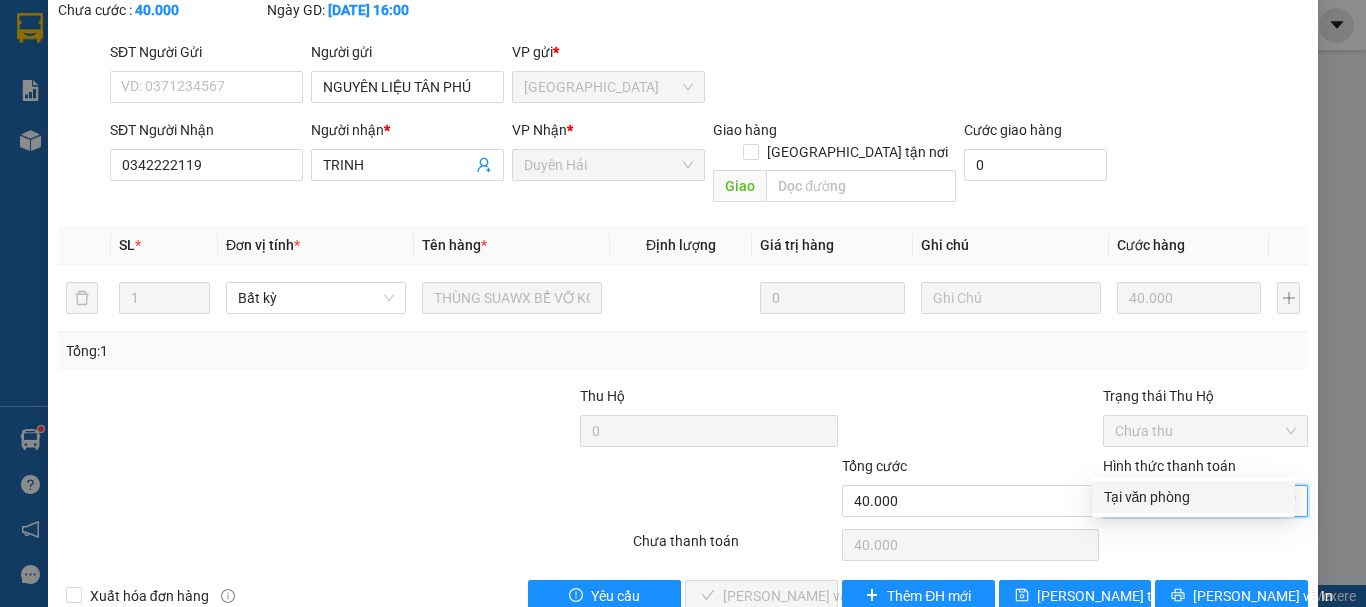 click on "Tại văn phòng" at bounding box center [1193, 497] 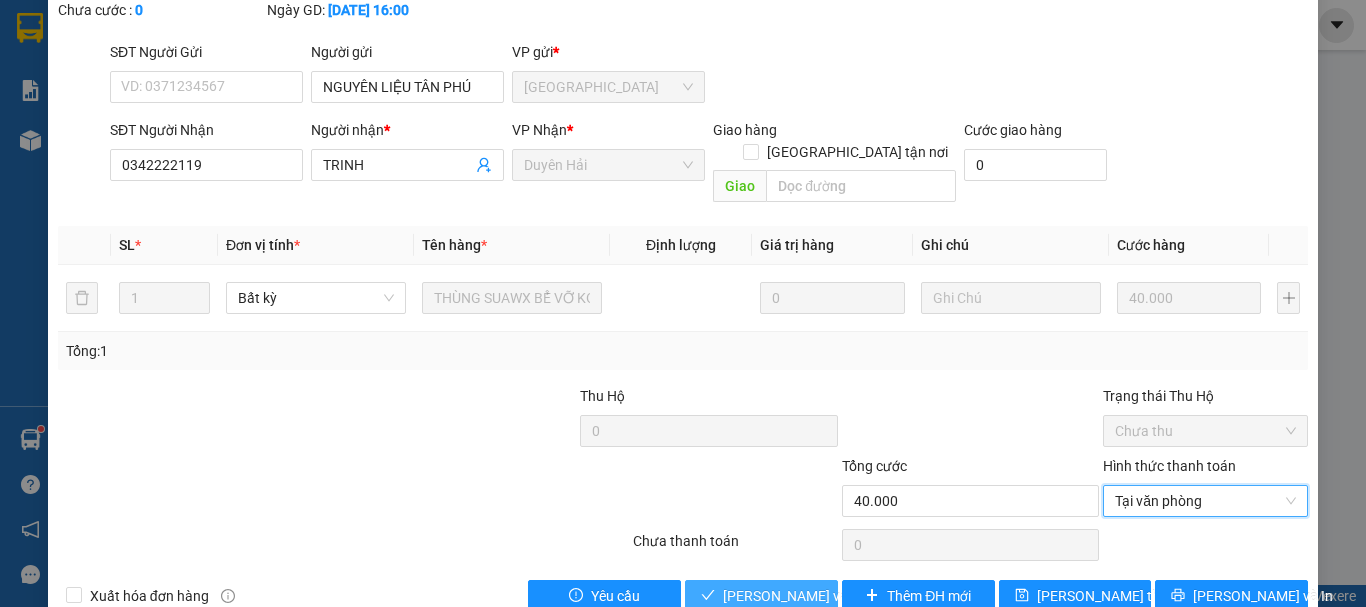 click on "[PERSON_NAME] và Giao hàng" at bounding box center [761, 596] 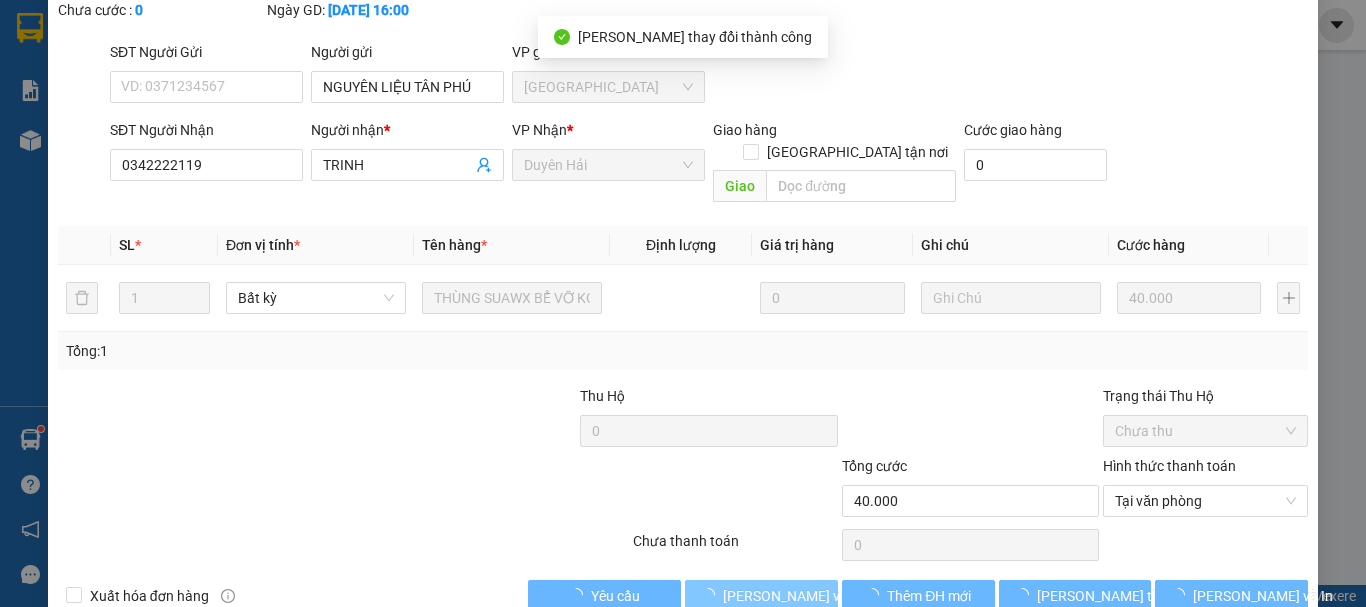 scroll, scrollTop: 0, scrollLeft: 0, axis: both 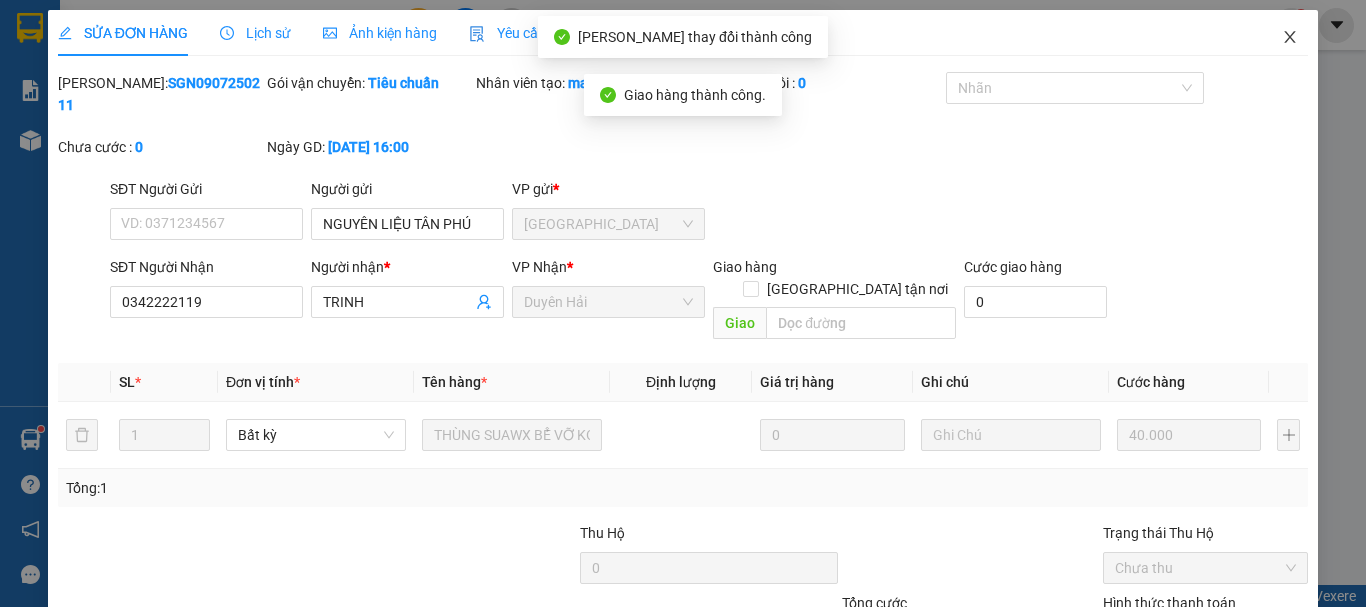 click 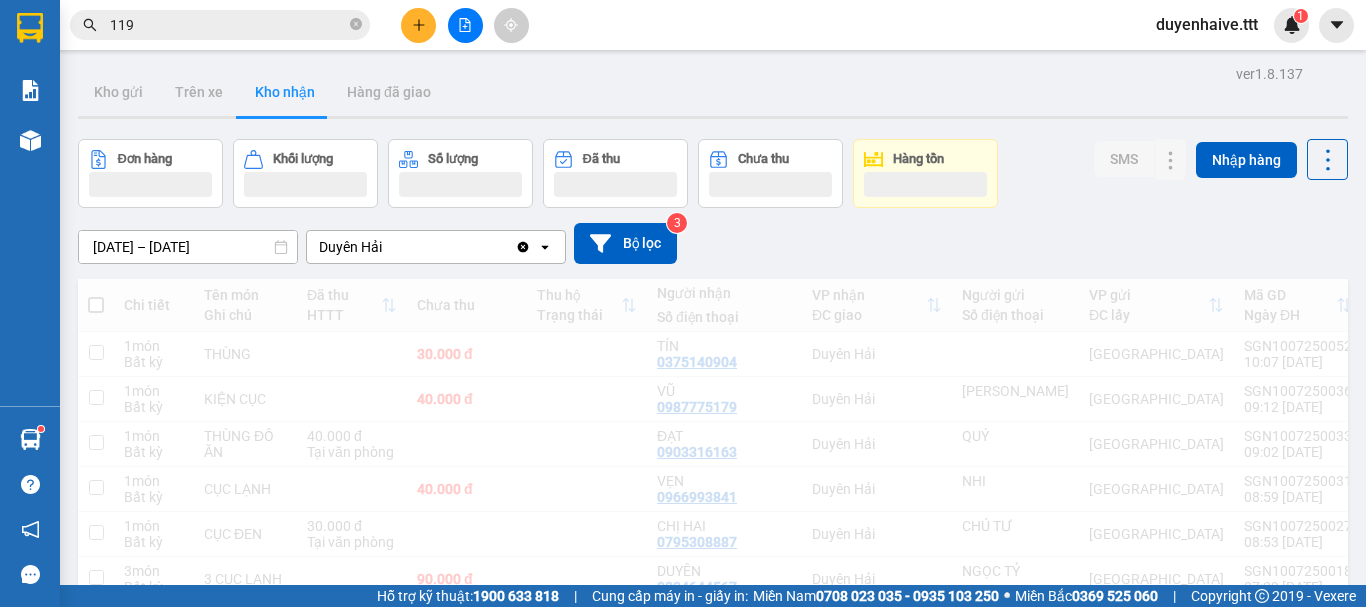 click on "119" at bounding box center (228, 25) 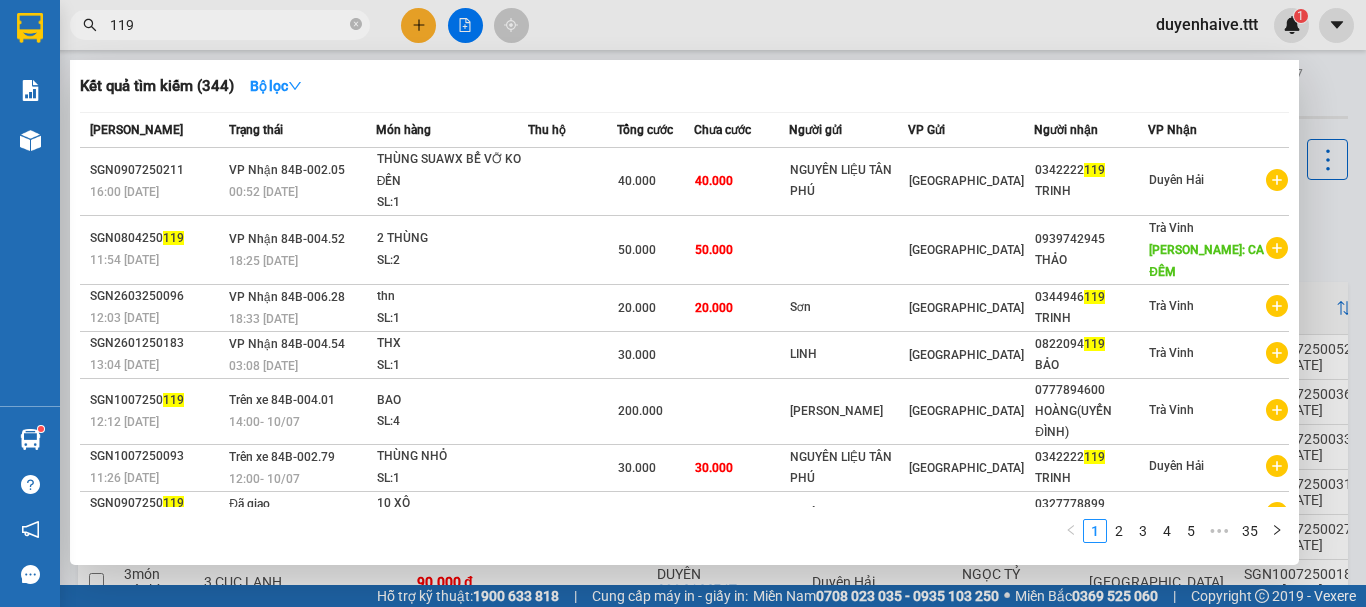 click on "119" at bounding box center [228, 25] 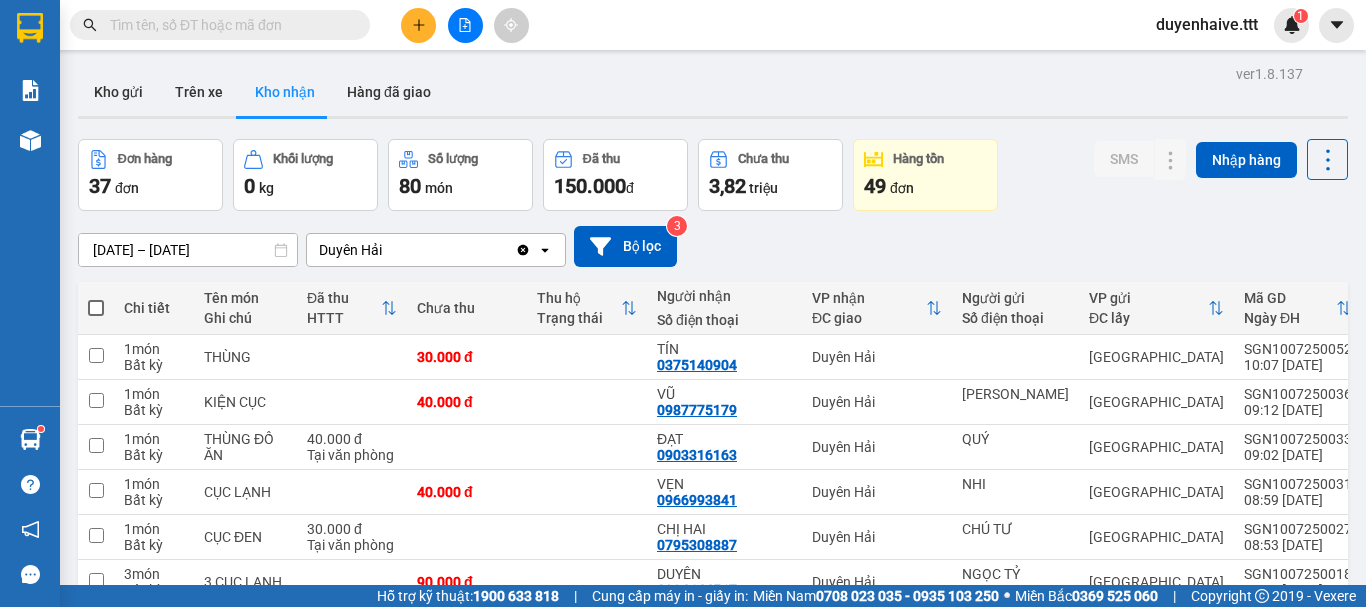 type 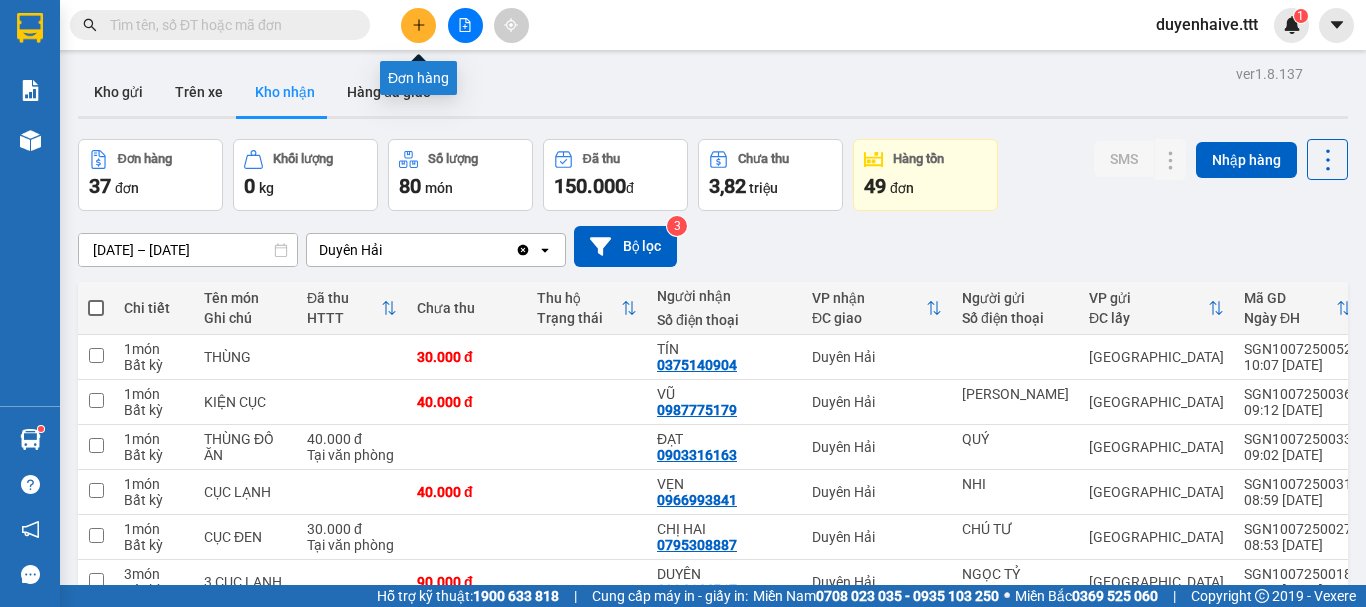 click 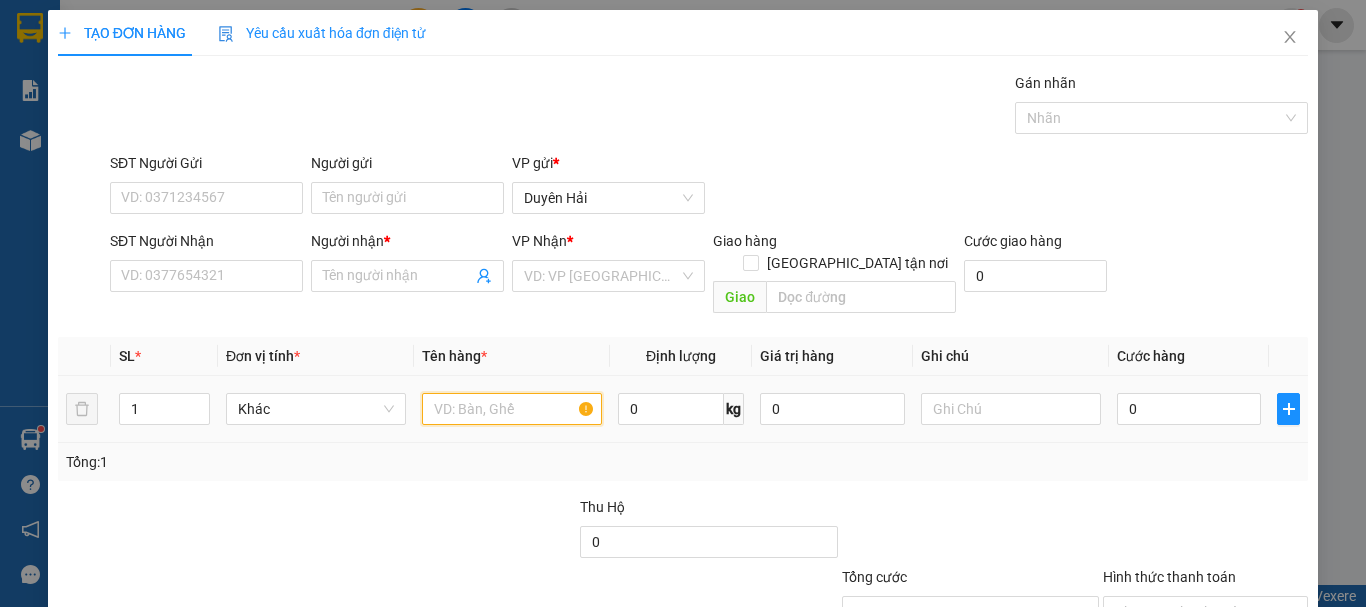click at bounding box center [512, 409] 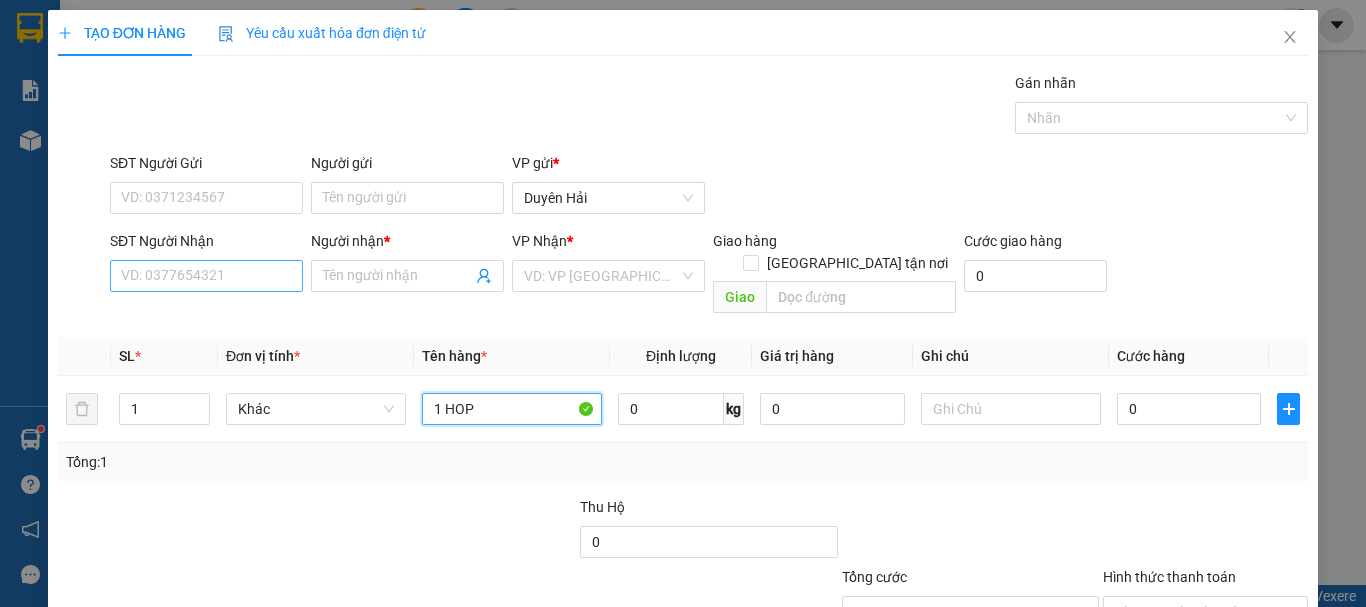 type on "1 HOP" 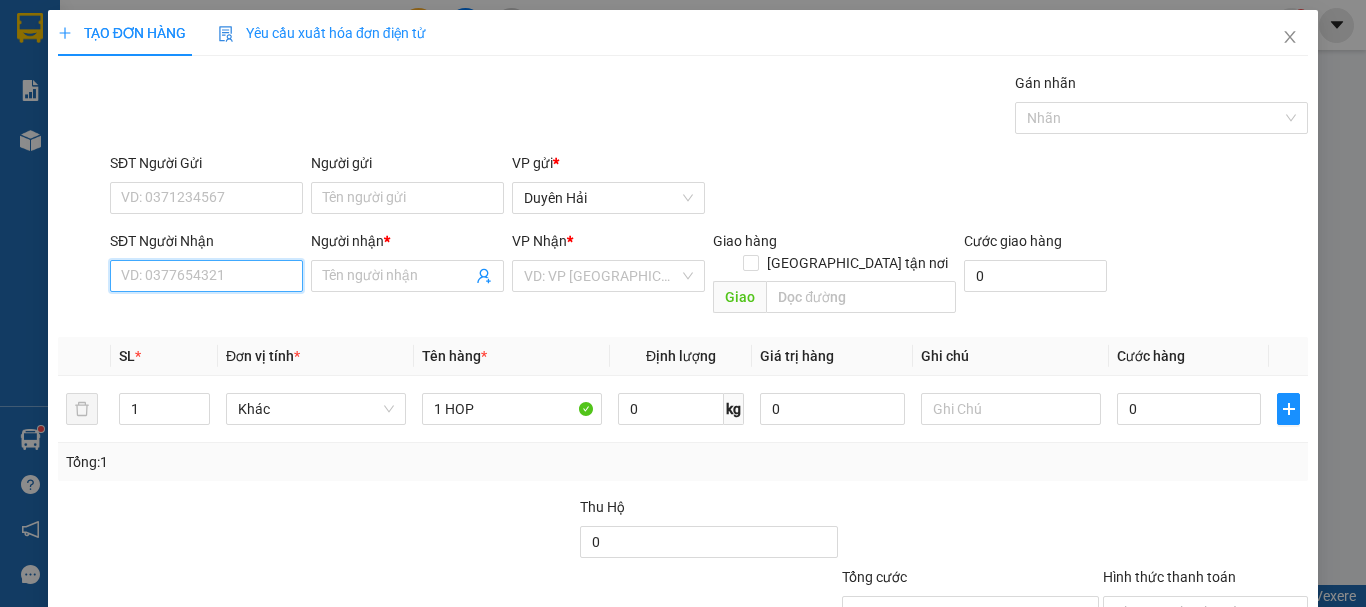 click on "SĐT Người Nhận" at bounding box center [206, 276] 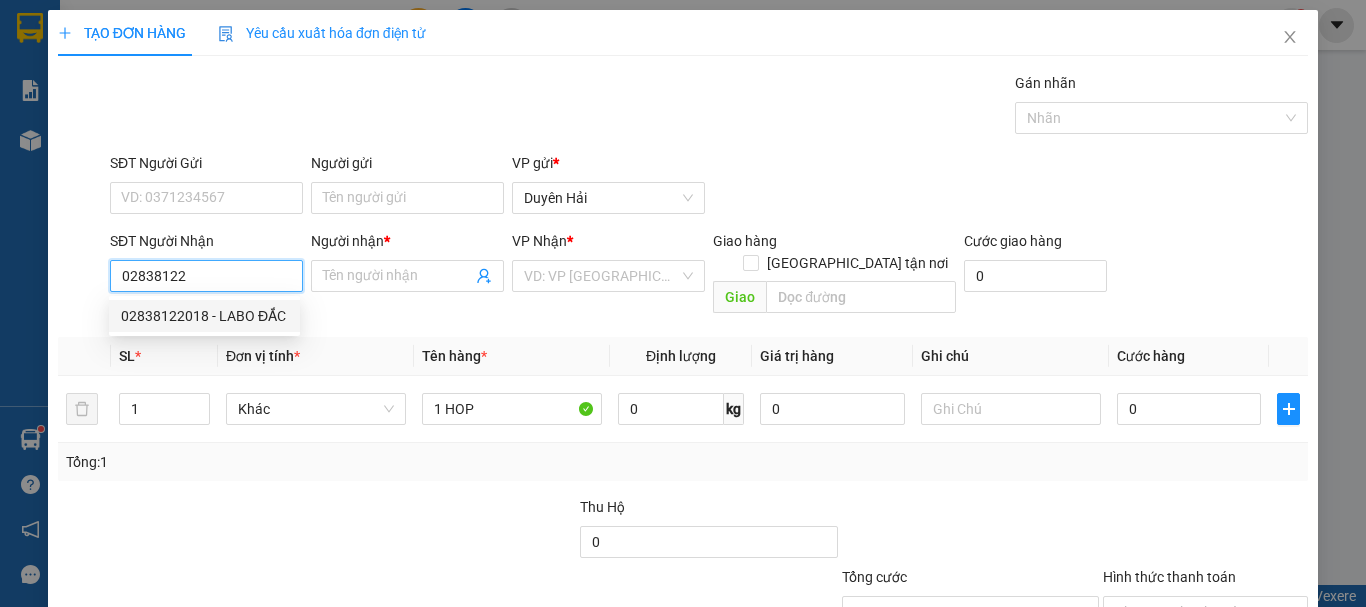 click on "02838122018 - LABO ĐẮC" at bounding box center (204, 316) 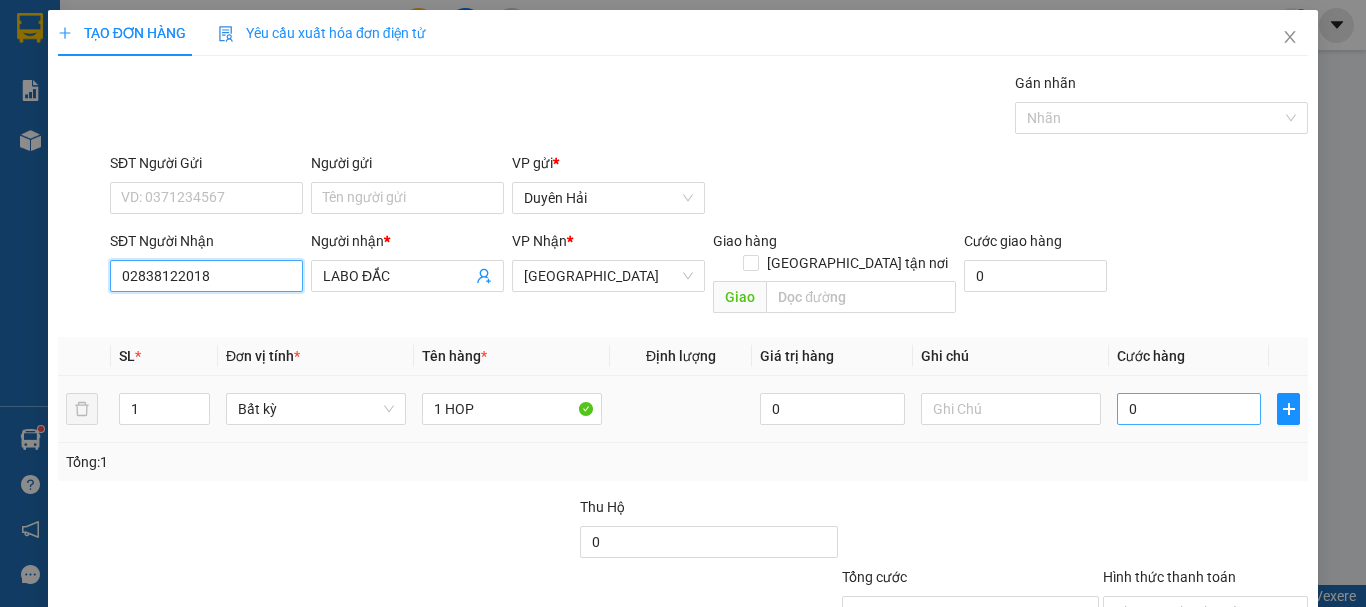 type on "02838122018" 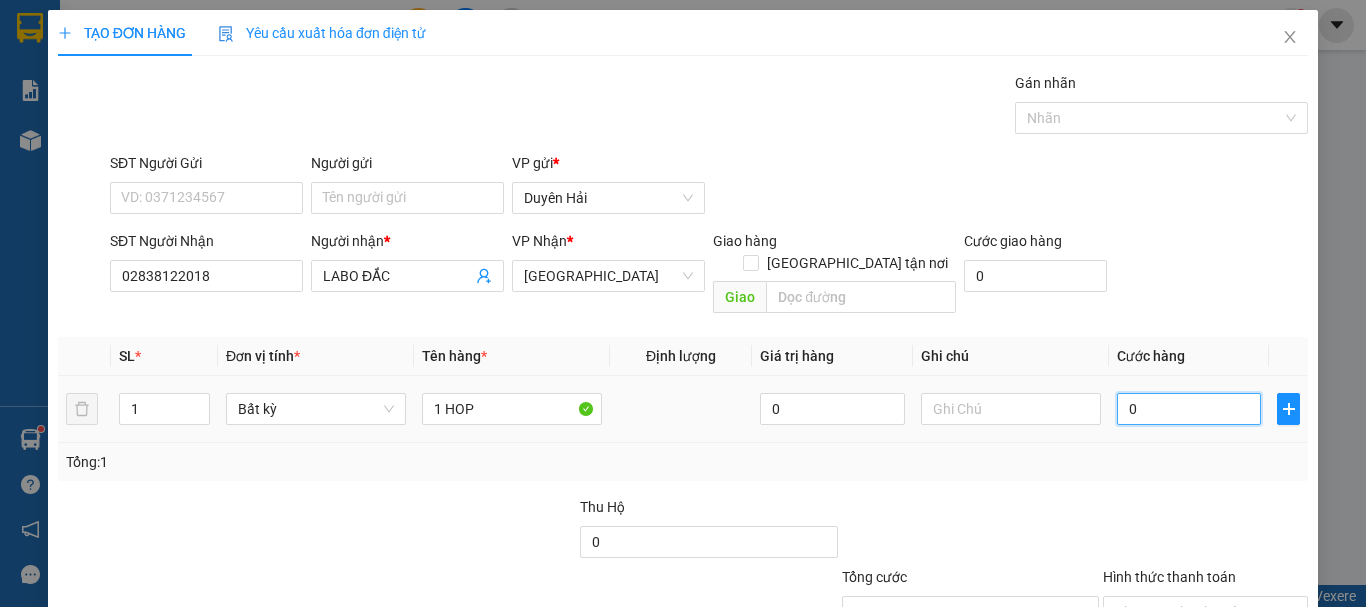 click on "0" at bounding box center (1189, 409) 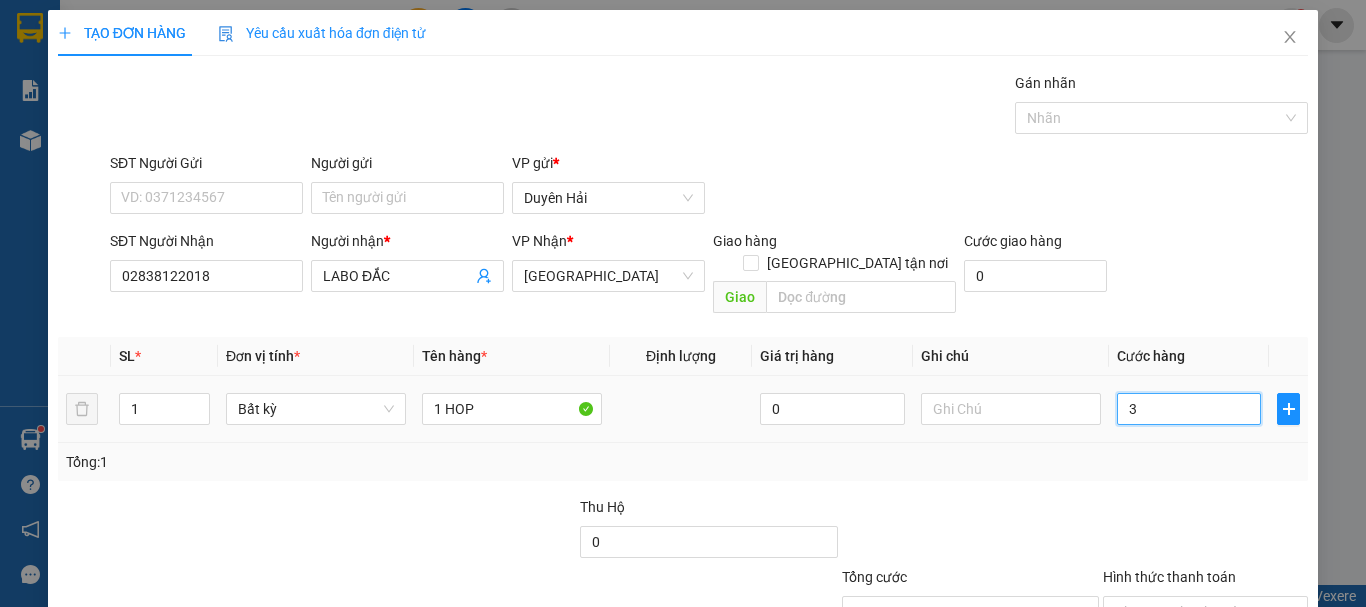 type on "30" 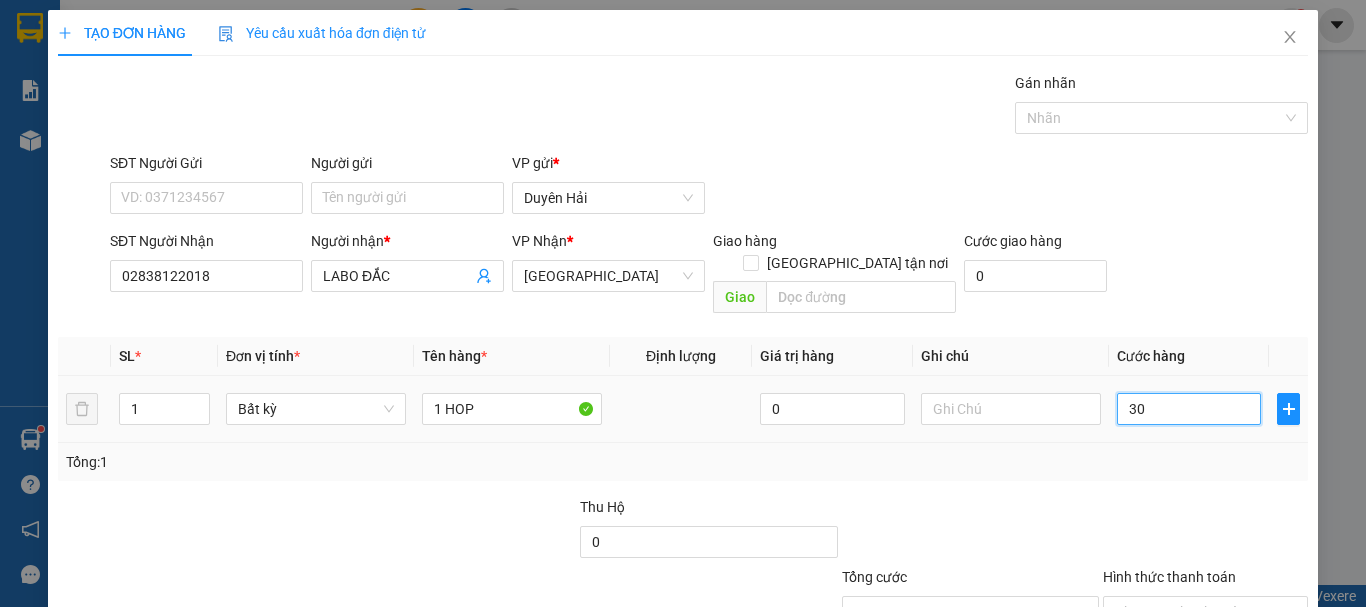 type on "30" 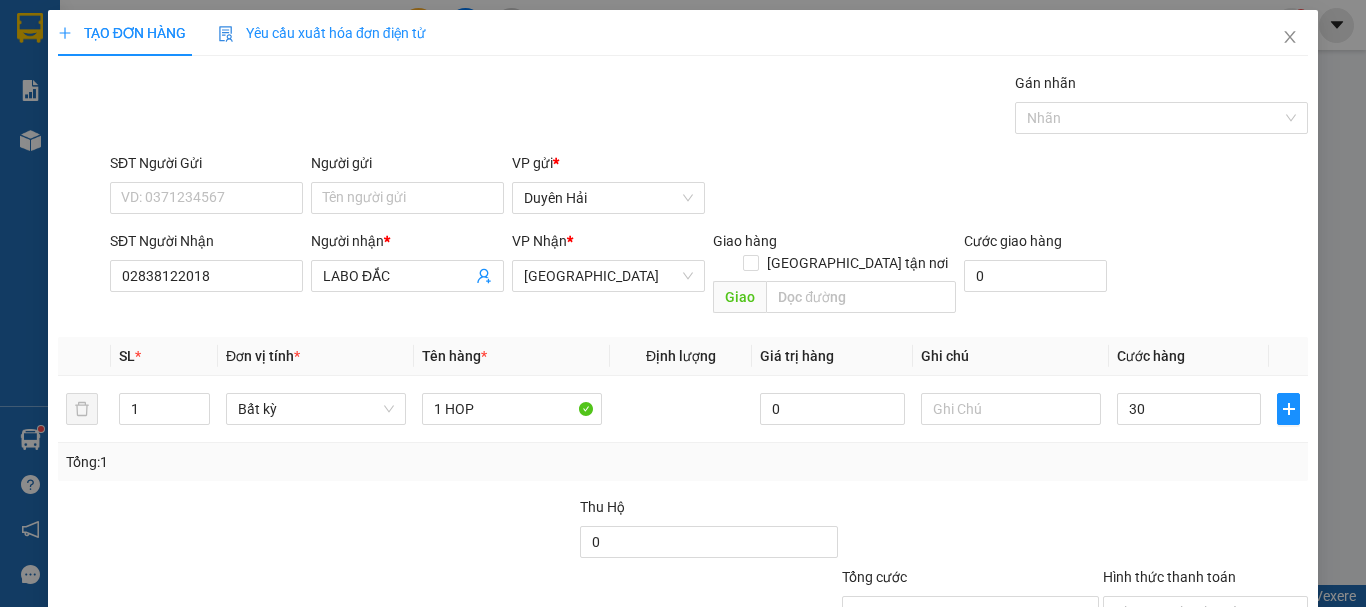 type on "30.000" 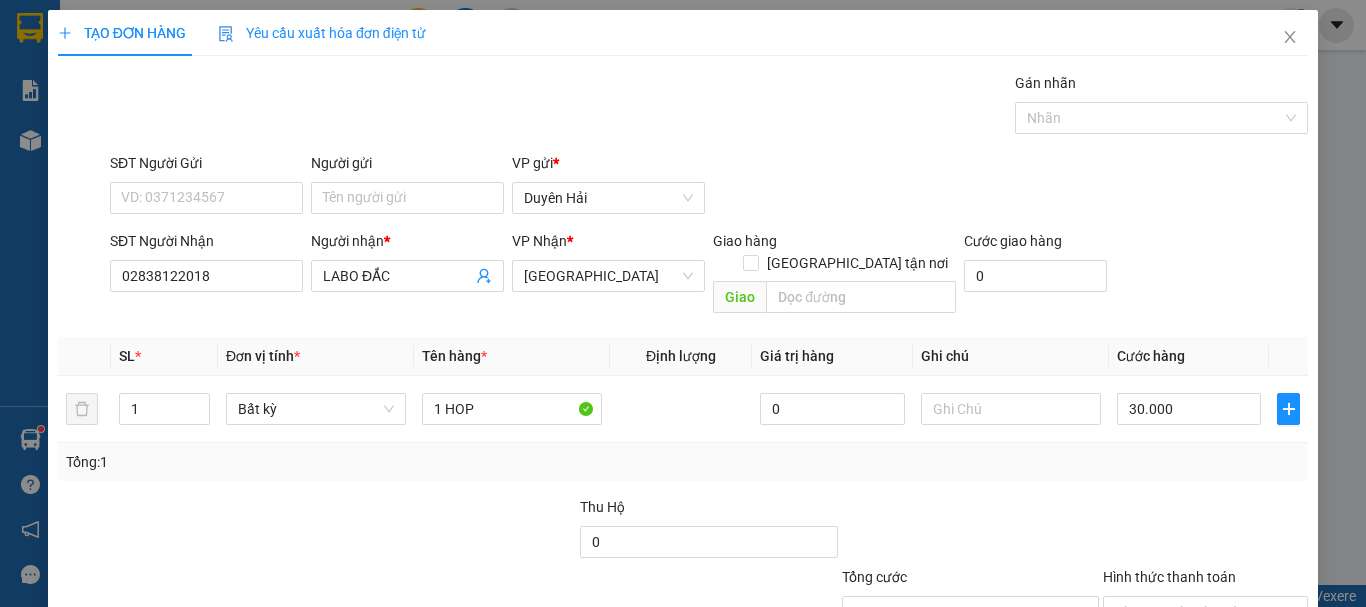 click on "Tổng:  1" at bounding box center [683, 462] 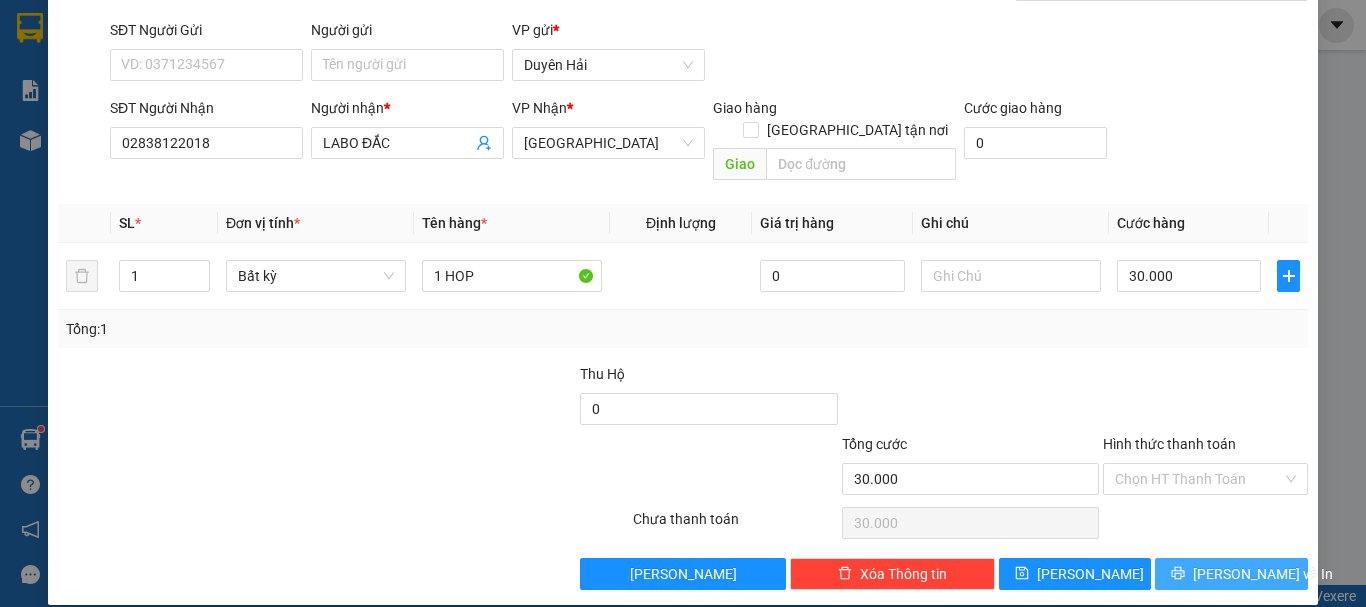click on "Transit Pickup Surcharge Ids Transit Deliver Surcharge Ids Transit Deliver Surcharge Transit Deliver Surcharge Gói vận chuyển  * Tiêu chuẩn Gán nhãn   Nhãn SĐT Người Gửi VD: 0371234567 Người gửi Tên người gửi VP gửi  * Duyên Hải SĐT Người Nhận 02838122018 Người nhận  * LABO ĐẮC VP Nhận  * Sài Gòn Giao hàng Giao tận nơi Giao Cước giao hàng 0 SL  * Đơn vị tính  * Tên hàng  * Định lượng Giá trị hàng Ghi chú Cước hàng                   1 Bất kỳ 1 HOP 0 30.000 Tổng:  1 Thu Hộ 0 Tổng cước 30.000 Hình thức thanh toán Chọn HT Thanh Toán Số tiền thu trước 0 Chưa thanh toán 30.000 Chọn HT Thanh Toán Lưu nháp Xóa Thông tin Lưu Lưu và In" at bounding box center (683, 264) 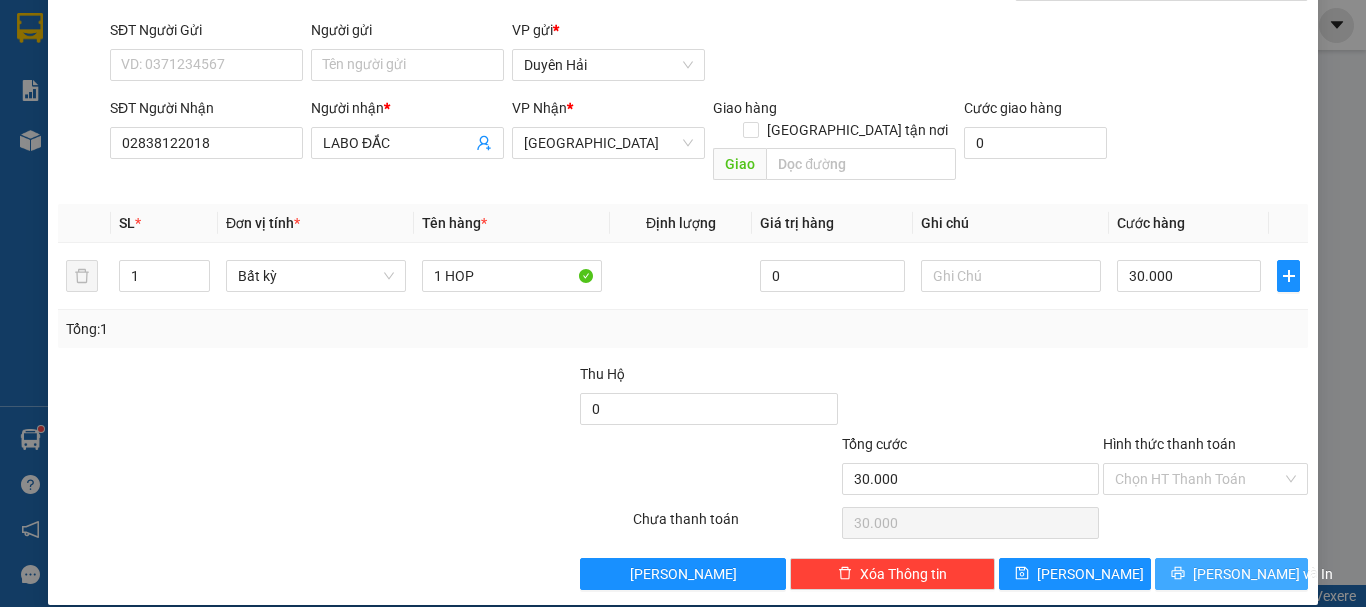 click on "[PERSON_NAME] và In" at bounding box center (1231, 574) 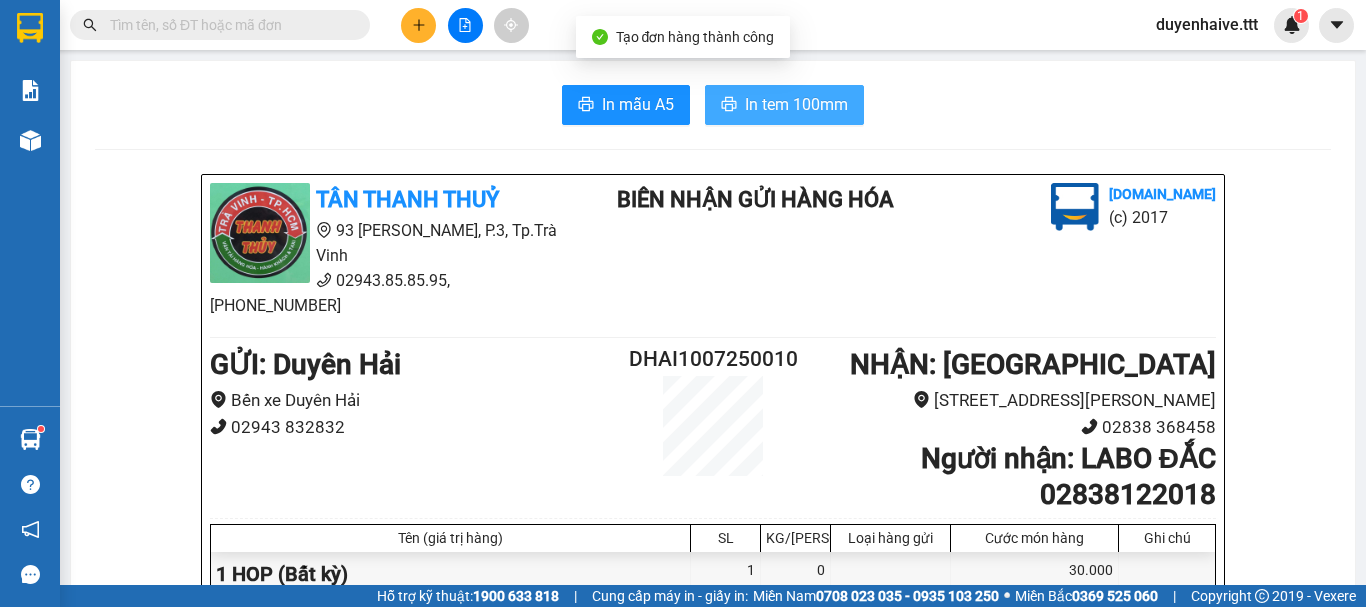click on "In tem 100mm" at bounding box center [796, 104] 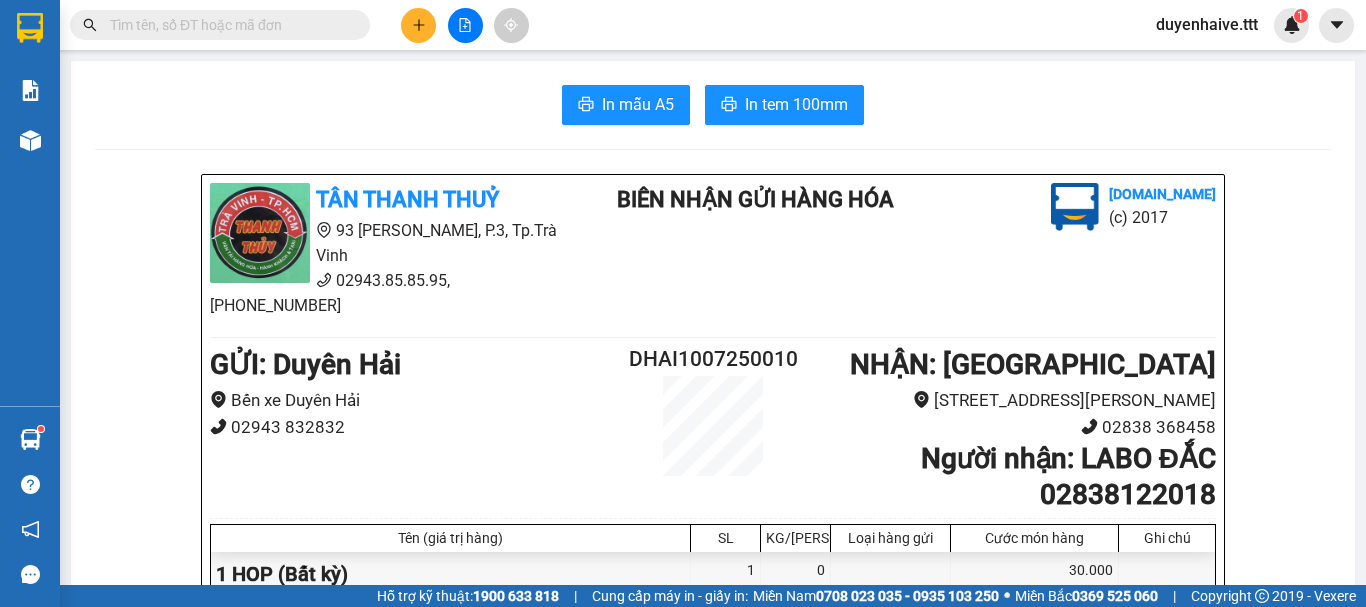 scroll, scrollTop: 0, scrollLeft: 0, axis: both 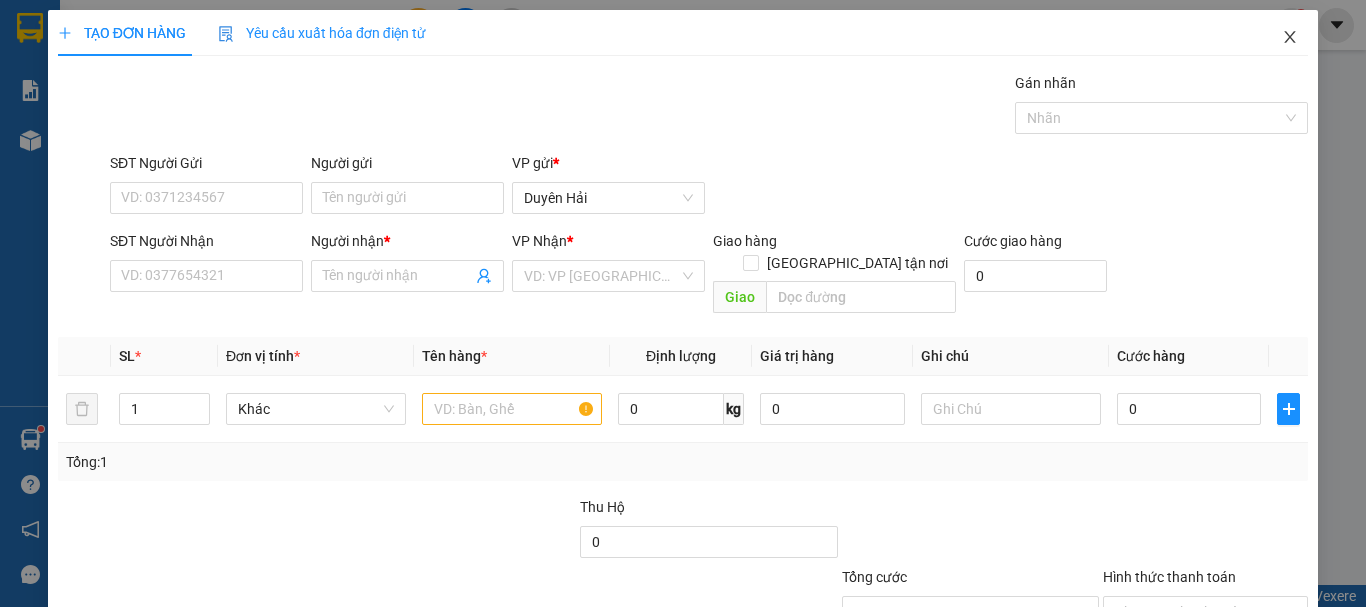 click 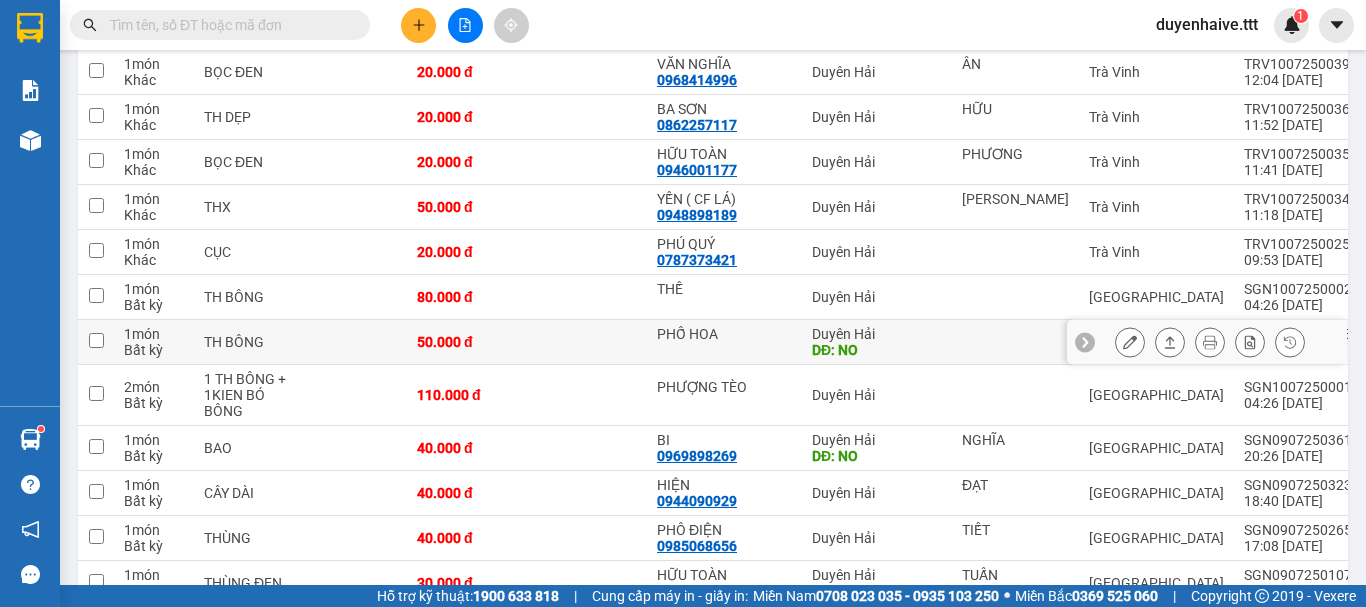 scroll, scrollTop: 800, scrollLeft: 0, axis: vertical 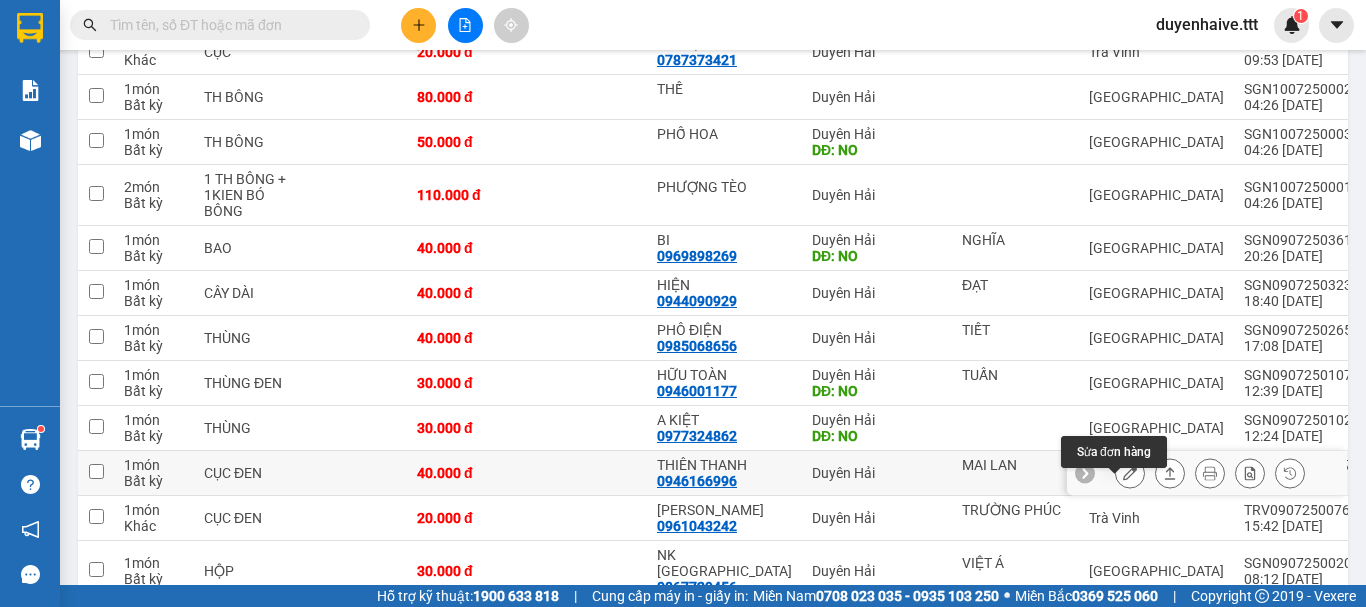 click 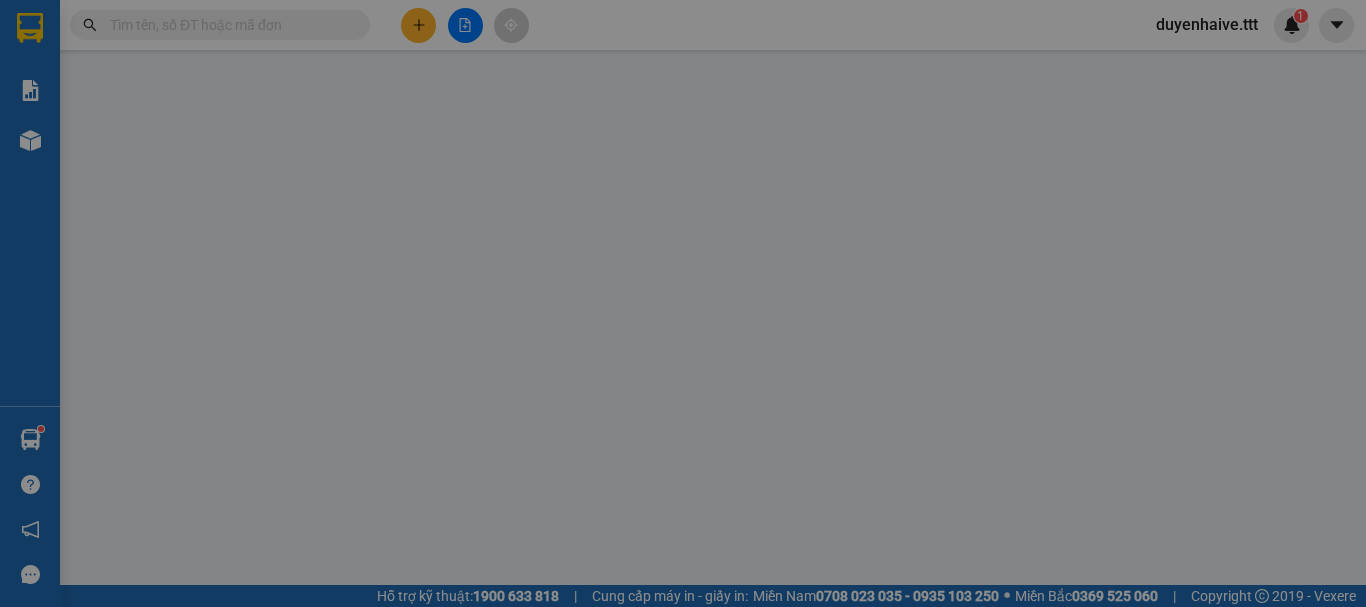 scroll, scrollTop: 0, scrollLeft: 0, axis: both 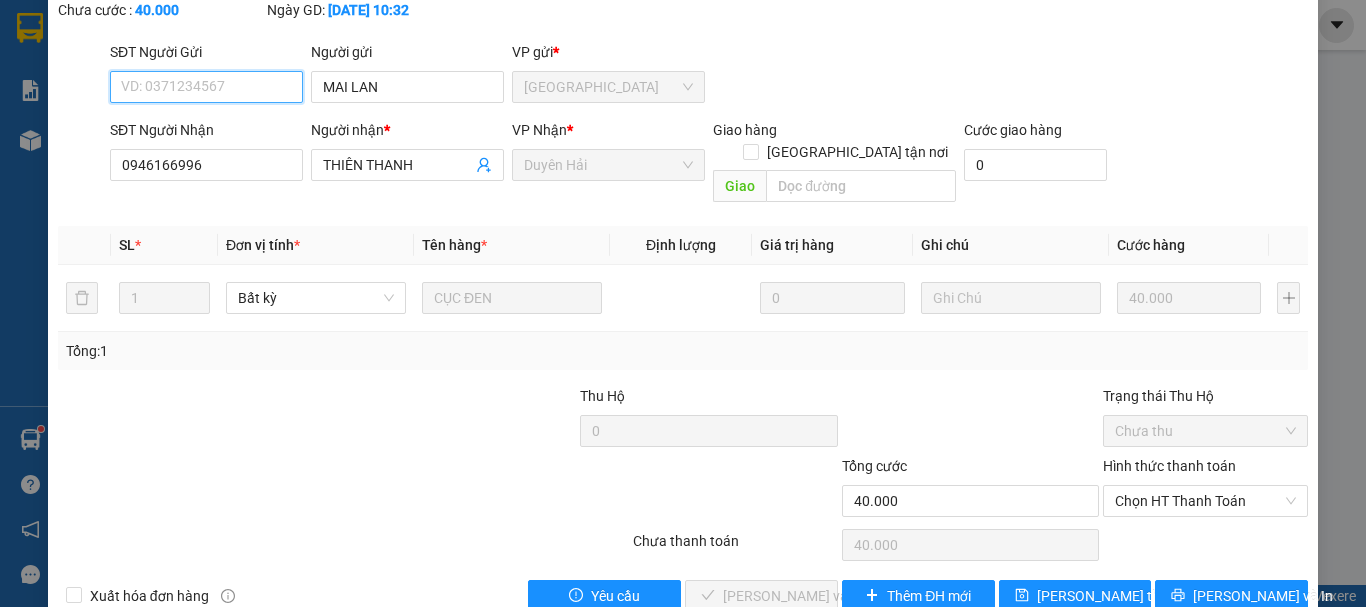 click on "Chọn HT Thanh Toán" at bounding box center (1205, 501) 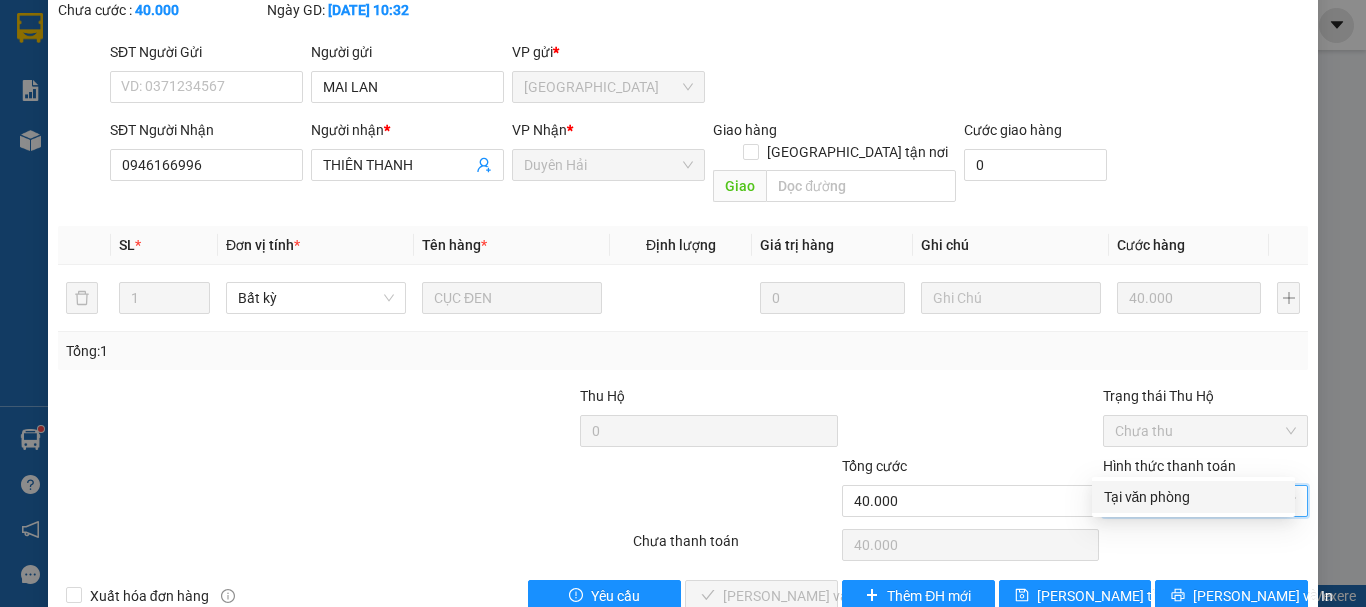 click on "Tại văn phòng" at bounding box center [1193, 497] 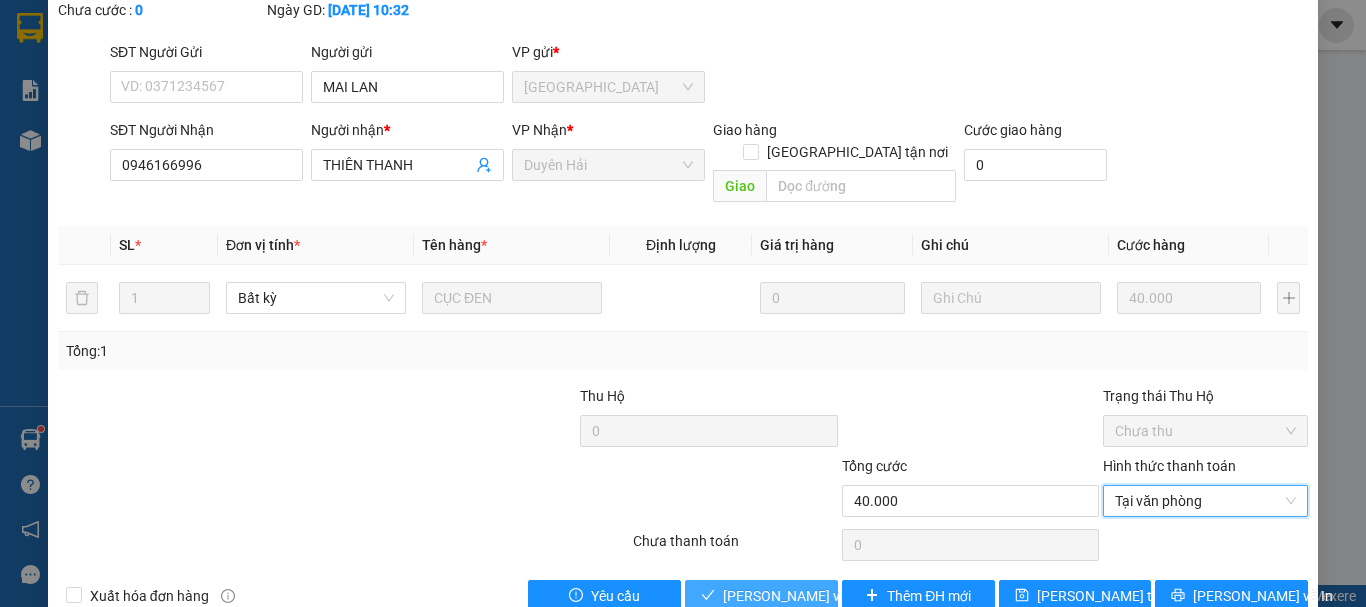 click on "[PERSON_NAME] và Giao hàng" at bounding box center [819, 596] 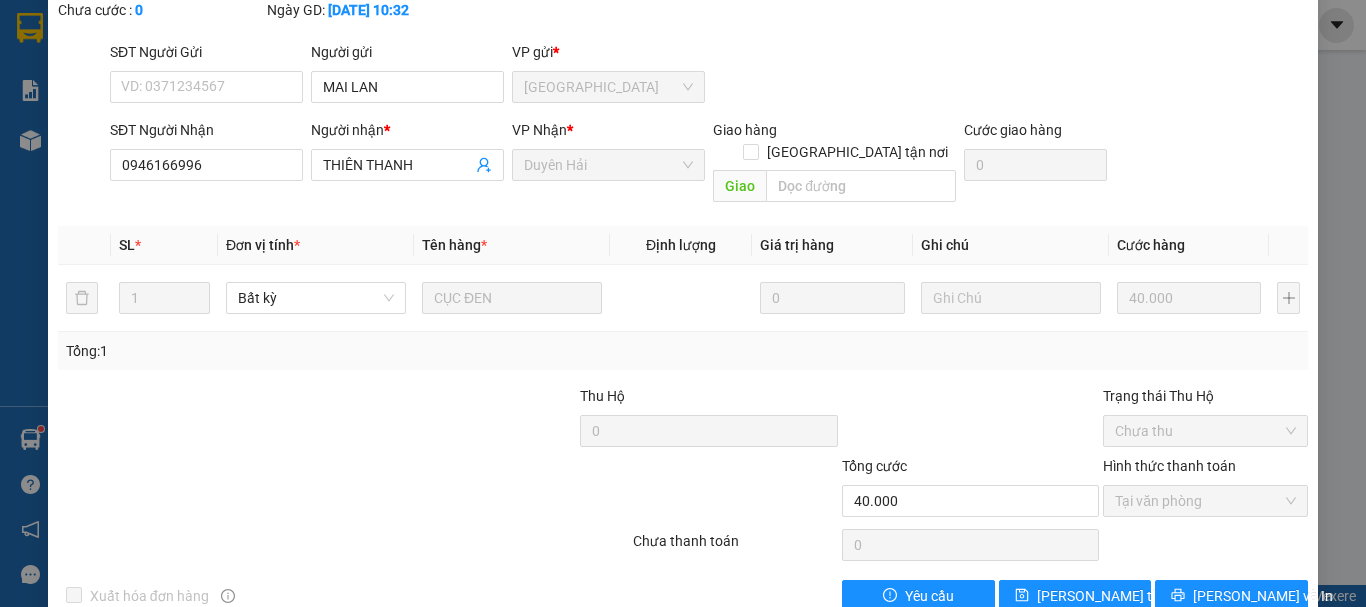 scroll, scrollTop: 0, scrollLeft: 0, axis: both 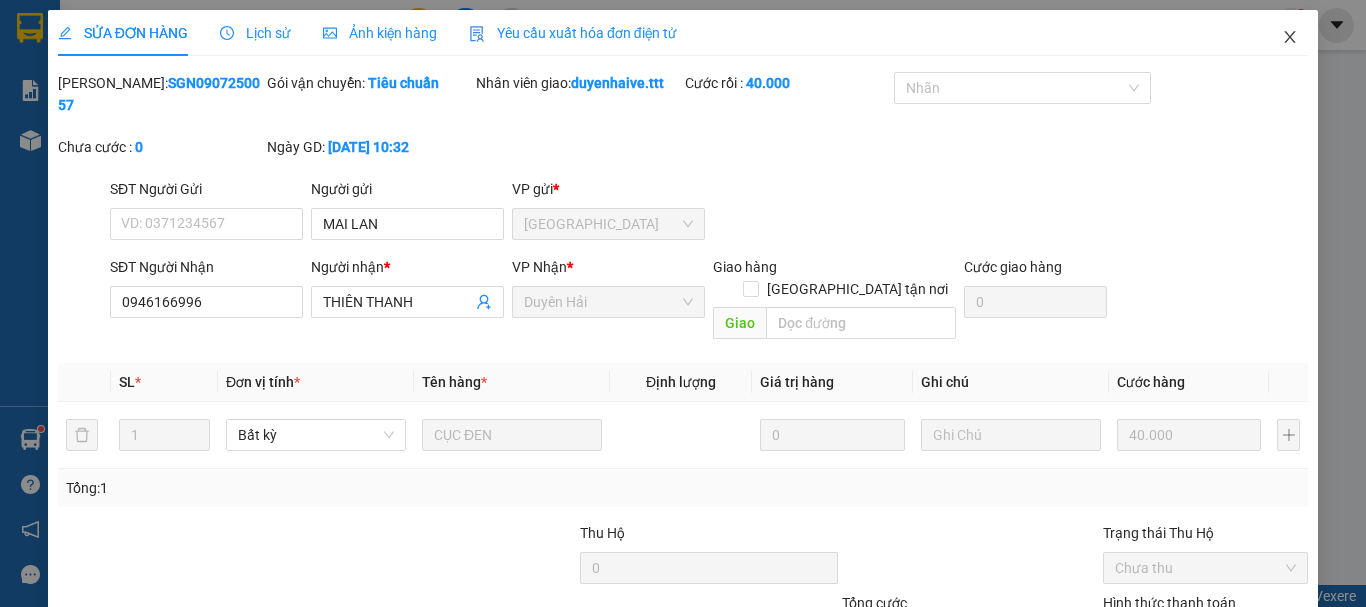 click 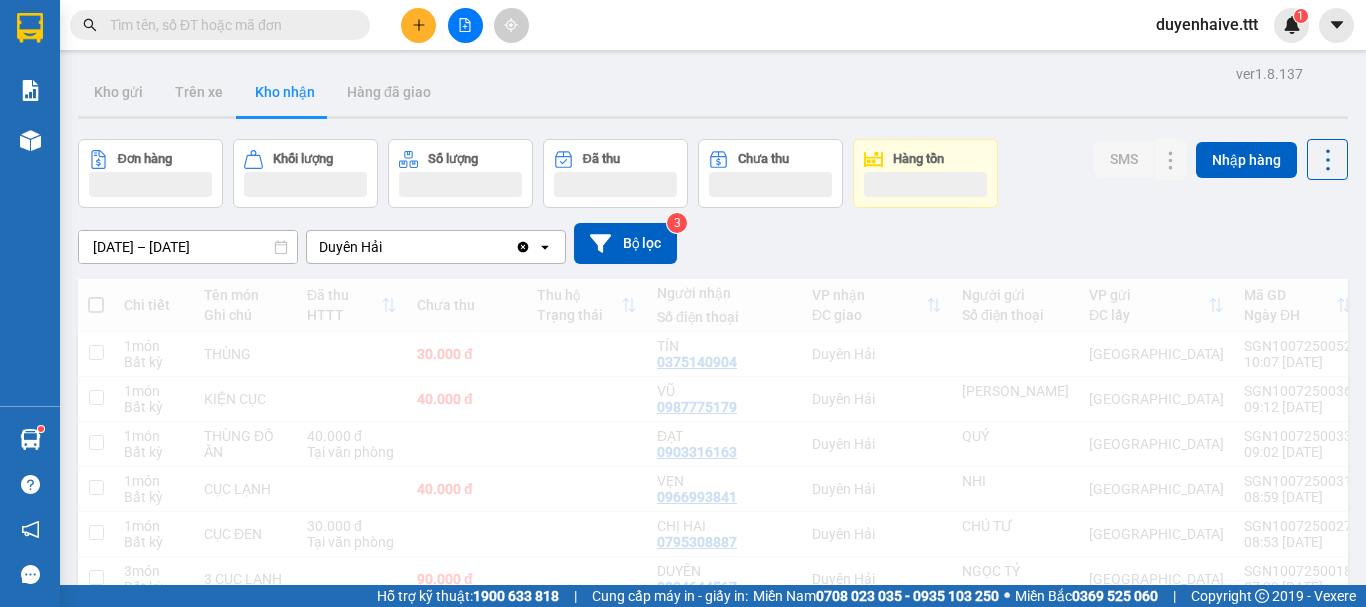 scroll, scrollTop: 200, scrollLeft: 0, axis: vertical 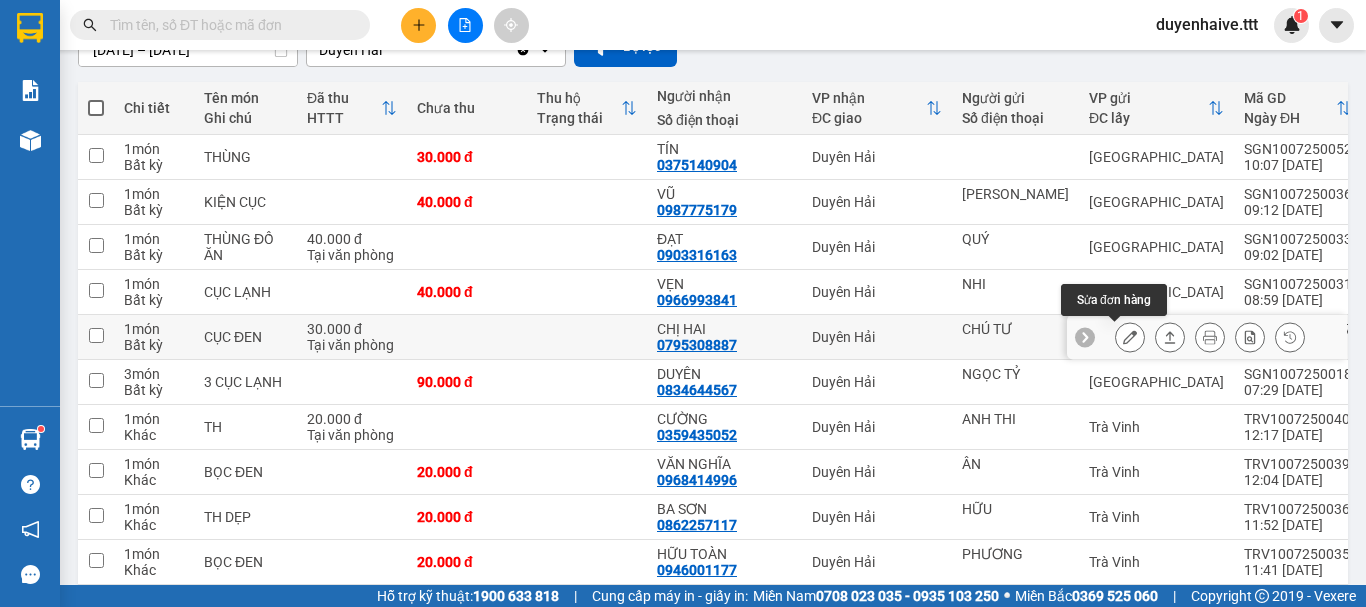 click 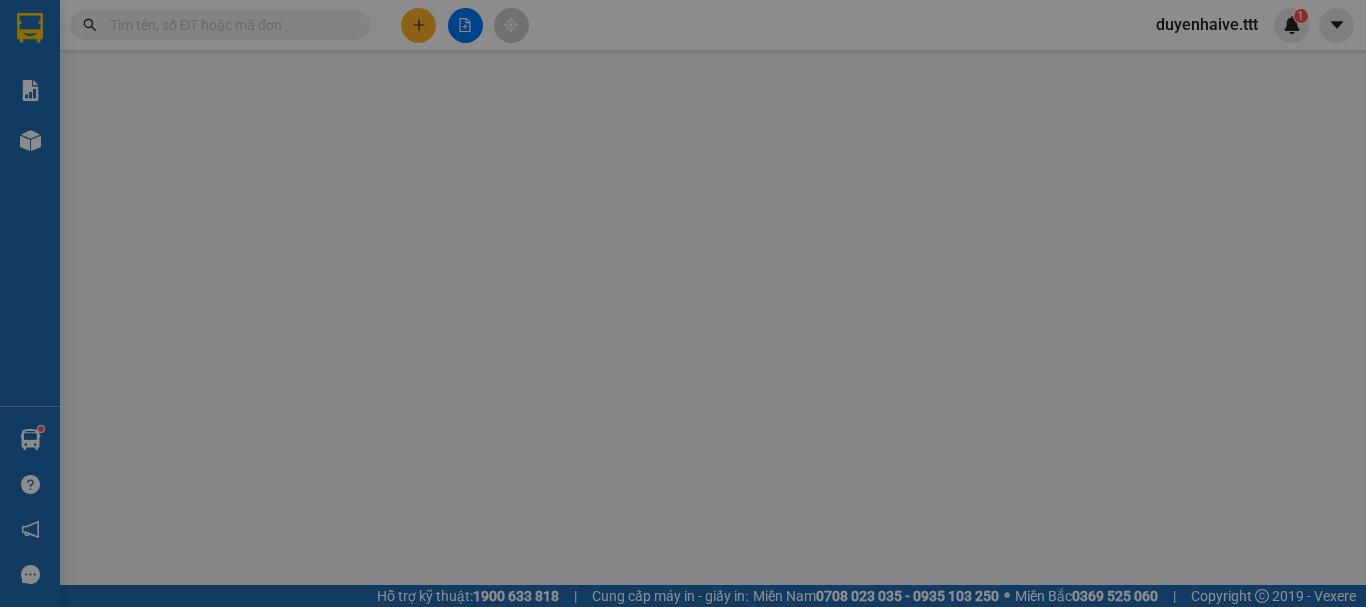 type on "CHÚ TƯ" 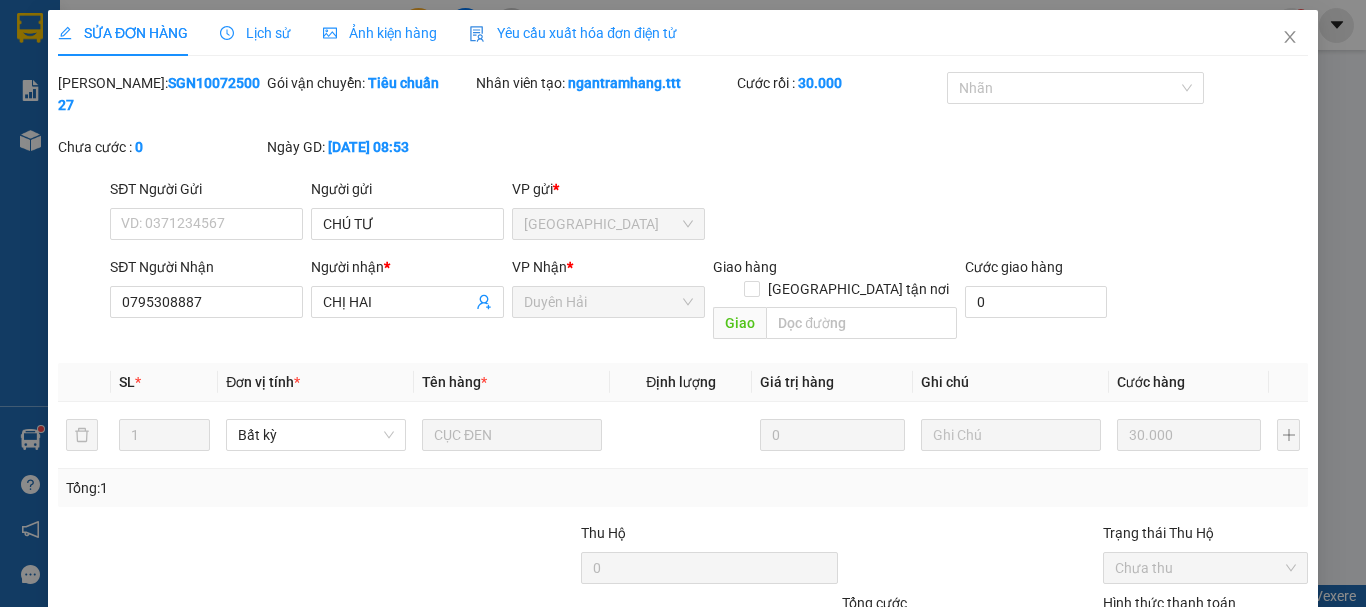 scroll, scrollTop: 0, scrollLeft: 0, axis: both 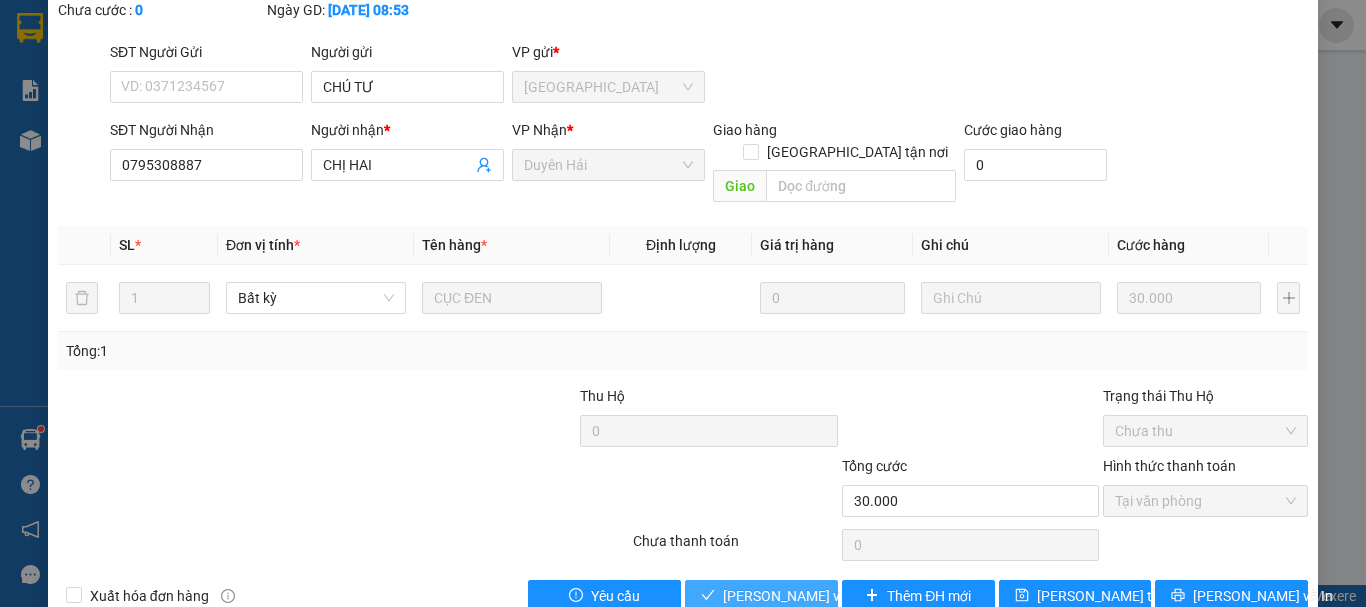 click on "[PERSON_NAME] và Giao hàng" at bounding box center (819, 596) 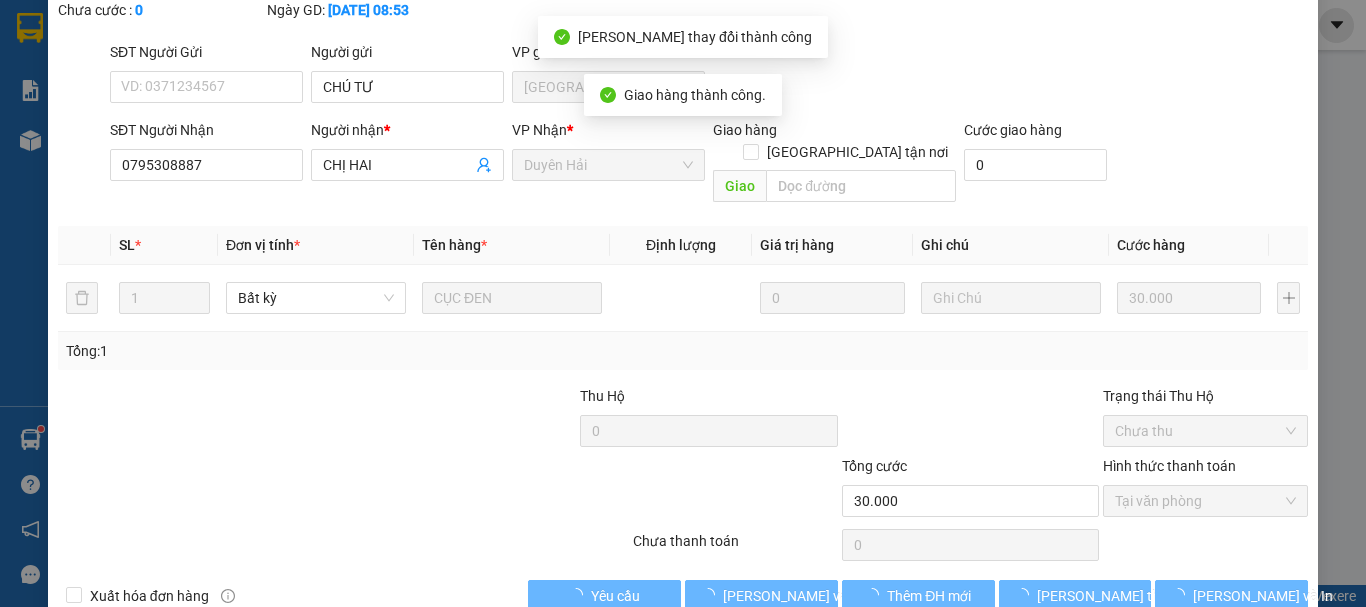 scroll, scrollTop: 0, scrollLeft: 0, axis: both 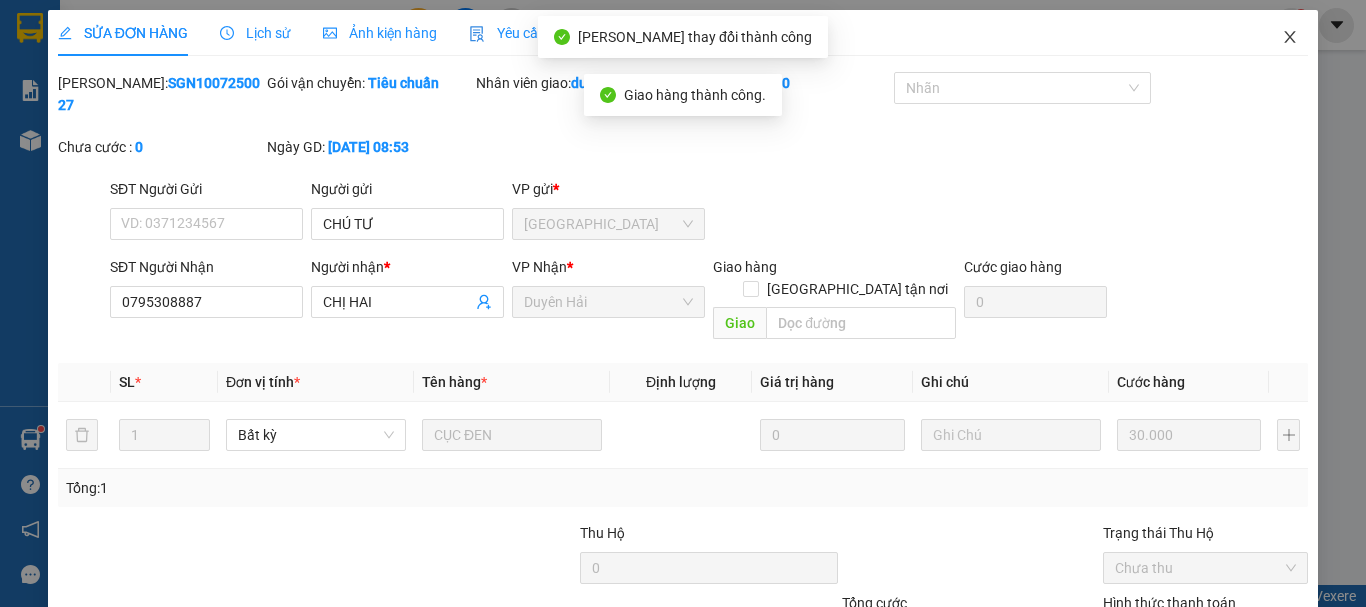 click 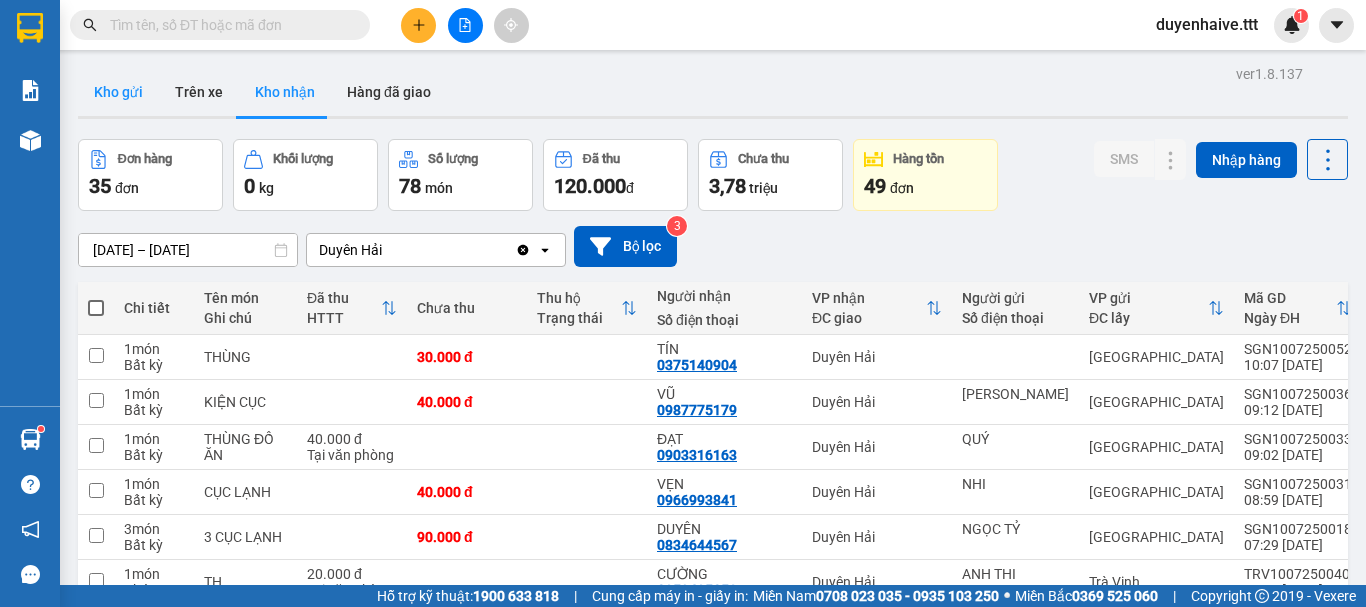 click on "Kho gửi" at bounding box center (118, 92) 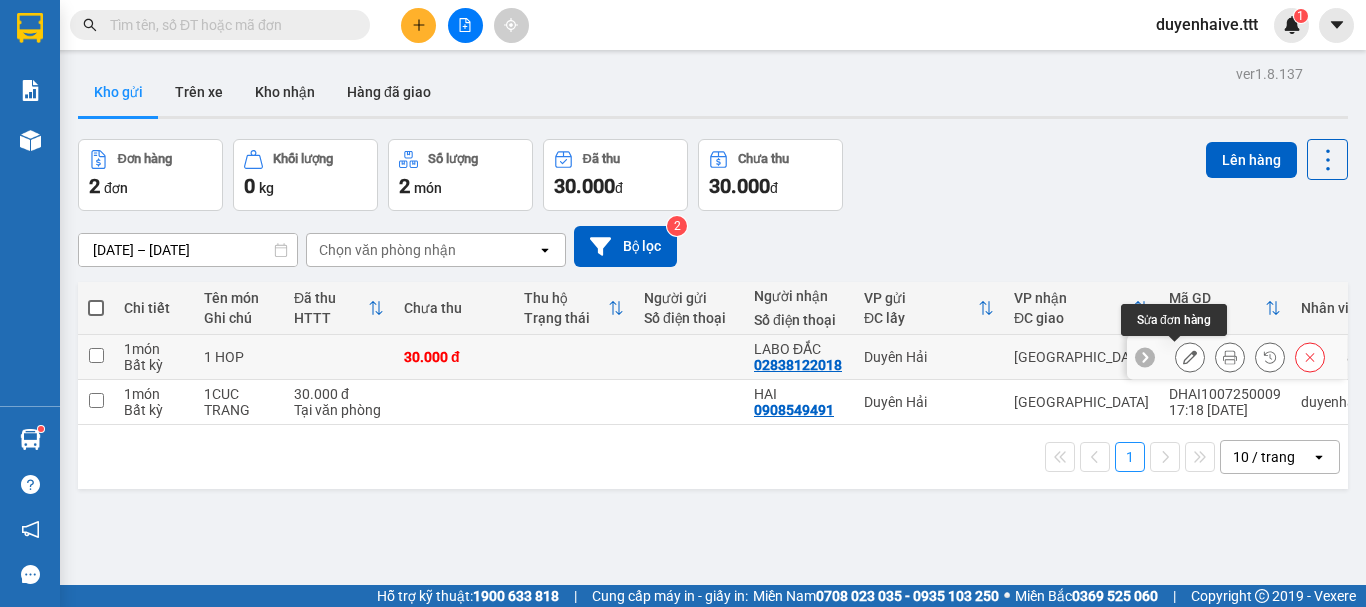 click at bounding box center [1190, 357] 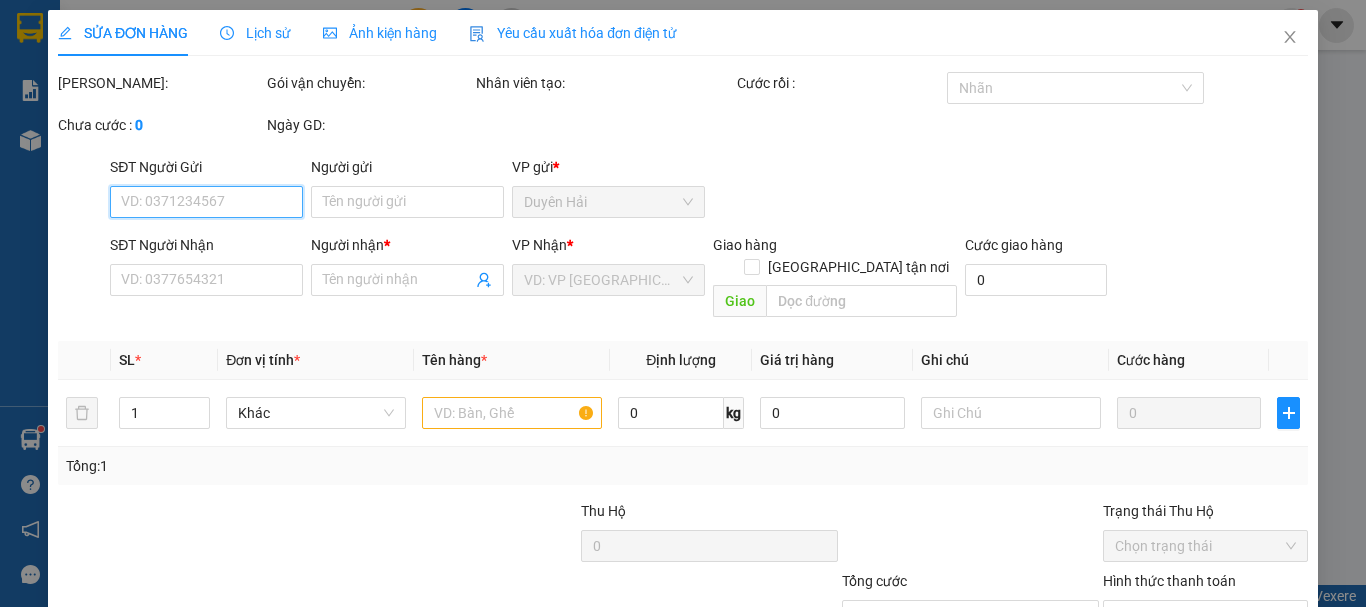 type on "02838122018" 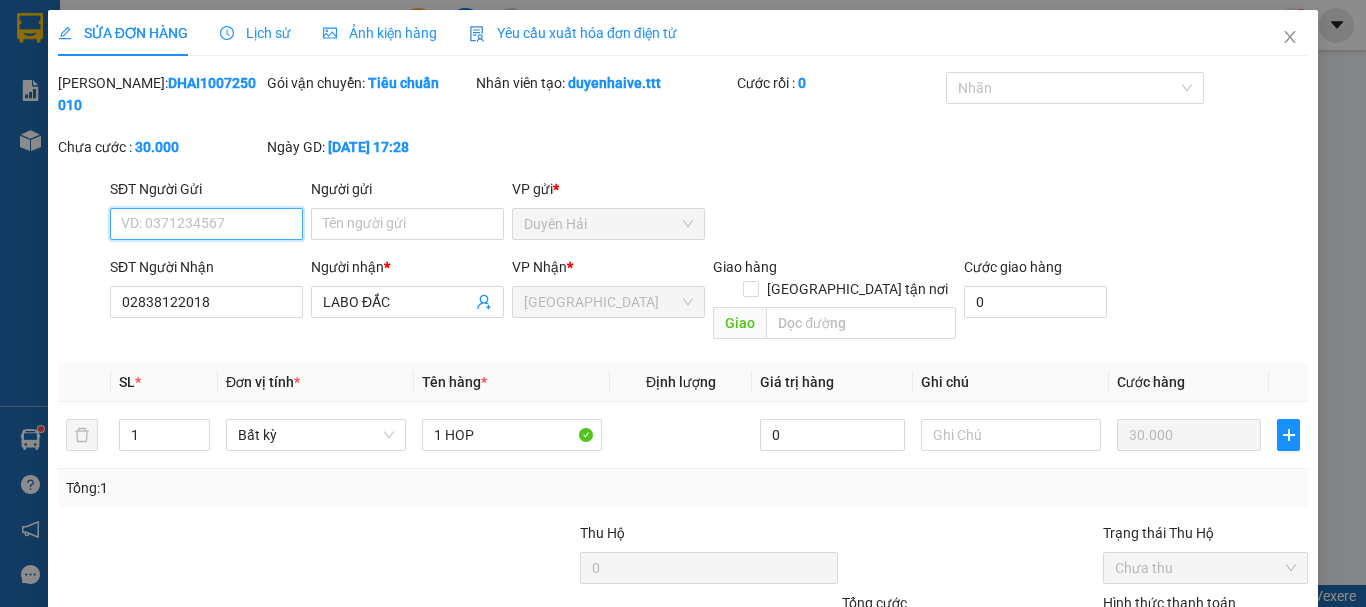 scroll, scrollTop: 137, scrollLeft: 0, axis: vertical 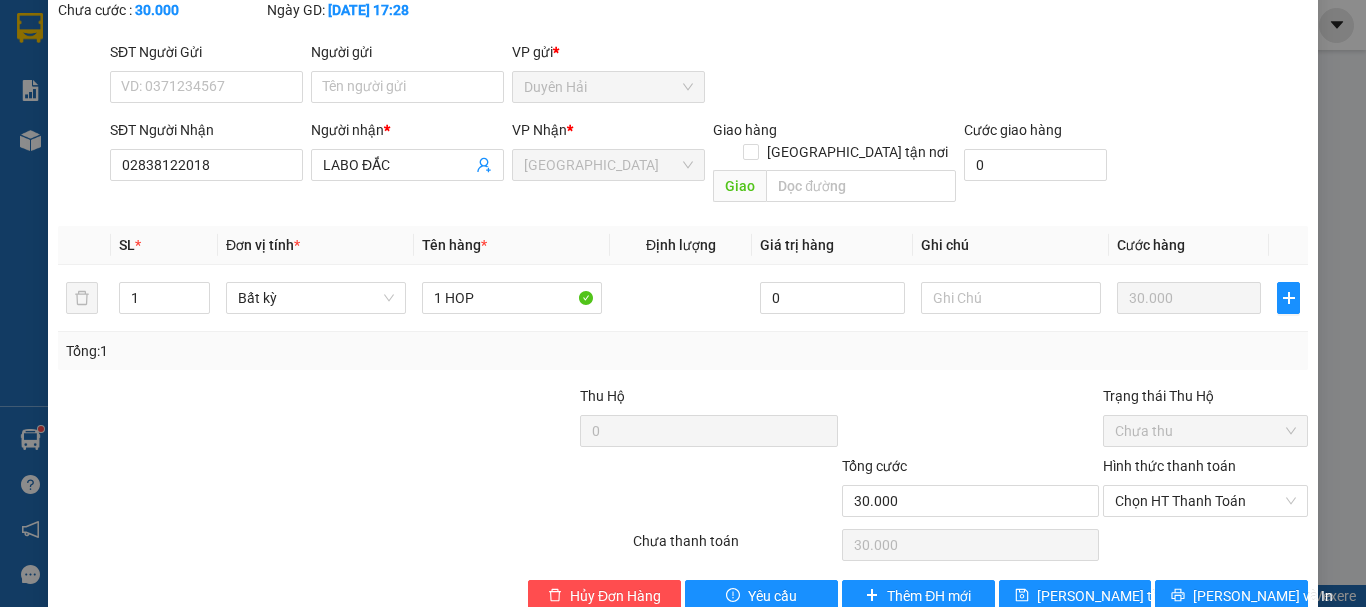 click on "SỬA ĐƠN HÀNG Lịch sử Ảnh kiện hàng Yêu cầu xuất hóa đơn điện tử Total Paid Fee 0 Total UnPaid Fee 30.000 Cash Collection Total Fee Mã ĐH:  DHAI1007250010 Gói vận chuyển:   Tiêu chuẩn Nhân viên tạo:   duyenhaive.ttt Cước rồi :   0   Nhãn Chưa cước :   30.000 Ngày GD:   10-07-2025 lúc 17:28 SĐT Người Gửi VD: 0371234567 Người gửi Tên người gửi VP gửi  * Duyên Hải SĐT Người Nhận 02838122018 Người nhận  * LABO ĐẮC VP Nhận  * Sài Gòn Giao hàng Giao tận nơi Giao Cước giao hàng 0 SL  * Đơn vị tính  * Tên hàng  * Định lượng Giá trị hàng Ghi chú Cước hàng                   1 Bất kỳ 1 HOP 0 30.000 Tổng:  1 Thu Hộ 0 Trạng thái Thu Hộ   Chưa thu Tổng cước 30.000 Hình thức thanh toán Chọn HT Thanh Toán Số tiền thu trước 0 Chọn HT Thanh Toán Chưa thanh toán 30.000 Chọn HT Thanh Toán Hủy Đơn Hàng Yêu cầu Thêm ĐH mới Lưu thay đổi" at bounding box center [683, 250] 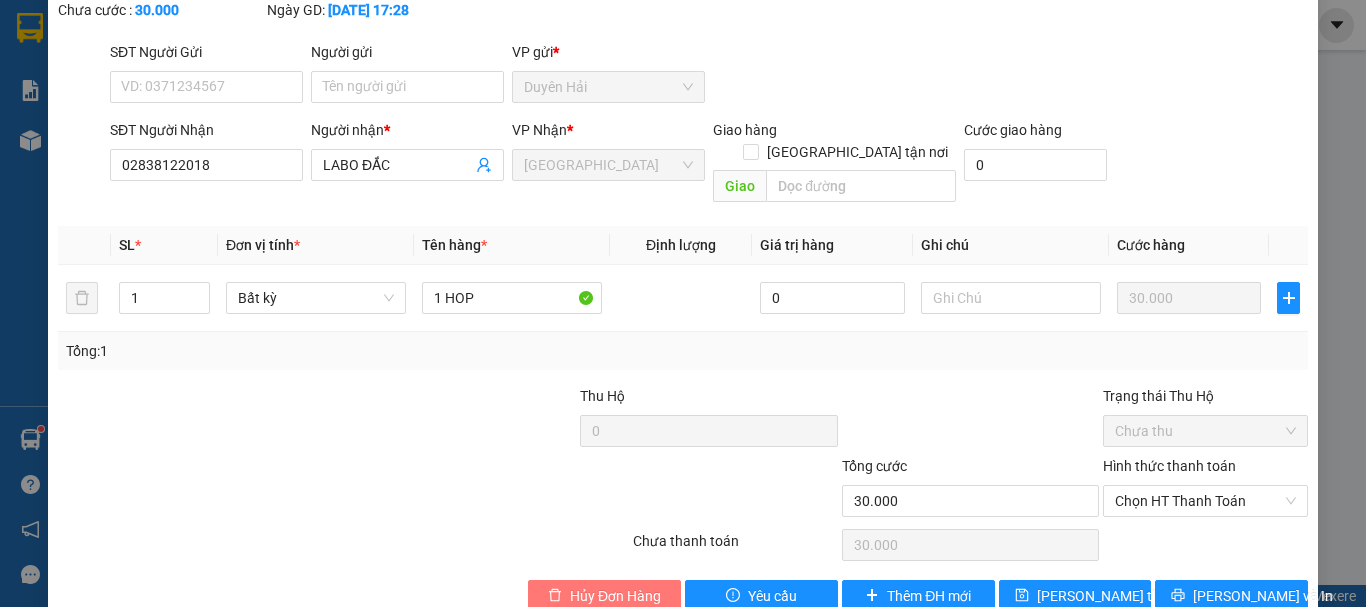 click on "Hủy Đơn Hàng" at bounding box center (615, 596) 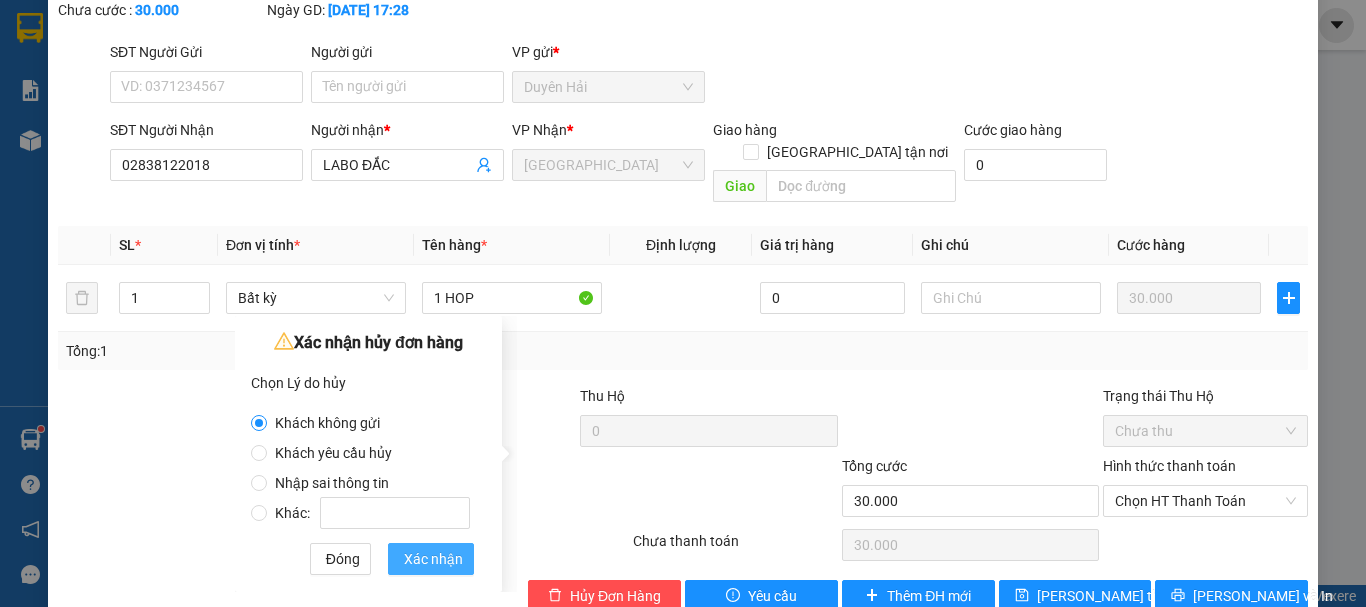 click on "Xác nhận" at bounding box center [433, 559] 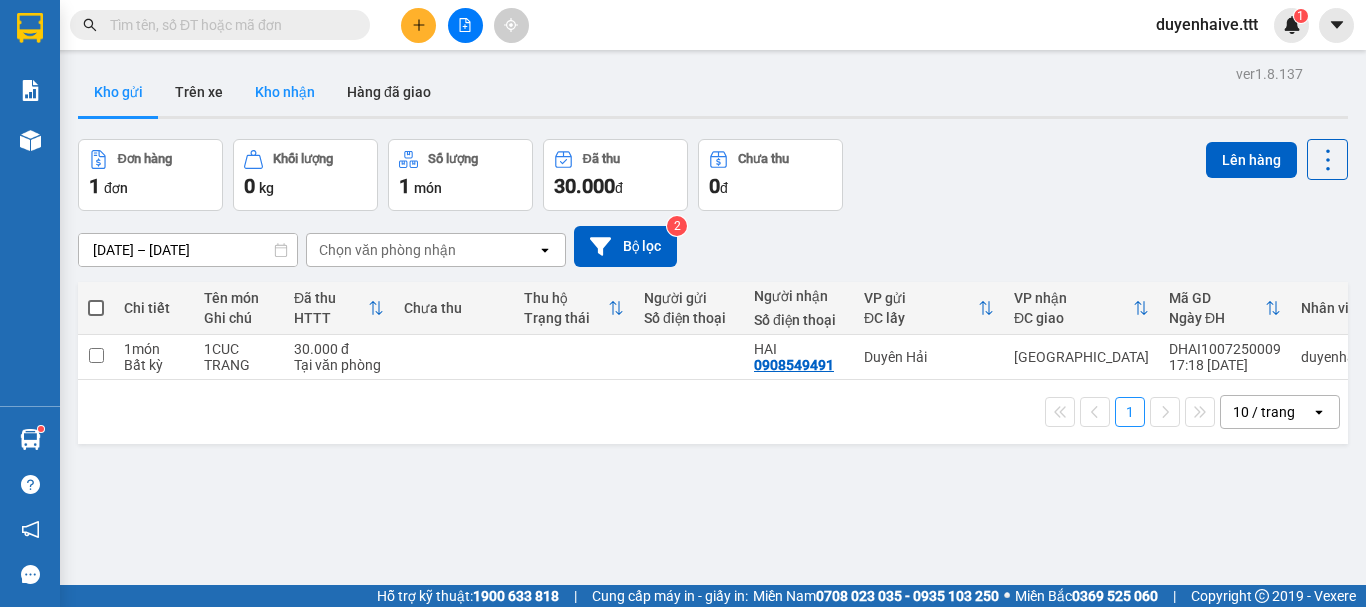 click on "Kho nhận" at bounding box center [285, 92] 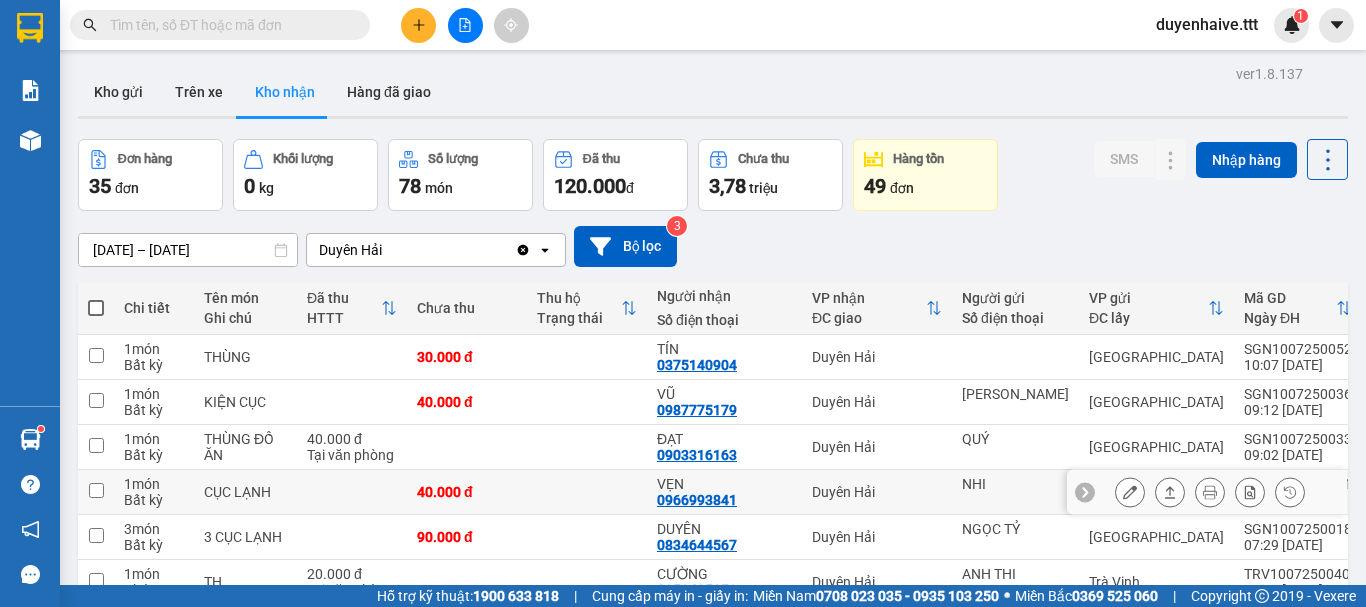 scroll, scrollTop: 300, scrollLeft: 0, axis: vertical 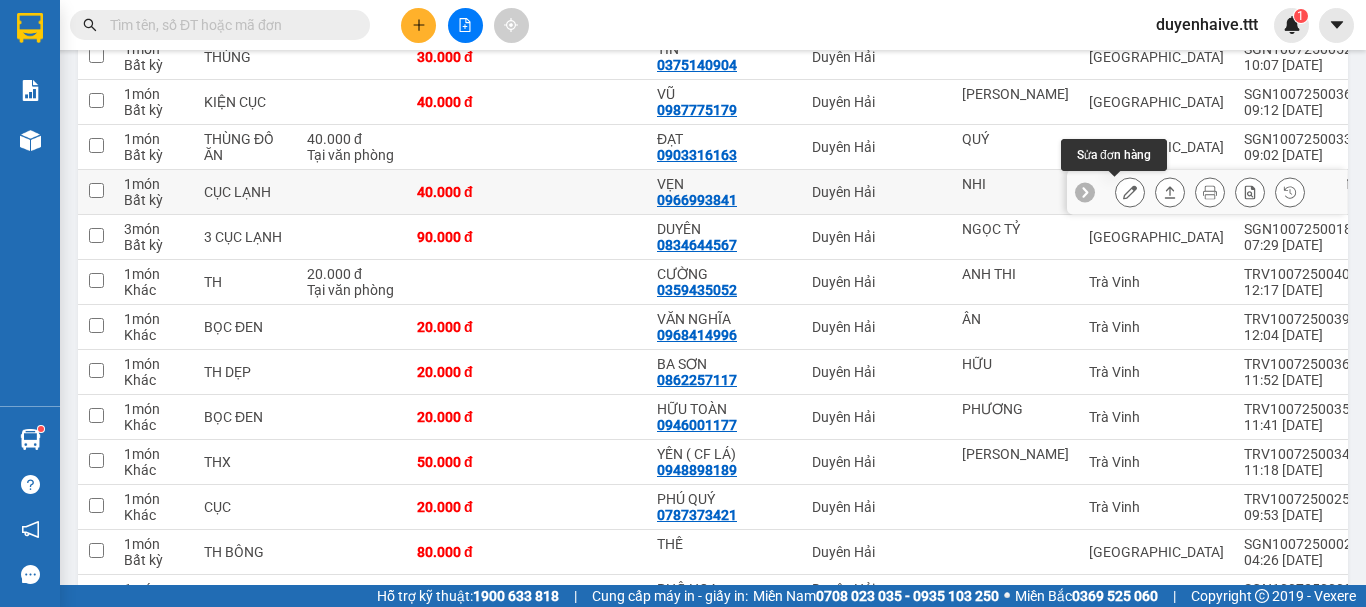 click 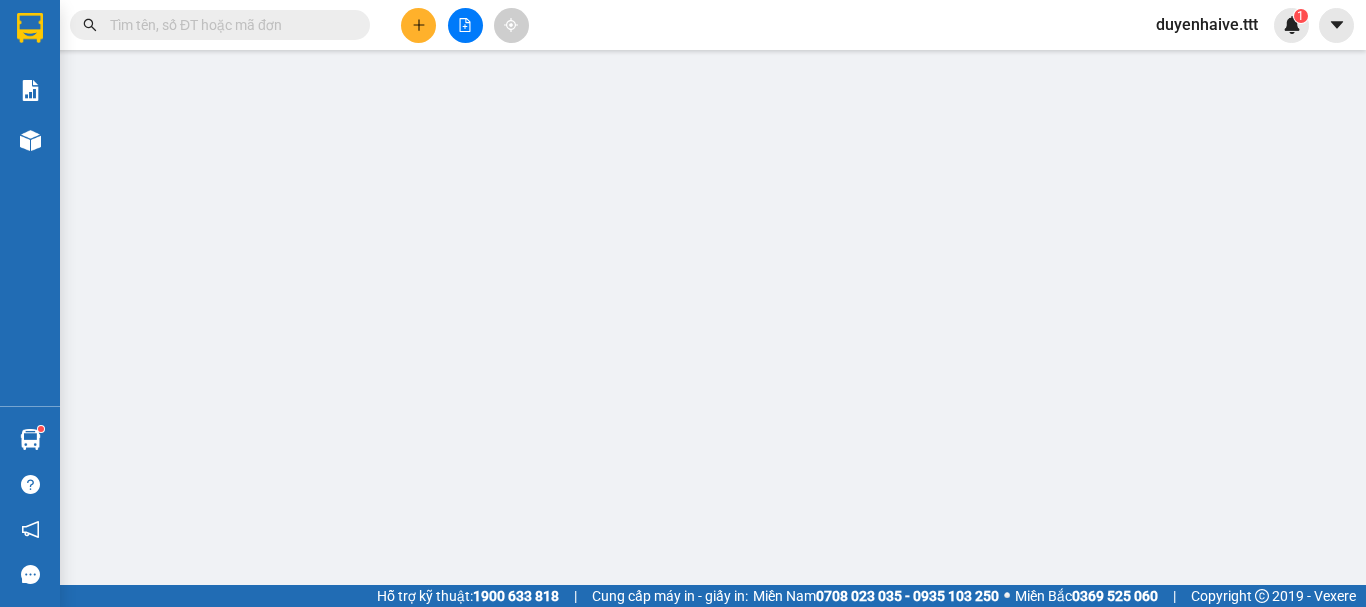 scroll, scrollTop: 0, scrollLeft: 0, axis: both 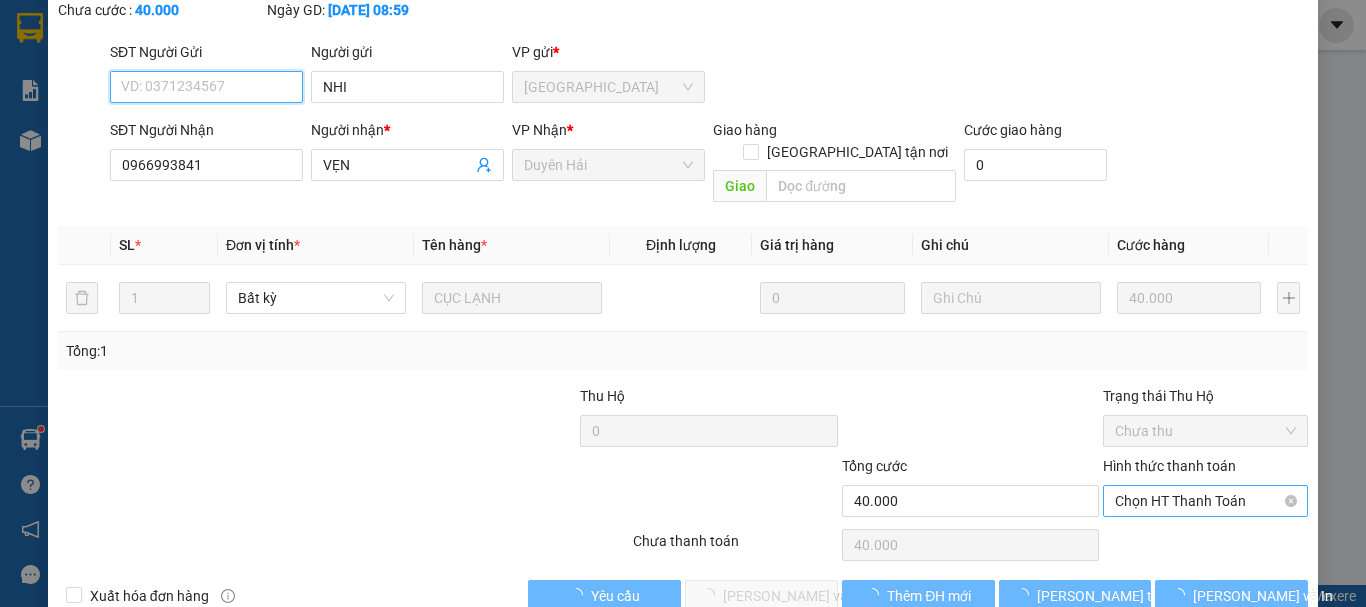 click on "Chọn HT Thanh Toán" at bounding box center (1205, 501) 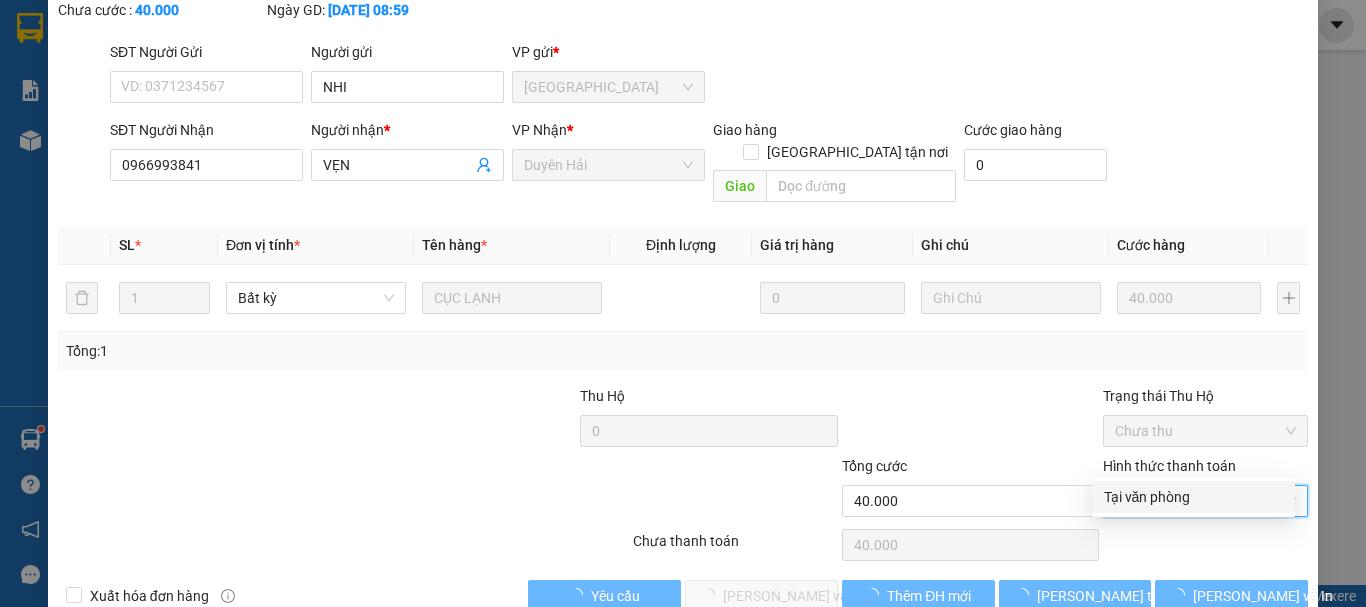 click on "Tại văn phòng" at bounding box center [1193, 497] 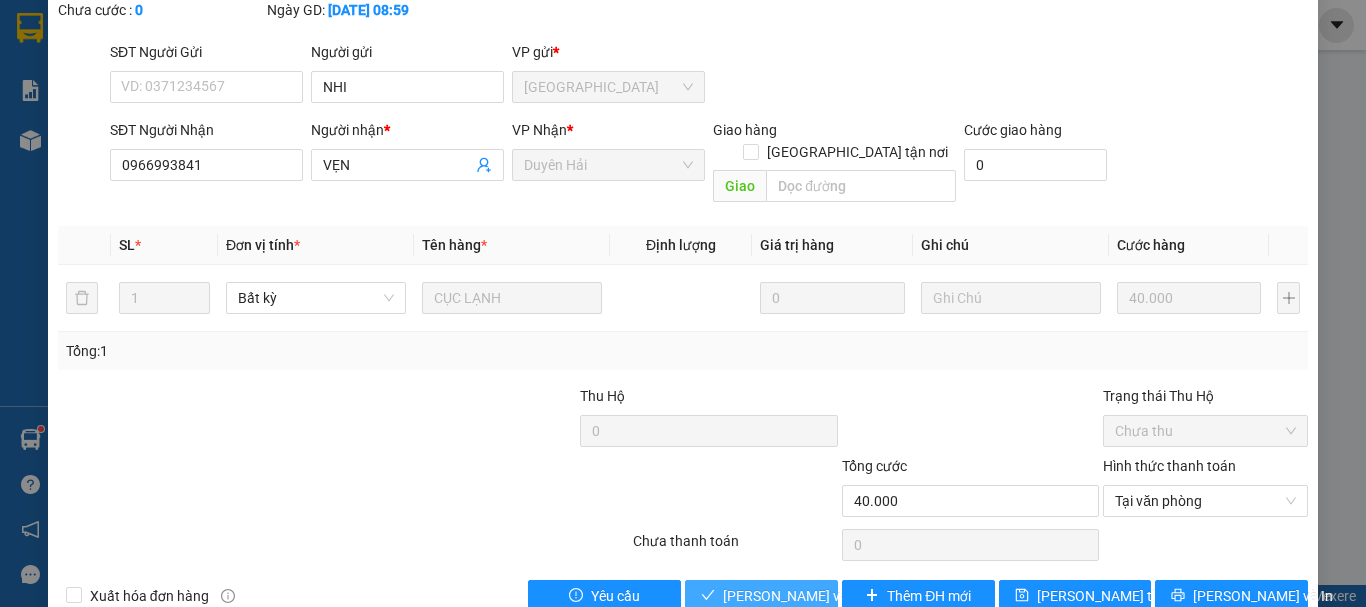 click on "[PERSON_NAME] và Giao hàng" at bounding box center (819, 596) 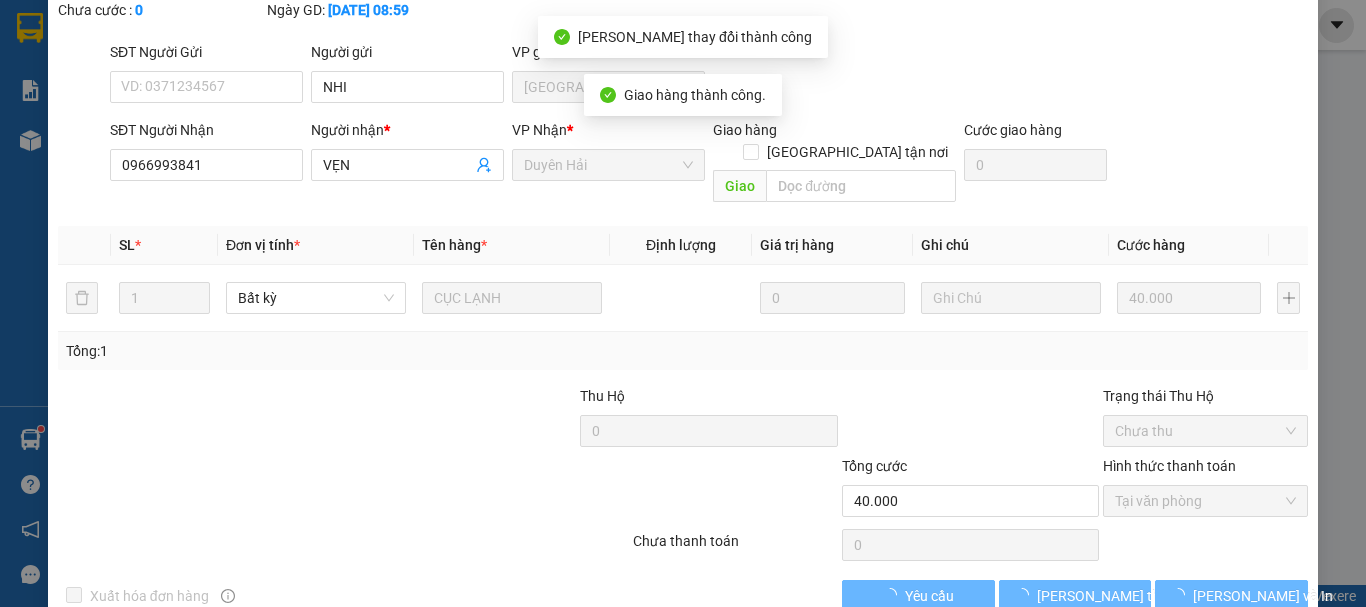 click 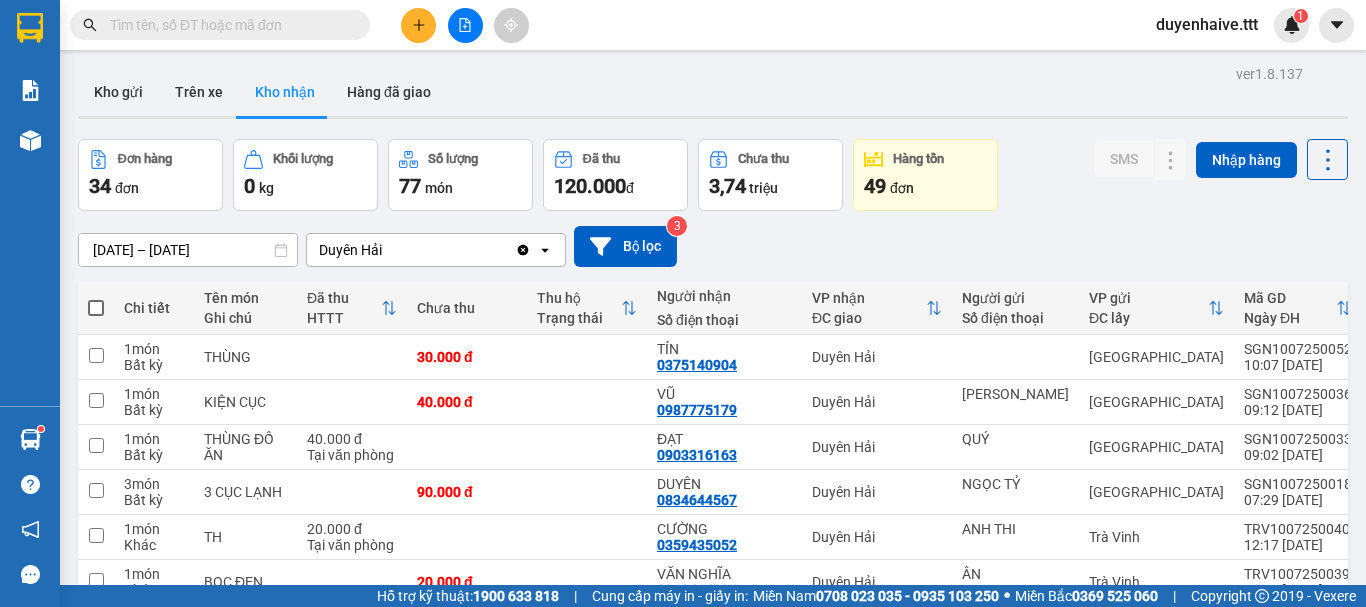 click at bounding box center [228, 25] 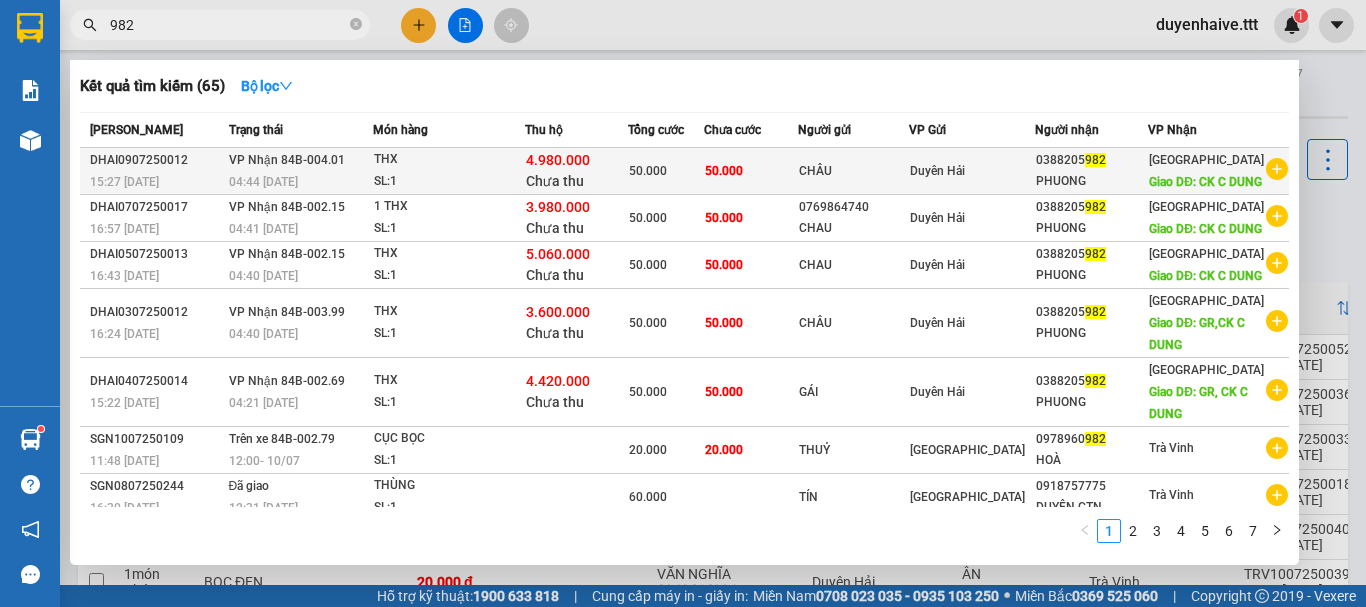 type on "982" 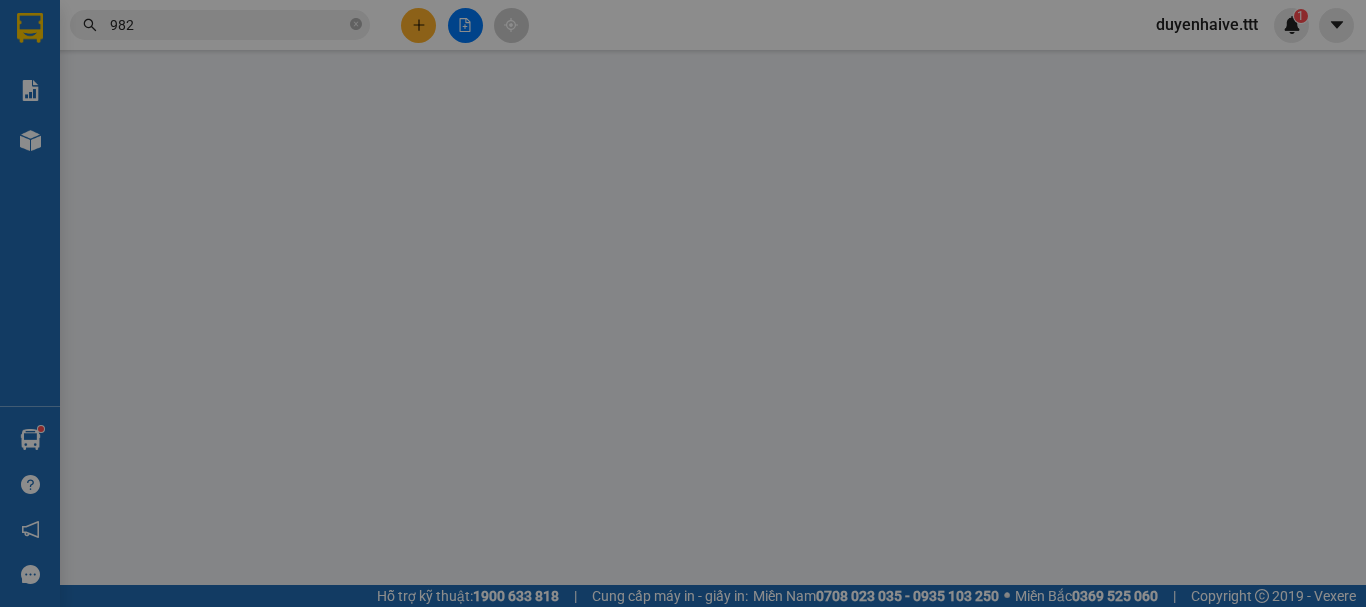 type on "CHÂU" 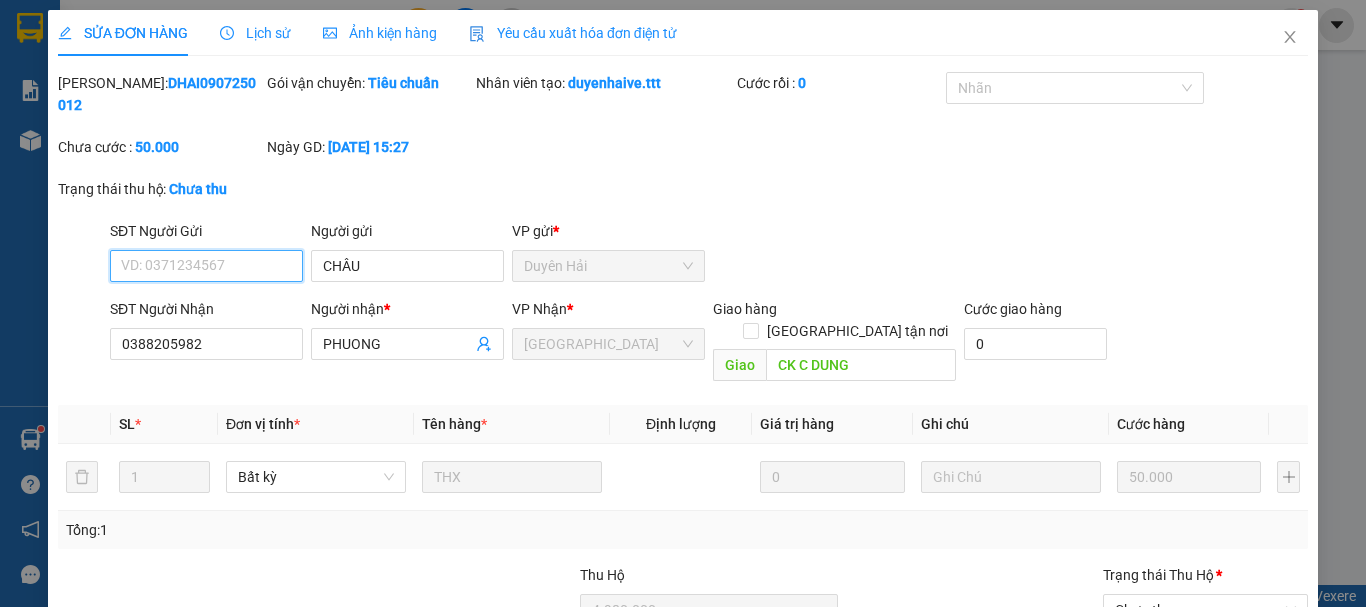 scroll, scrollTop: 179, scrollLeft: 0, axis: vertical 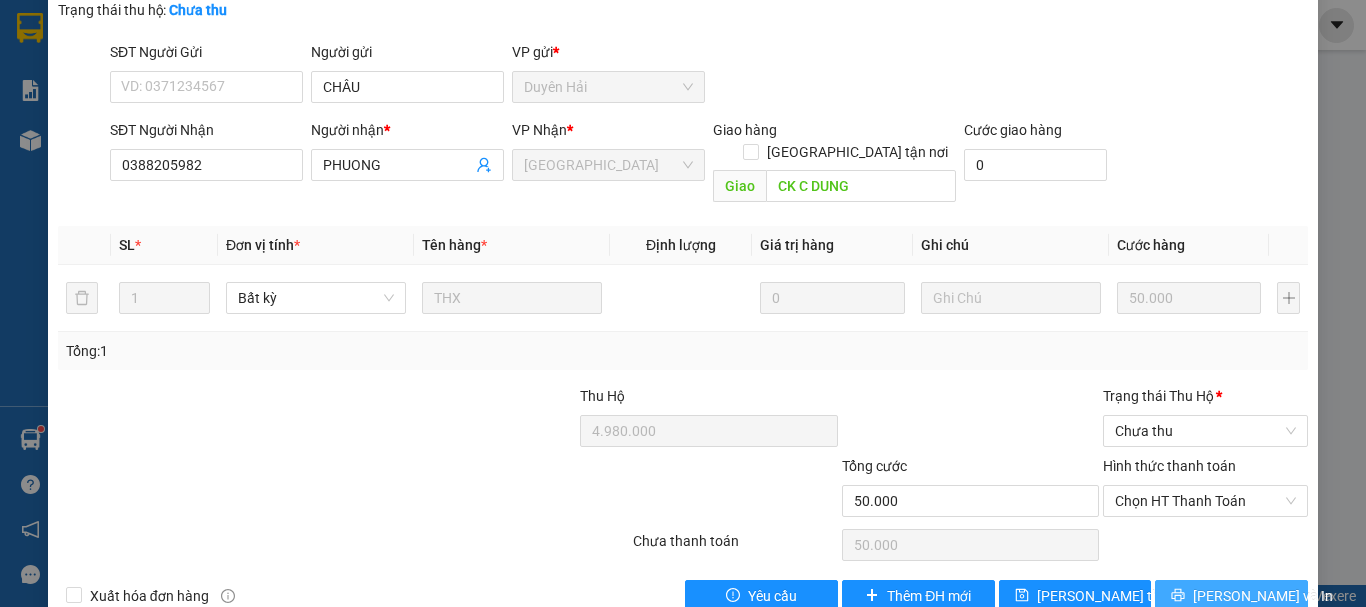click on "[PERSON_NAME] và In" at bounding box center [1263, 596] 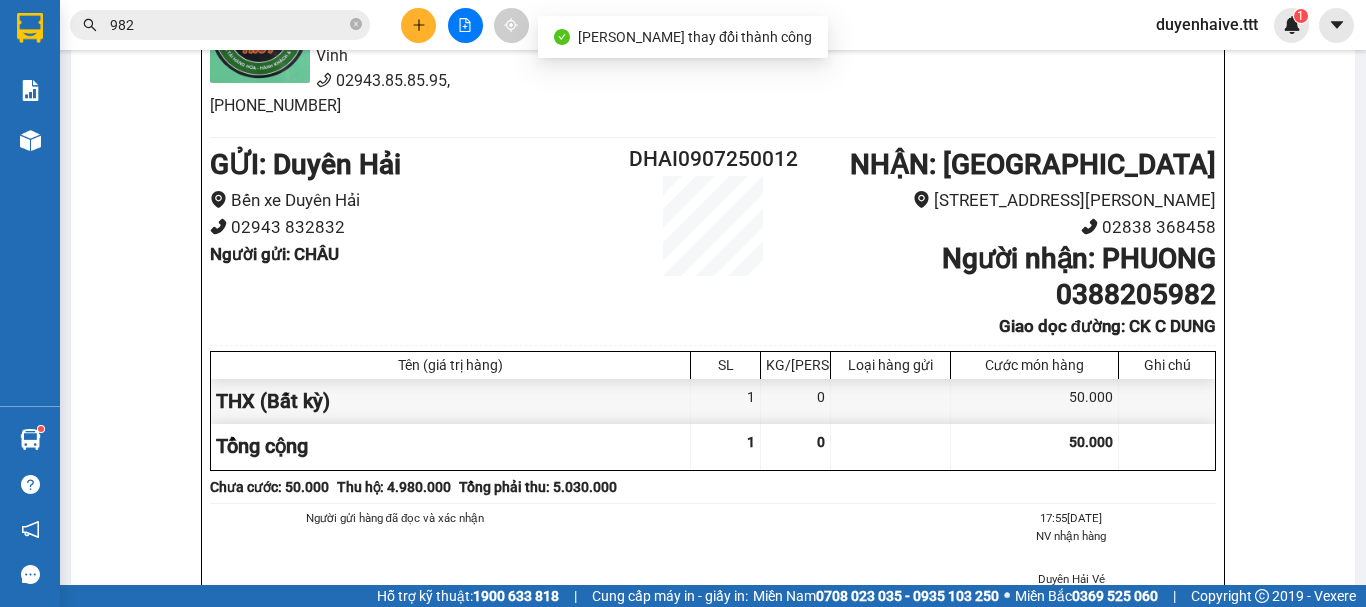 scroll, scrollTop: 0, scrollLeft: 0, axis: both 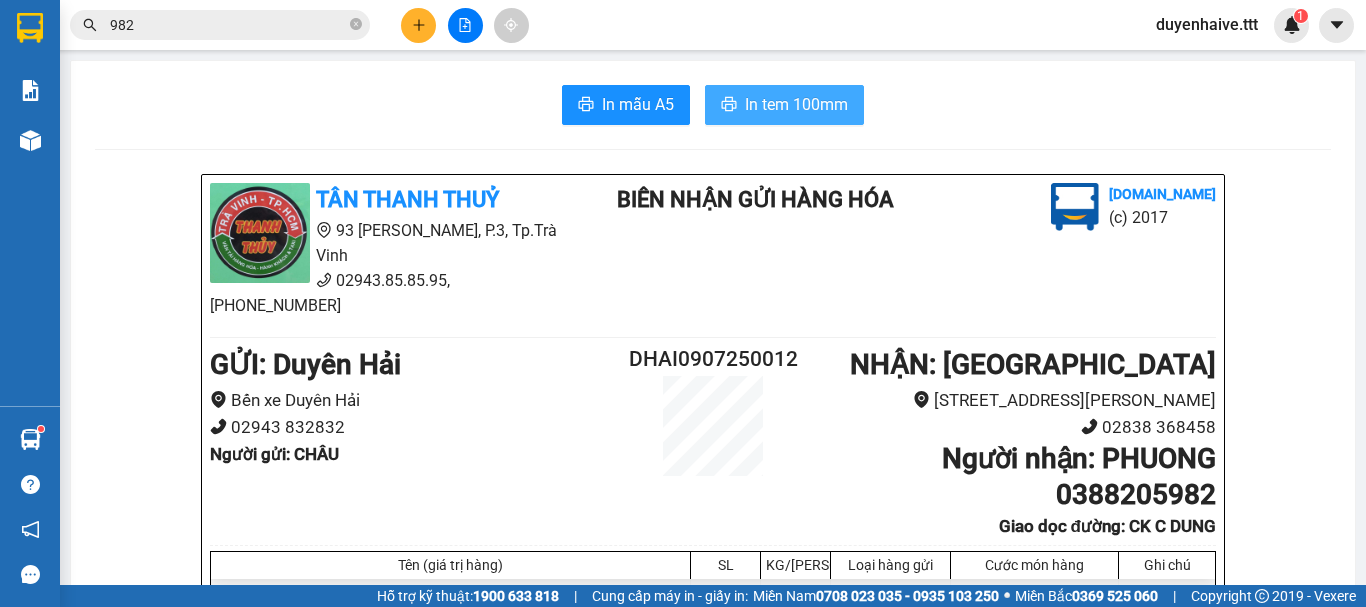 click on "In tem 100mm" at bounding box center (796, 104) 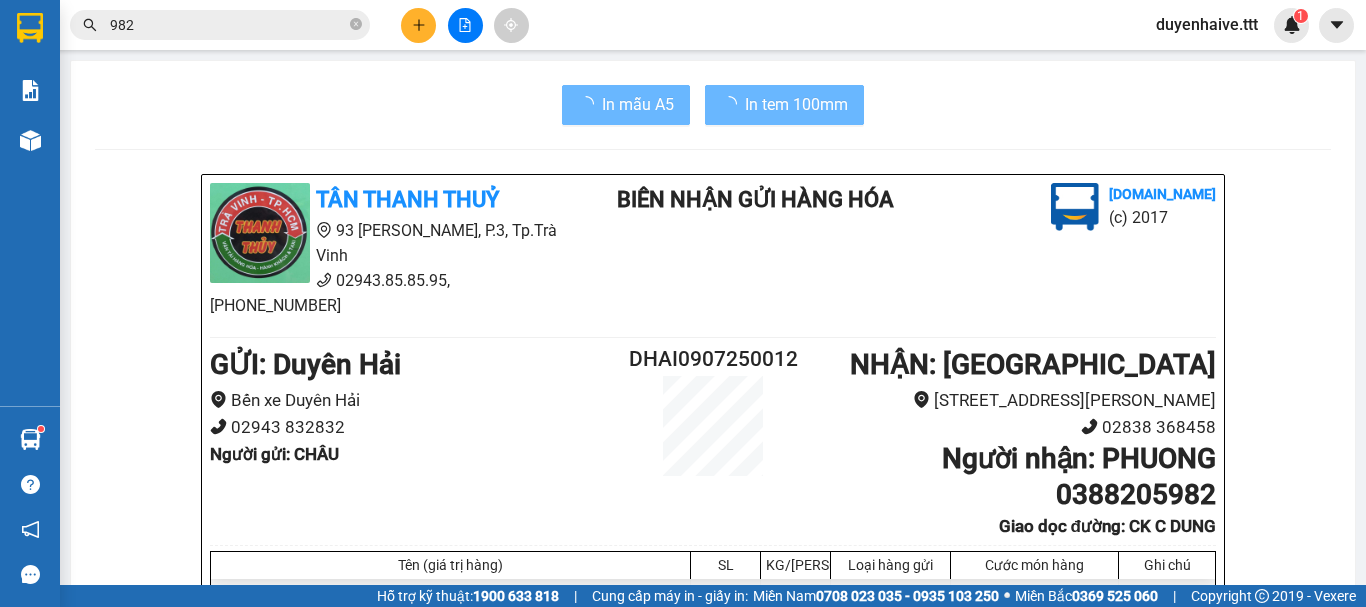scroll, scrollTop: 0, scrollLeft: 0, axis: both 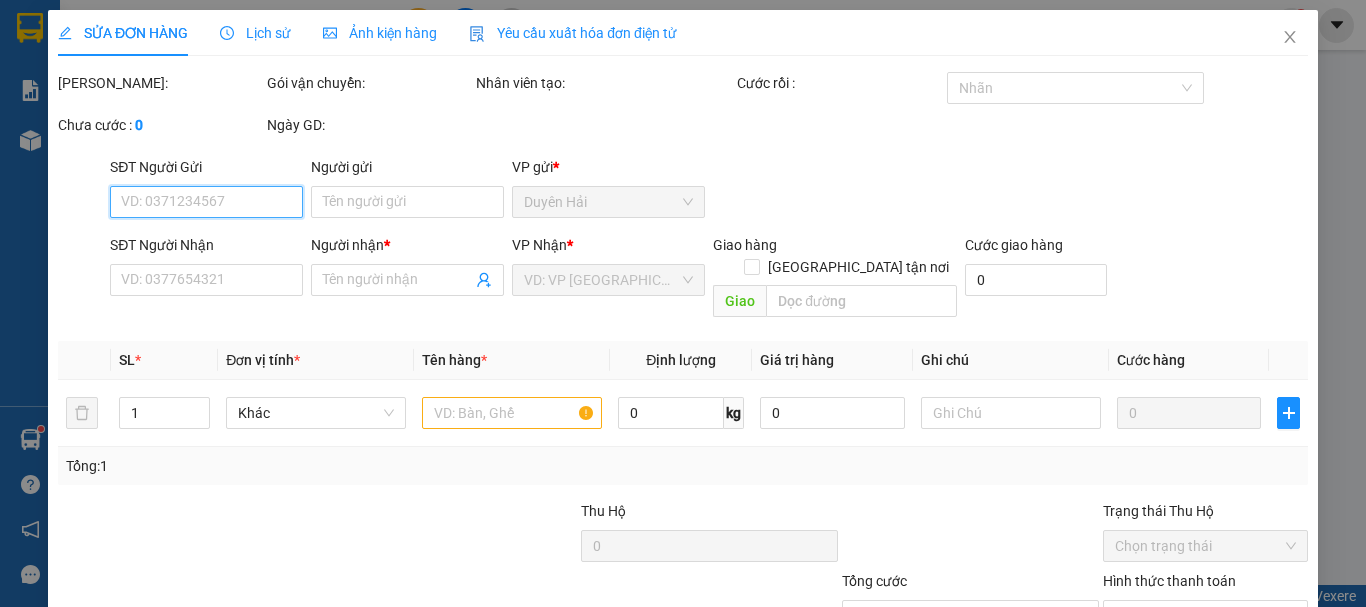 type on "CHÂU" 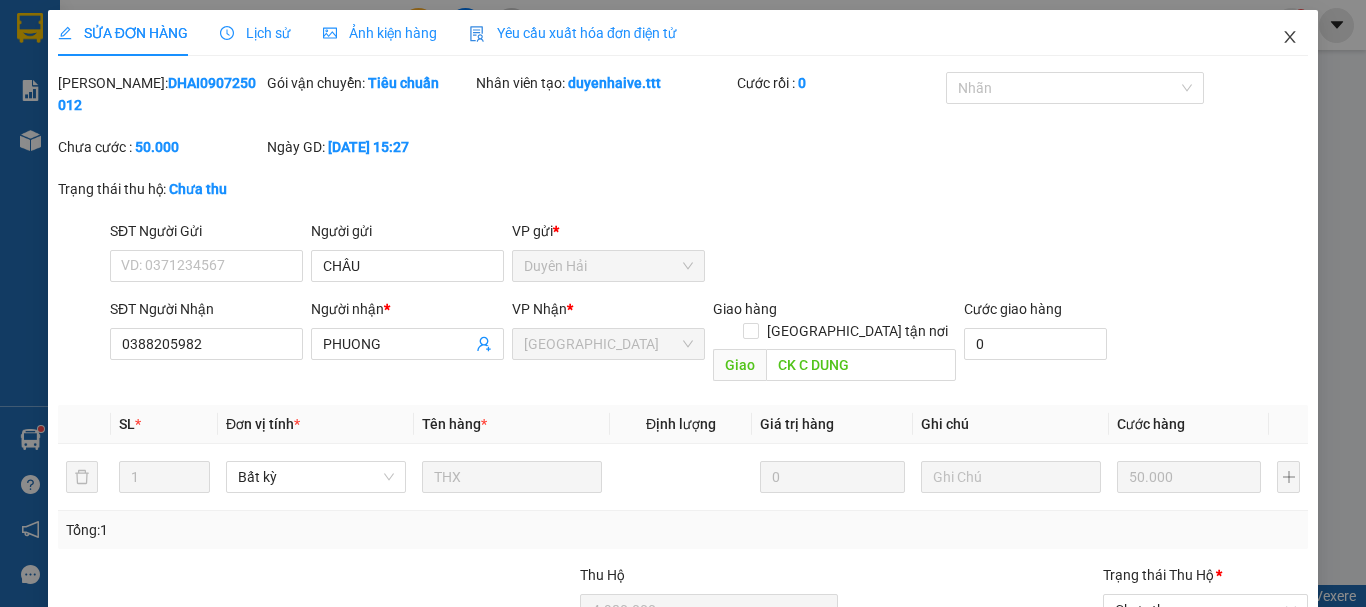 click 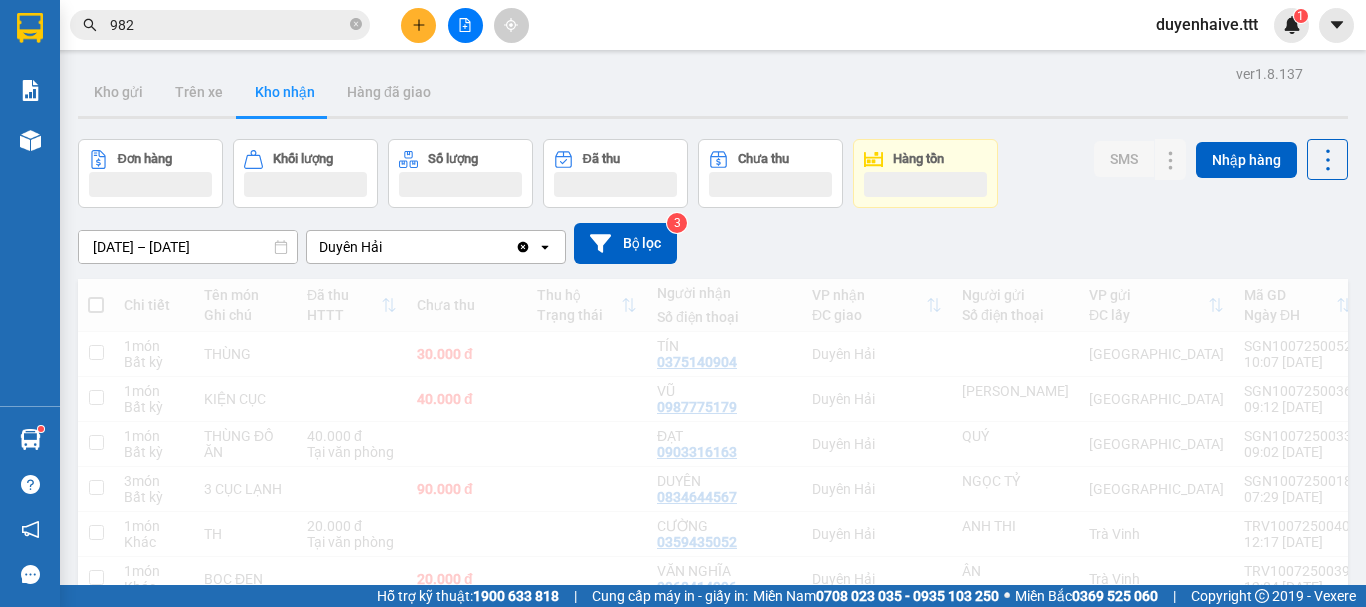 click on "982" at bounding box center (228, 25) 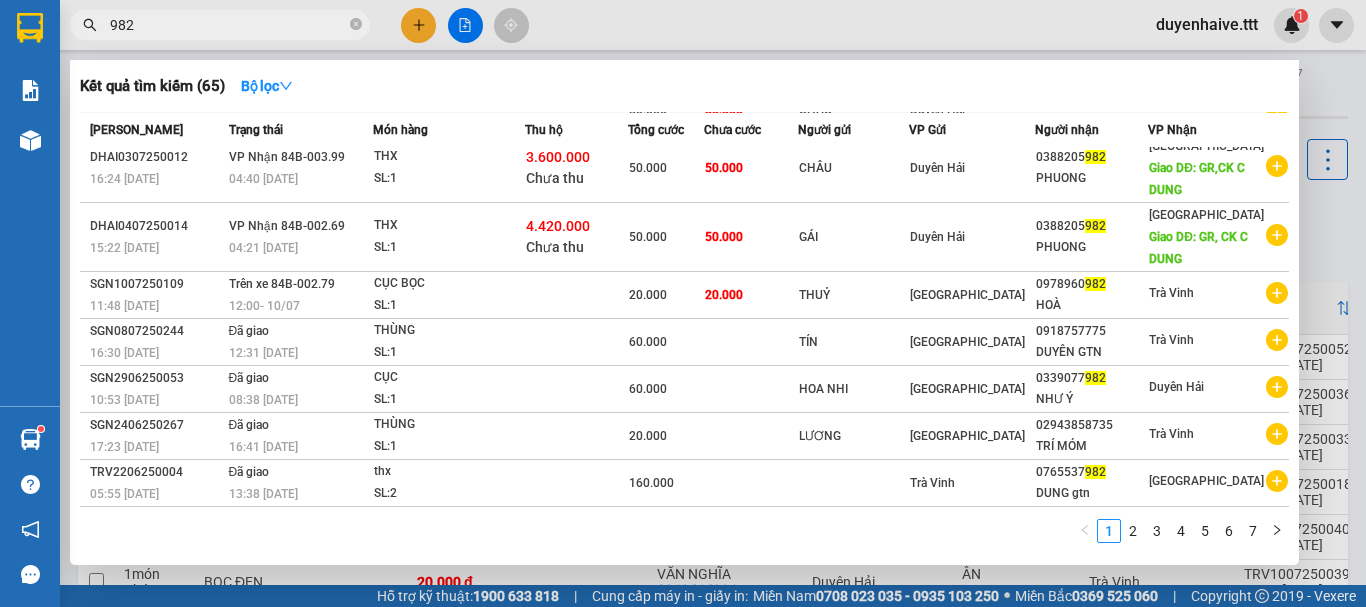 scroll, scrollTop: 0, scrollLeft: 0, axis: both 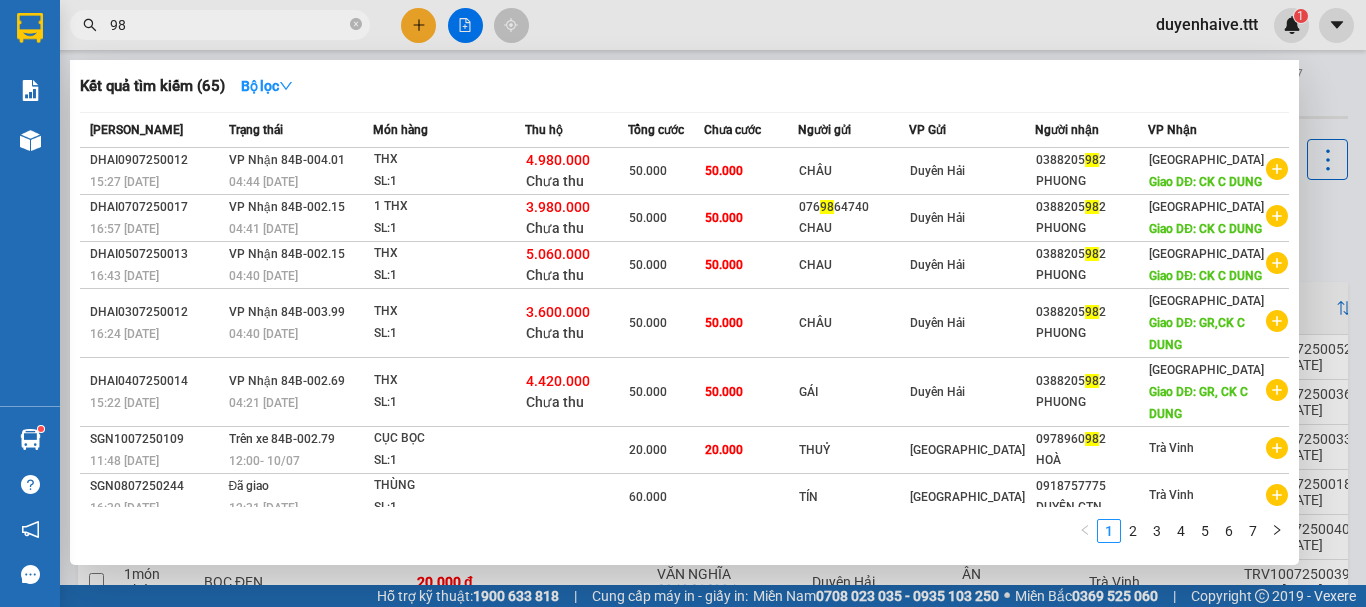 type on "9" 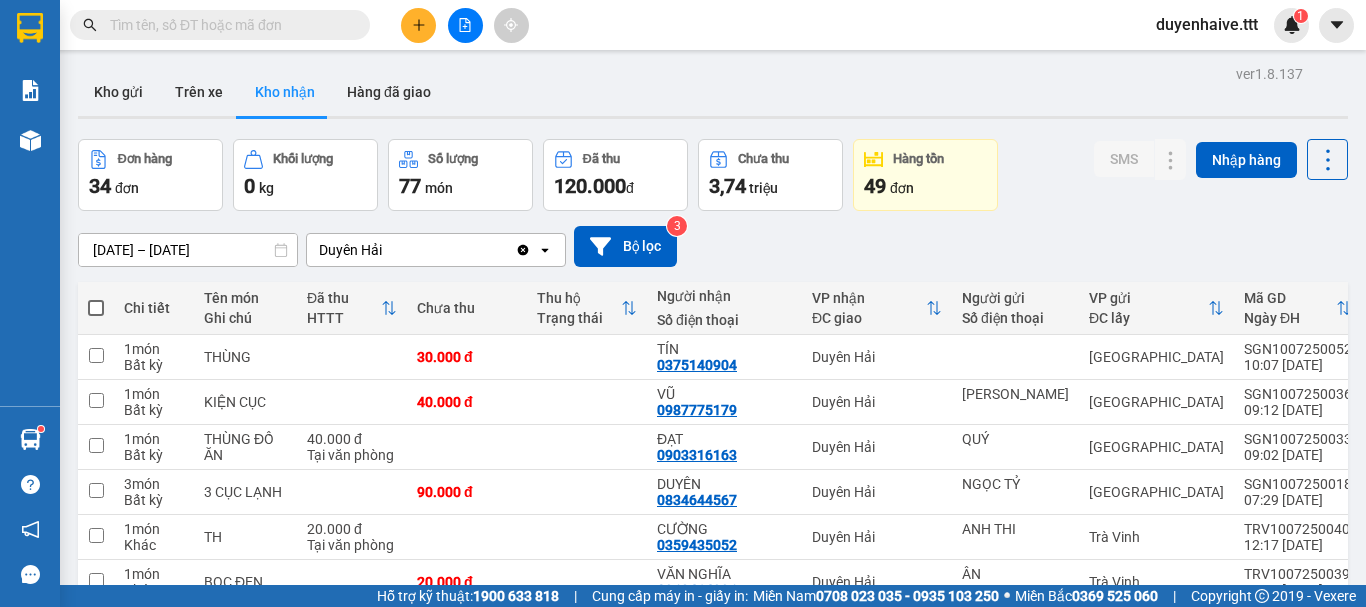 type 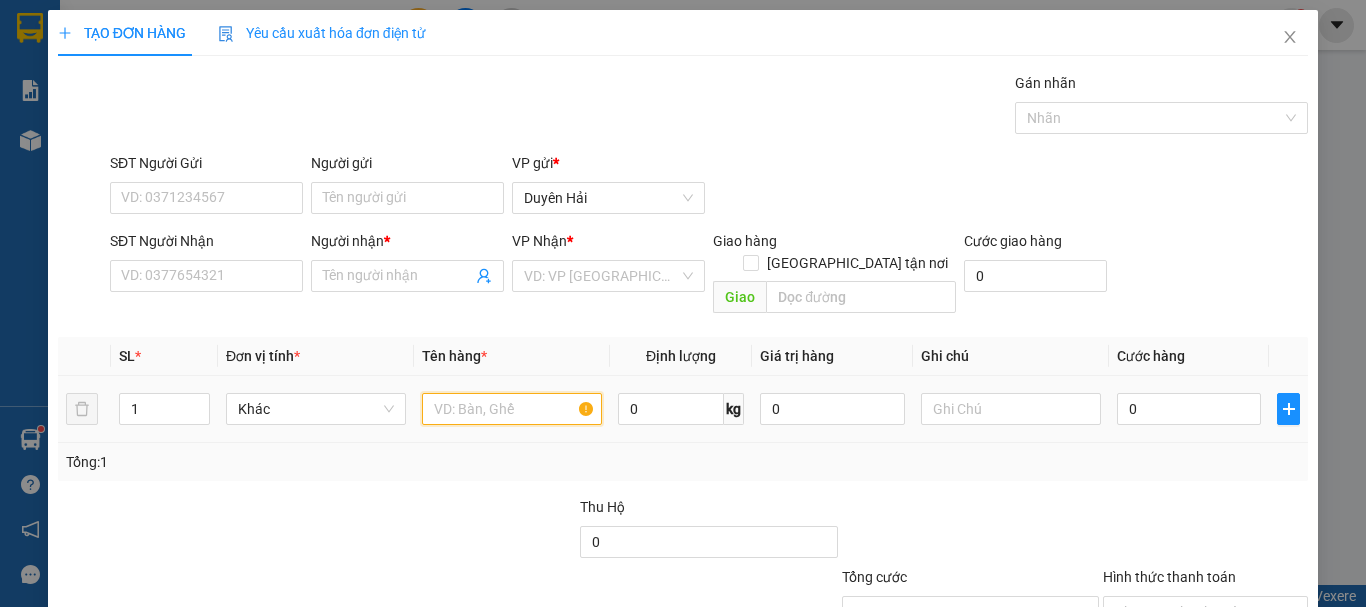 click at bounding box center [512, 409] 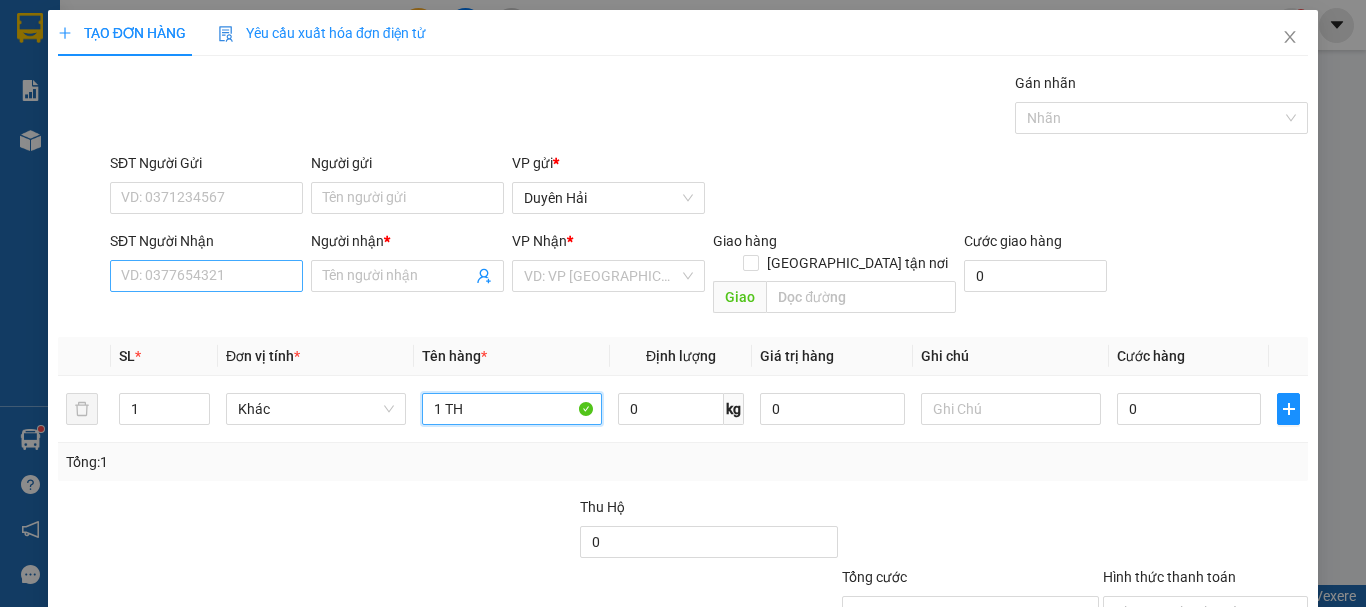 type on "1 TH" 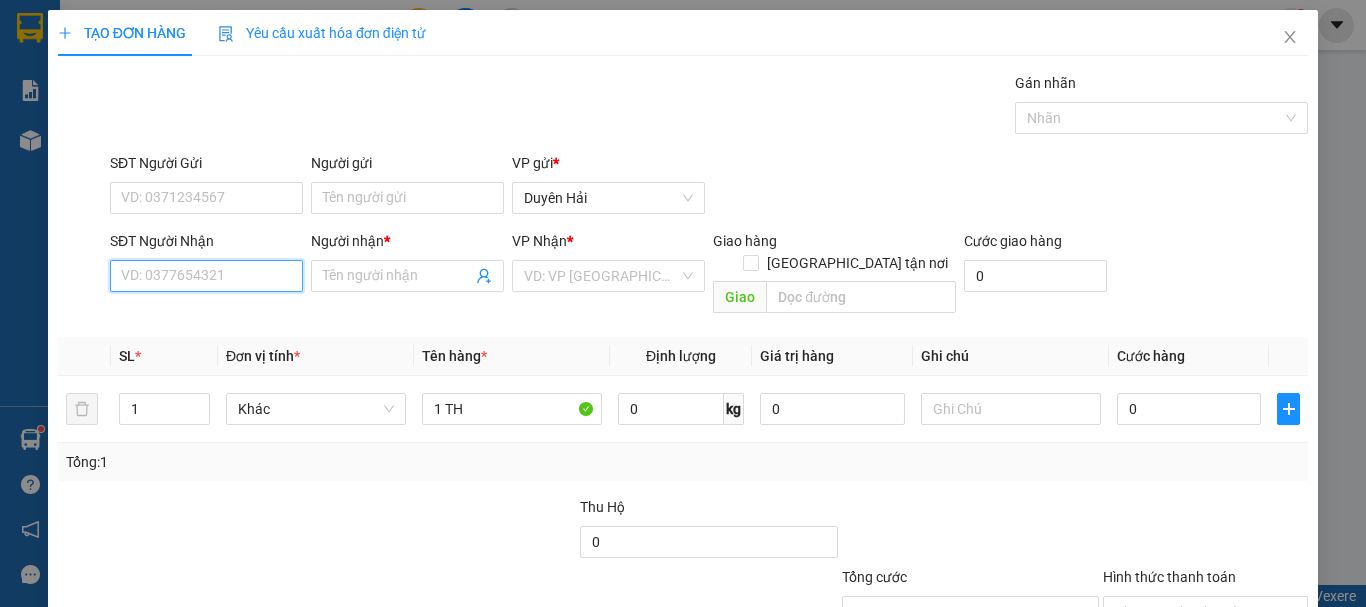 click on "SĐT Người Nhận" at bounding box center [206, 276] 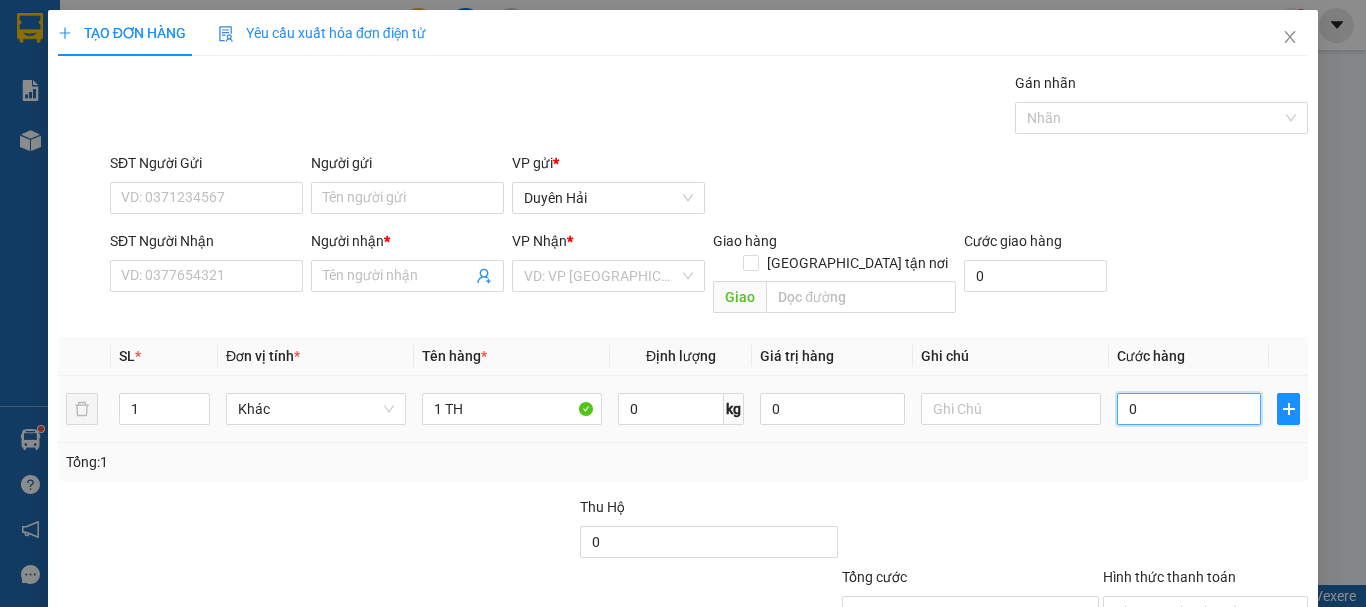 click on "0" at bounding box center (1189, 409) 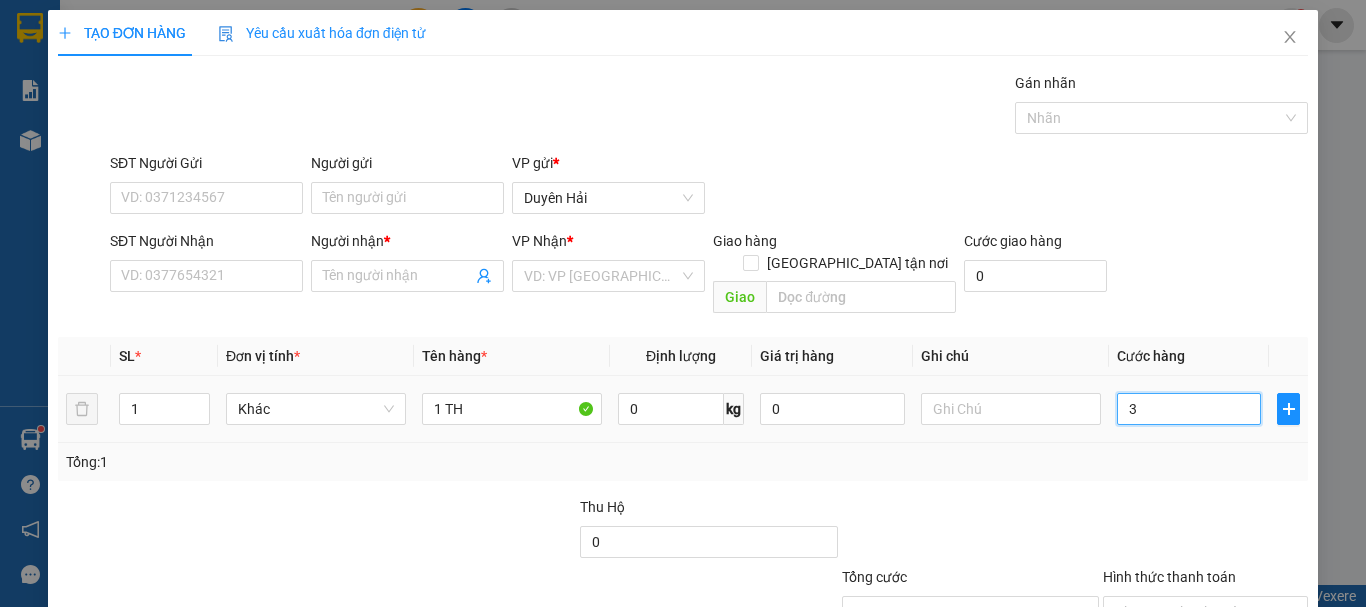type on "30" 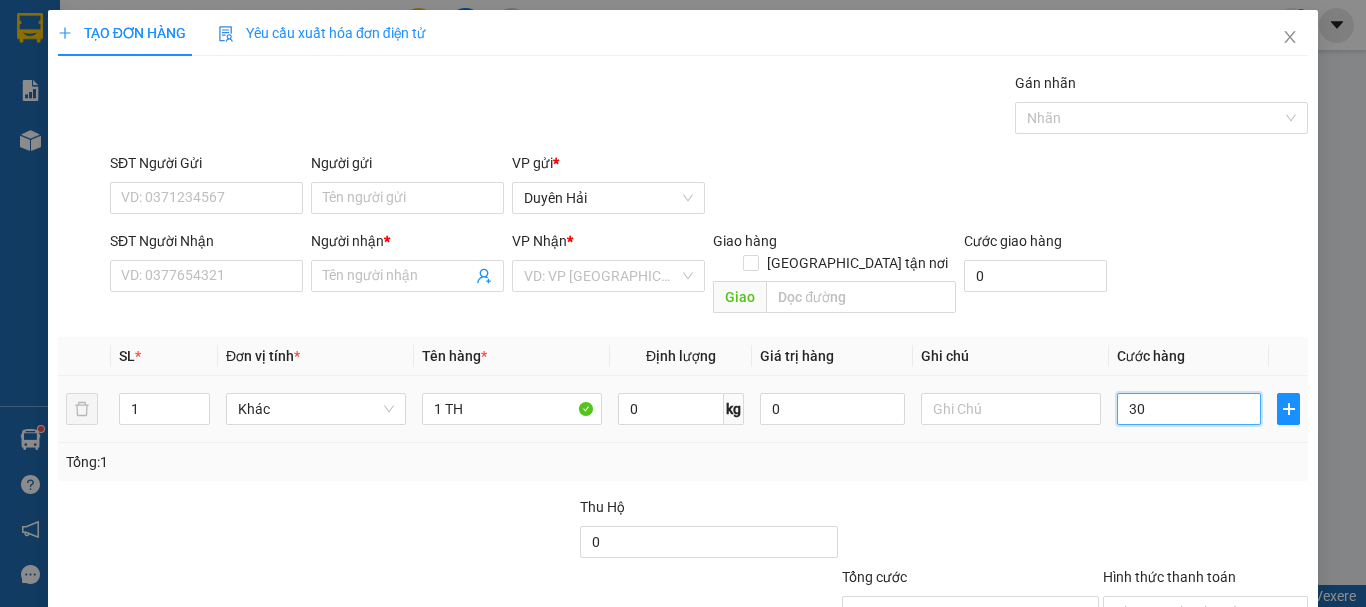 type on "30" 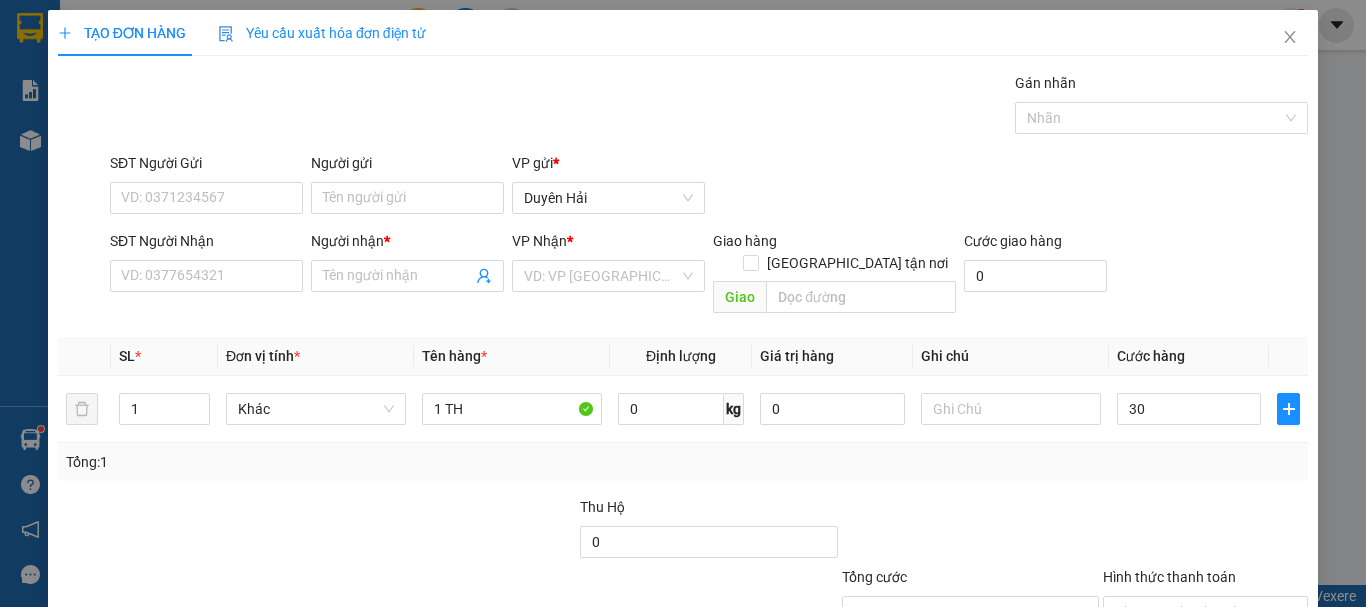 type on "30.000" 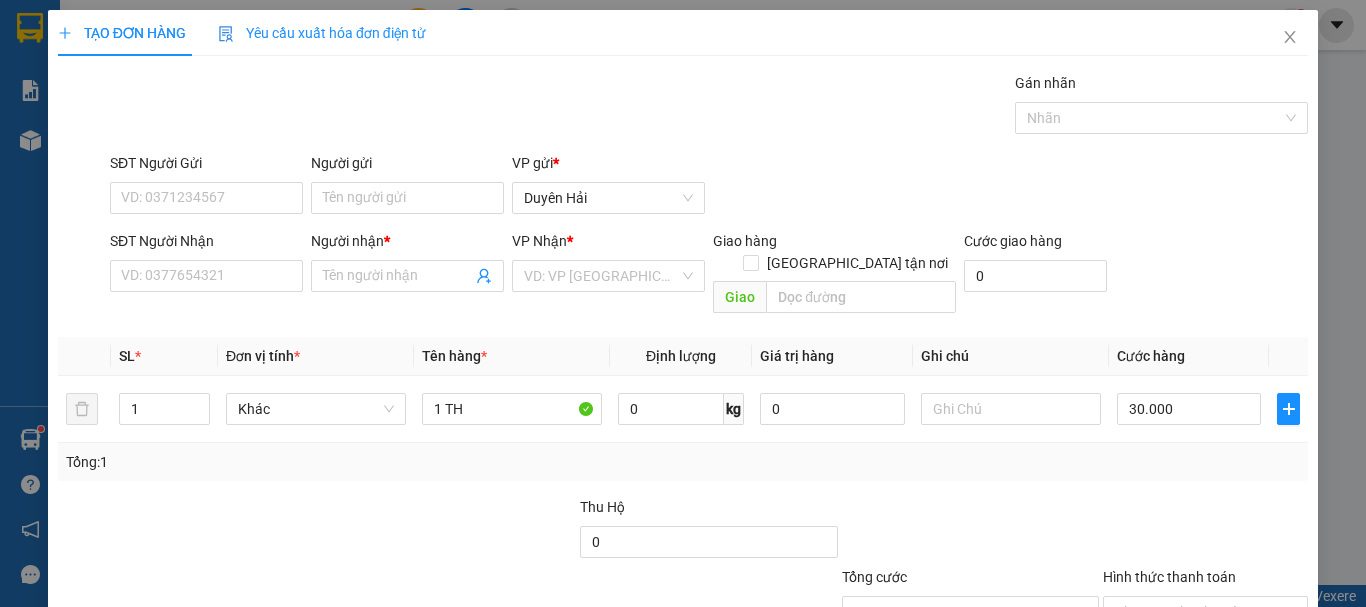 click on "Tổng:  1" at bounding box center [683, 462] 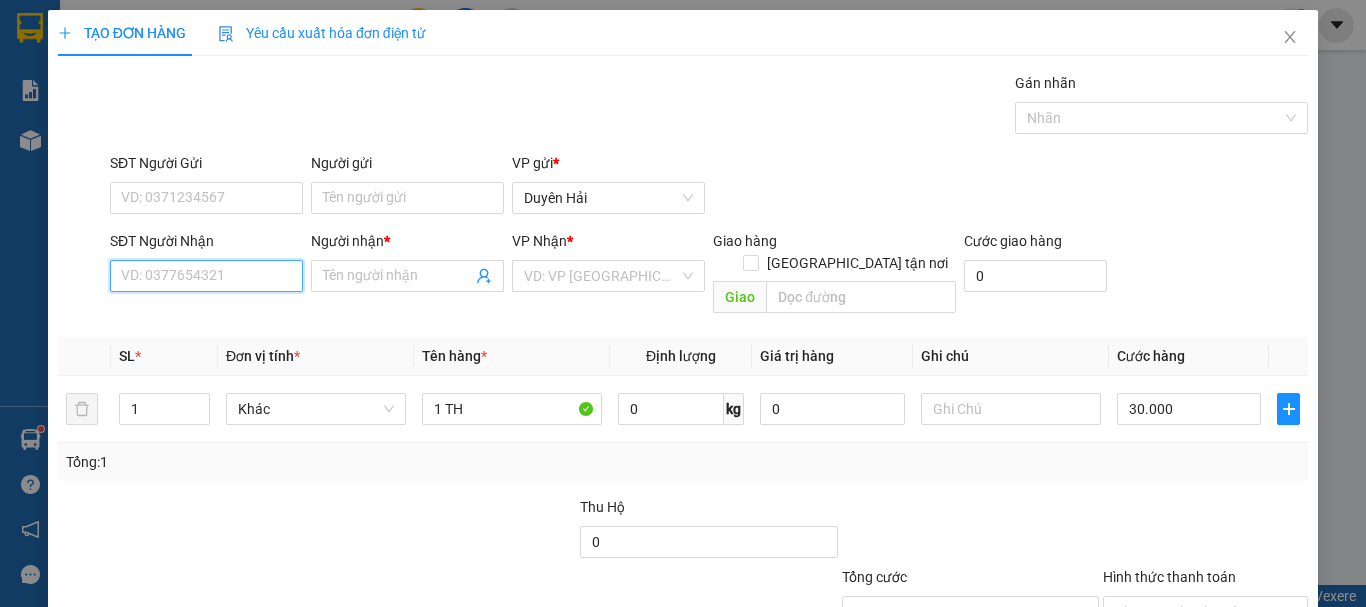 click on "SĐT Người Nhận" at bounding box center [206, 276] 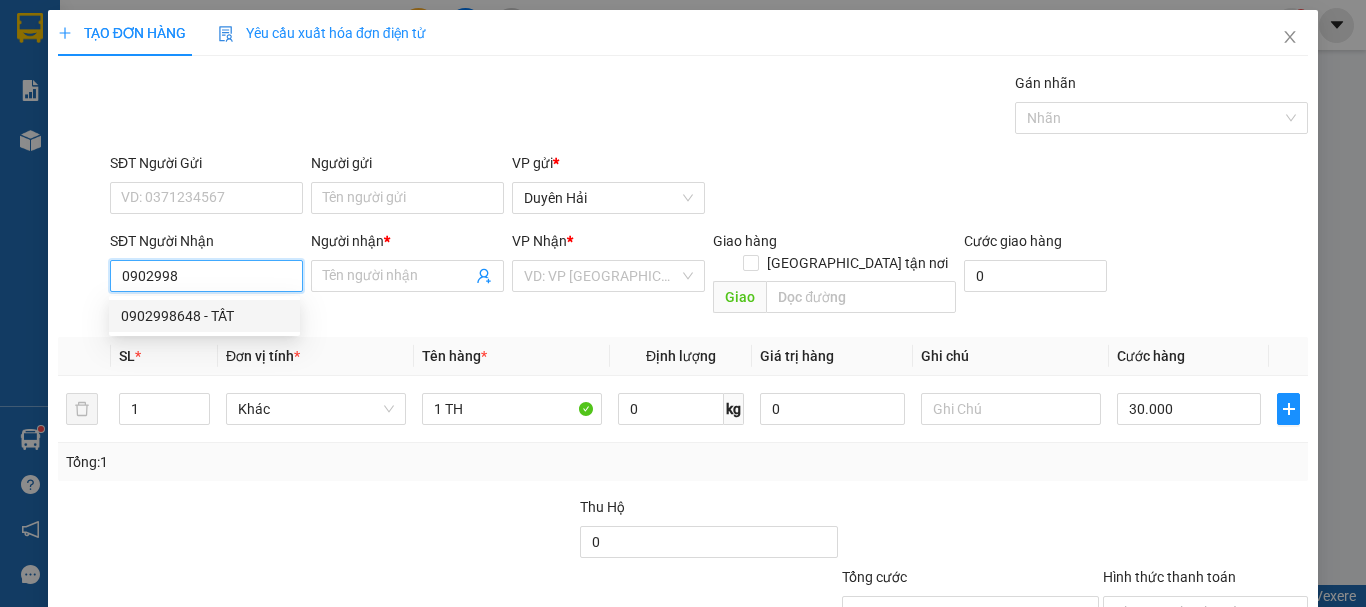 click on "0902998648 - TẤT" at bounding box center (204, 316) 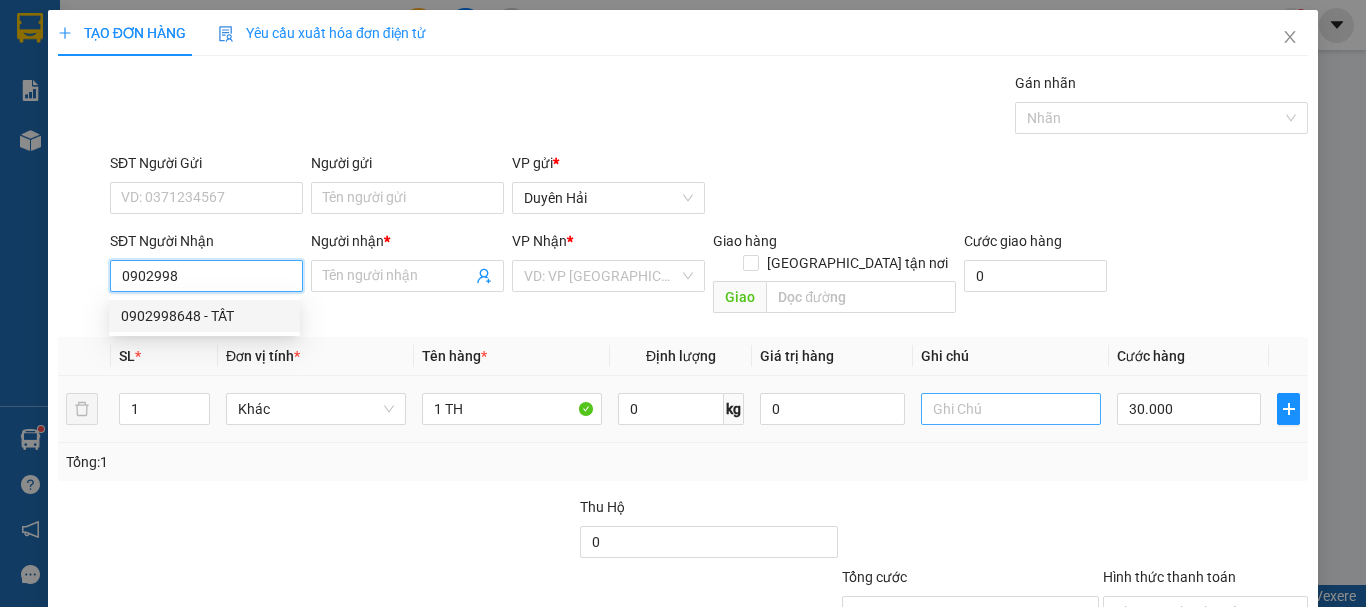 type on "0902998648" 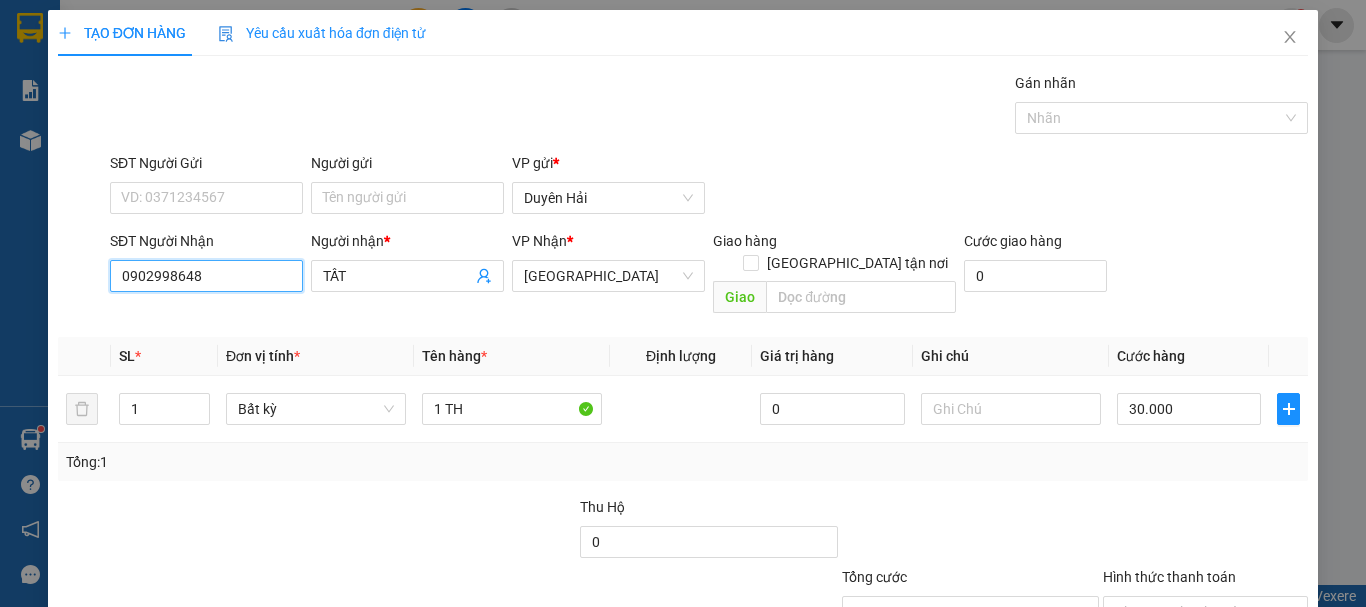 scroll, scrollTop: 133, scrollLeft: 0, axis: vertical 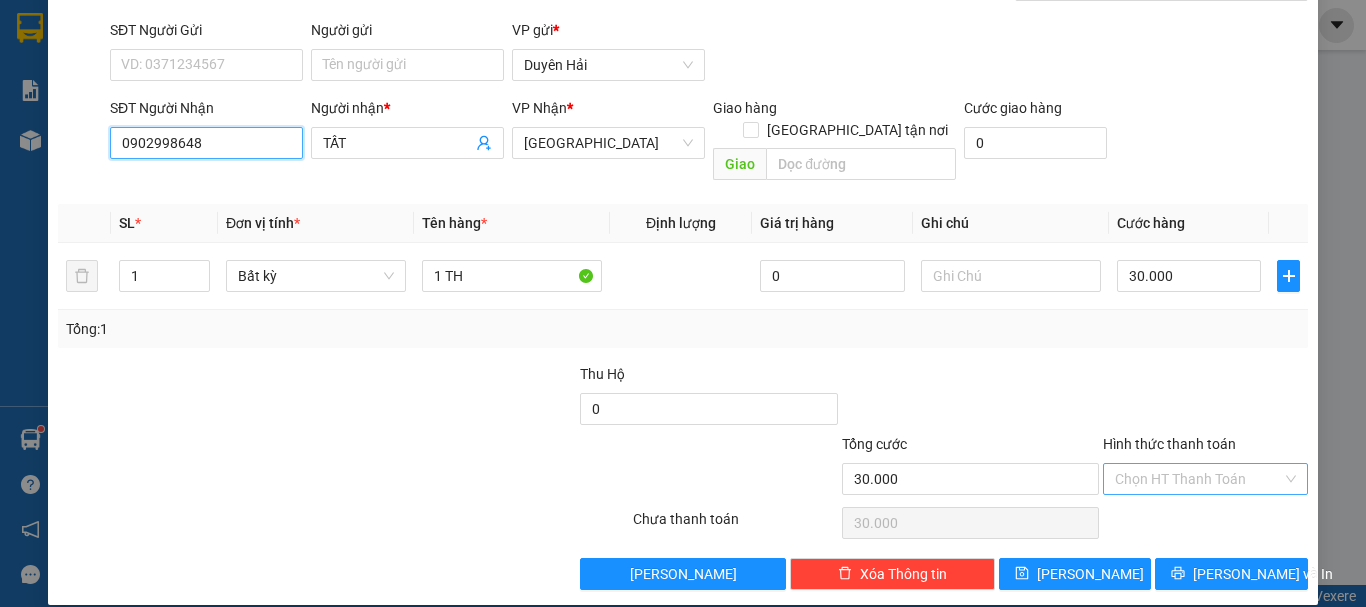 type on "0902998648" 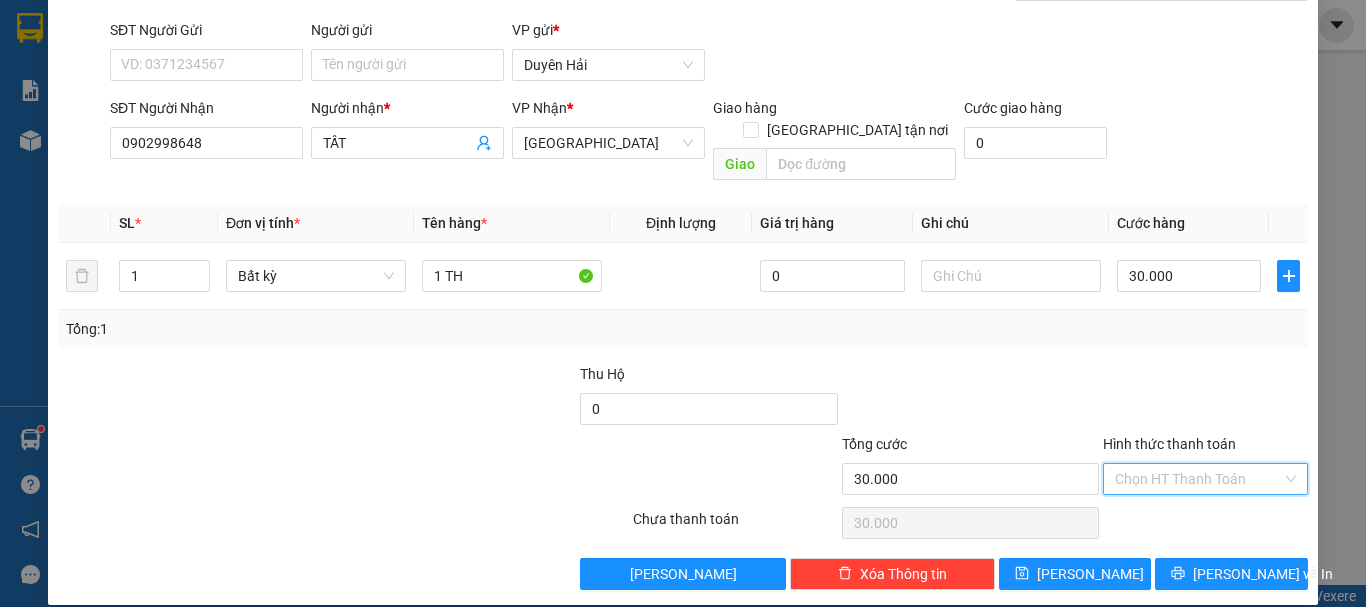 click on "Hình thức thanh toán" at bounding box center [1198, 479] 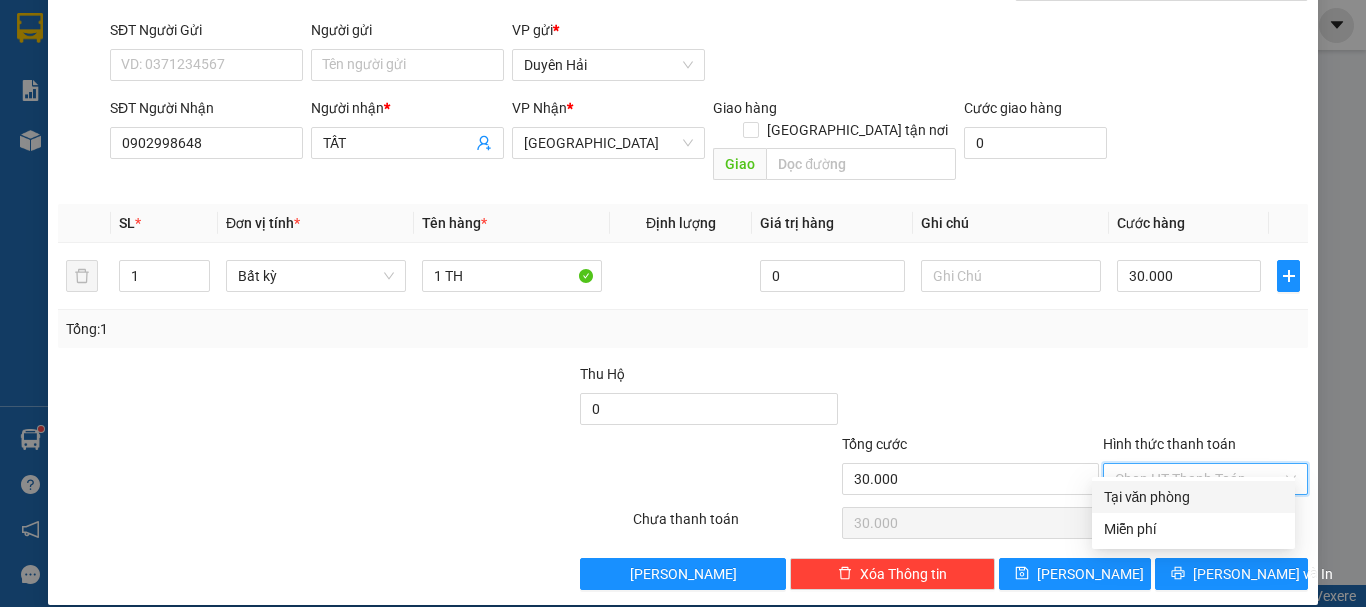click on "Tại văn phòng" at bounding box center (1193, 497) 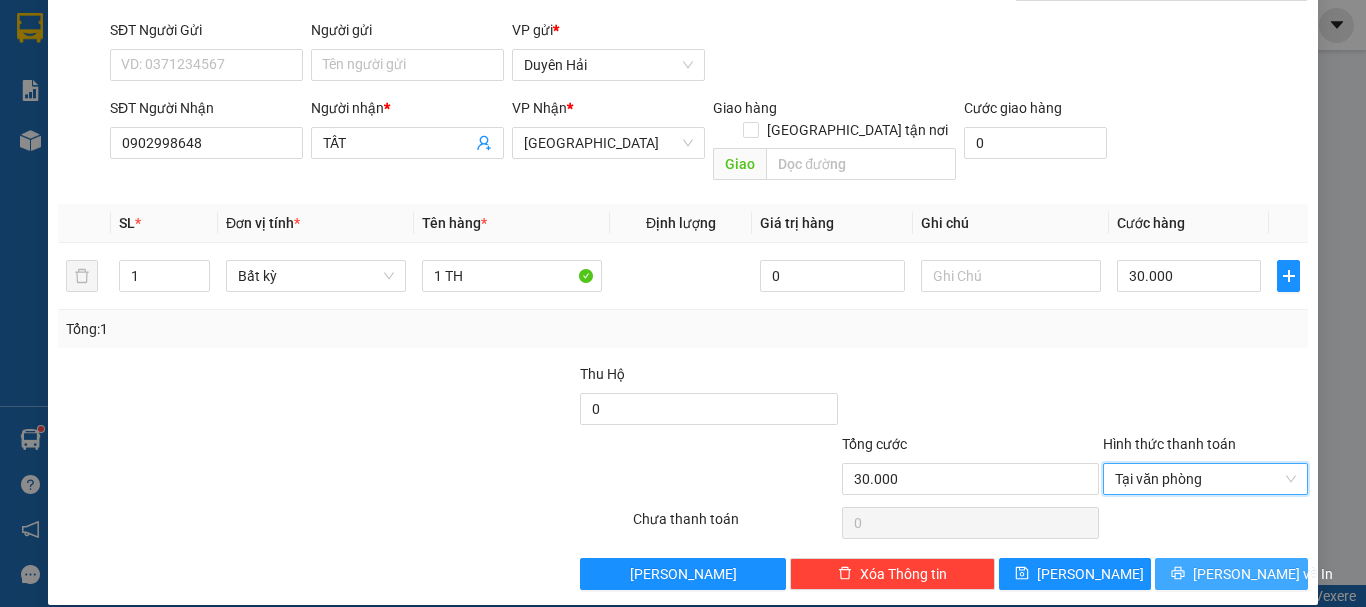 click on "[PERSON_NAME] và In" at bounding box center [1263, 574] 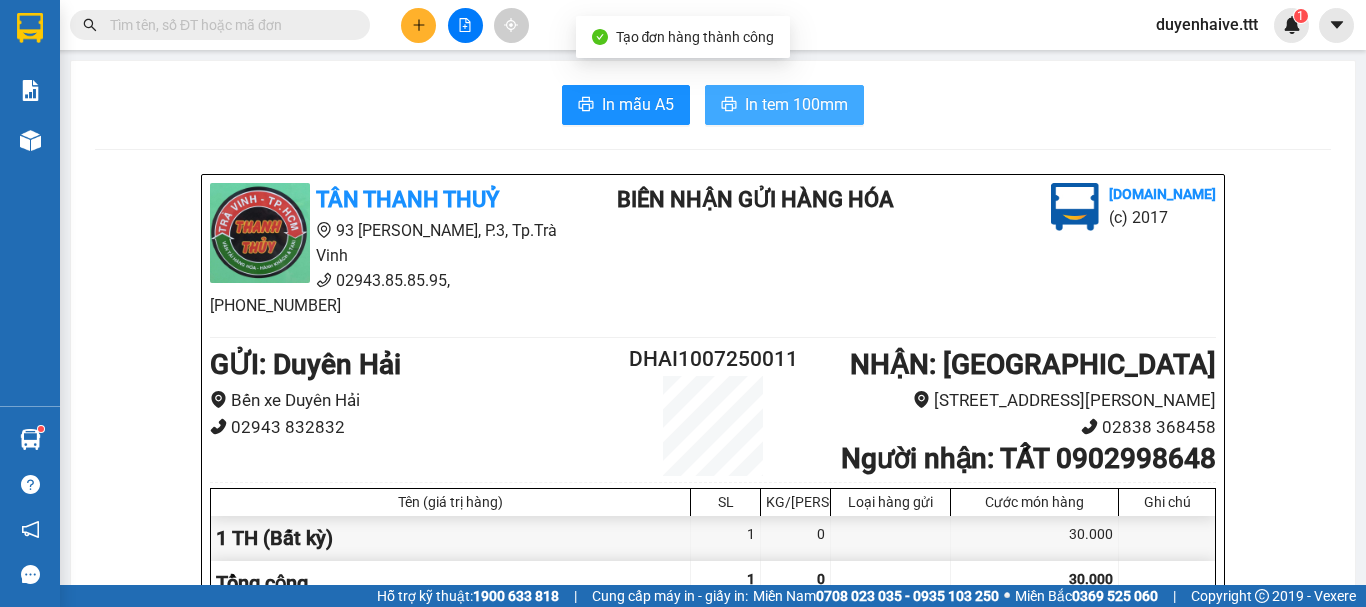 click on "In tem 100mm" at bounding box center [796, 104] 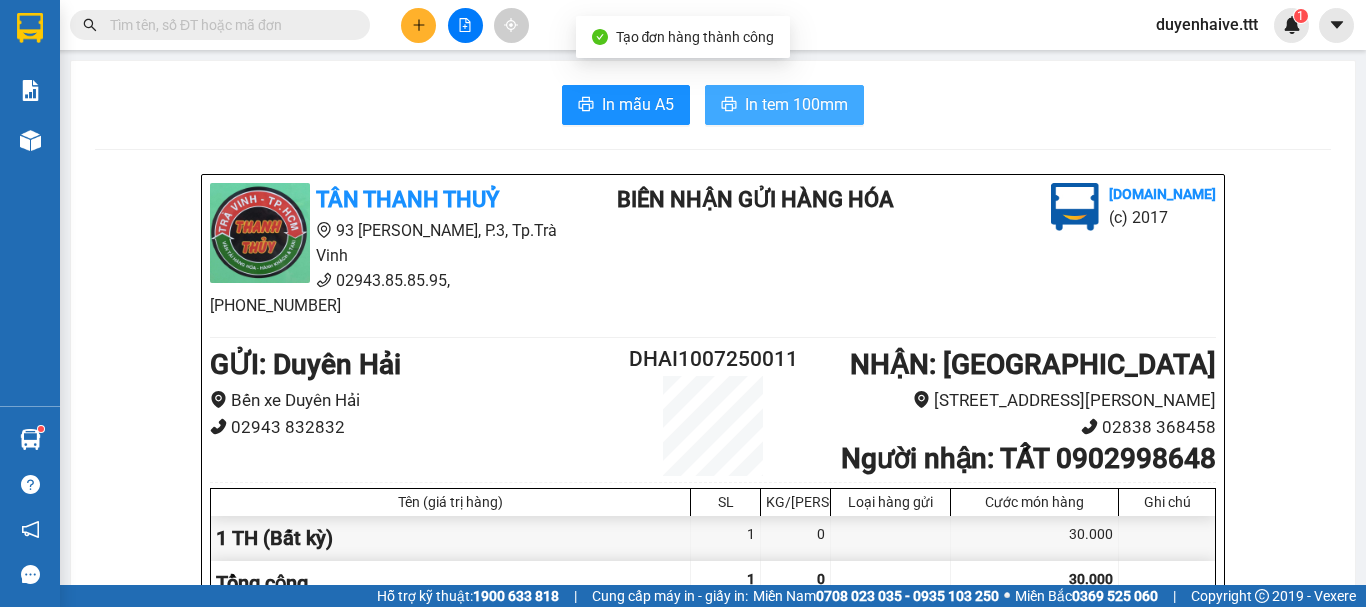 scroll, scrollTop: 0, scrollLeft: 0, axis: both 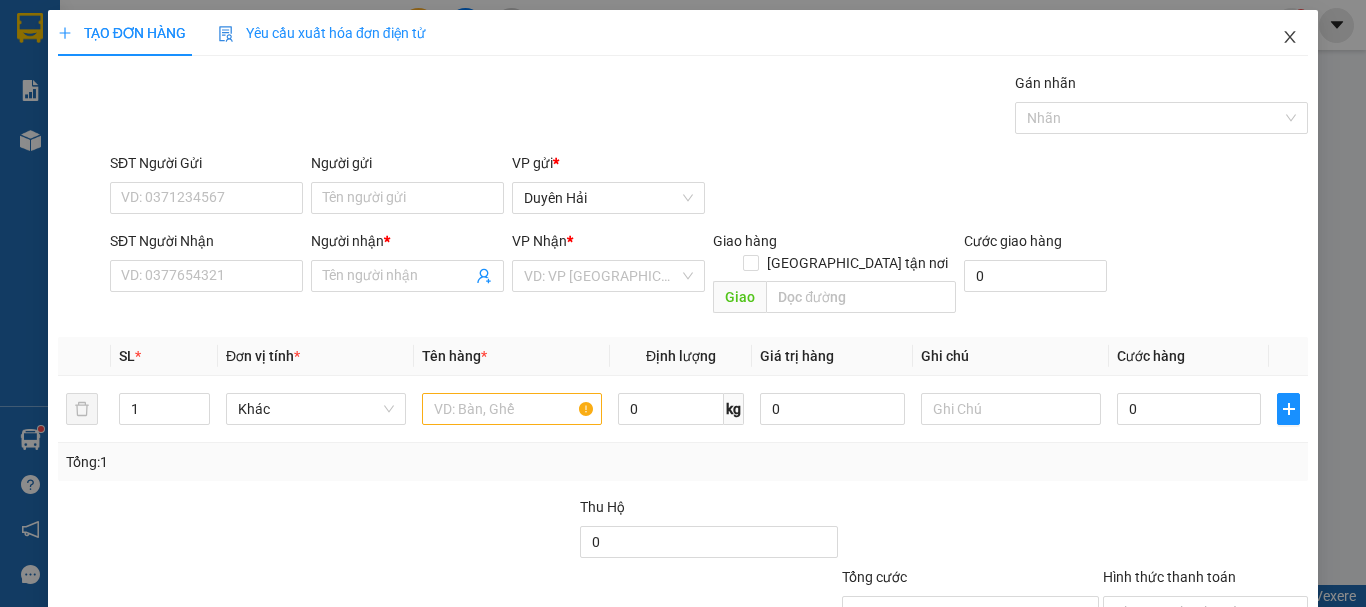 click 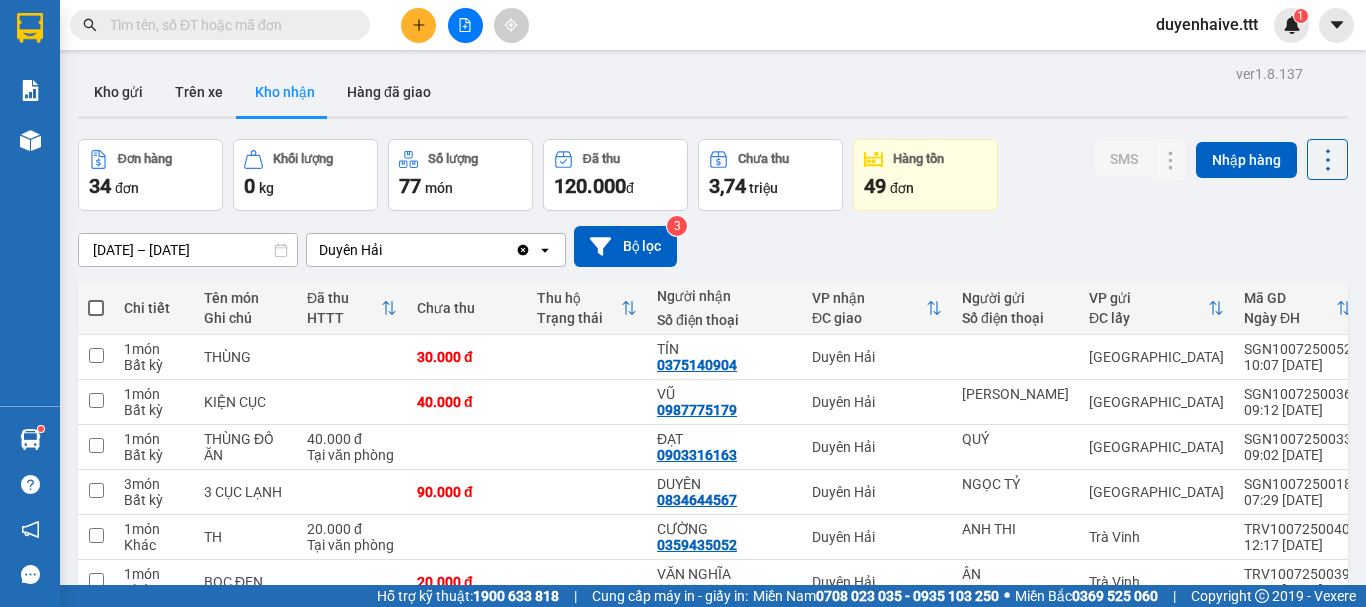 click 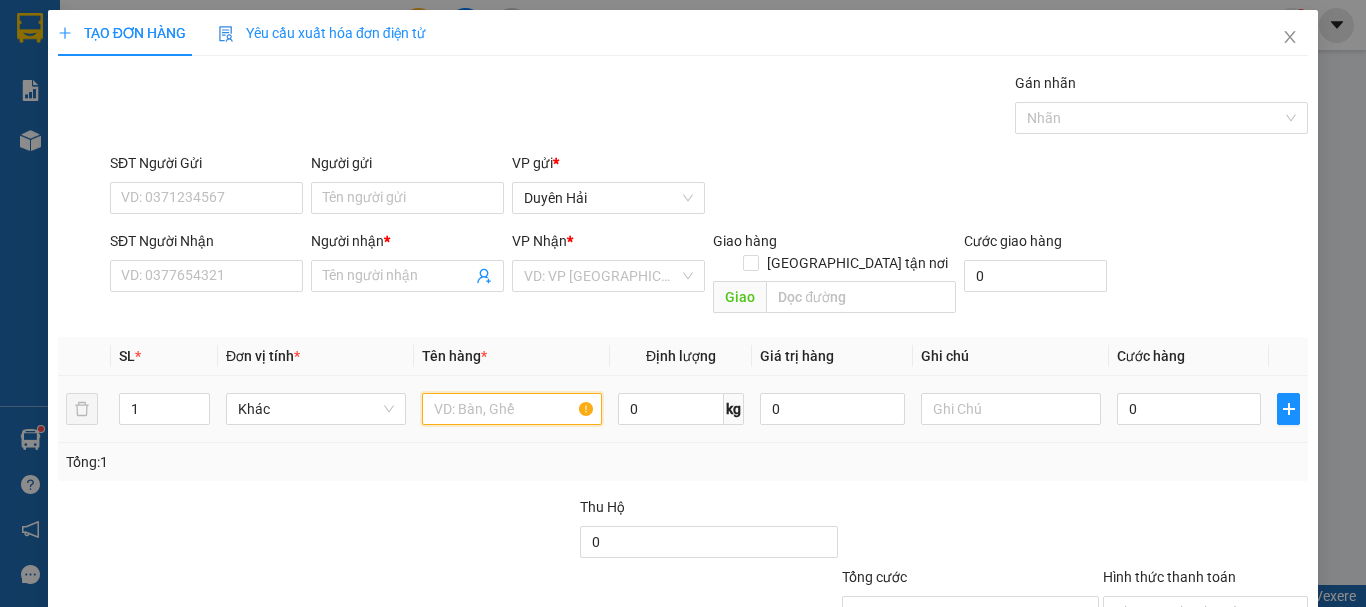click at bounding box center [512, 409] 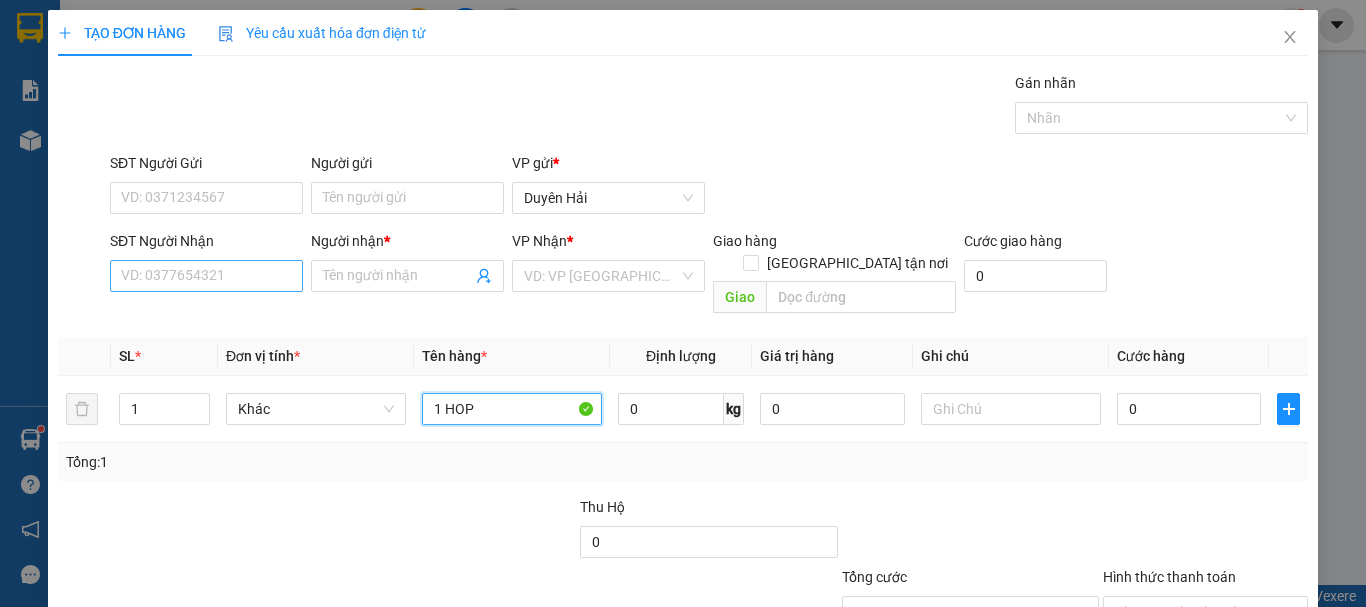 type on "1 HOP" 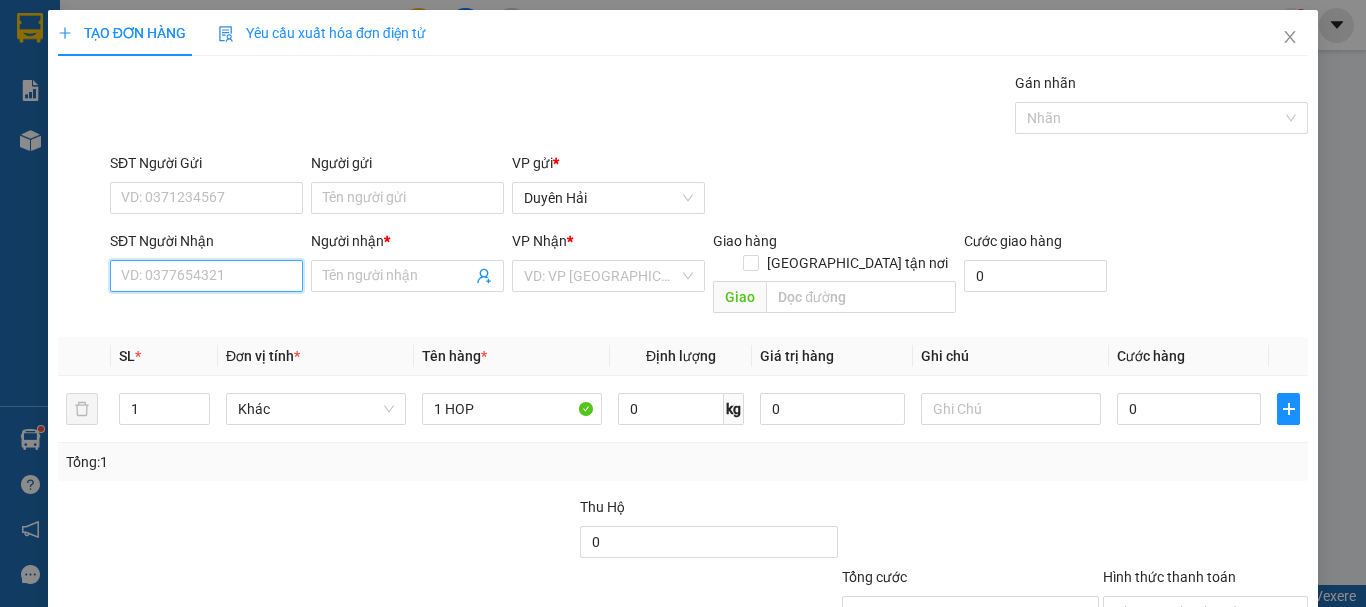 click on "SĐT Người Nhận" at bounding box center [206, 276] 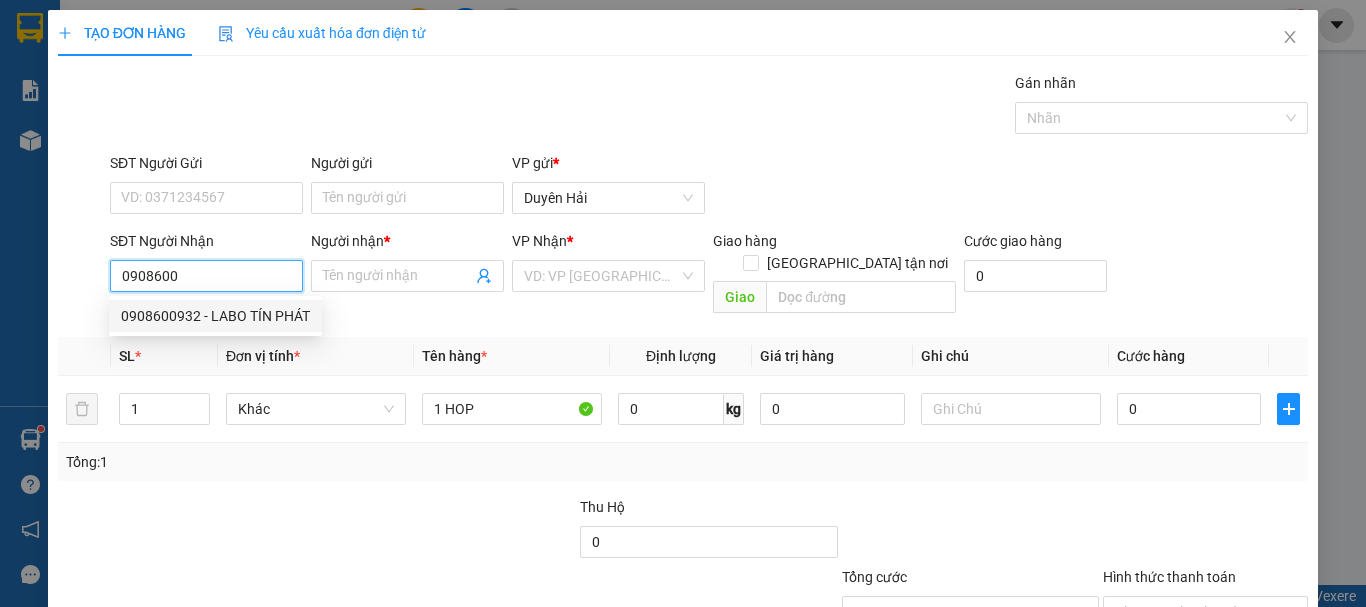 click on "0908600932 - LABO TÍN PHÁT" at bounding box center (215, 316) 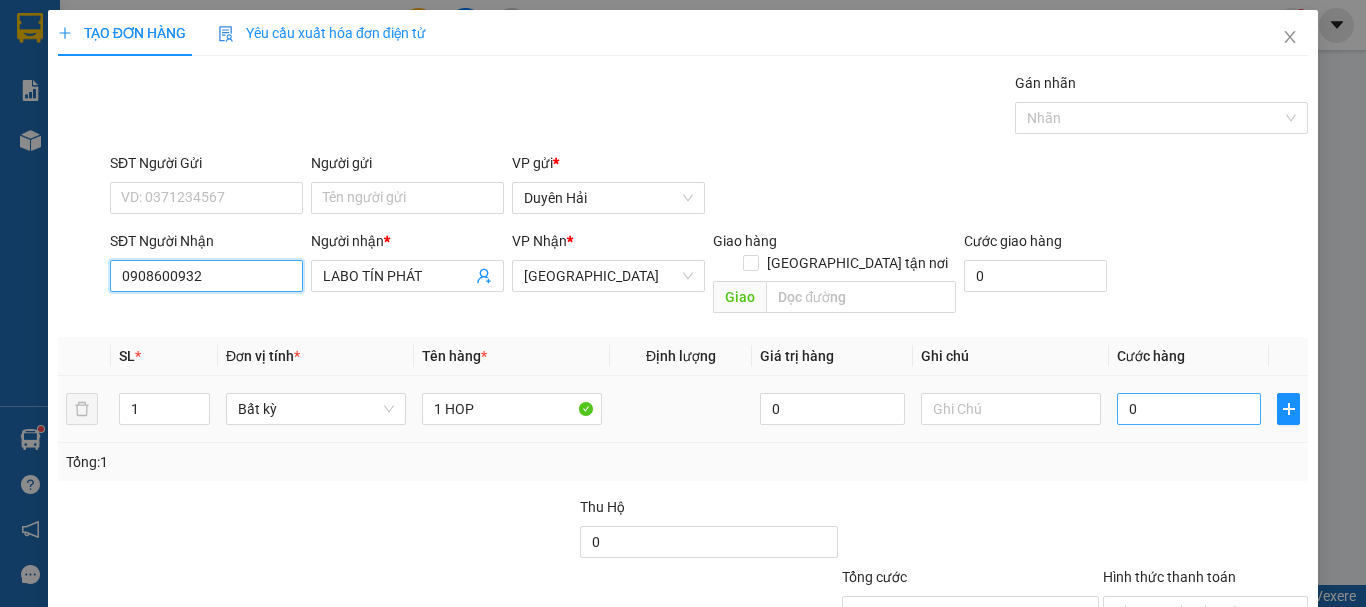 type on "0908600932" 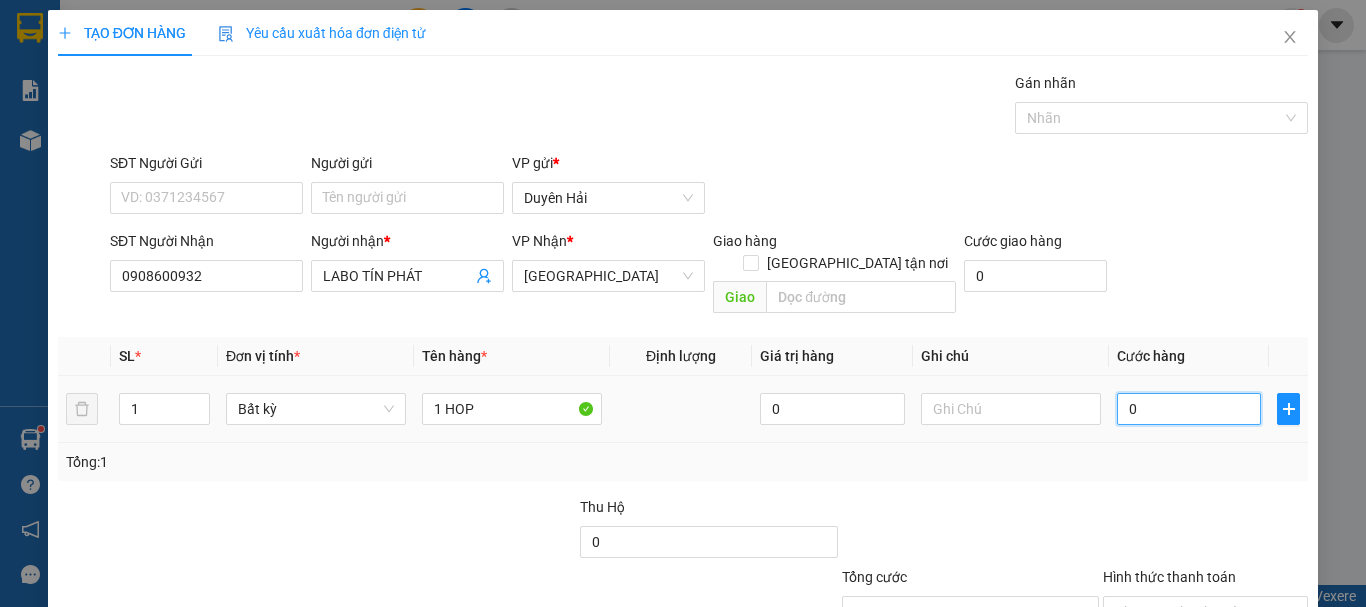 click on "0" at bounding box center [1189, 409] 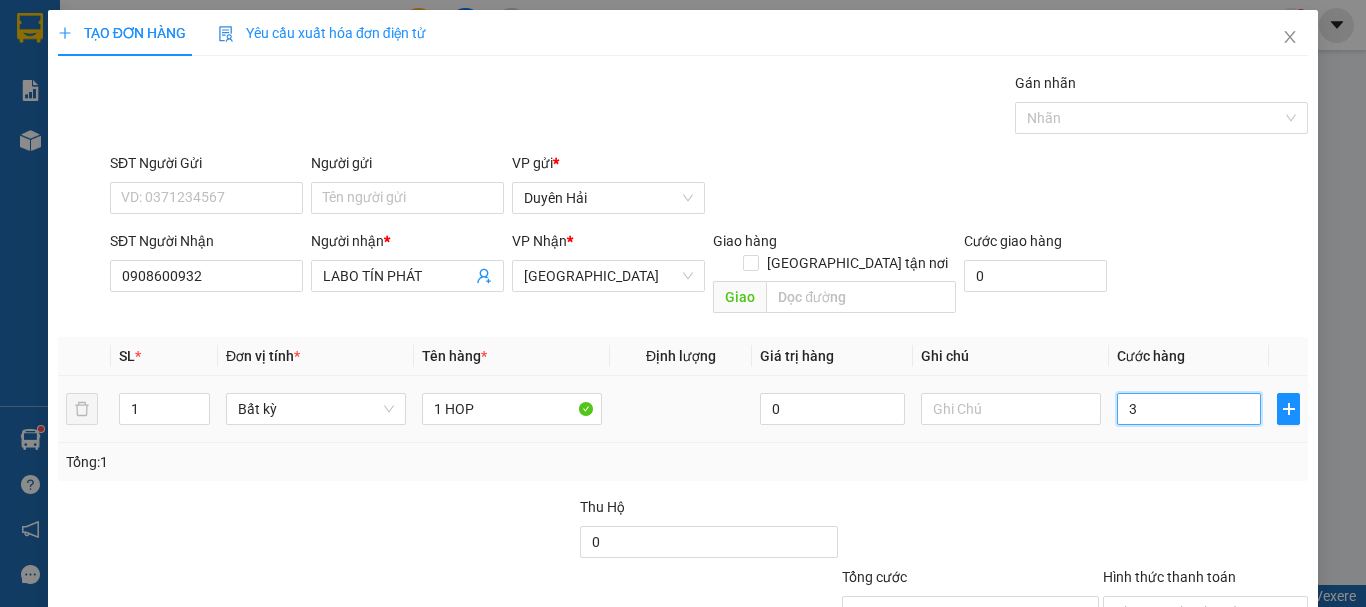 type on "30" 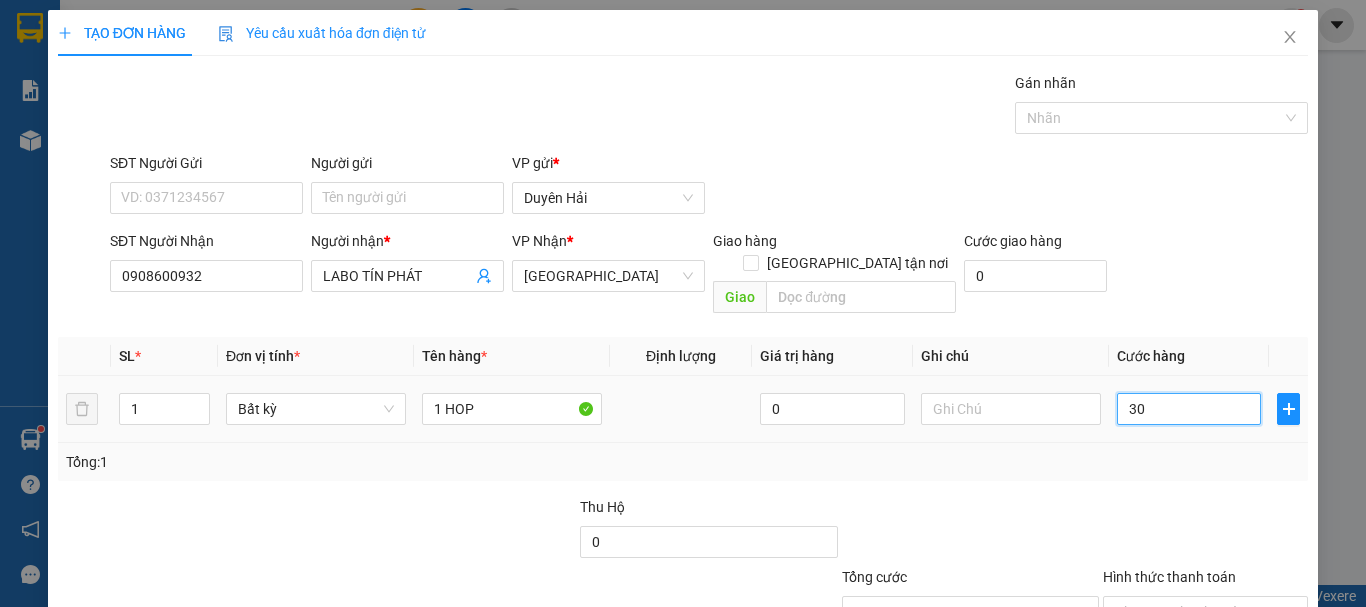 type on "30" 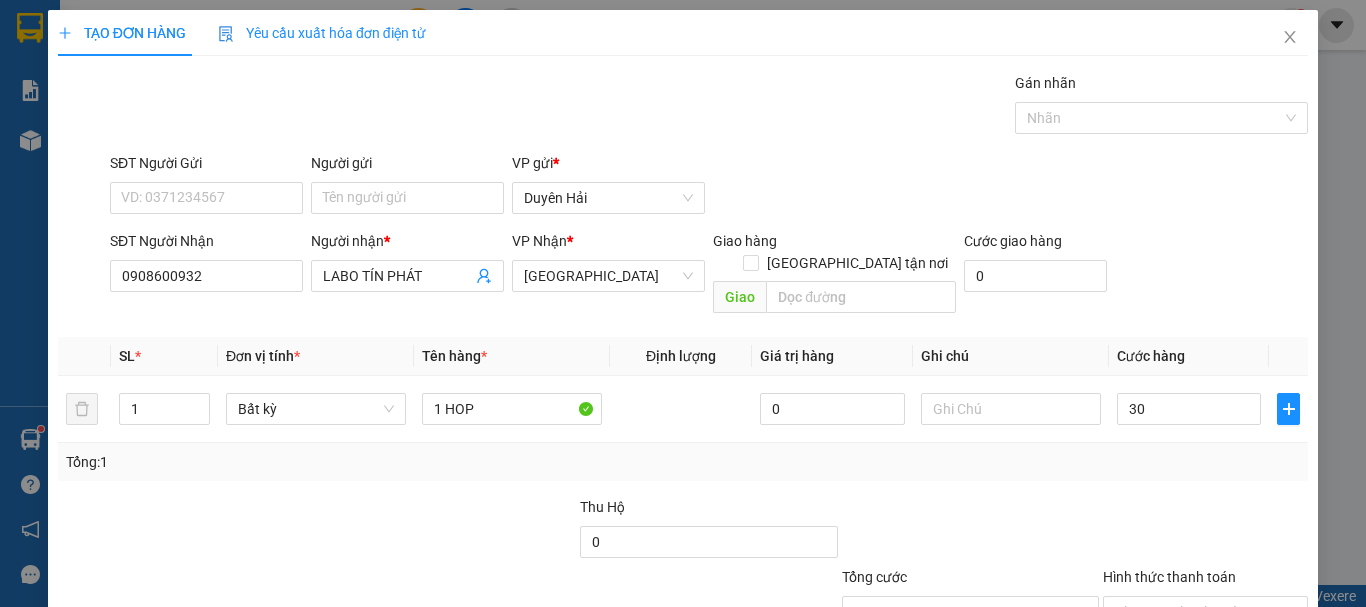type on "30.000" 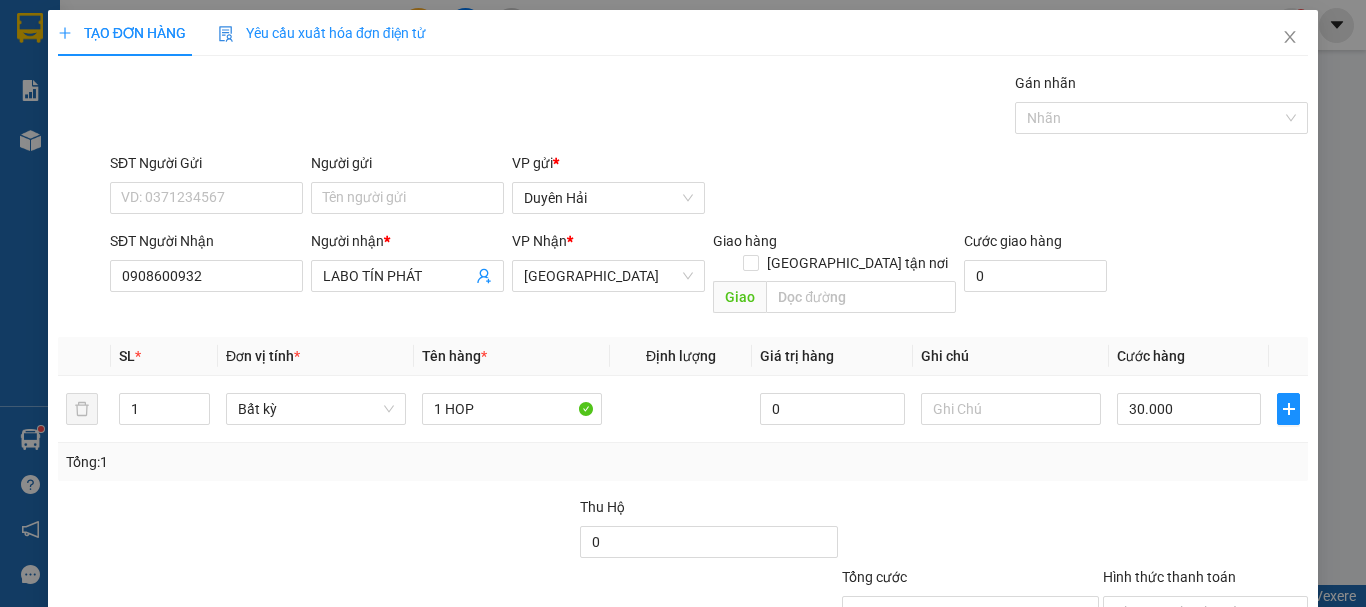 click on "Tổng:  1" at bounding box center (683, 462) 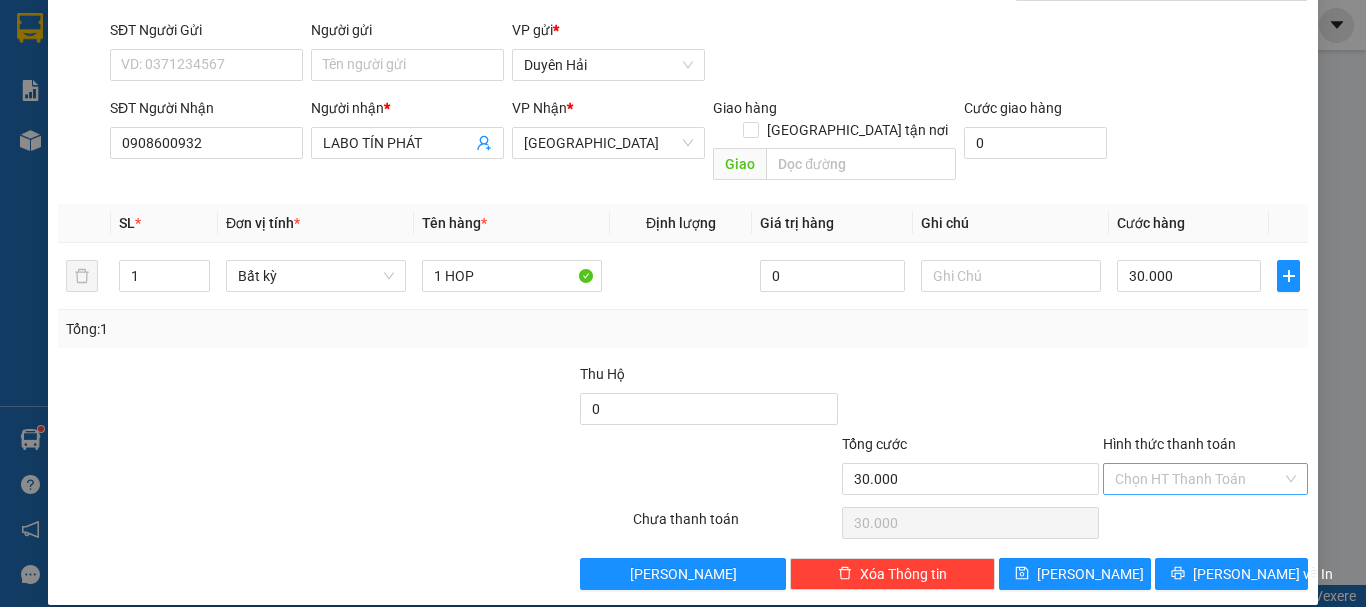 click on "Hình thức thanh toán" at bounding box center [1198, 479] 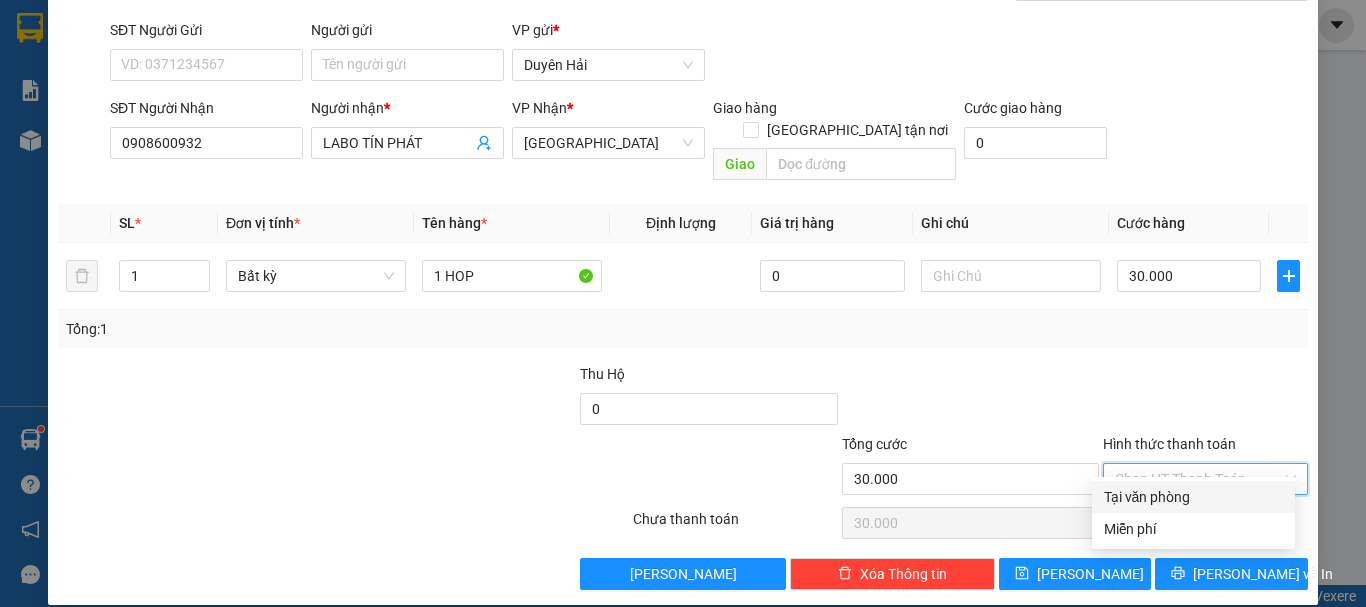 click on "Tại văn phòng" at bounding box center (1193, 497) 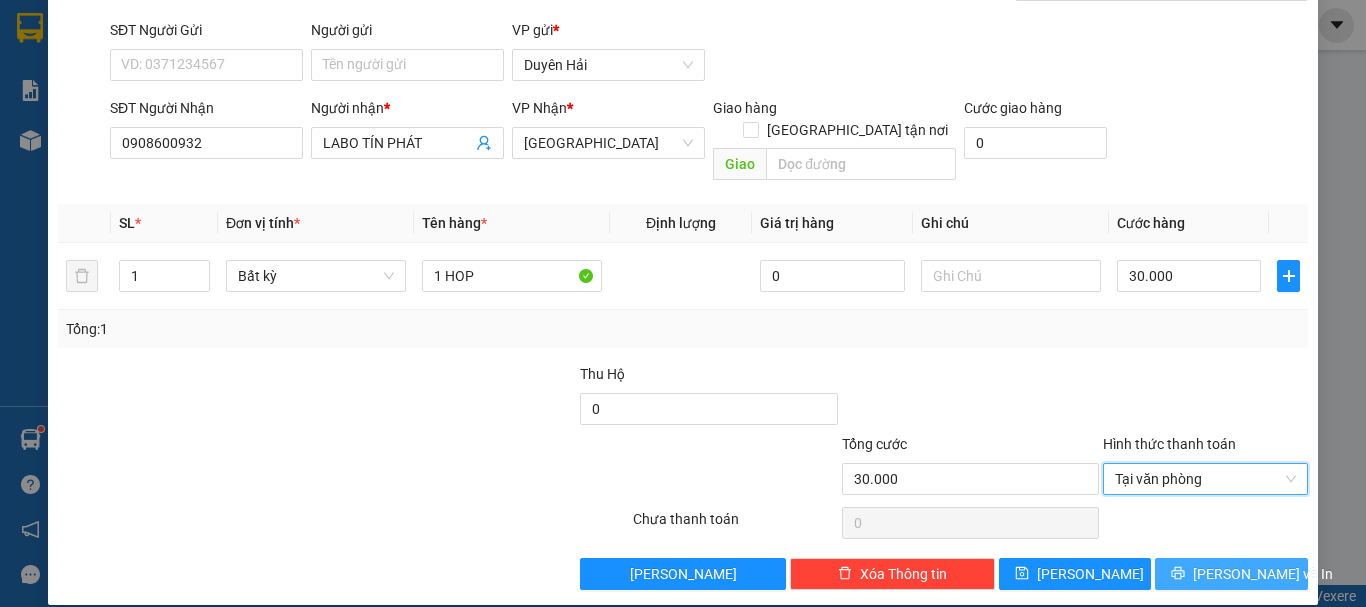 click on "[PERSON_NAME] và In" at bounding box center [1263, 574] 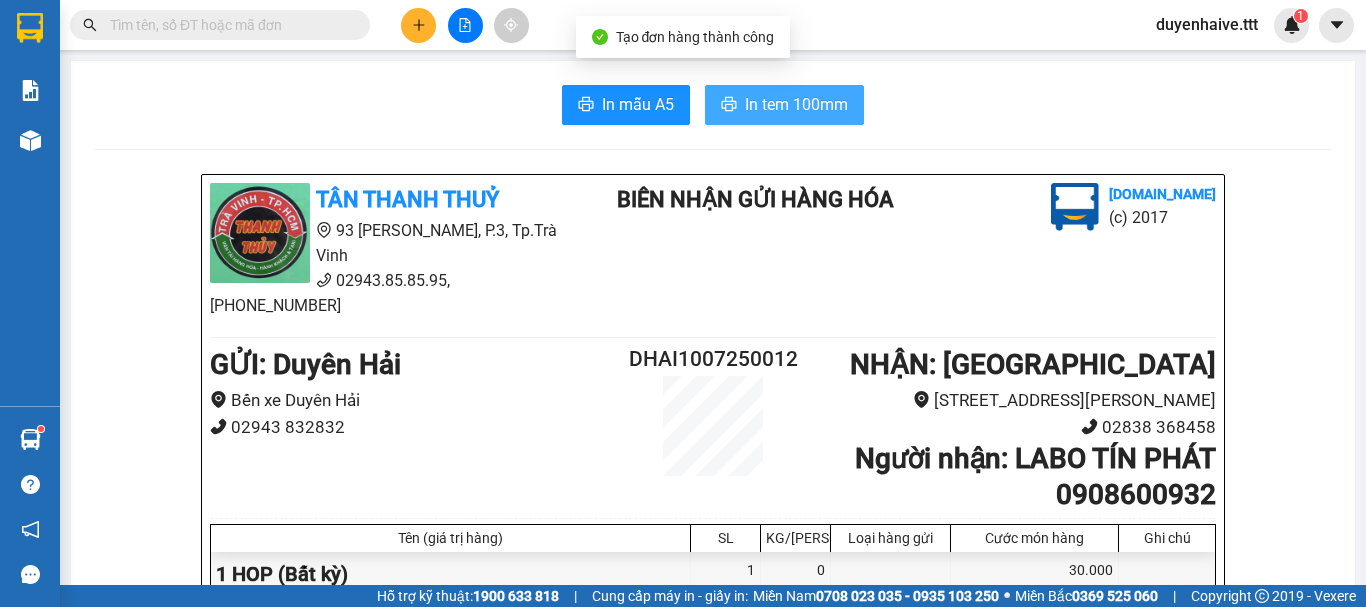 click on "In tem 100mm" at bounding box center (796, 104) 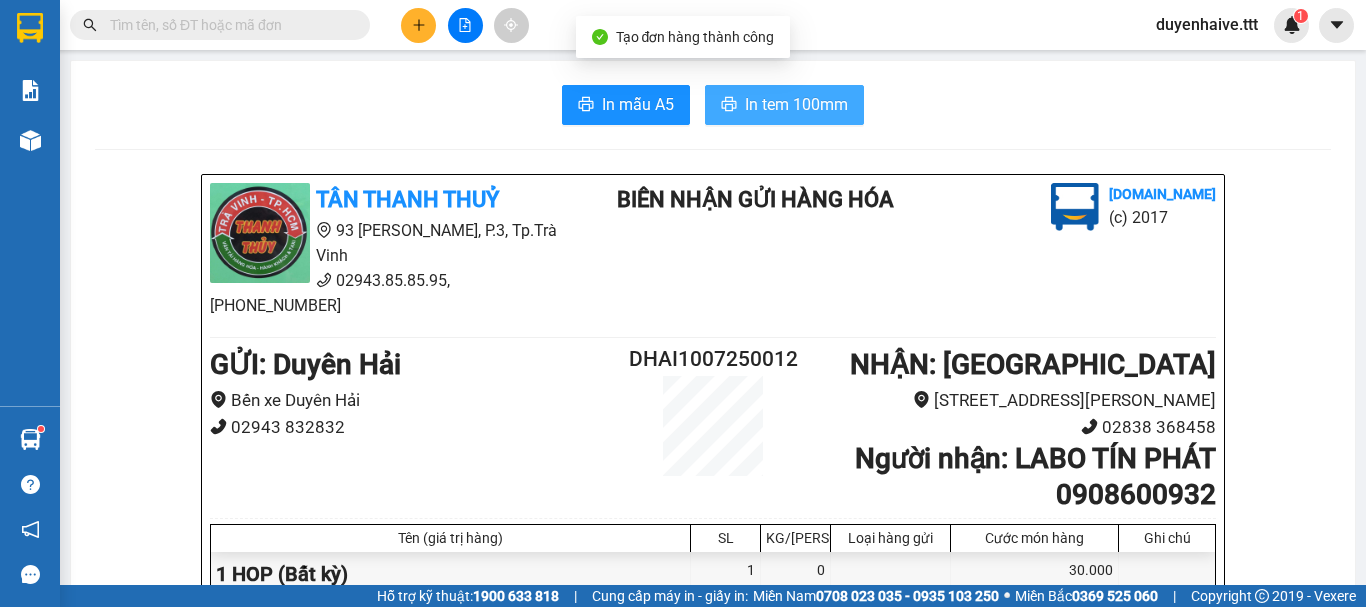 scroll, scrollTop: 0, scrollLeft: 0, axis: both 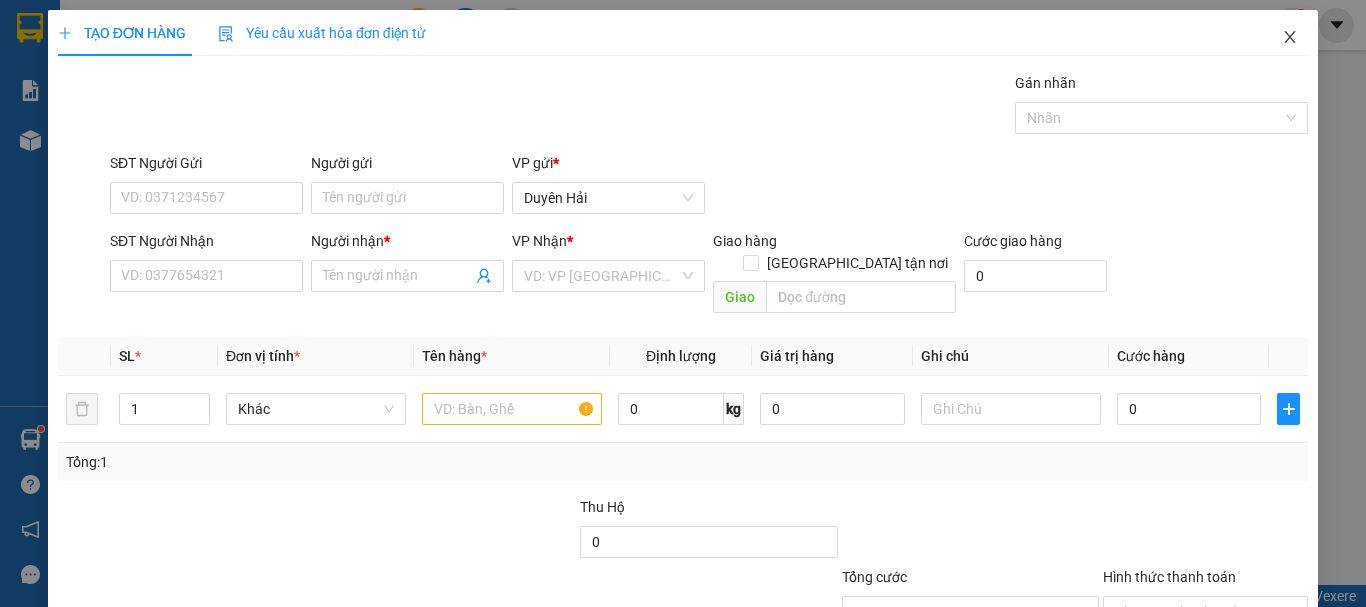click 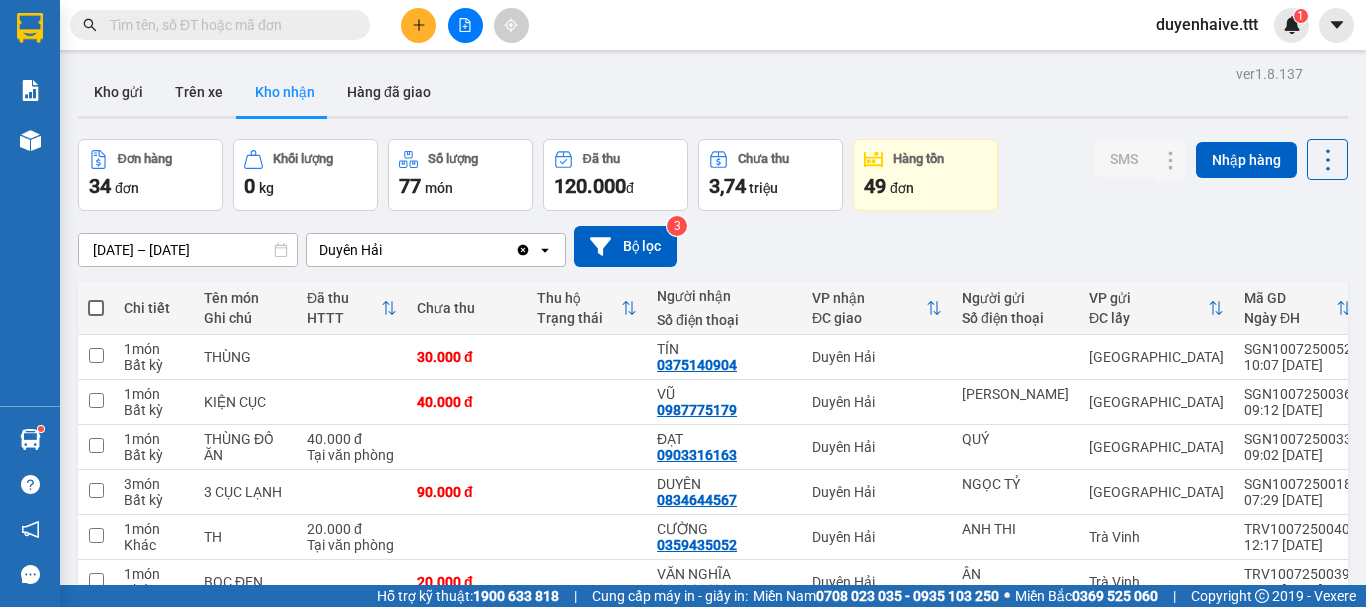 scroll, scrollTop: 0, scrollLeft: 0, axis: both 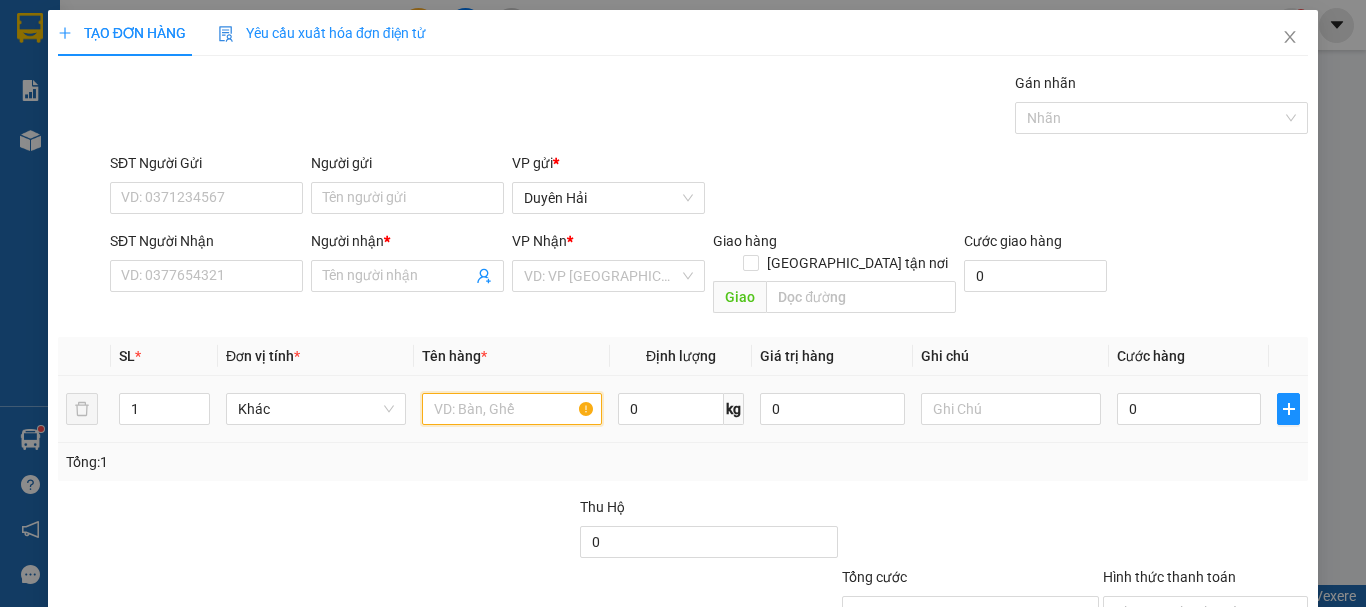 click at bounding box center (512, 409) 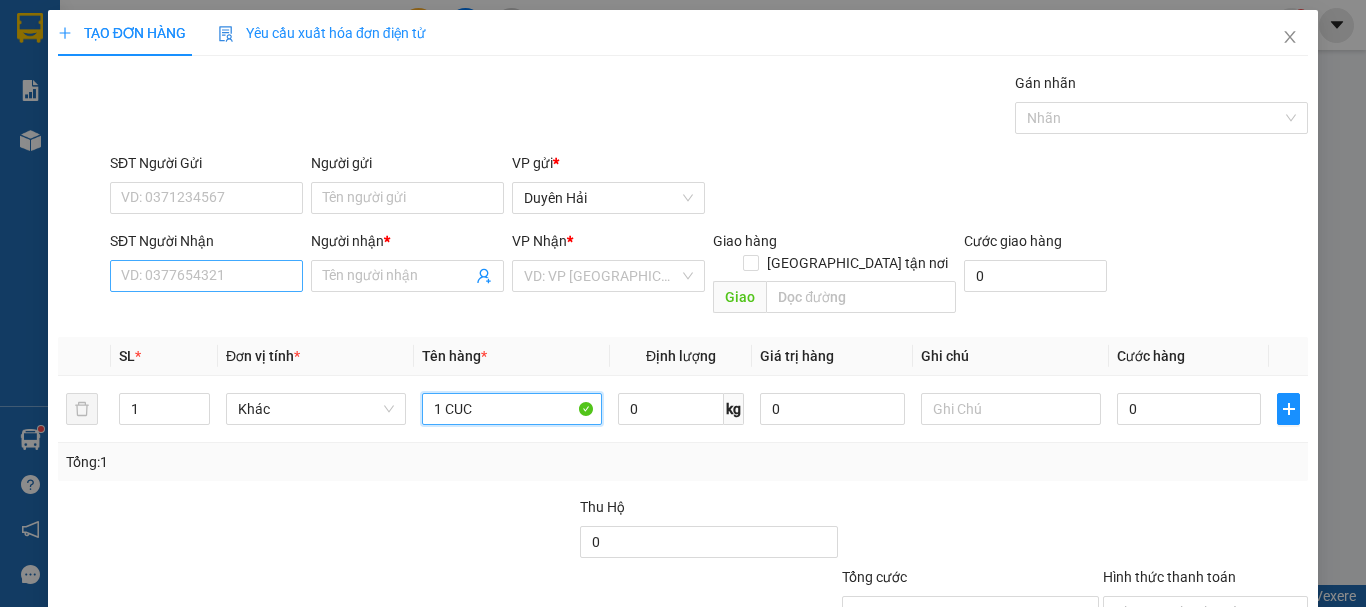 type on "1 CUC" 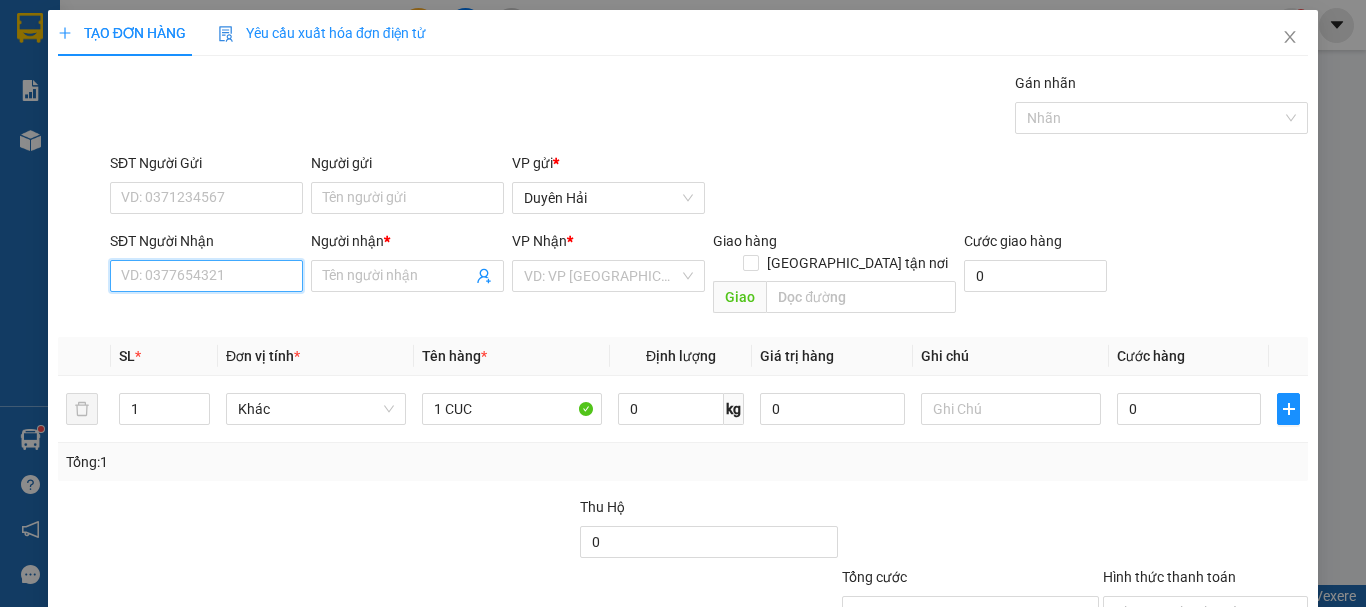 click on "SĐT Người Nhận" at bounding box center [206, 276] 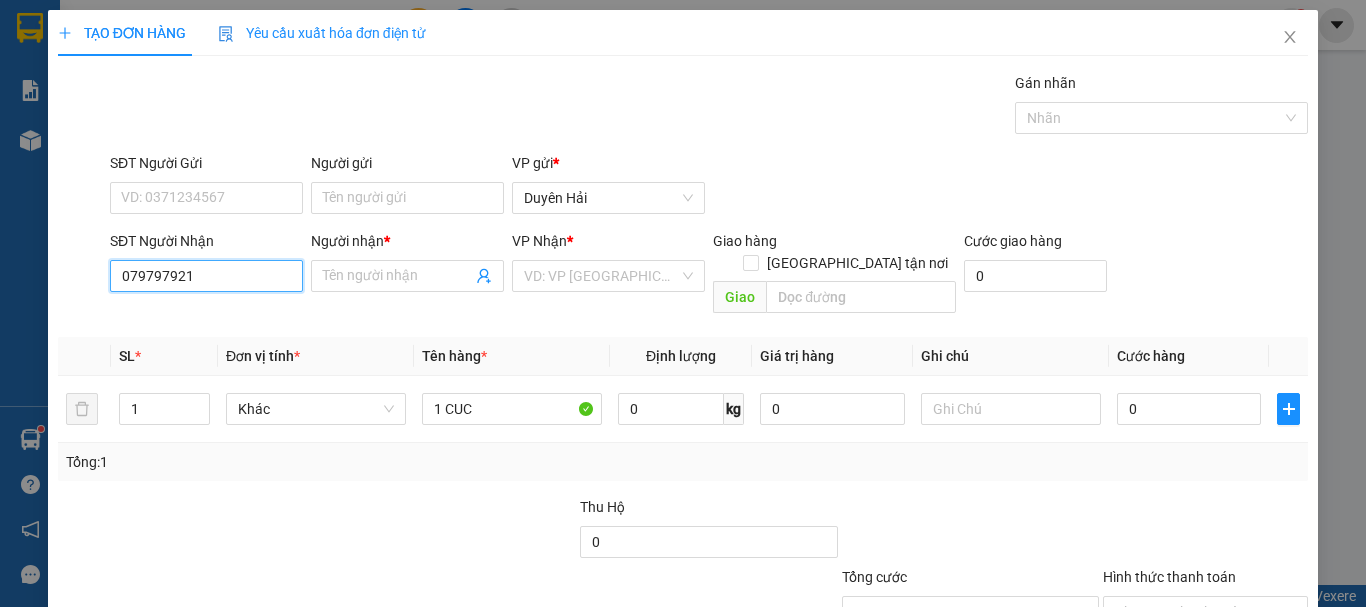 type on "0797979219" 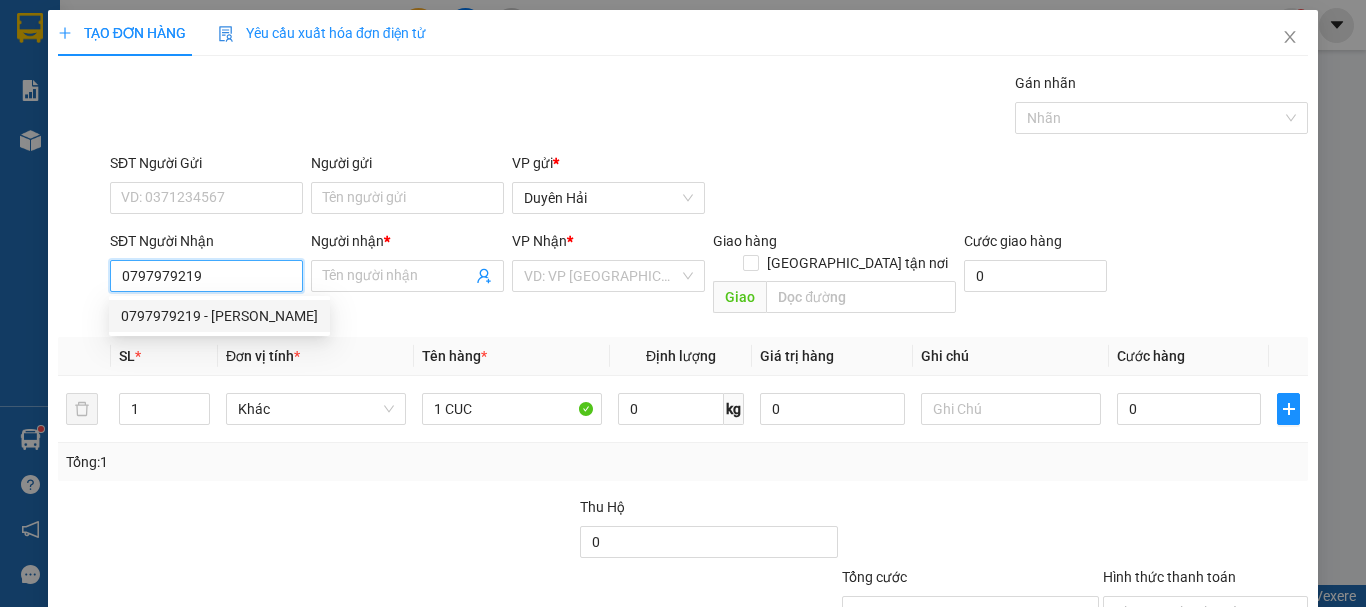 click on "0797979219 - [PERSON_NAME]" at bounding box center (219, 316) 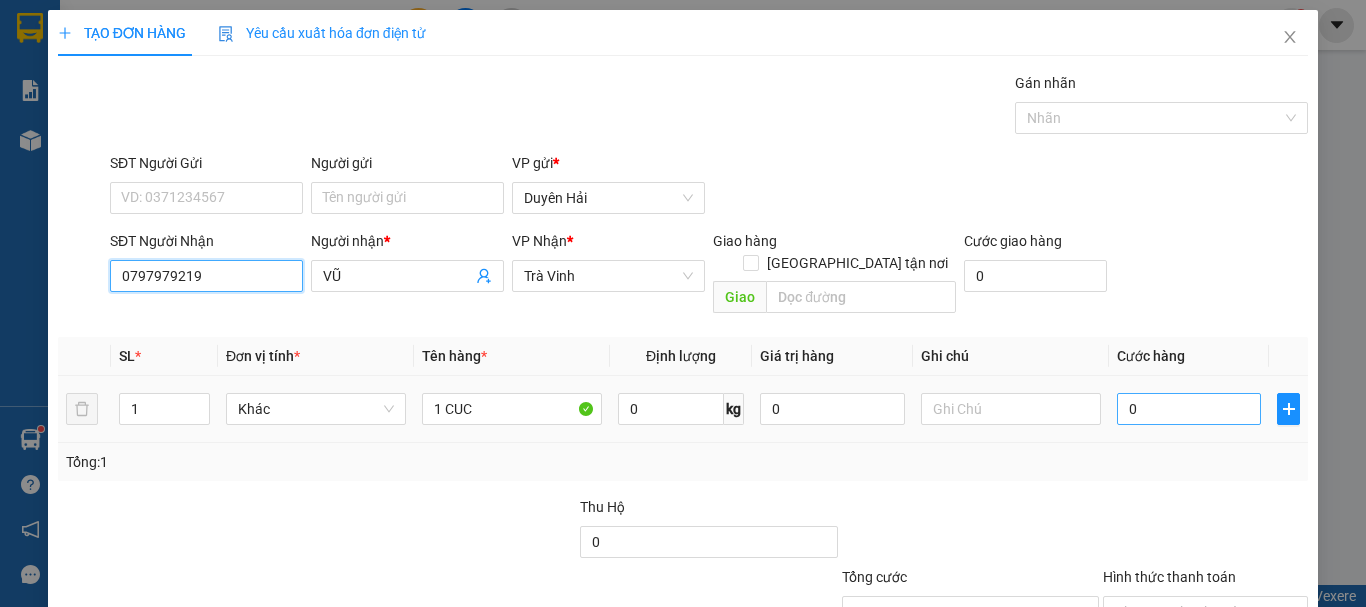 type on "0797979219" 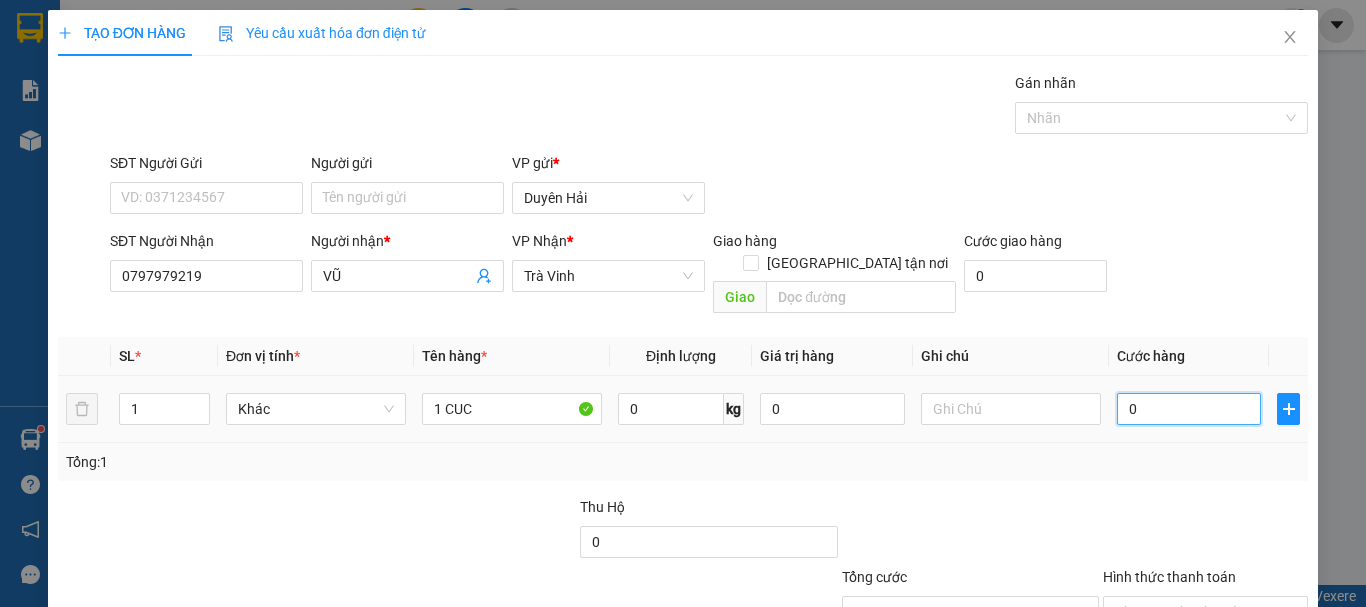 click on "0" at bounding box center (1189, 409) 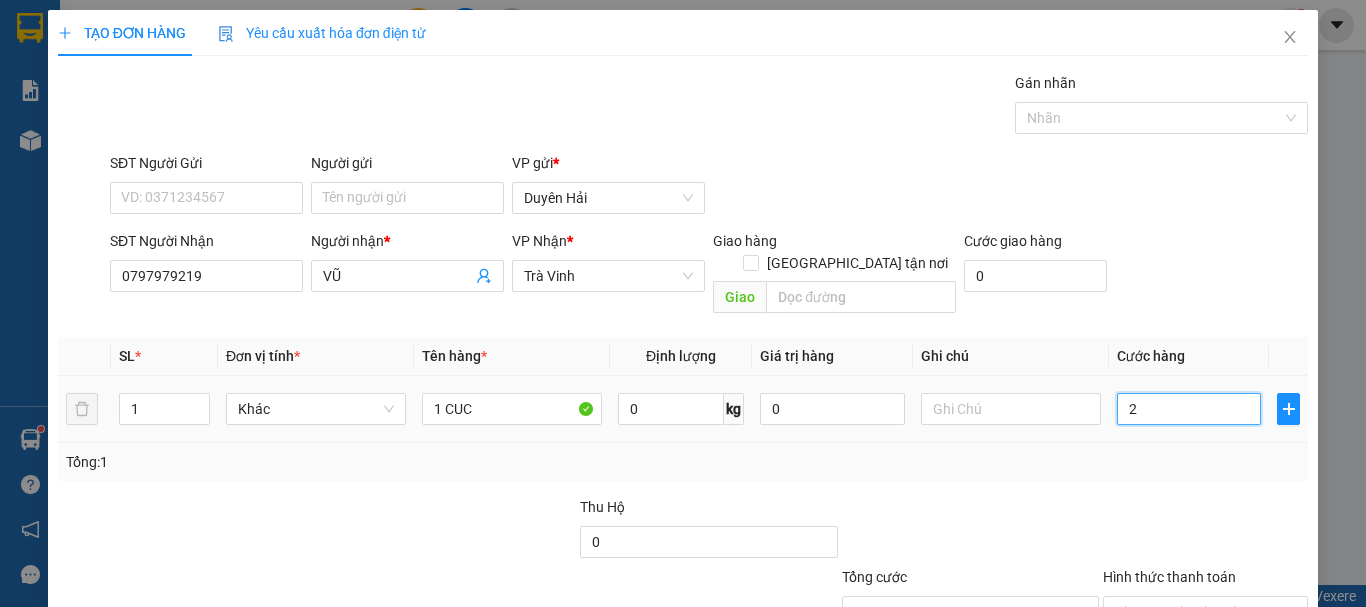 type on "20" 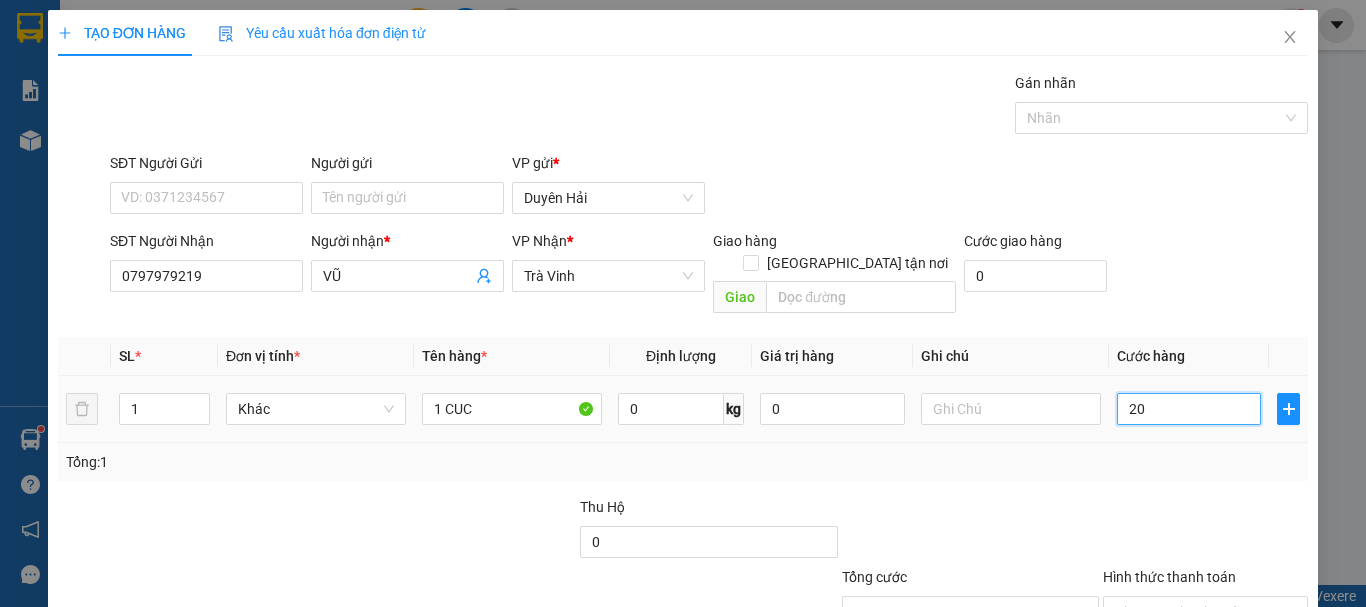 type on "20" 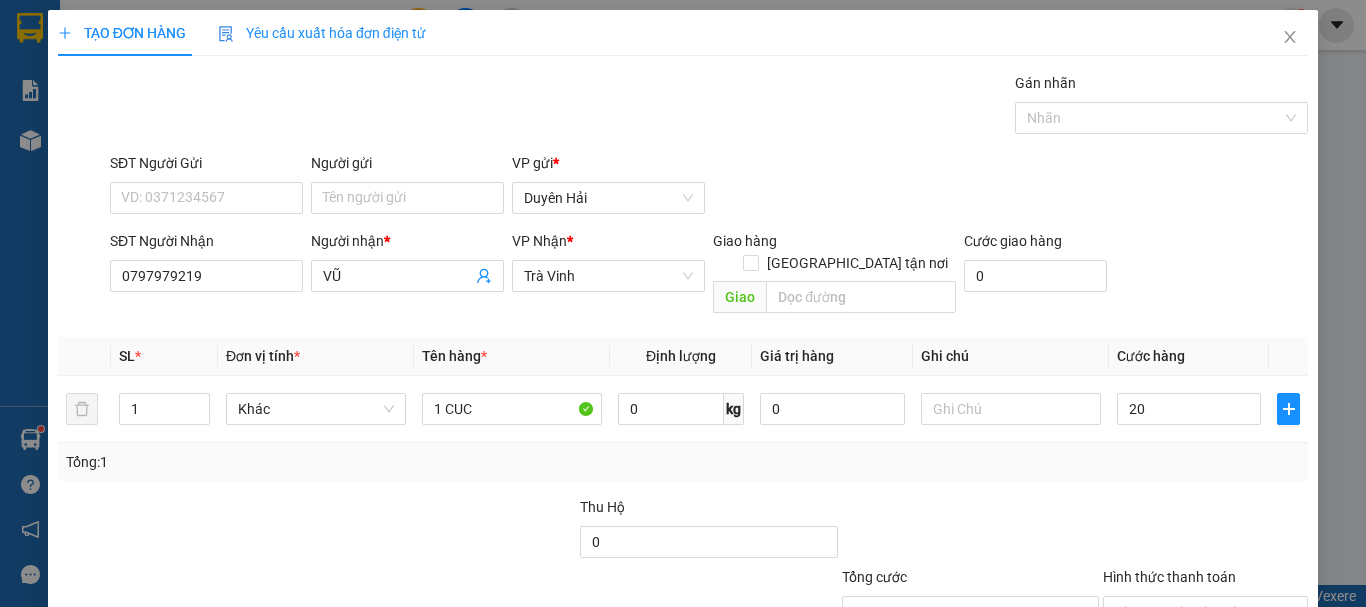 type on "20.000" 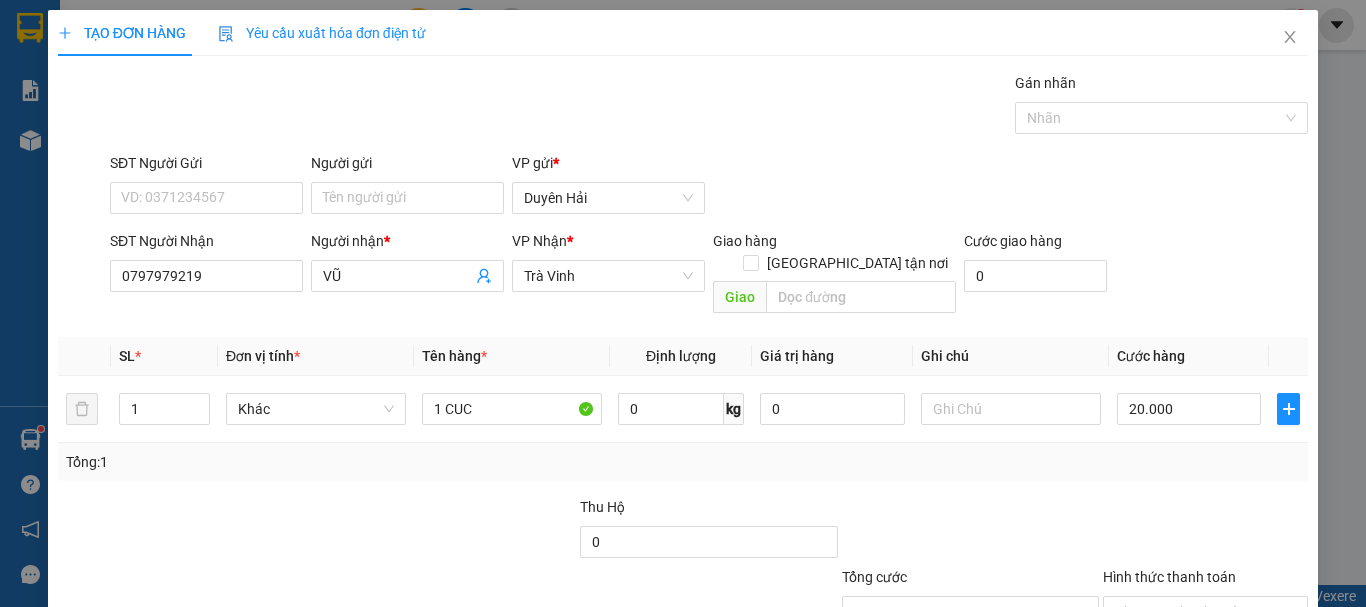 click on "Tổng:  1" at bounding box center [683, 462] 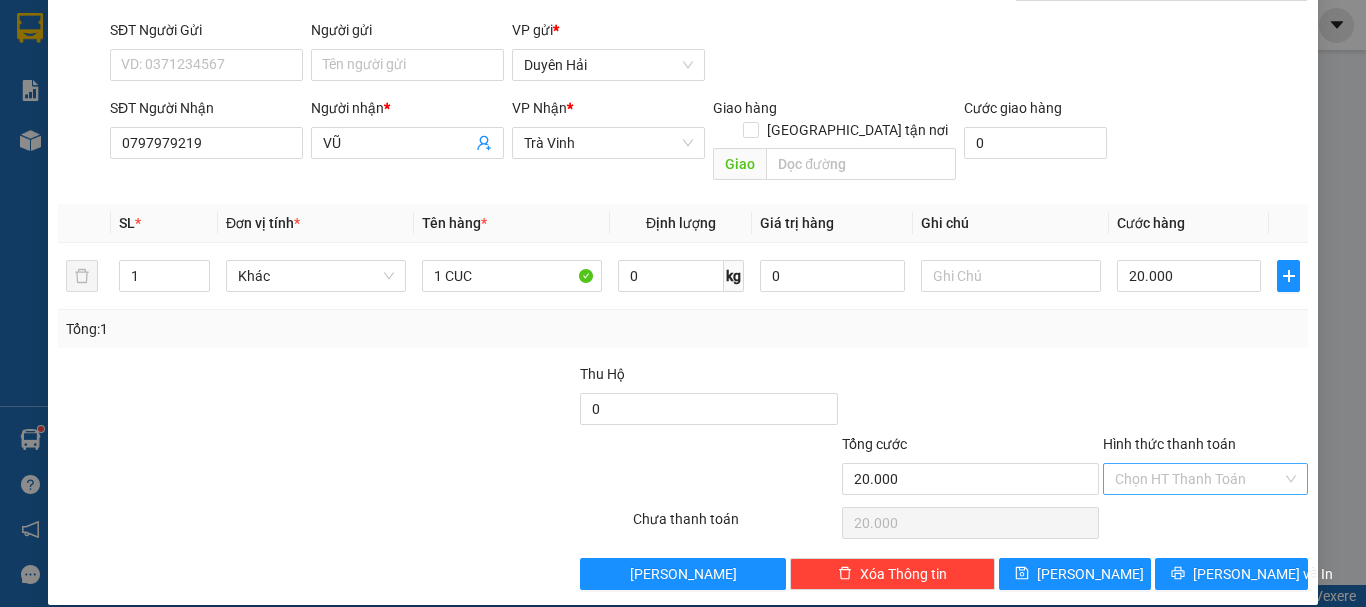 click on "Hình thức thanh toán" at bounding box center [1198, 479] 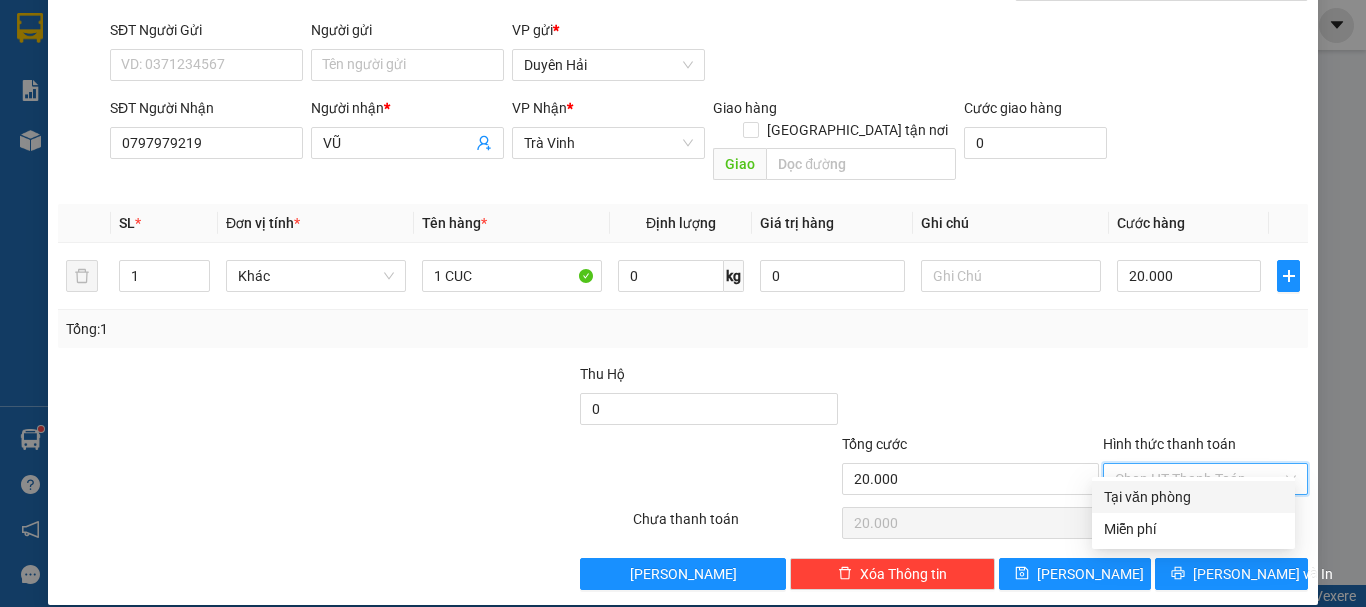 click on "Tại văn phòng" at bounding box center (1193, 497) 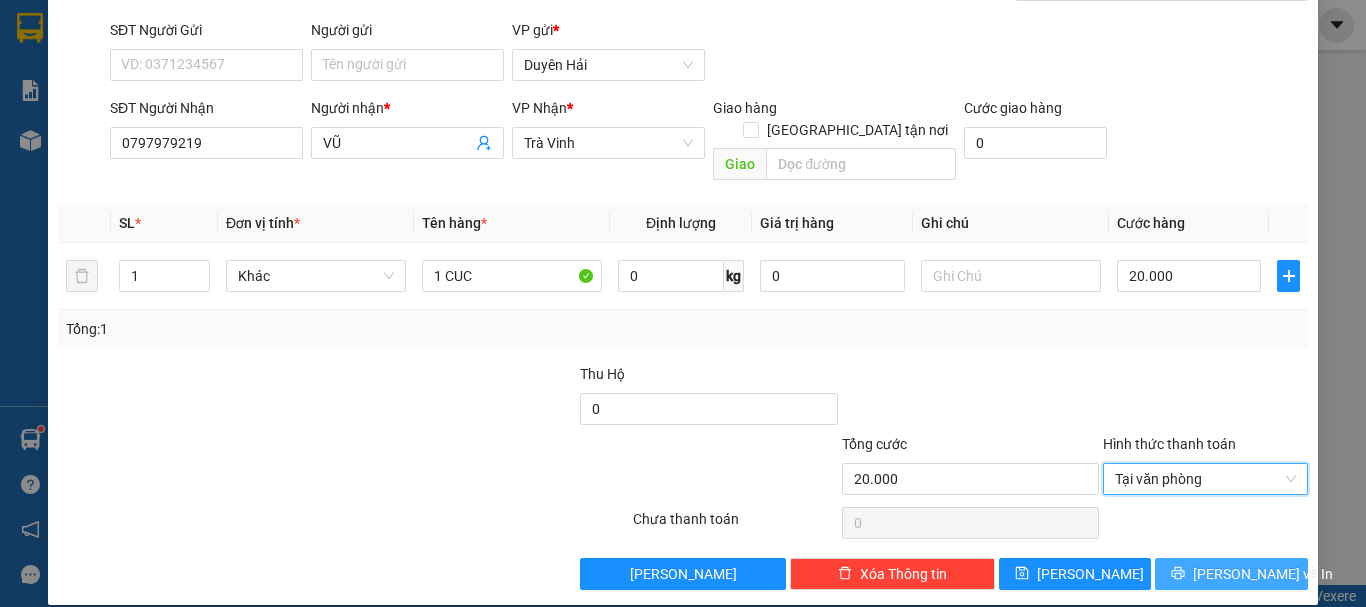 click 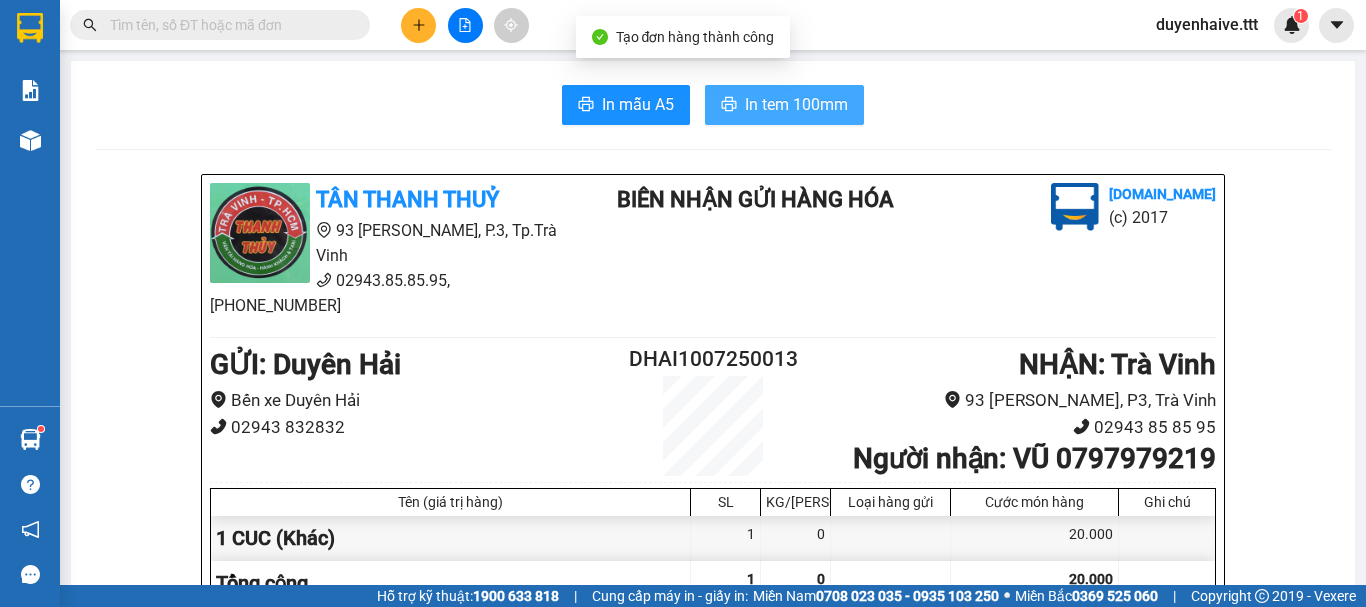 click on "In tem 100mm" at bounding box center [796, 104] 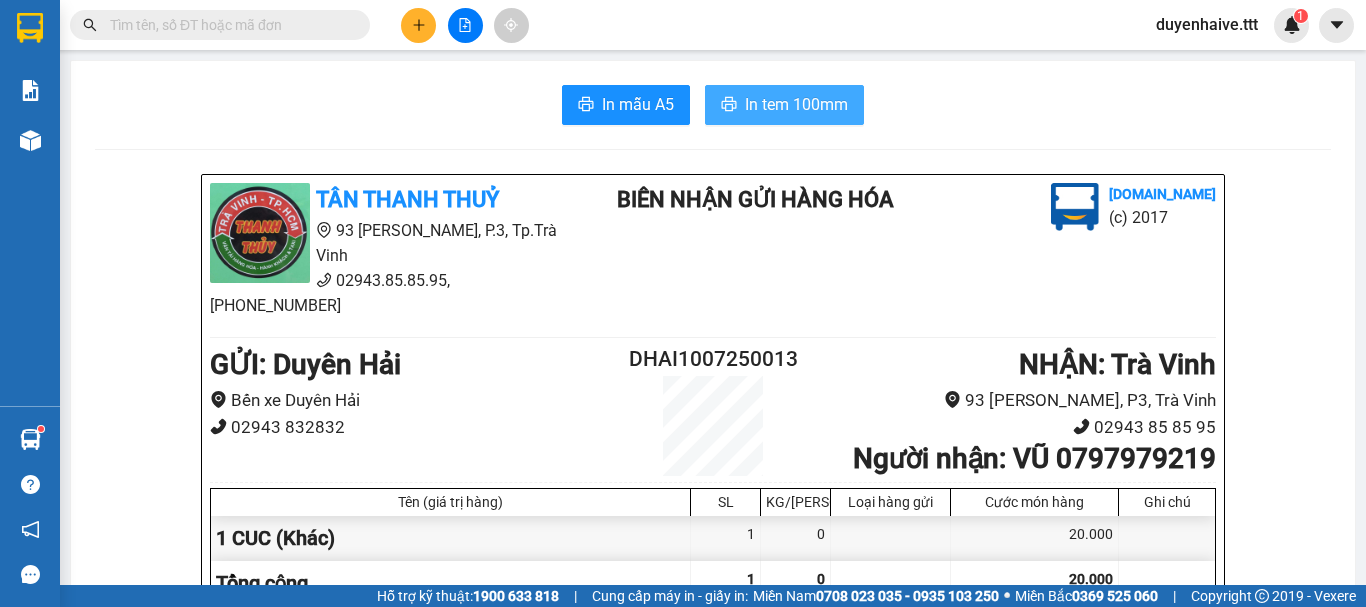 scroll, scrollTop: 0, scrollLeft: 0, axis: both 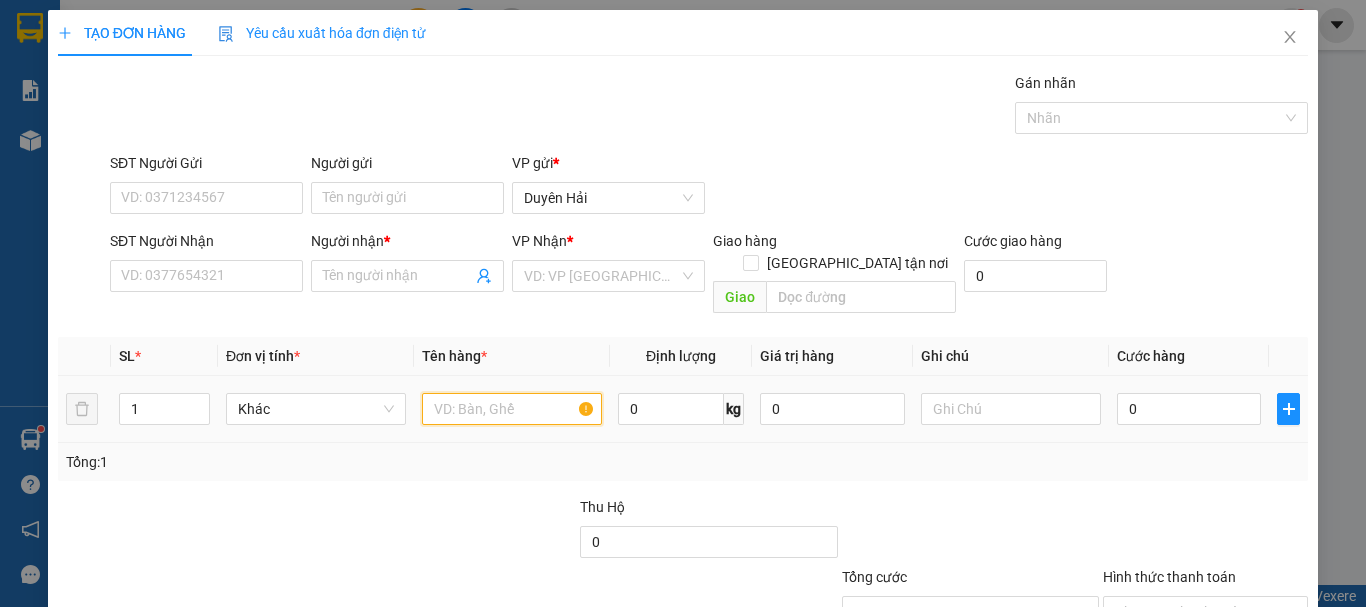 click at bounding box center (512, 409) 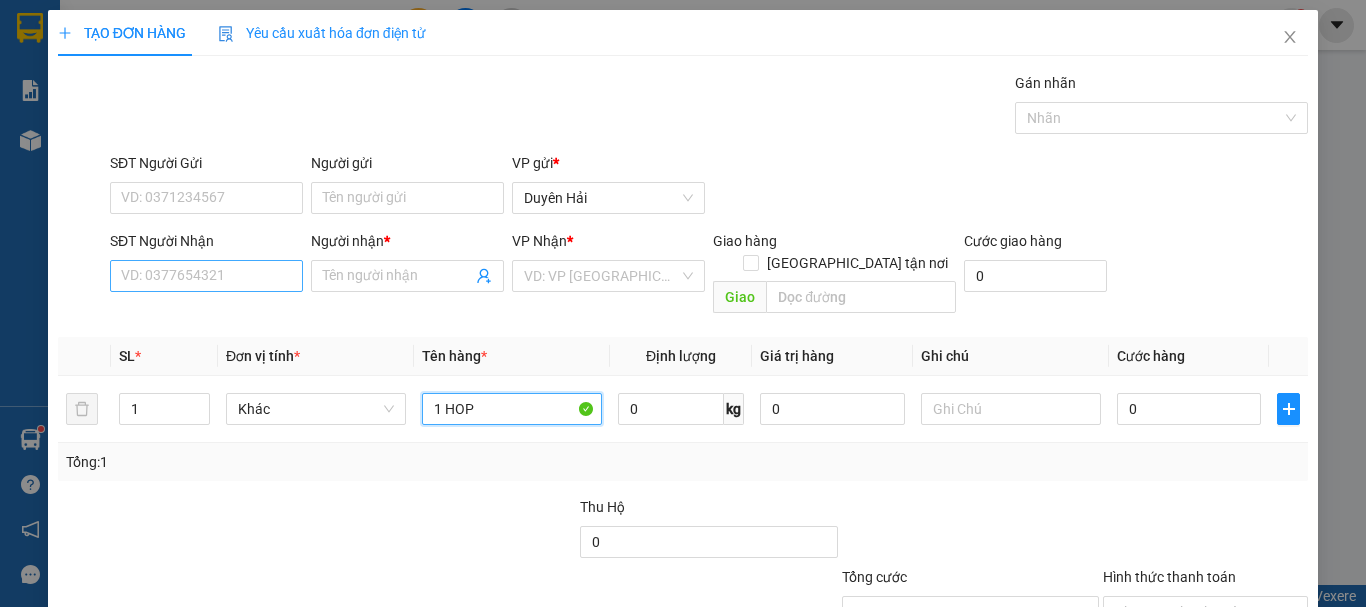 type on "1 HOP" 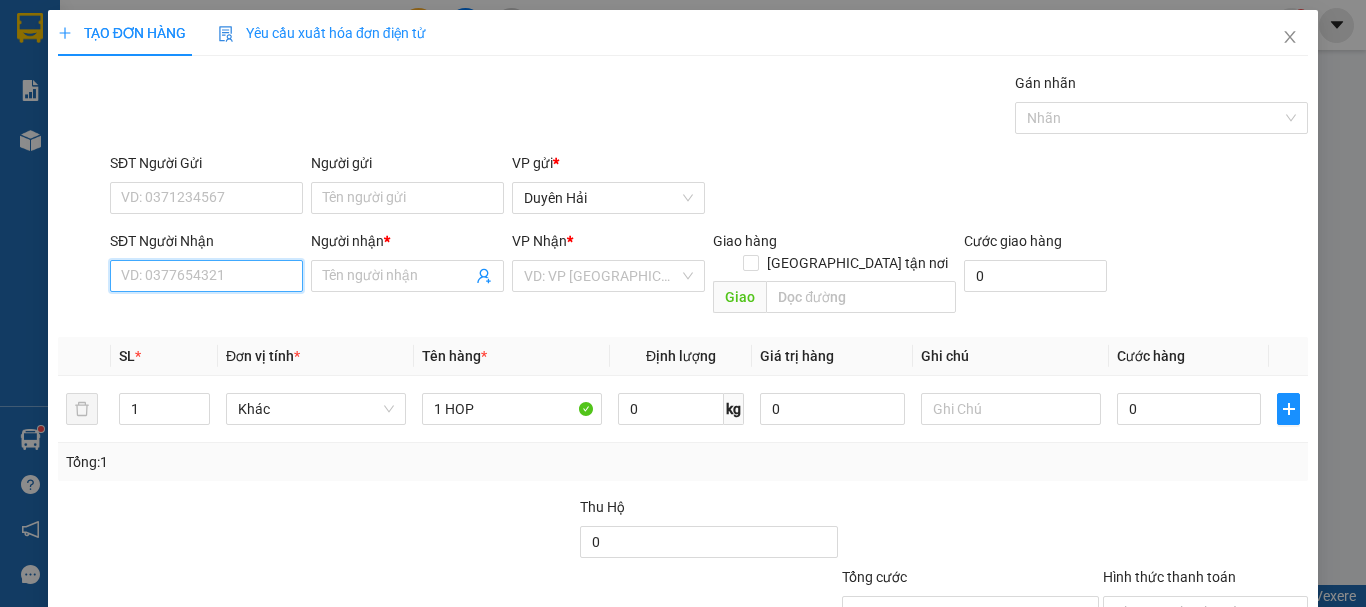 click on "SĐT Người Nhận" at bounding box center (206, 276) 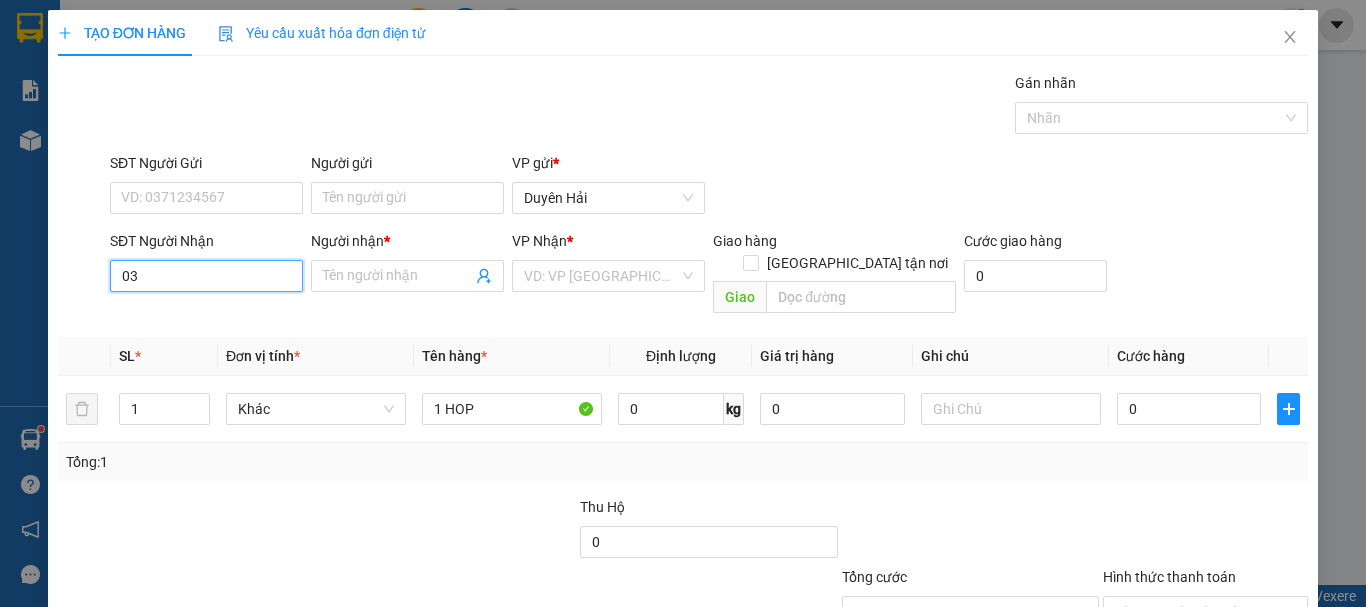 type on "0" 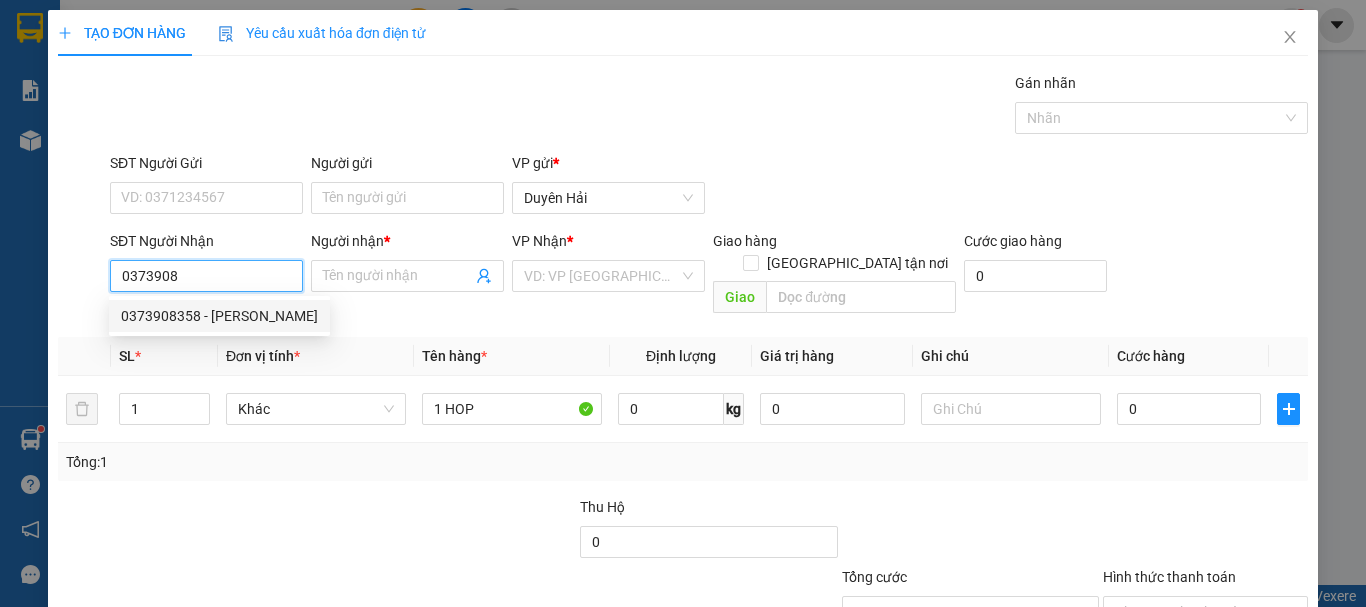 click on "0373908358 - [PERSON_NAME]" at bounding box center [219, 316] 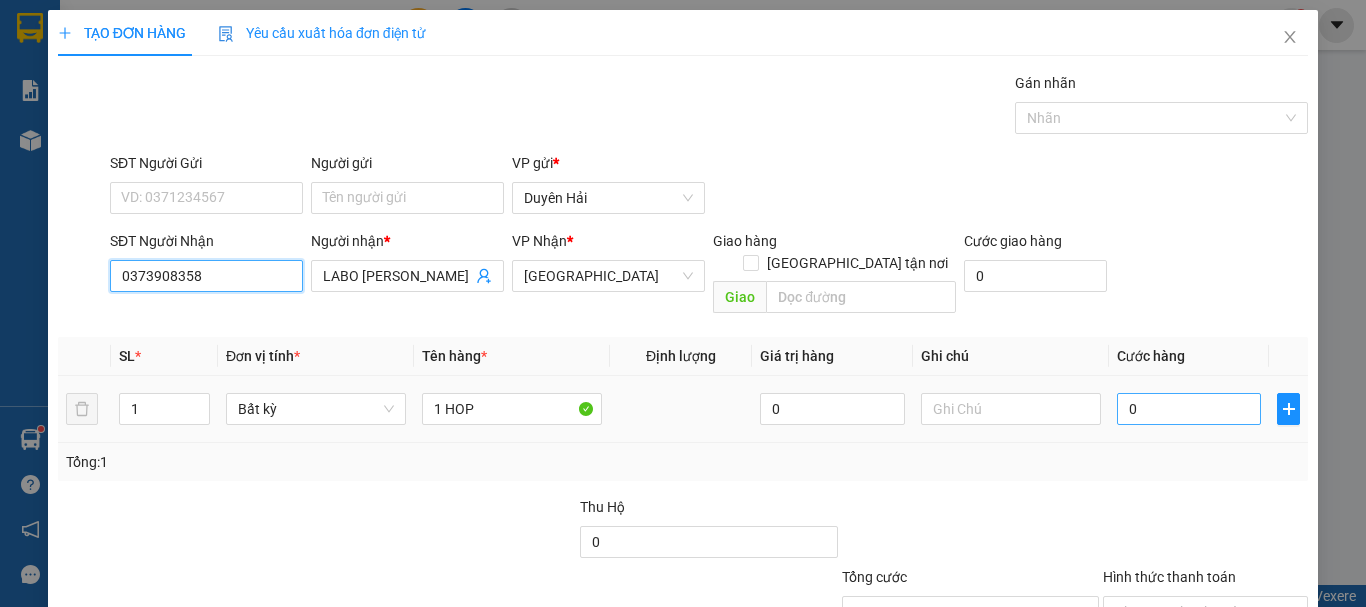 type on "0373908358" 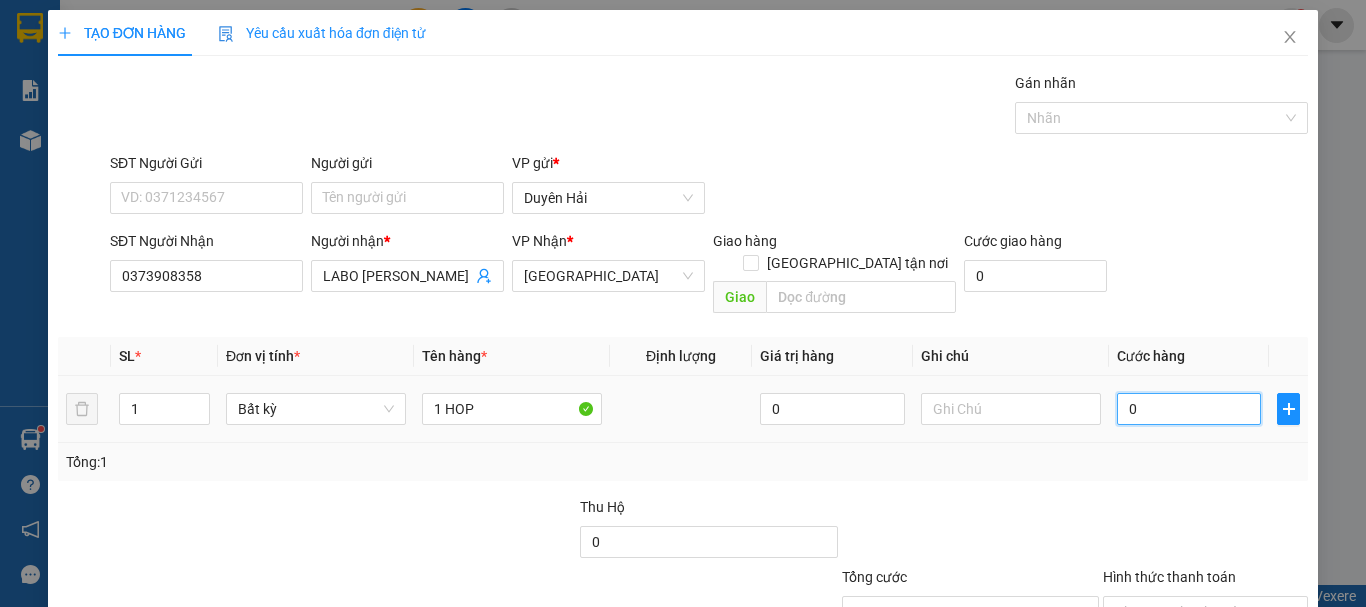 click on "0" at bounding box center [1189, 409] 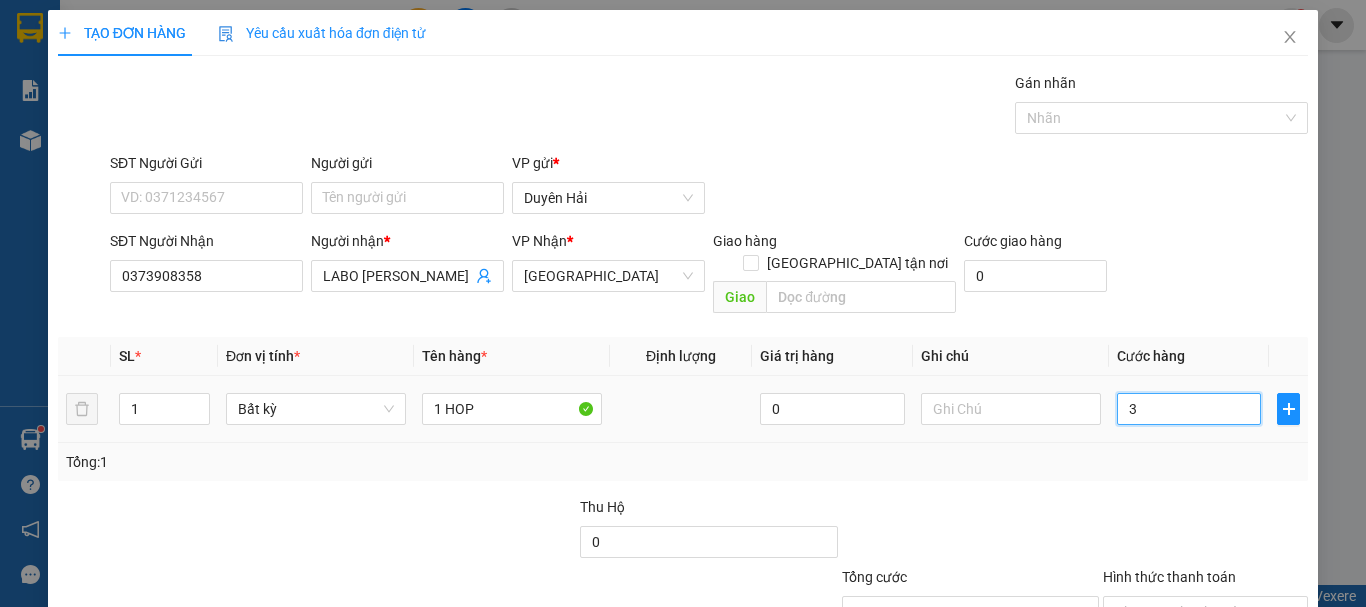 type on "30" 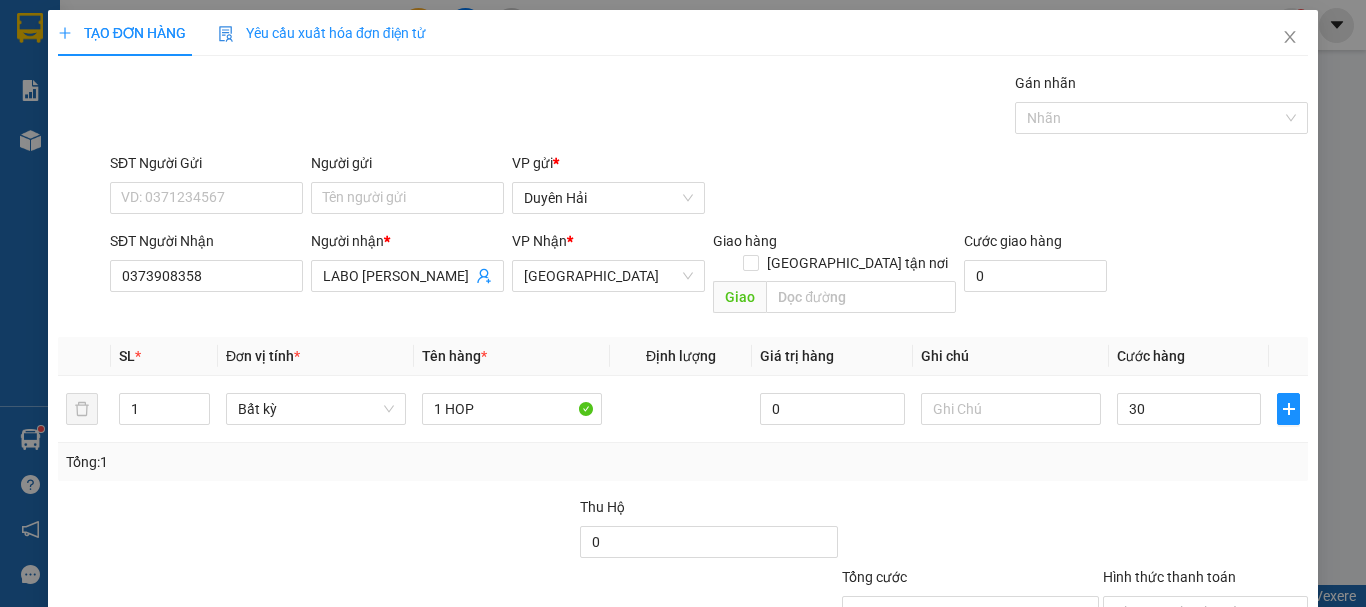 type on "30.000" 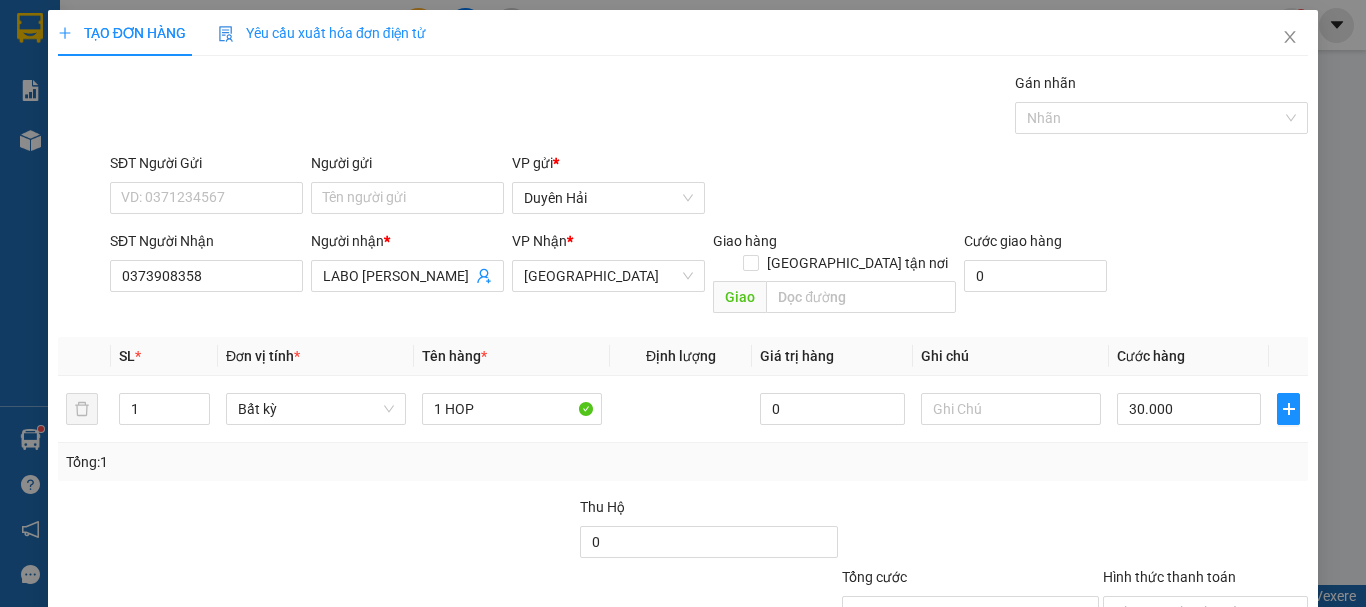 click on "Transit Pickup Surcharge Ids Transit Deliver Surcharge Ids Transit Deliver Surcharge Transit Deliver Surcharge Gói vận chuyển  * Tiêu chuẩn Gán nhãn   Nhãn SĐT Người Gửi VD: 0371234567 Người gửi Tên người gửi VP gửi  * Duyên Hải SĐT Người Nhận 0373908358 Người nhận  * LABO [PERSON_NAME] VP Nhận  * [GEOGRAPHIC_DATA] Giao hàng Giao tận nơi Giao Cước giao hàng 0 SL  * Đơn vị tính  * Tên hàng  * Định lượng Giá trị hàng Ghi chú Cước hàng                   1 Bất kỳ 1 HOP 0 30.000 Tổng:  1 Thu Hộ 0 Tổng cước 30.000 Hình thức thanh toán Chọn HT Thanh Toán Số tiền thu trước 0 Chưa thanh toán 30.000 Chọn HT Thanh Toán Lưu nháp Xóa Thông tin [PERSON_NAME] và In" at bounding box center [683, 397] 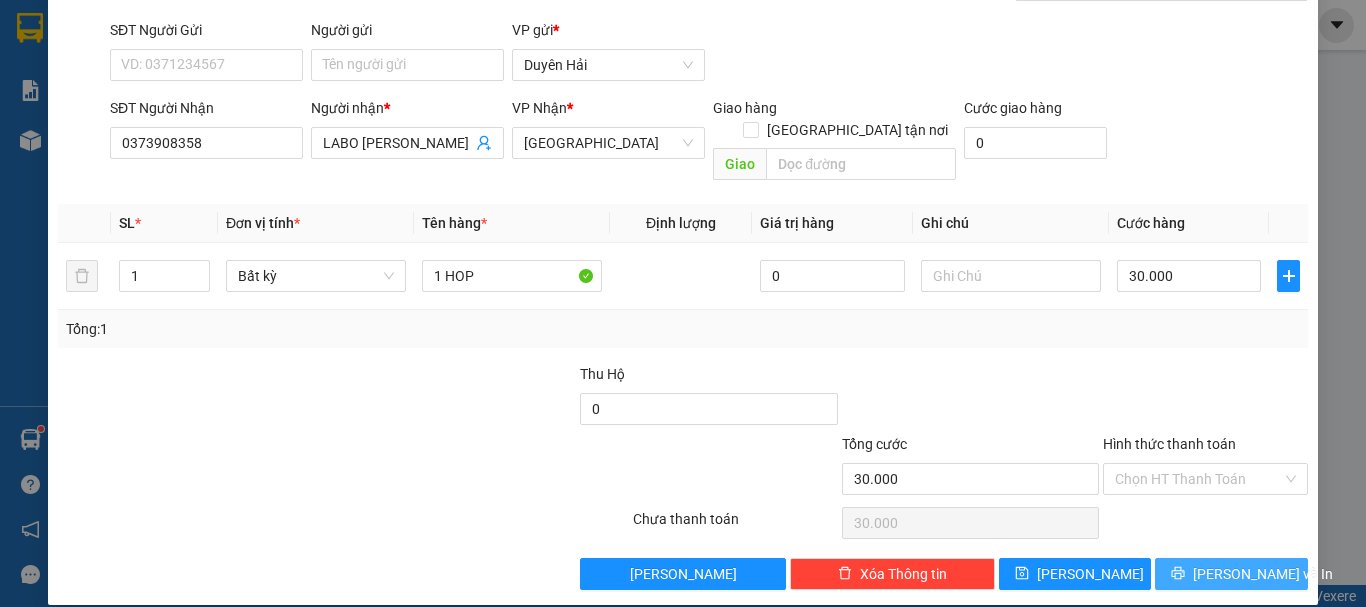 click on "[PERSON_NAME] và In" at bounding box center [1231, 574] 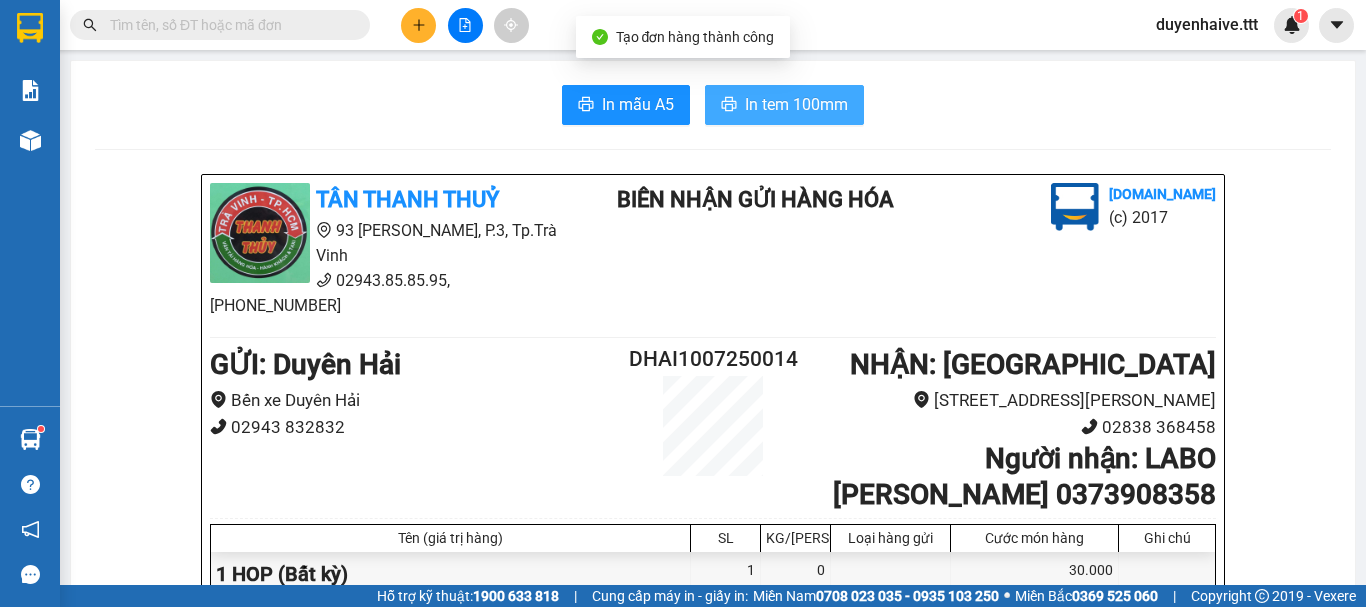 click on "In tem 100mm" at bounding box center (784, 105) 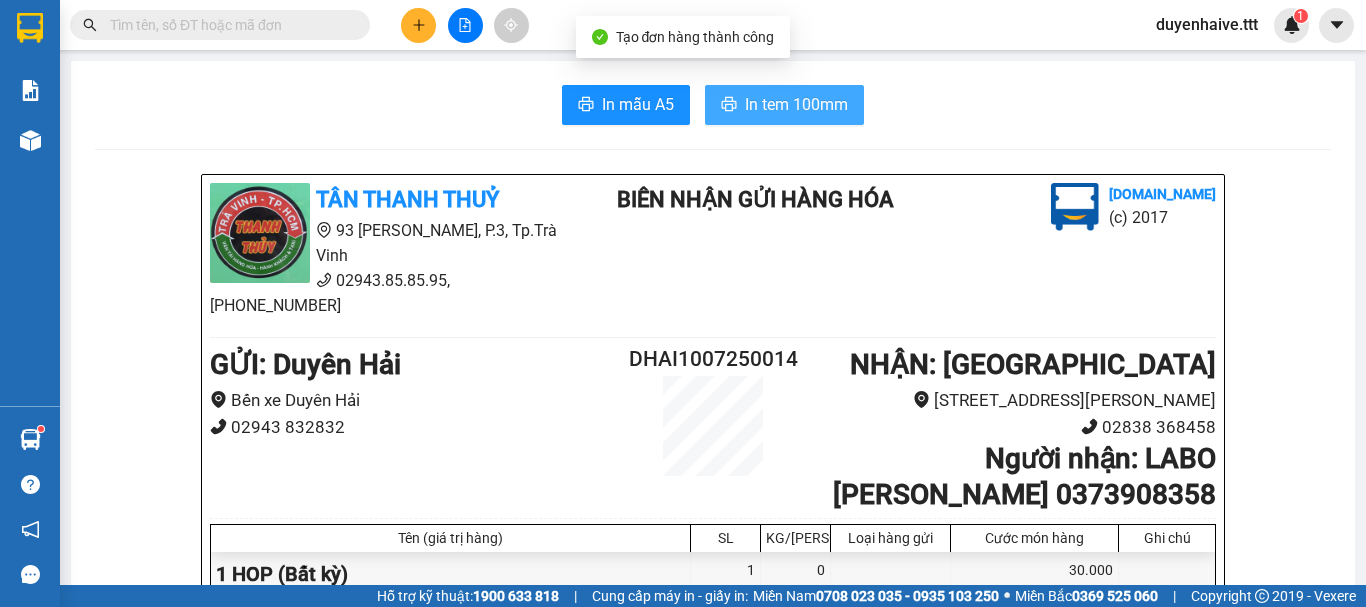 scroll, scrollTop: 0, scrollLeft: 0, axis: both 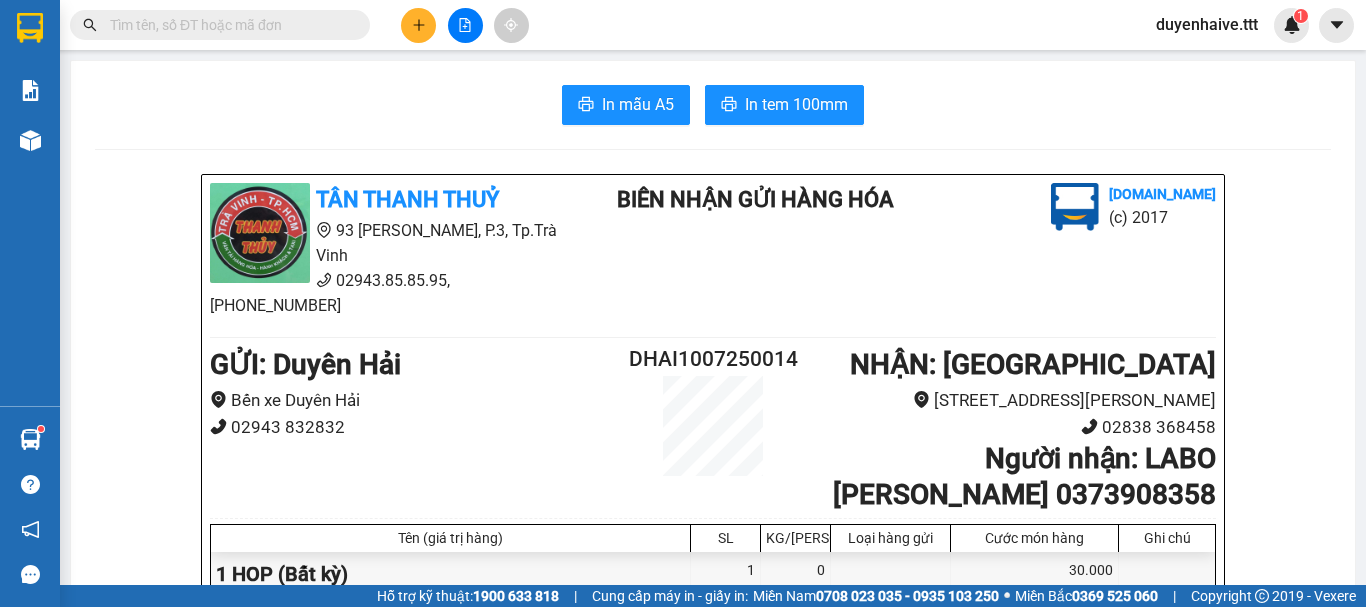 click at bounding box center [228, 25] 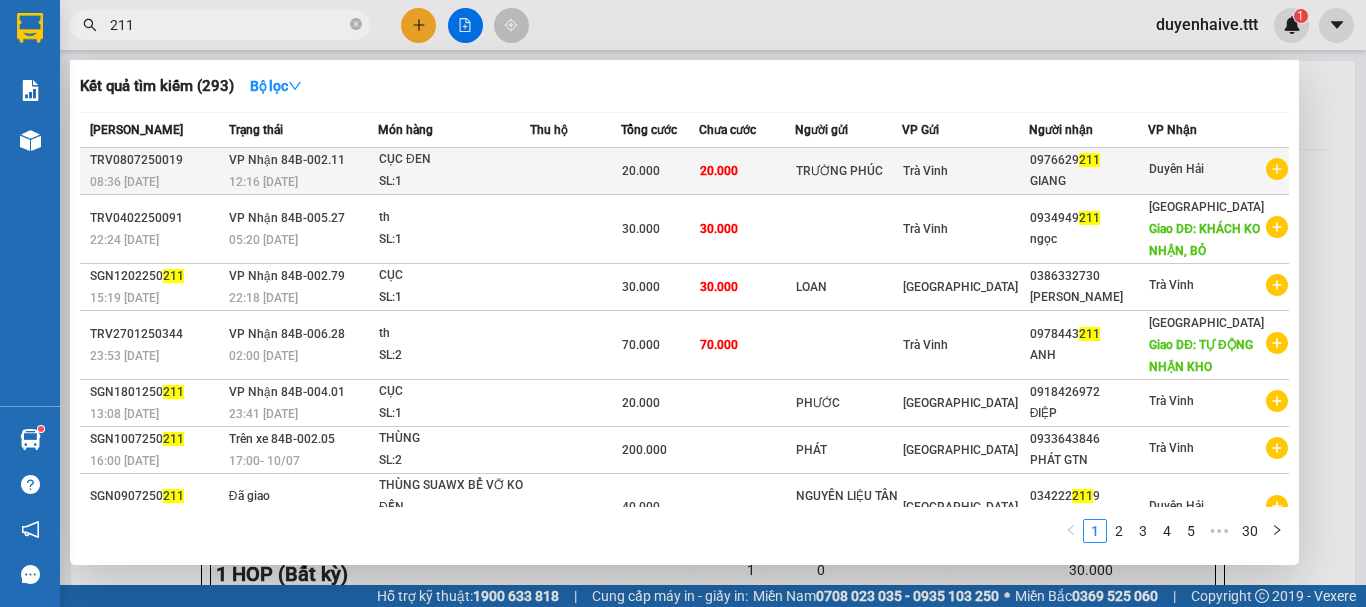 type on "211" 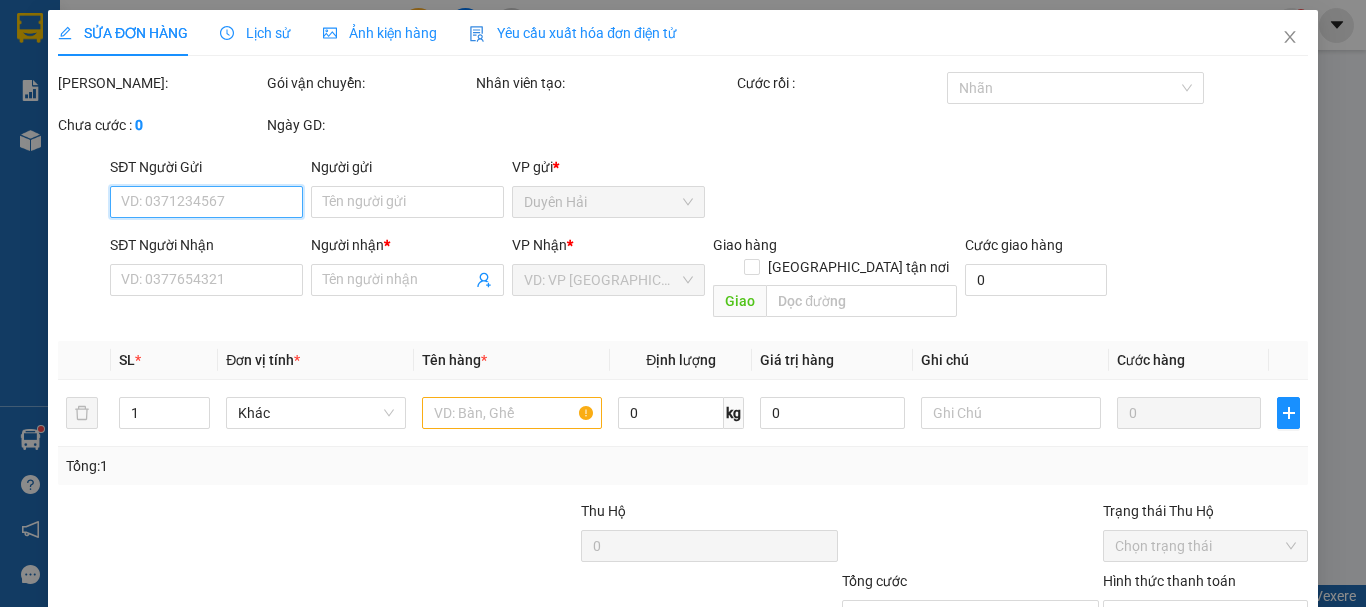 type on "TRƯỜNG PHÚC" 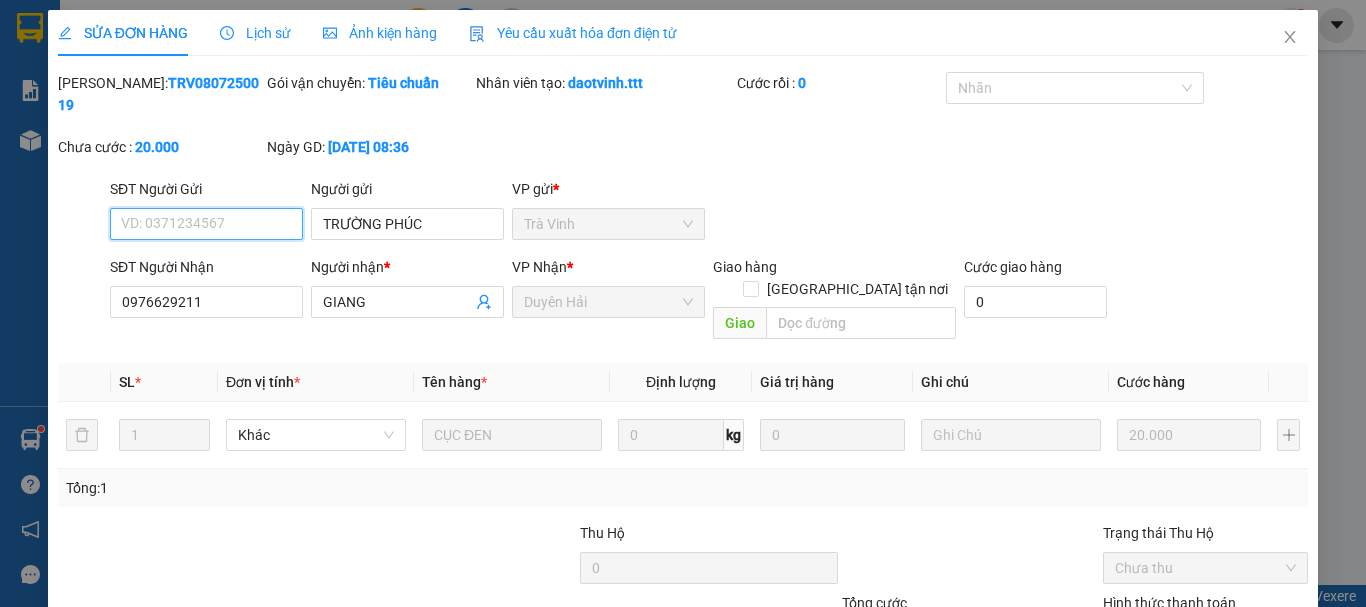 scroll, scrollTop: 137, scrollLeft: 0, axis: vertical 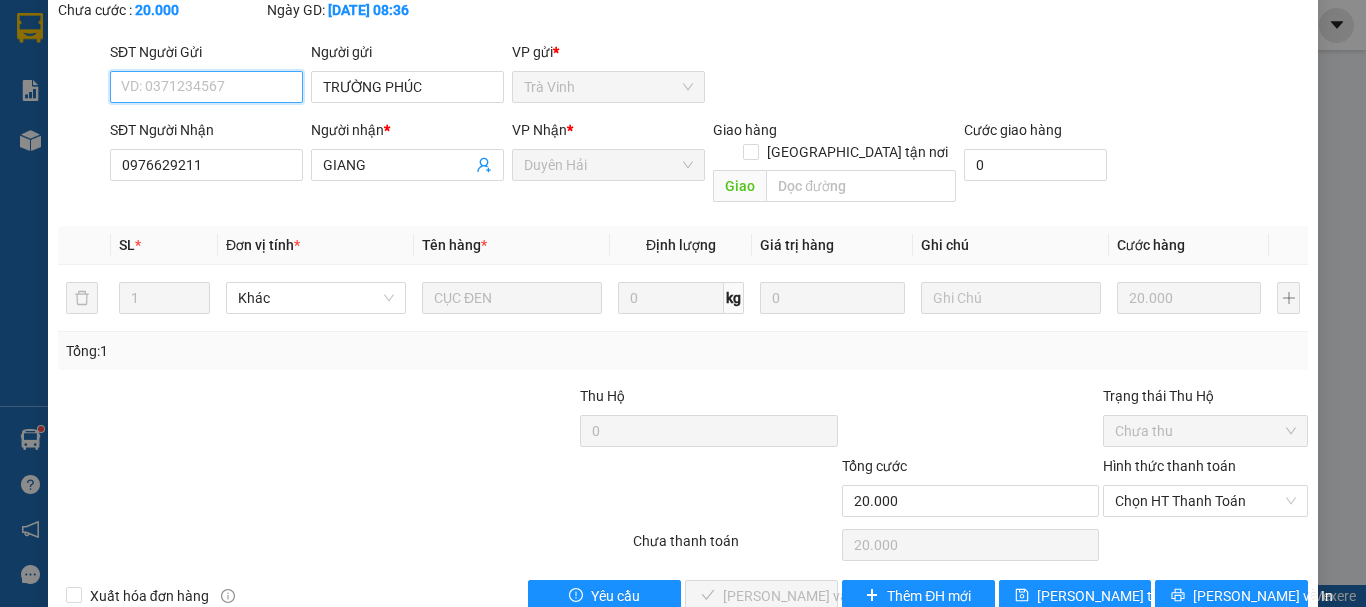 drag, startPoint x: 1146, startPoint y: 459, endPoint x: 1208, endPoint y: 476, distance: 64.288414 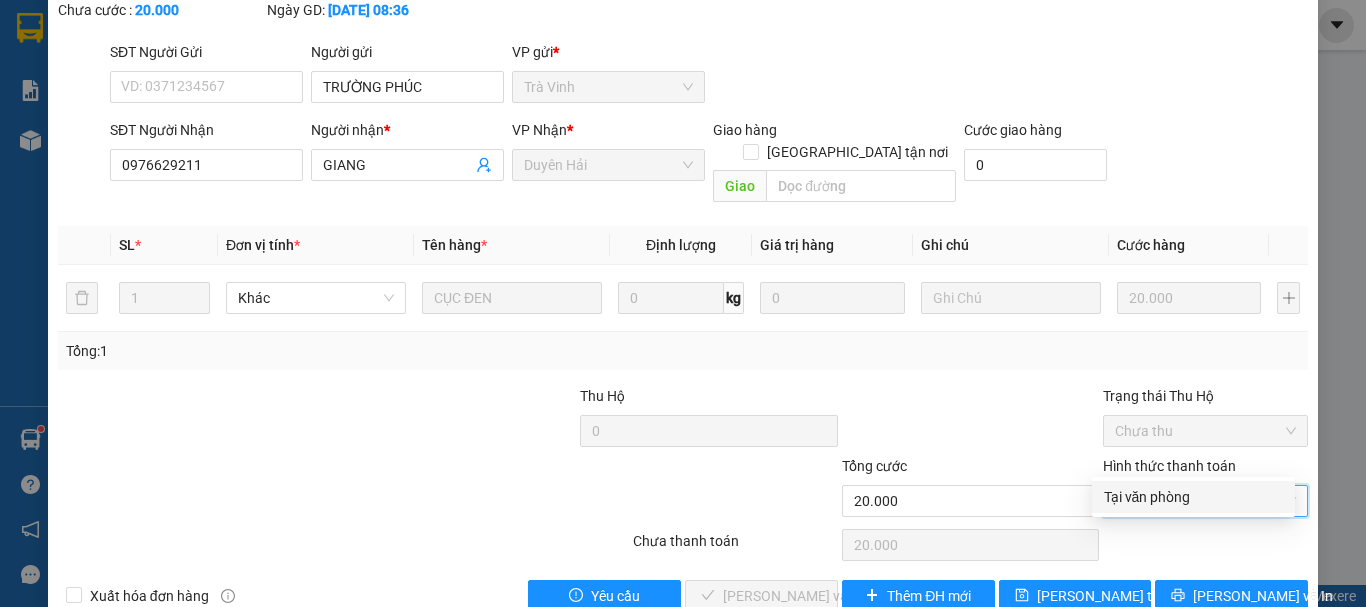 click on "Tại văn phòng" at bounding box center [1193, 497] 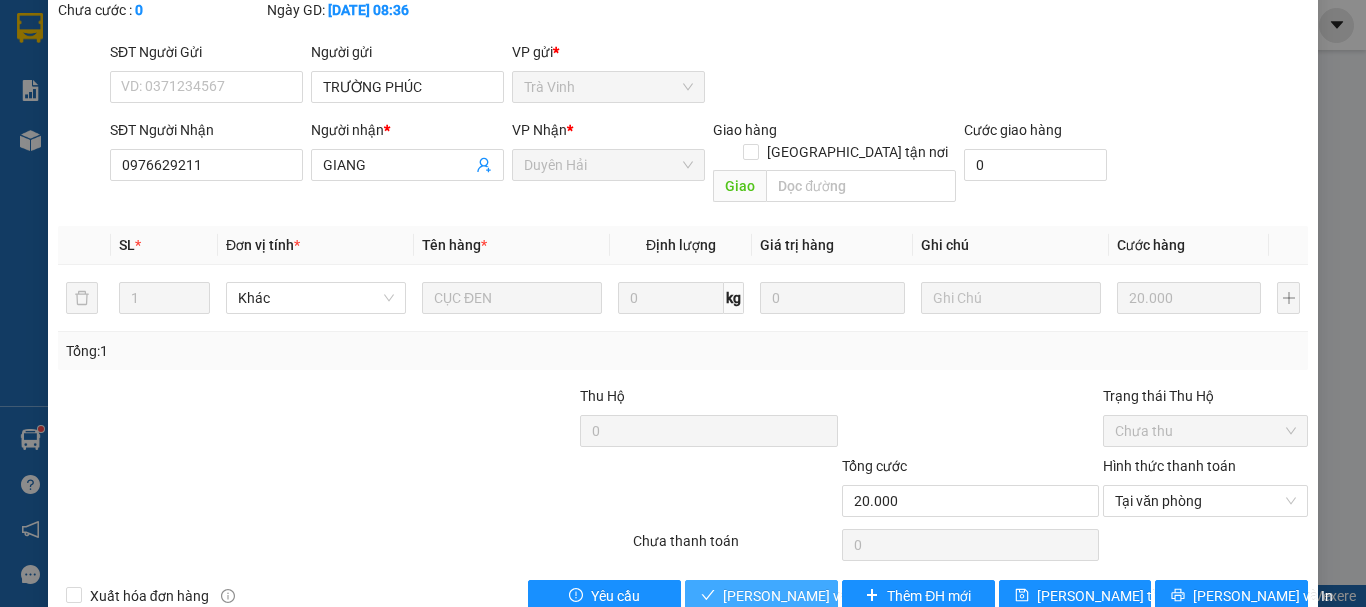 click on "[PERSON_NAME] và Giao hàng" at bounding box center [819, 596] 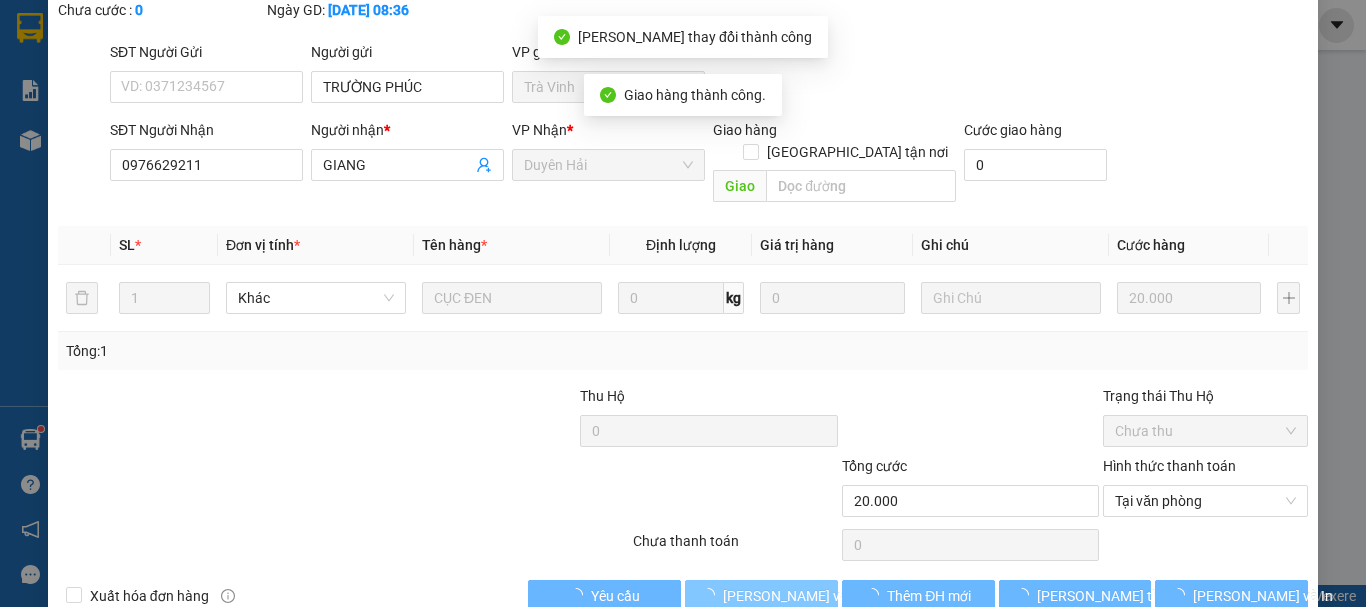 scroll, scrollTop: 0, scrollLeft: 0, axis: both 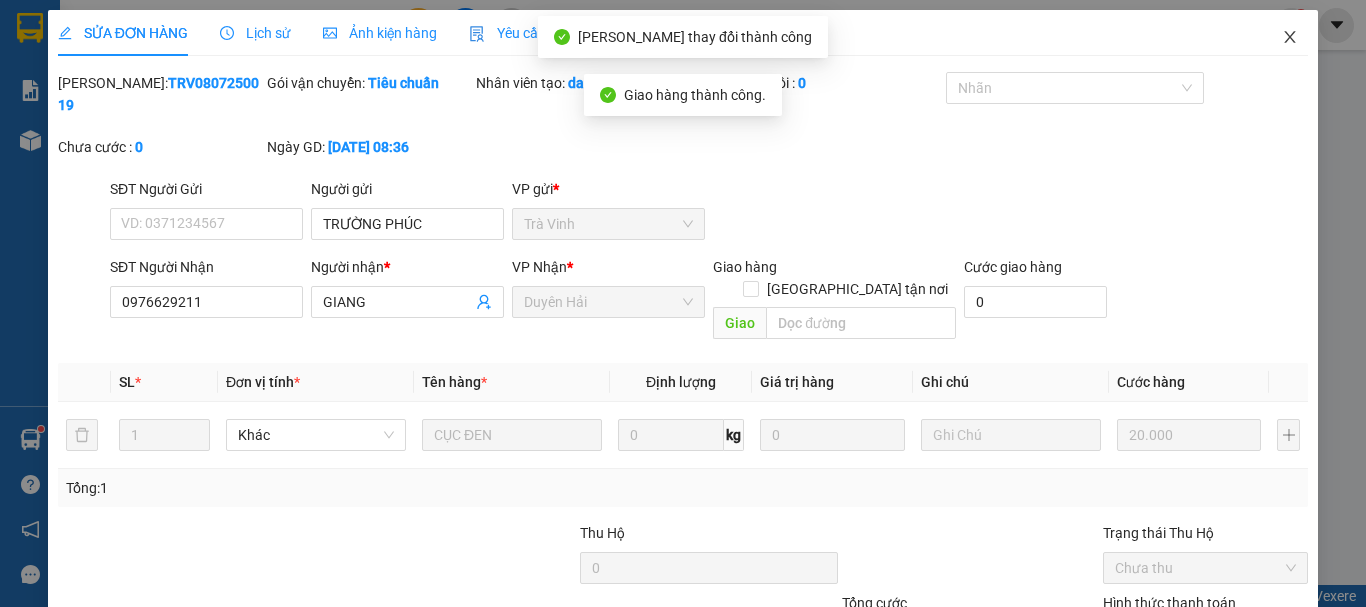 click 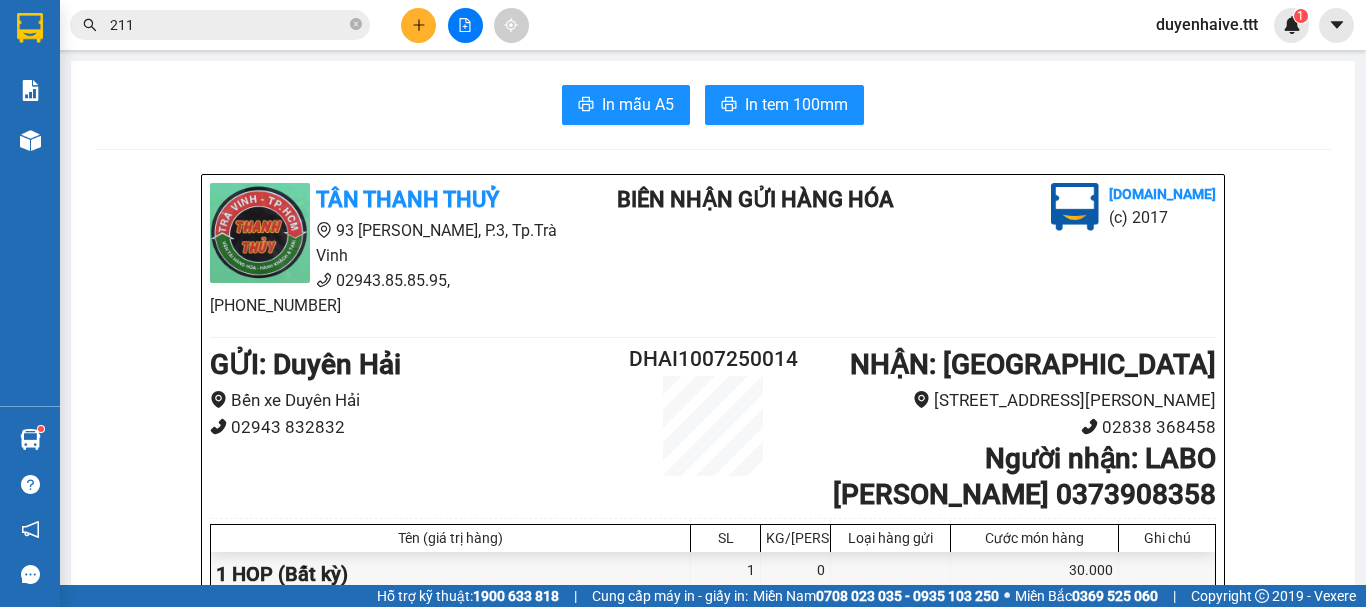 click on "211" at bounding box center [228, 25] 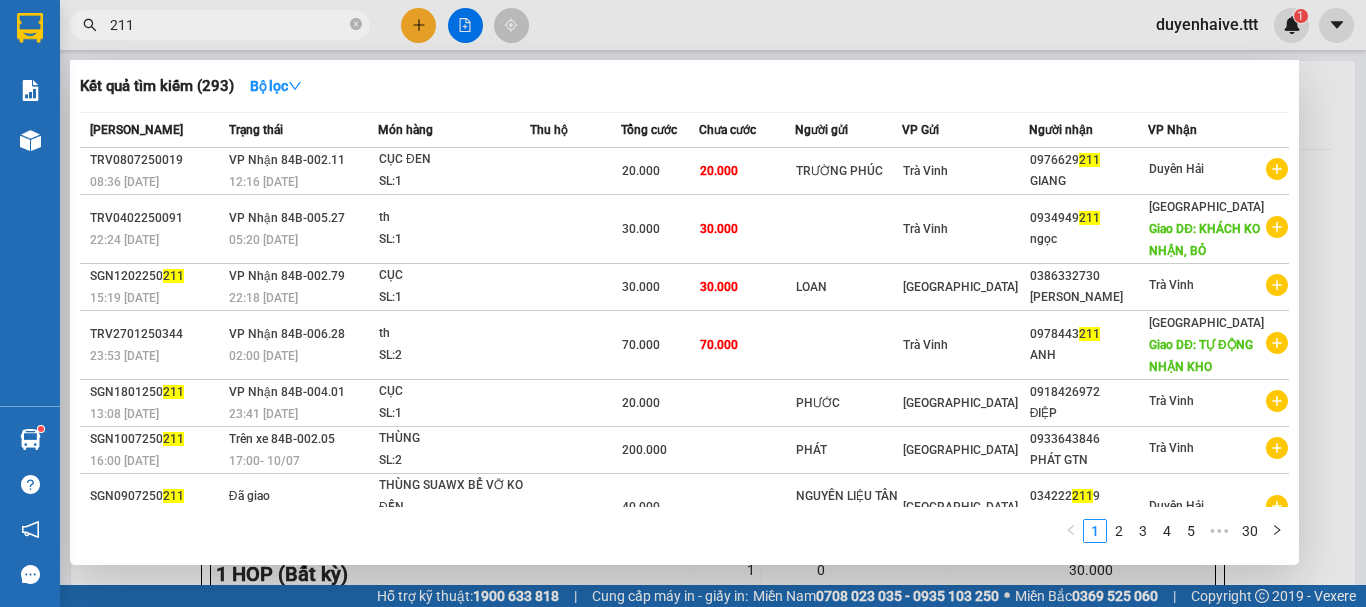 click on "211" at bounding box center [228, 25] 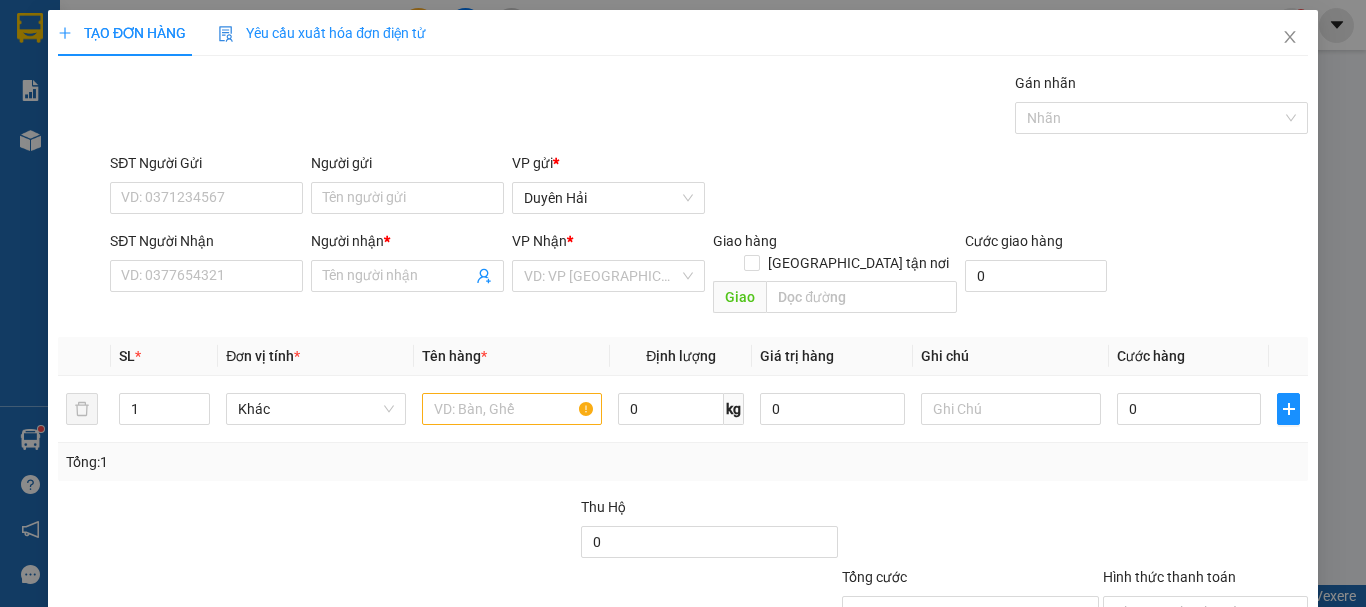 type 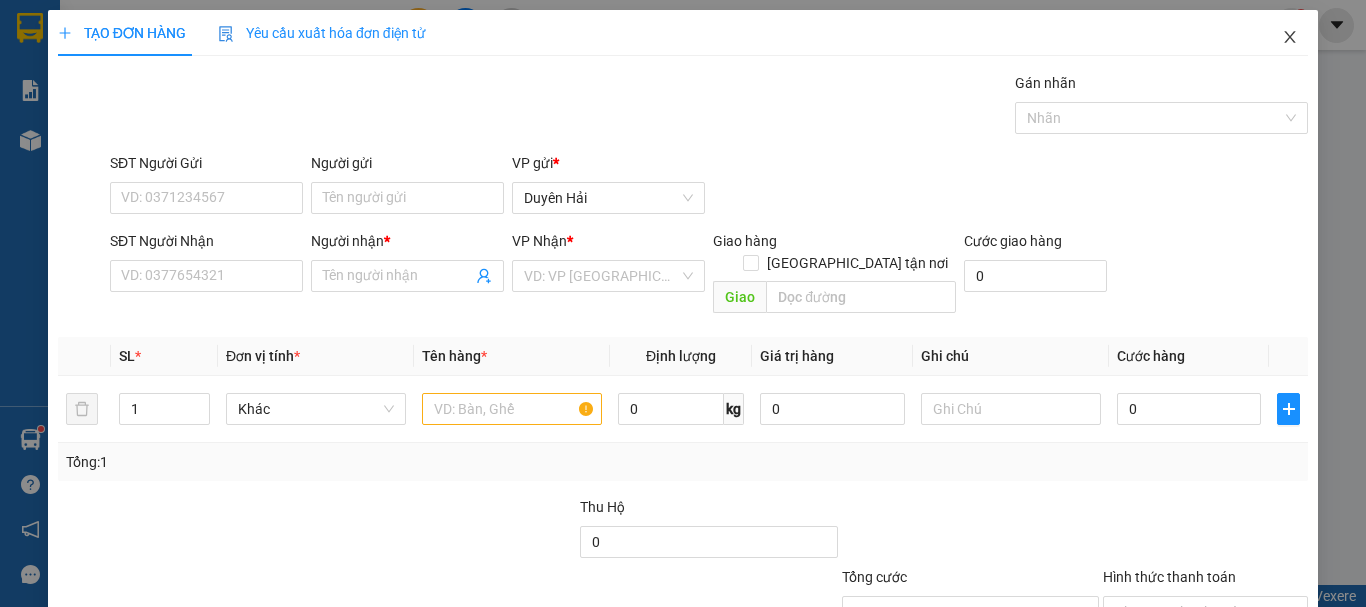 click 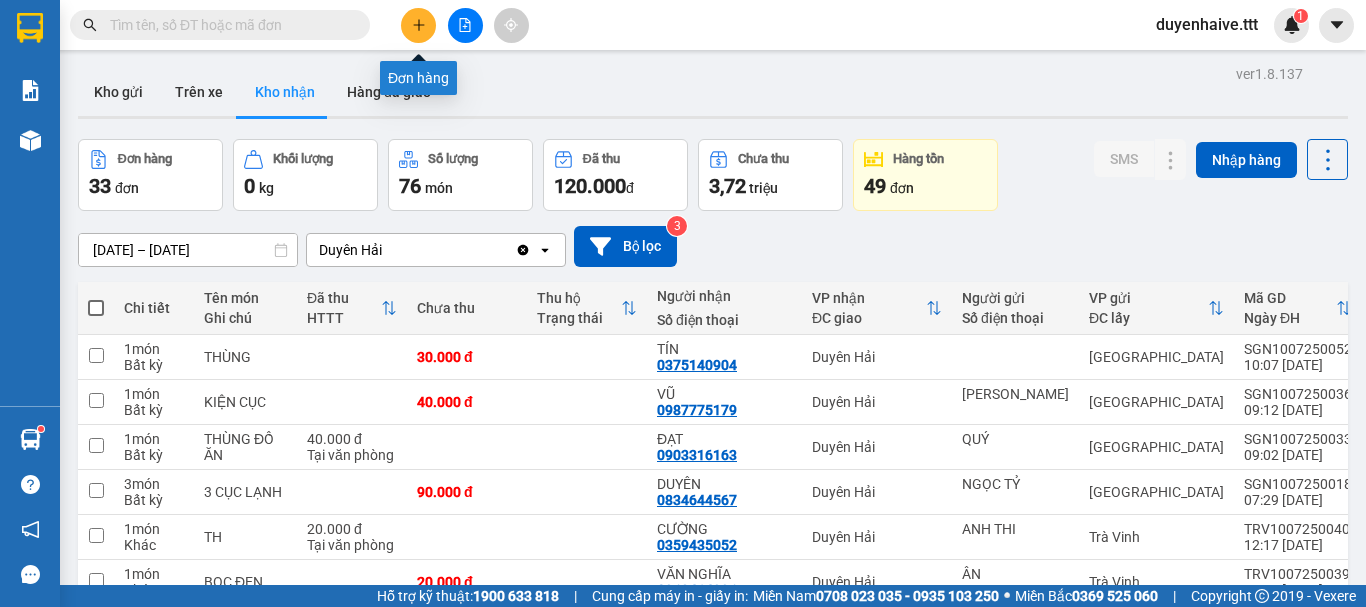 click at bounding box center [418, 25] 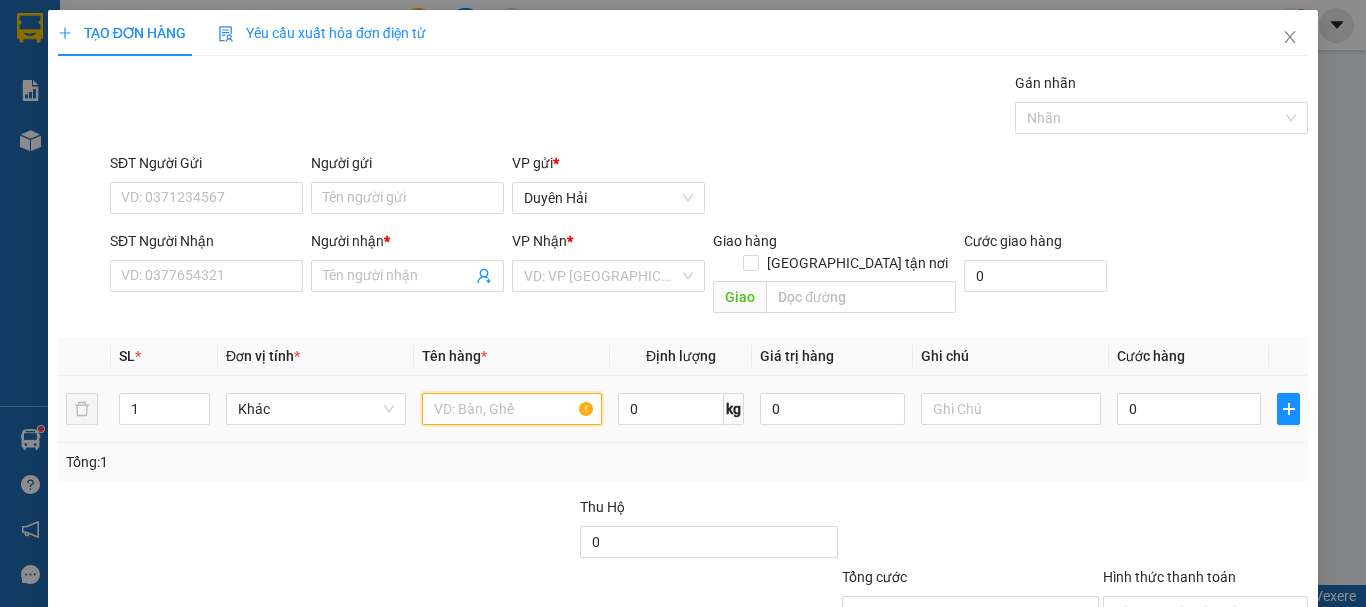 click at bounding box center (512, 409) 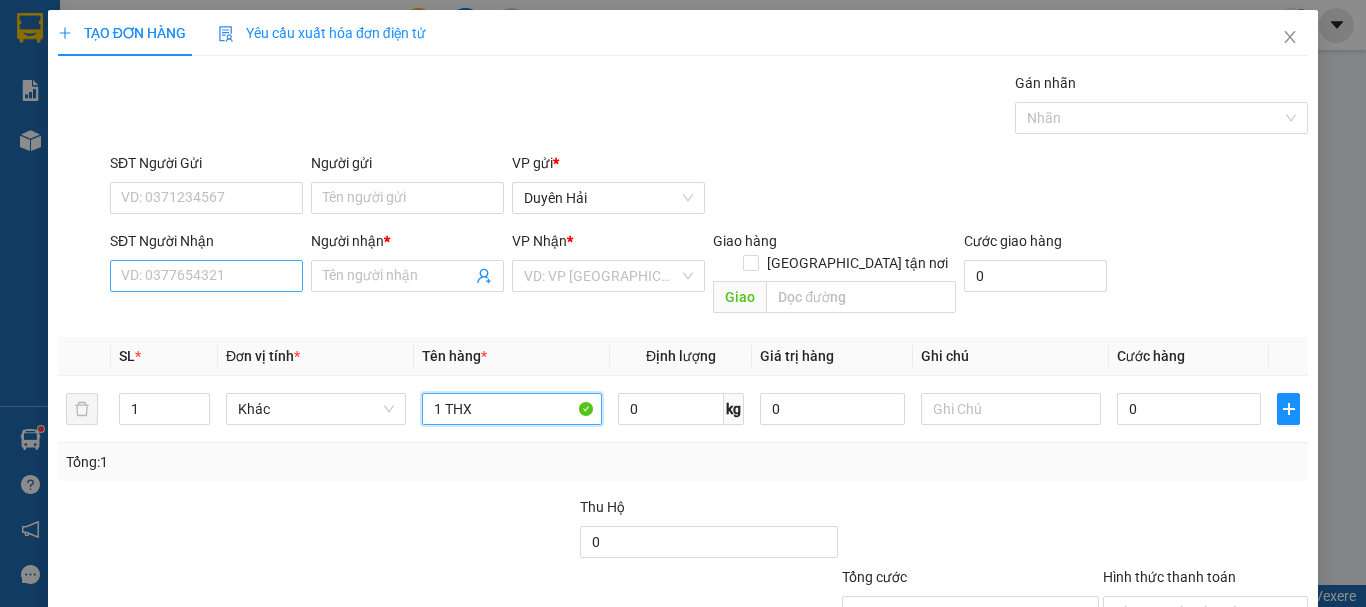 type on "1 THX" 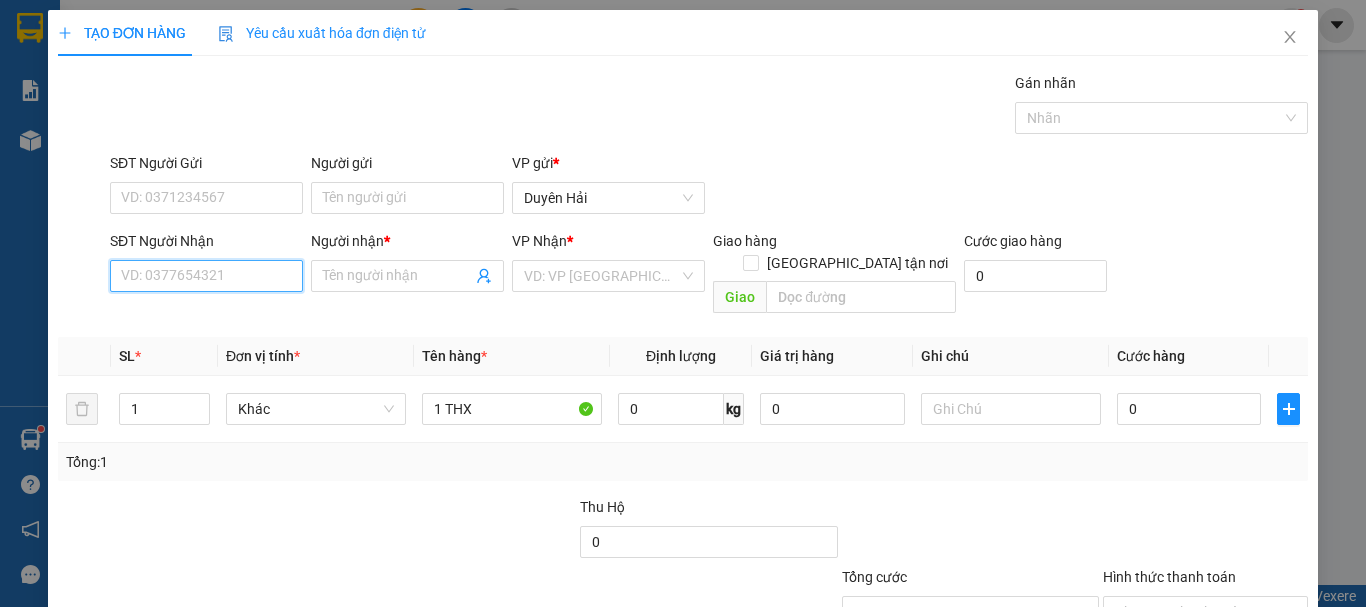 click on "SĐT Người Nhận" at bounding box center [206, 276] 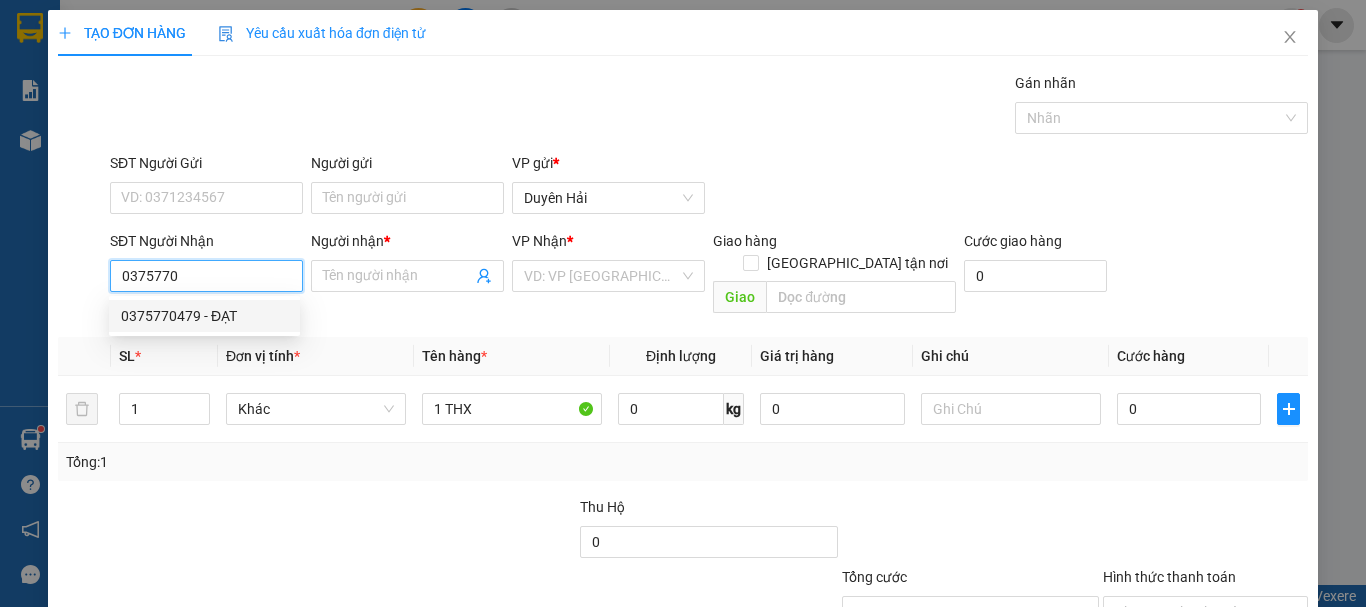 click on "0375770479 - ĐẠT" at bounding box center [204, 316] 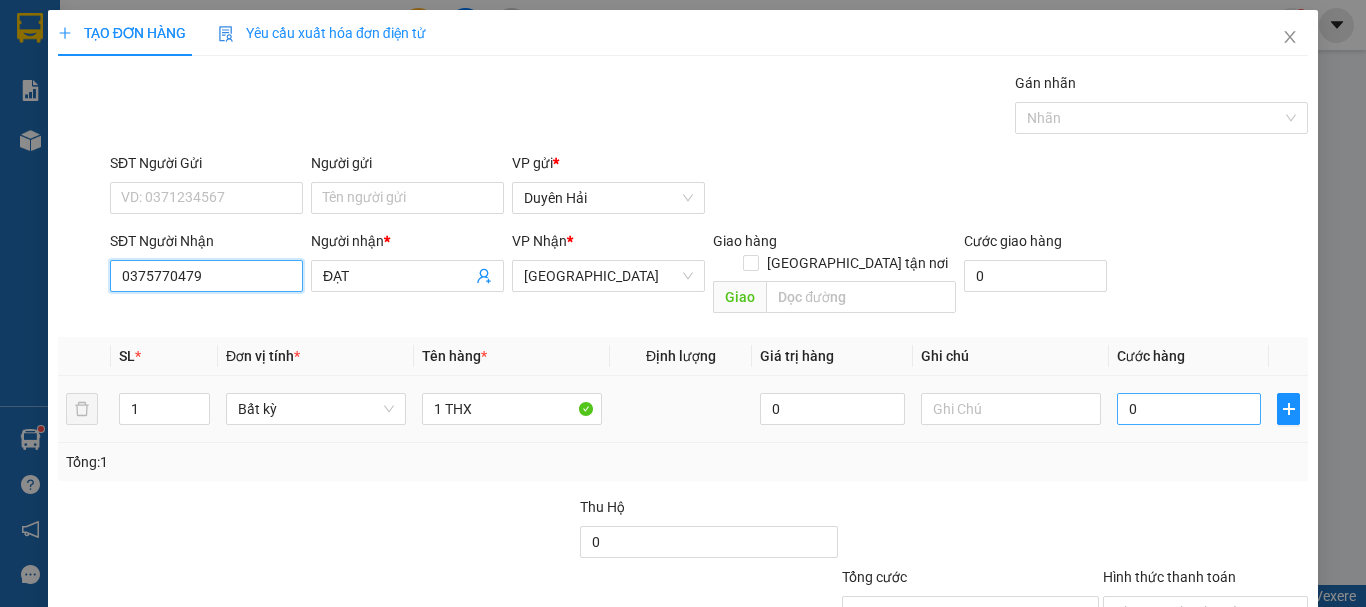 type on "0375770479" 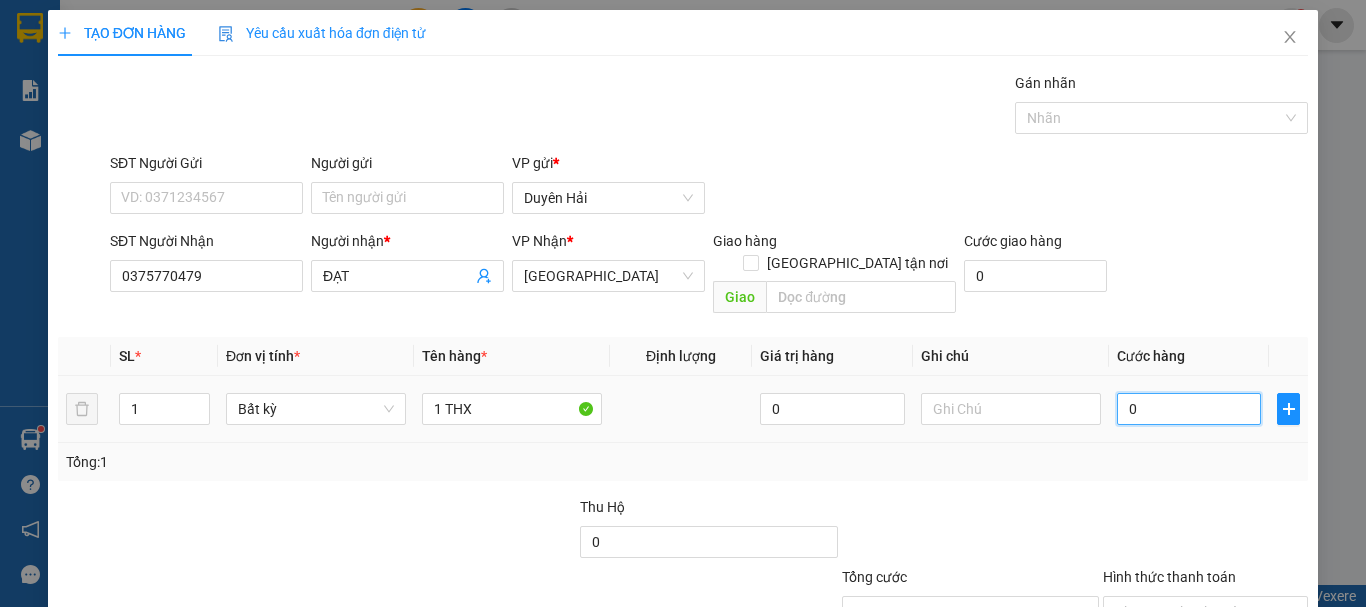 click on "0" at bounding box center (1189, 409) 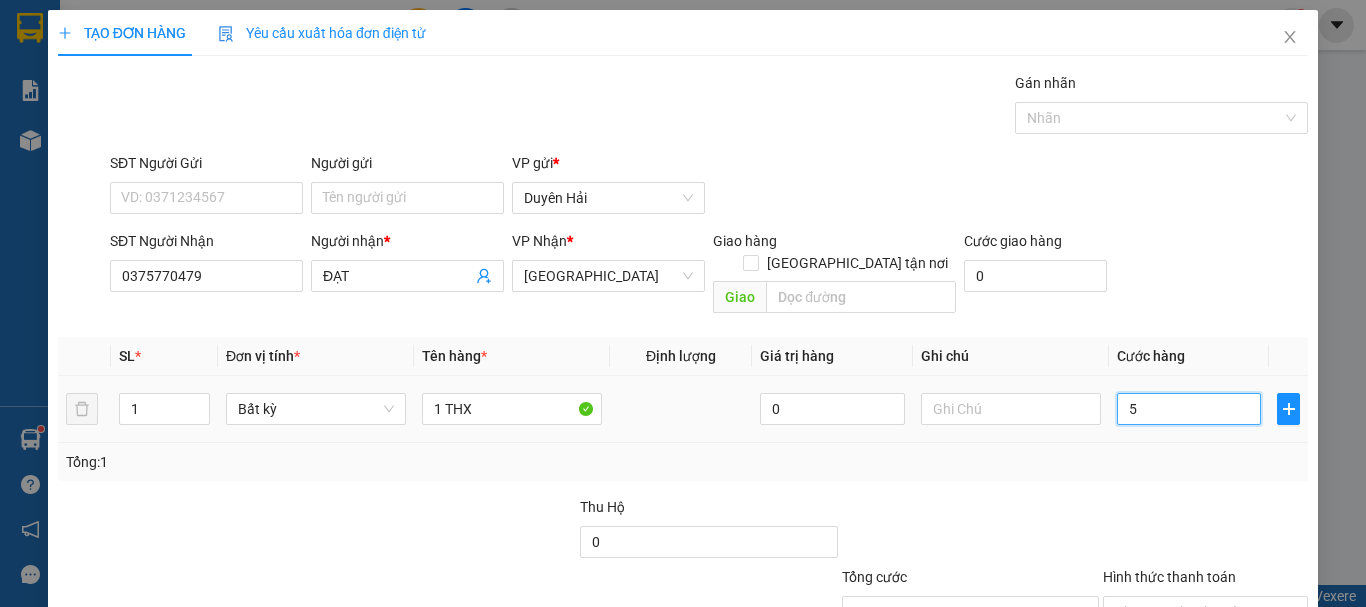 type on "50" 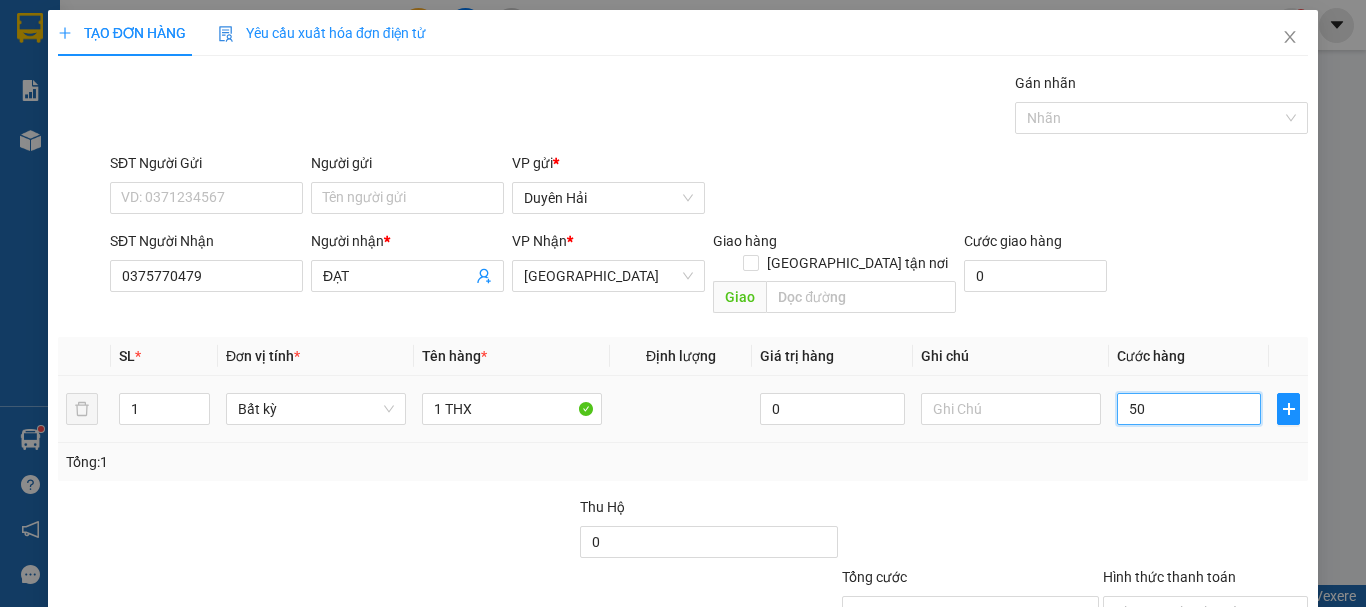 type on "50" 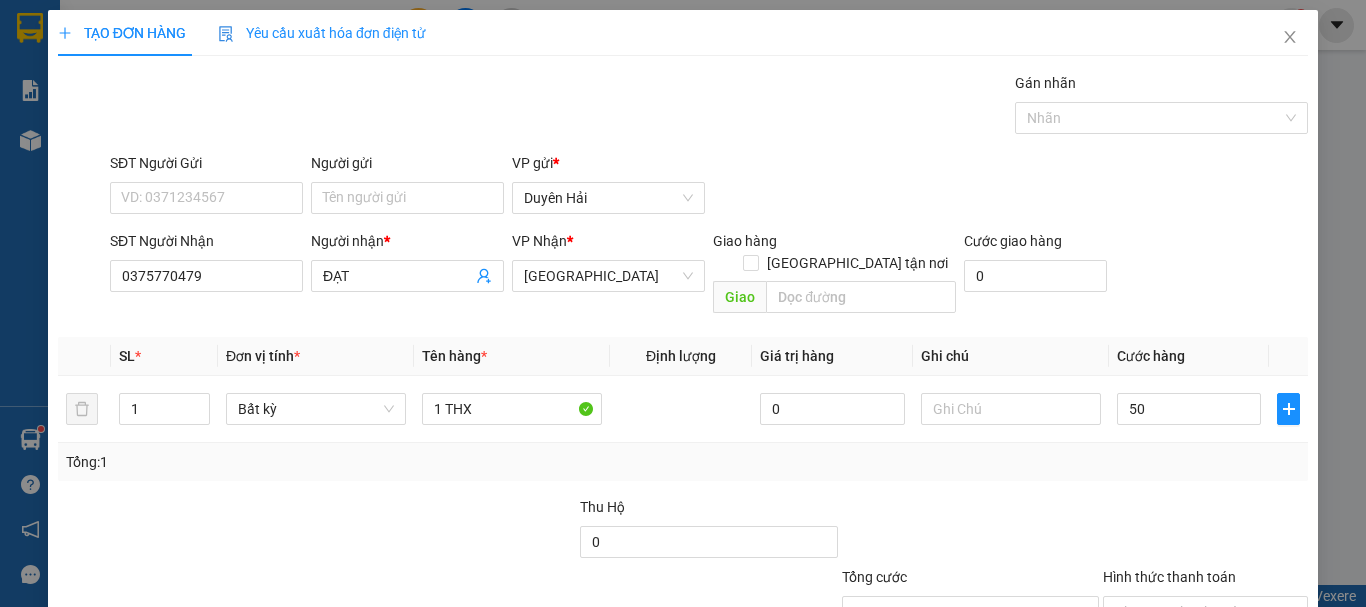 type on "50.000" 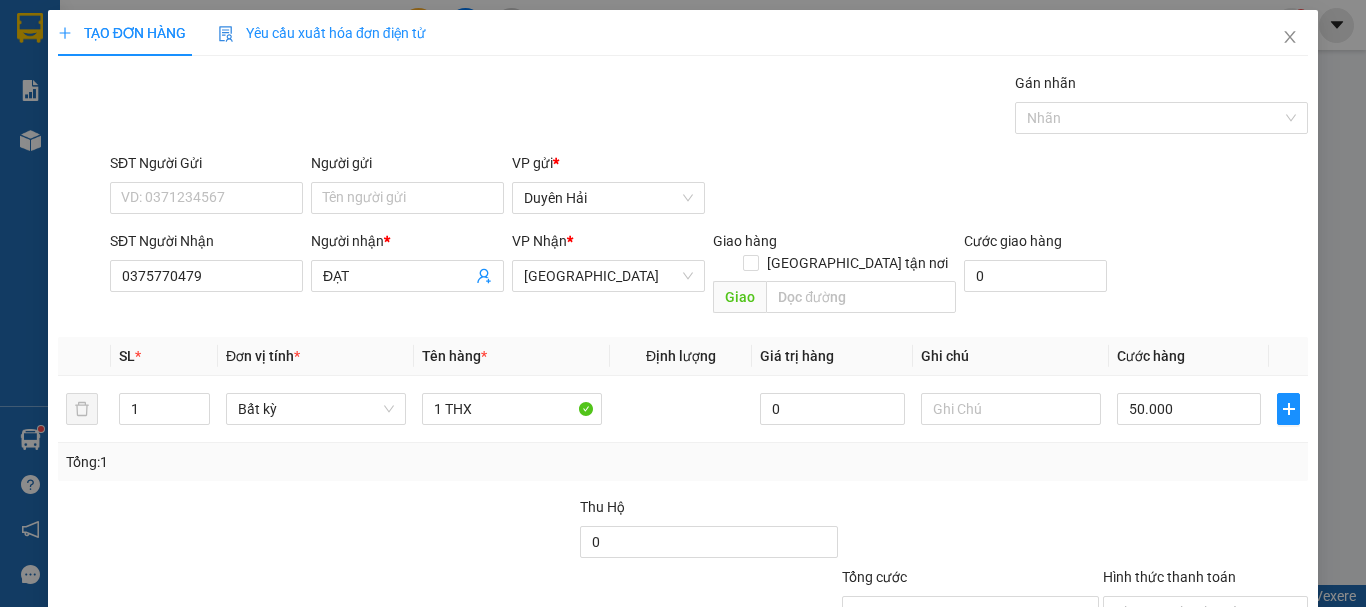click on "Tổng:  1" at bounding box center (683, 462) 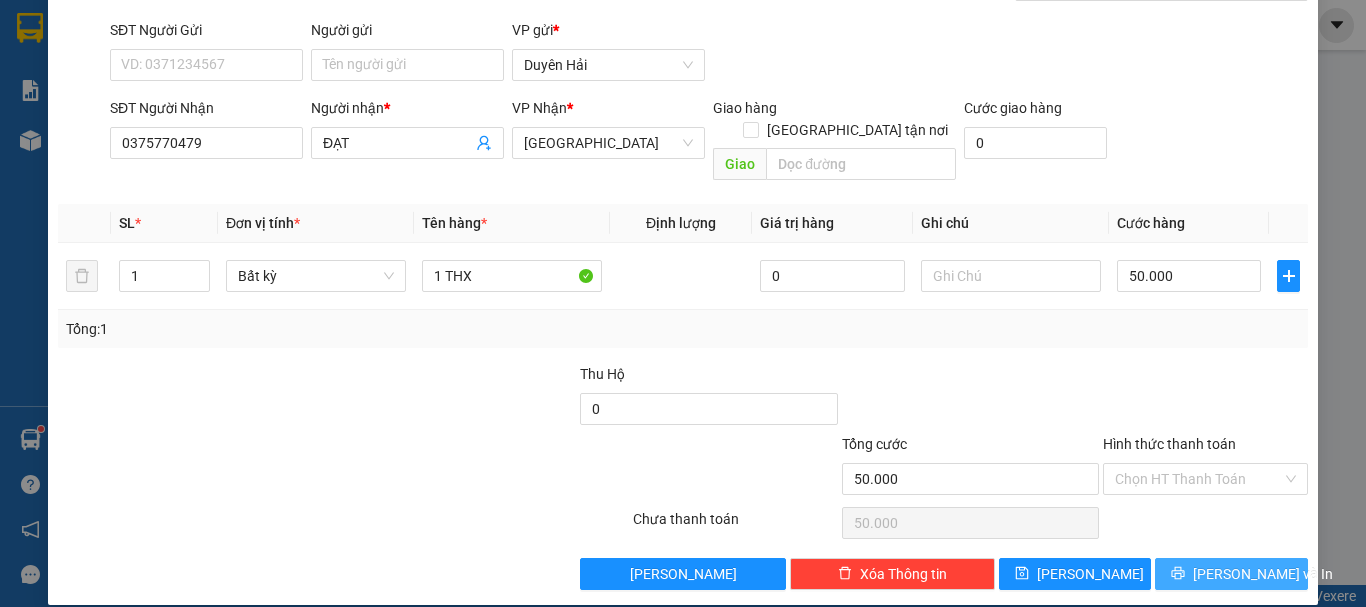 click on "[PERSON_NAME] và In" at bounding box center [1263, 574] 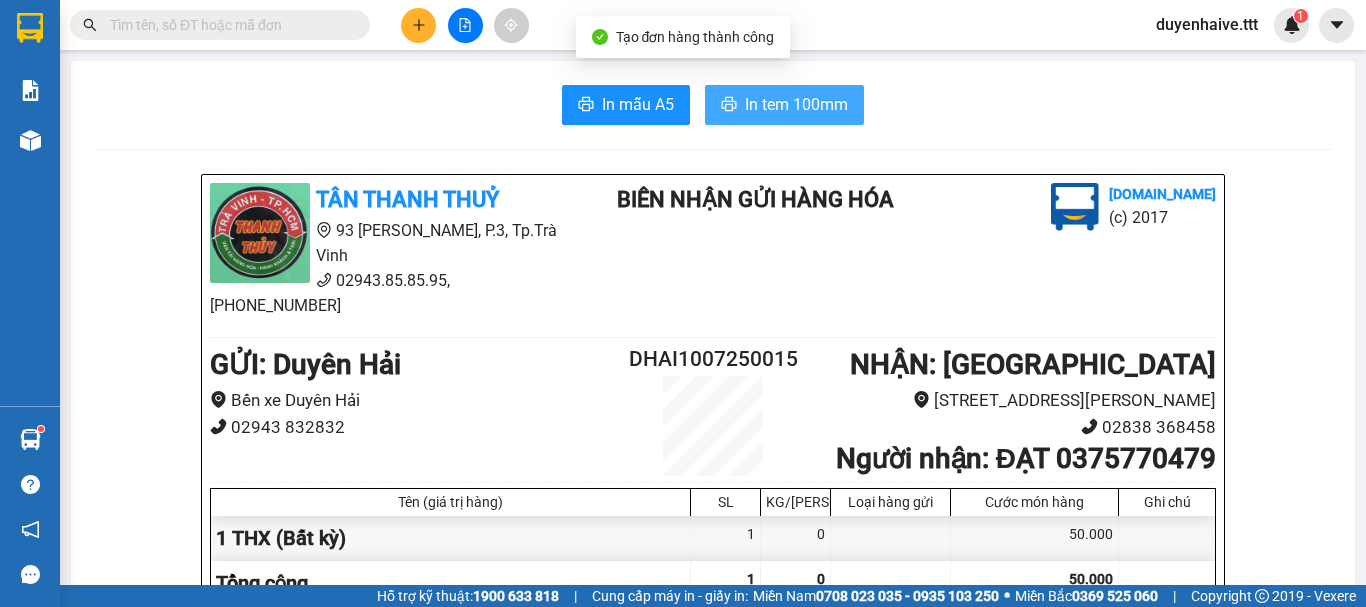 click on "In tem 100mm" at bounding box center (796, 104) 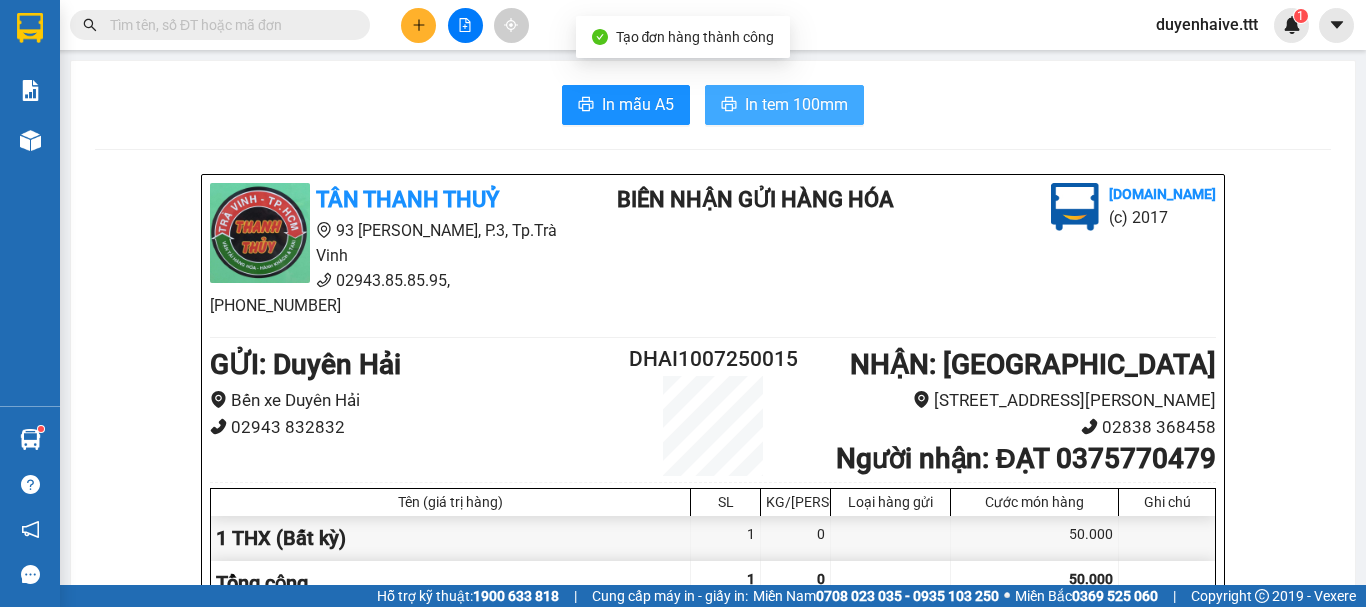 scroll, scrollTop: 0, scrollLeft: 0, axis: both 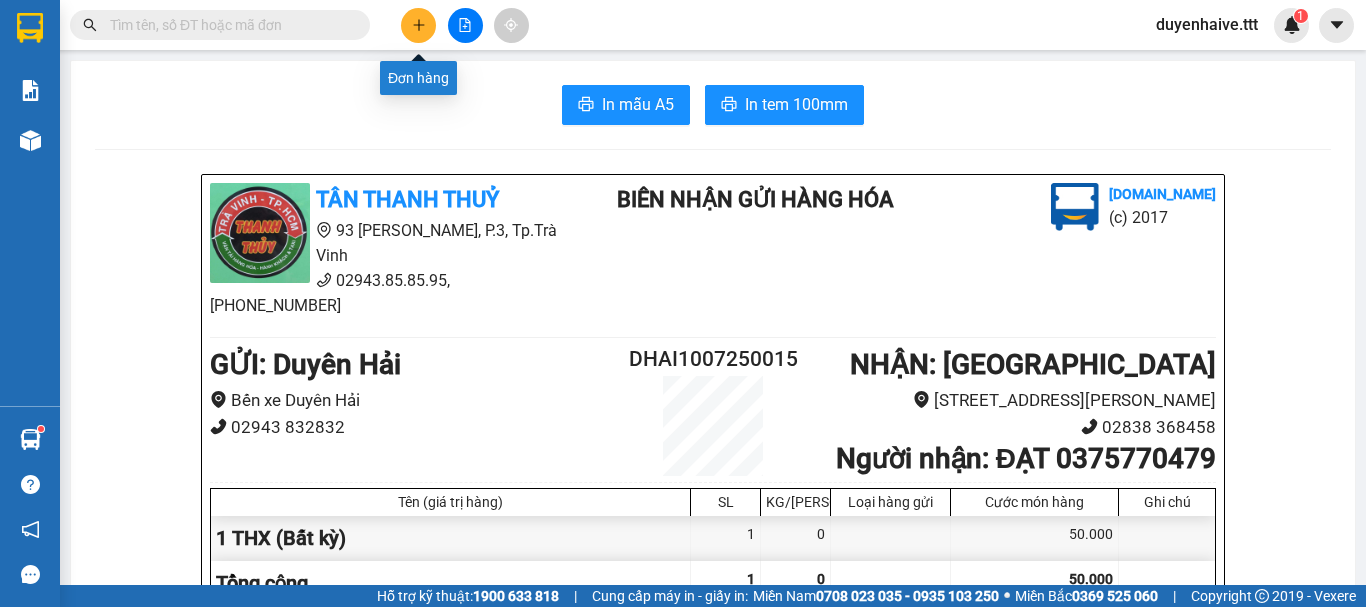click 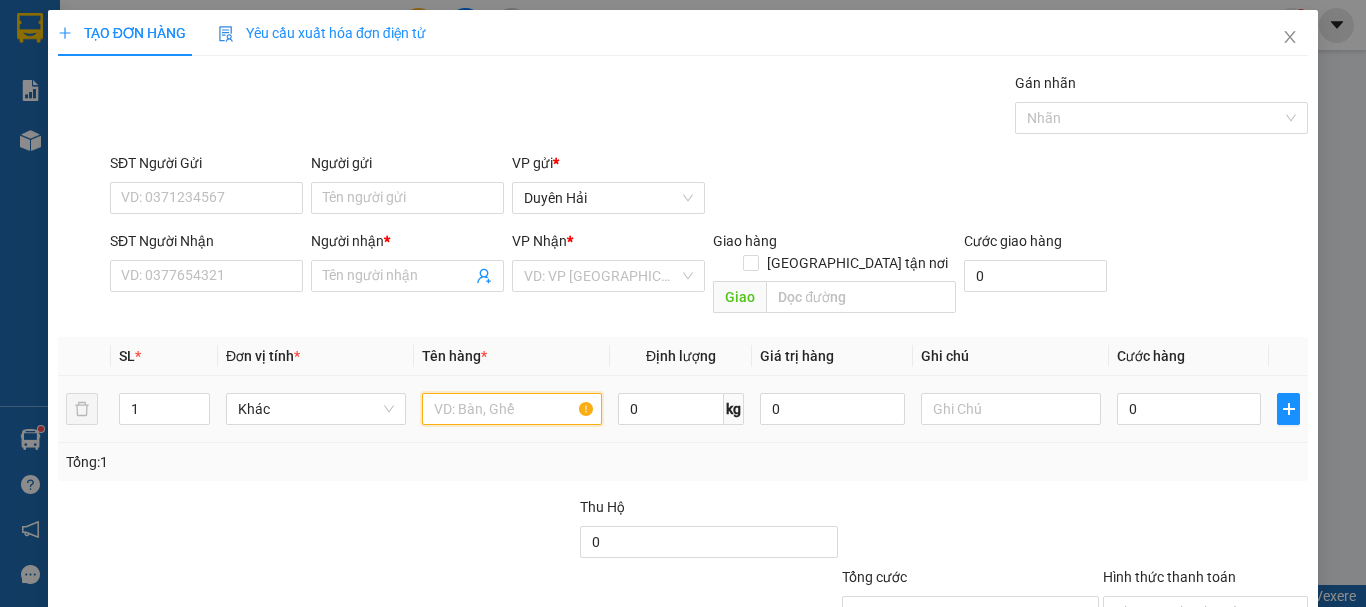 drag, startPoint x: 483, startPoint y: 371, endPoint x: 482, endPoint y: 388, distance: 17.029387 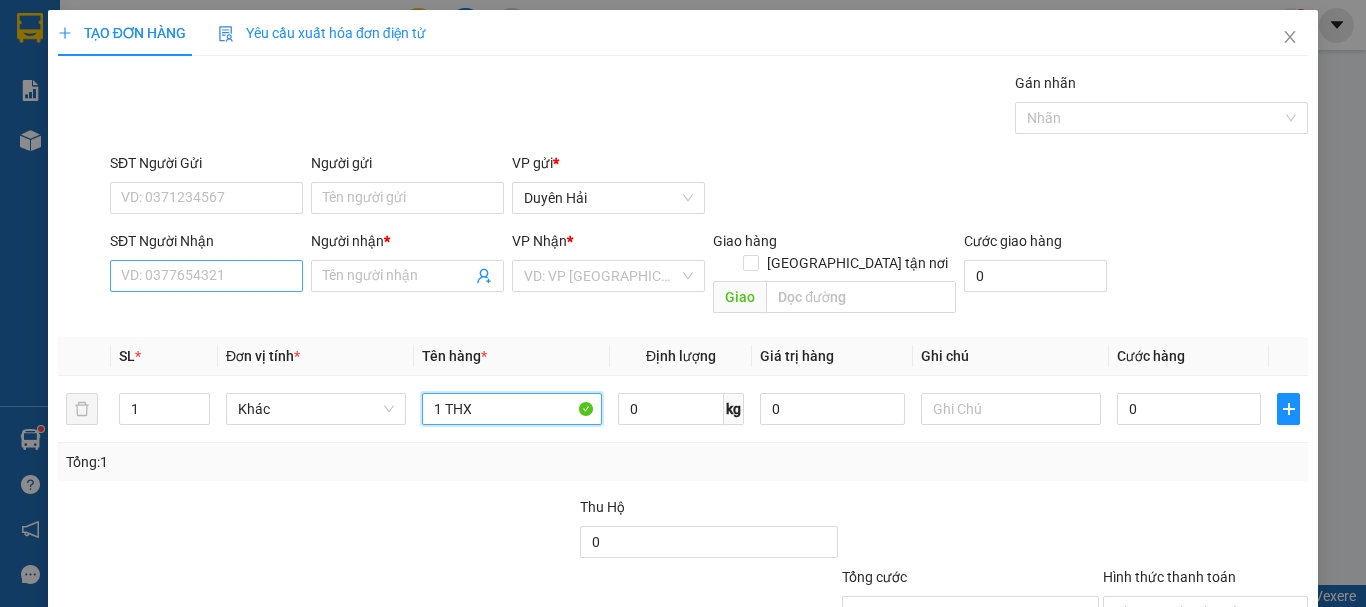 type on "1 THX" 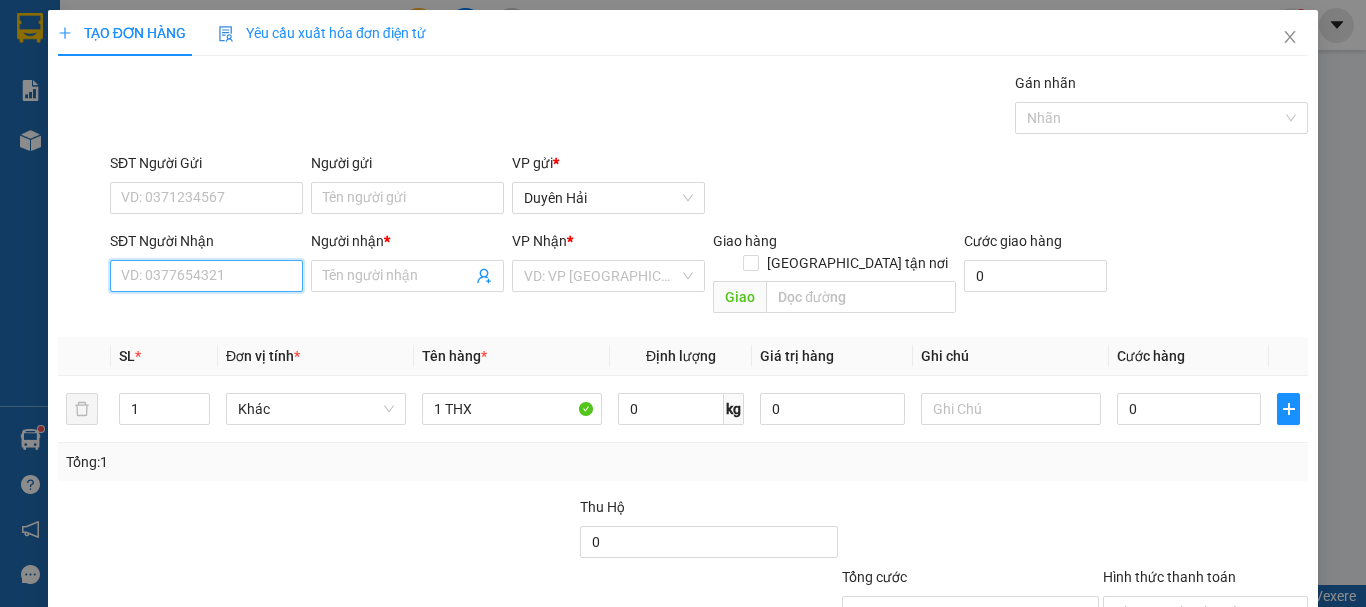 click on "SĐT Người Nhận" at bounding box center (206, 276) 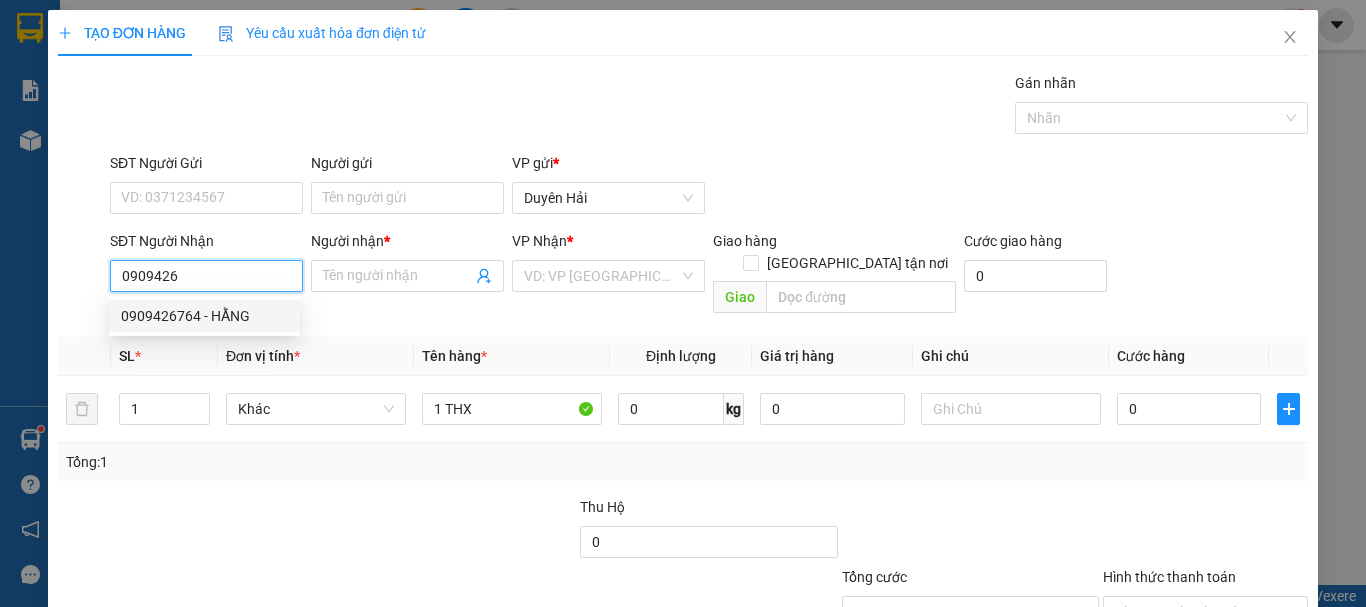 click on "0909426764 - HẰNG" at bounding box center [204, 316] 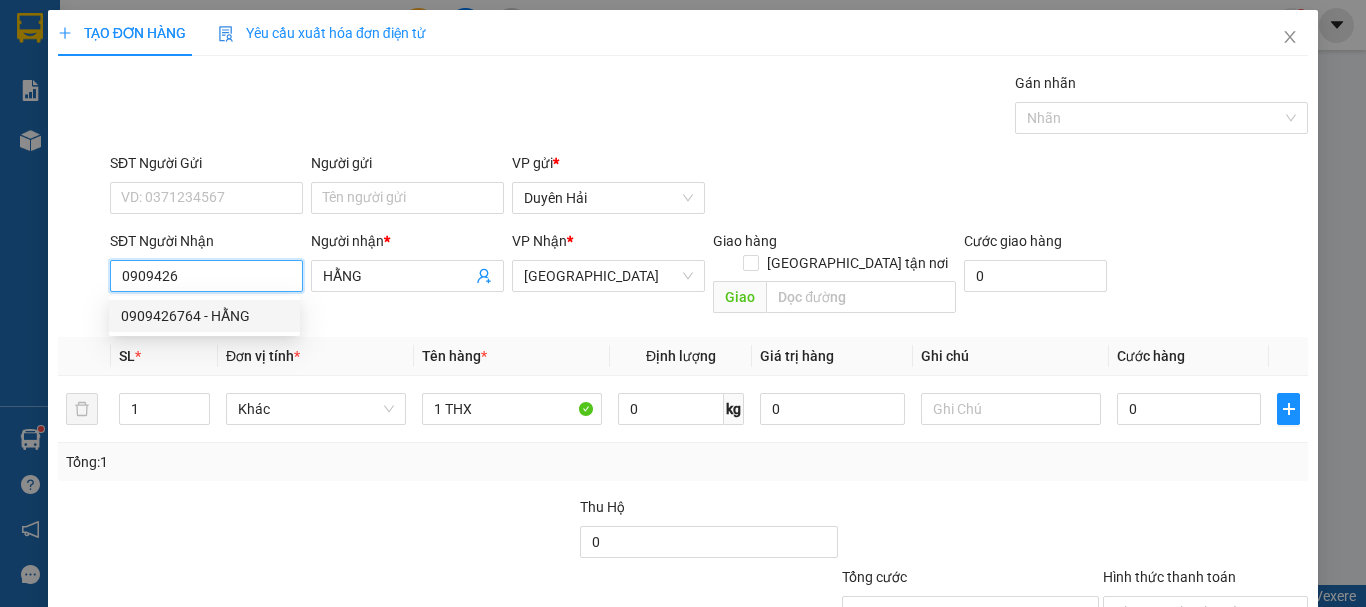type on "0909426764" 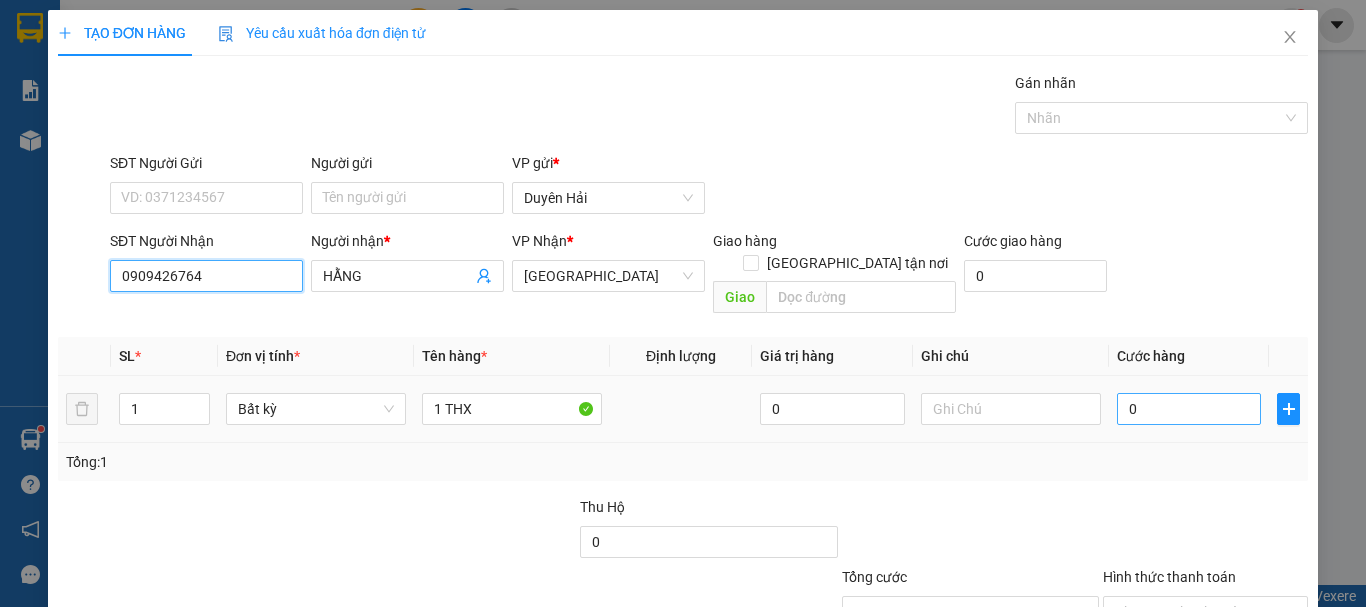type on "0909426764" 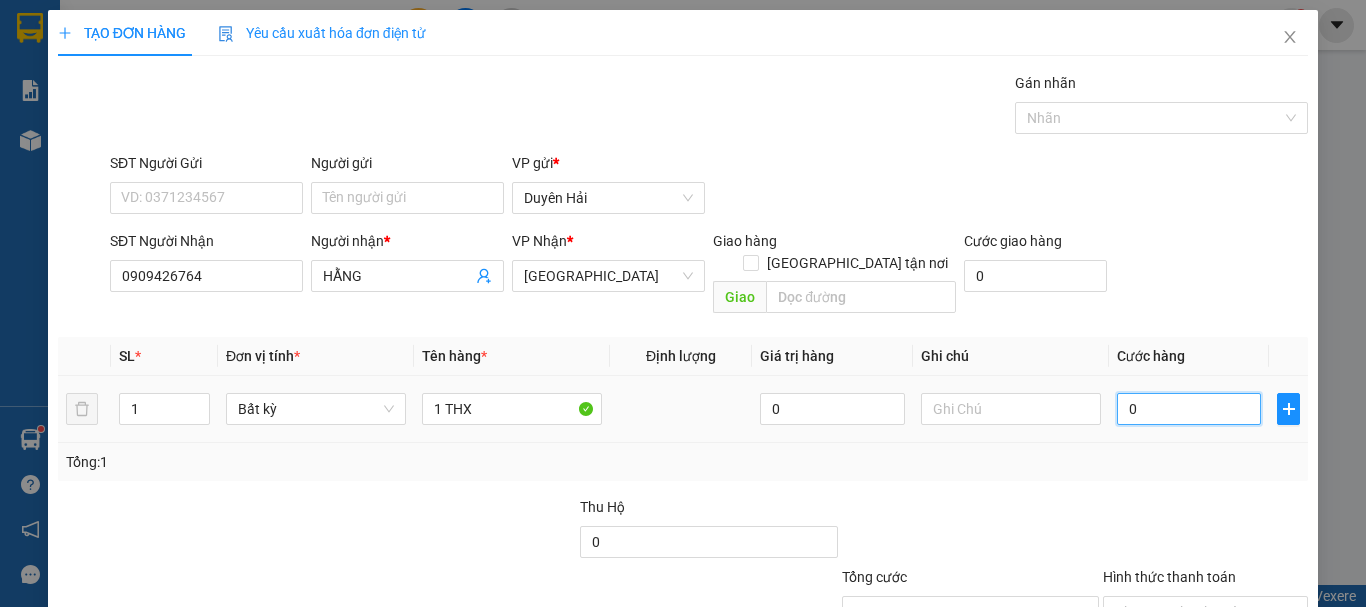 click on "0" at bounding box center (1189, 409) 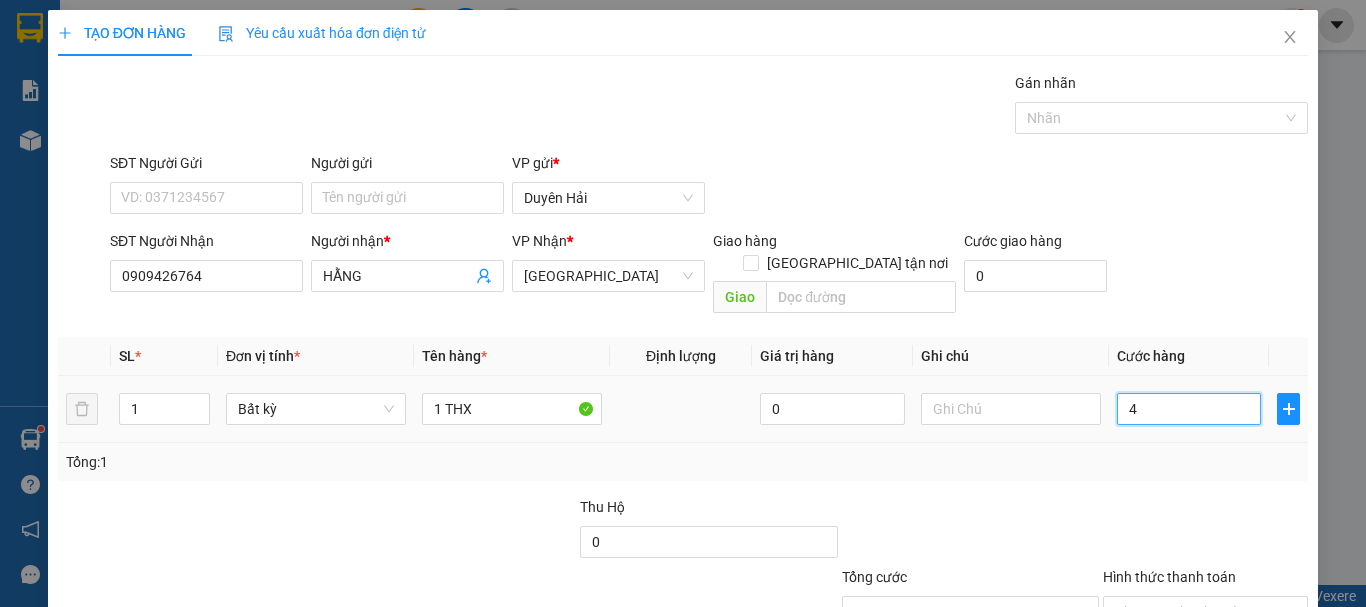 type on "40" 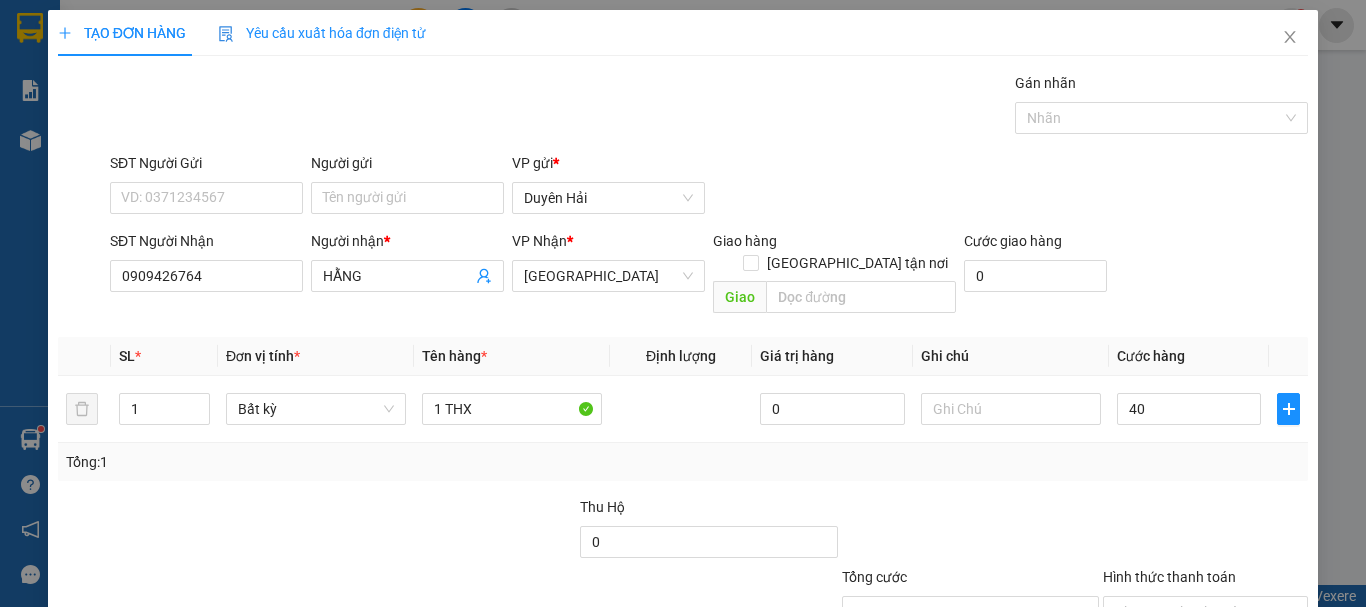 type on "40.000" 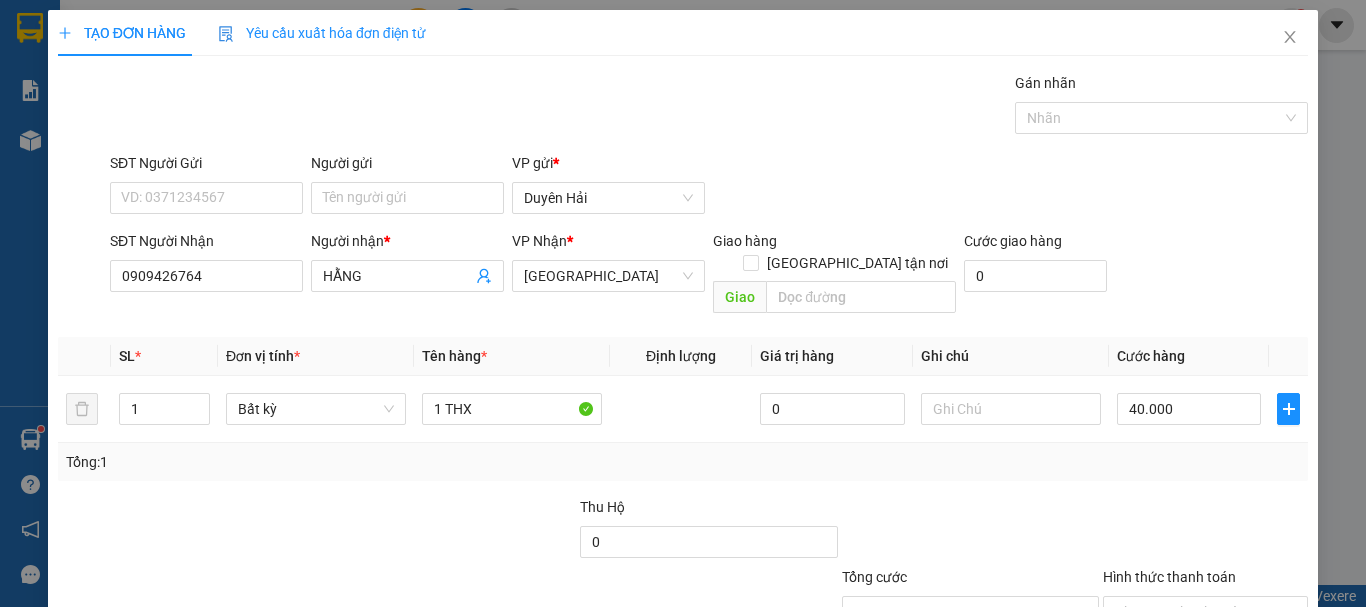 click on "Tổng:  1" at bounding box center [683, 462] 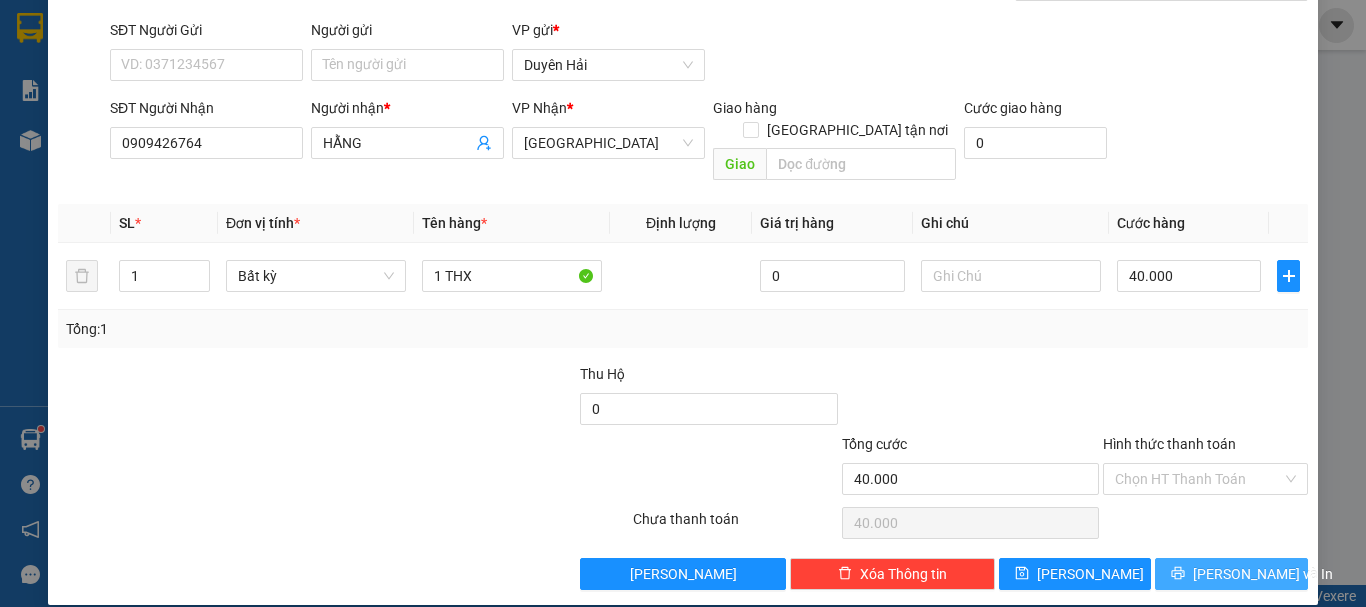 click 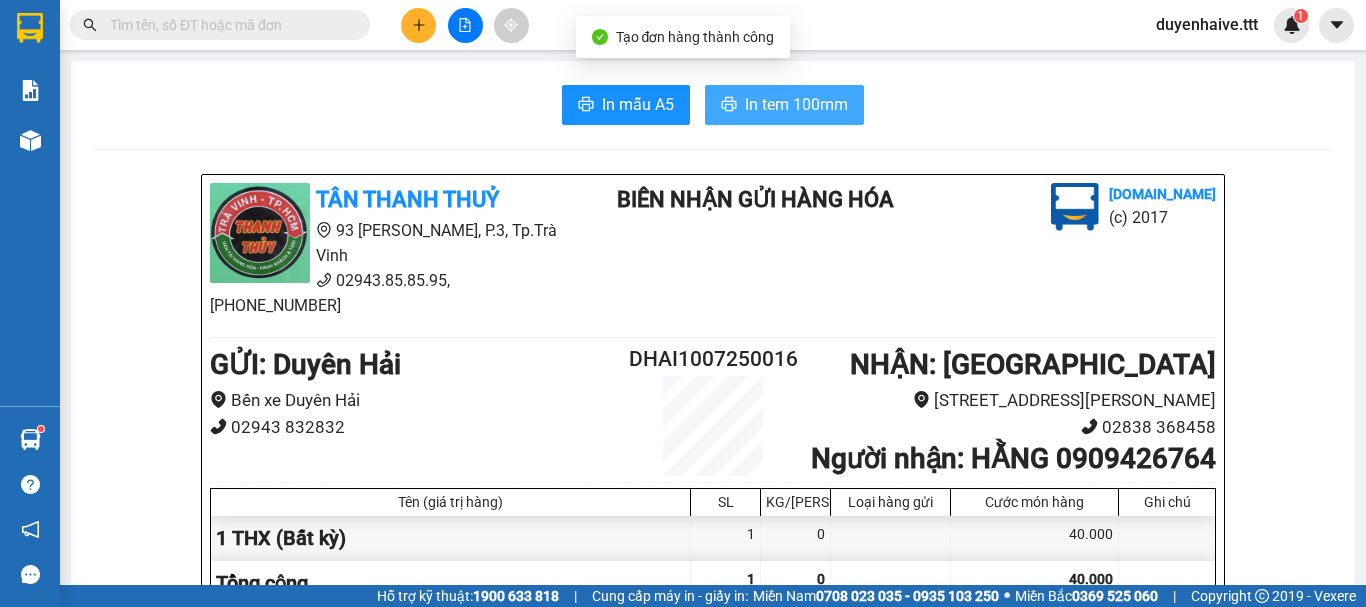 click on "In tem 100mm" at bounding box center (796, 104) 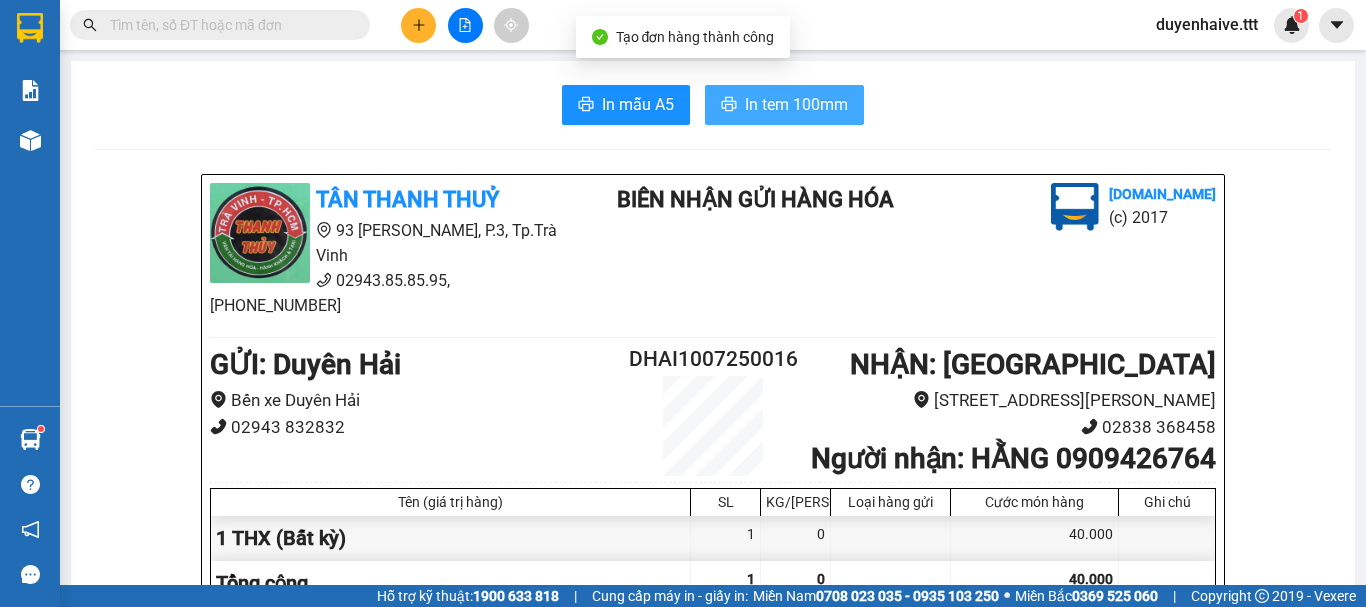 scroll, scrollTop: 0, scrollLeft: 0, axis: both 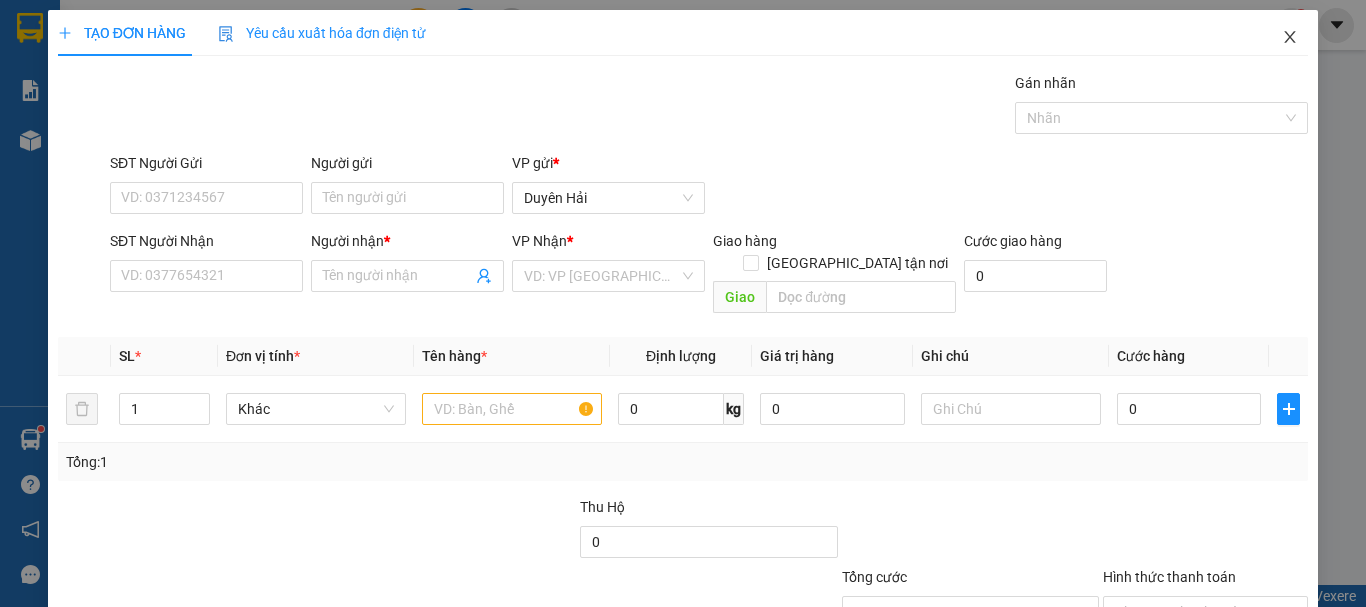 click 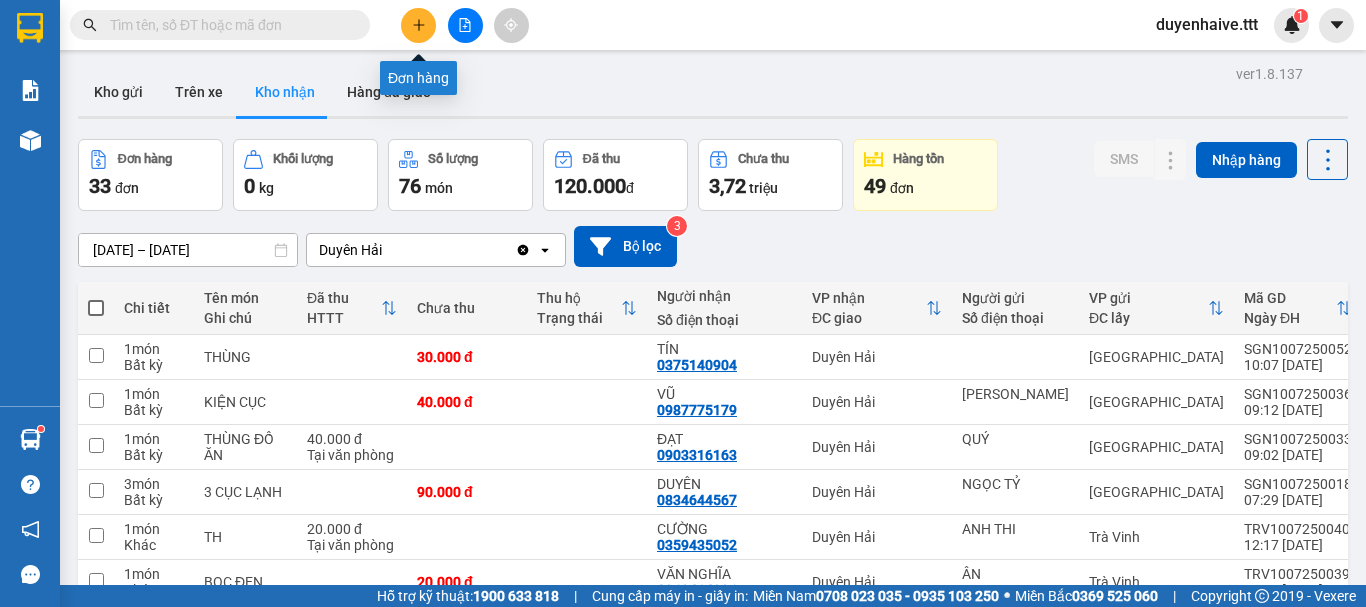 click 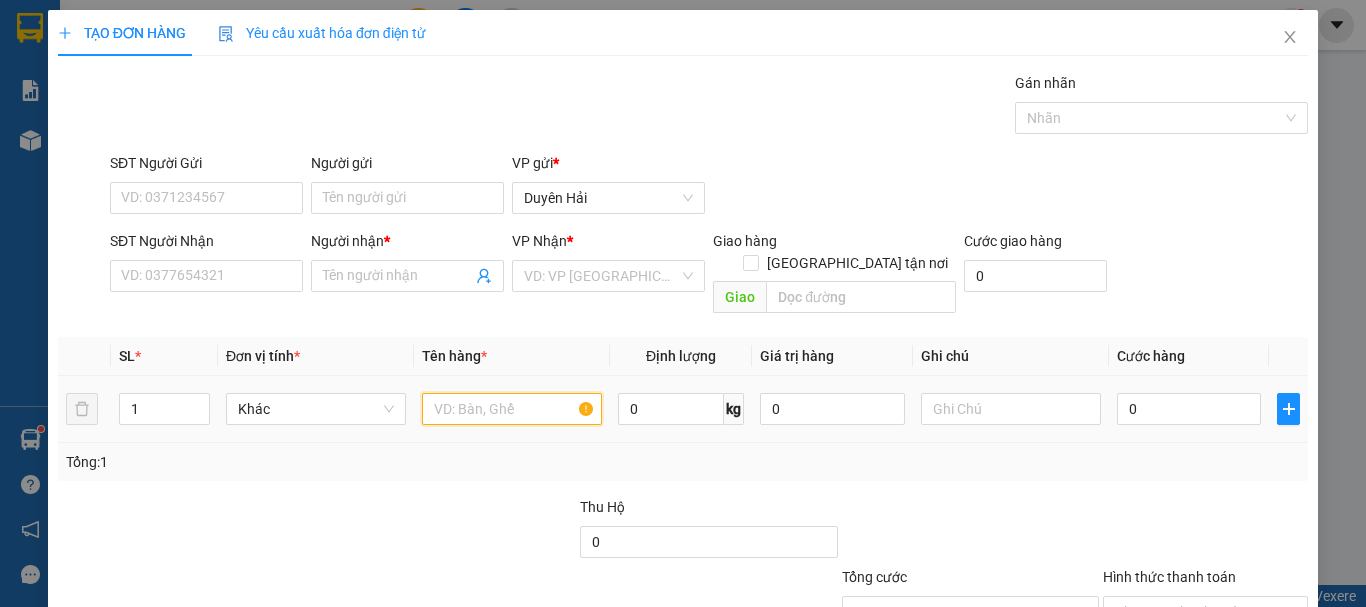 click at bounding box center (512, 409) 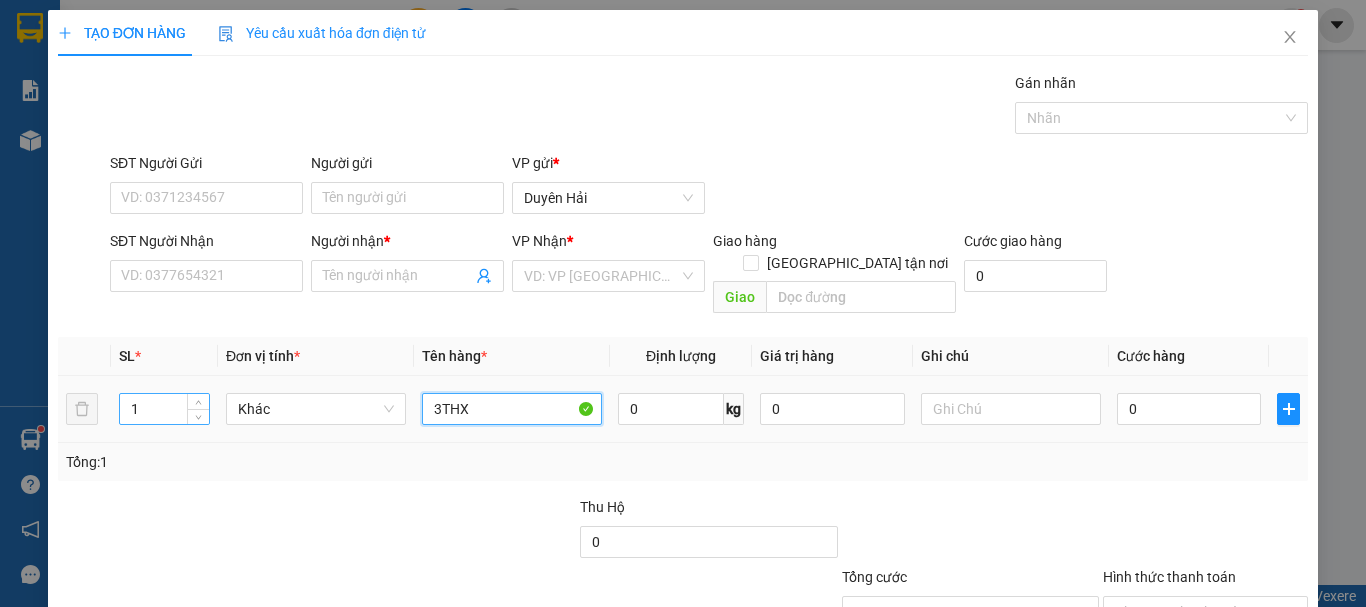 type on "3THX" 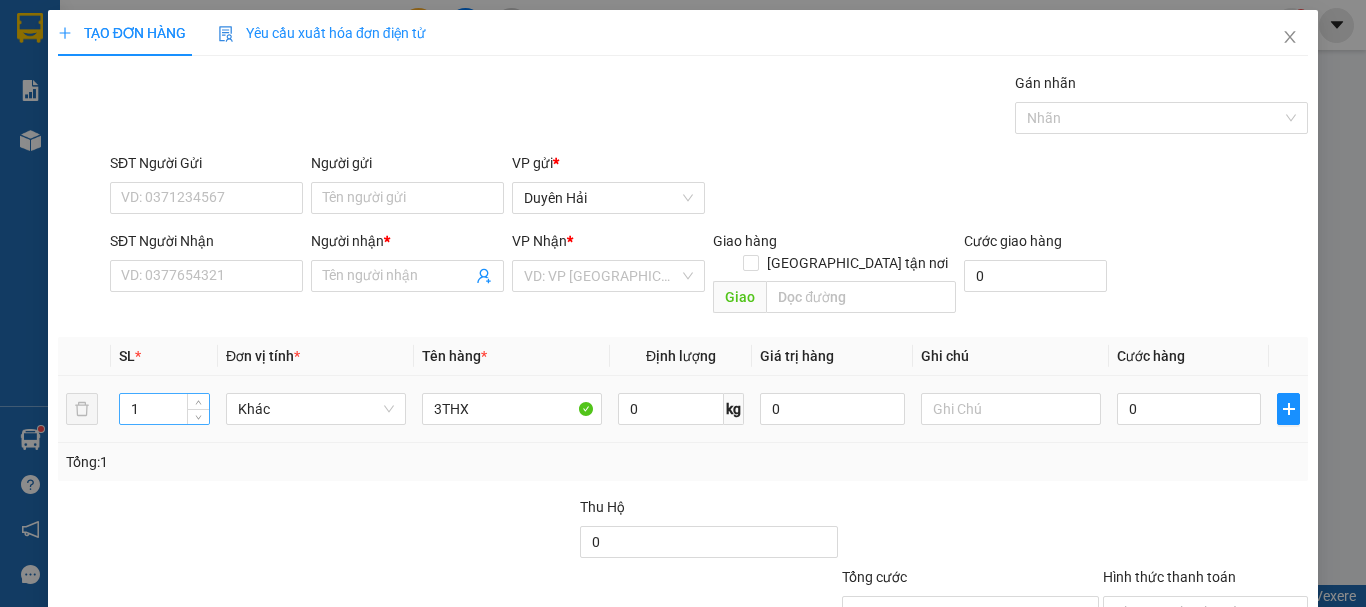 click on "1" at bounding box center [164, 409] 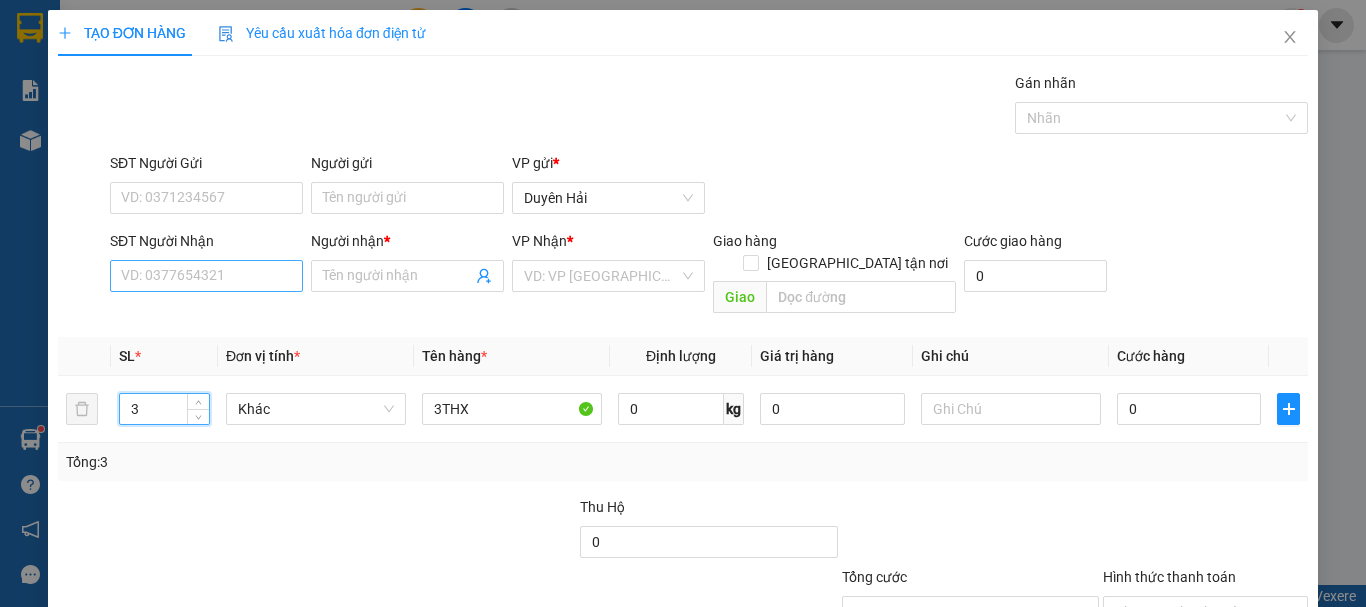 type on "3" 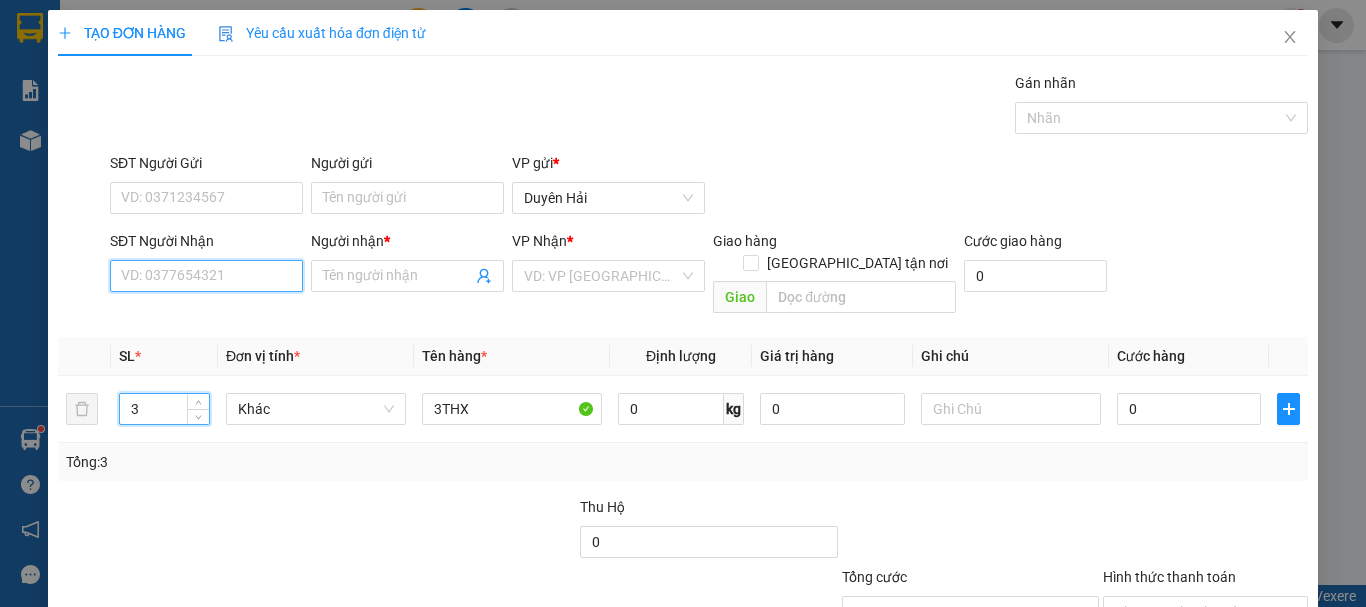 click on "SĐT Người Nhận" at bounding box center (206, 276) 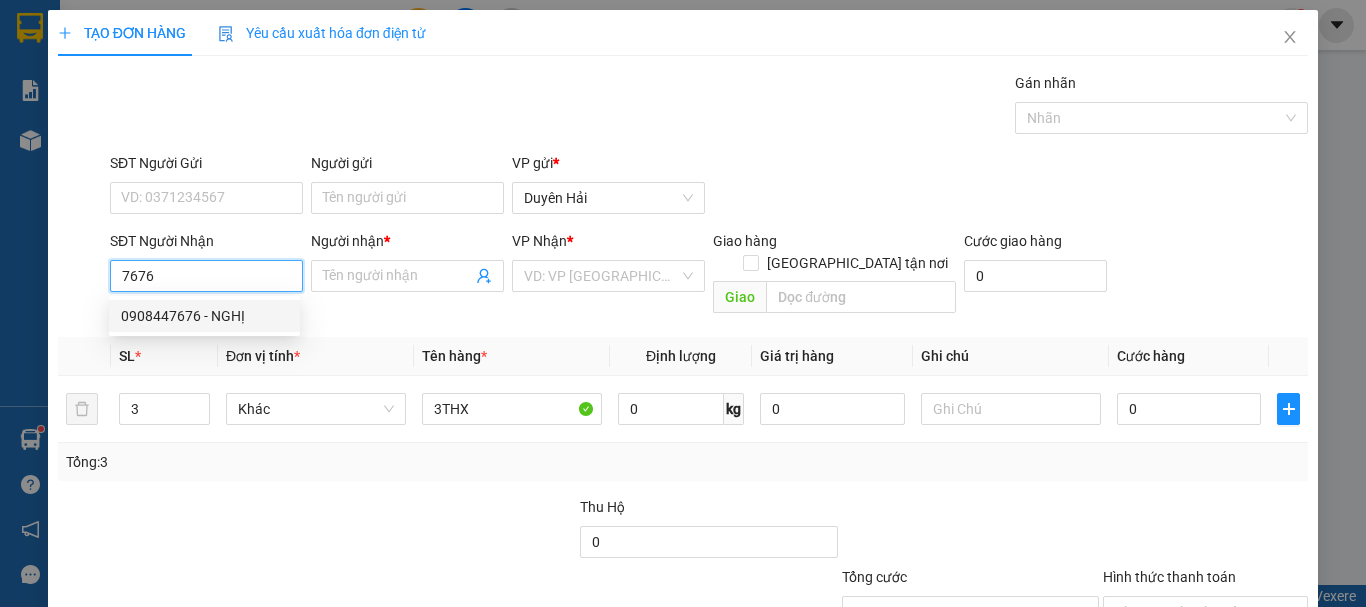 click on "0908447676 - NGHỊ" at bounding box center [204, 316] 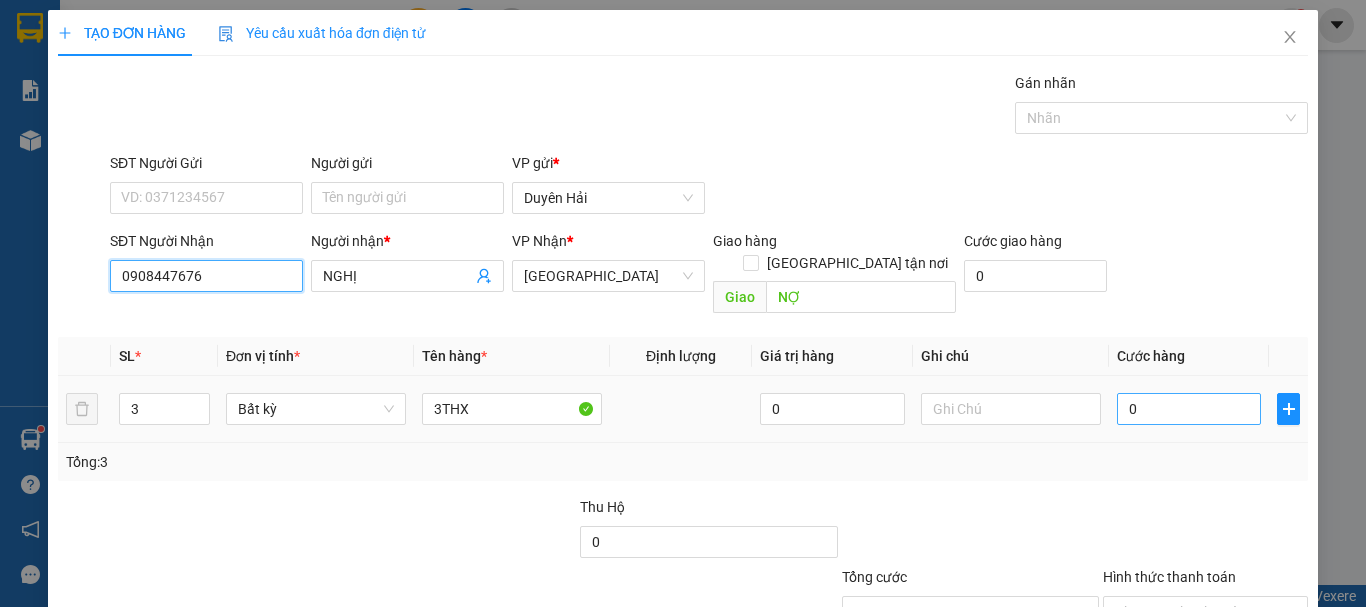 type on "0908447676" 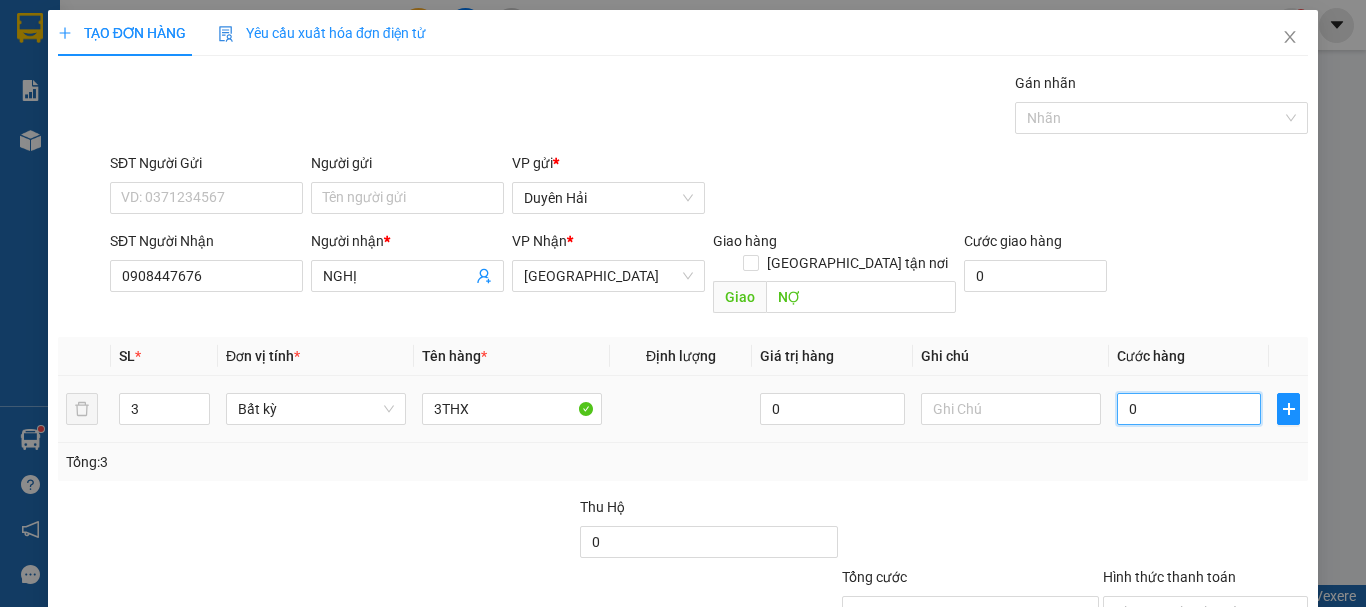 click on "0" at bounding box center [1189, 409] 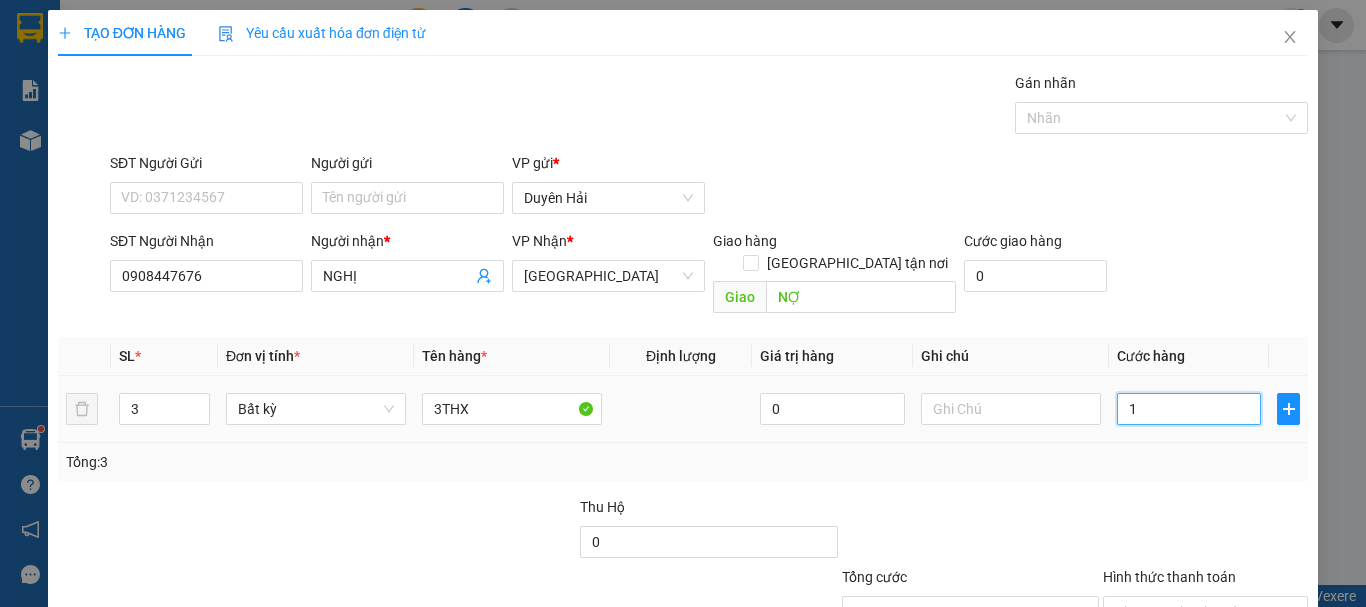 type on "15" 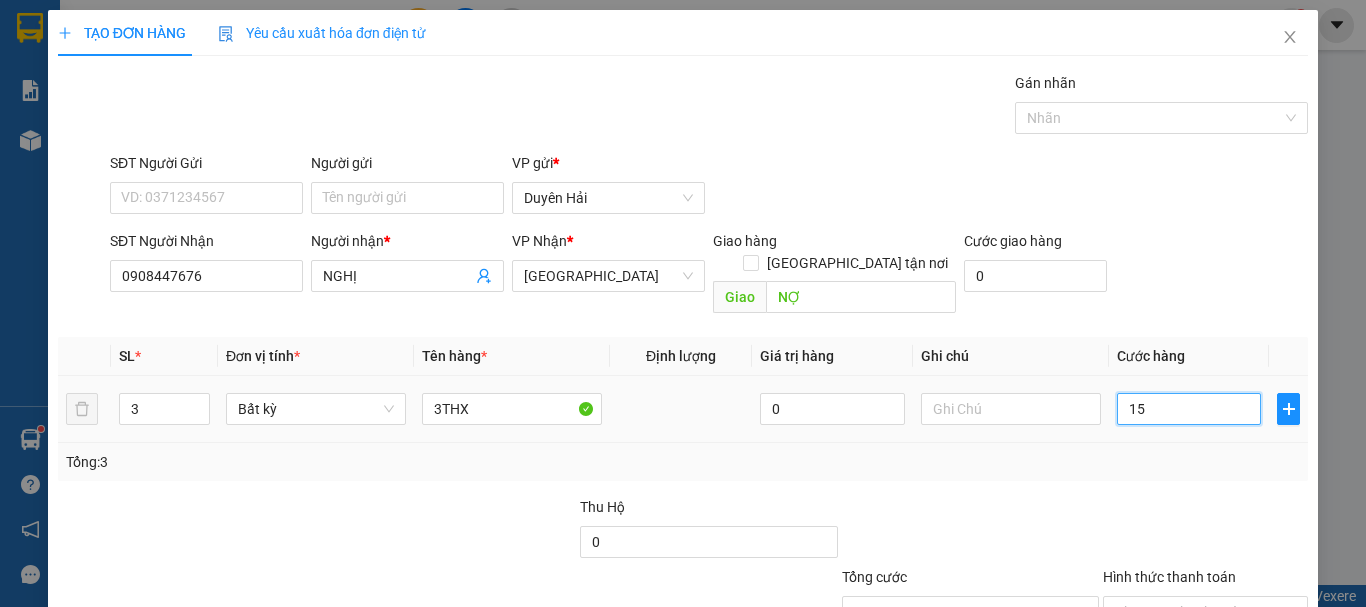 type on "150" 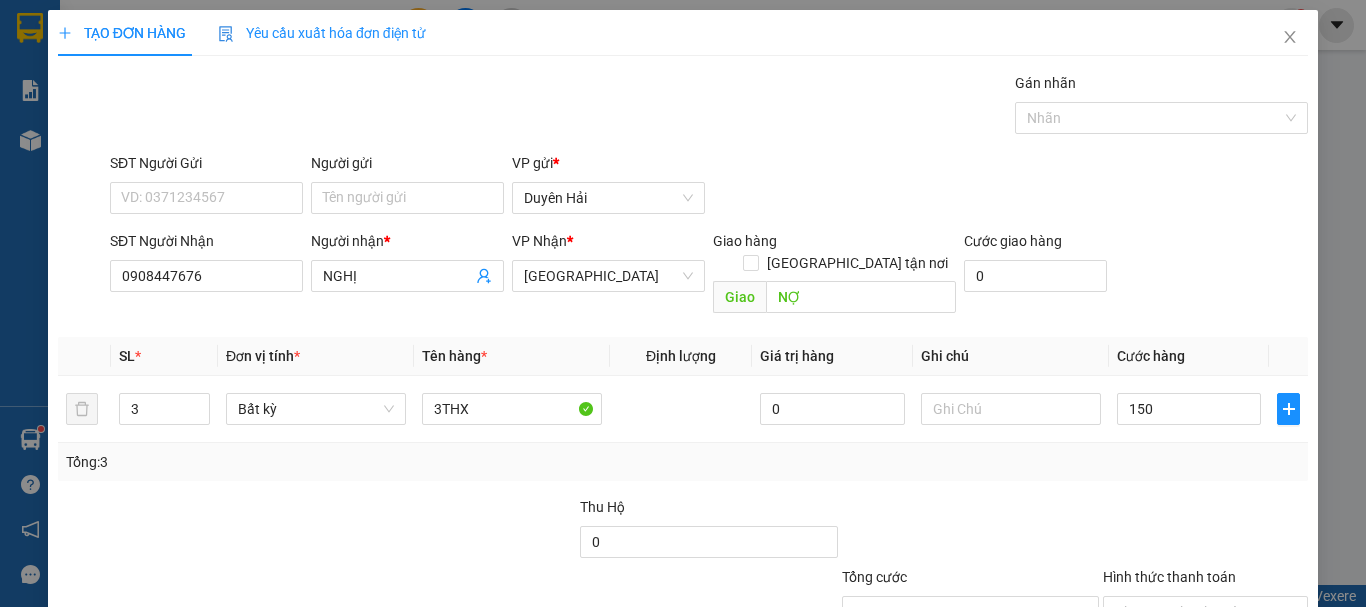 type on "150.000" 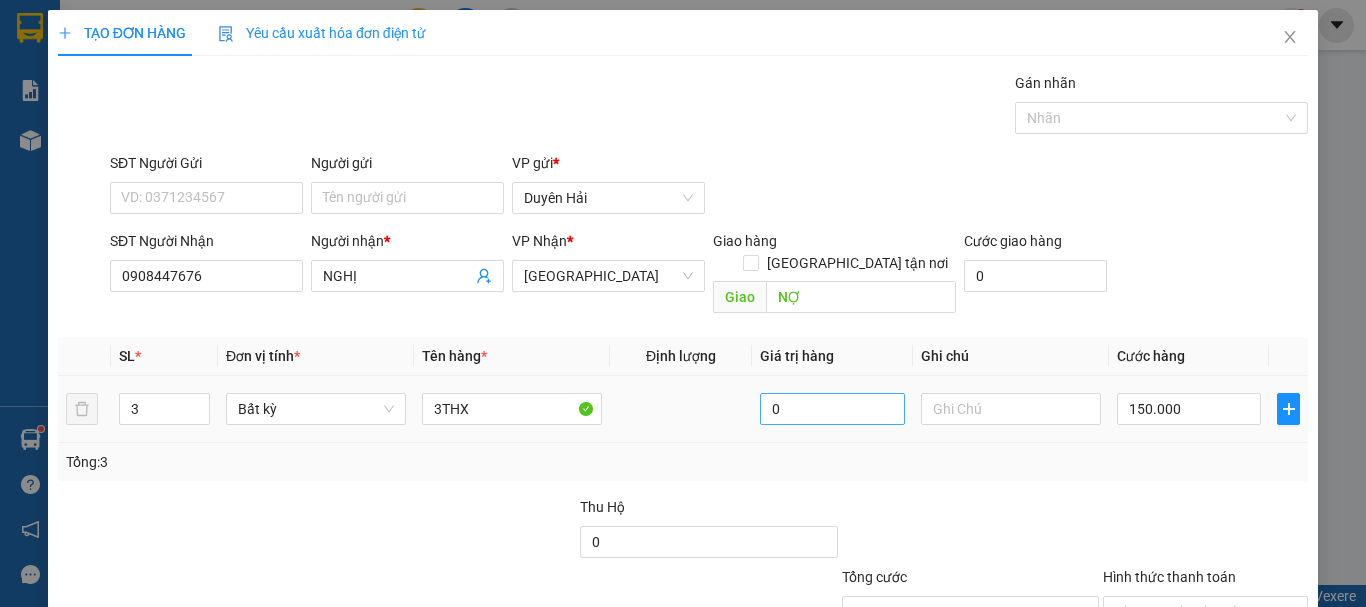 drag, startPoint x: 1149, startPoint y: 479, endPoint x: 854, endPoint y: 381, distance: 310.85205 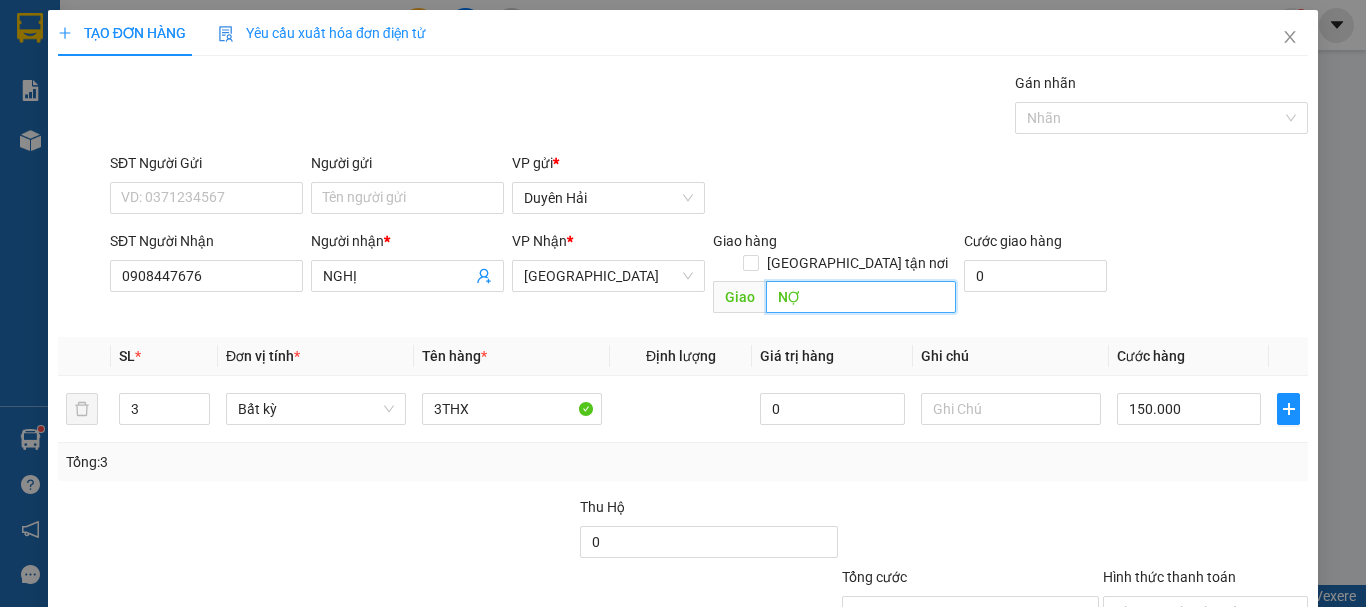 click on "NỢ" at bounding box center [861, 297] 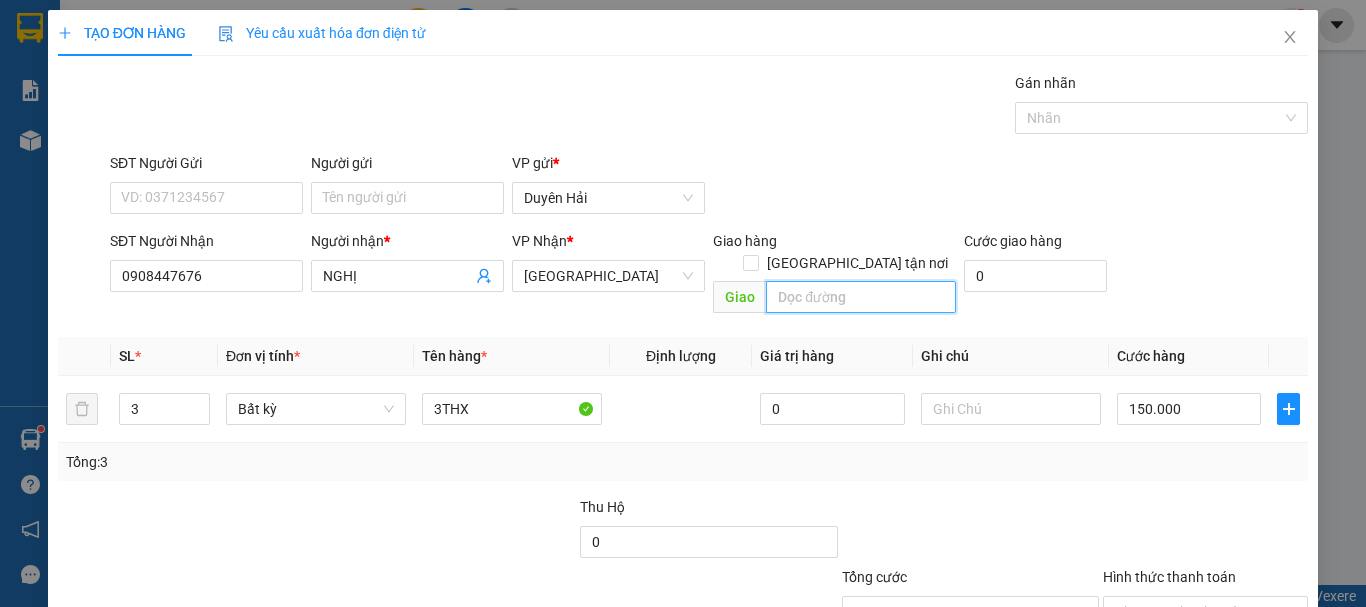 scroll, scrollTop: 133, scrollLeft: 0, axis: vertical 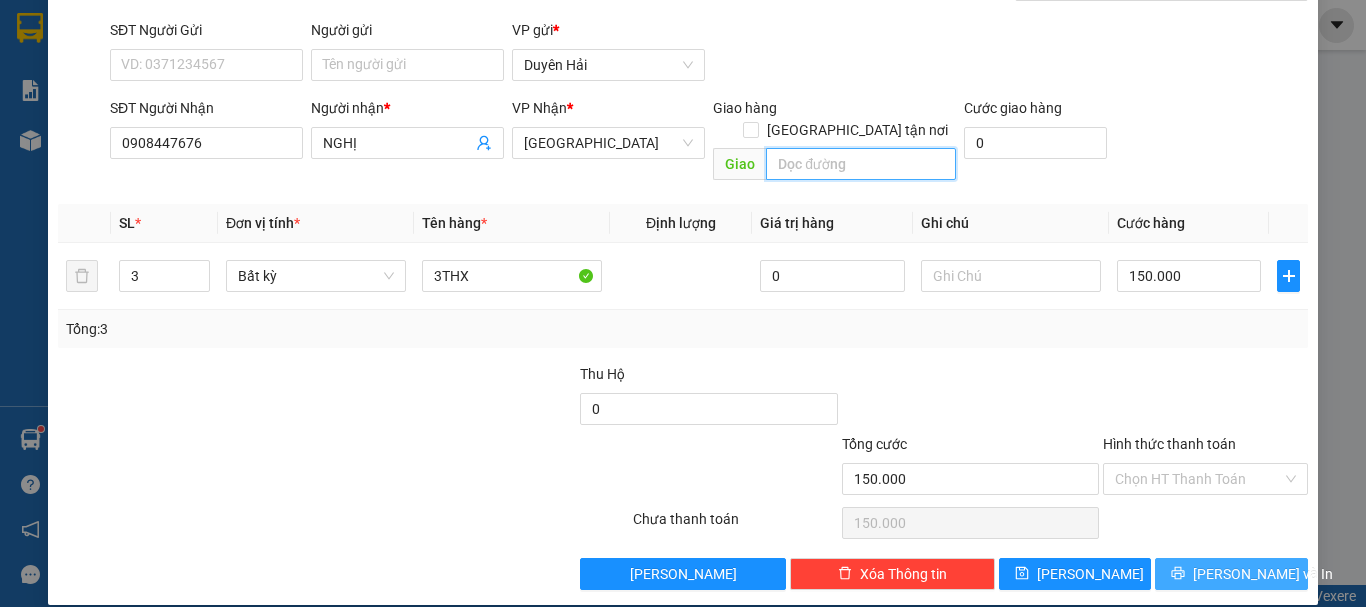 type 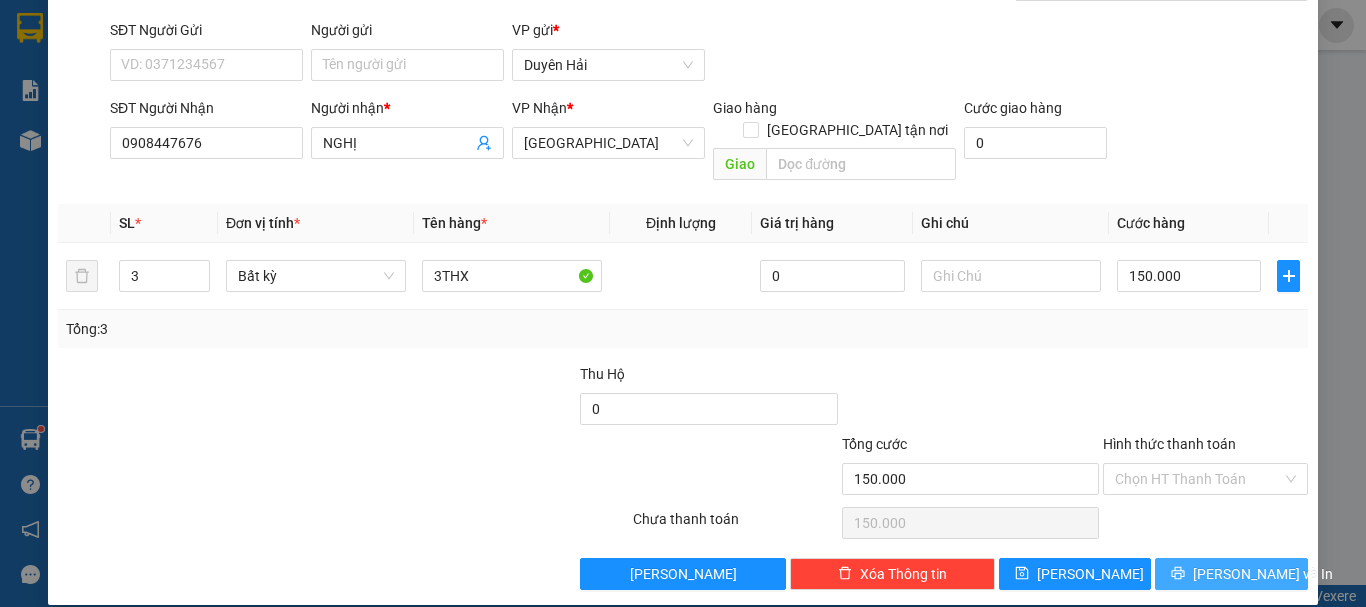 click on "[PERSON_NAME] và In" at bounding box center [1231, 574] 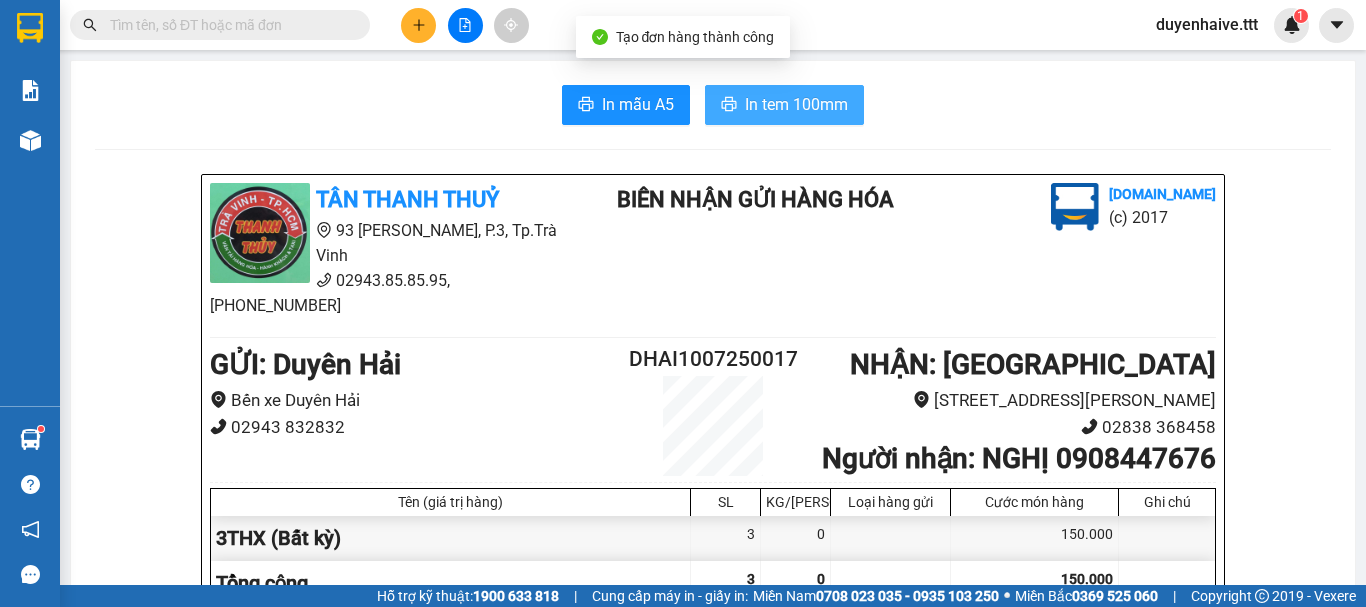 click on "In tem 100mm" at bounding box center [796, 104] 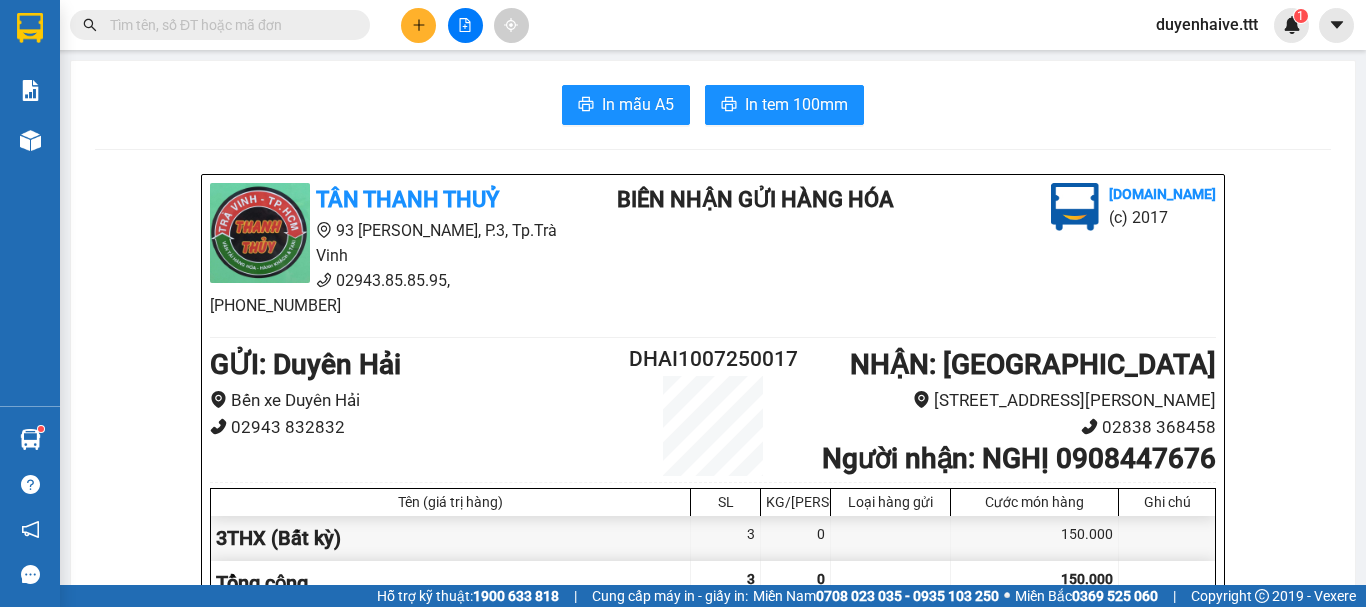 scroll, scrollTop: 0, scrollLeft: 0, axis: both 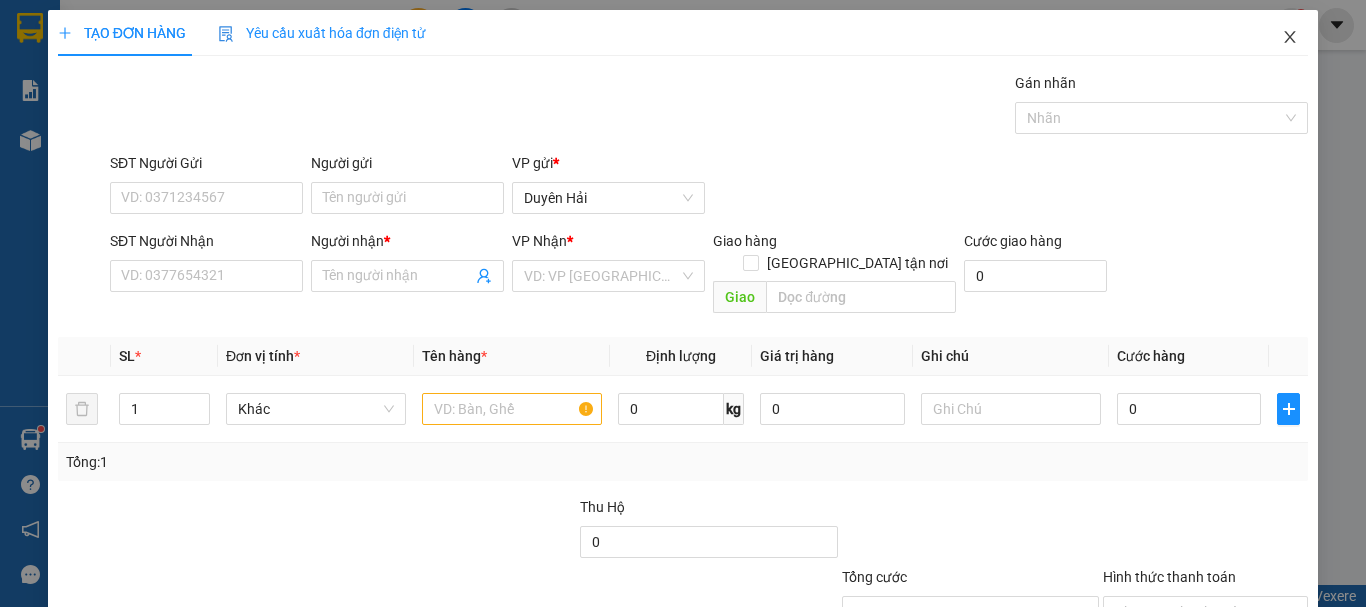 click 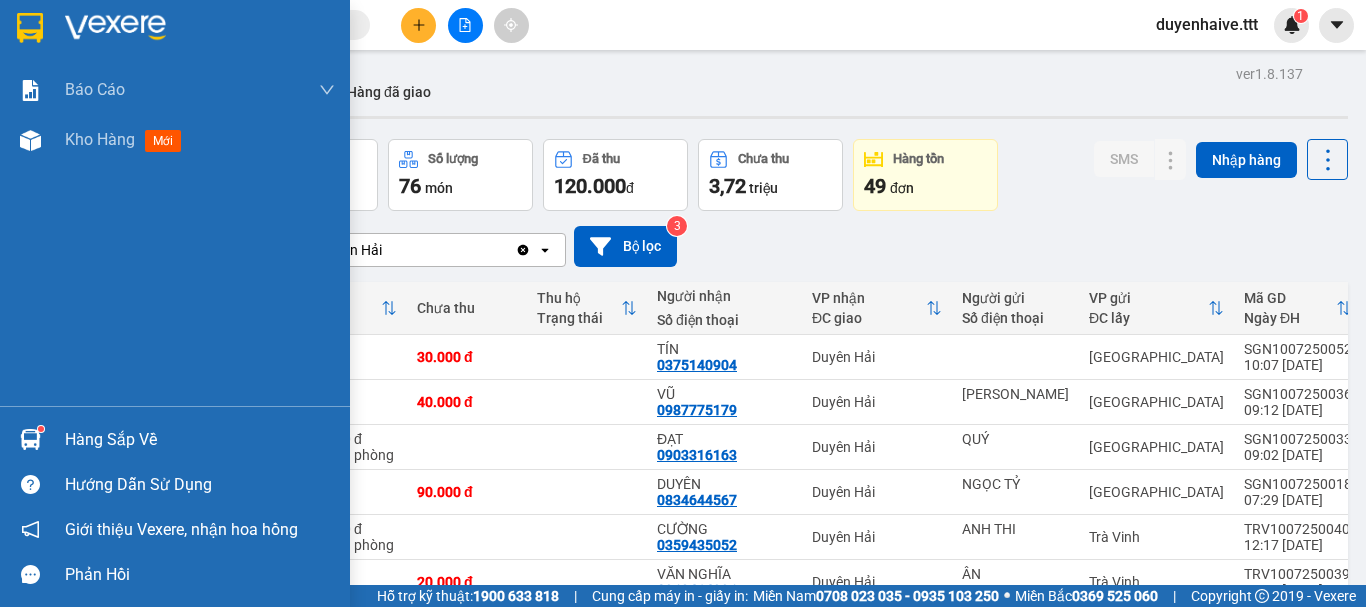 drag, startPoint x: 120, startPoint y: 439, endPoint x: 132, endPoint y: 427, distance: 16.970562 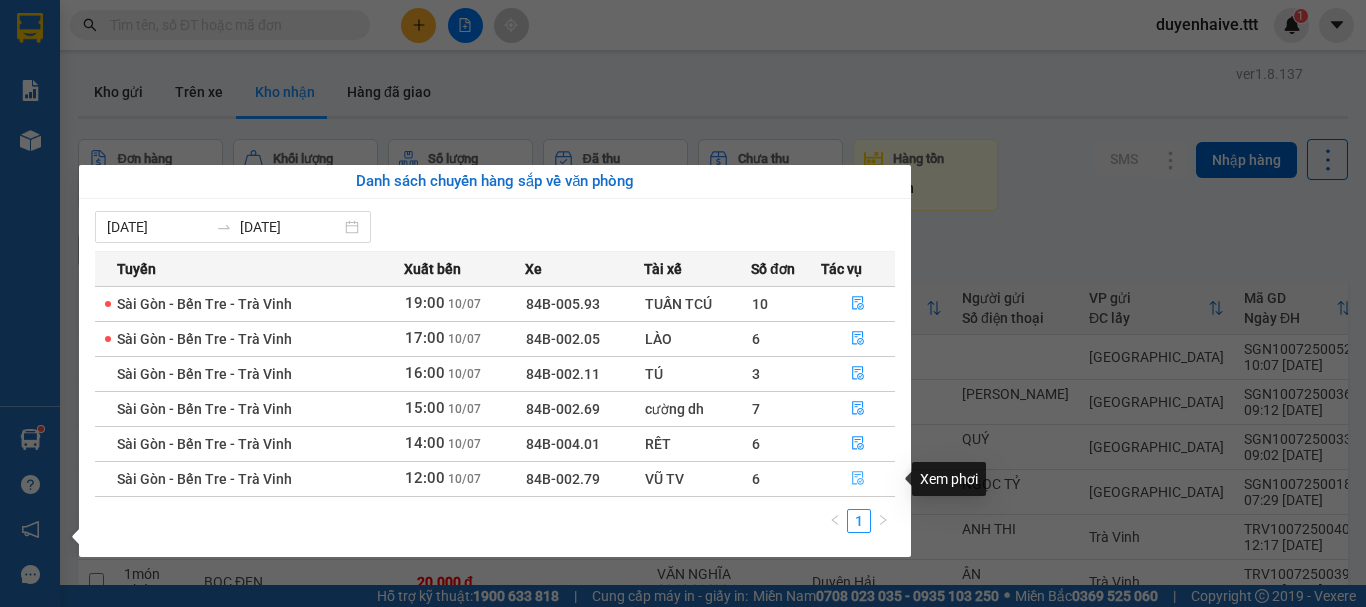 click 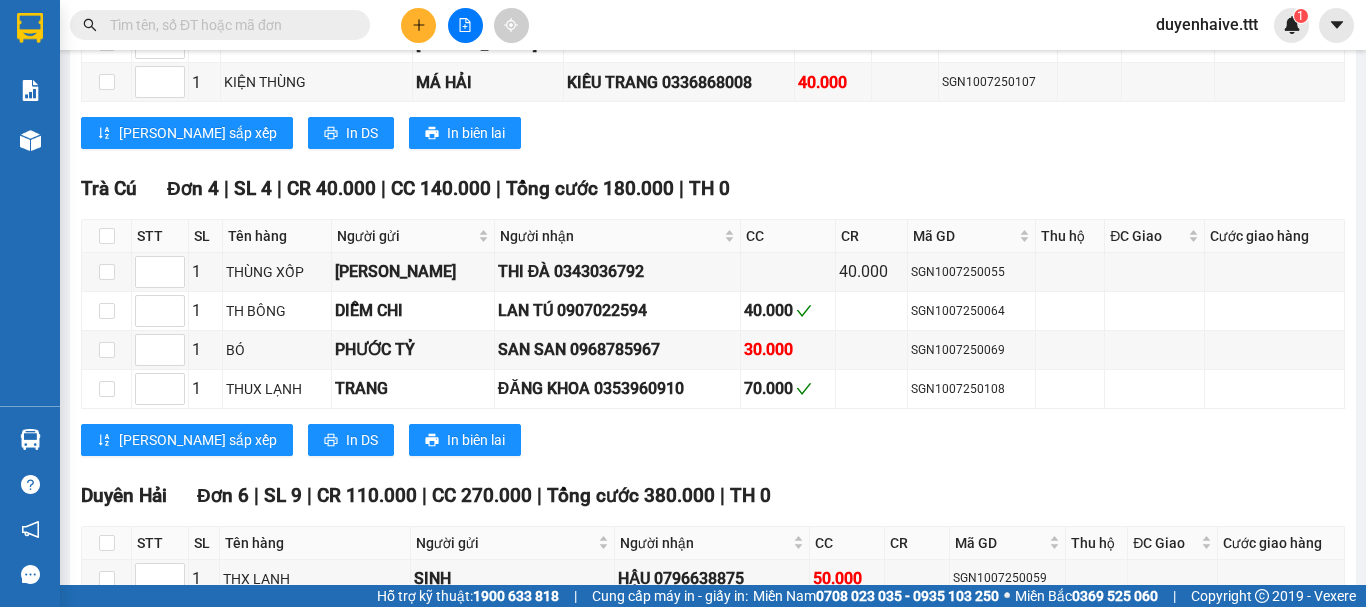 scroll, scrollTop: 2529, scrollLeft: 0, axis: vertical 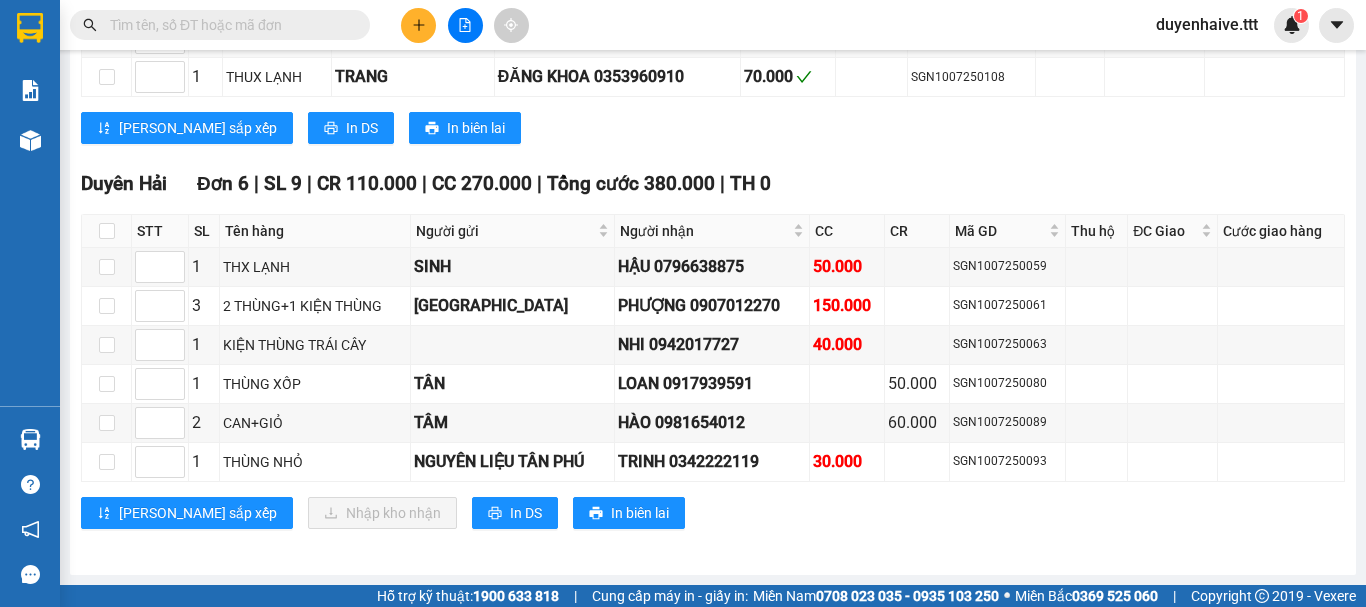 click at bounding box center [107, 231] 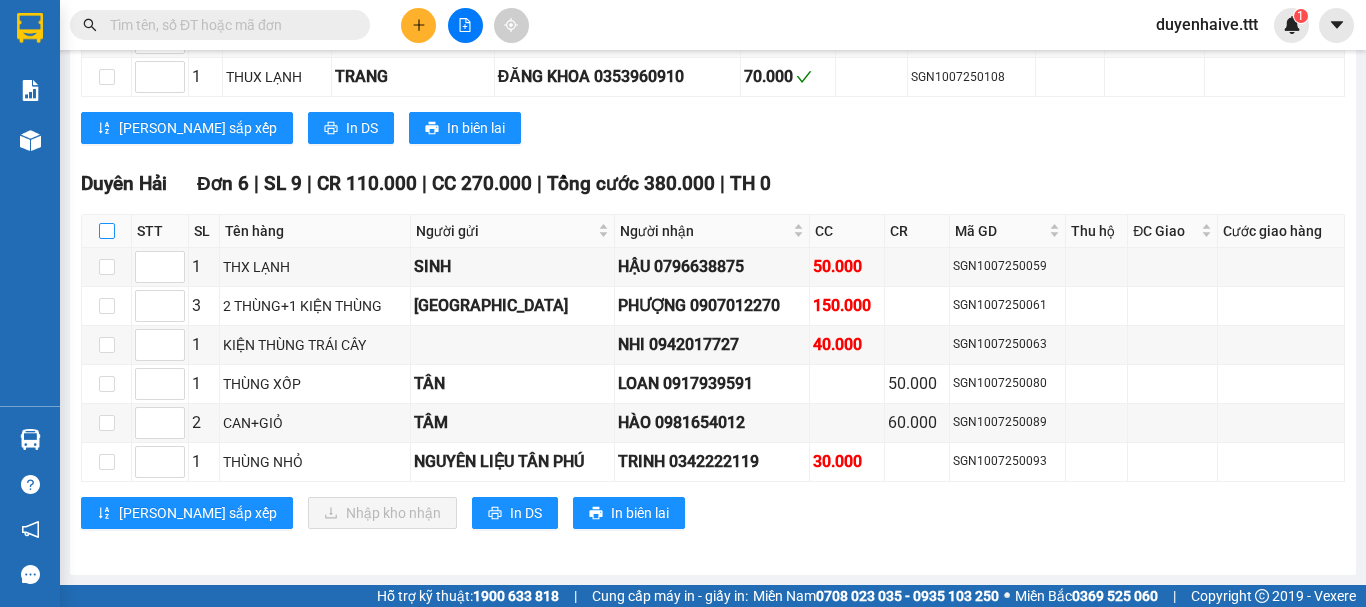 click at bounding box center (107, 231) 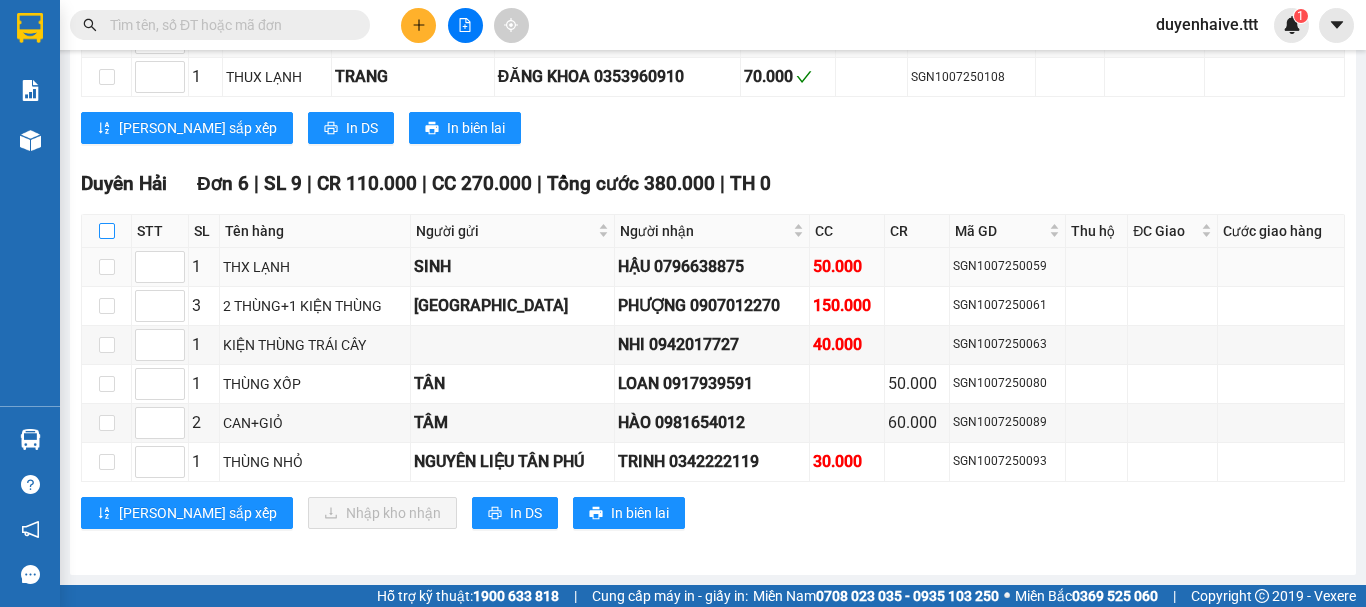checkbox on "true" 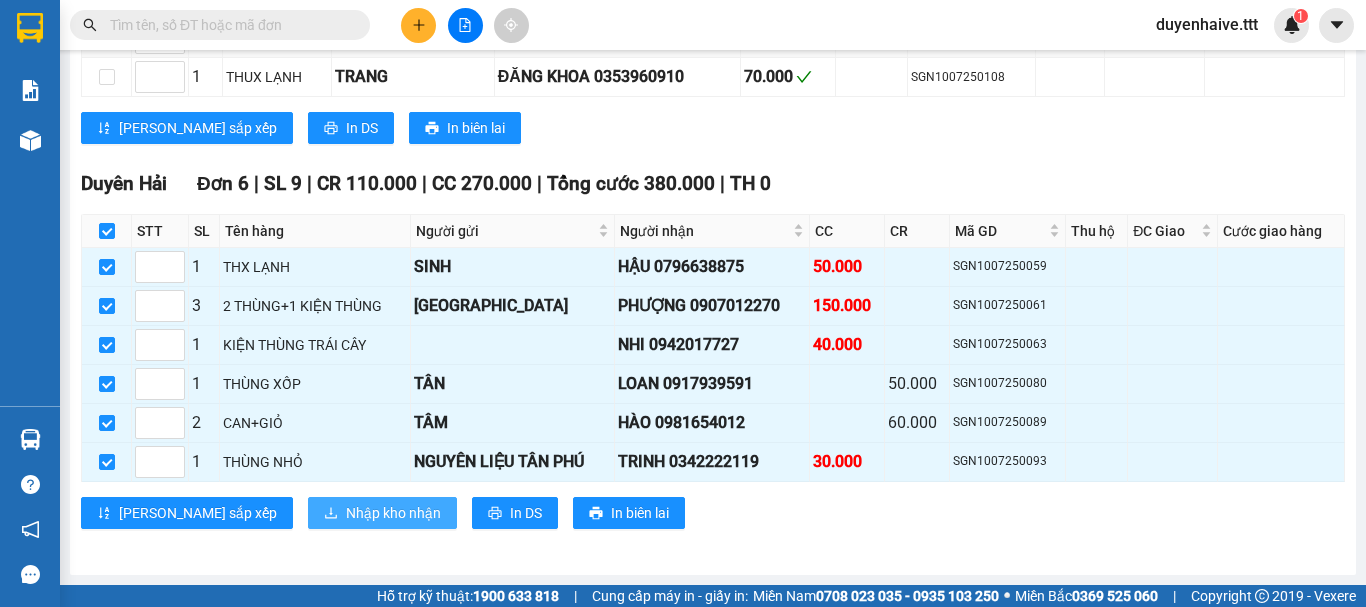 click on "Nhập kho nhận" at bounding box center [393, 513] 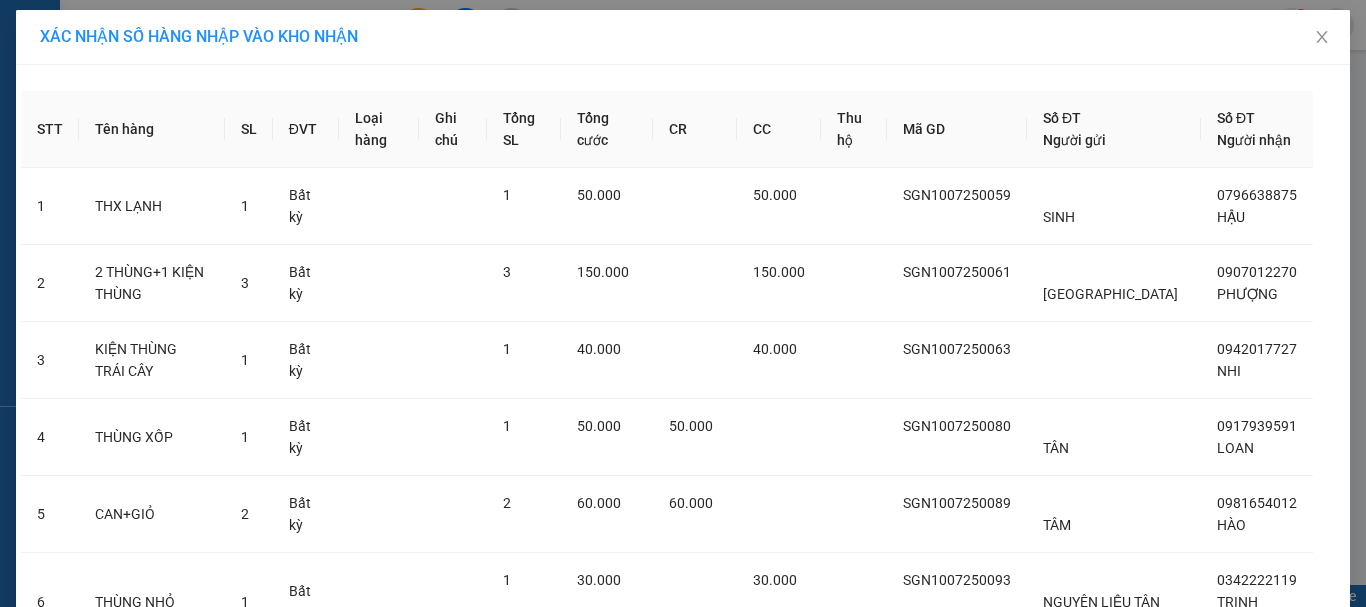 scroll, scrollTop: 0, scrollLeft: 0, axis: both 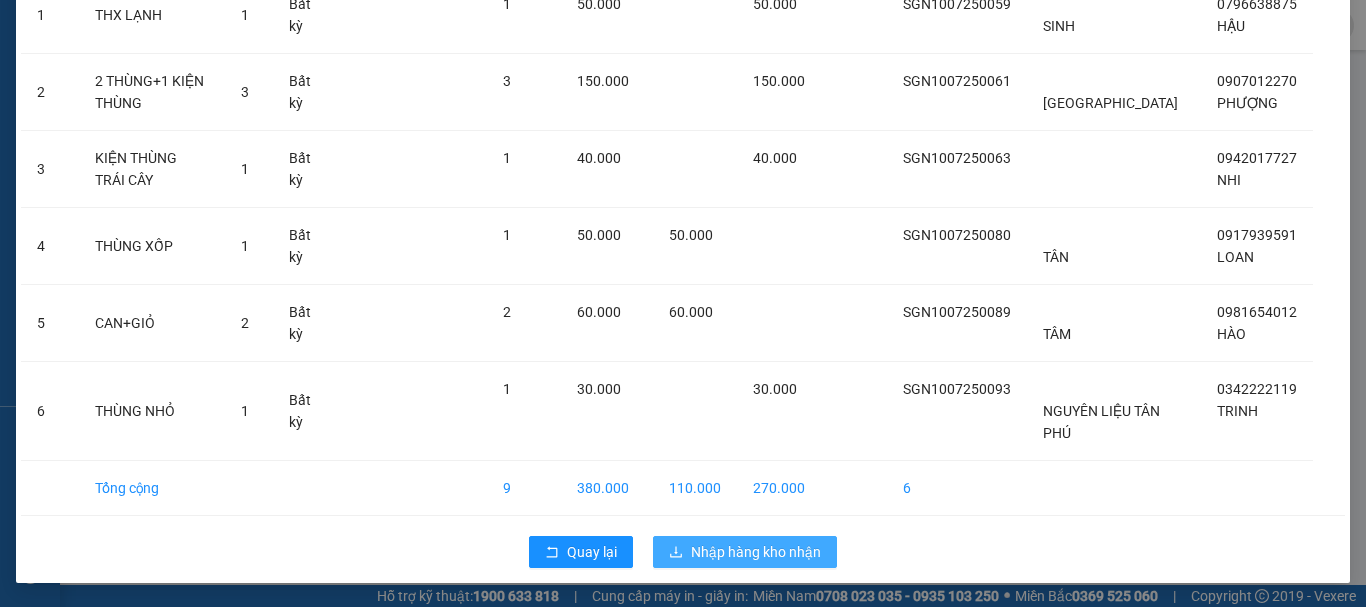 click on "Nhập hàng kho nhận" at bounding box center (756, 552) 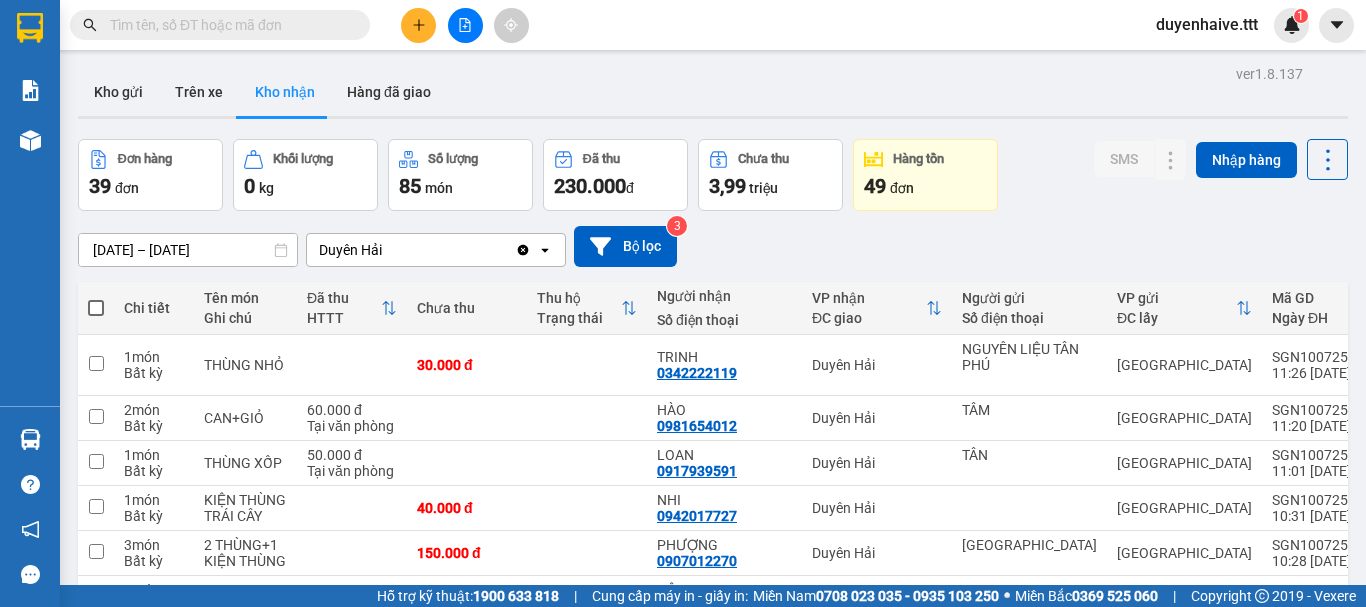 click at bounding box center [418, 25] 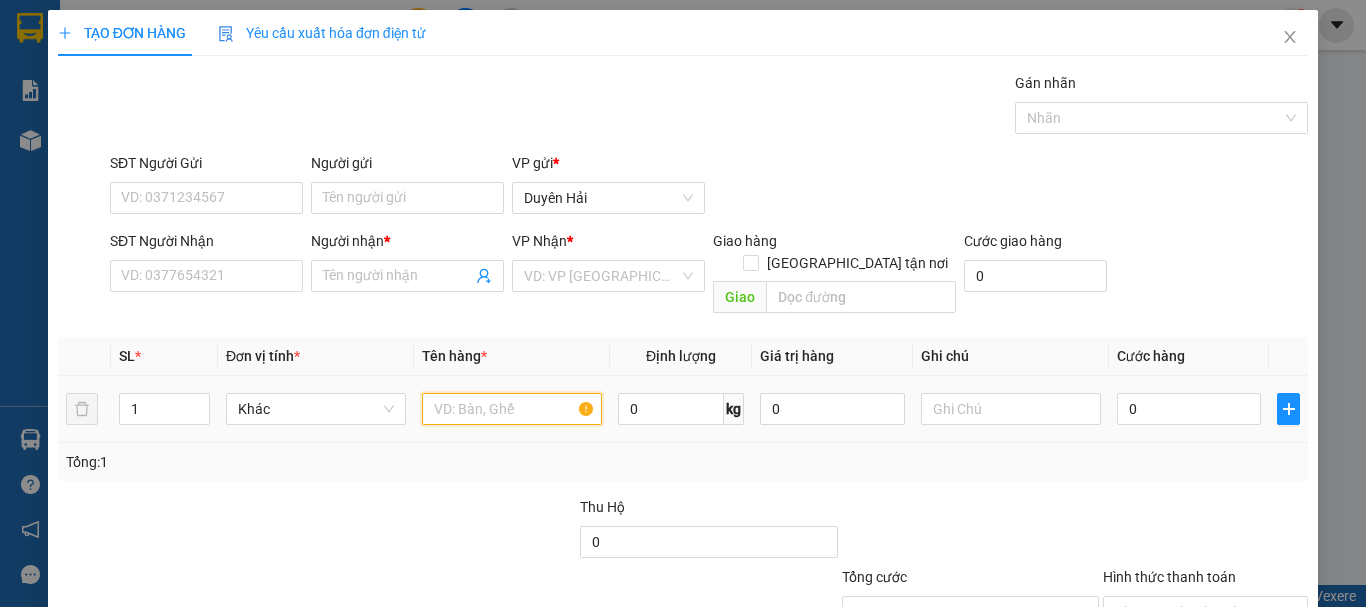 click at bounding box center (512, 409) 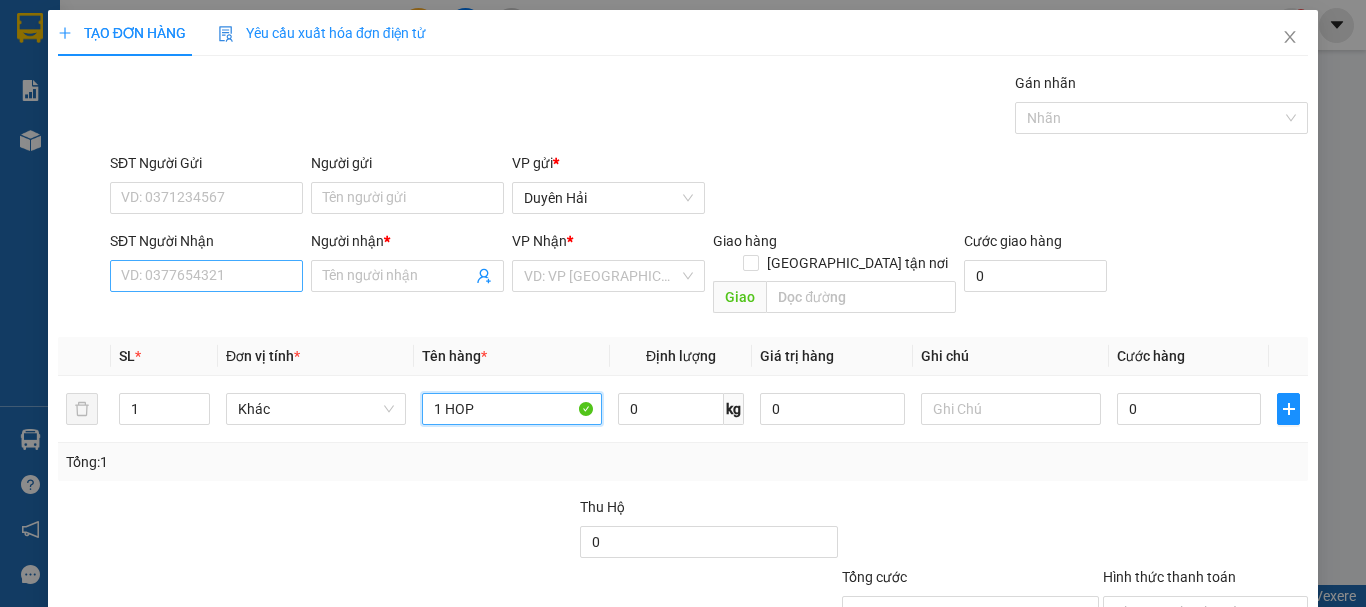 type on "1 HOP" 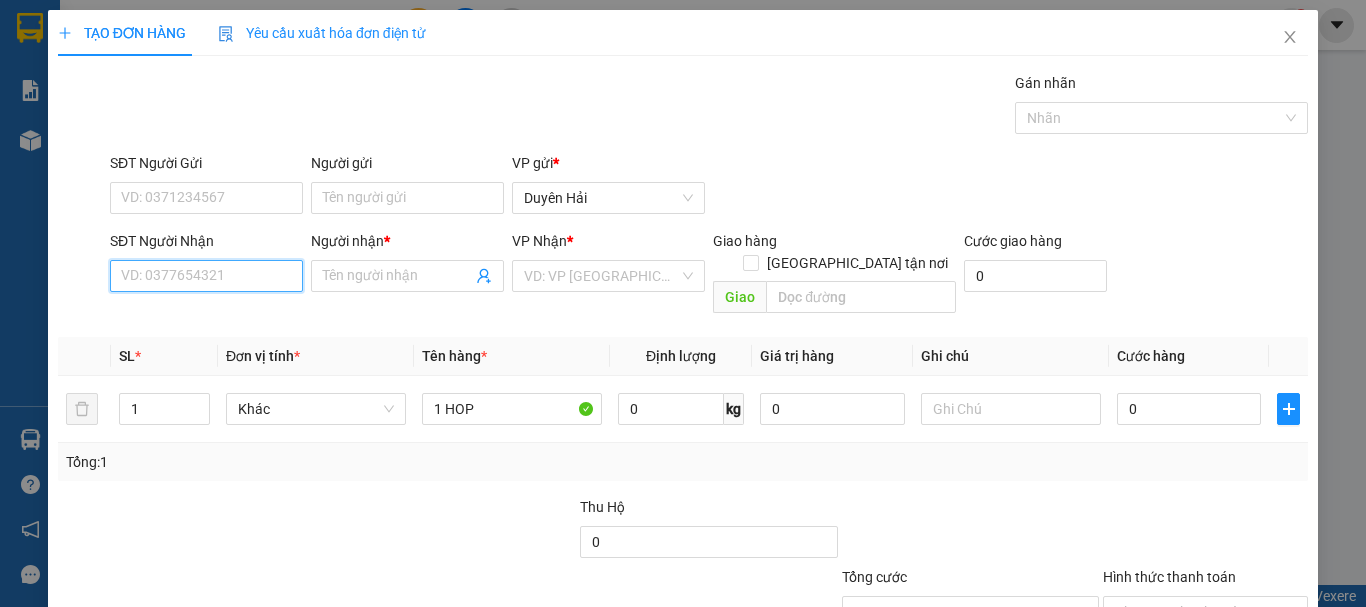 click on "SĐT Người Nhận" at bounding box center (206, 276) 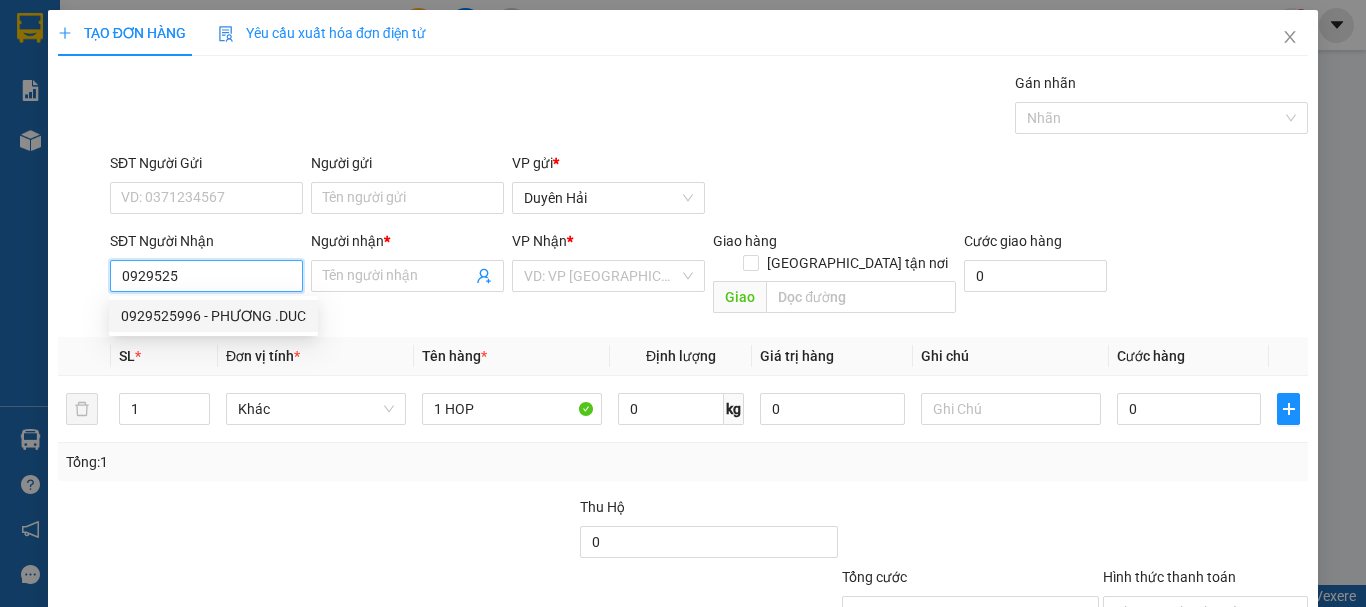 click on "0929525996 - PHƯƠNG .DUC" at bounding box center [213, 316] 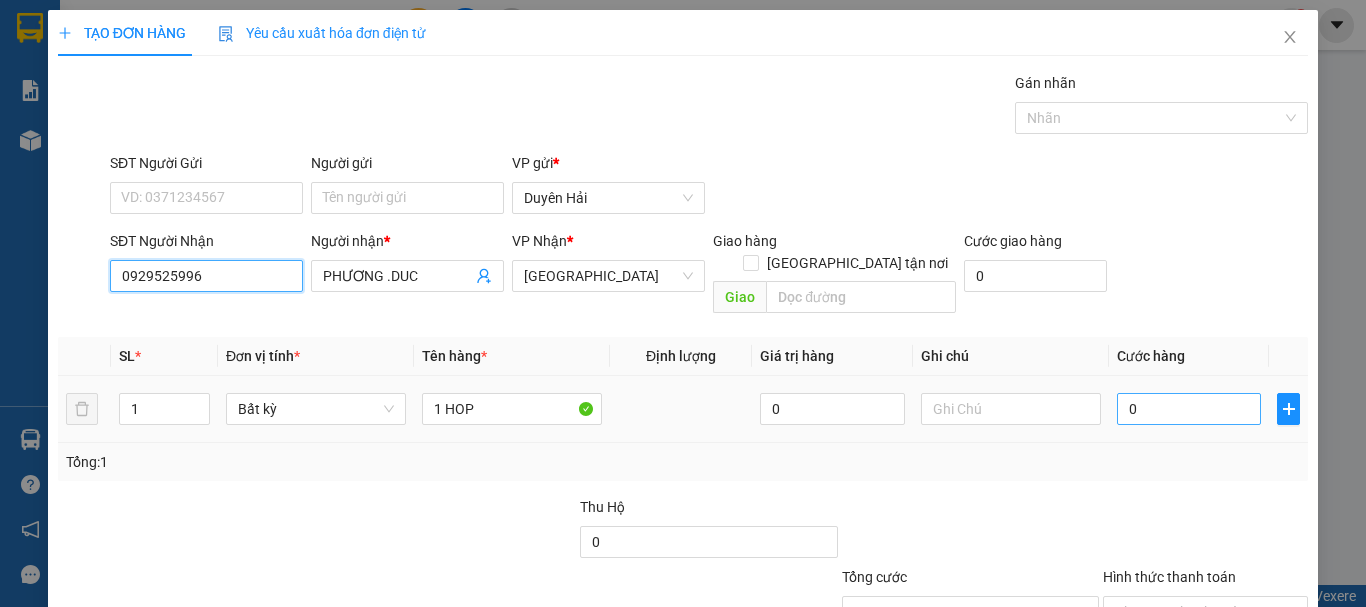 type on "0929525996" 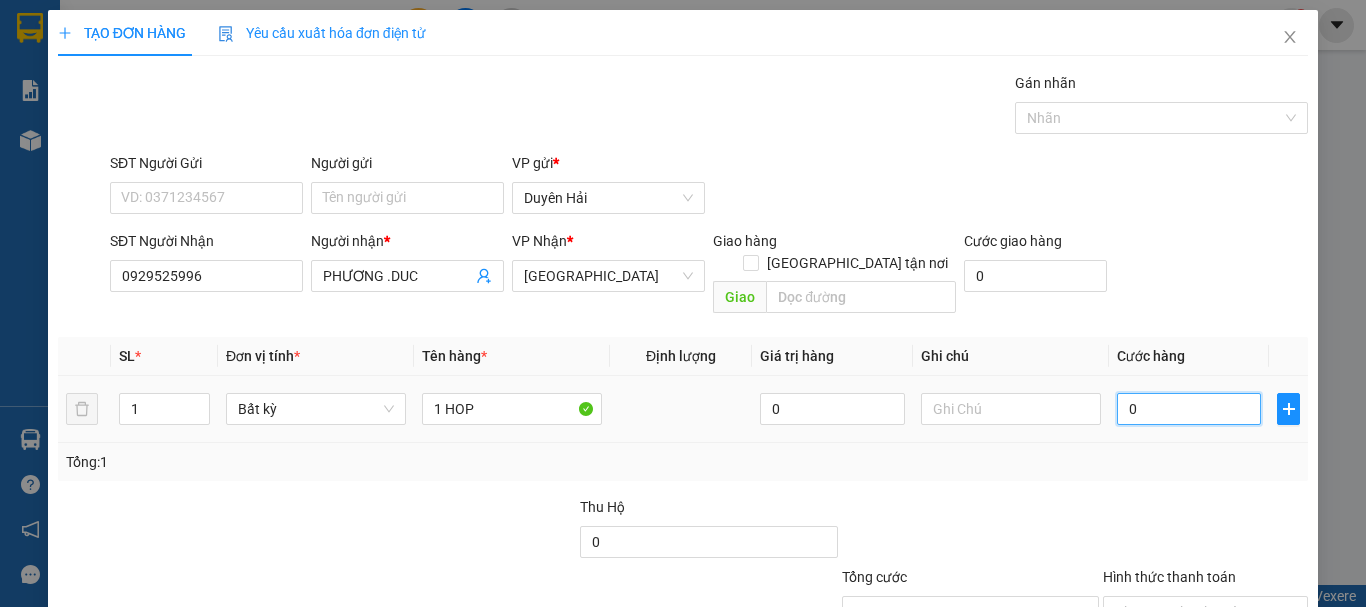 click on "0" at bounding box center (1189, 409) 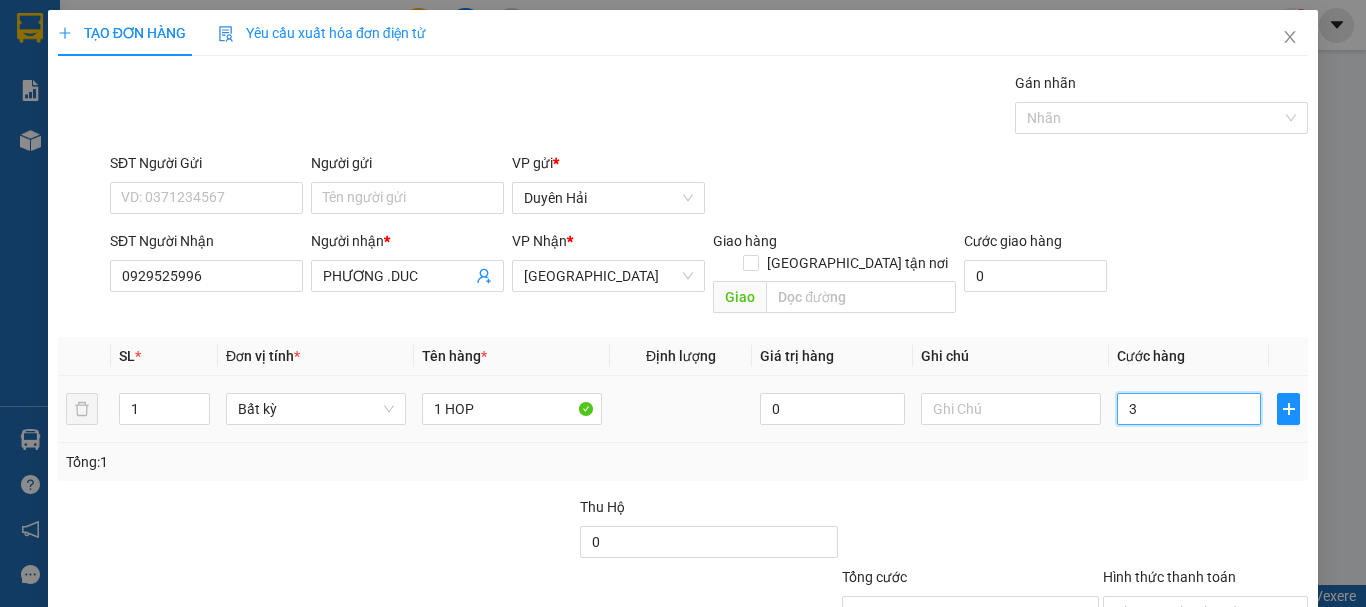 type on "30" 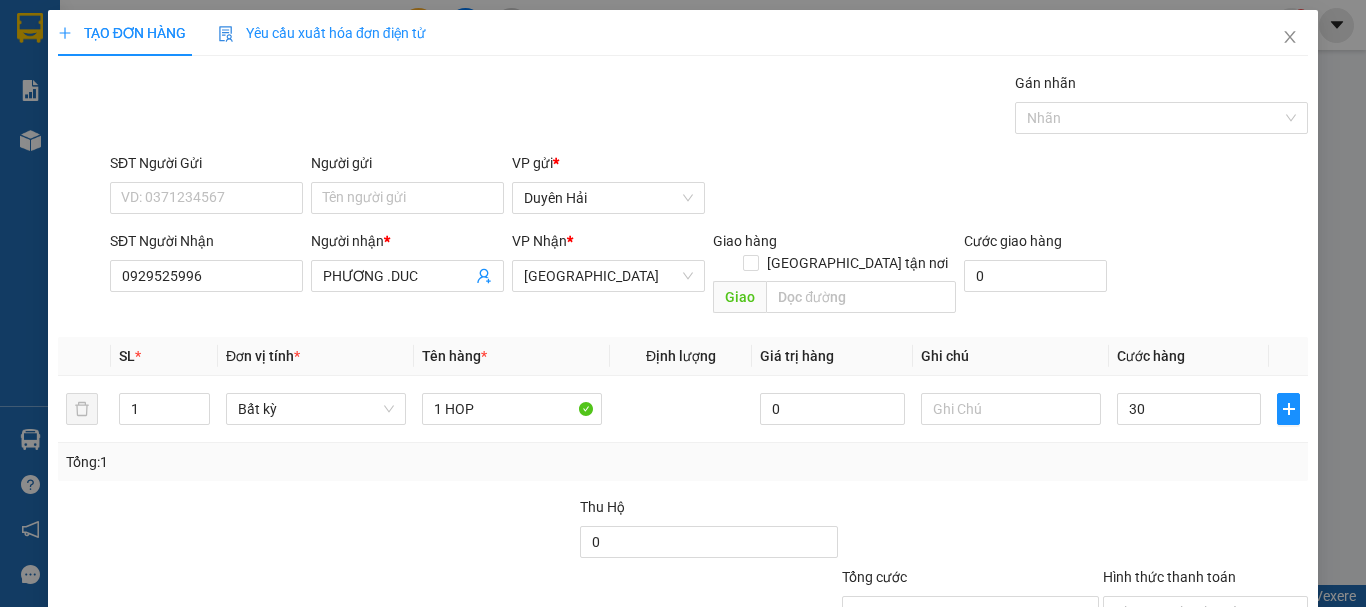 type on "30.000" 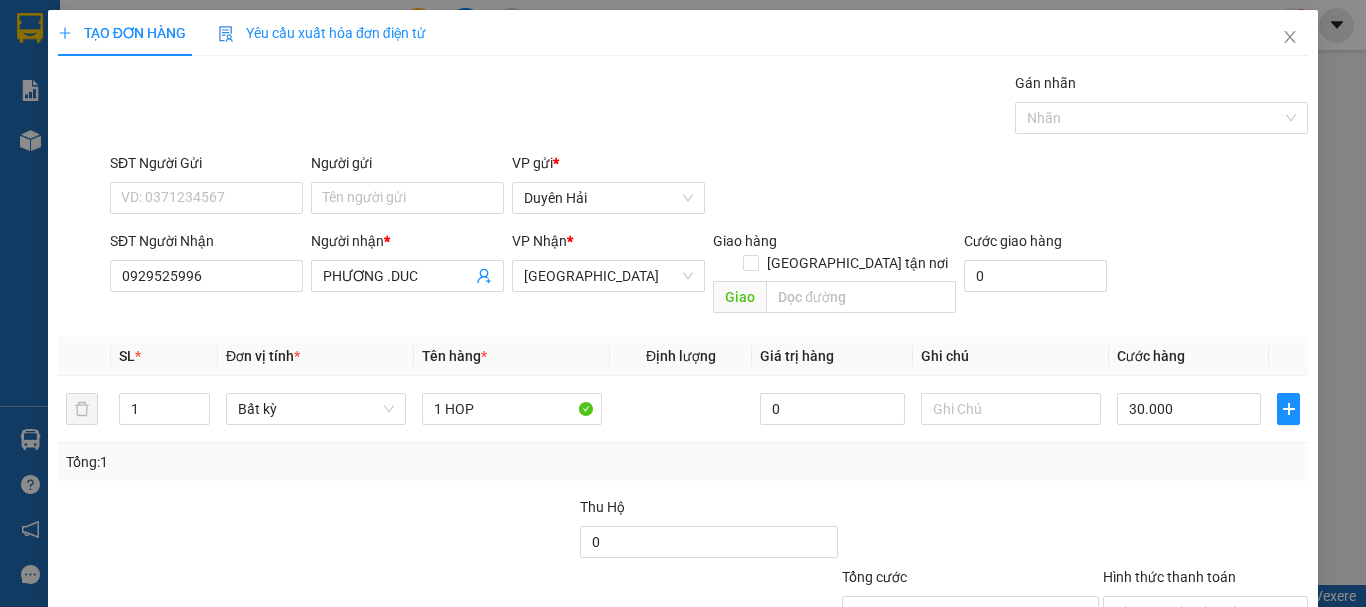 click on "Tổng:  1" at bounding box center [683, 462] 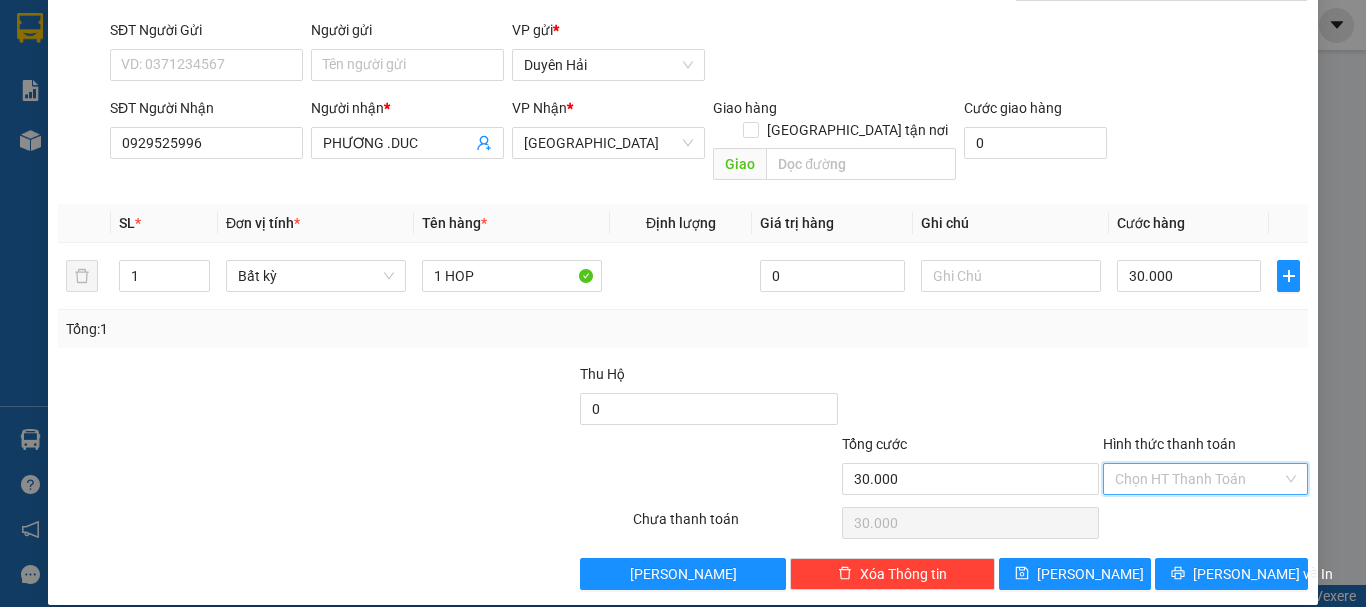 drag, startPoint x: 1142, startPoint y: 452, endPoint x: 1176, endPoint y: 486, distance: 48.08326 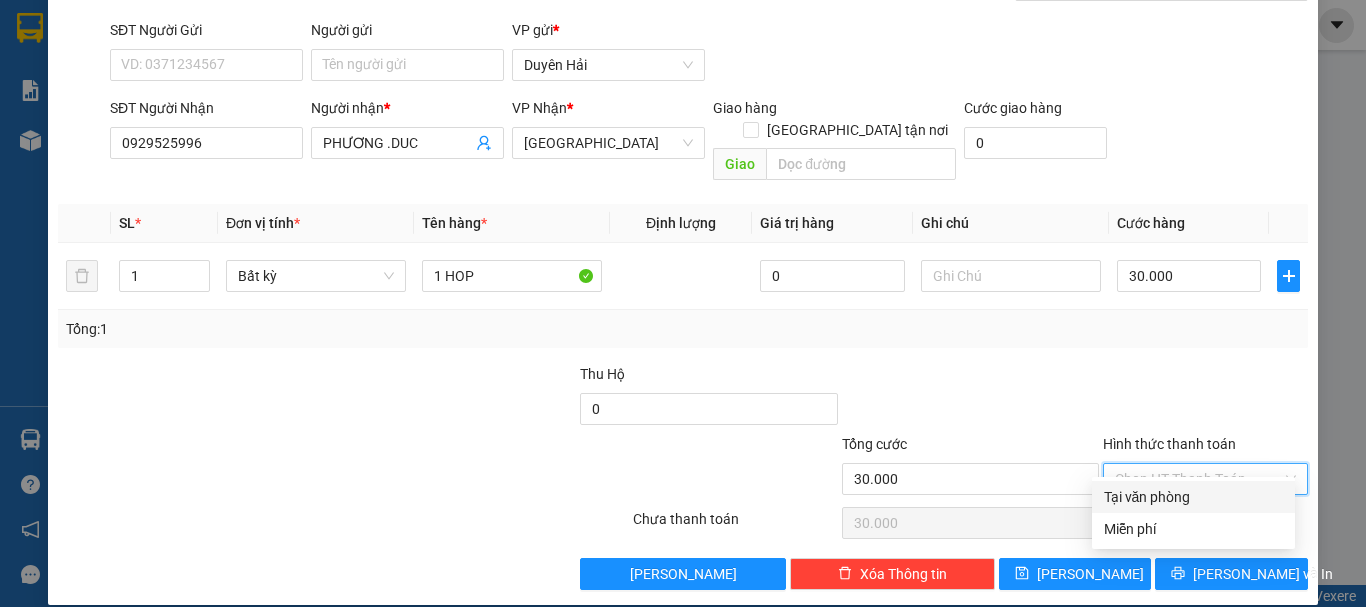 drag, startPoint x: 1177, startPoint y: 494, endPoint x: 1192, endPoint y: 520, distance: 30.016663 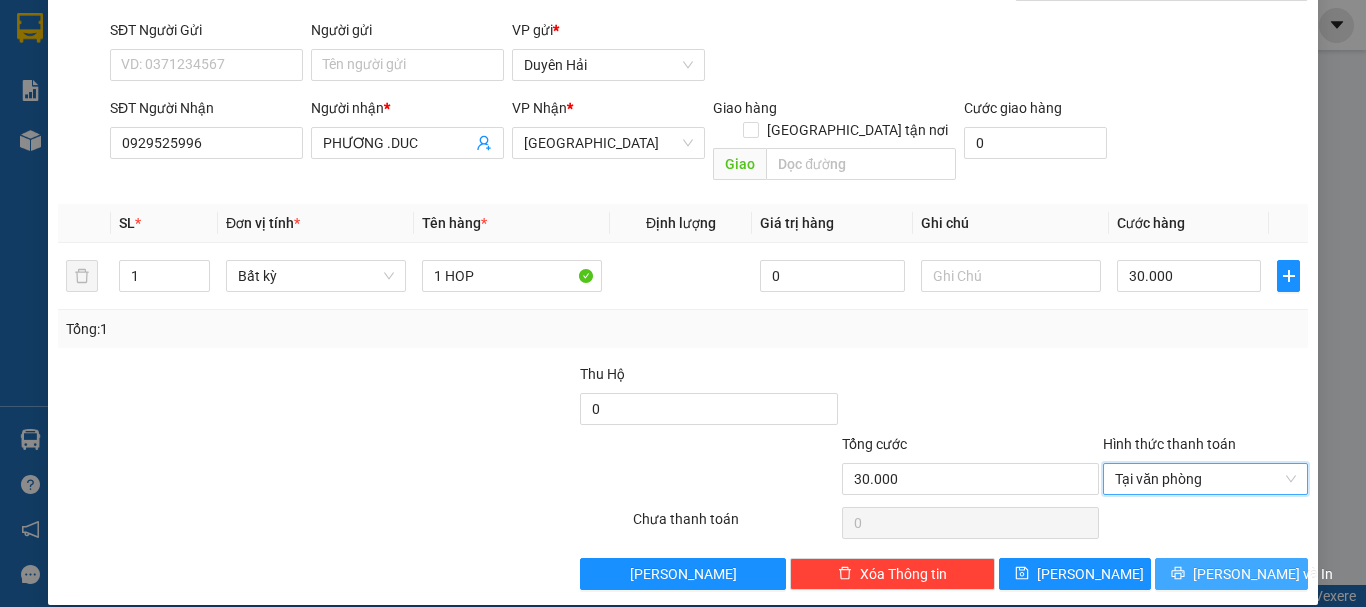 click on "[PERSON_NAME] và In" at bounding box center [1263, 574] 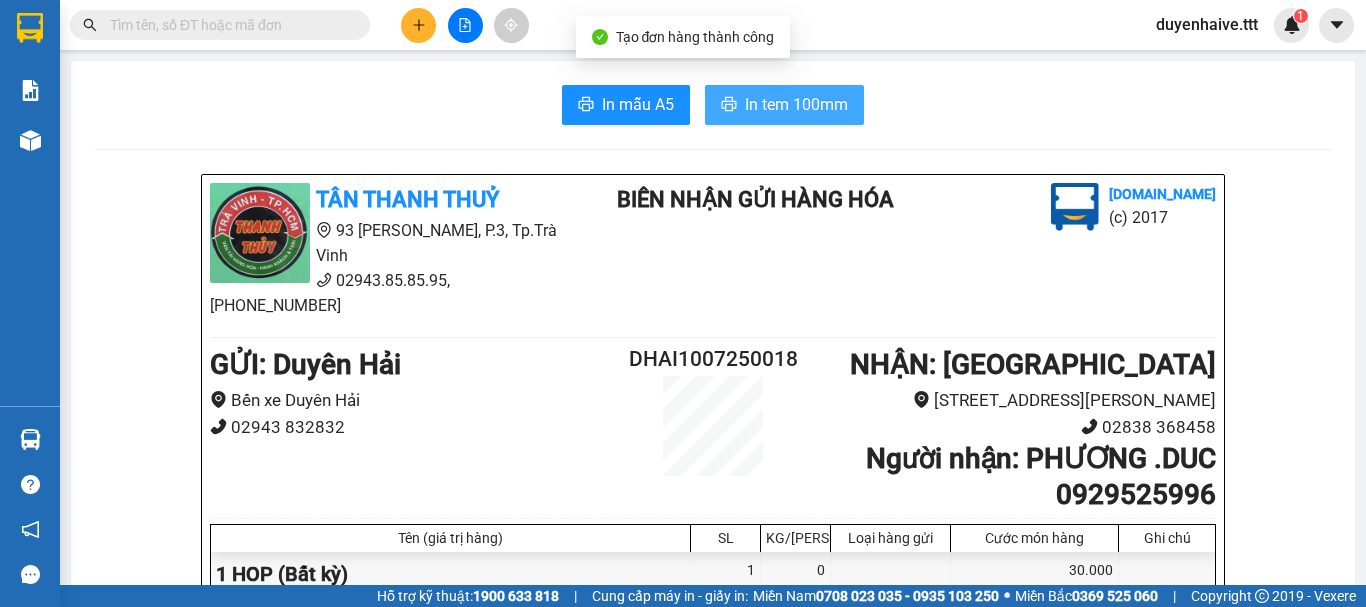 click on "In tem 100mm" at bounding box center (796, 104) 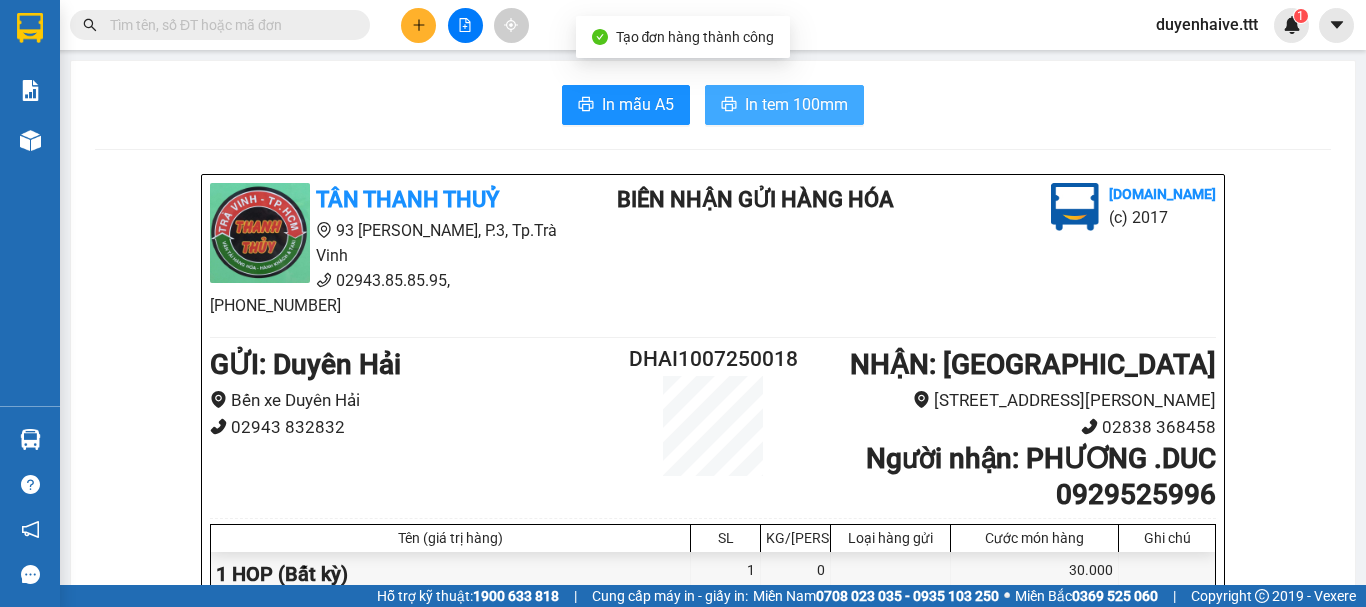 scroll, scrollTop: 0, scrollLeft: 0, axis: both 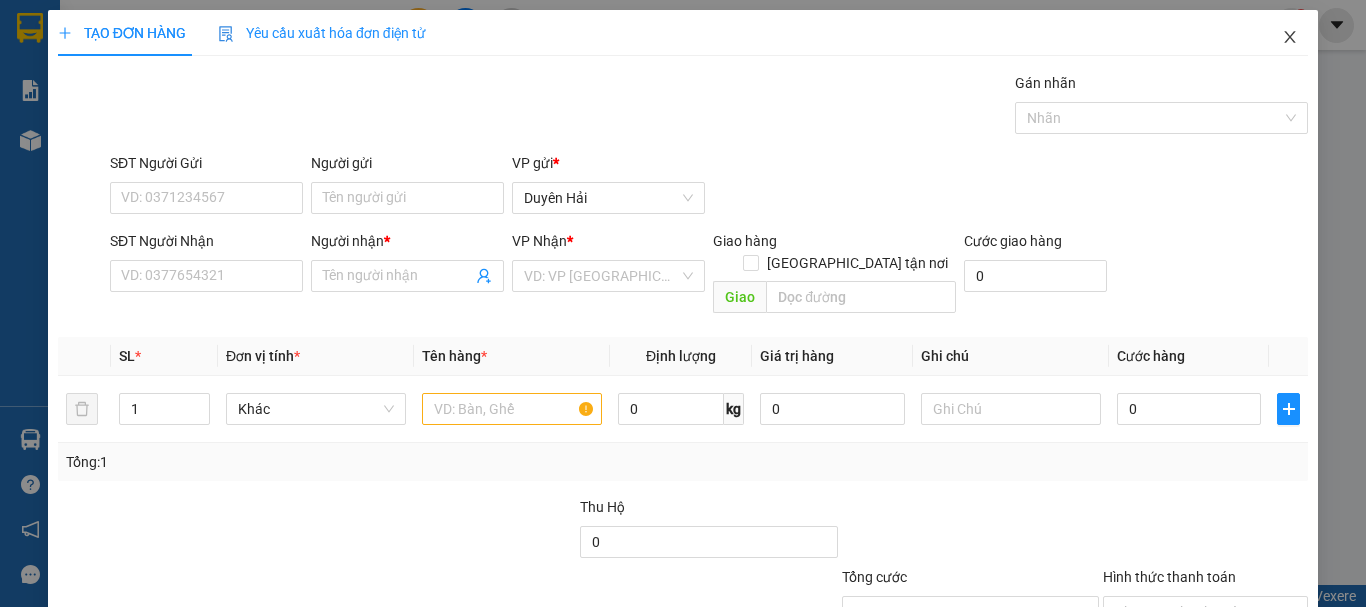 click 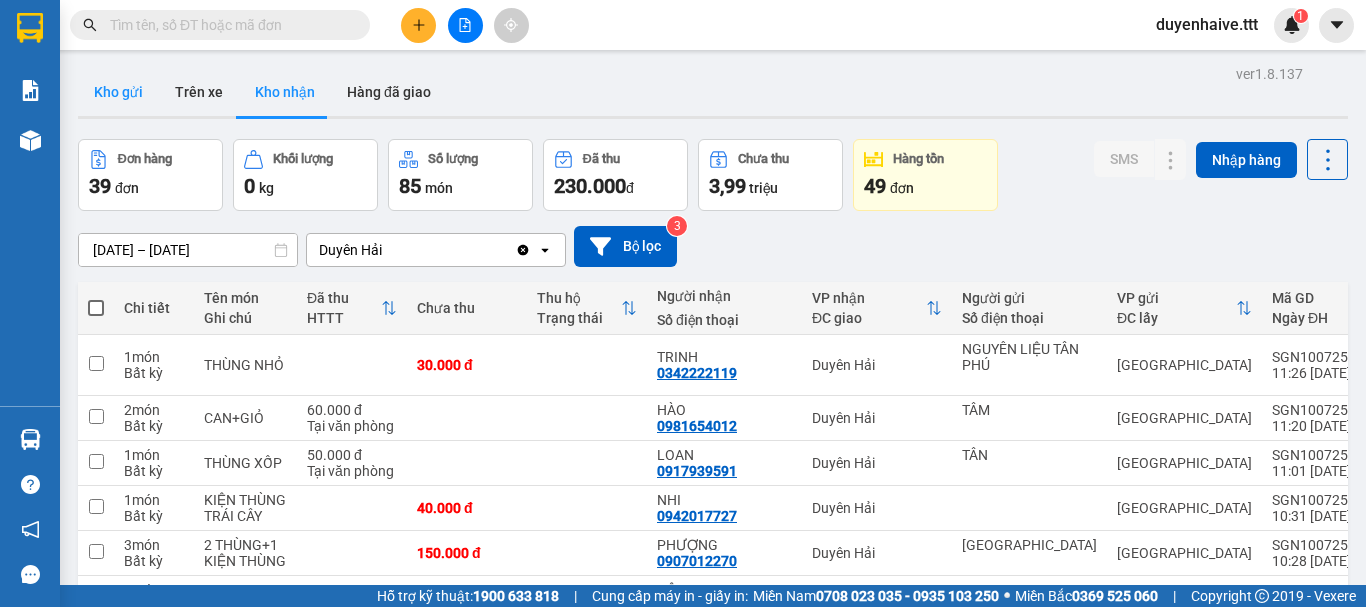 click on "Kho gửi" at bounding box center [118, 92] 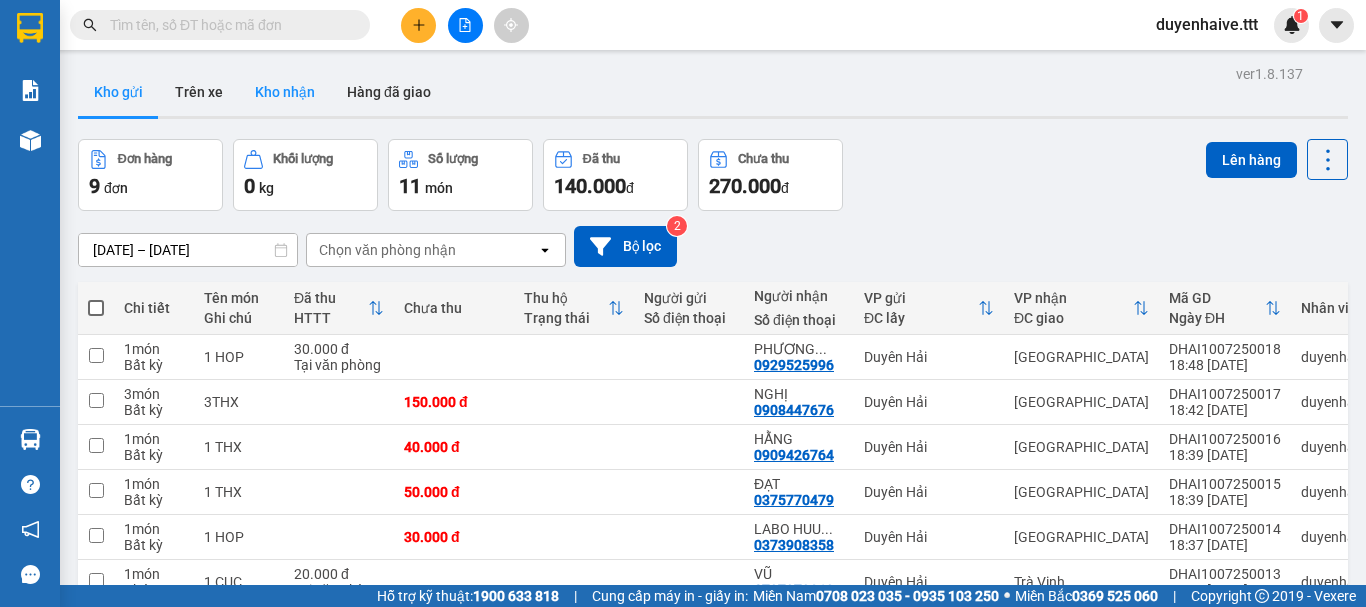 click on "Kho nhận" at bounding box center (285, 92) 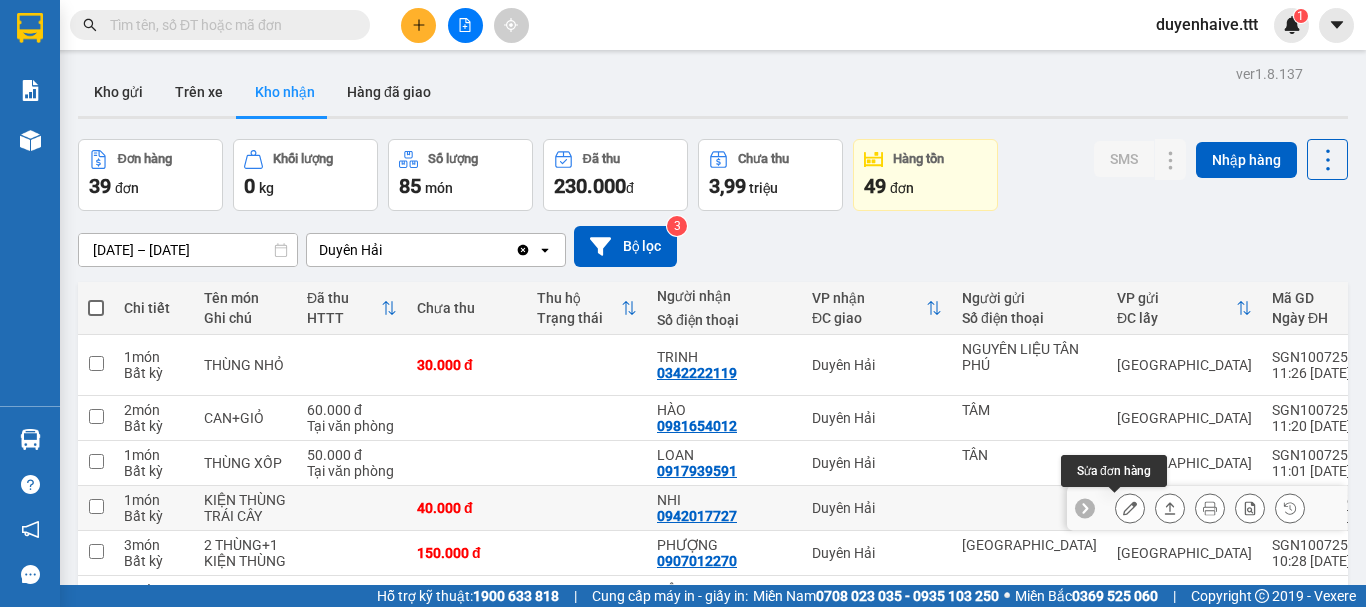 click at bounding box center (1130, 508) 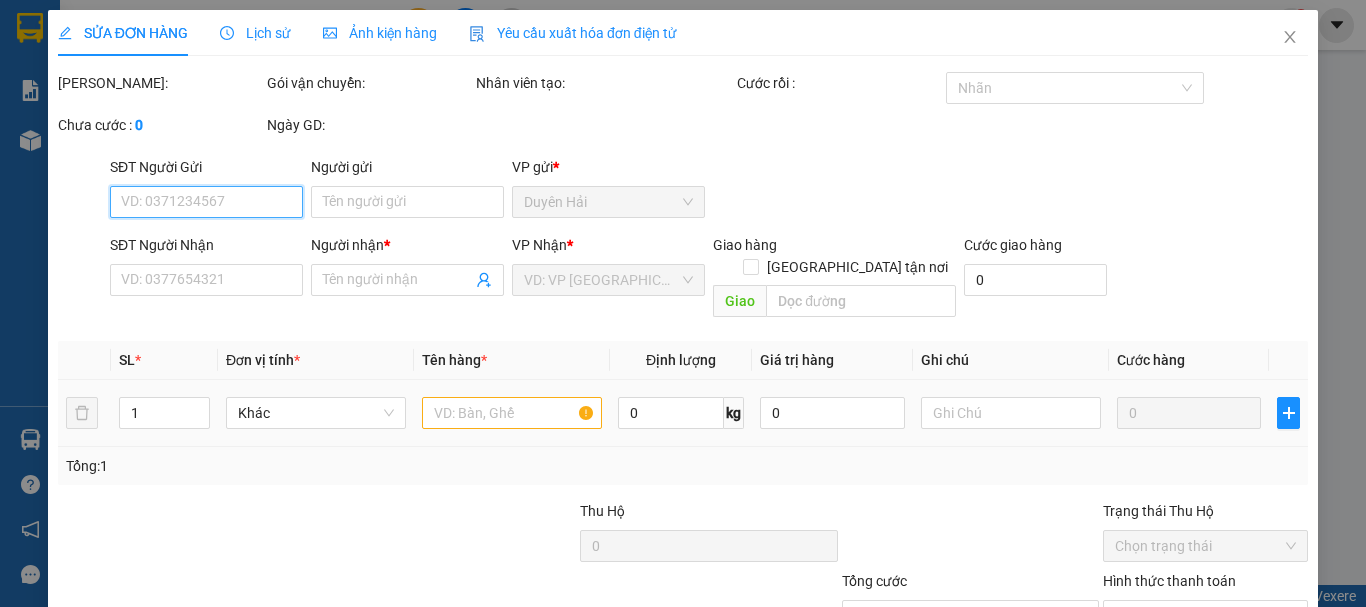 type on "0942017727" 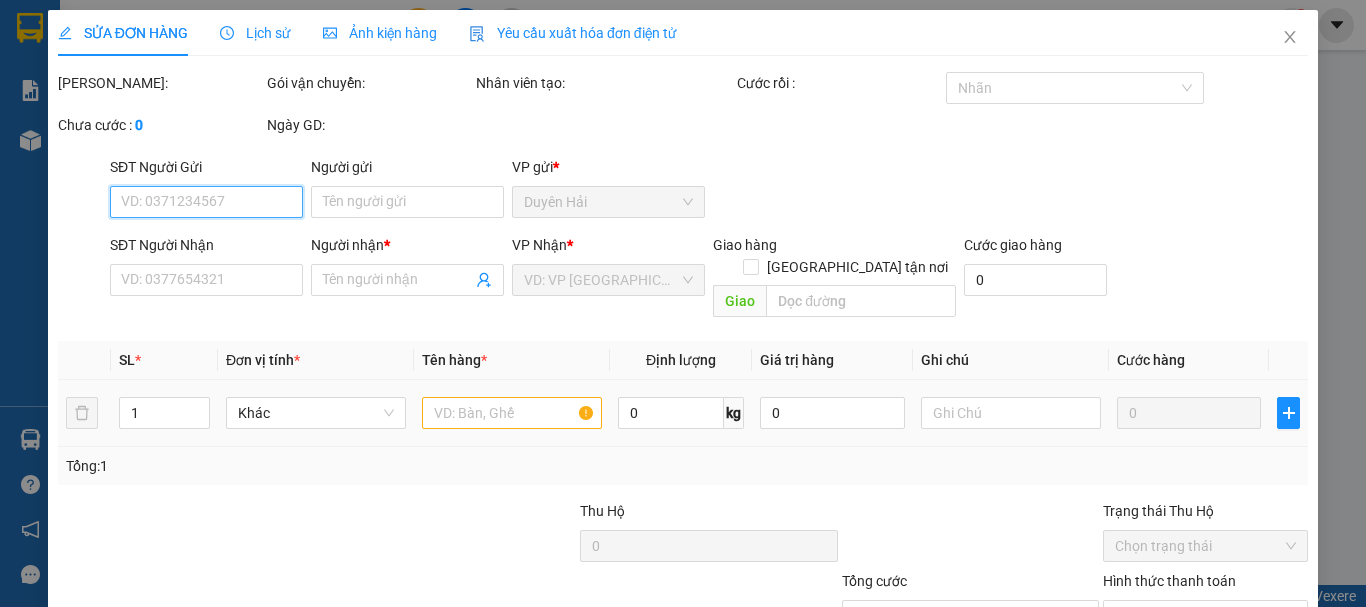 type on "40.000" 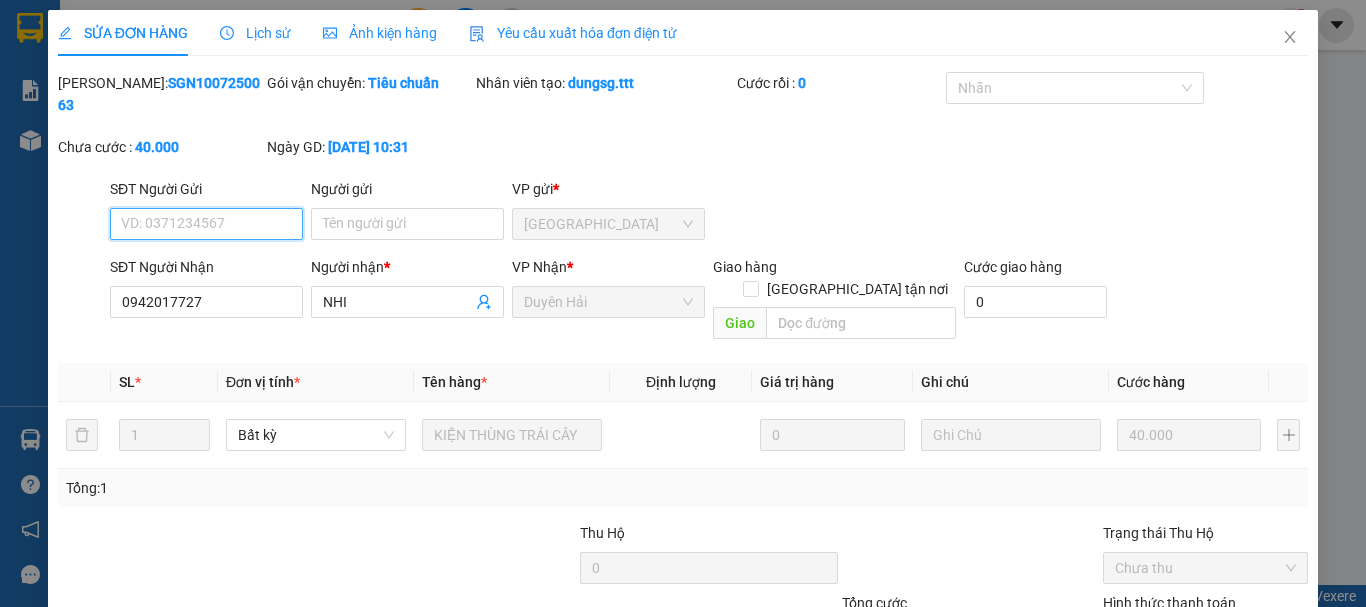 drag, startPoint x: 1155, startPoint y: 453, endPoint x: 1164, endPoint y: 462, distance: 12.727922 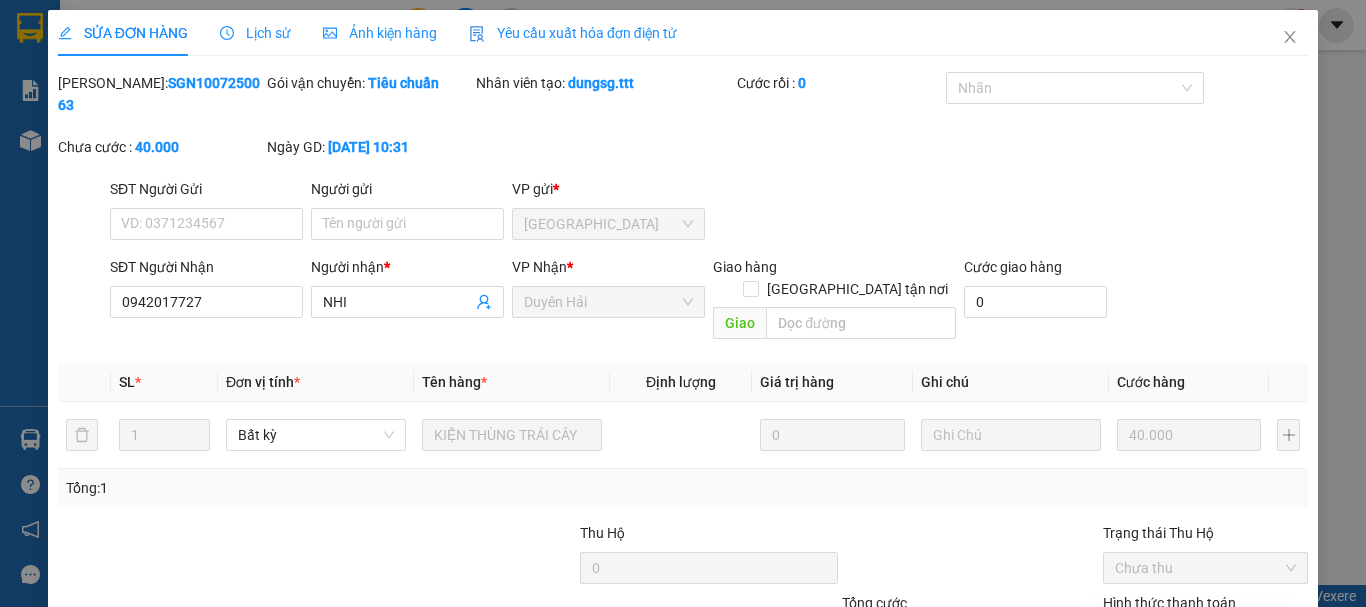 click on "Tại văn phòng" at bounding box center (1193, 634) 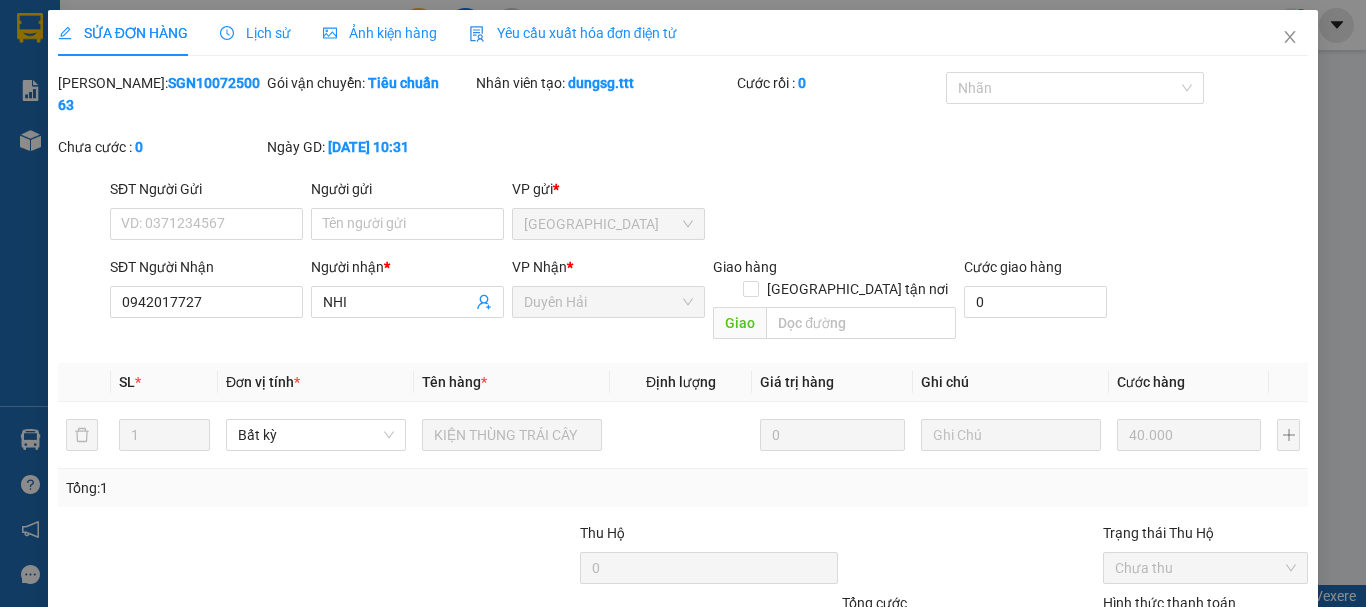 click on "[PERSON_NAME] và Giao hàng" at bounding box center [819, 733] 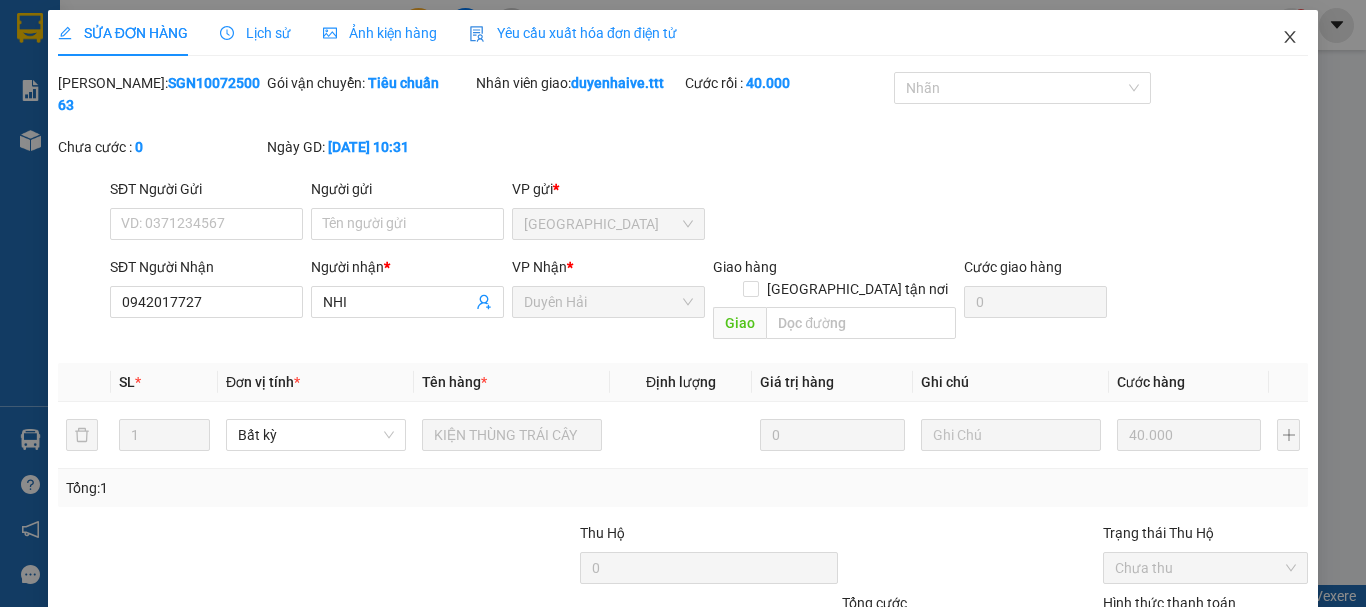 drag, startPoint x: 1271, startPoint y: 32, endPoint x: 1265, endPoint y: 41, distance: 10.816654 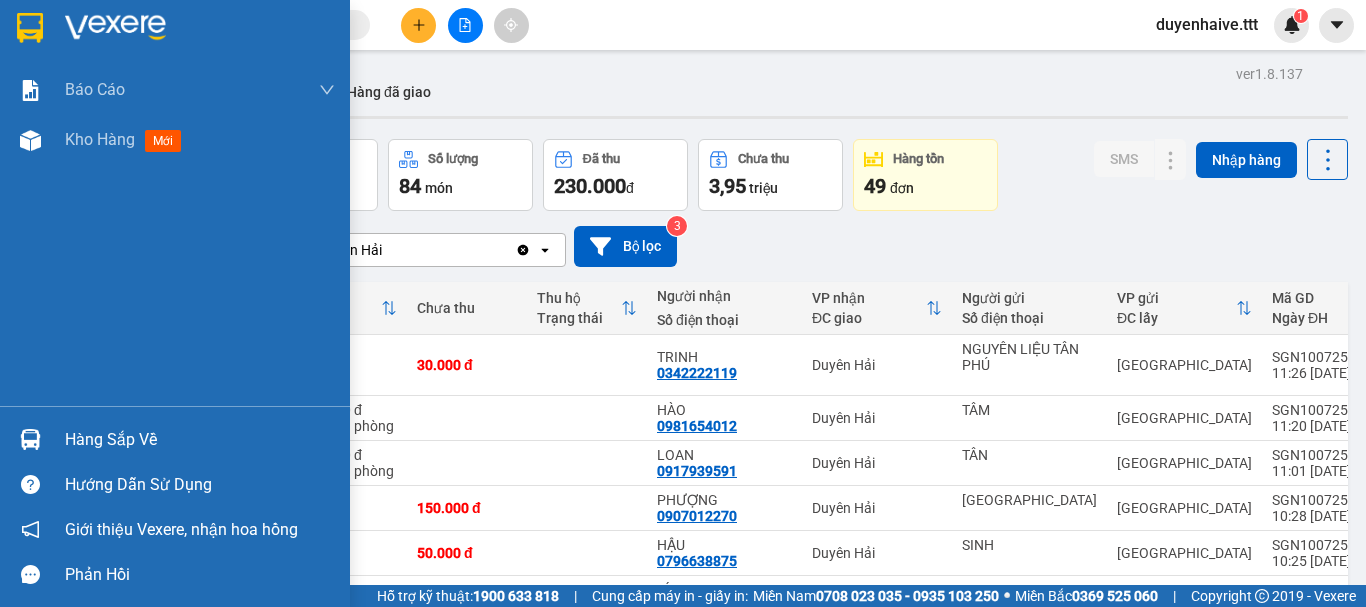 click on "Hàng sắp về" at bounding box center (200, 440) 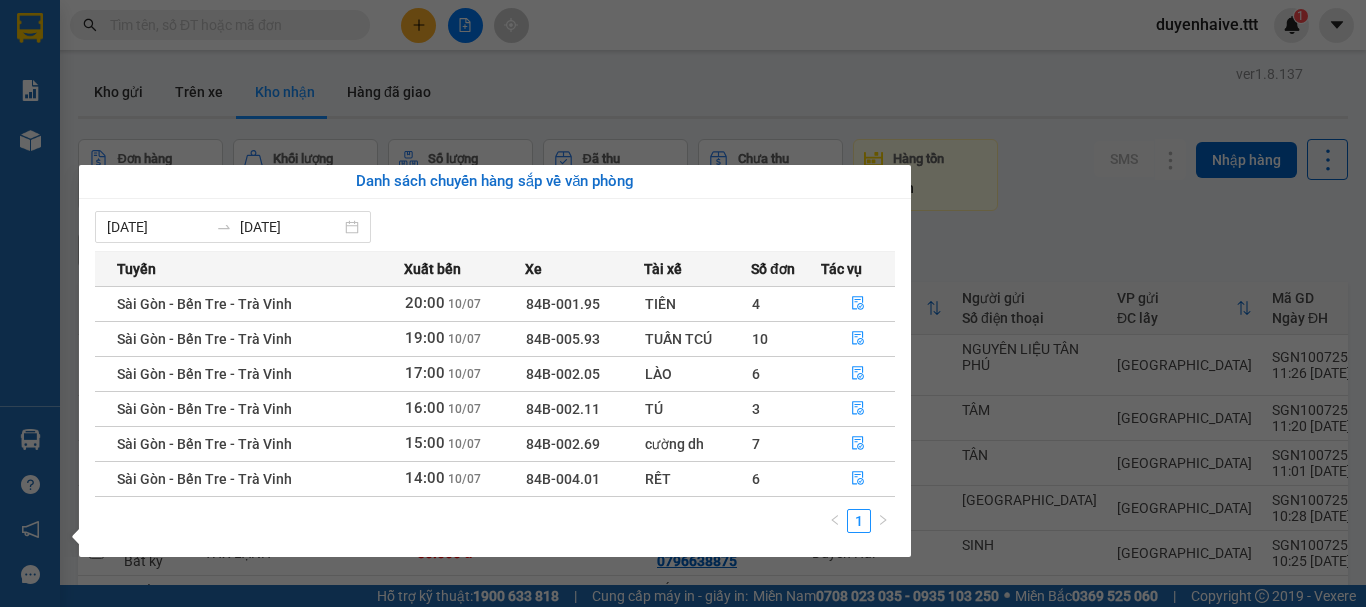 click on "Kết quả tìm kiếm ( 293 )  Bộ lọc  Mã ĐH Trạng thái Món hàng Thu hộ Tổng cước Chưa cước Người gửi VP Gửi Người nhận VP Nhận TRV0807250019 08:36 - 08/07 VP Nhận   84B-002.11 12:16 - 08/07 CỤC ĐEN SL:  1 20.000 20.000 TRƯỜNG PHÚC Trà Vinh 0976629211 GIANG  Duyên Hải TRV0402250091 22:24 - 04/02 VP Nhận   84B-005.27 05:20 - 05/02 th SL:  1 30.000 30.000 Trà Vinh 0934949211 ngọc  Sài Gòn Giao DĐ: KHÁCH KO NHẬN, BỎ SGN1202250211 15:19 - 12/02 VP Nhận   84B-002.79 22:18 - 12/02 CỤC SL:  1 30.000 30.000 LOAN Sài Gòn 0386332730 MINH ĐỨC Trà Vinh TRV2701250344 23:53 - 27/01 VP Nhận   84B-006.28 02:00 - 30/01 th SL:  2 70.000 70.000 Trà Vinh 0978443211 ANH Sài Gòn Giao DĐ: TỰ ĐỘNG NHẬN KHO SGN1801250211 13:08 - 18/01 VP Nhận   84B-004.01 23:41 - 18/01 CỤC SL:  1 20.000 PHƯỚC Sài Gòn 0918426972 ĐIỆP Trà Vinh SGN1007250211 16:00 - 10/07 Trên xe   84B-002.05 17:00  -   10/07 THÙNG SL:  2 200.000 PHÁT Sài Gòn   SL:" at bounding box center [683, 303] 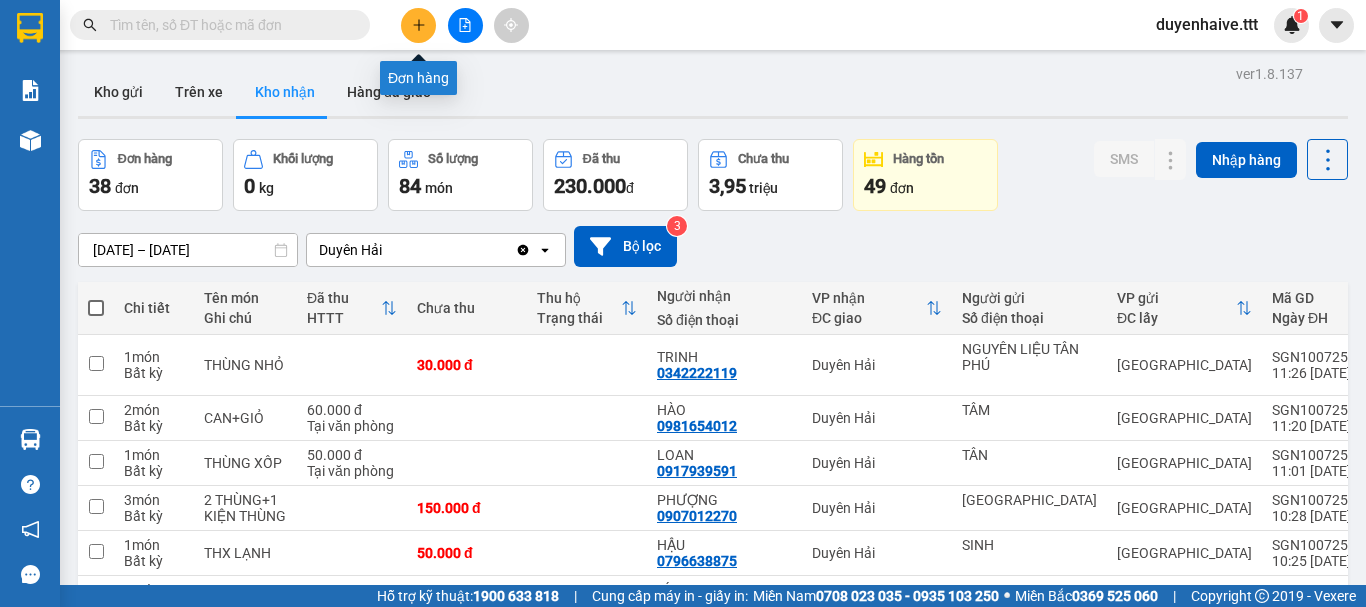 click 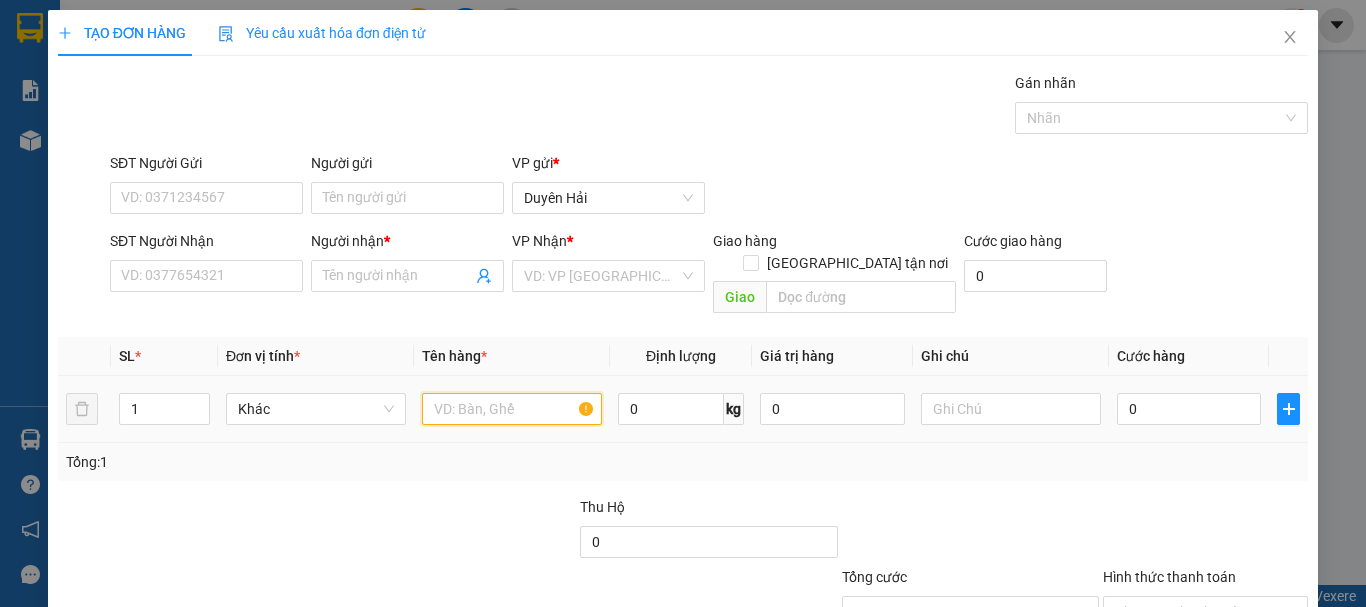 click at bounding box center [512, 409] 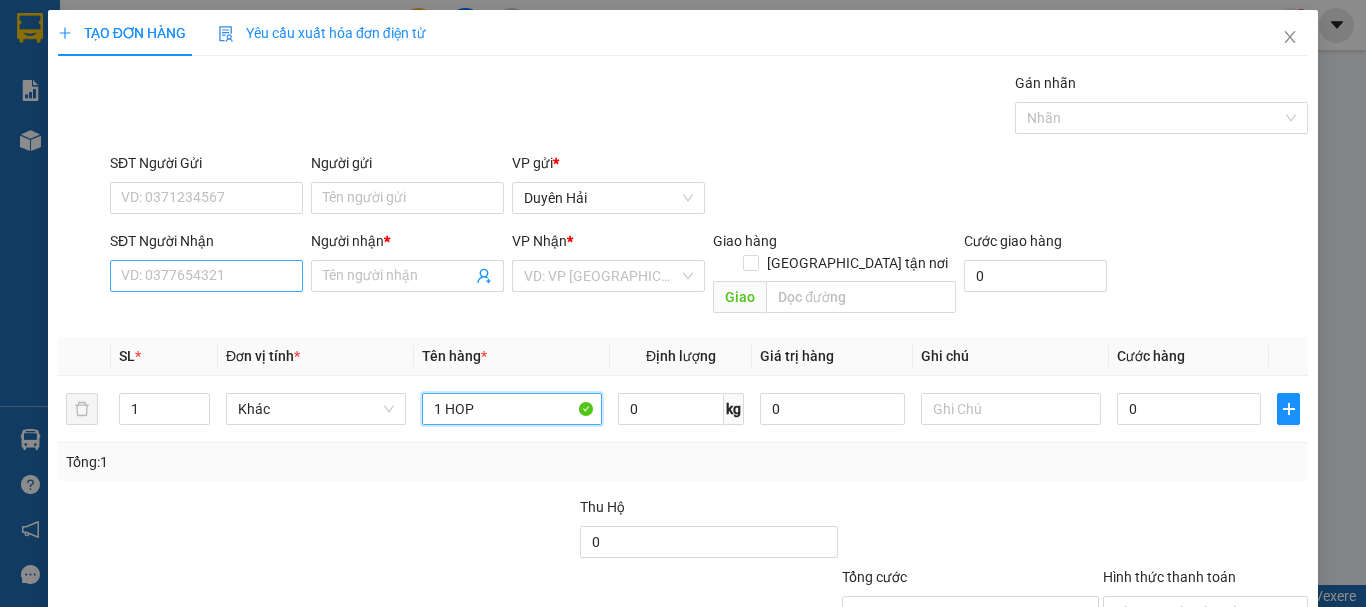 type on "1 HOP" 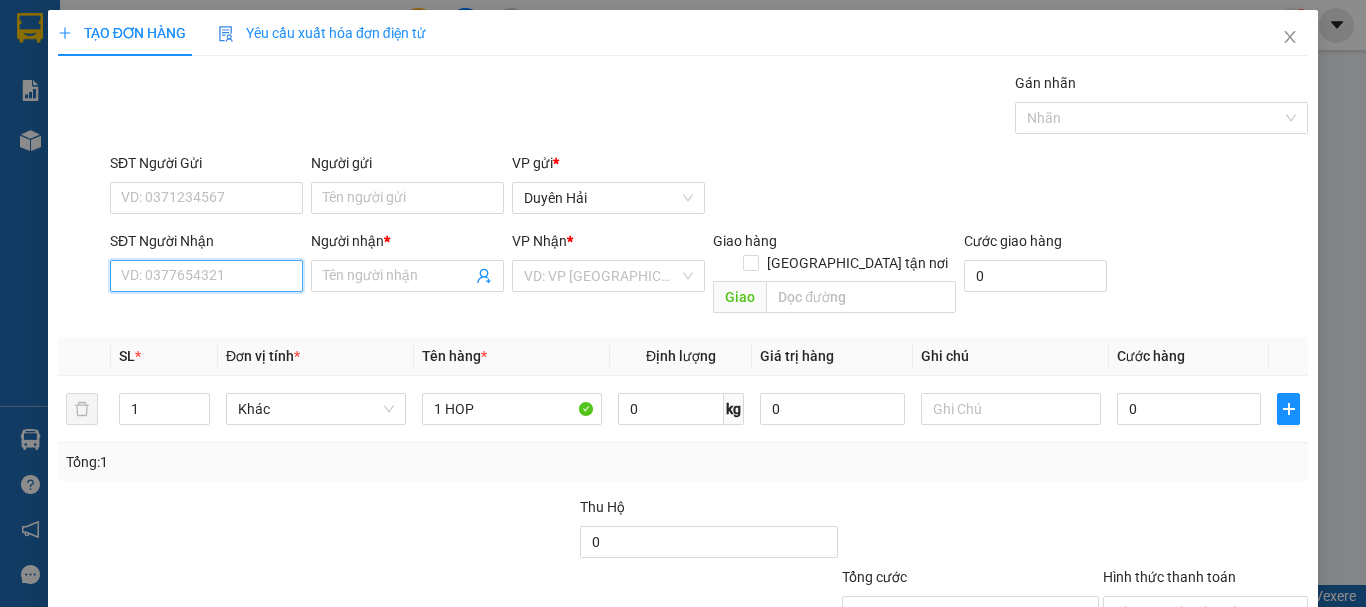 click on "SĐT Người Nhận" at bounding box center [206, 276] 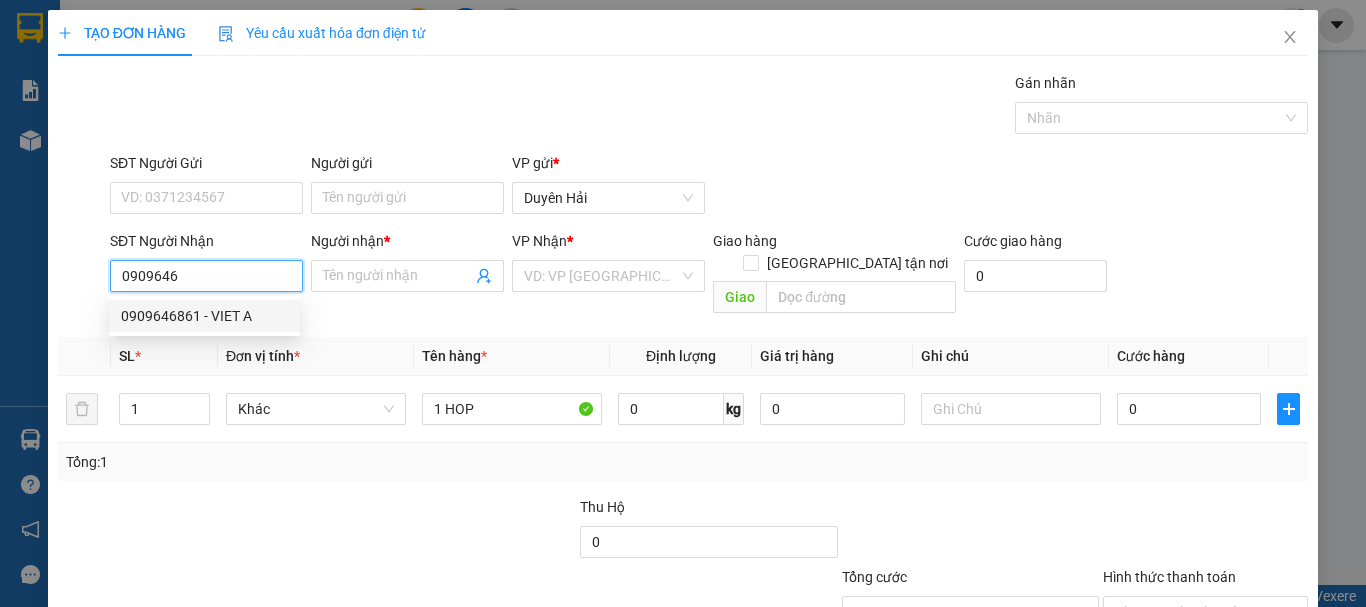 click on "0909646861 - VIET A" at bounding box center [204, 316] 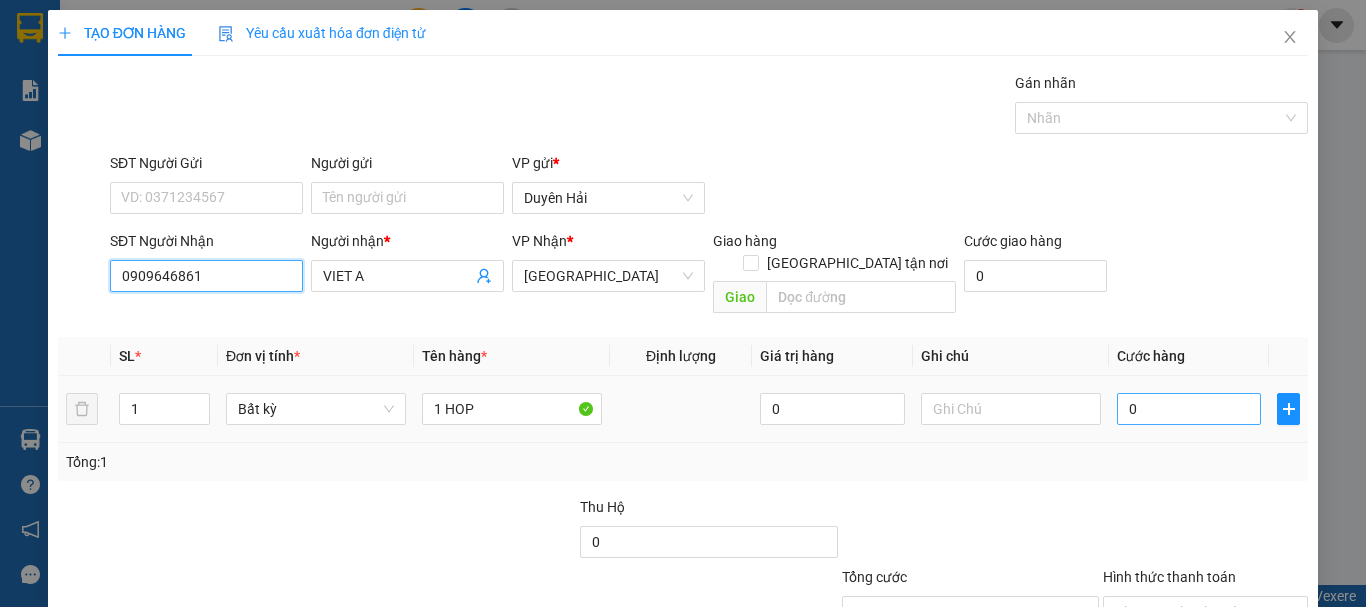 type on "0909646861" 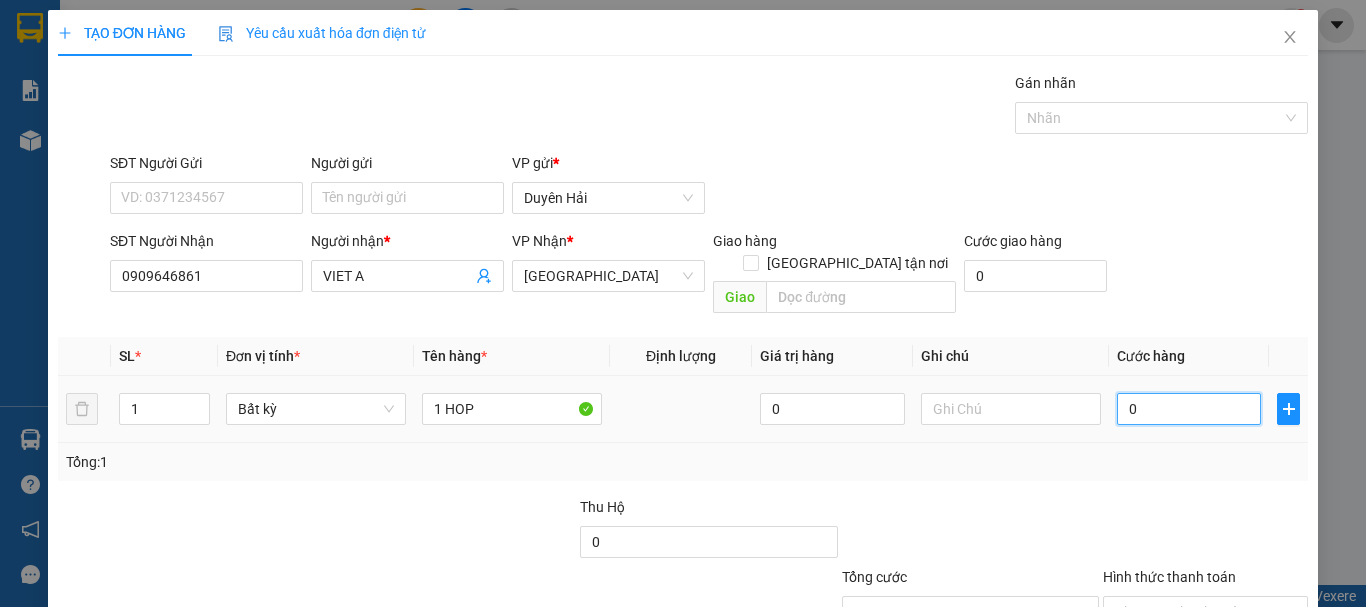 click on "0" at bounding box center (1189, 409) 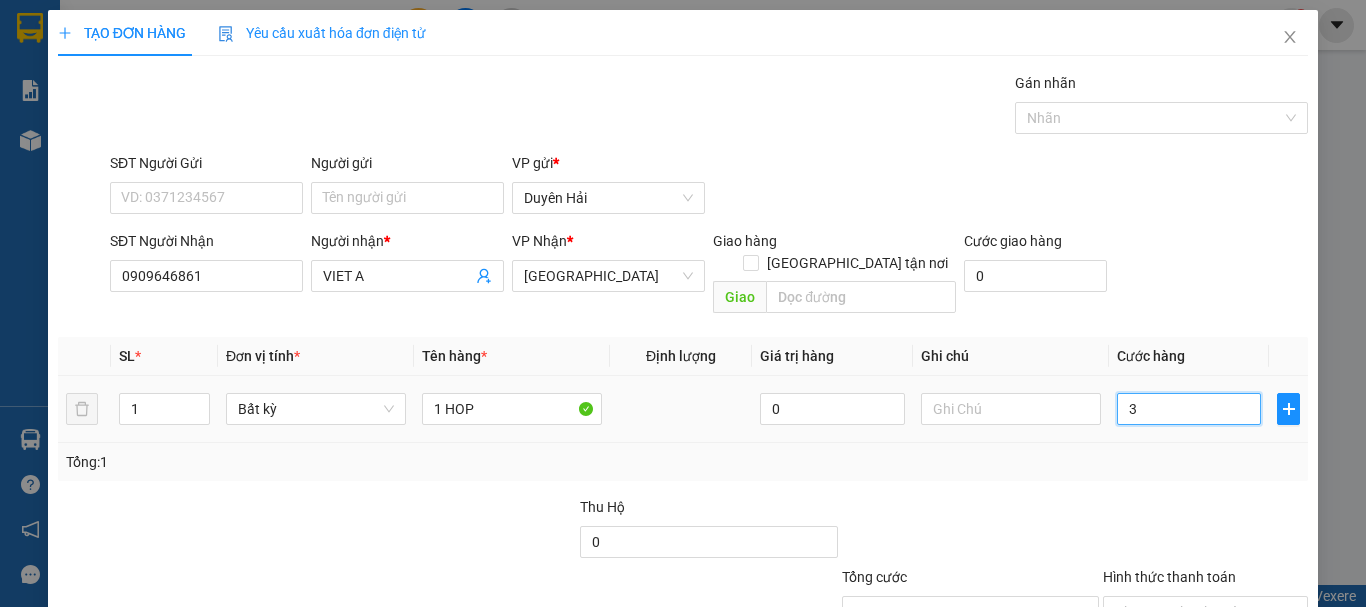 type on "30" 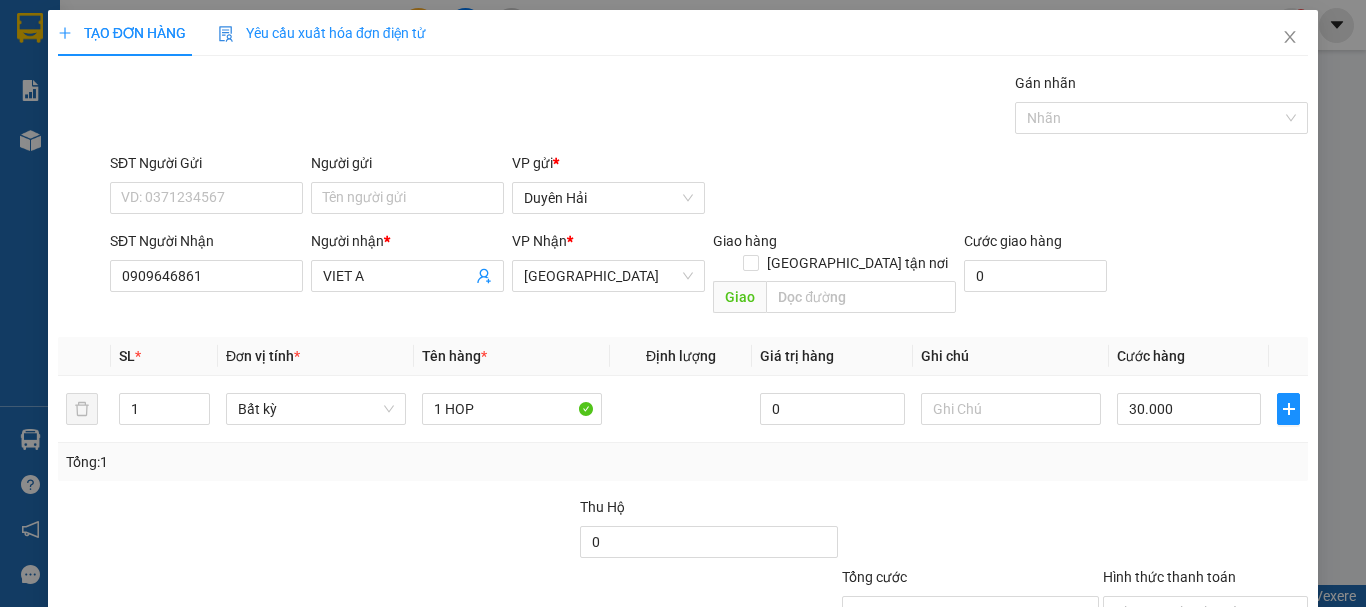 click on "[PERSON_NAME] và In" at bounding box center (1263, 707) 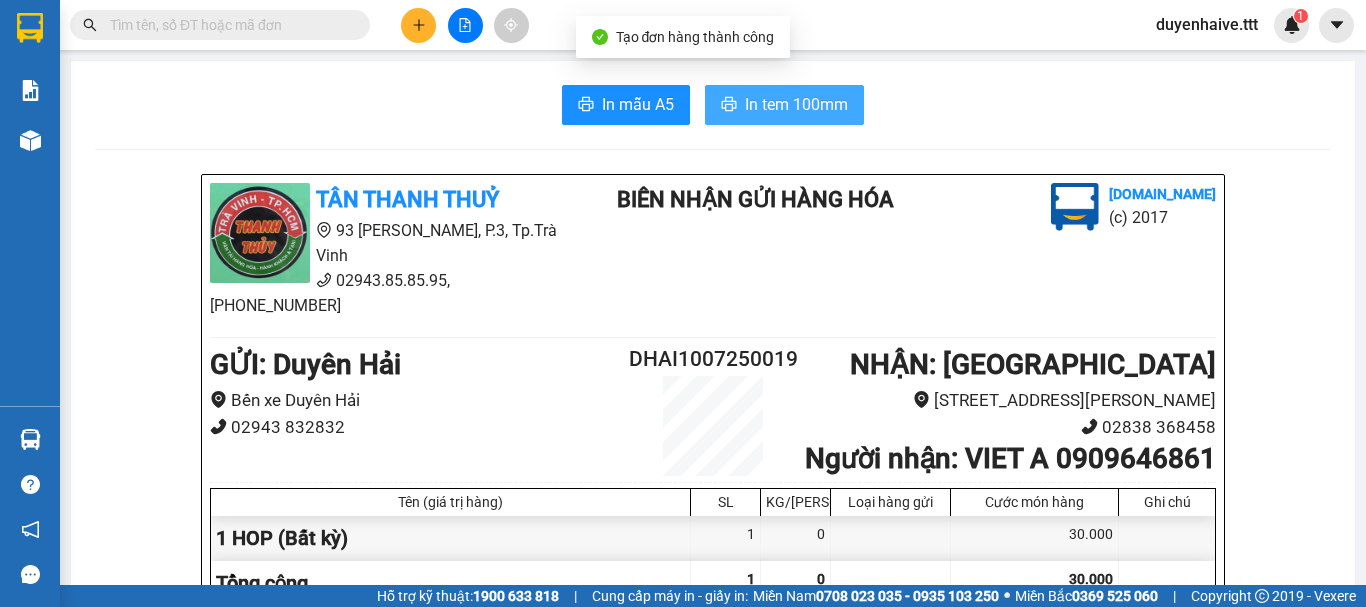 click on "In tem 100mm" at bounding box center (796, 104) 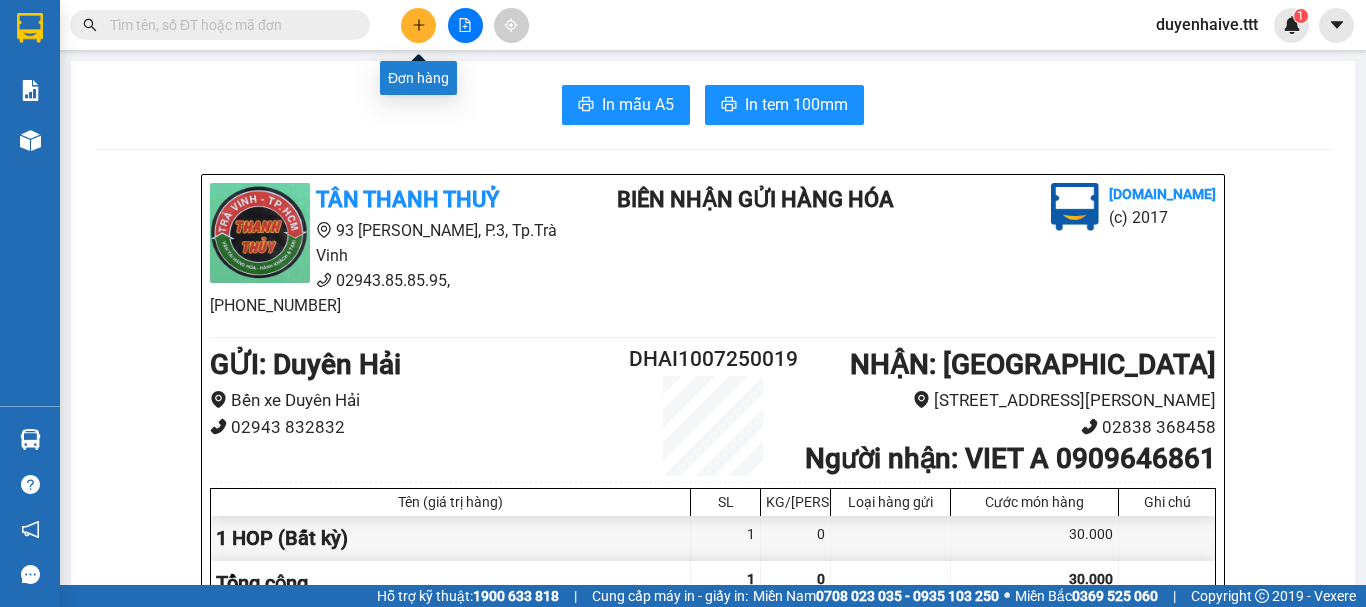 click 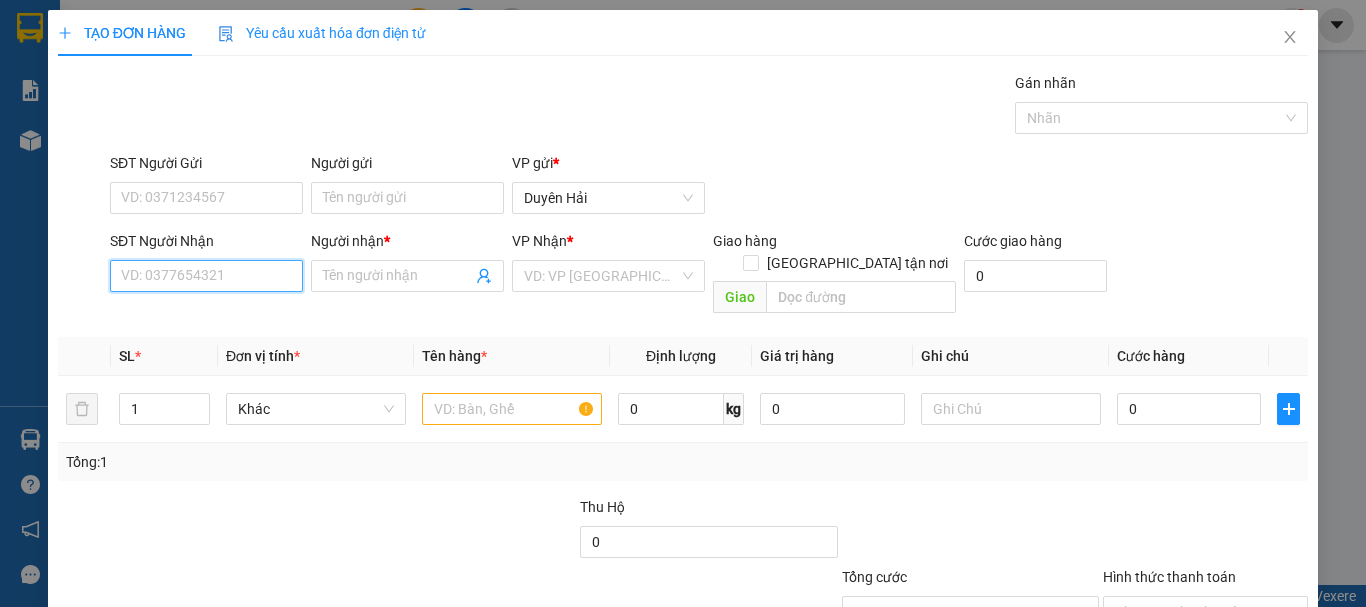 click on "SĐT Người Nhận" at bounding box center (206, 276) 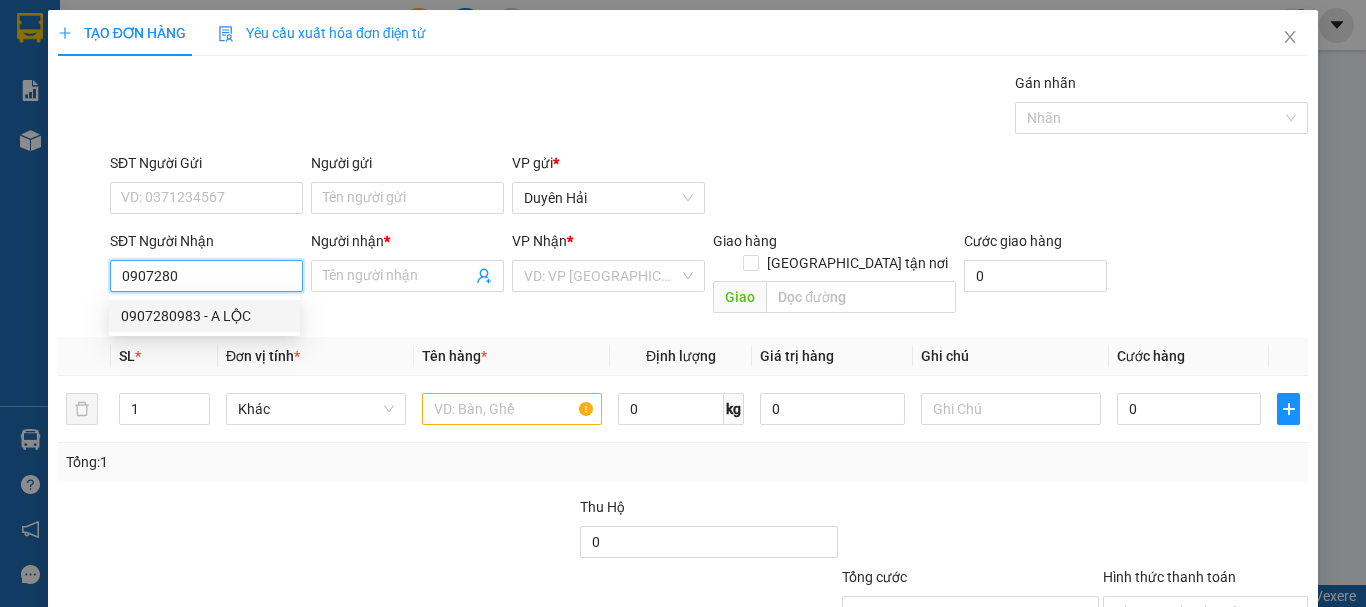 click on "0907280983 - A LỘC" at bounding box center (204, 316) 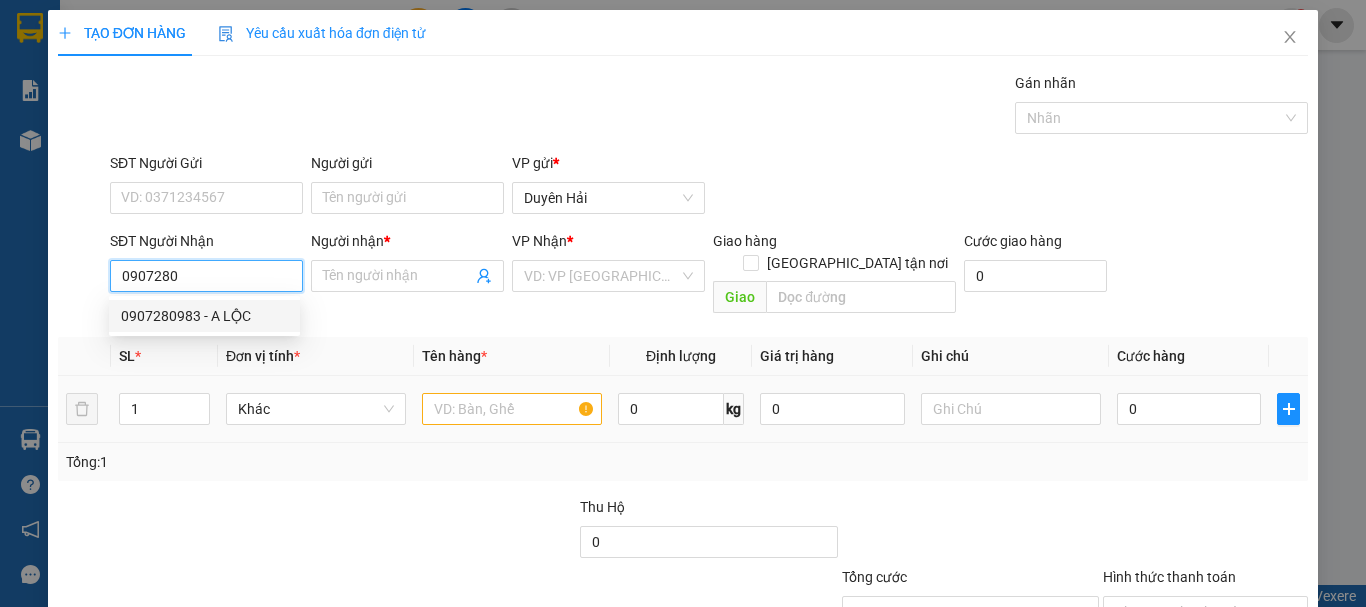 type on "0907280983" 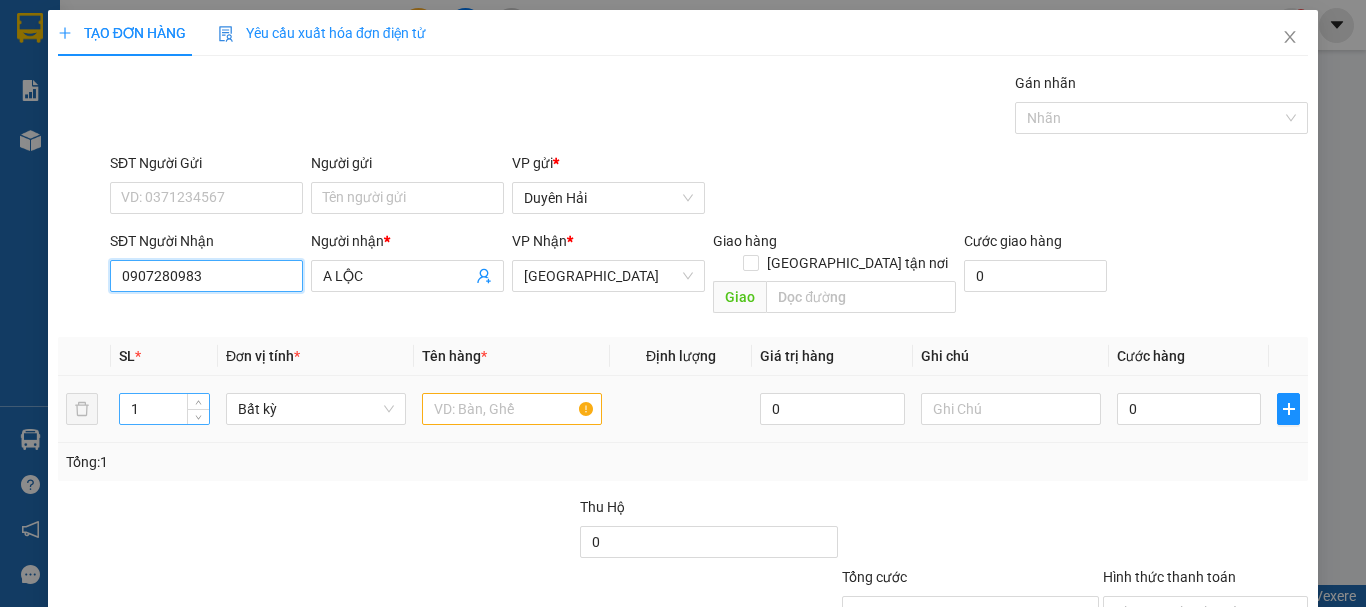 type on "0907280983" 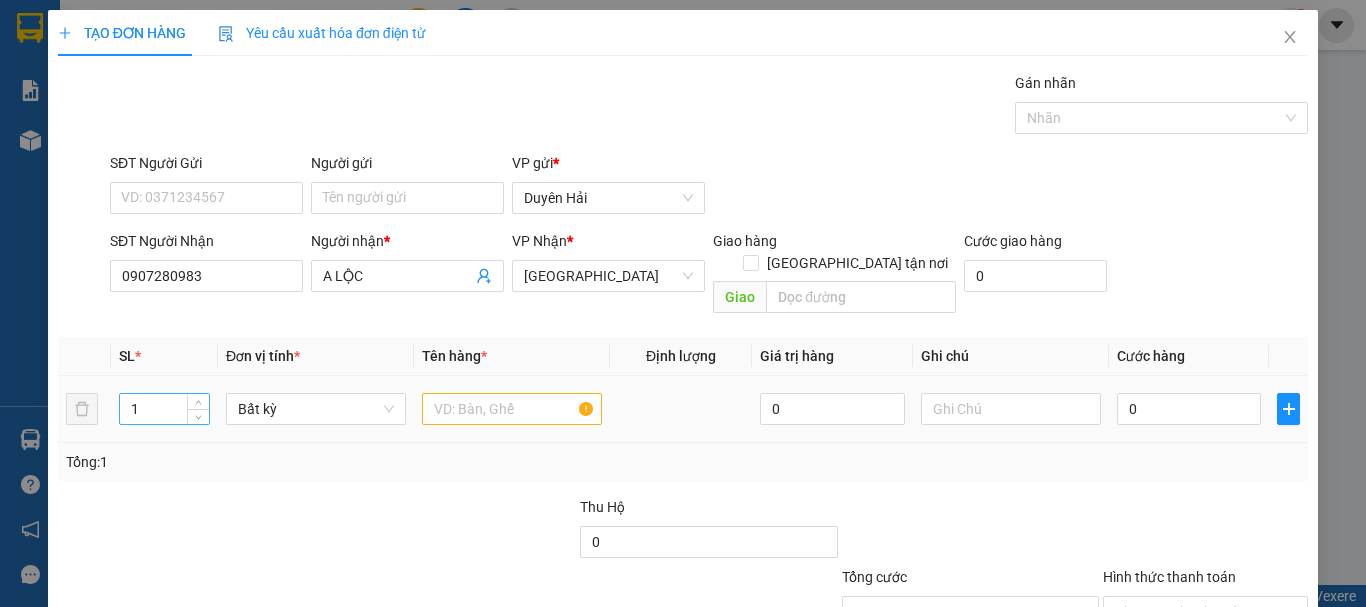 click on "1" at bounding box center [164, 409] 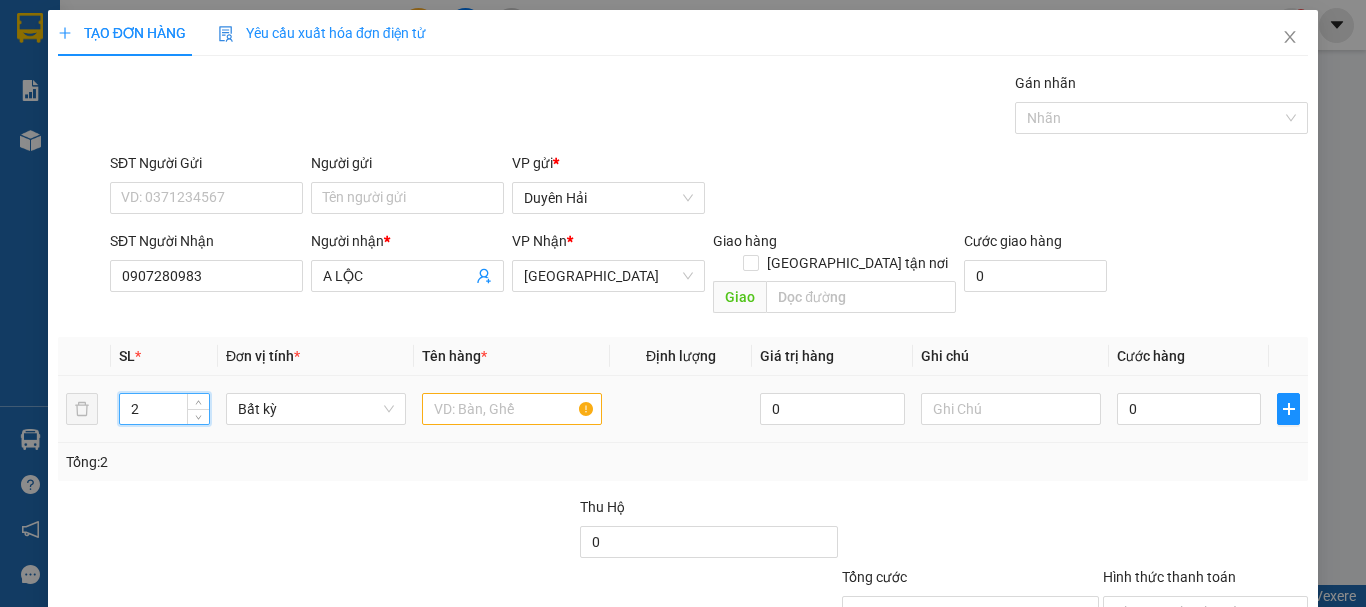 type on "2" 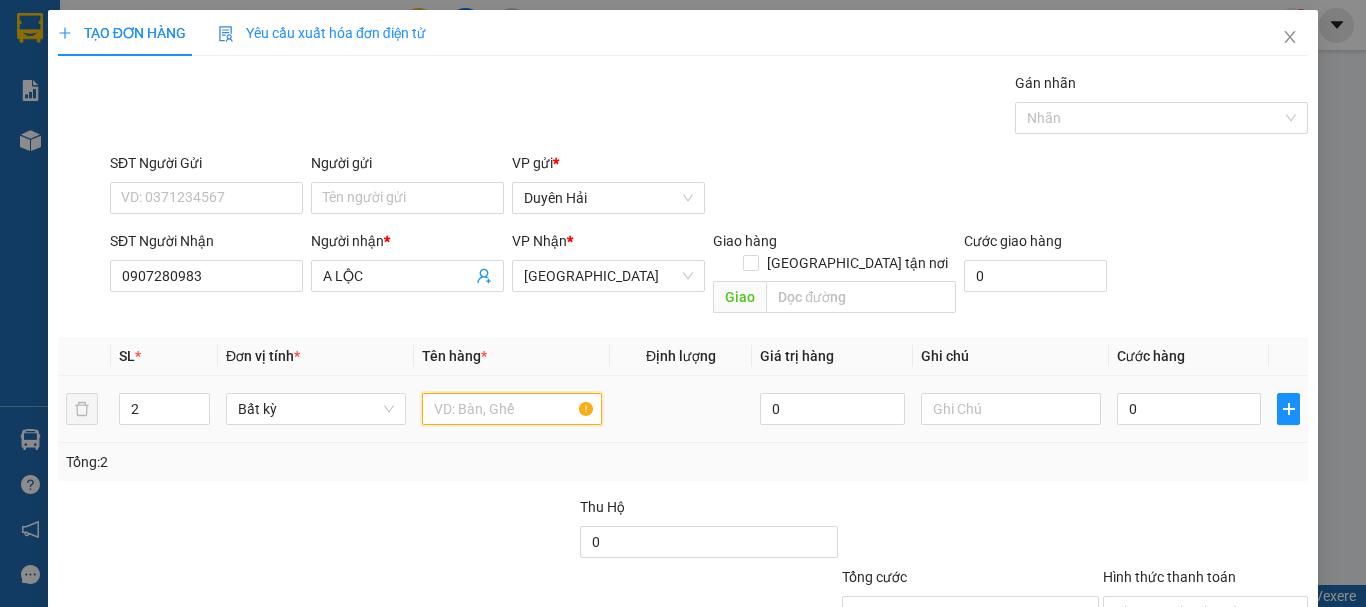 click at bounding box center [512, 409] 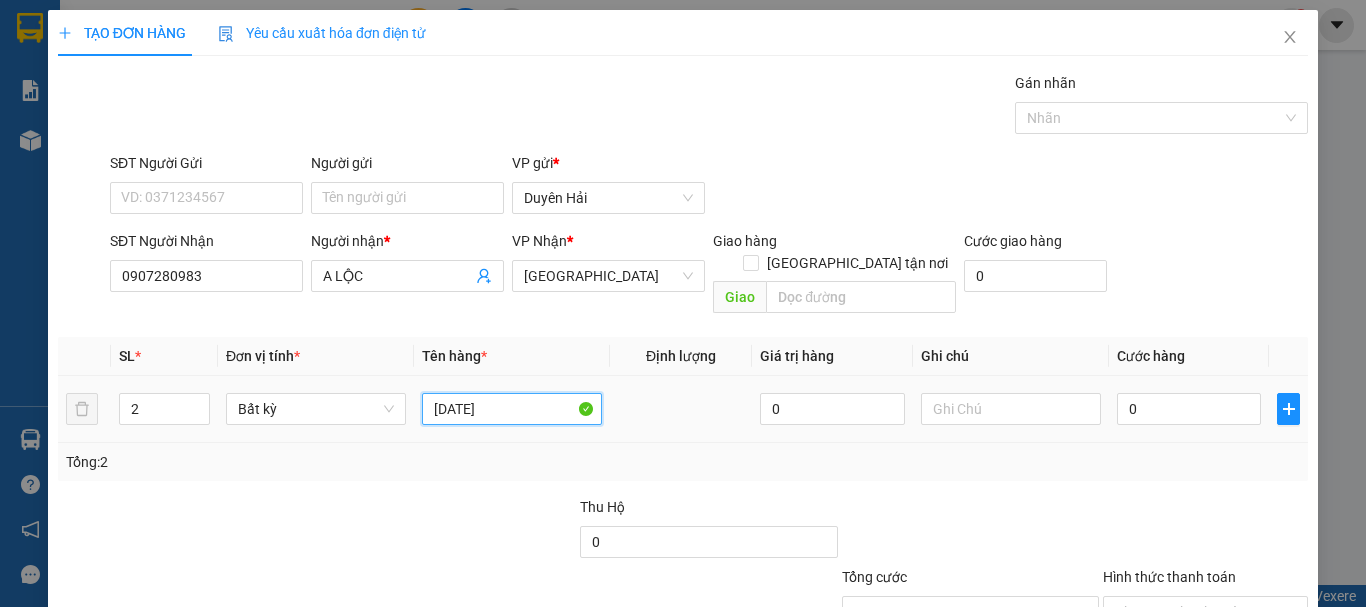 type on "2BAO" 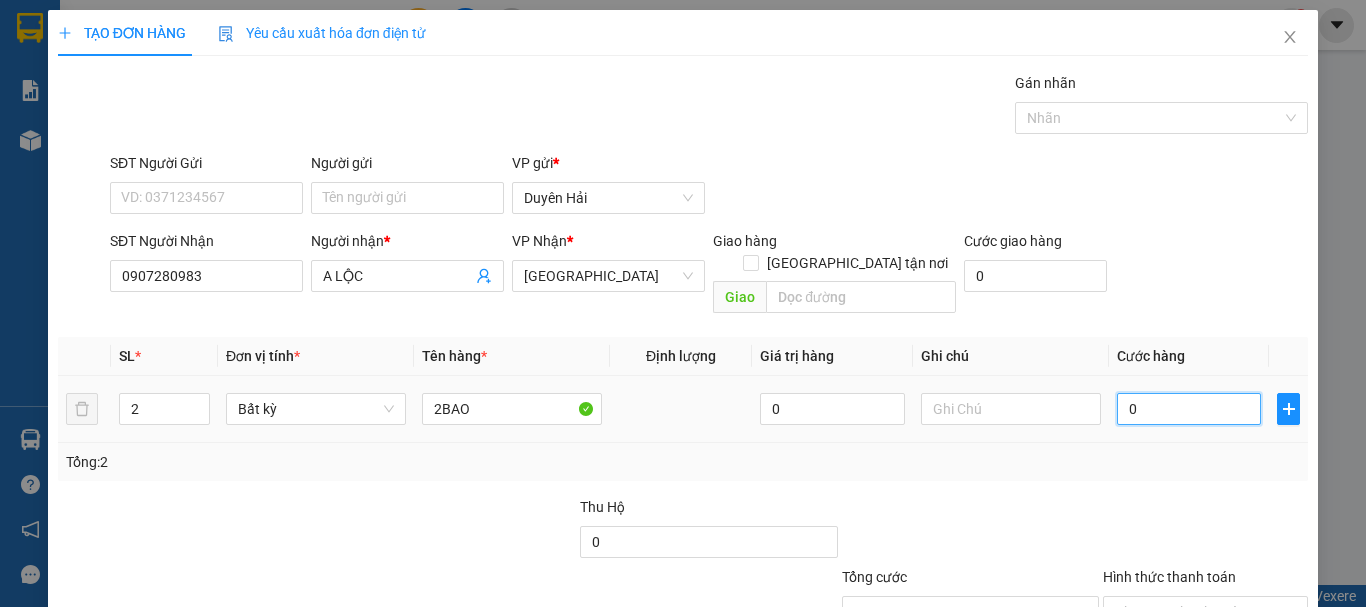 click on "0" at bounding box center [1189, 409] 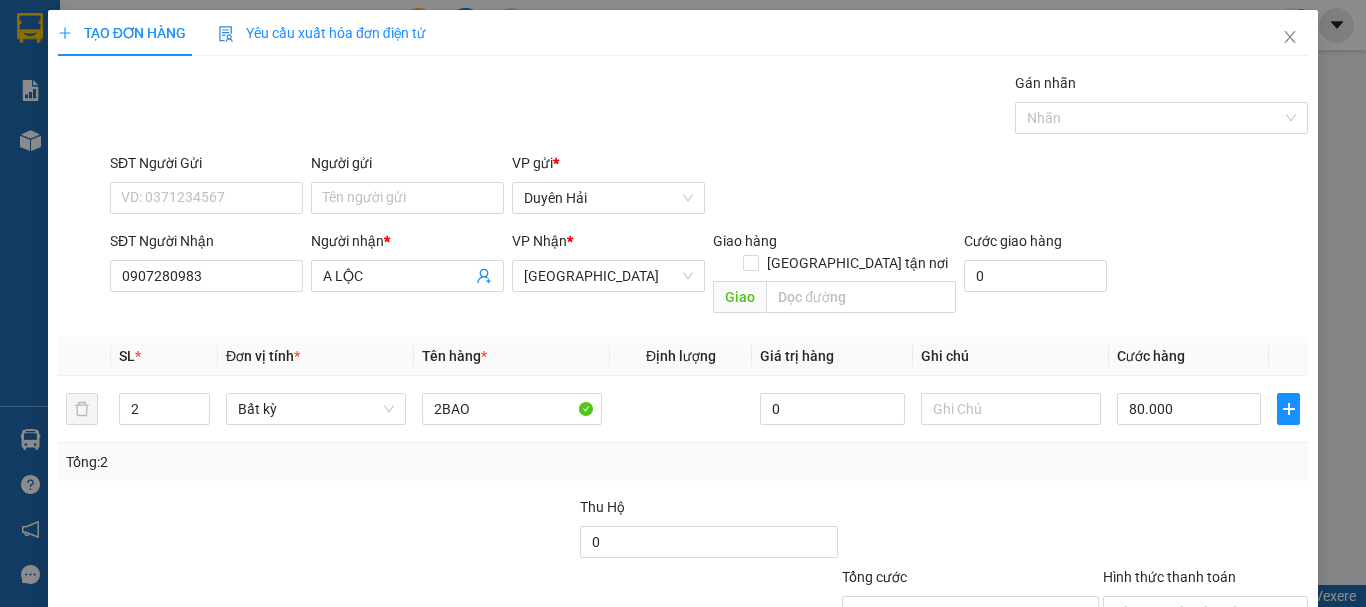 click on "Tổng:  2" at bounding box center [683, 462] 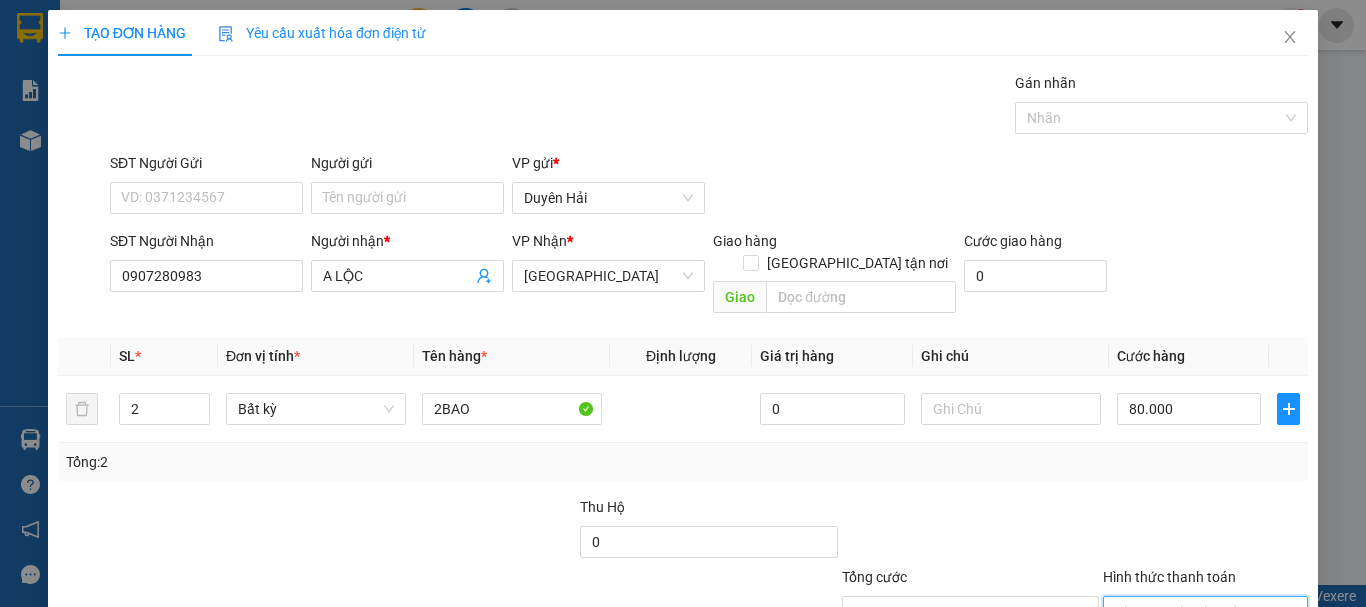 click on "Hình thức thanh toán" at bounding box center [1198, 612] 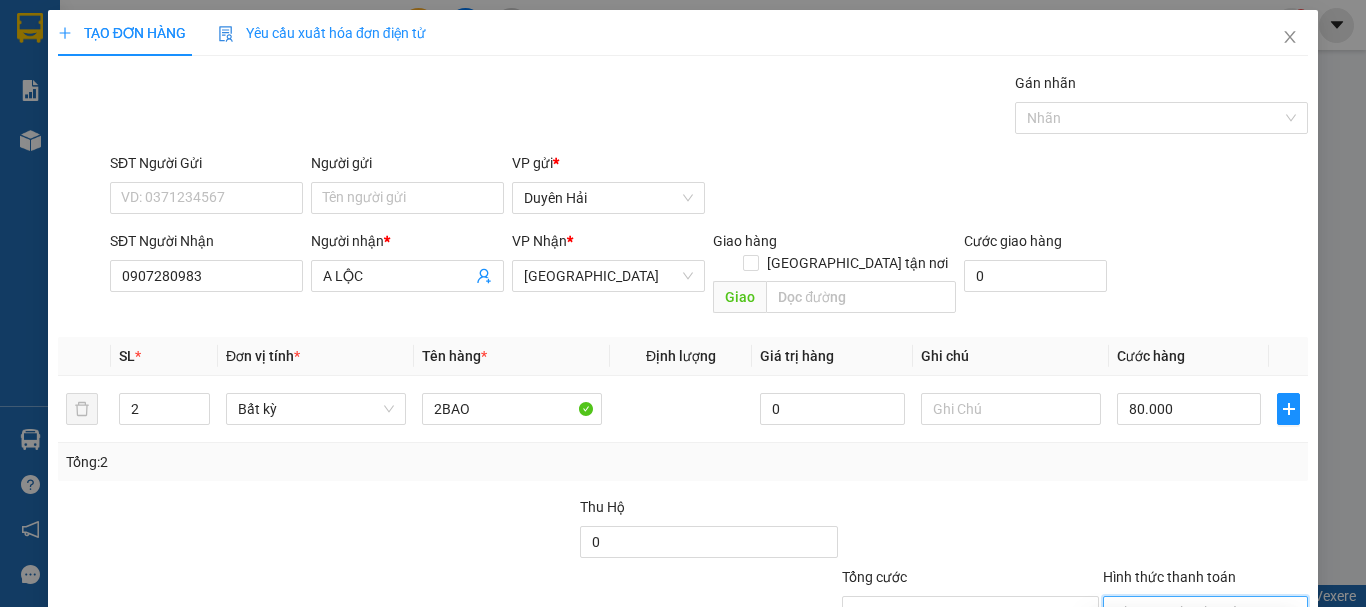 click on "Tại văn phòng" at bounding box center [1193, 630] 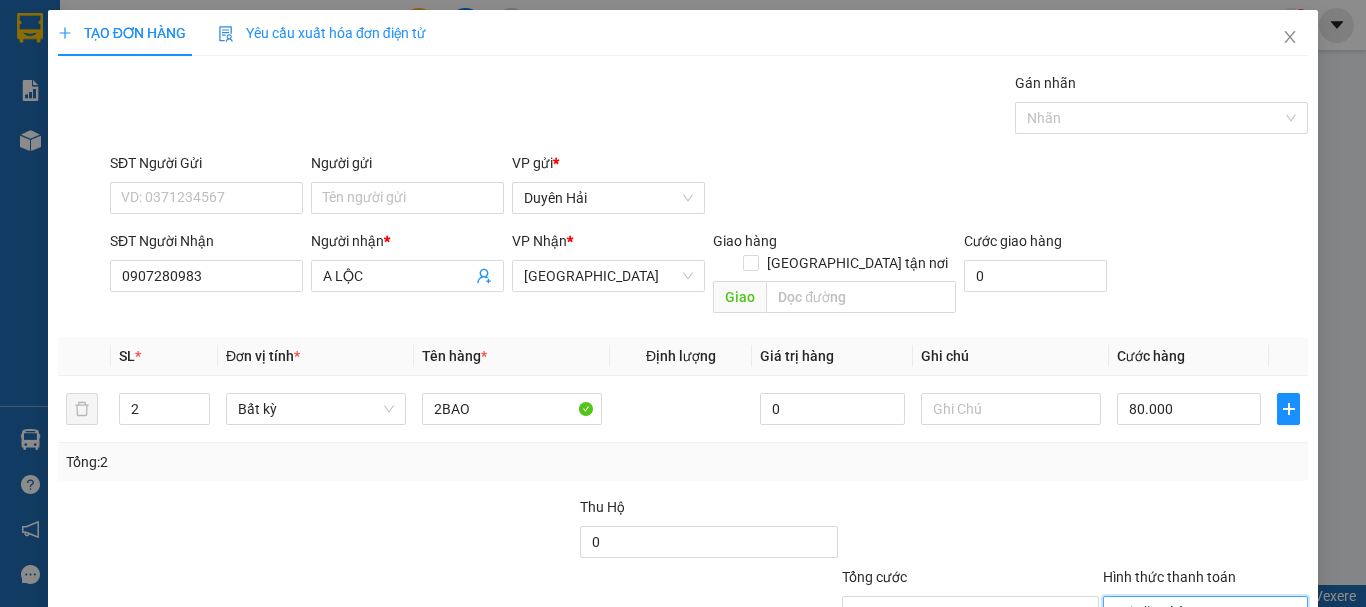 click on "[PERSON_NAME] và In" at bounding box center (1263, 707) 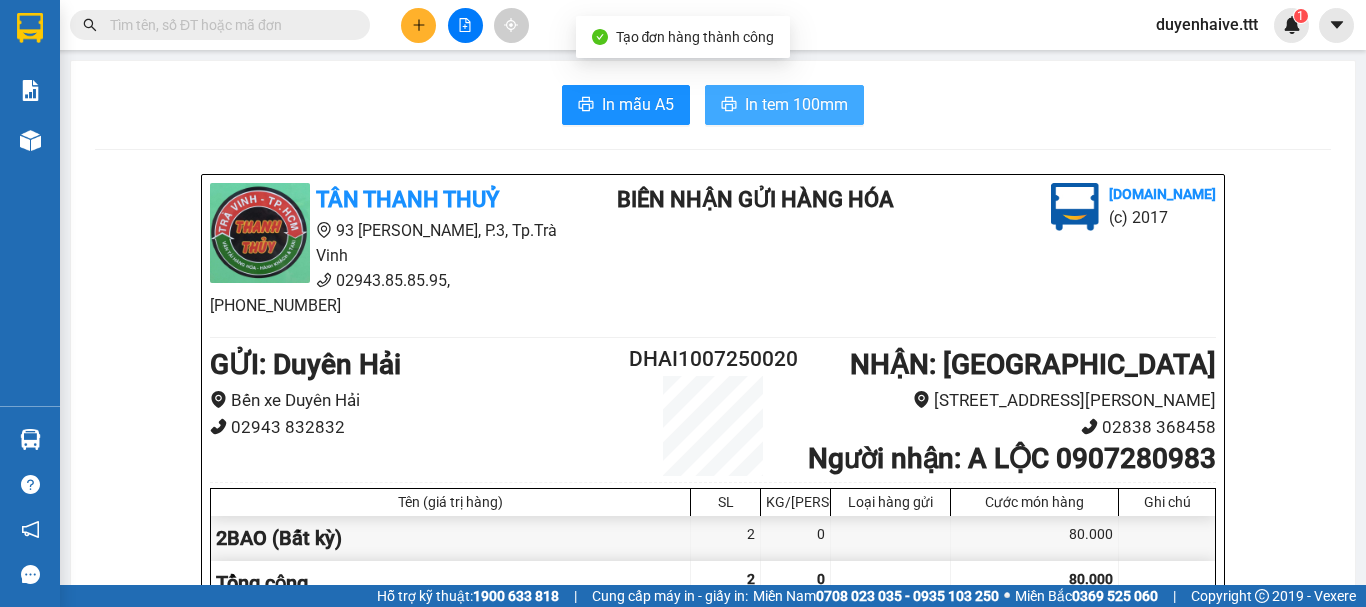 click on "In tem 100mm" at bounding box center [796, 104] 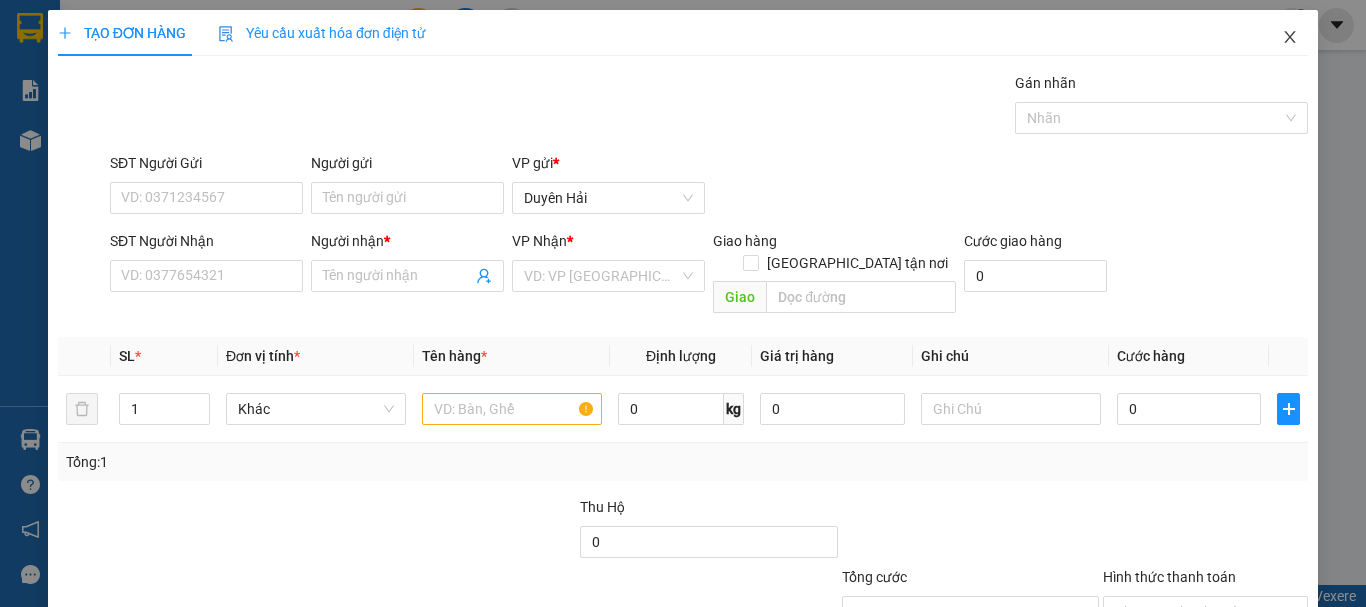 click 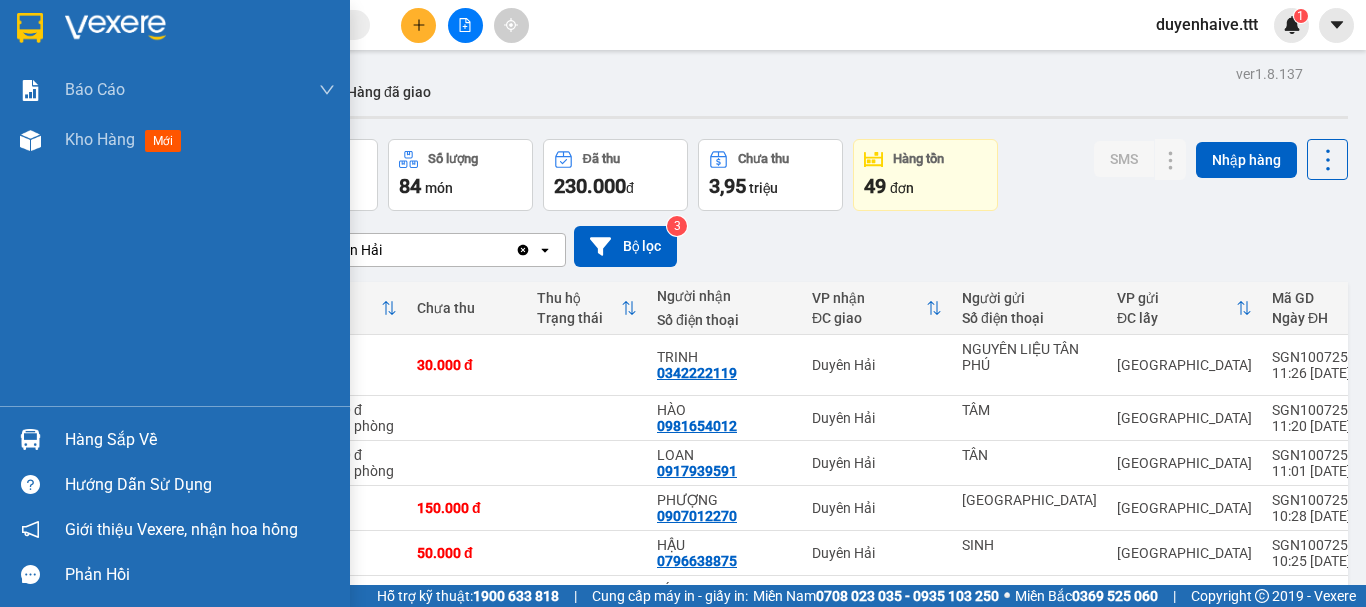 click on "Hàng sắp về" at bounding box center [200, 440] 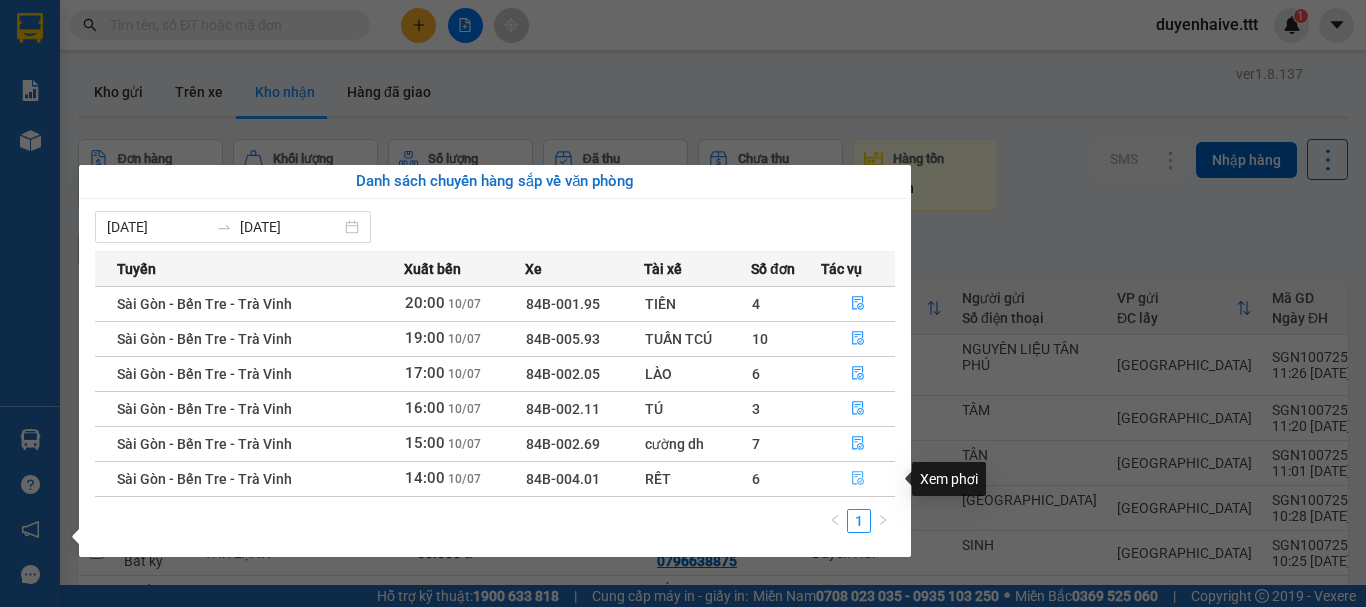 click 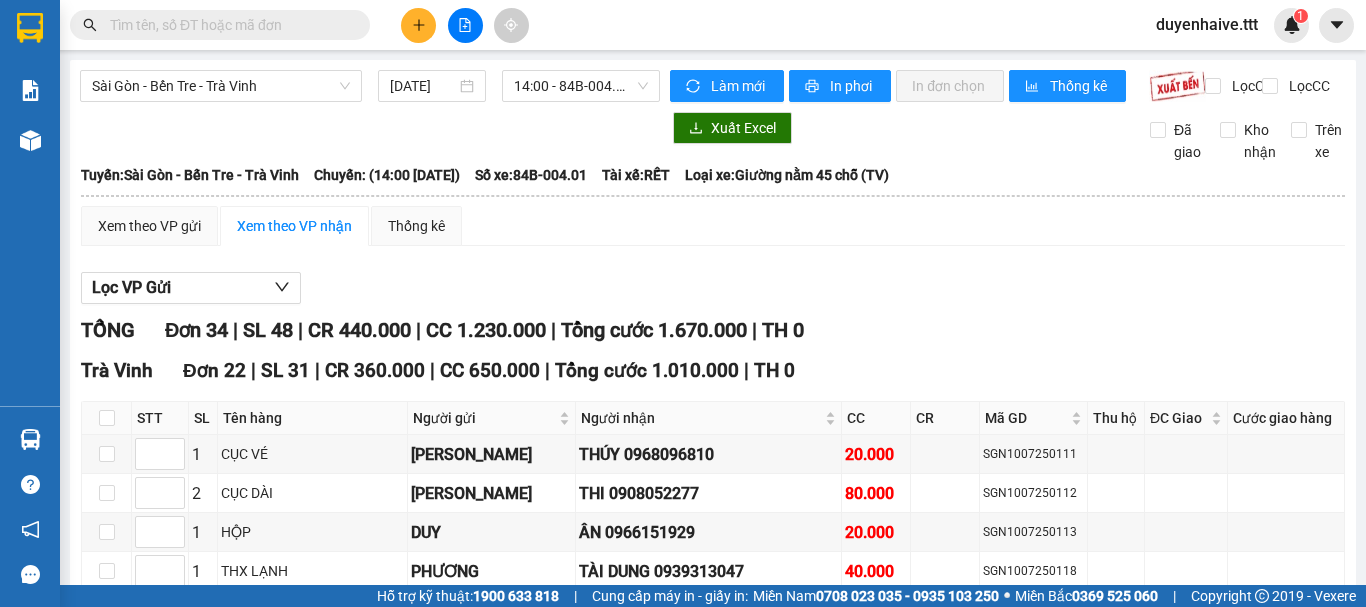click at bounding box center (107, 2116) 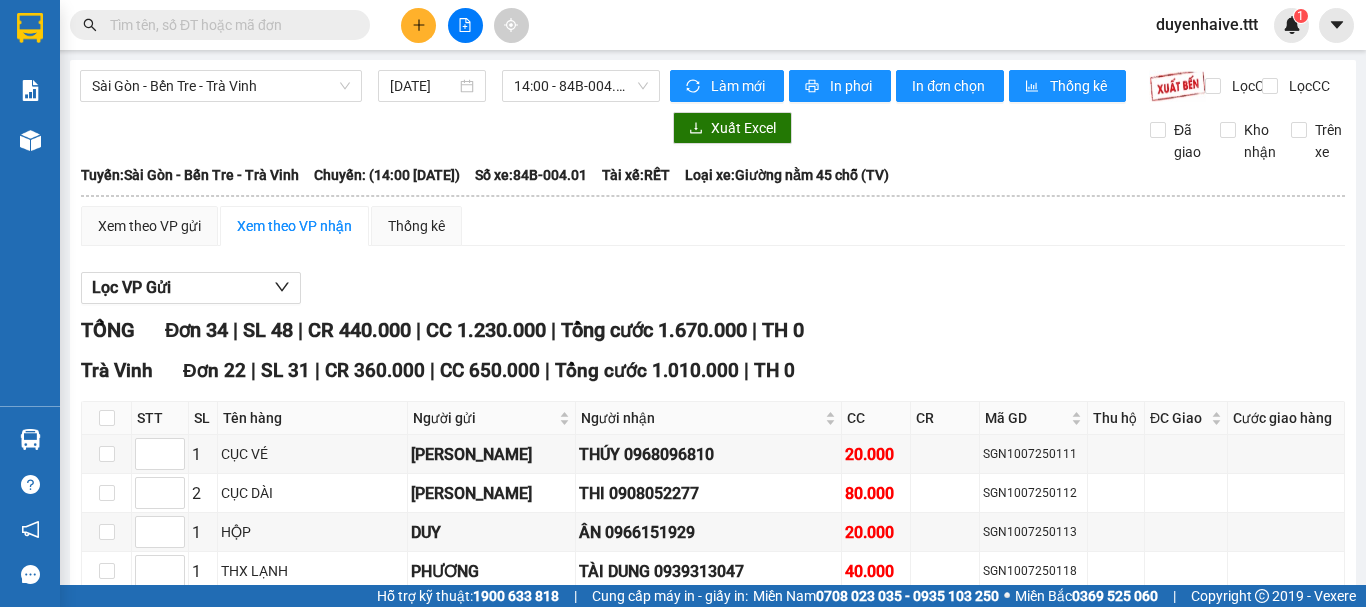 click at bounding box center (107, 2155) 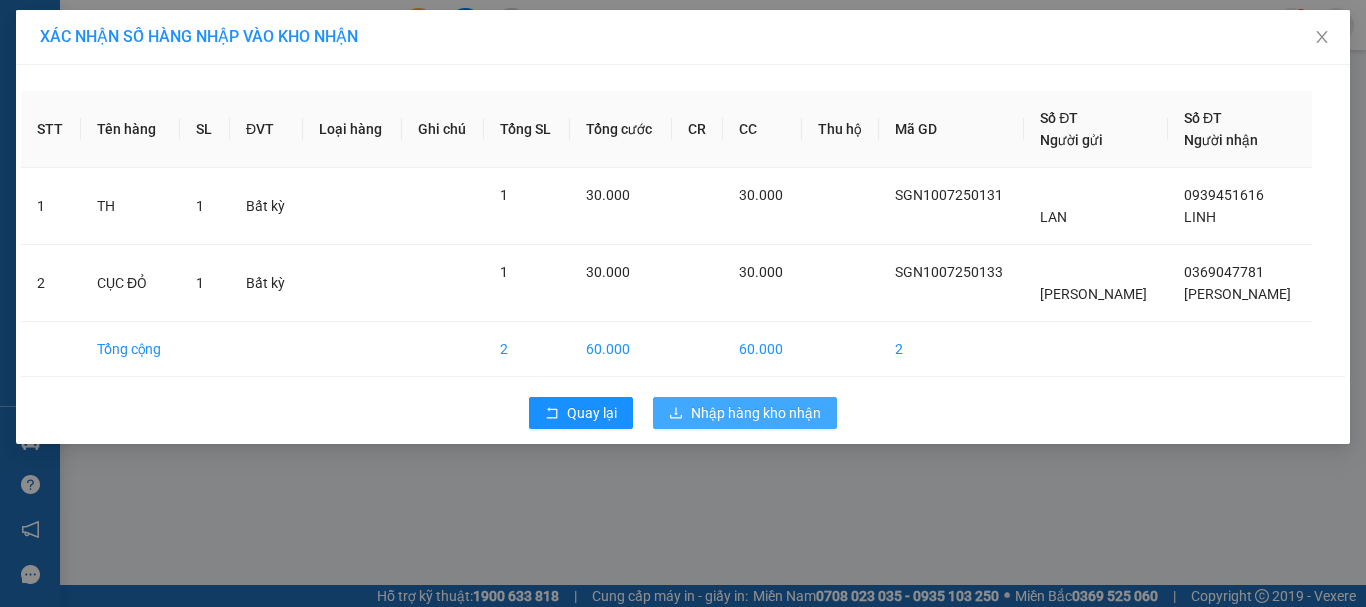 click on "Nhập hàng kho nhận" at bounding box center (756, 413) 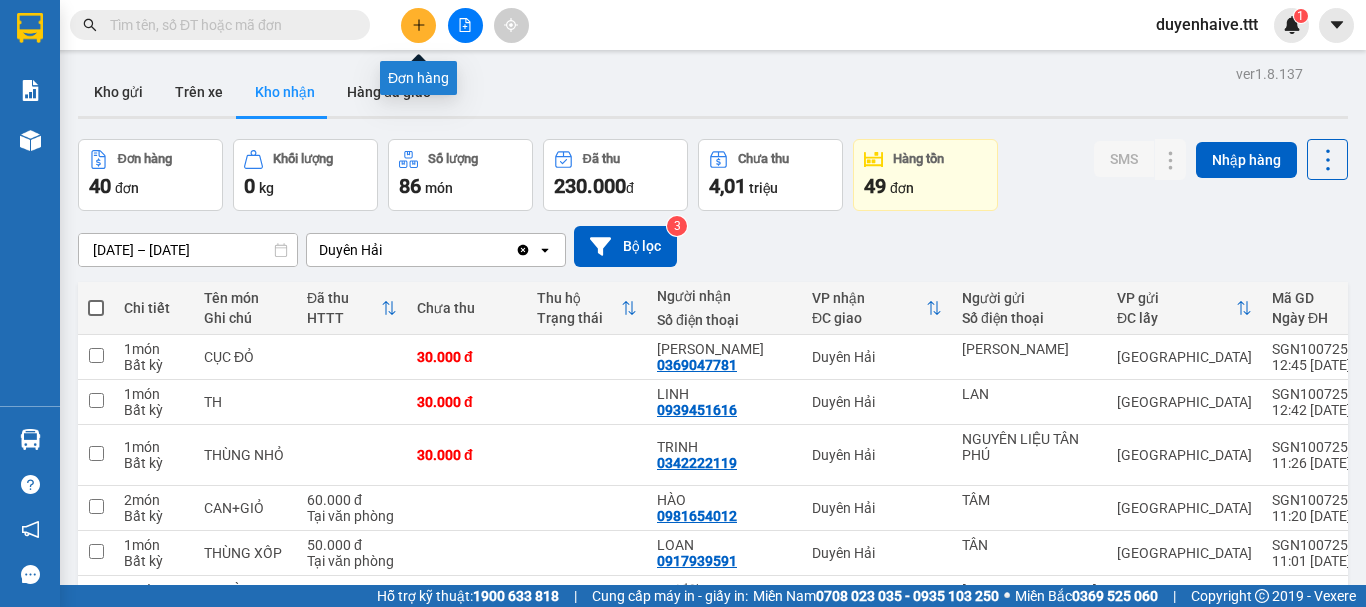 click 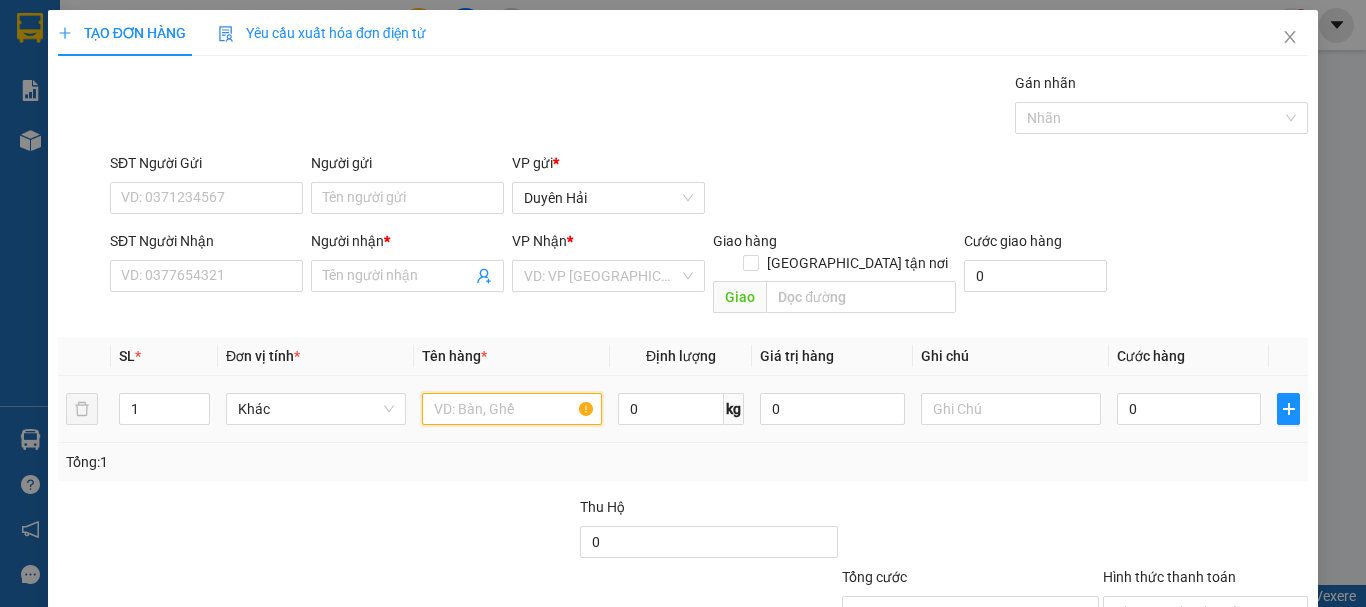 click at bounding box center [512, 409] 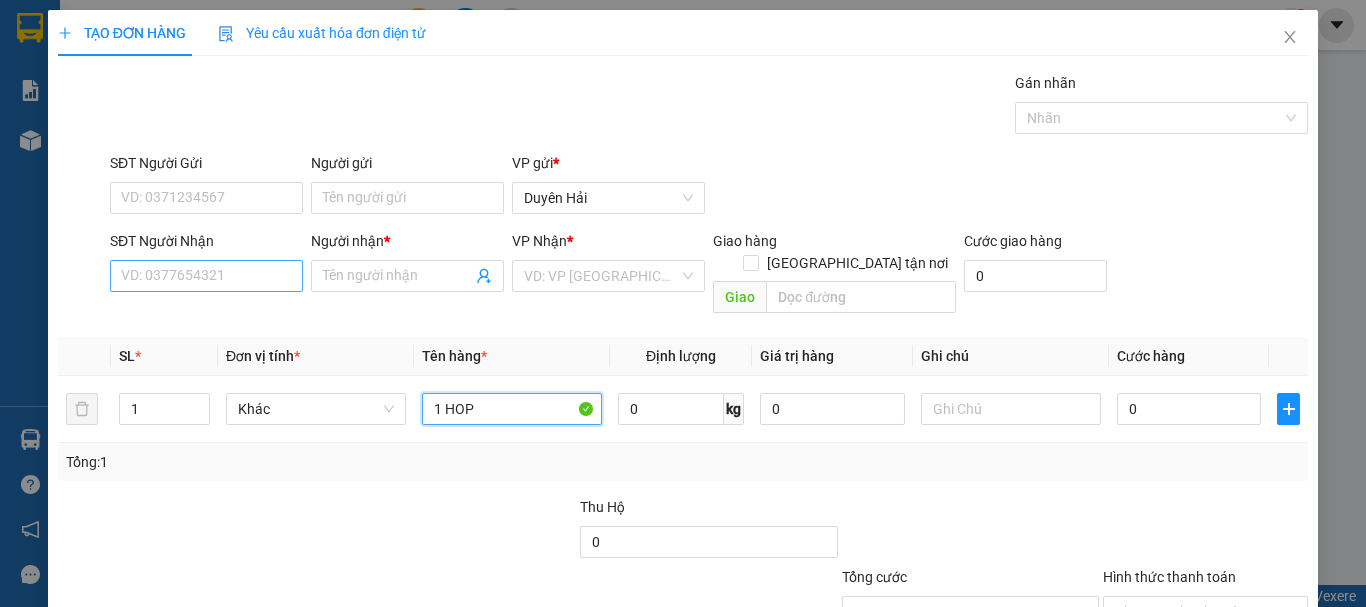 type on "1 HOP" 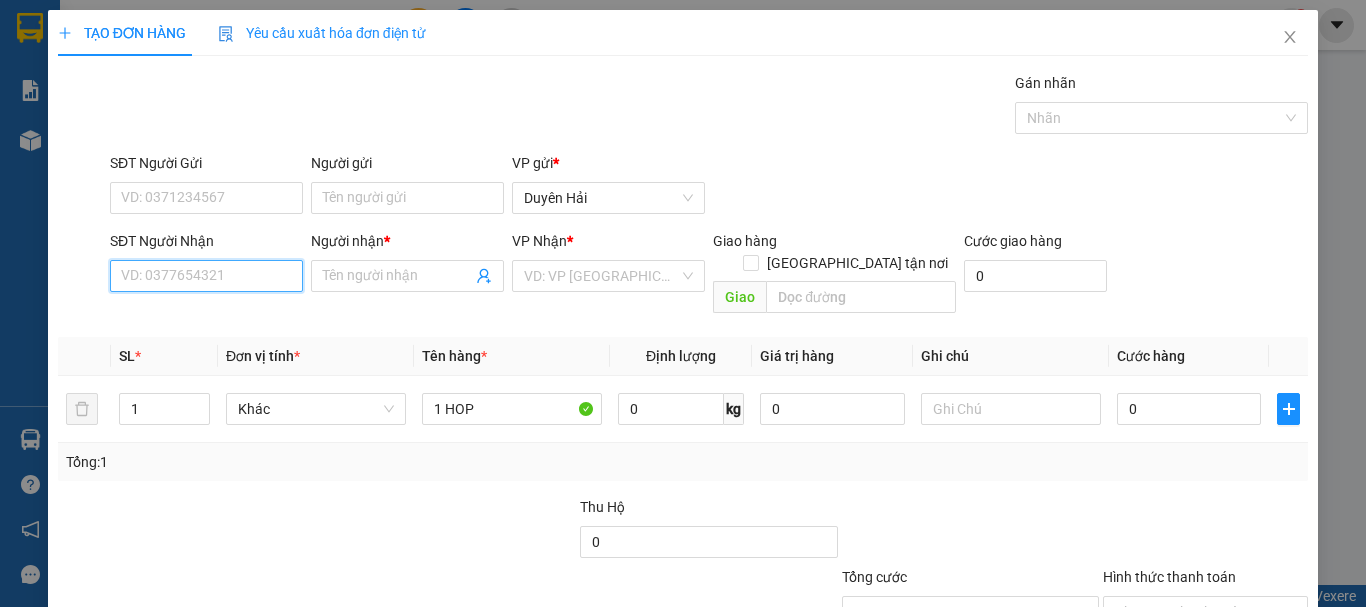 click on "SĐT Người Nhận" at bounding box center [206, 276] 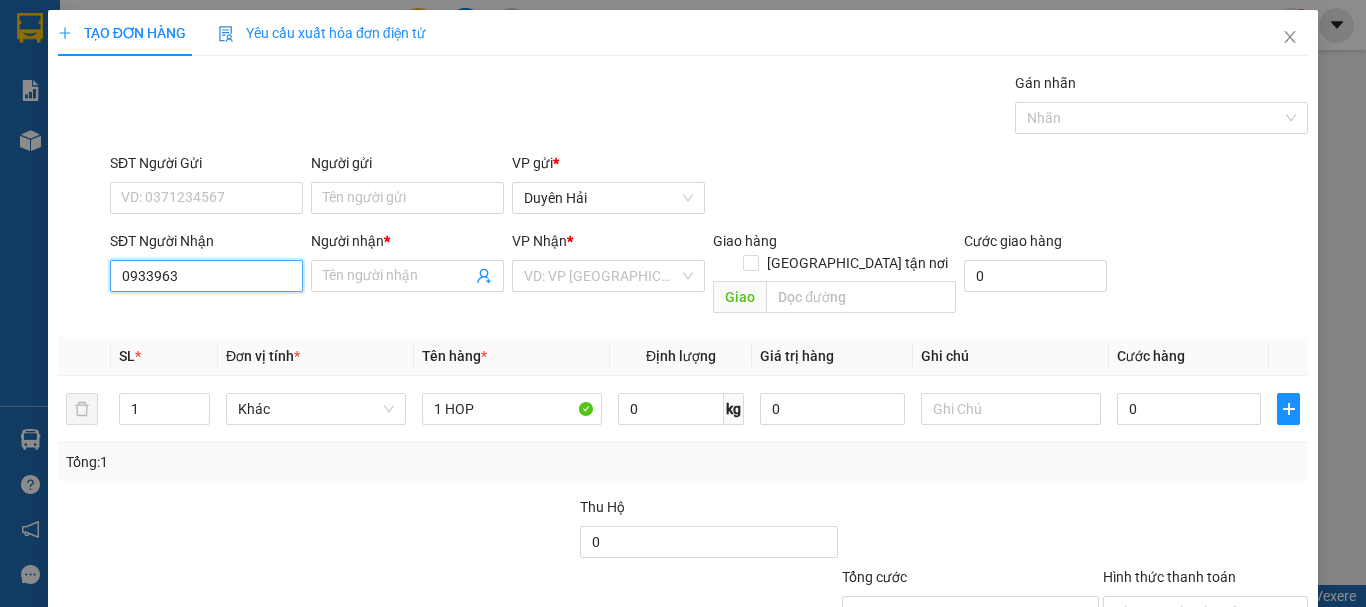 click on "0933963" at bounding box center [206, 276] 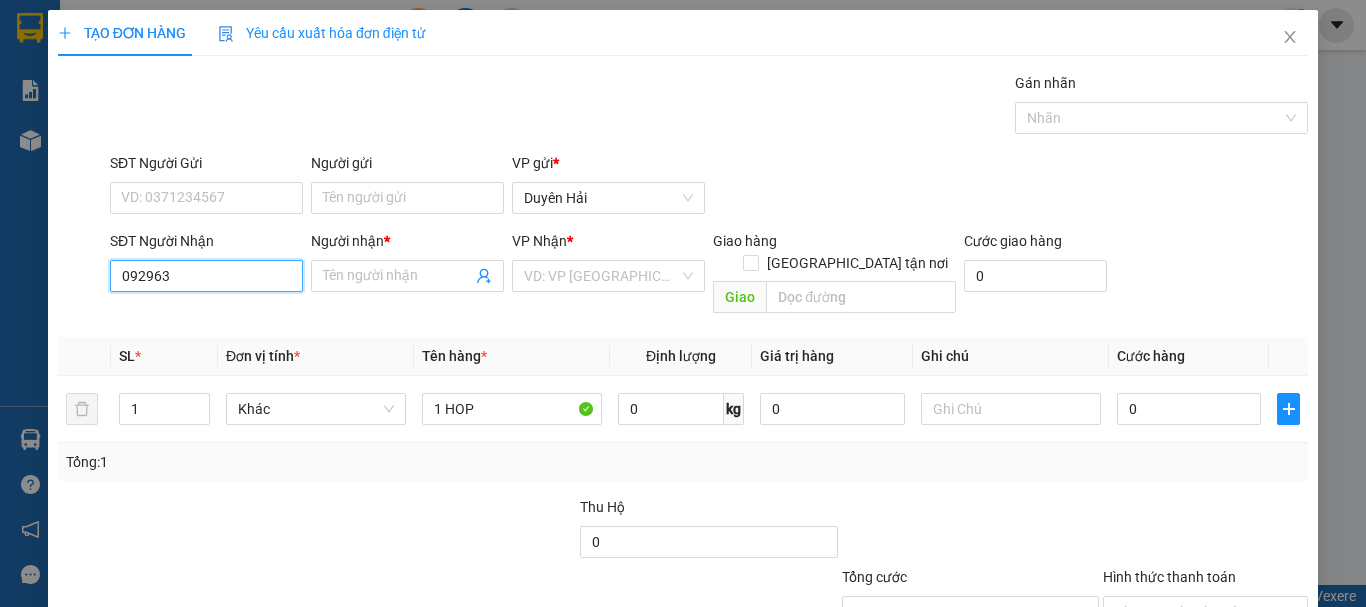 click on "092963" at bounding box center (206, 276) 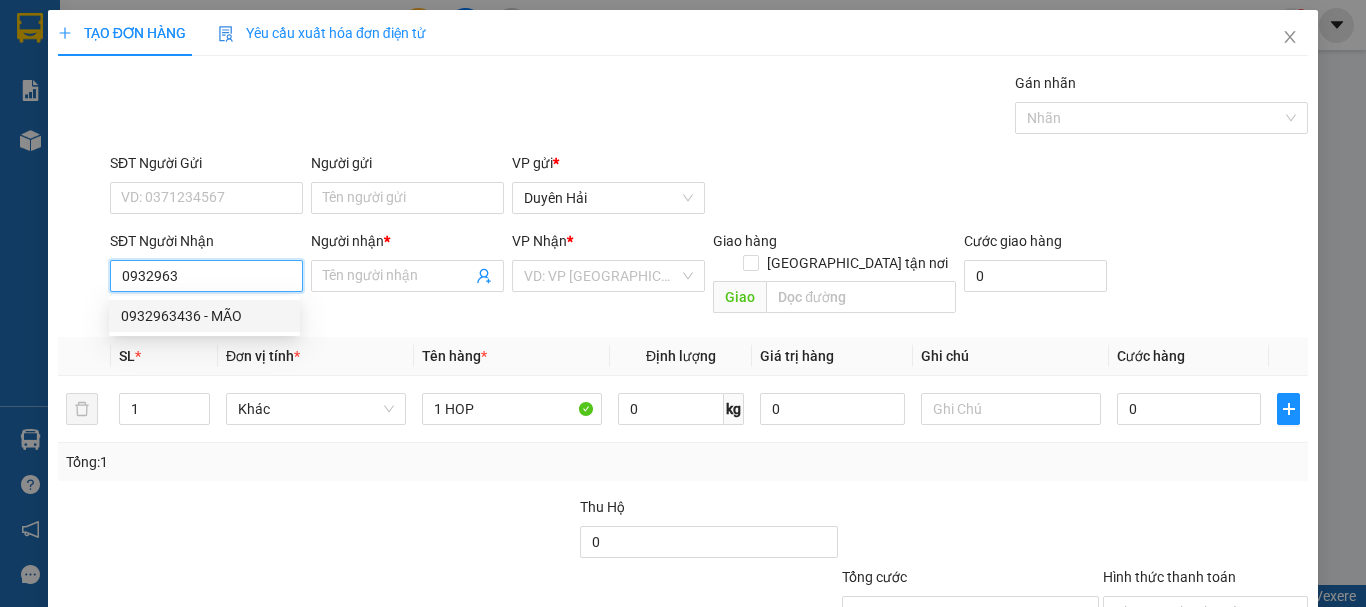 click on "0932963436 - MÃO" at bounding box center [204, 316] 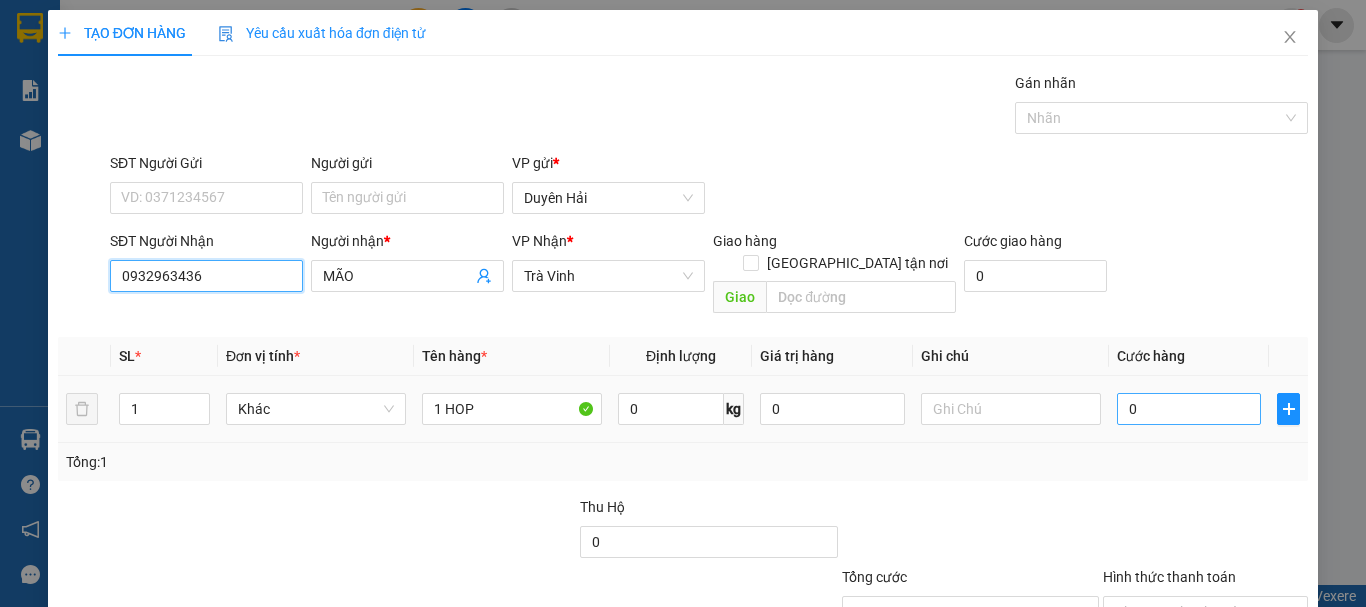 type on "0932963436" 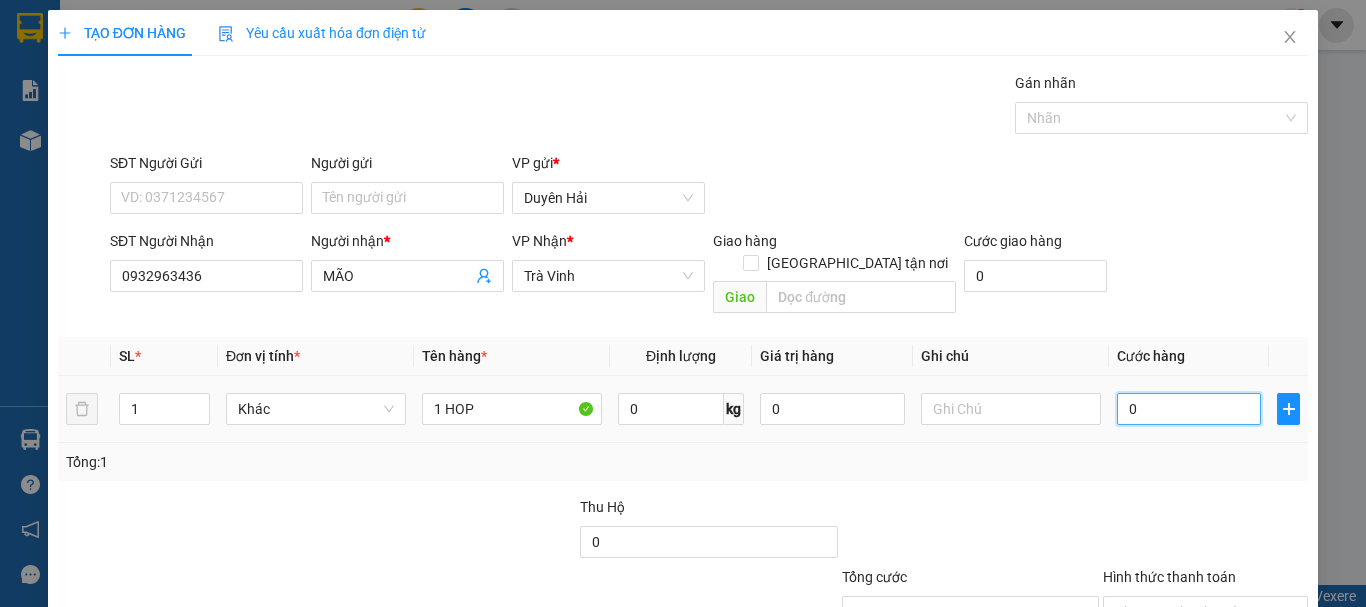 click on "0" at bounding box center (1189, 409) 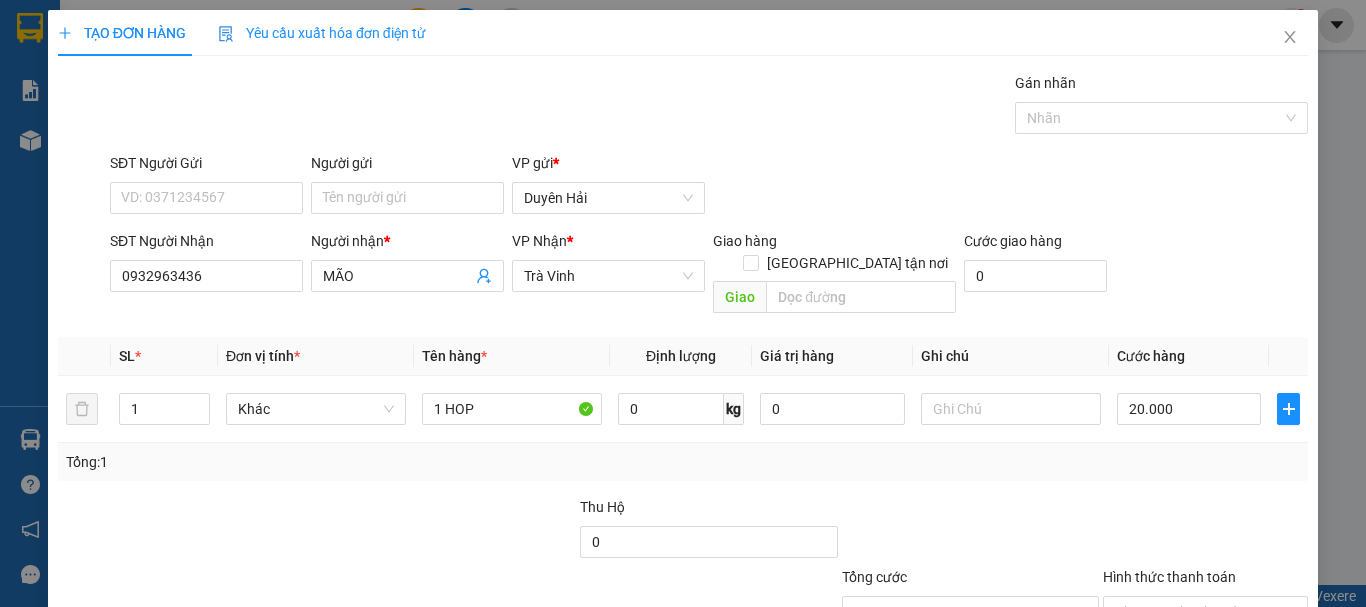 click on "Tổng:  1" at bounding box center [683, 462] 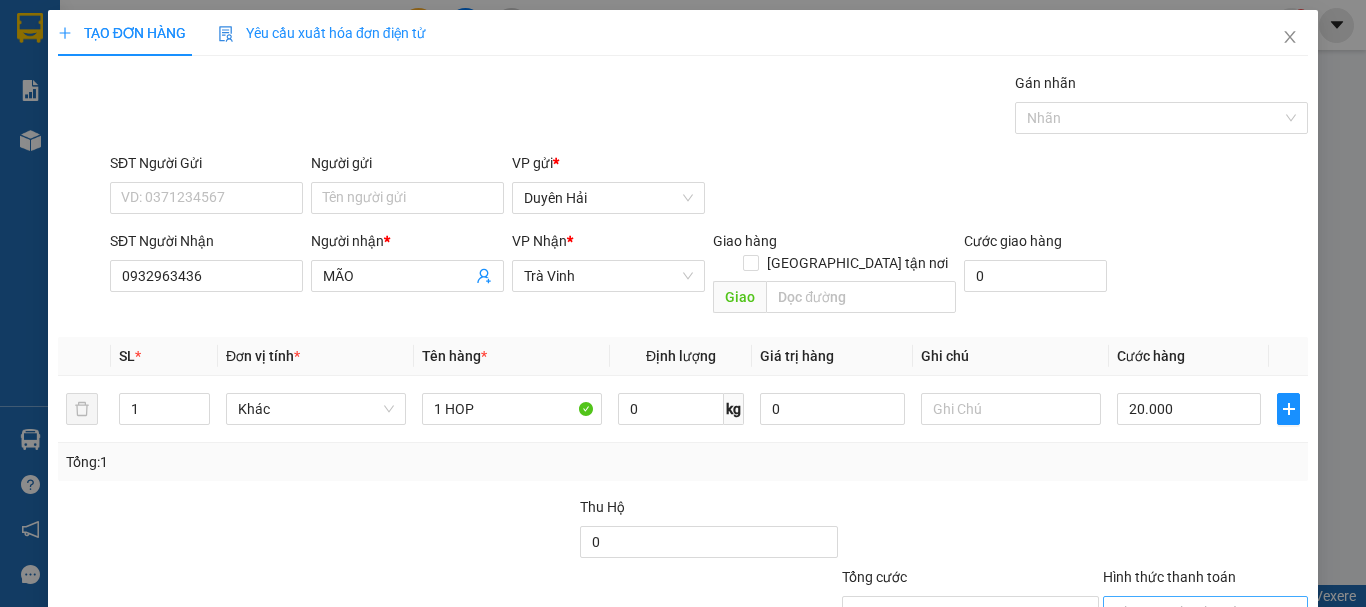 click on "Hình thức thanh toán" at bounding box center [1198, 612] 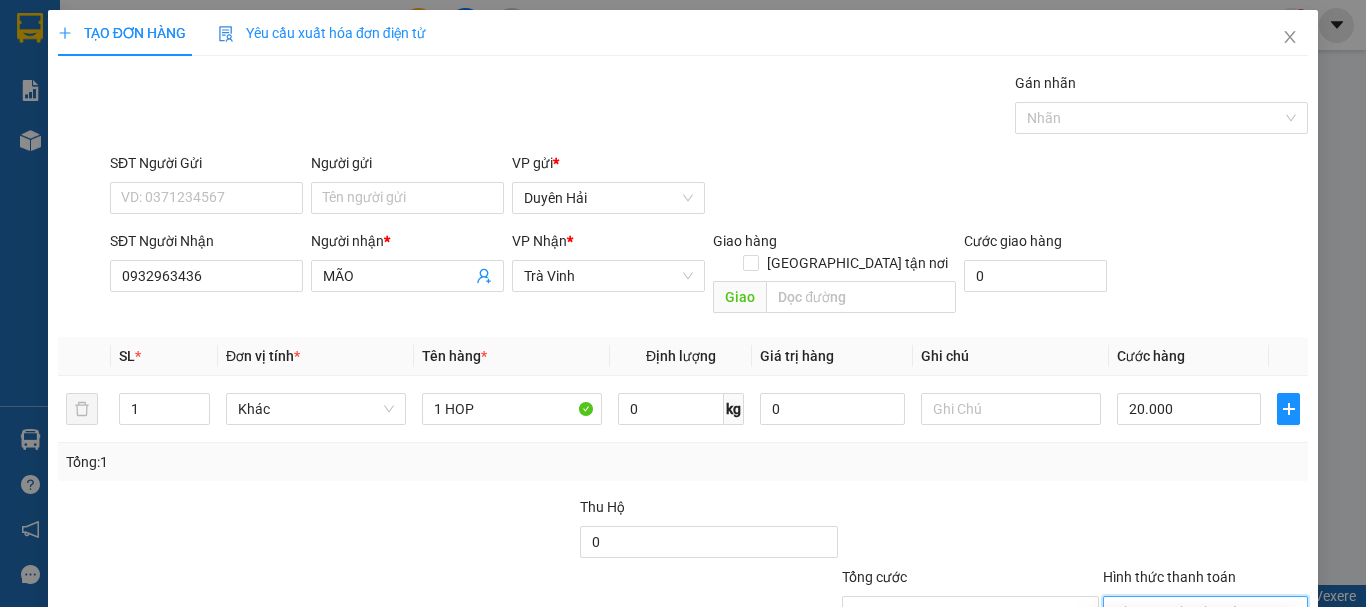 drag, startPoint x: 1182, startPoint y: 524, endPoint x: 1182, endPoint y: 546, distance: 22 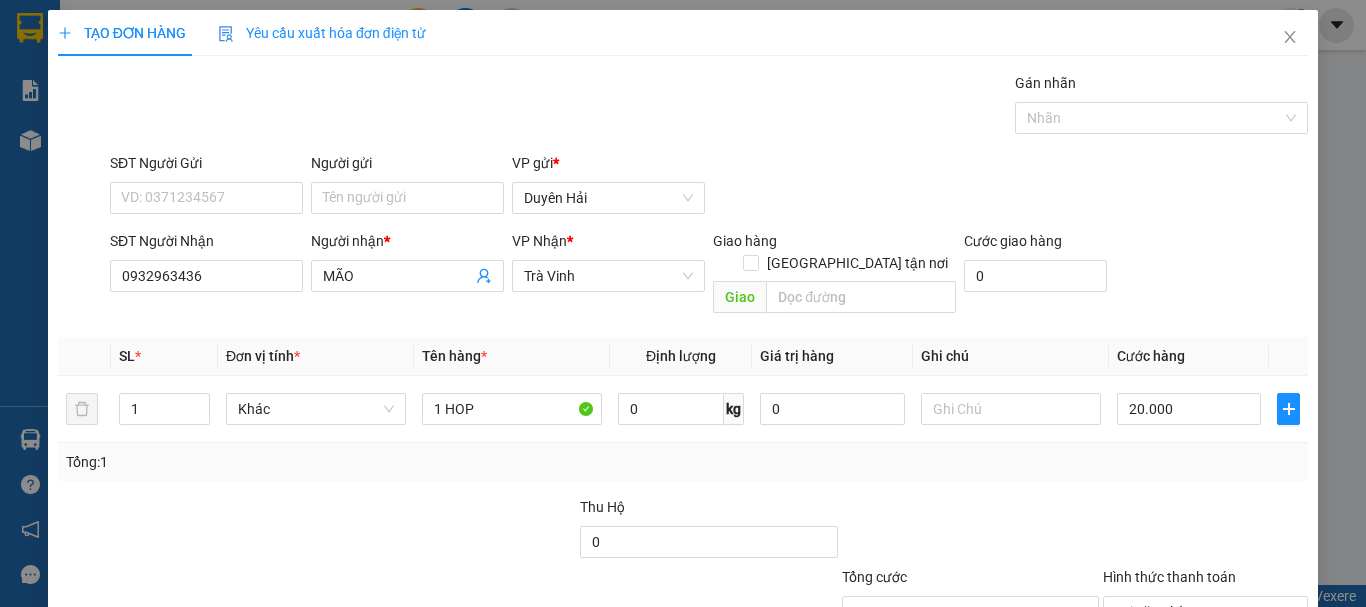 click on "[PERSON_NAME] và In" at bounding box center (1263, 707) 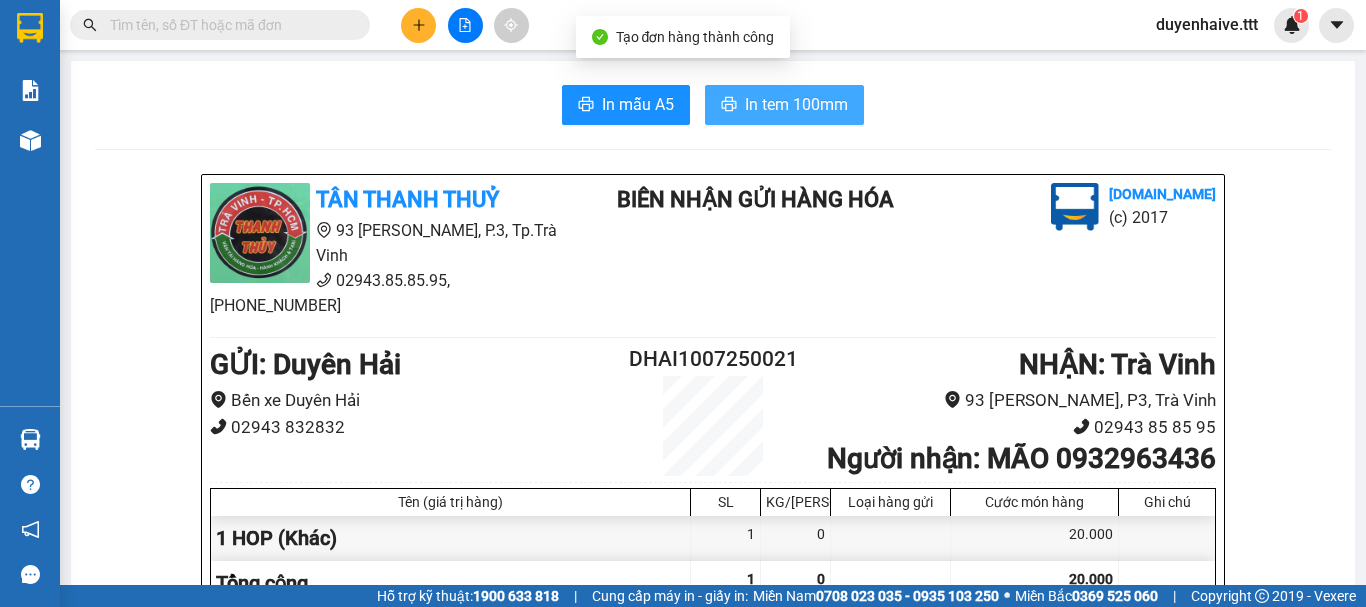 click on "In tem 100mm" at bounding box center (796, 104) 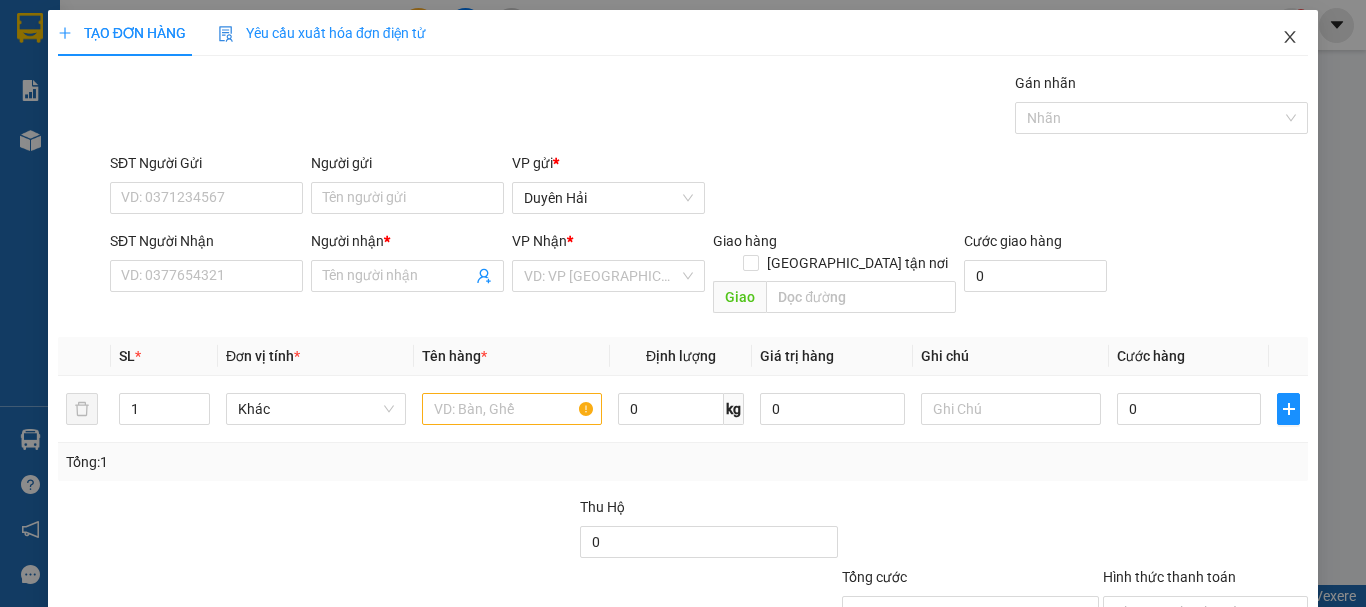 click 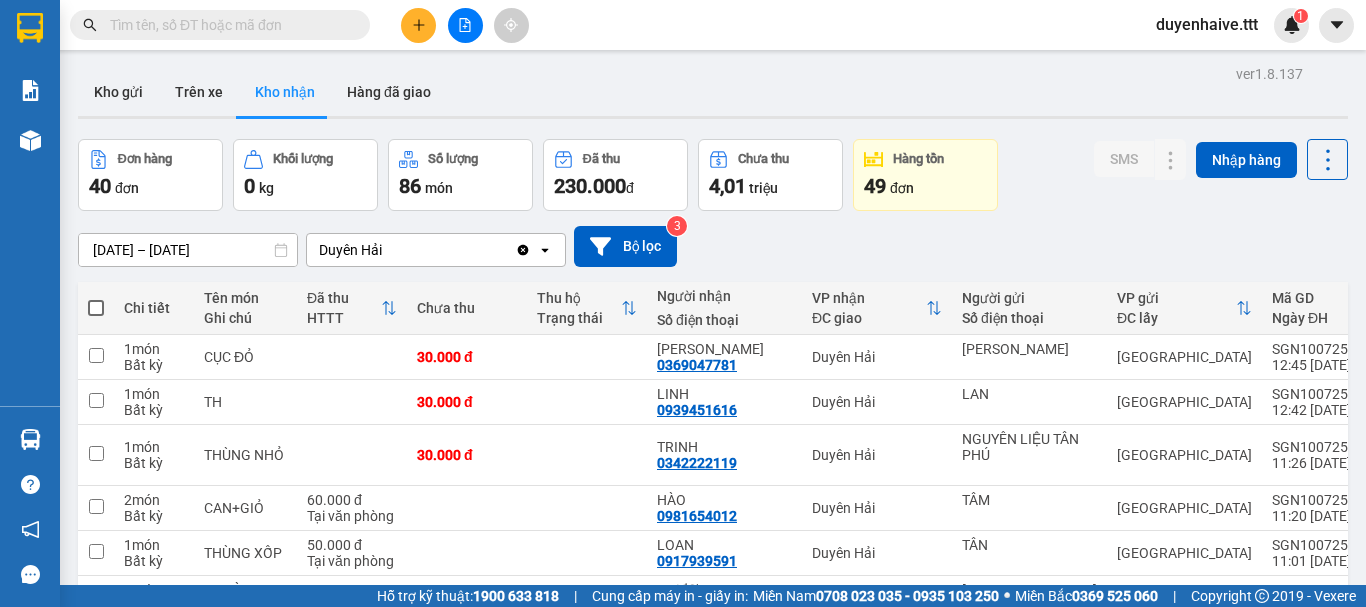 click at bounding box center (228, 25) 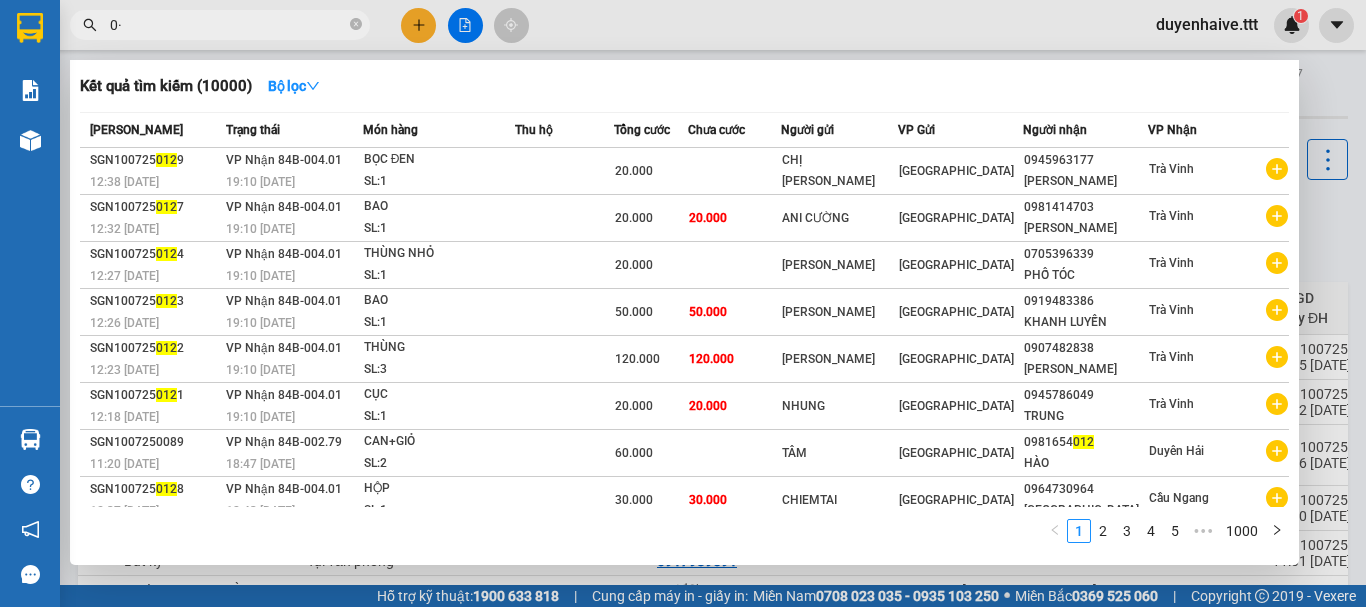 type on "0" 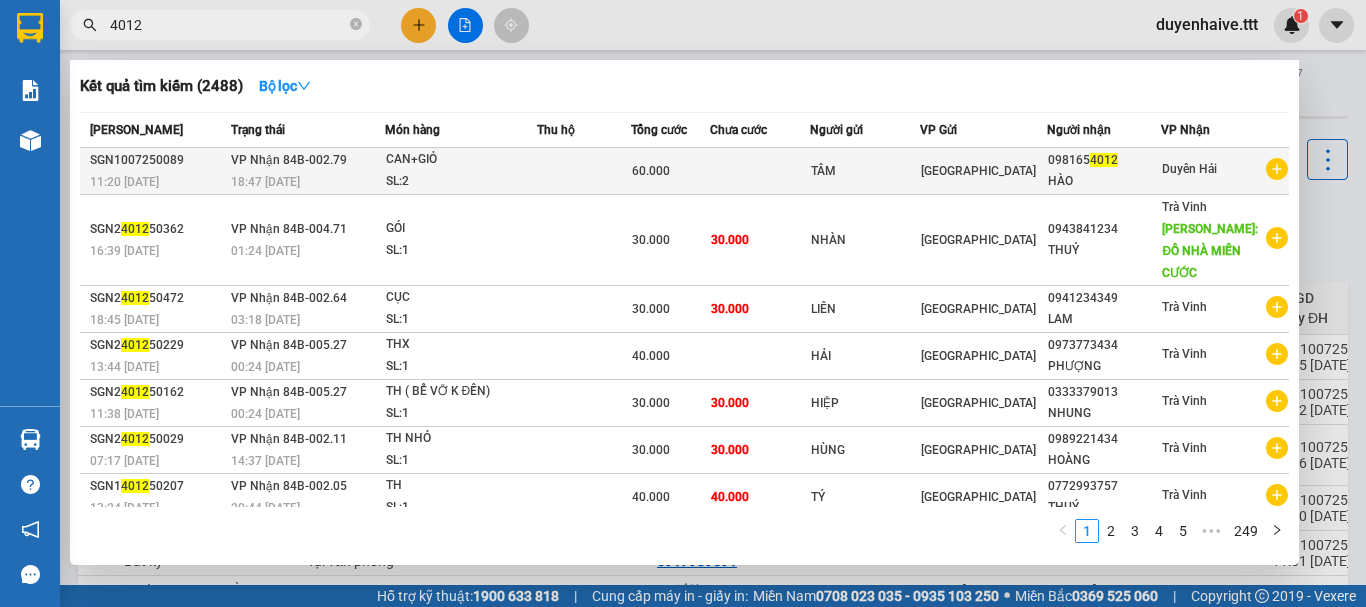 type on "4012" 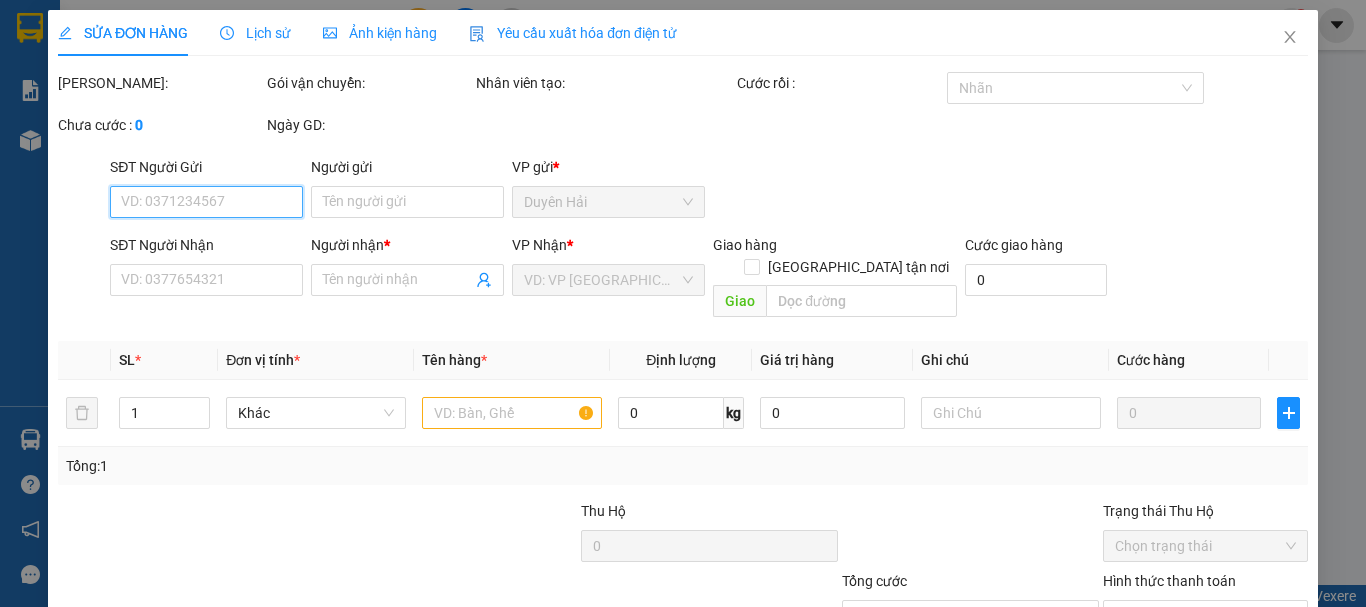type on "TÂM" 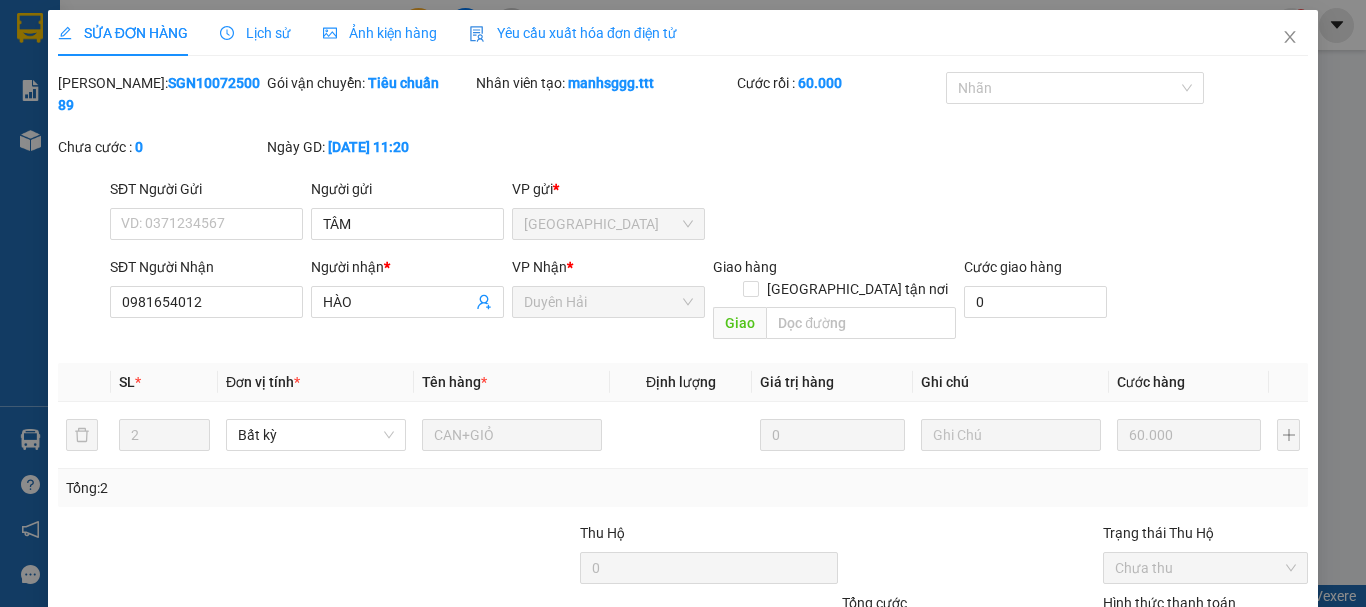 click on "Lưu và Giao hàng" at bounding box center [819, 733] 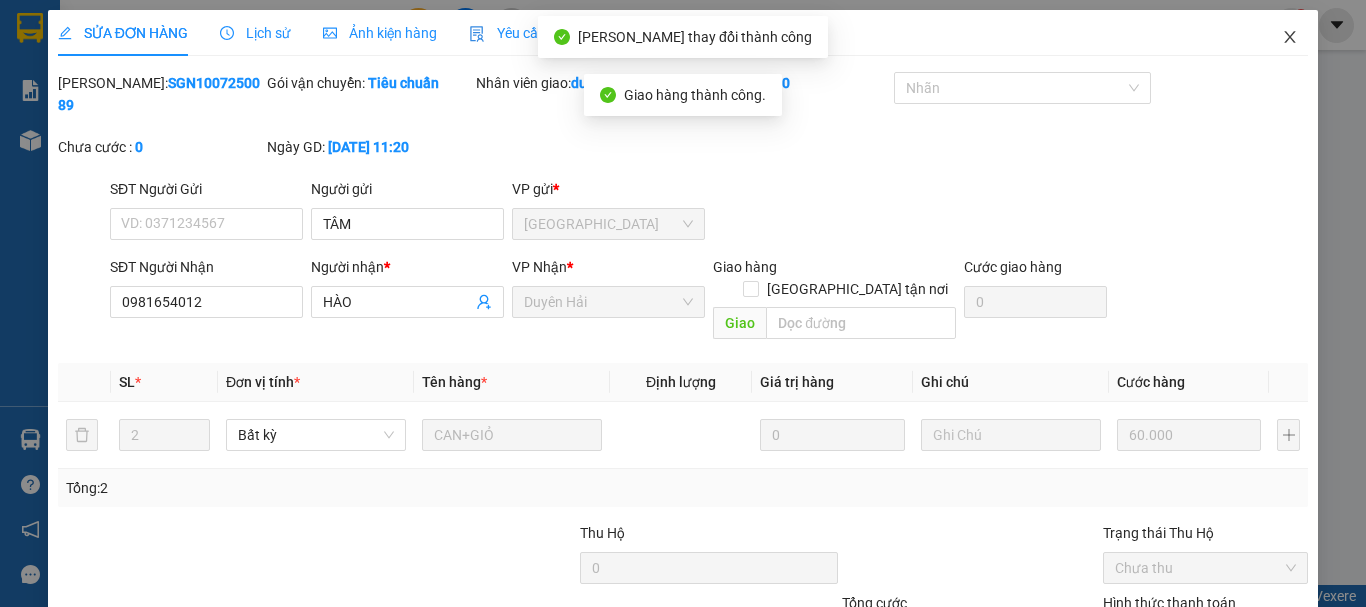 click 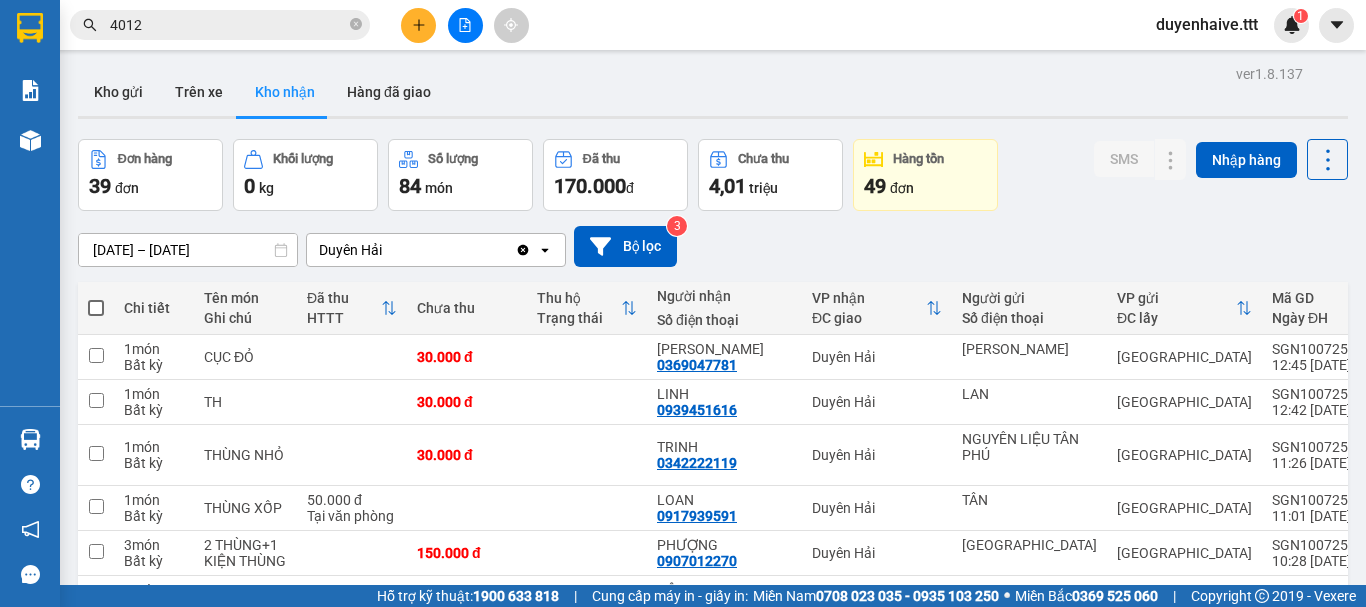 drag, startPoint x: 172, startPoint y: 6, endPoint x: 171, endPoint y: 20, distance: 14.035668 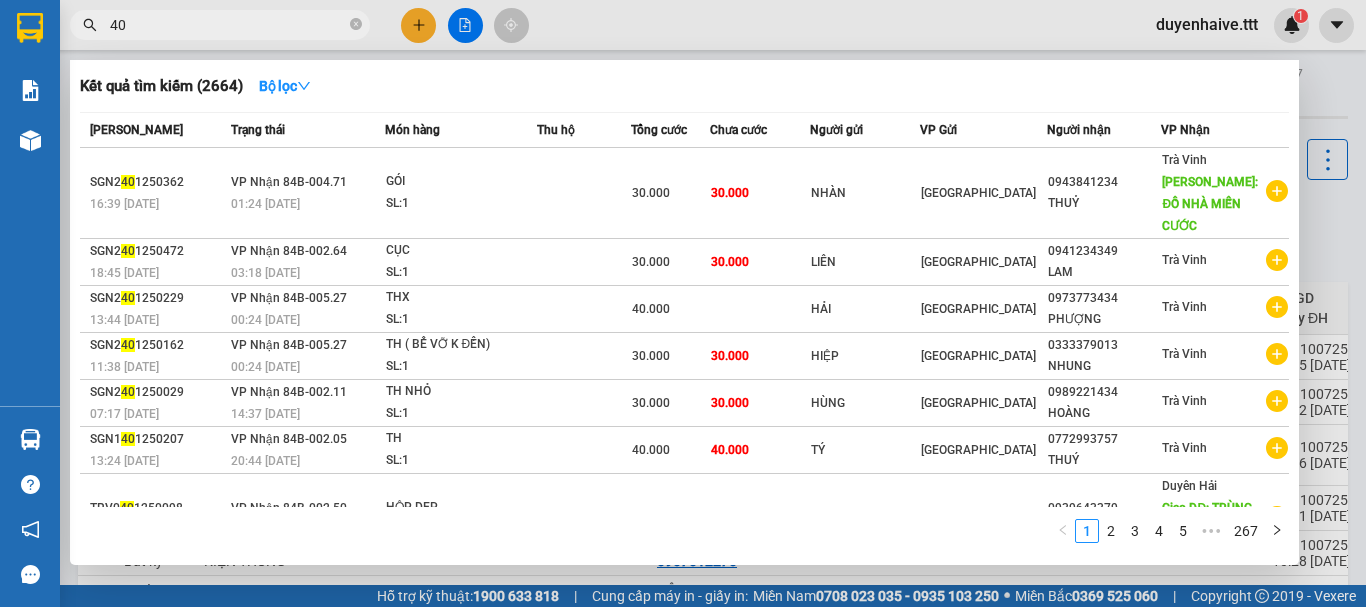 type on "4" 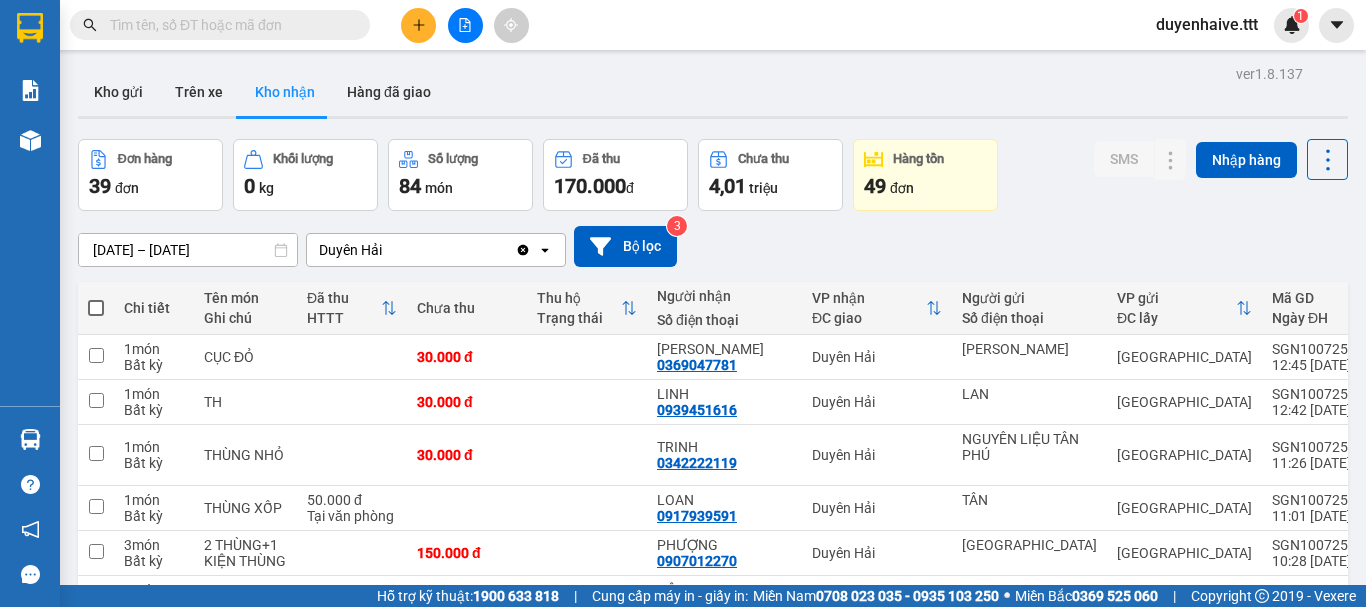 type 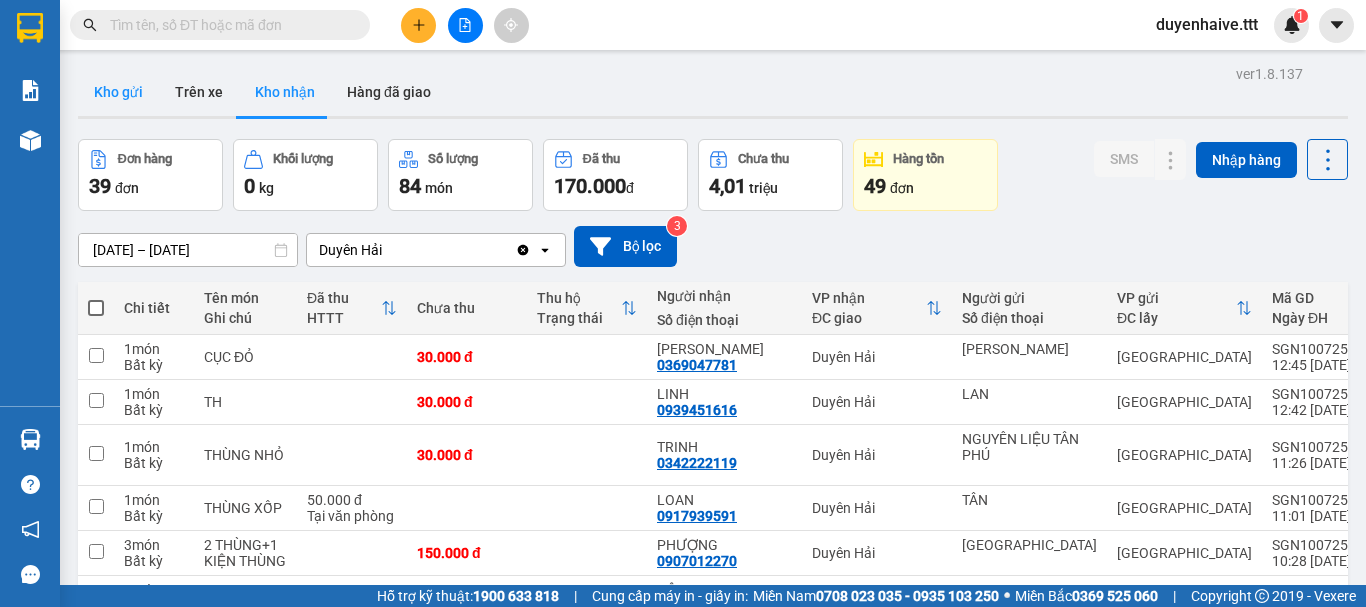 click on "Kho gửi" at bounding box center [118, 92] 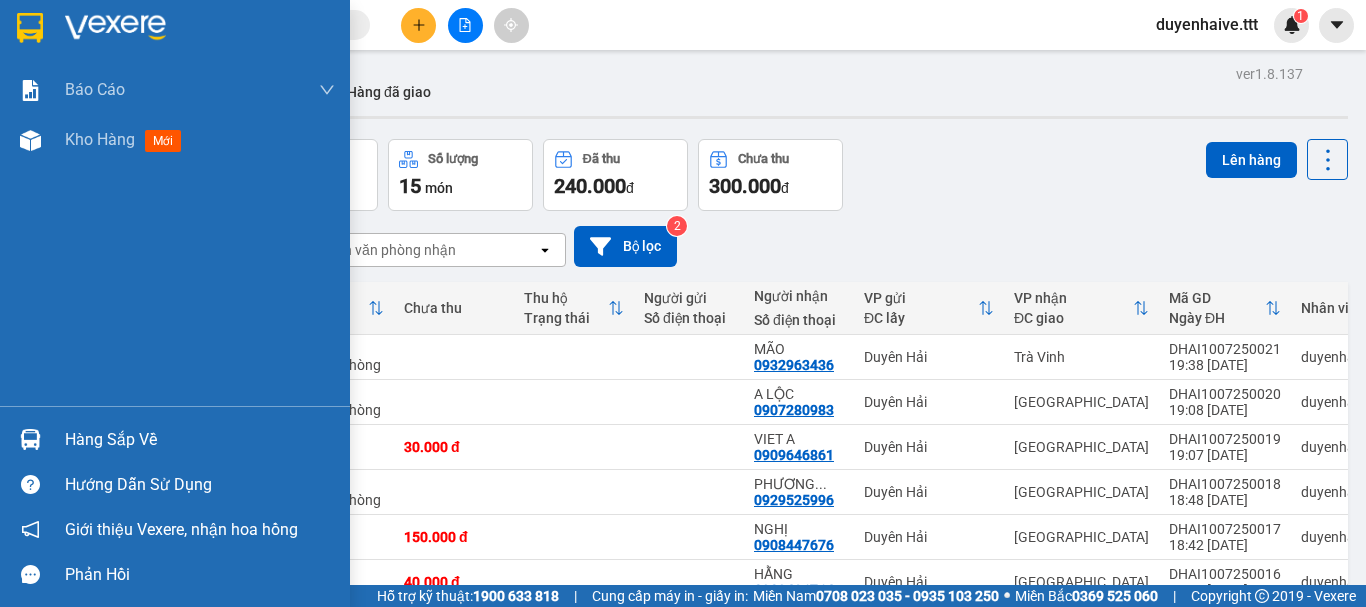 drag, startPoint x: 139, startPoint y: 432, endPoint x: 158, endPoint y: 438, distance: 19.924858 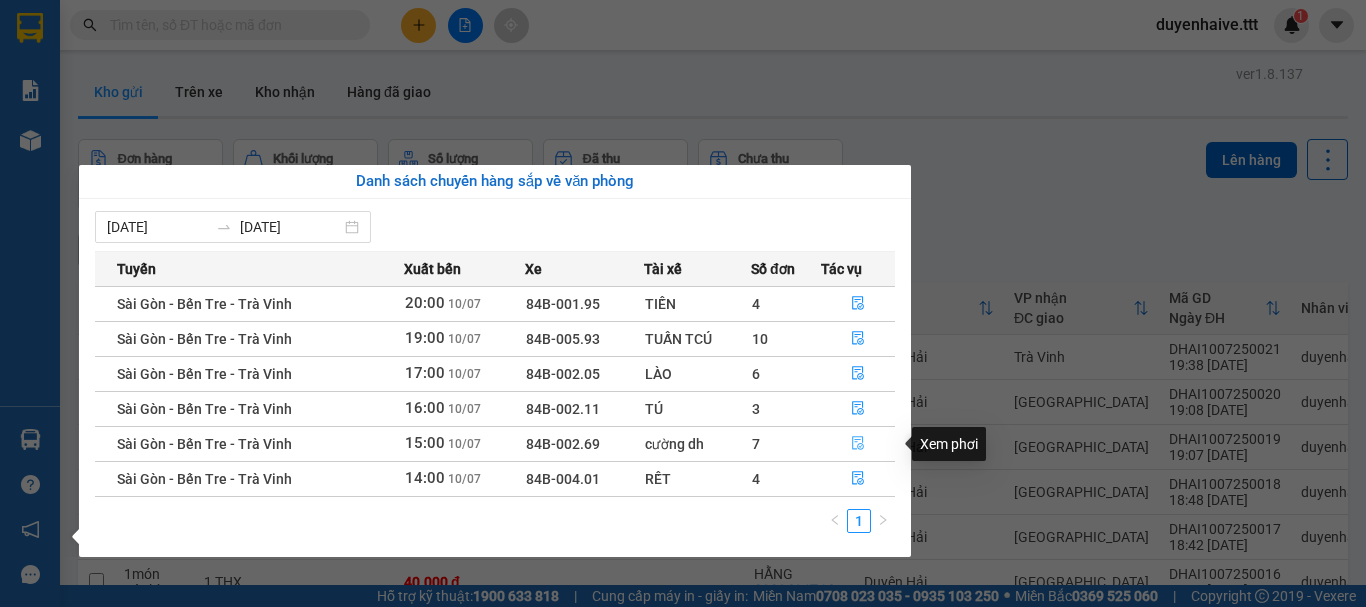 click 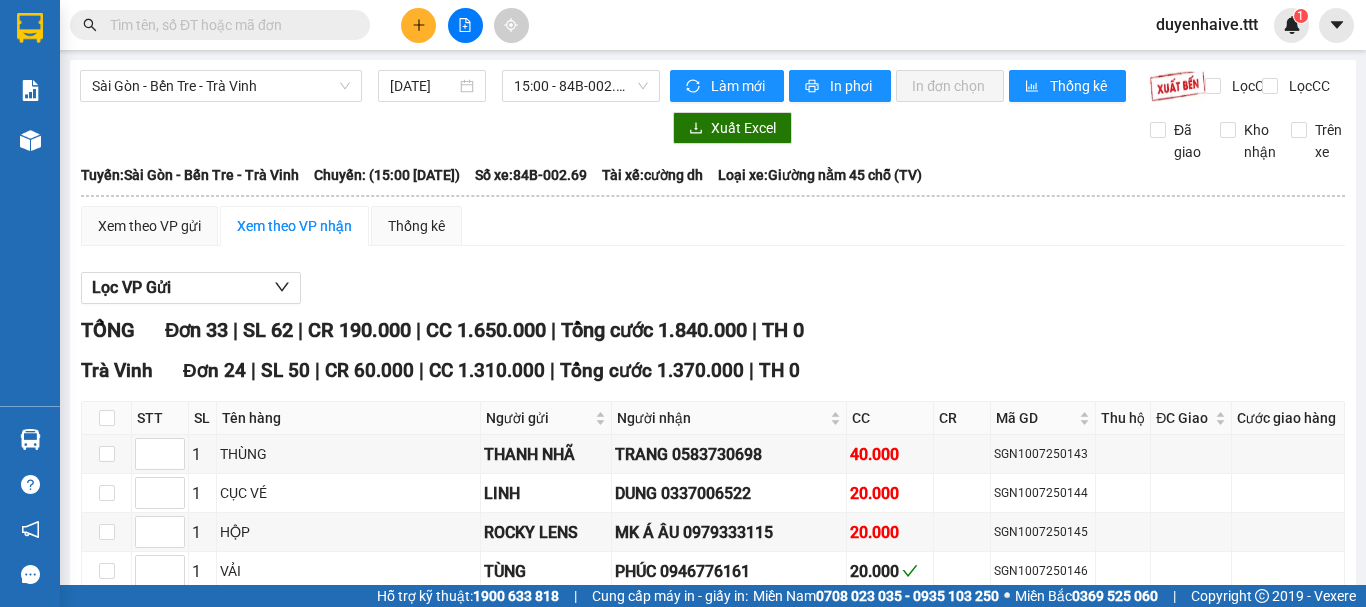 click at bounding box center [107, 1734] 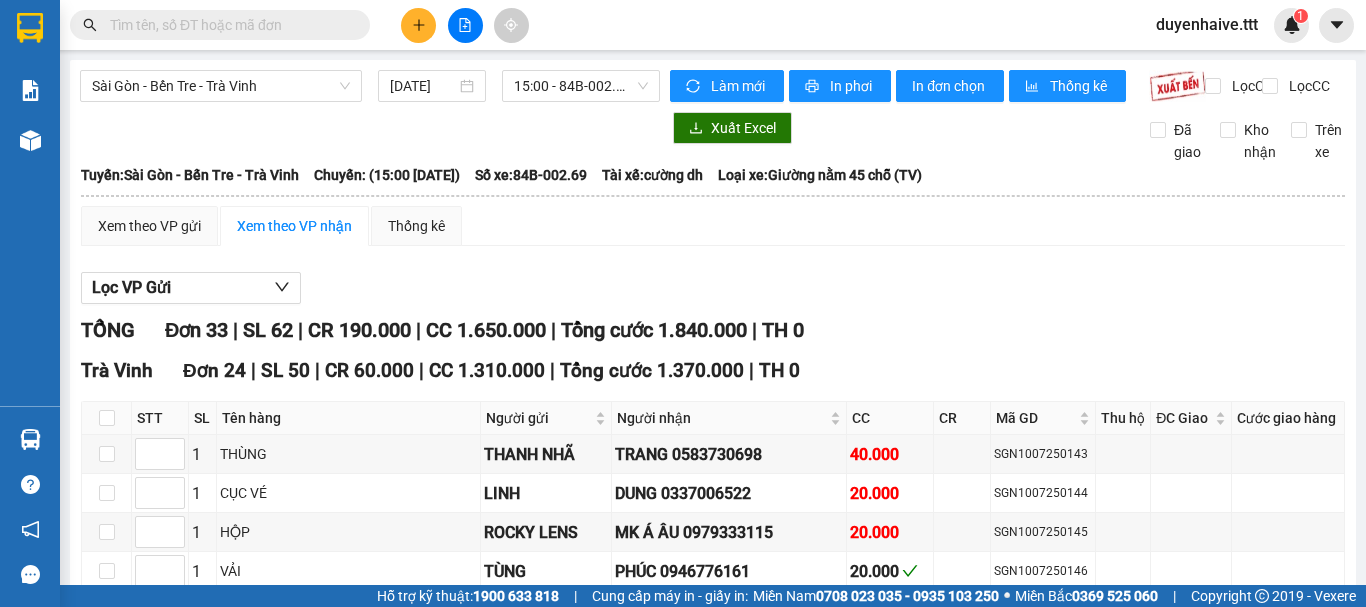 click on "In DS" at bounding box center [526, 2055] 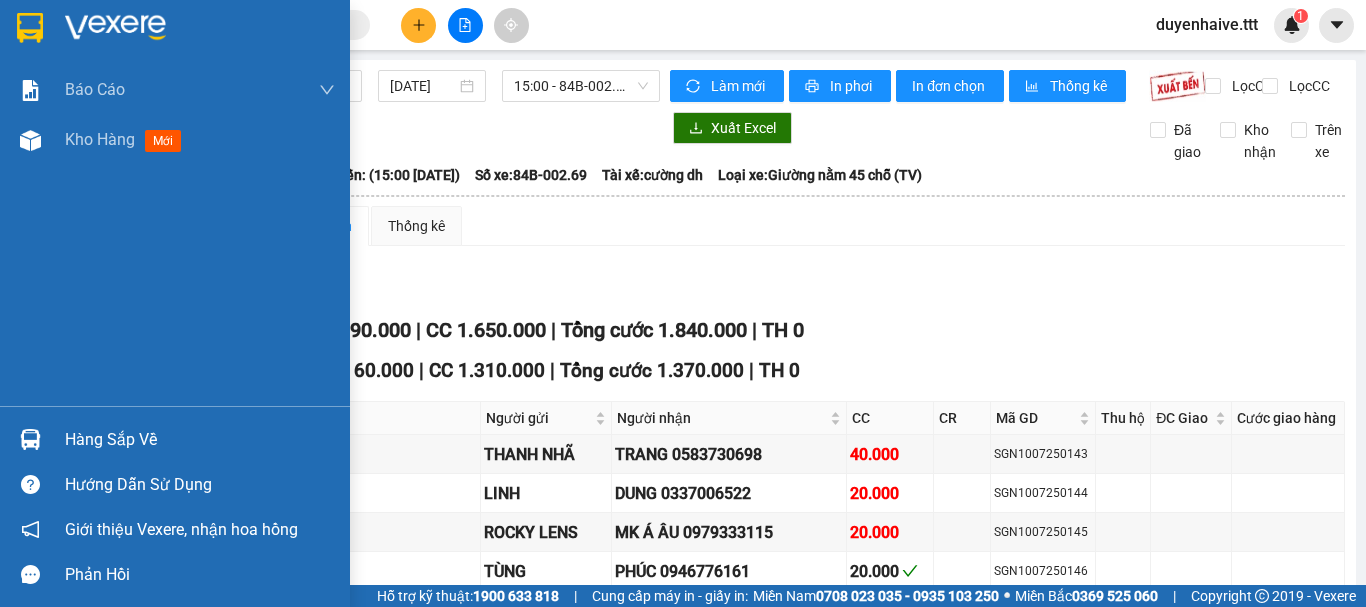 click on "Hàng sắp về" at bounding box center (200, 440) 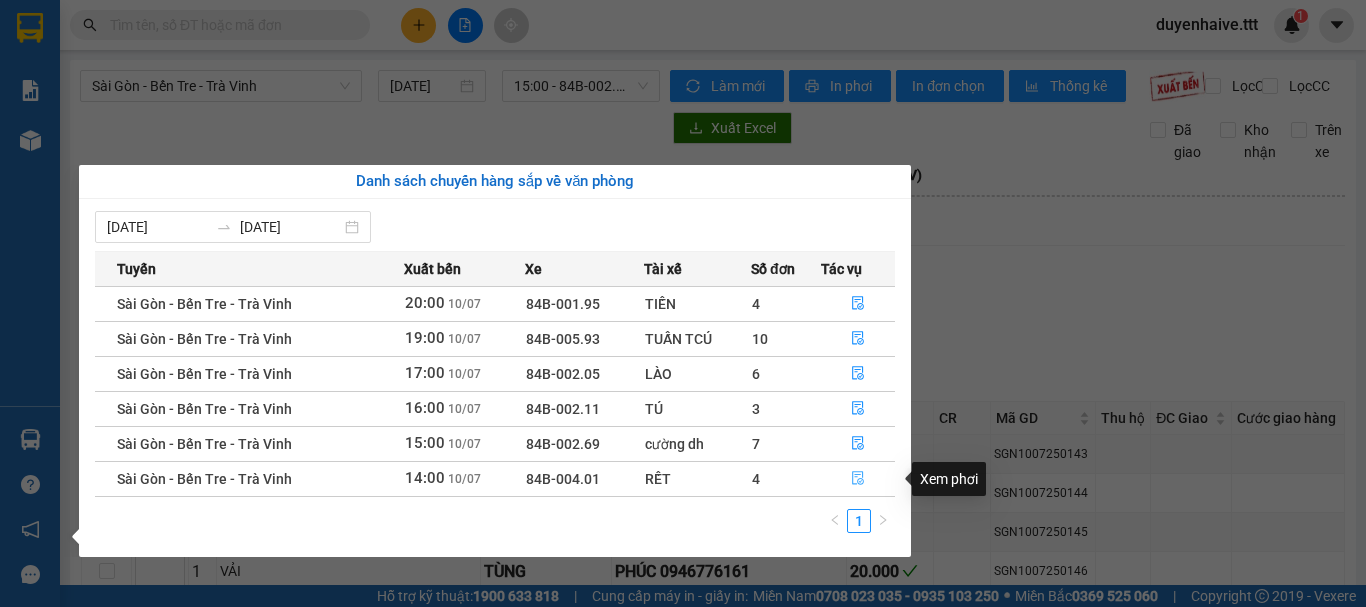 click 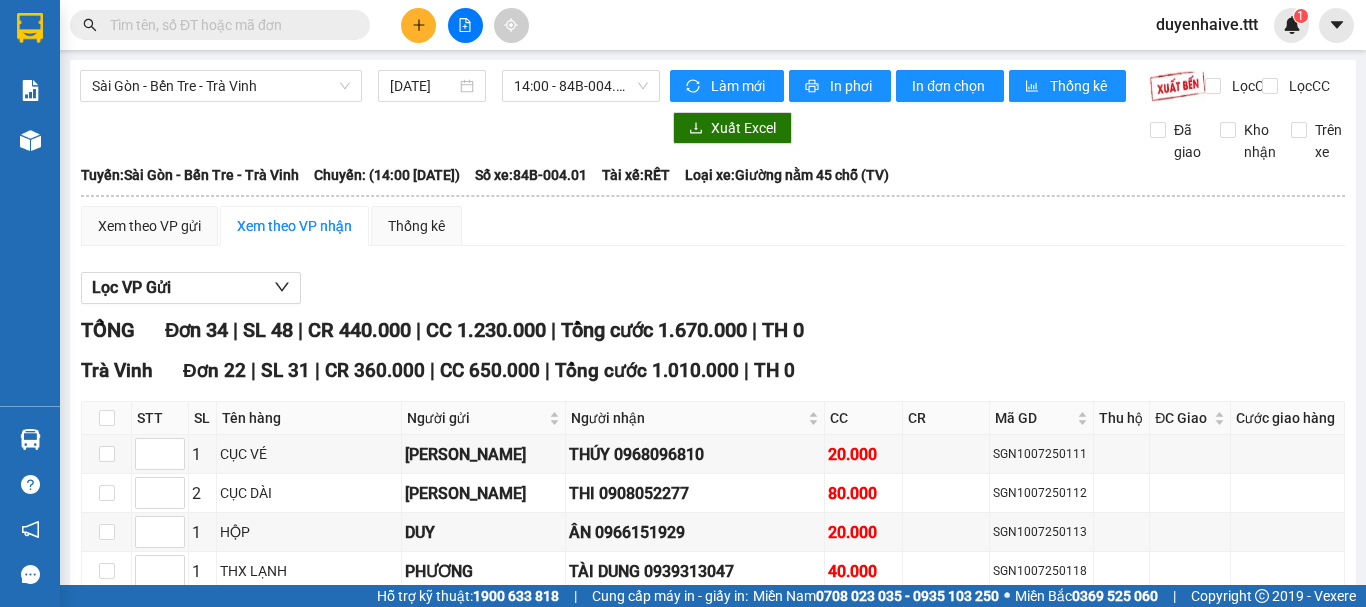 click at bounding box center (107, 1963) 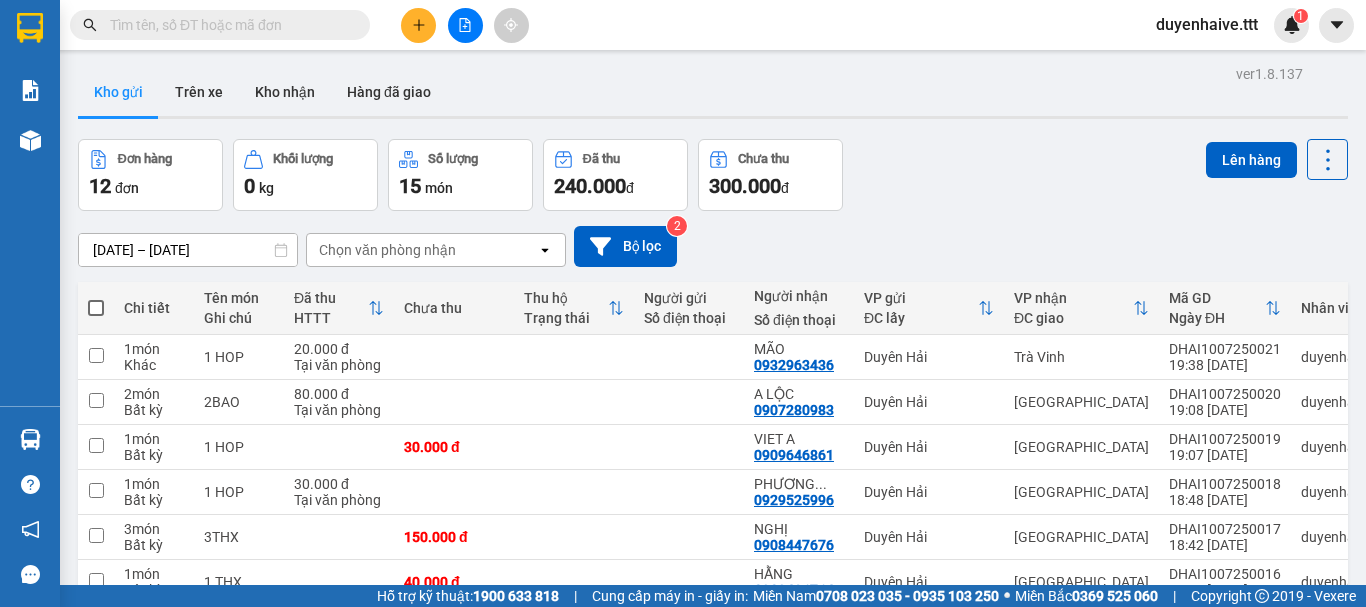 click at bounding box center [228, 25] 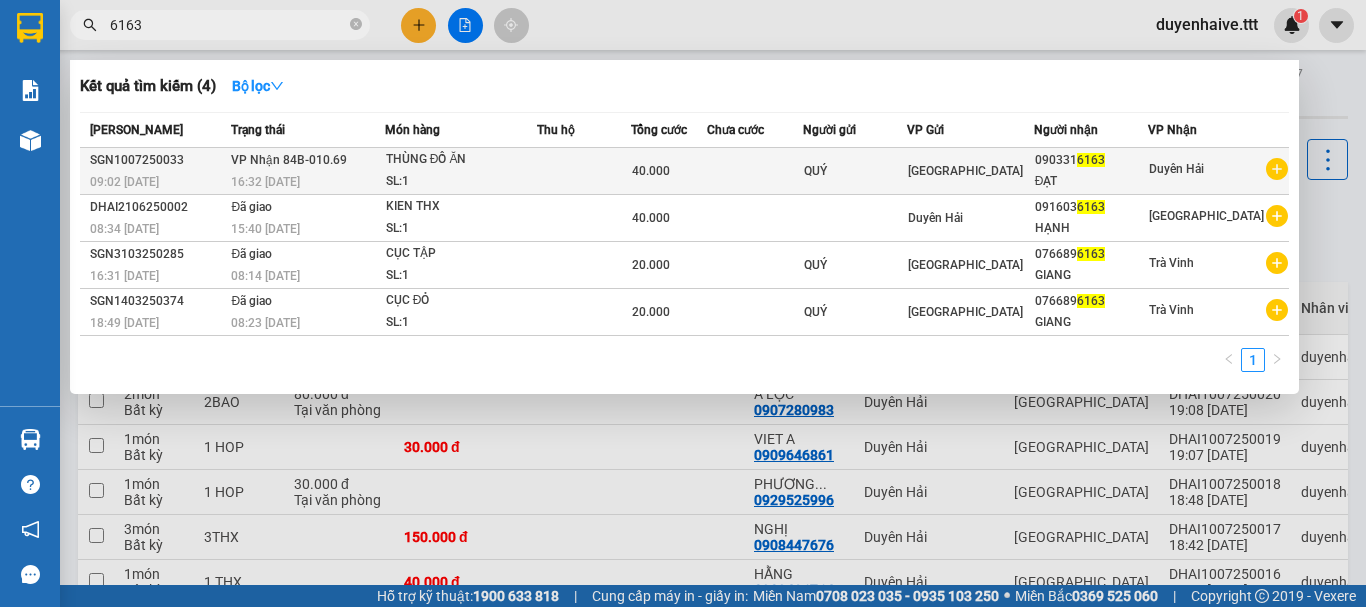 type on "6163" 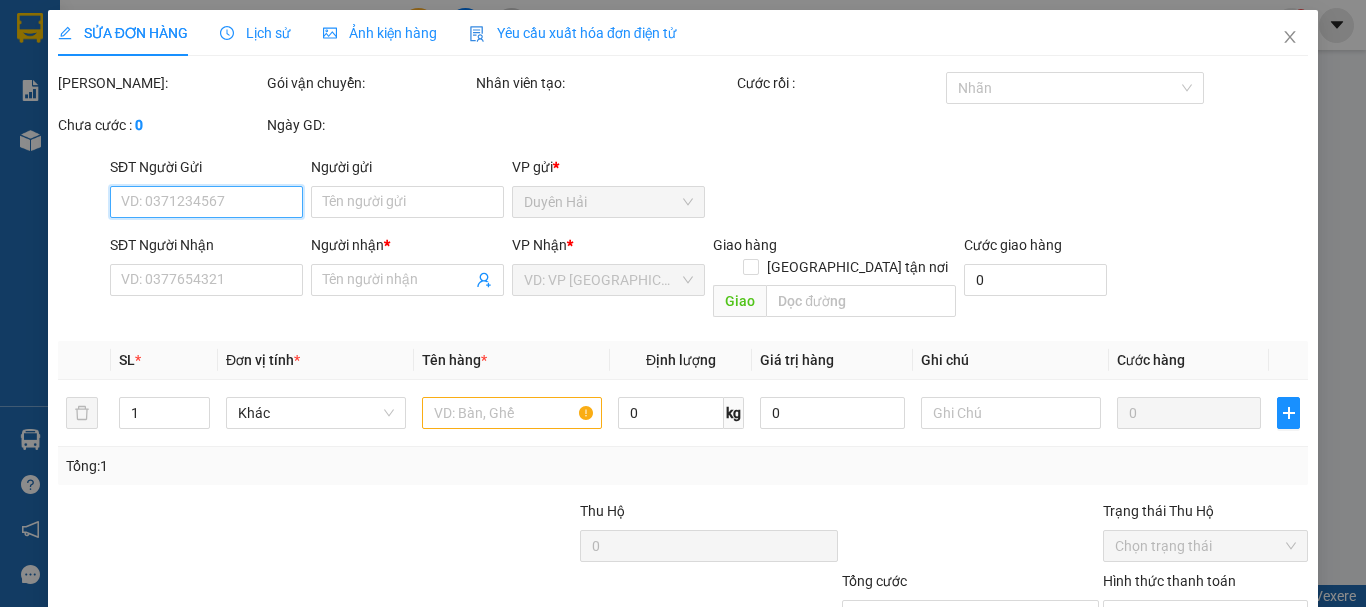 type on "QUÝ" 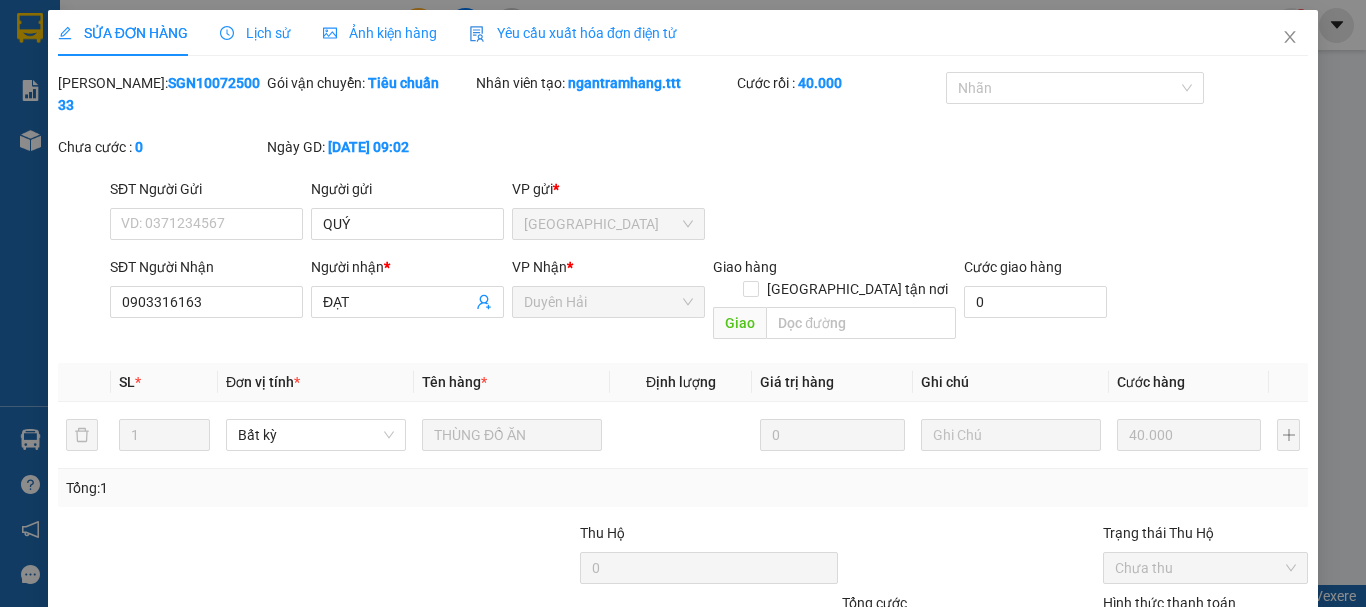 click on "Lưu và Giao hàng" at bounding box center (819, 733) 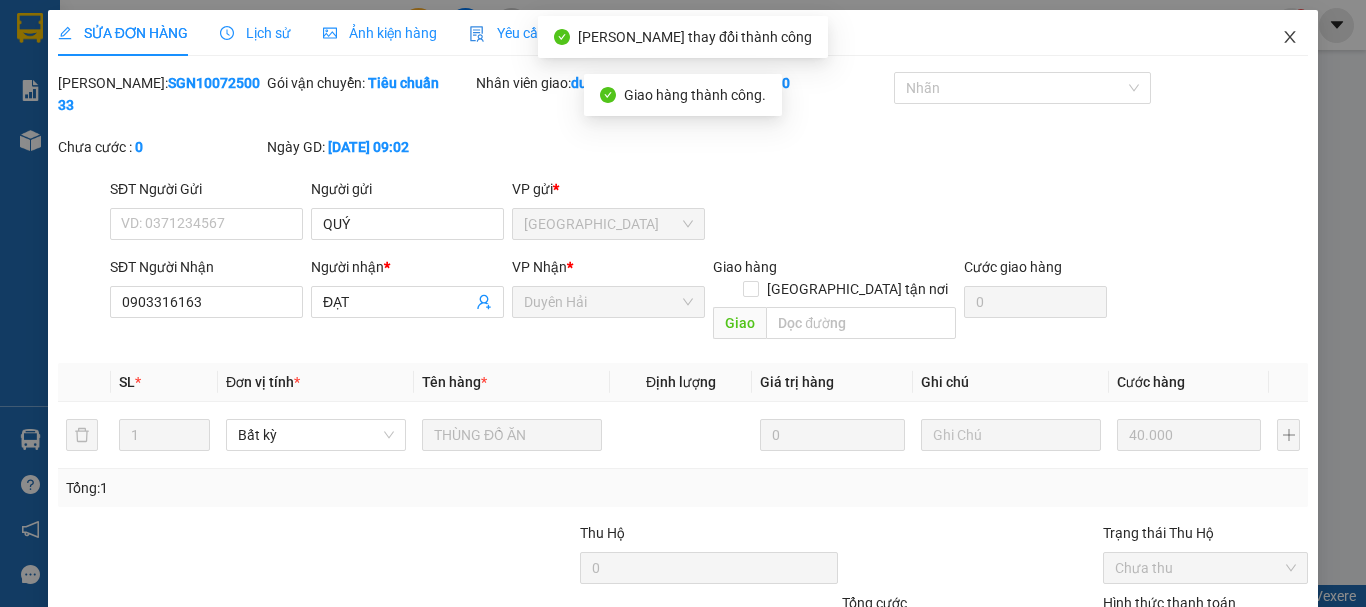 click 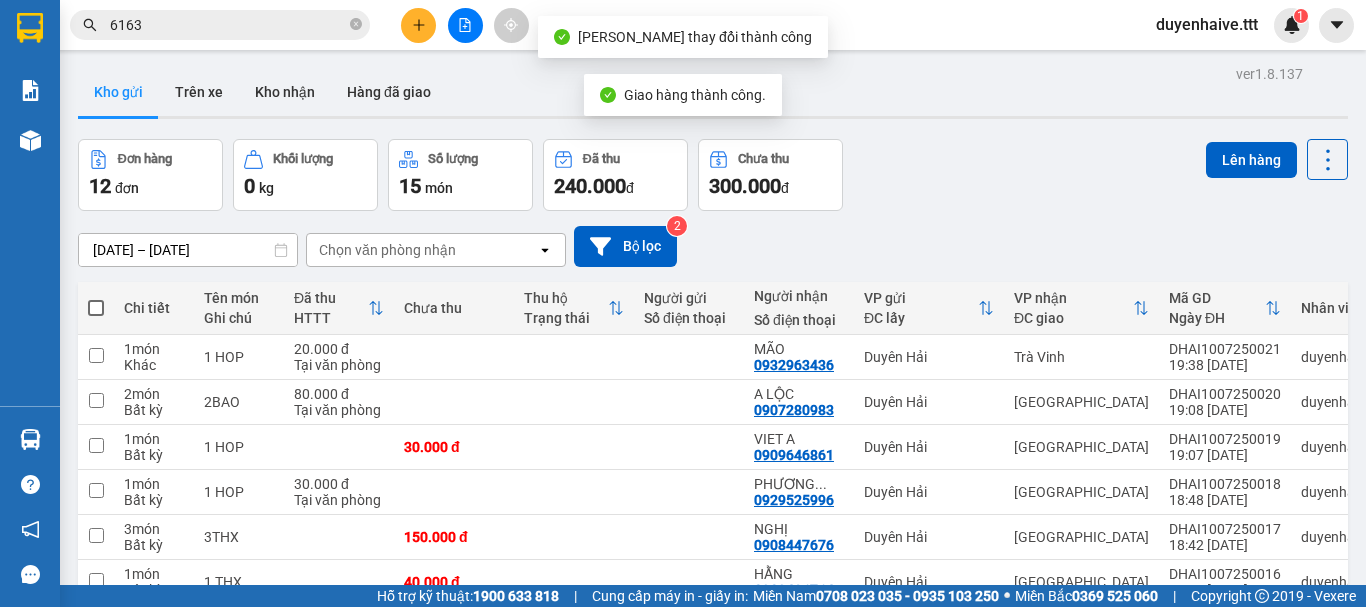 scroll, scrollTop: 0, scrollLeft: 0, axis: both 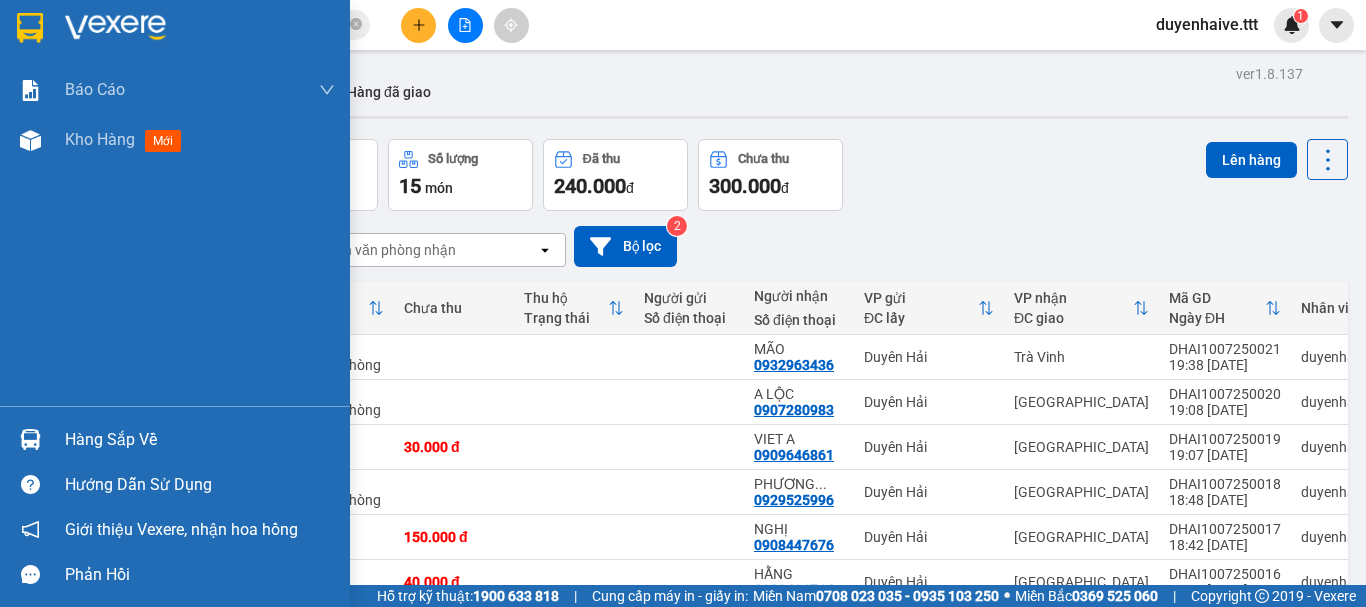 click on "Hàng sắp về" at bounding box center (200, 440) 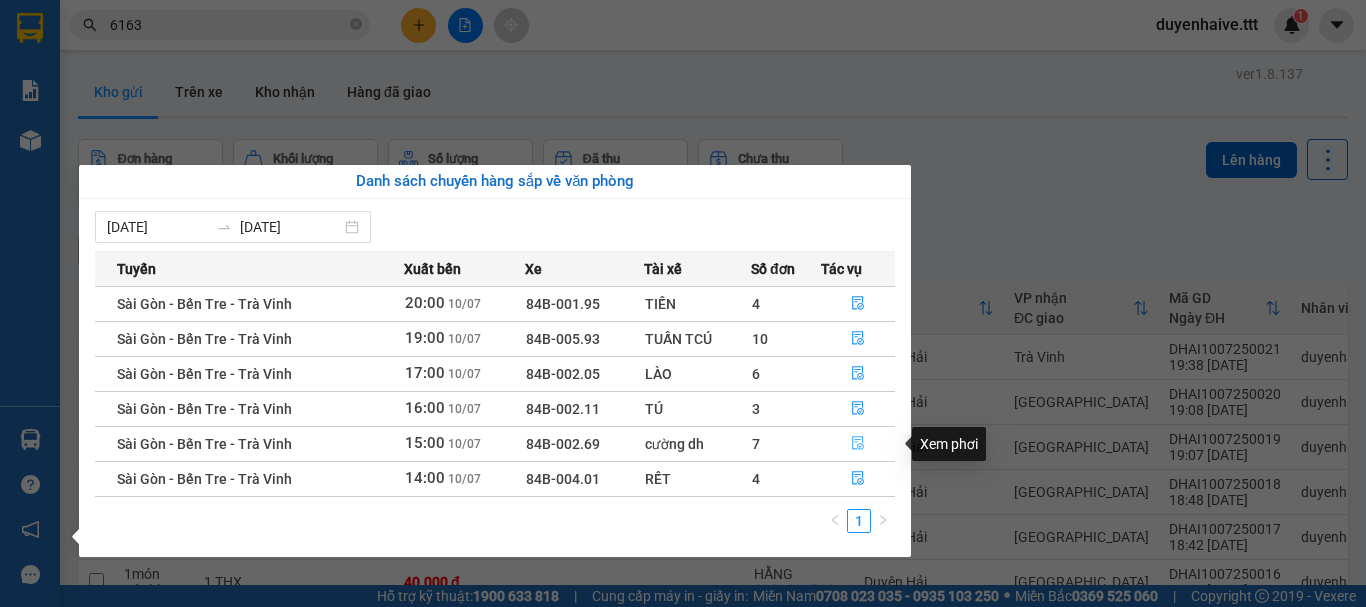 click 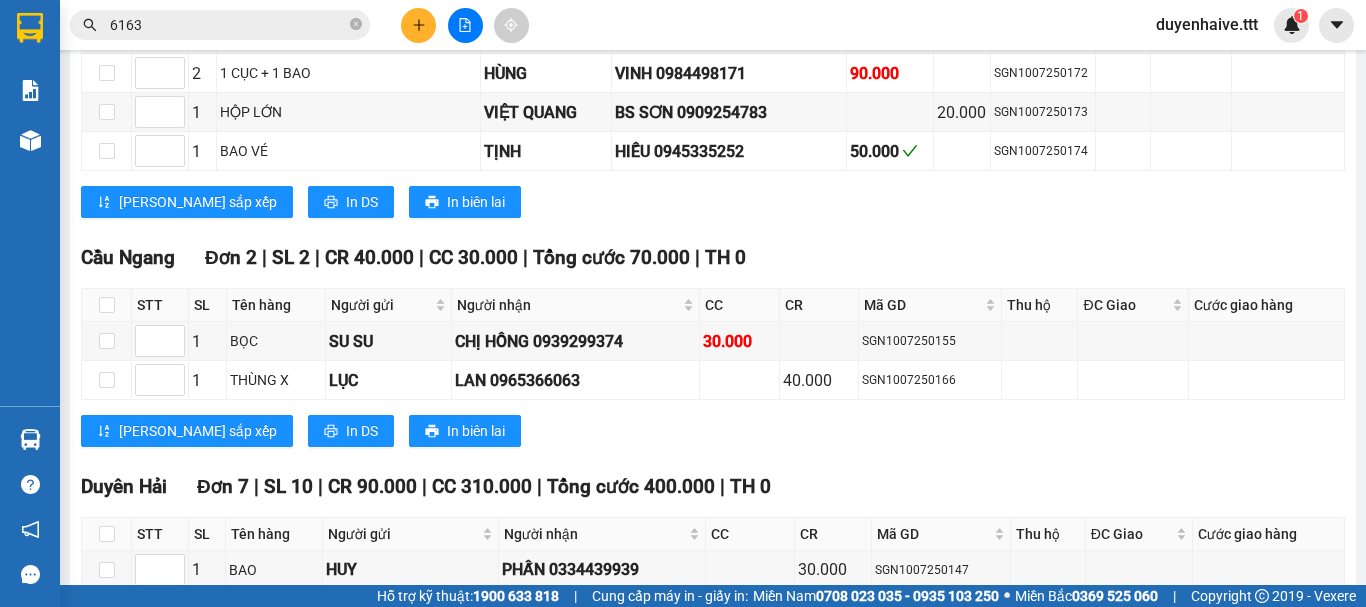 scroll, scrollTop: 1559, scrollLeft: 0, axis: vertical 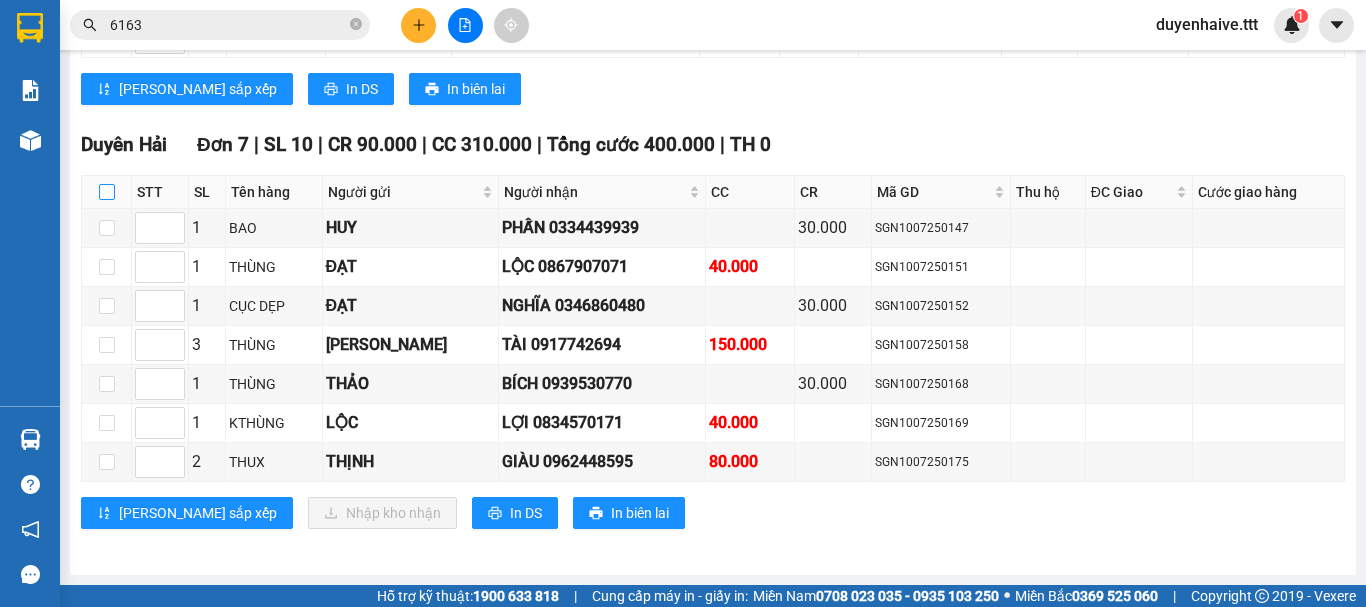 click at bounding box center (107, 192) 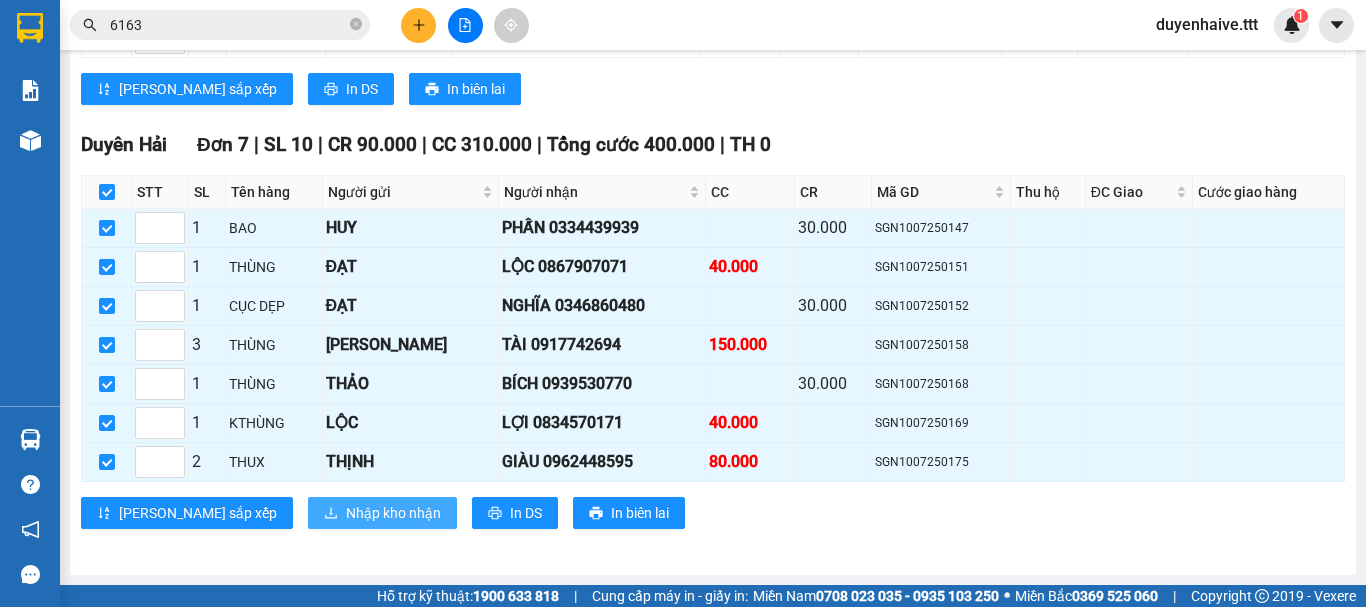 click on "Nhập kho nhận" at bounding box center [393, 513] 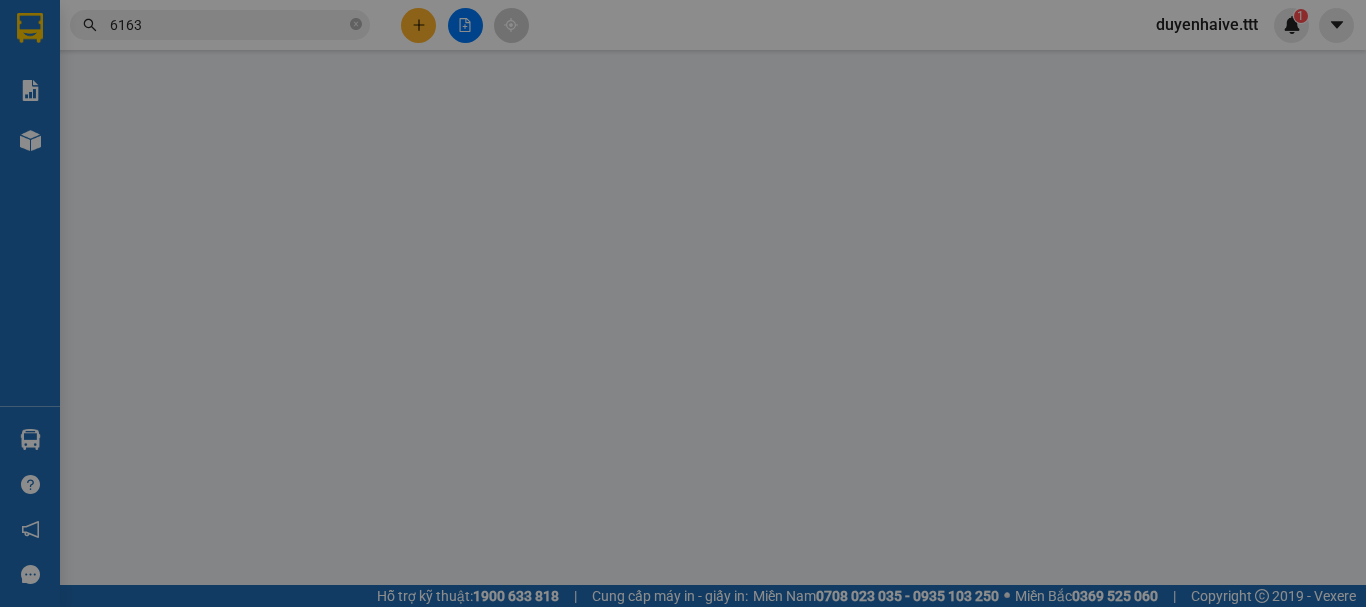 scroll, scrollTop: 0, scrollLeft: 0, axis: both 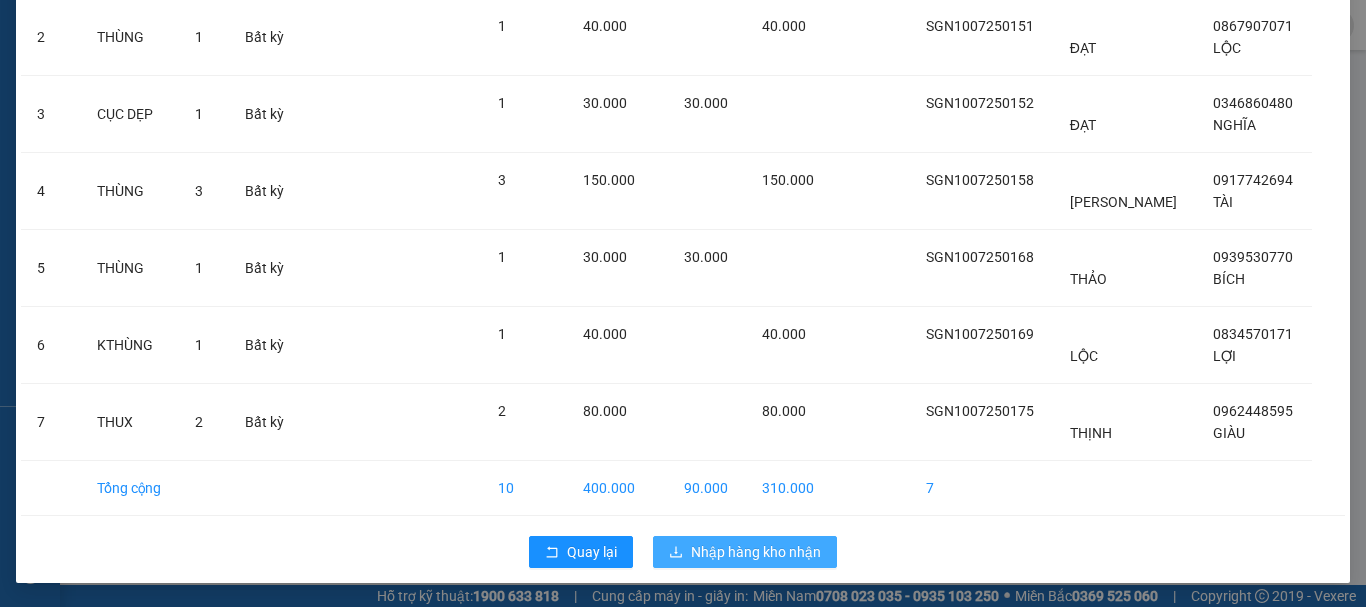 click on "Nhập hàng kho nhận" at bounding box center (756, 552) 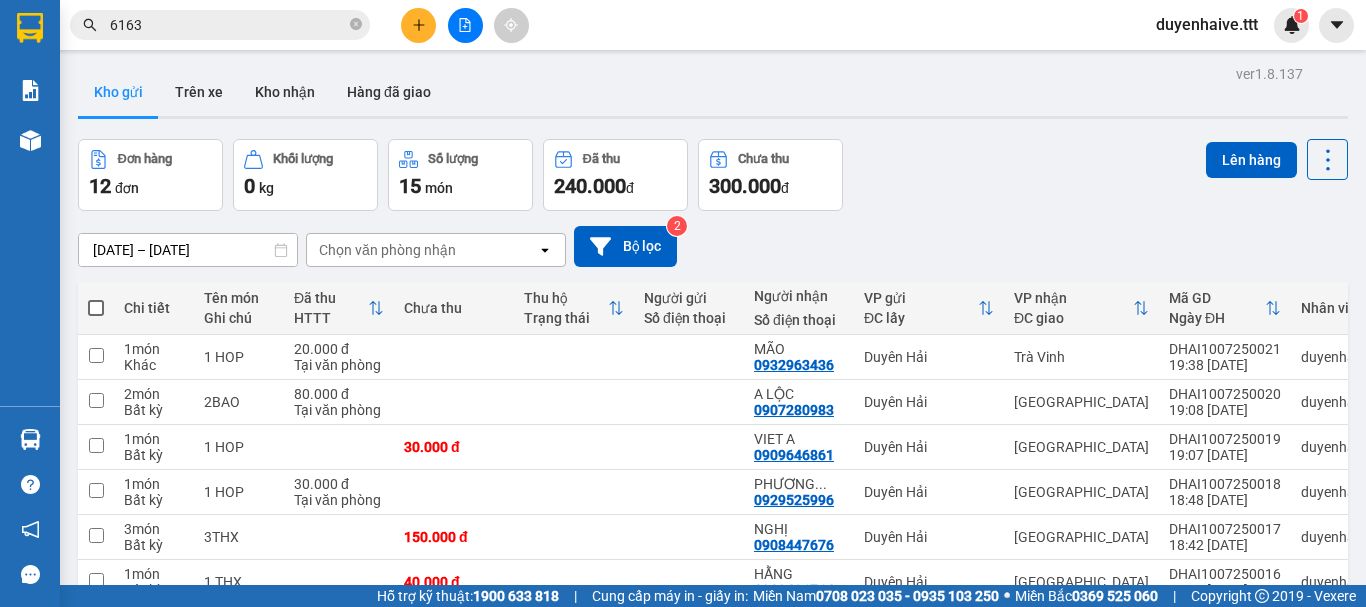 click on "6163" at bounding box center (228, 25) 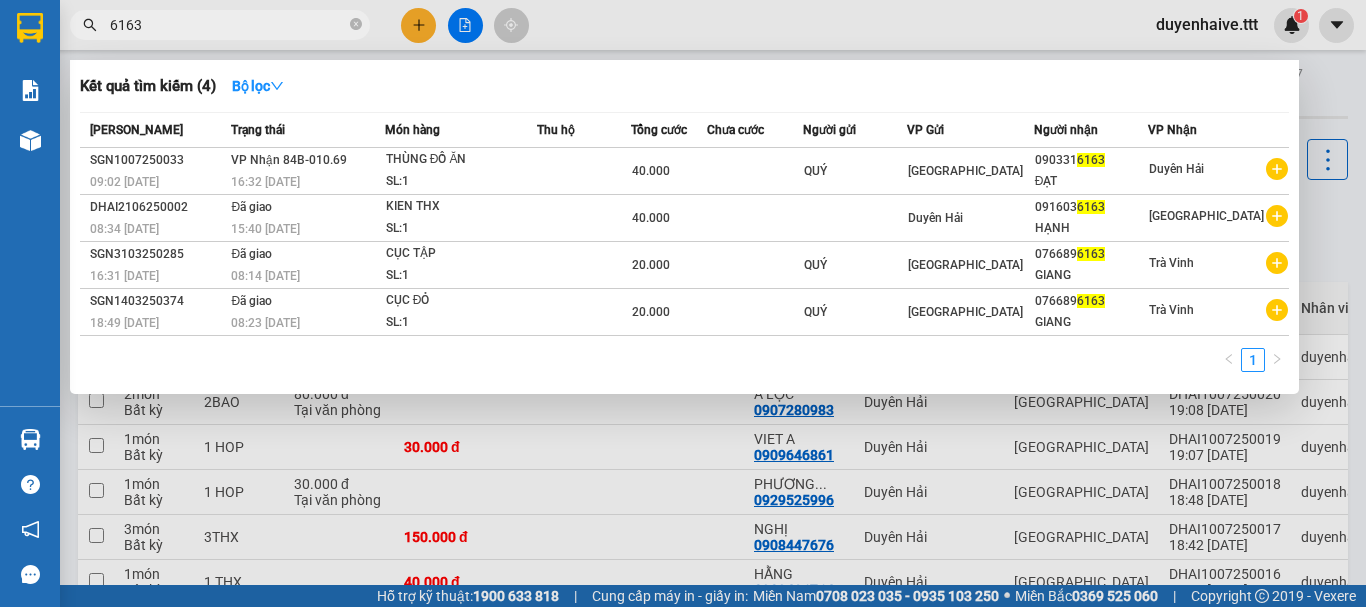 click on "6163" at bounding box center [228, 25] 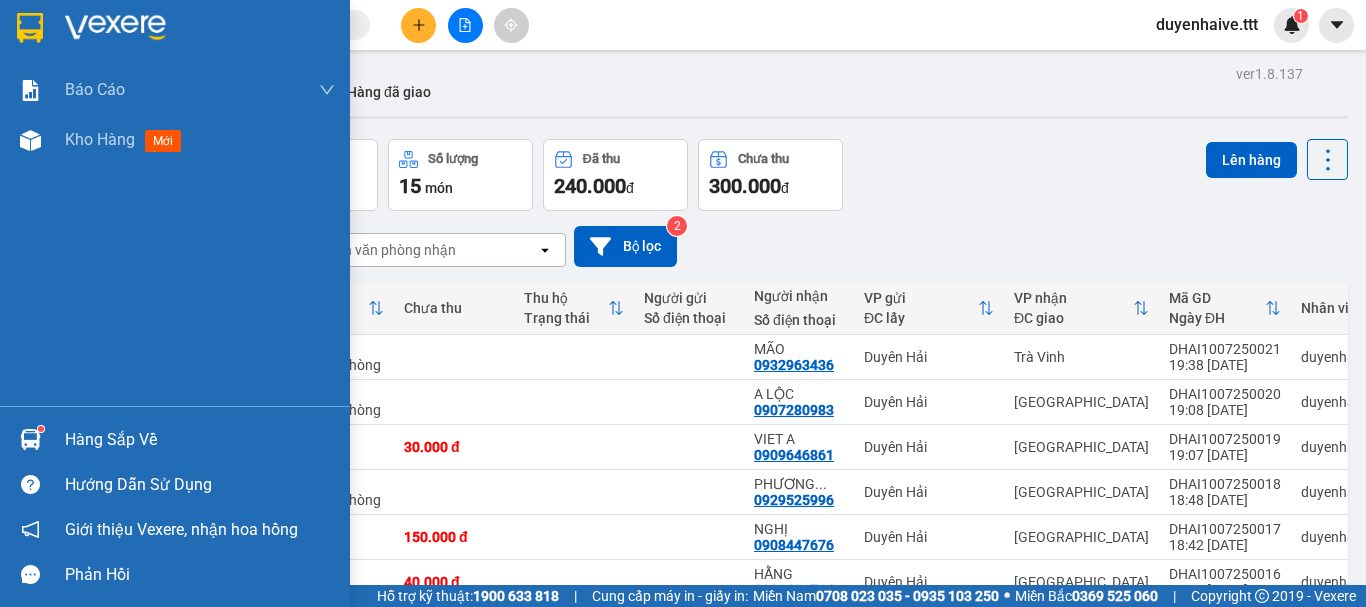 click on "Hàng sắp về" at bounding box center (200, 440) 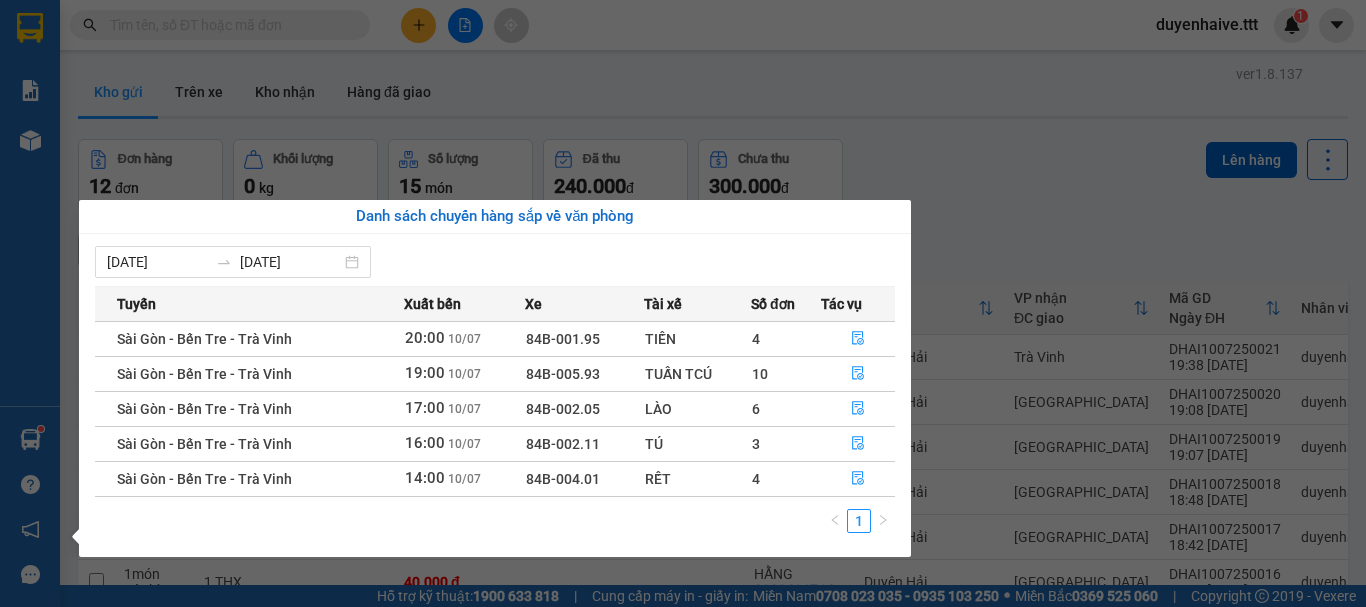 click on "Kết quả tìm kiếm ( 4 )  Bộ lọc  Mã ĐH Trạng thái Món hàng Thu hộ Tổng cước Chưa cước Người gửi VP Gửi Người nhận VP Nhận SGN1007250033 09:02 [DATE] VP Nhận   84B-010.69 16:32 [DATE] THÙNG ĐỒ ĂN SL:  1 40.000 QUÝ  [GEOGRAPHIC_DATA] 0903316163 ĐẠT [GEOGRAPHIC_DATA] 08:34 [DATE] Đã giao   15:40 [DATE] KIEN THX SL:  1 40.000 Duyên Hải 0916036163 HẠNH [GEOGRAPHIC_DATA] 16:31 [DATE] Đã giao   08:14 [DATE] CỤC TẬP SL:  1 20.000 QUÝ  [GEOGRAPHIC_DATA] 0766896163 [GEOGRAPHIC_DATA] SGN1403250374 18:49 [DATE] Đã giao   08:23 [DATE] CỤC ĐỎ SL:  1 20.000 QUÝ [GEOGRAPHIC_DATA] 0766896163 GIANG Trà Vinh 1 duyenhaive.ttt 1     Báo cáo Mẫu 1: Báo cáo dòng tiền theo nhân viên (nhân viên)  Mẫu 3: Báo cáo dòng tiền theo văn phòng (VP)     Kho hàng mới Hàng sắp về Hướng dẫn sử dụng Giới thiệu [PERSON_NAME], nhận hoa hồng Phản hồi Phần mềm hỗ trợ bạn tốt chứ? ver  1.8.137 Kho gửi Trên xe 12 đơn" at bounding box center [683, 303] 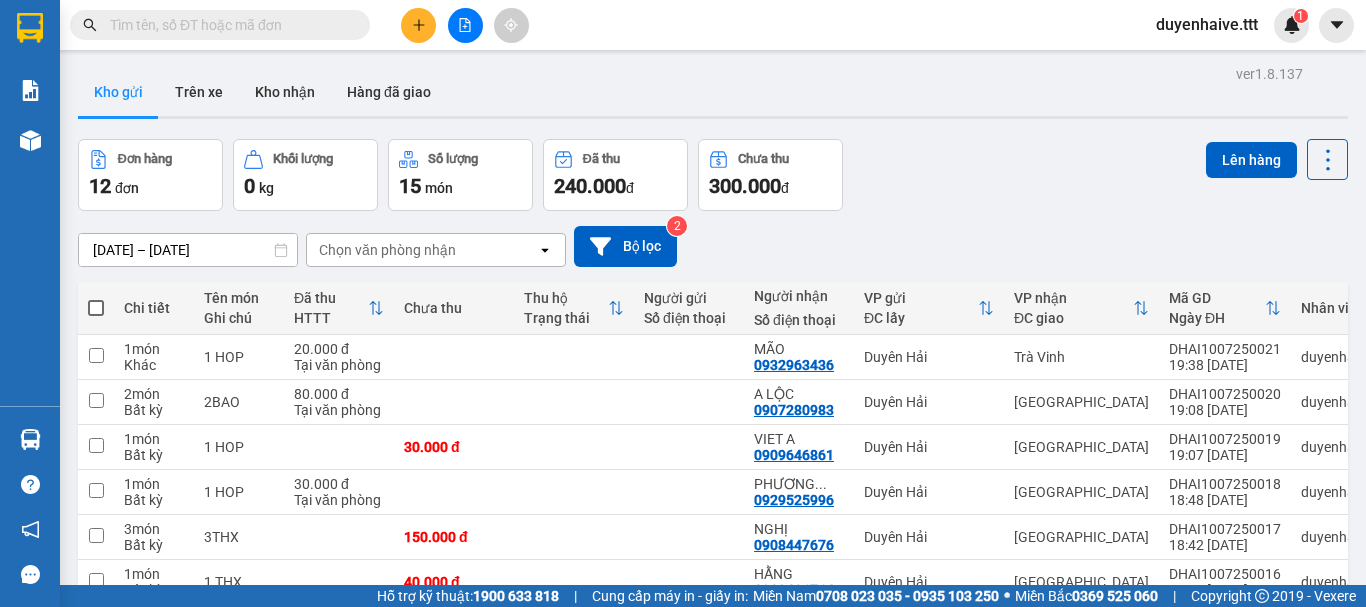 click at bounding box center (228, 25) 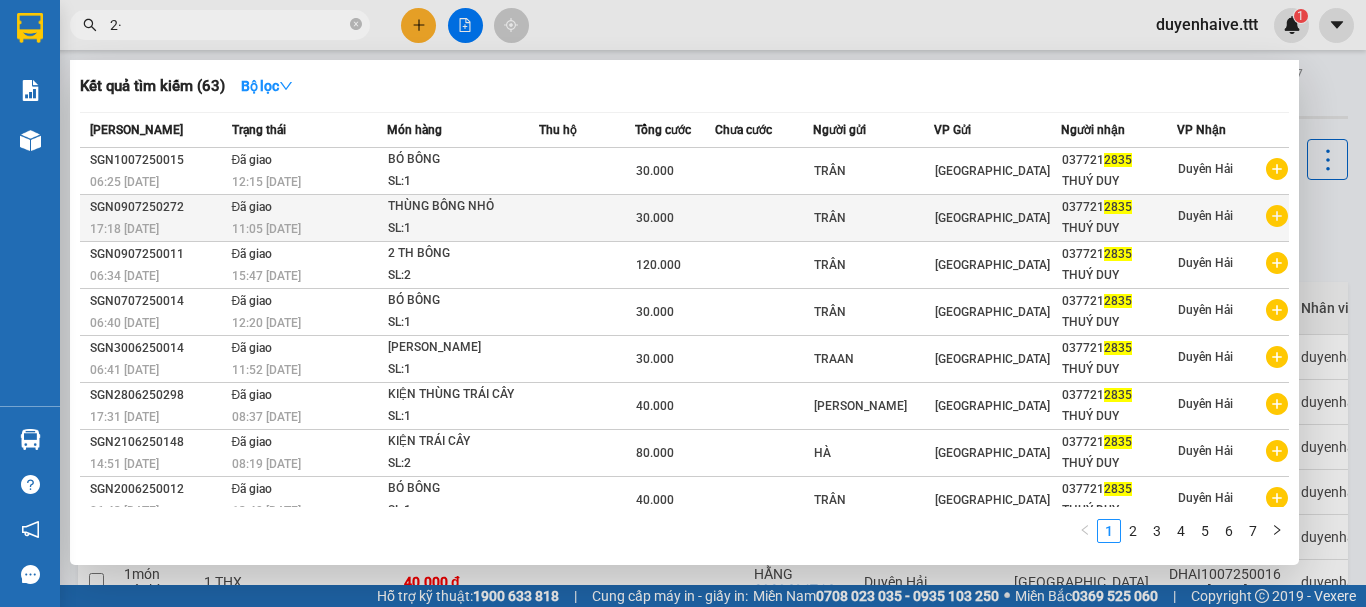type on "2" 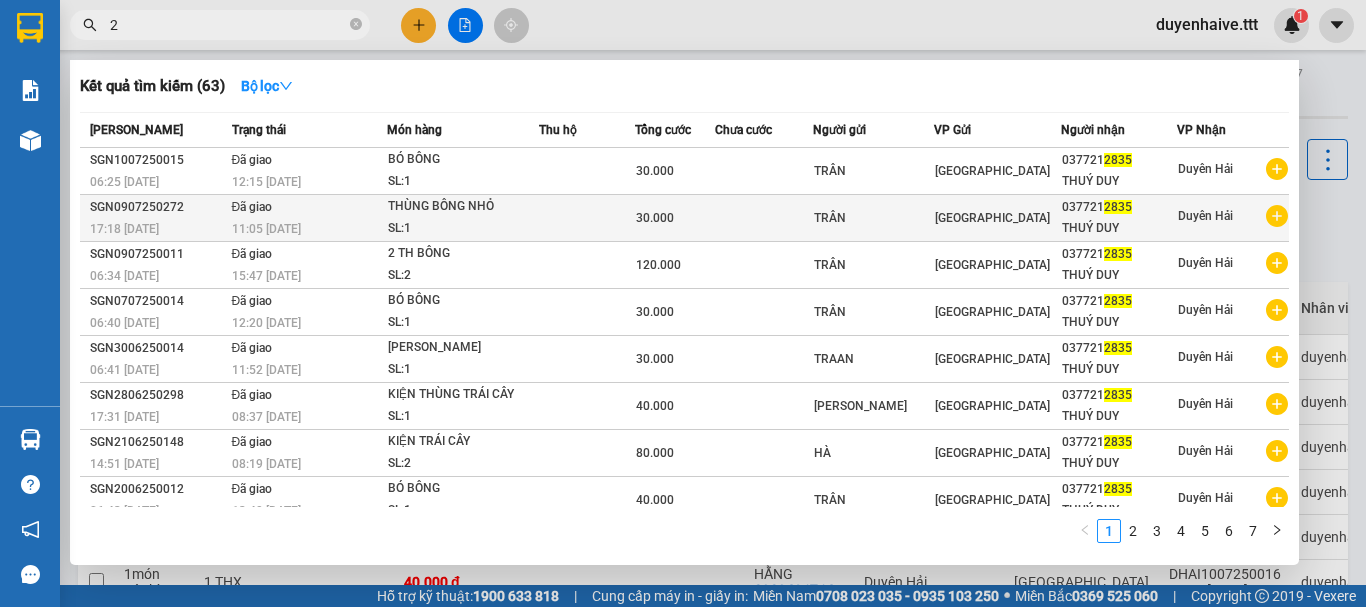 type 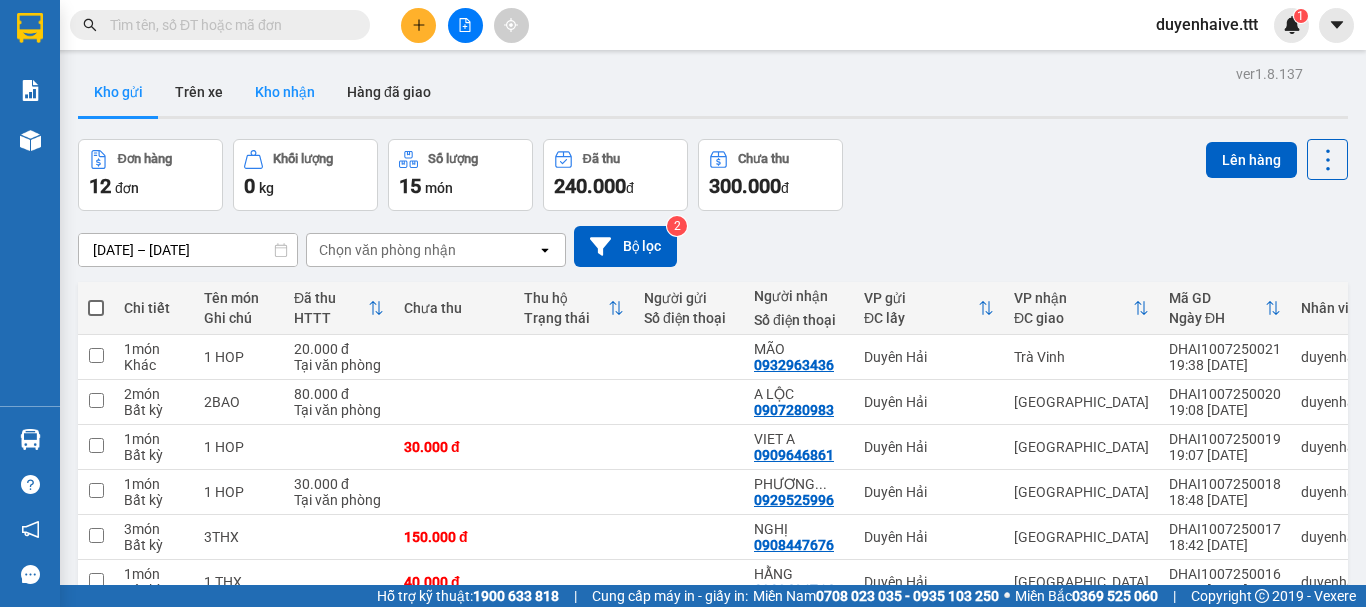 drag, startPoint x: 277, startPoint y: 85, endPoint x: 288, endPoint y: 105, distance: 22.825424 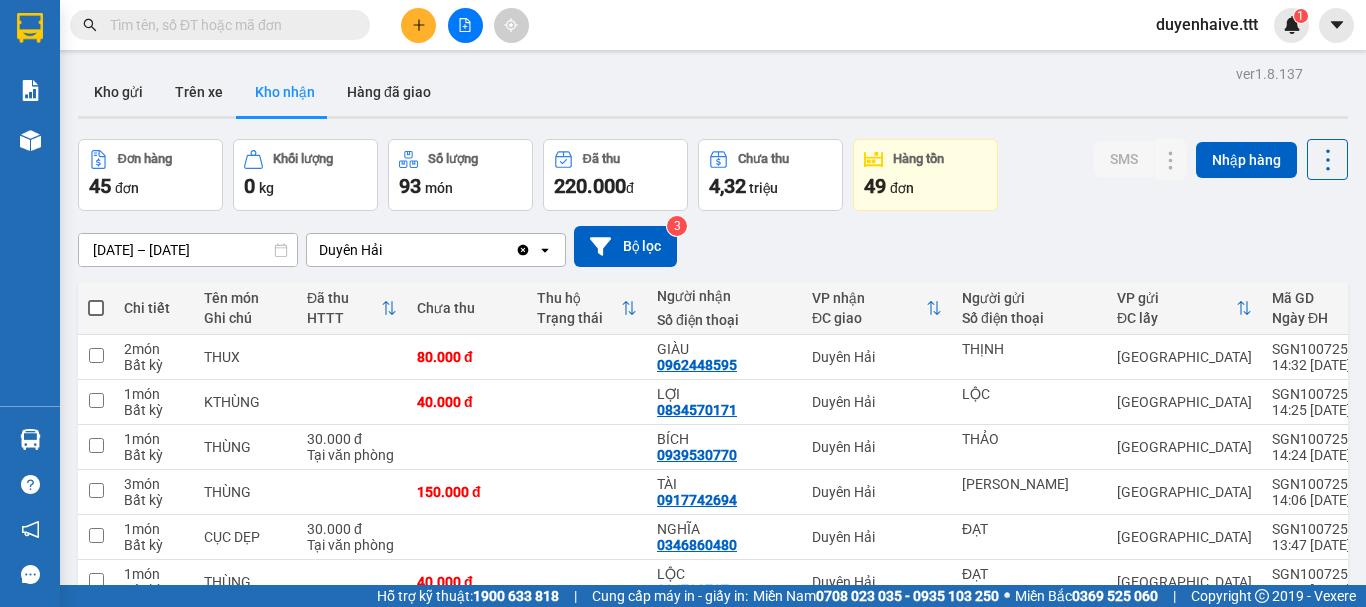 scroll, scrollTop: 200, scrollLeft: 0, axis: vertical 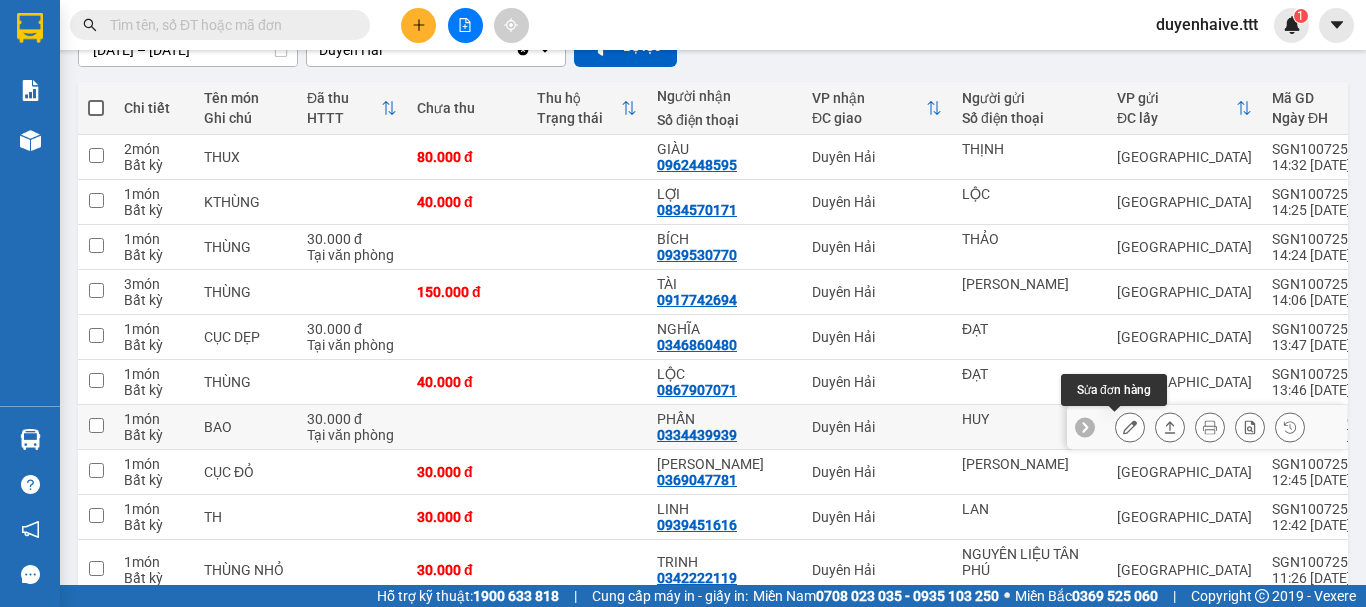 click 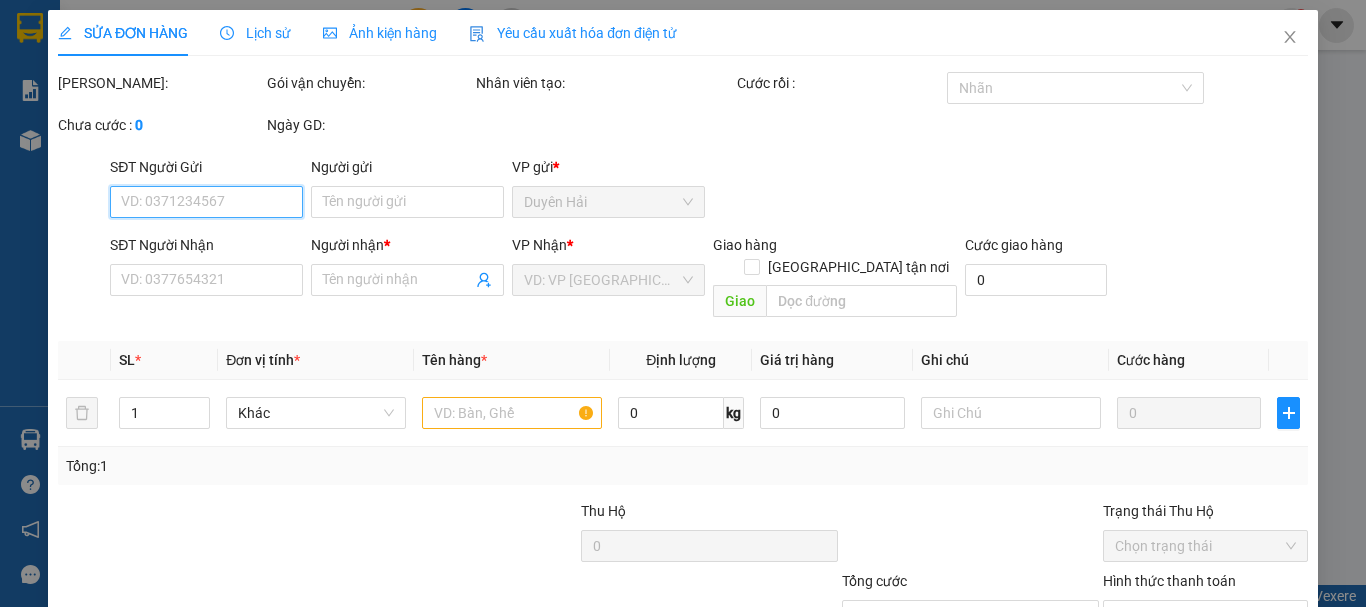 scroll, scrollTop: 0, scrollLeft: 0, axis: both 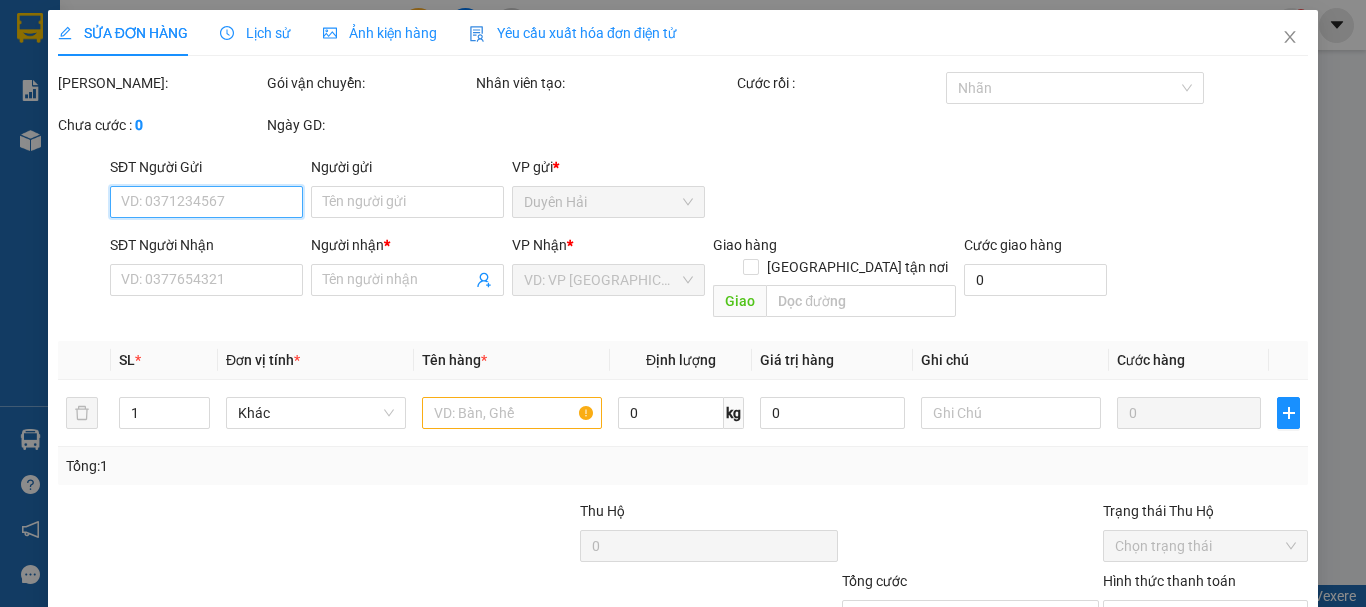 type on "HUY" 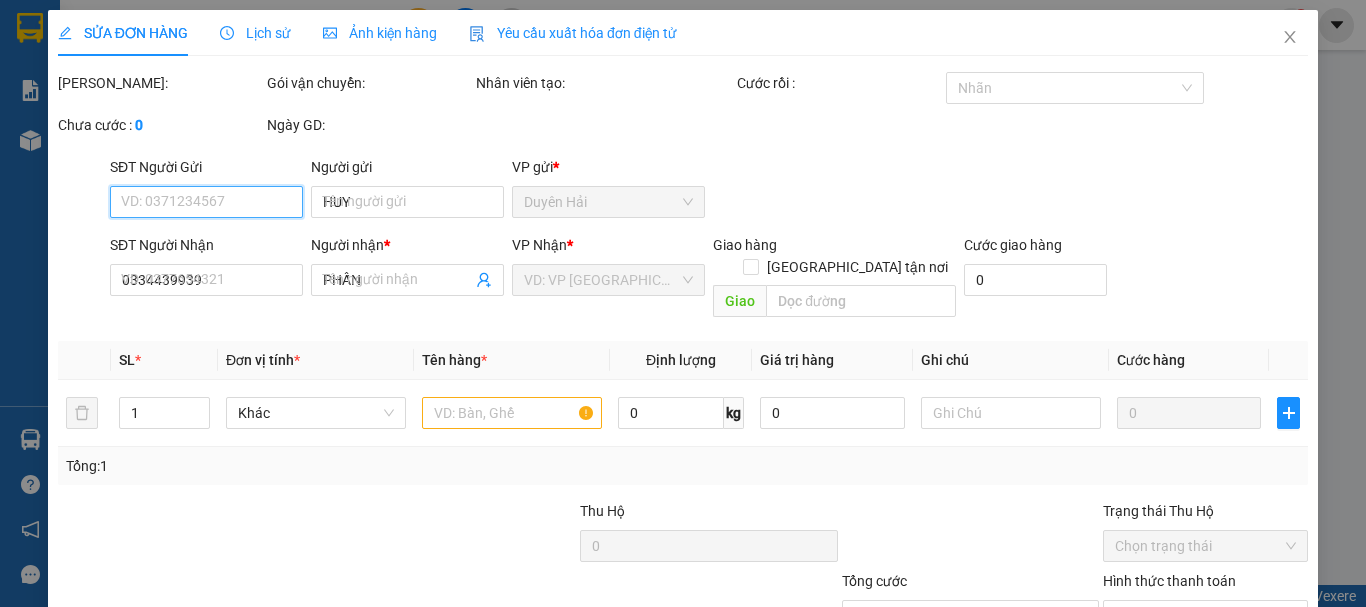 scroll, scrollTop: 127, scrollLeft: 0, axis: vertical 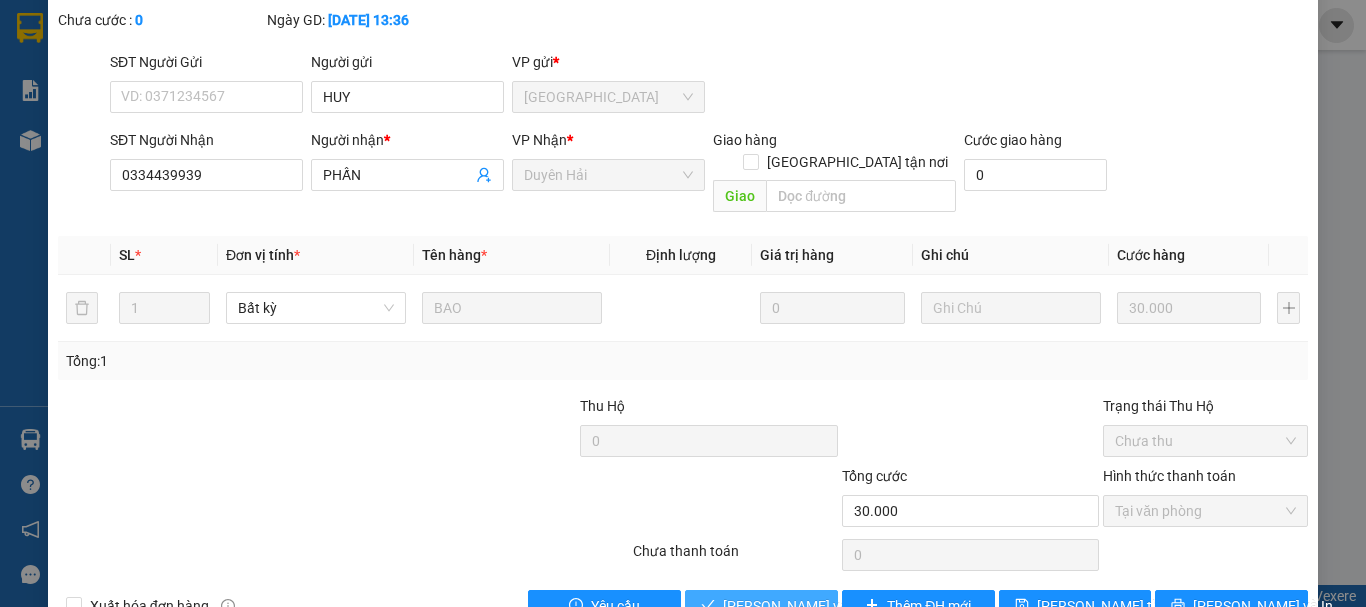 click on "[PERSON_NAME] và Giao hàng" at bounding box center (819, 606) 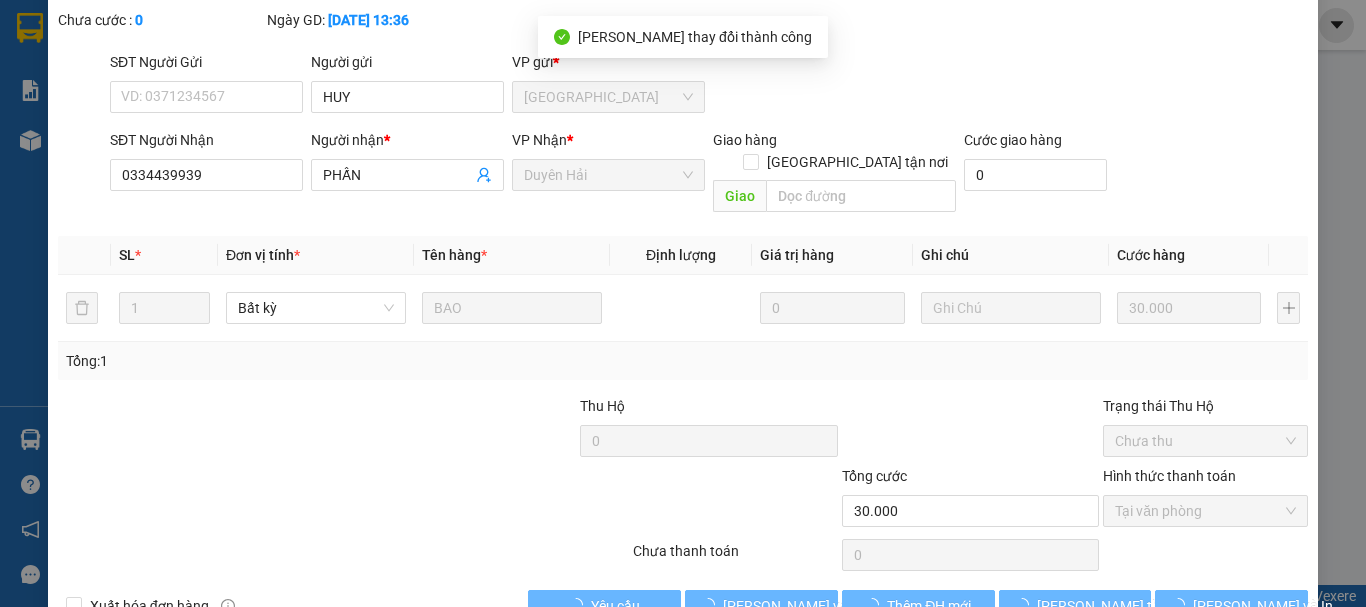 click 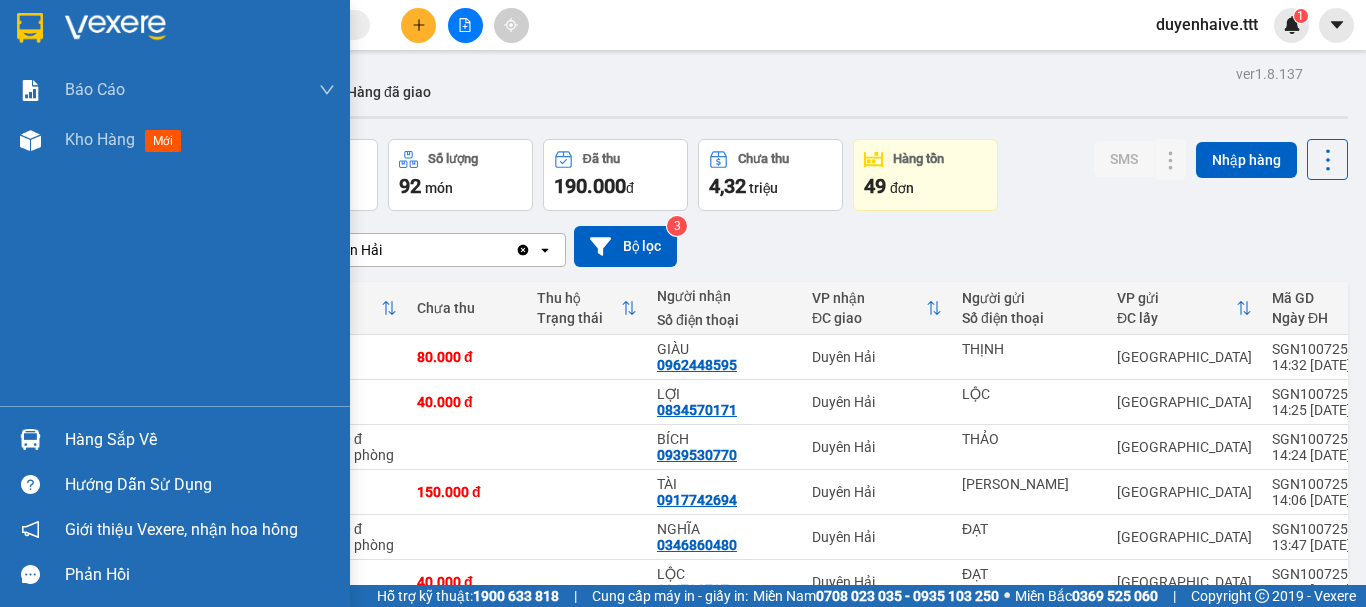 click on "Hàng sắp về" at bounding box center (200, 440) 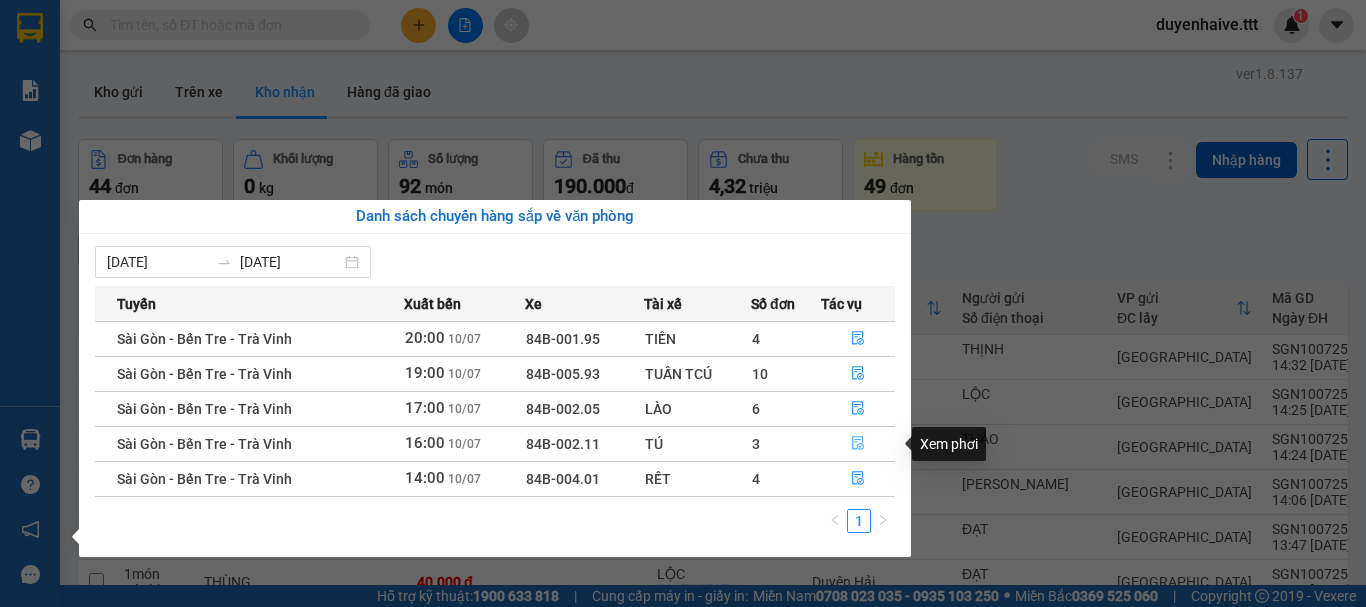 click 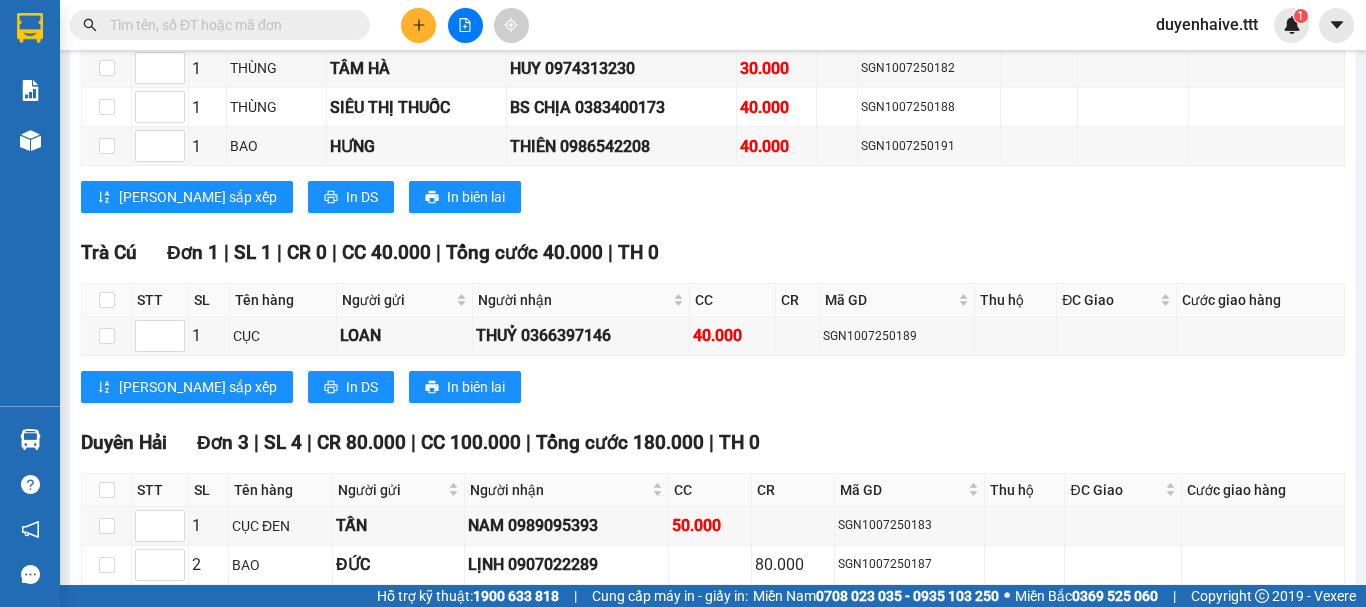scroll, scrollTop: 1359, scrollLeft: 0, axis: vertical 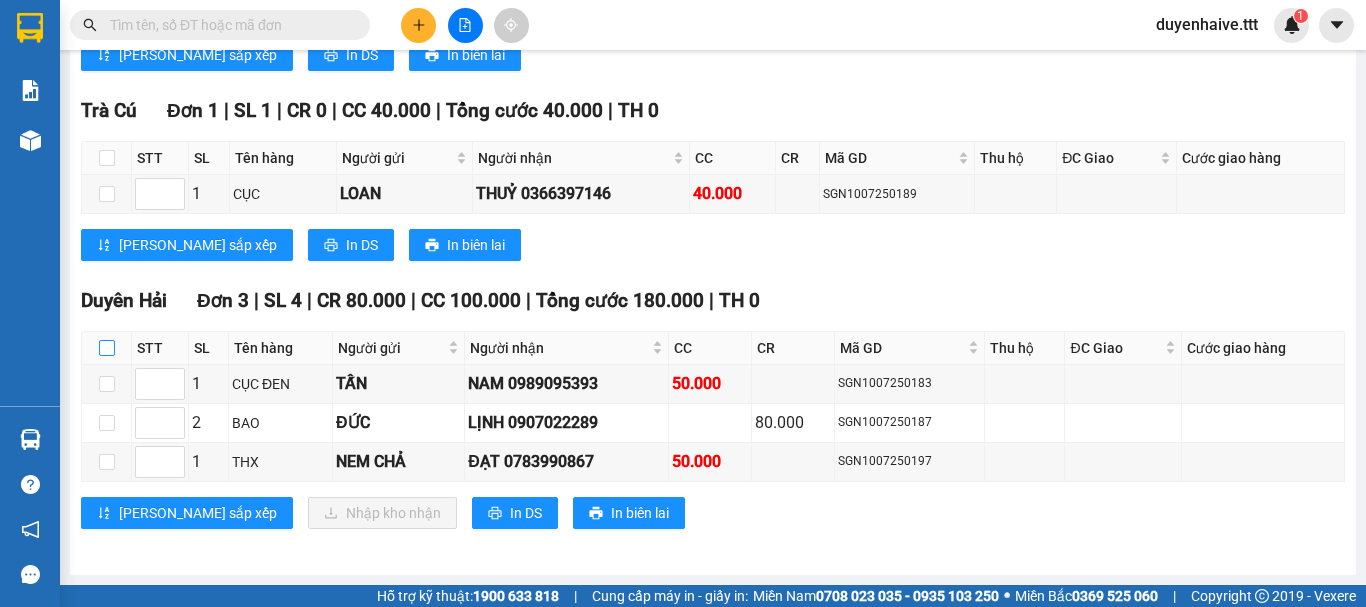 click at bounding box center [107, 348] 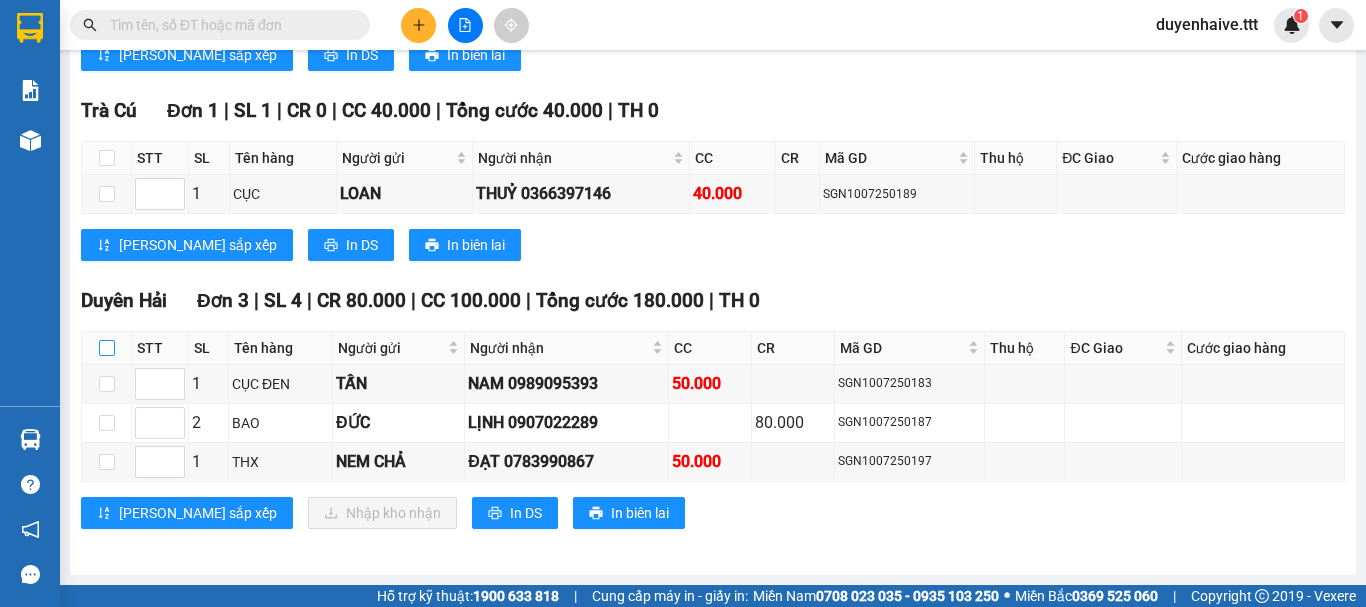 checkbox on "true" 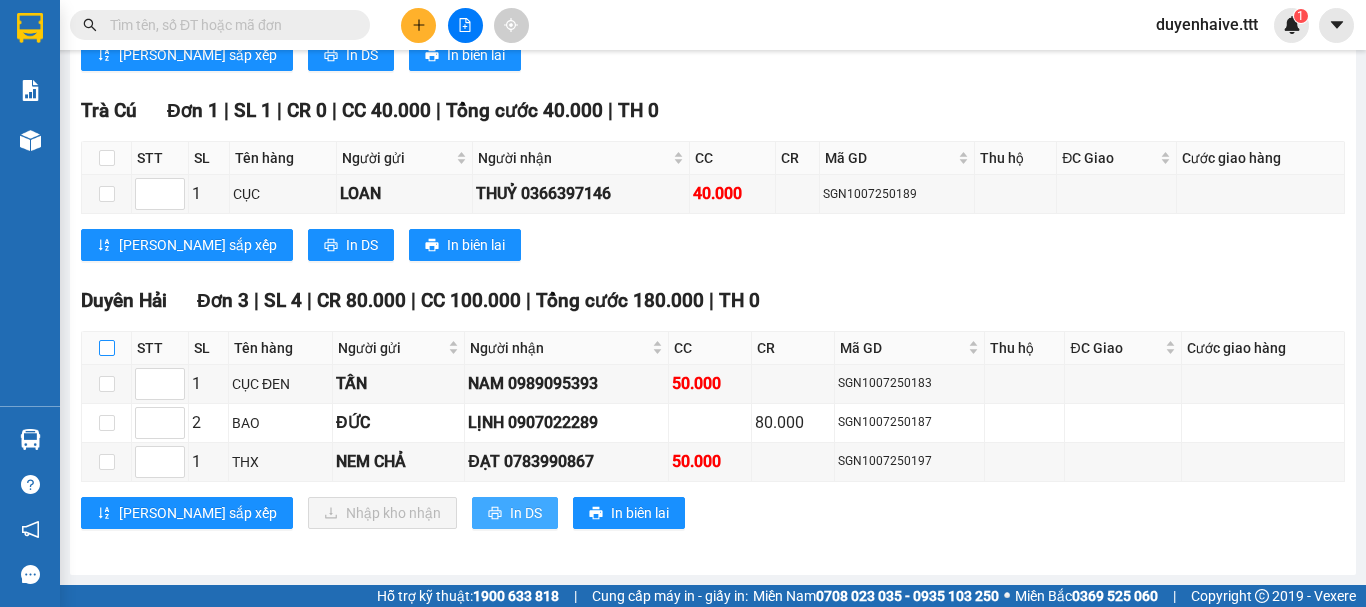 checkbox on "true" 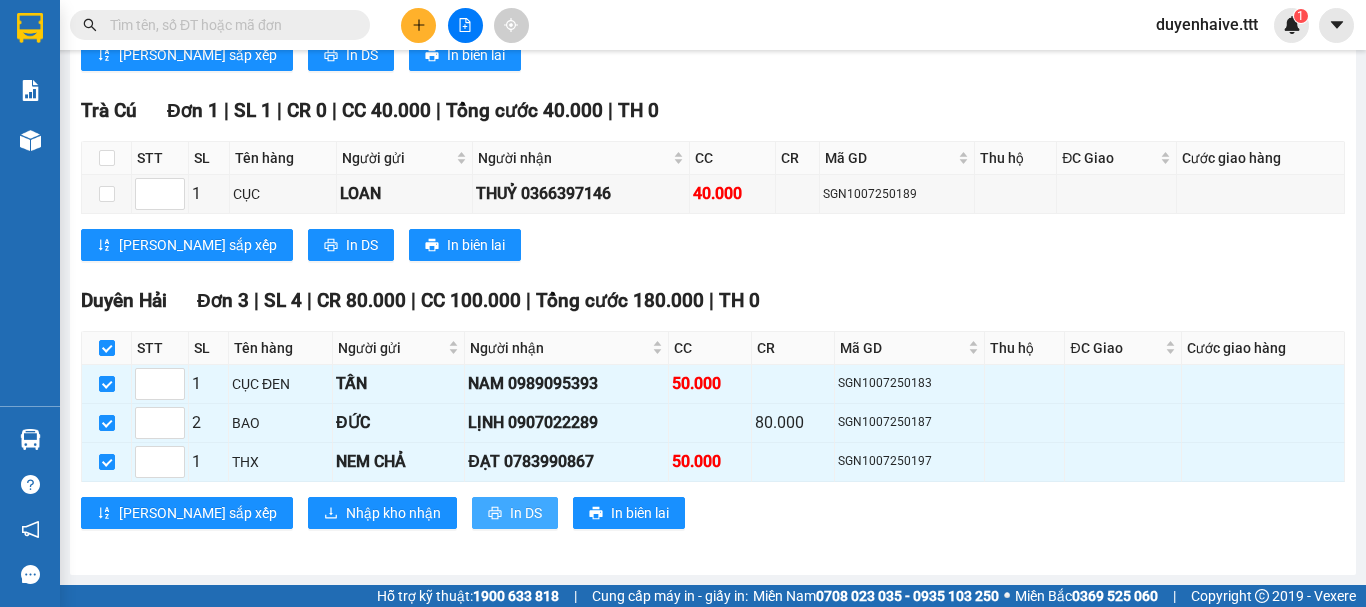 click on "In DS" at bounding box center (526, 513) 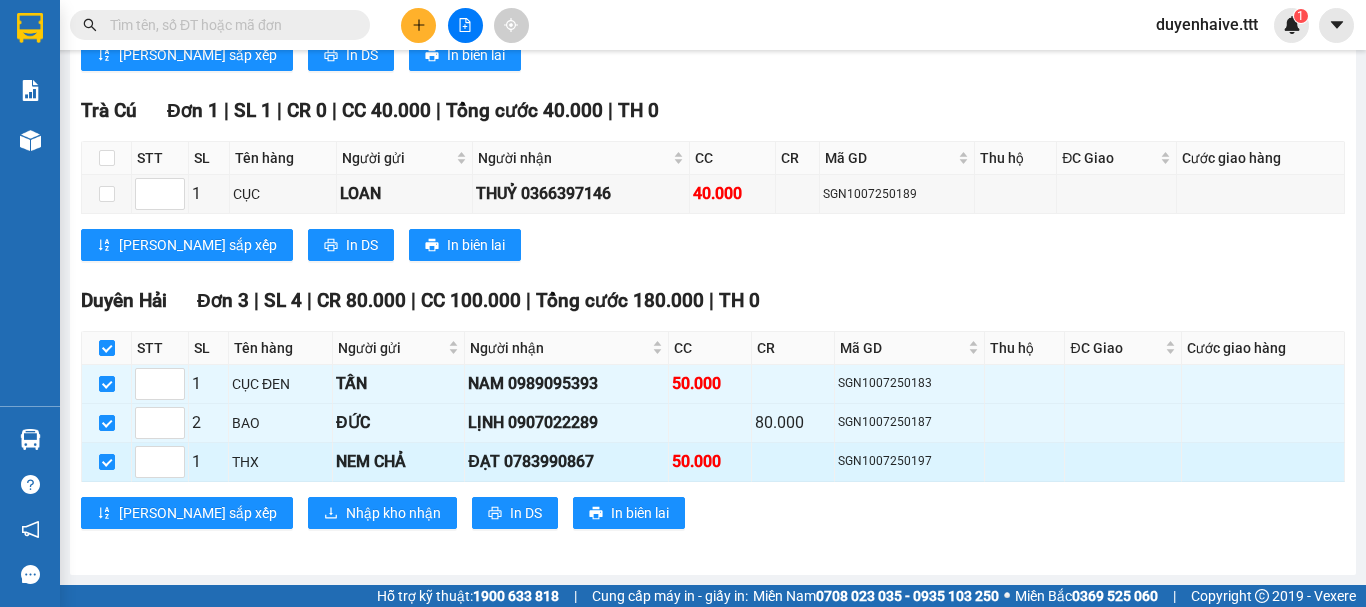 scroll, scrollTop: 0, scrollLeft: 0, axis: both 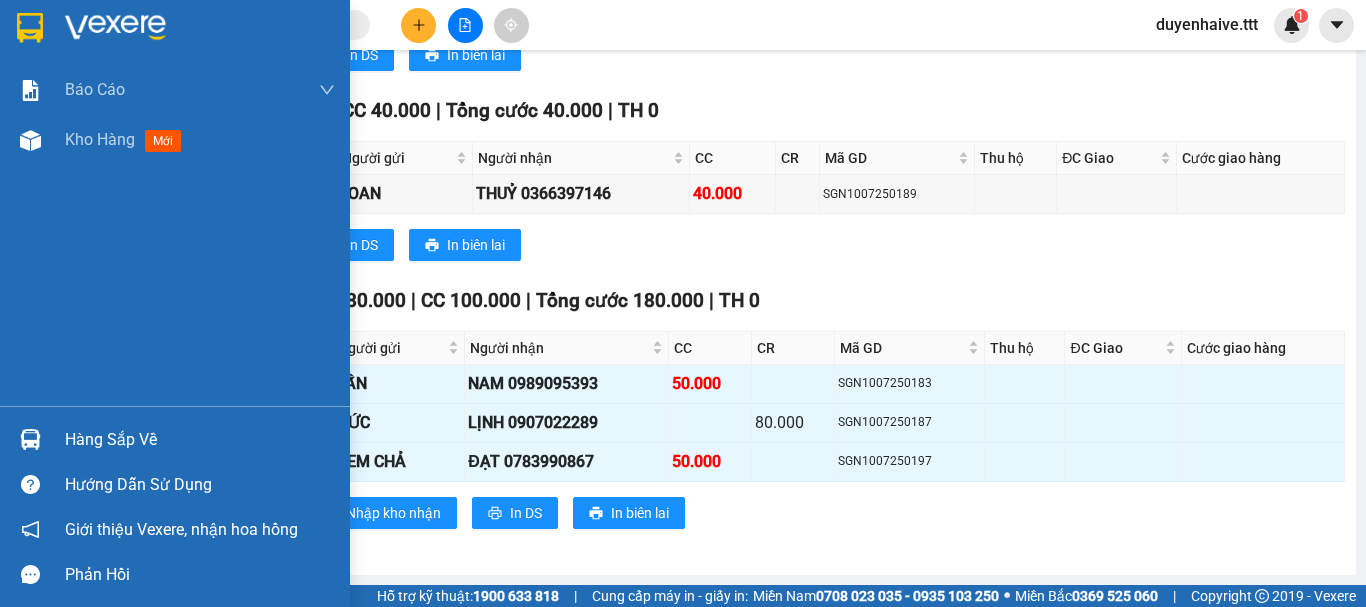 click on "Hàng sắp về" at bounding box center (200, 440) 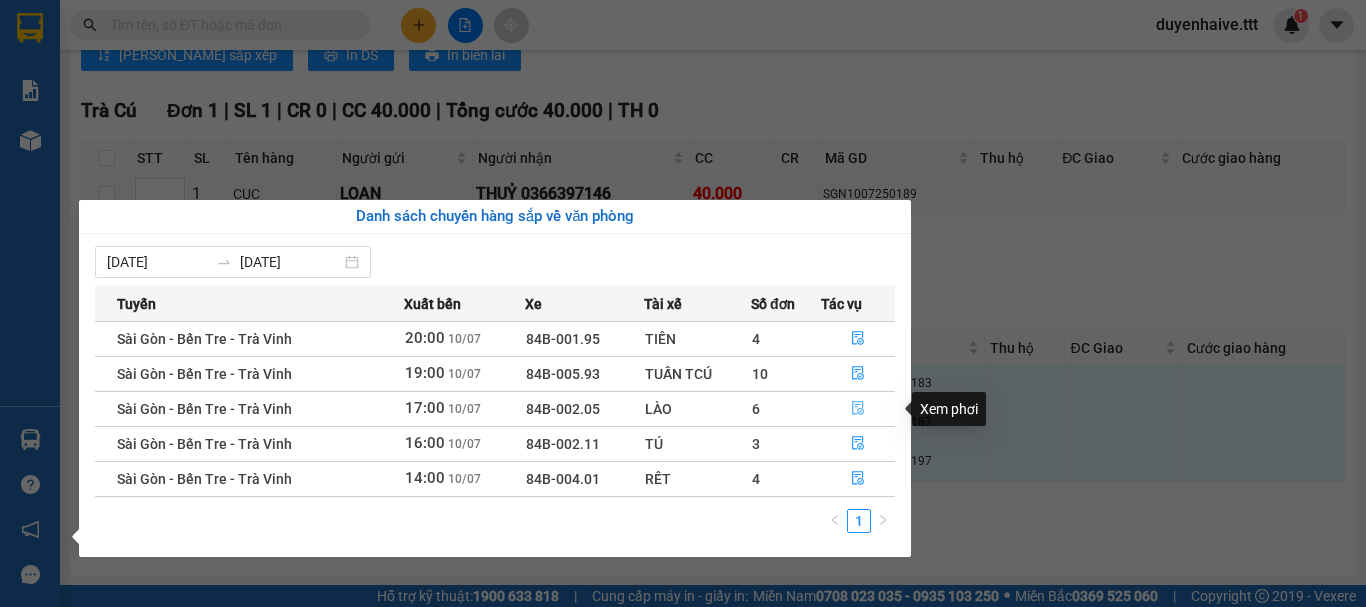 click 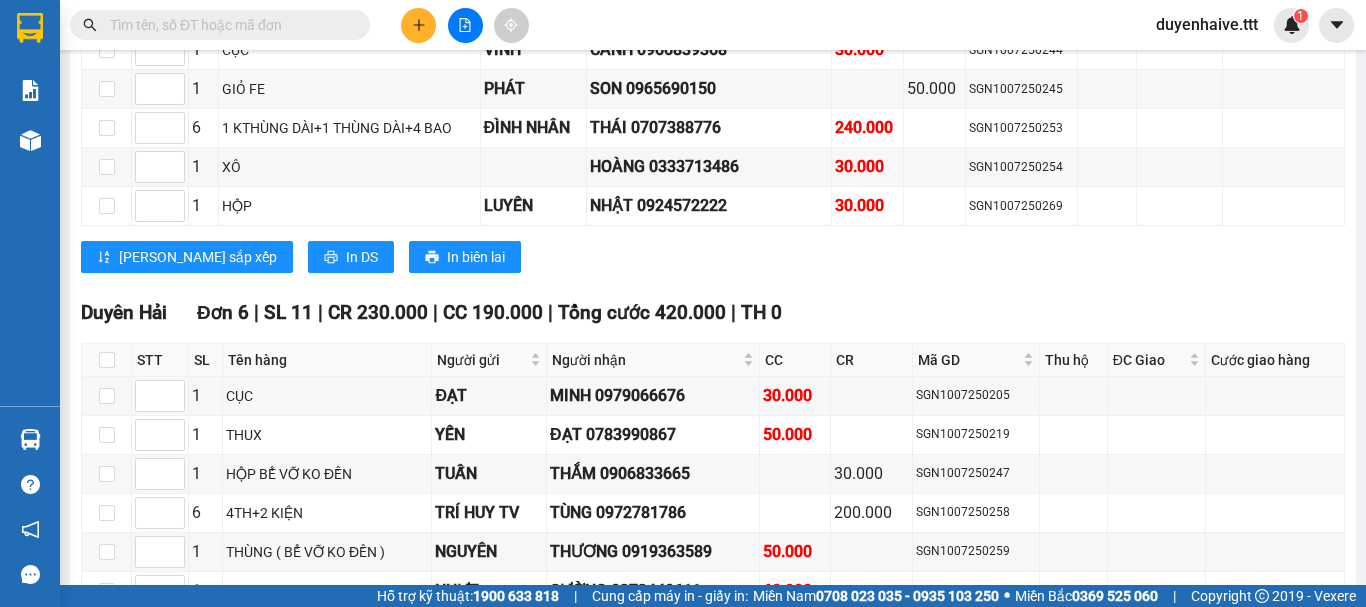 scroll, scrollTop: 2724, scrollLeft: 0, axis: vertical 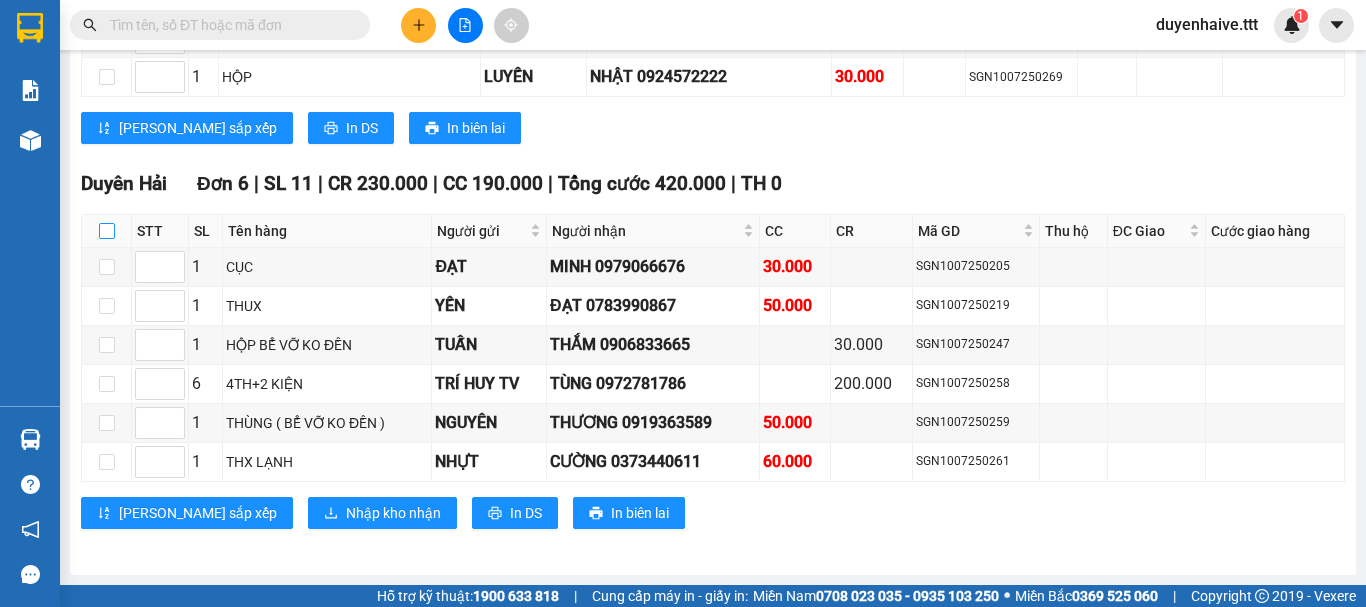 click at bounding box center [107, 231] 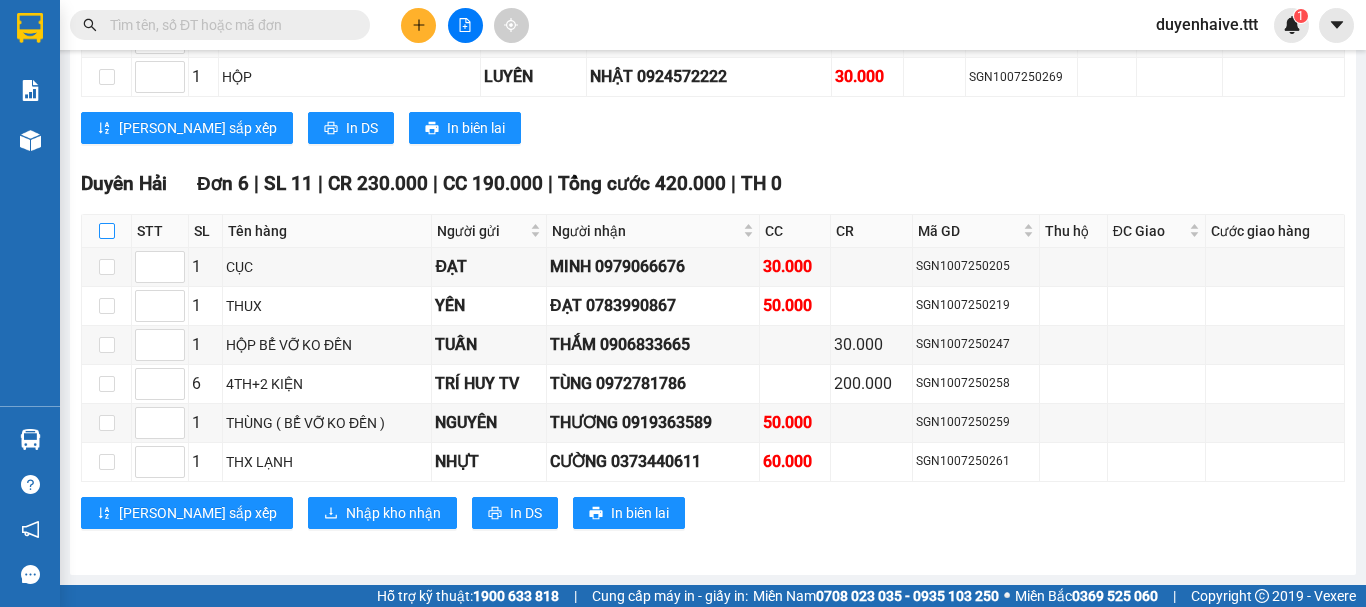 checkbox on "true" 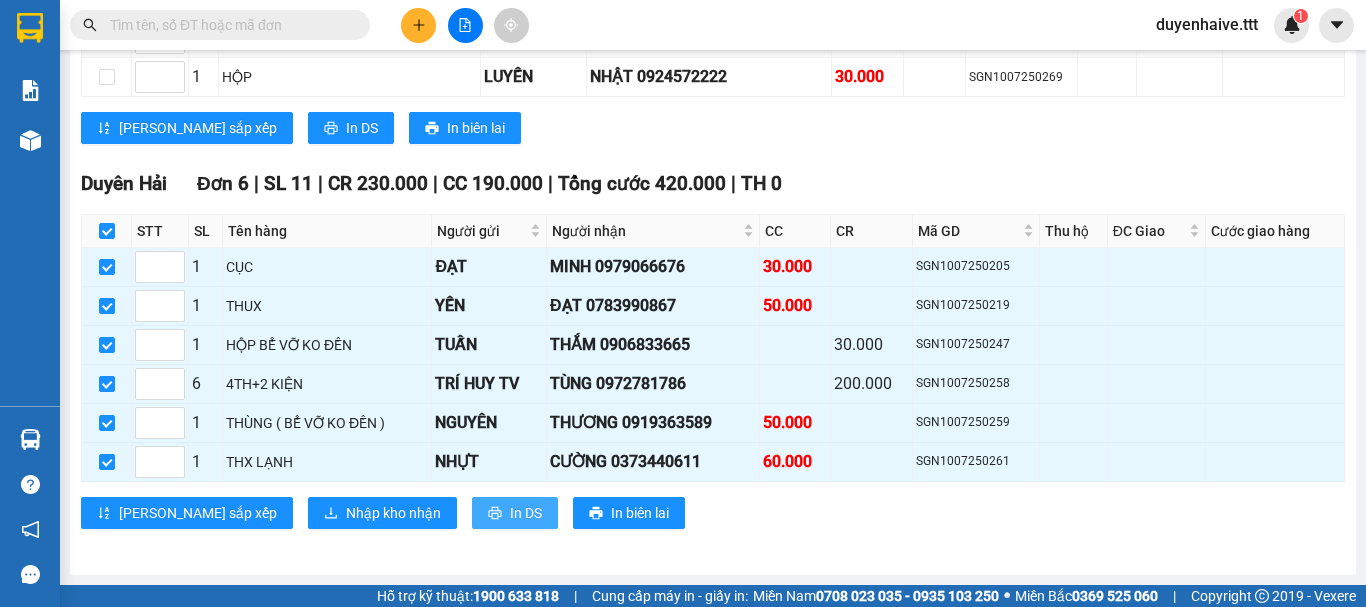 click on "In DS" at bounding box center (515, 513) 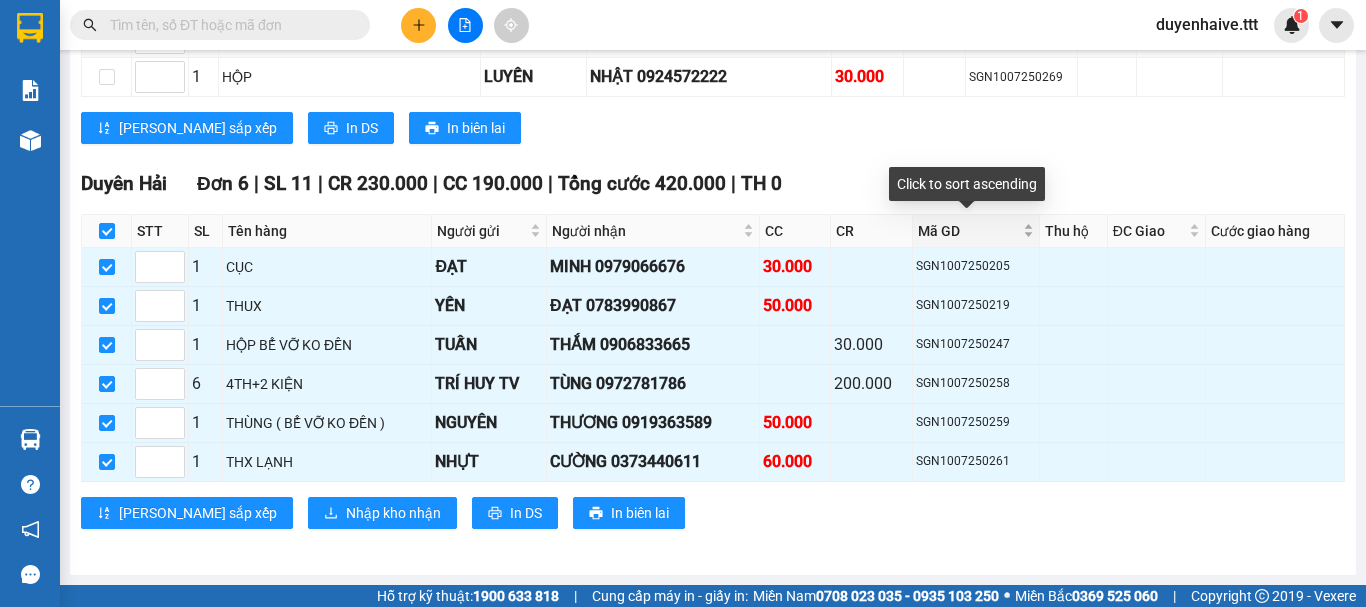 scroll, scrollTop: 2524, scrollLeft: 0, axis: vertical 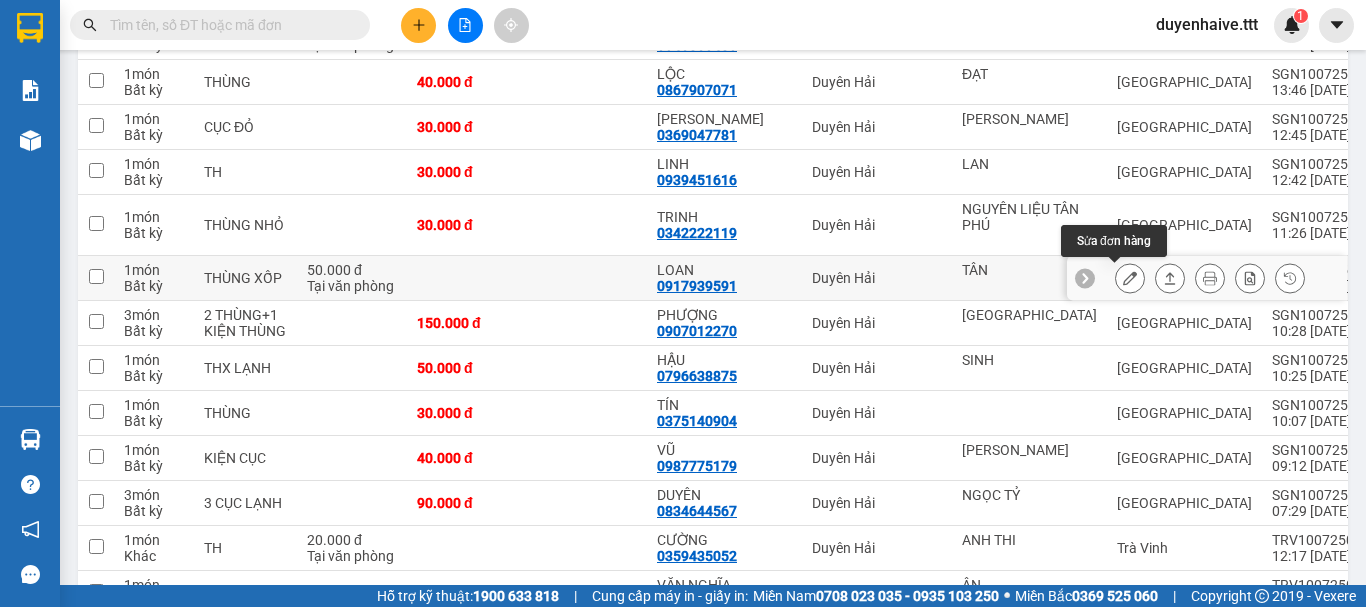 click 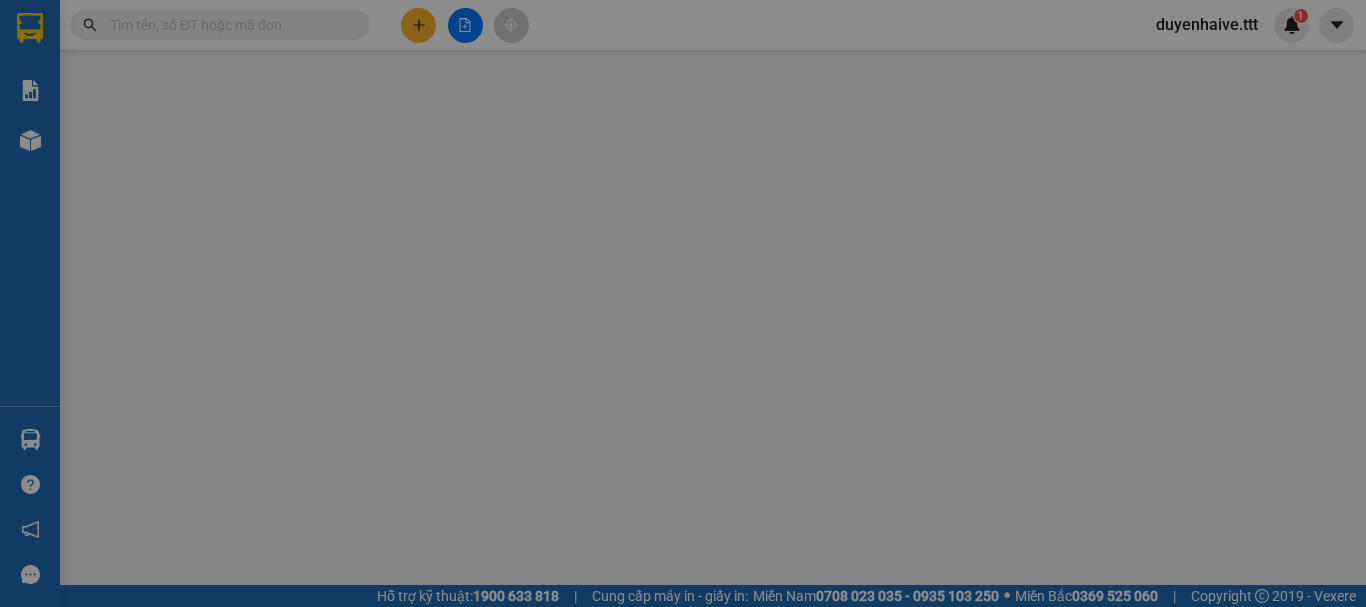 scroll, scrollTop: 0, scrollLeft: 0, axis: both 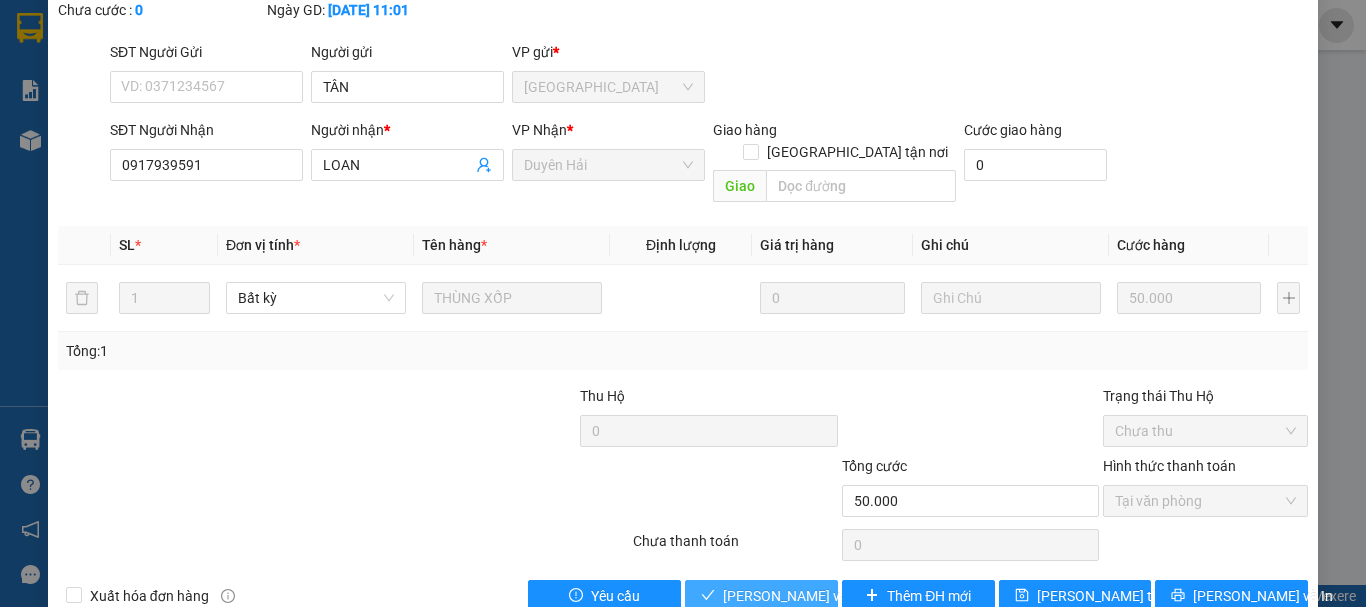 click on "[PERSON_NAME] và Giao hàng" at bounding box center (819, 596) 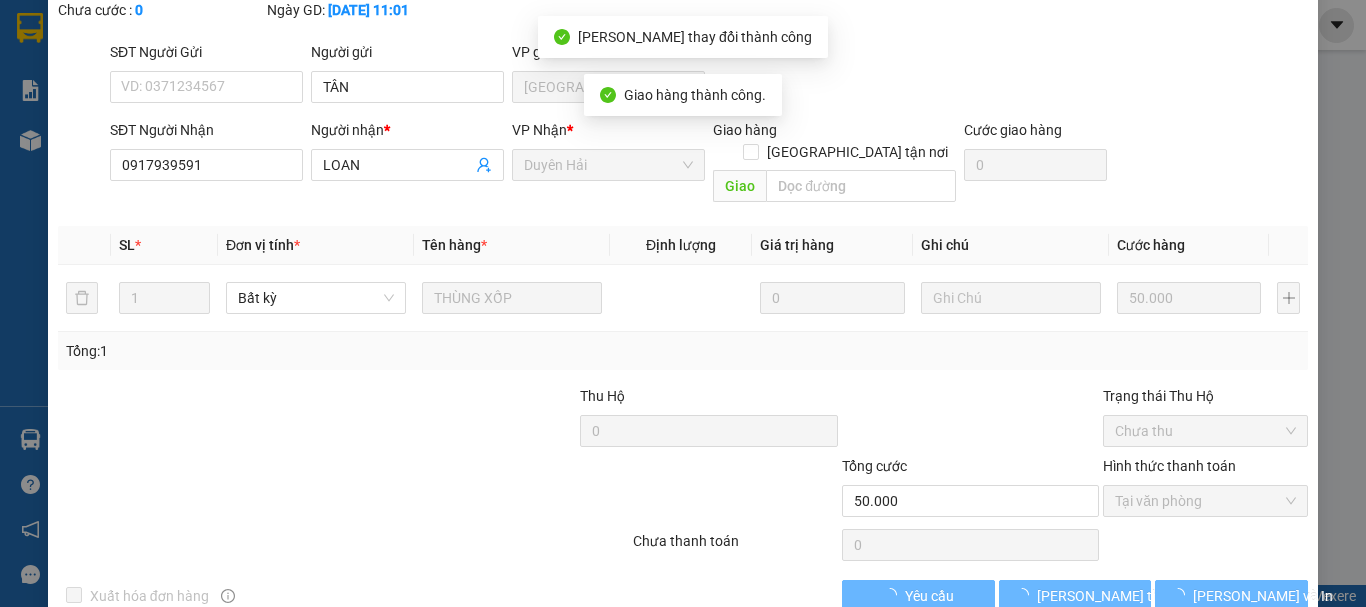 scroll, scrollTop: 0, scrollLeft: 0, axis: both 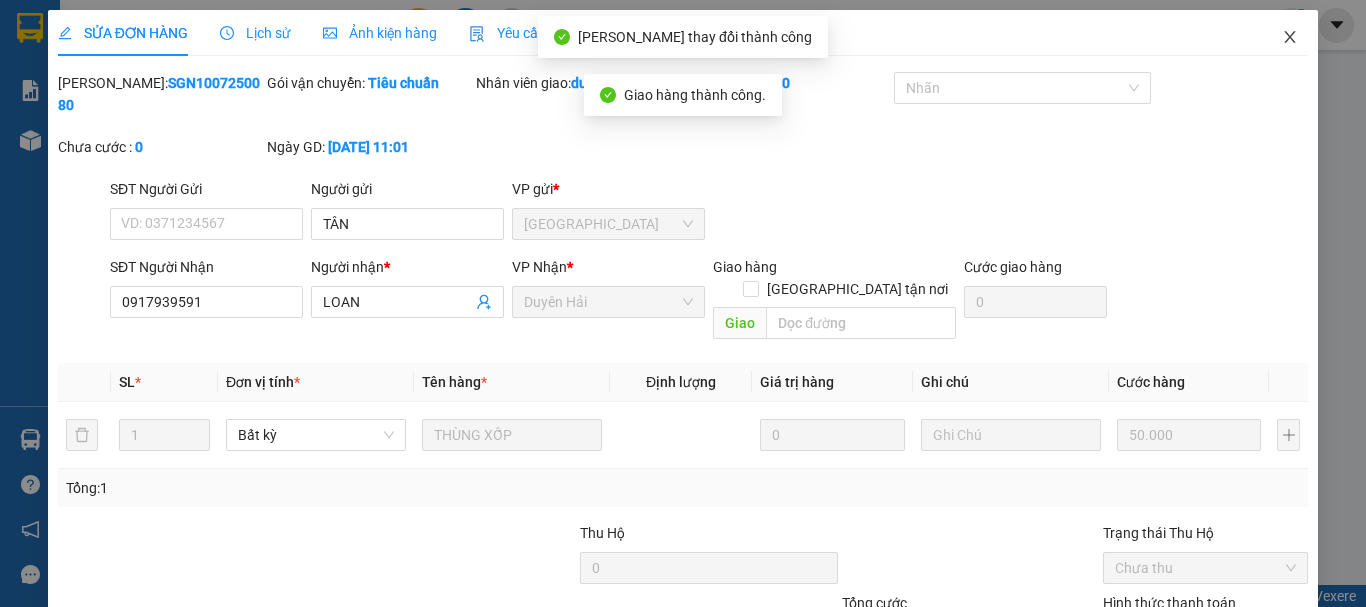 click 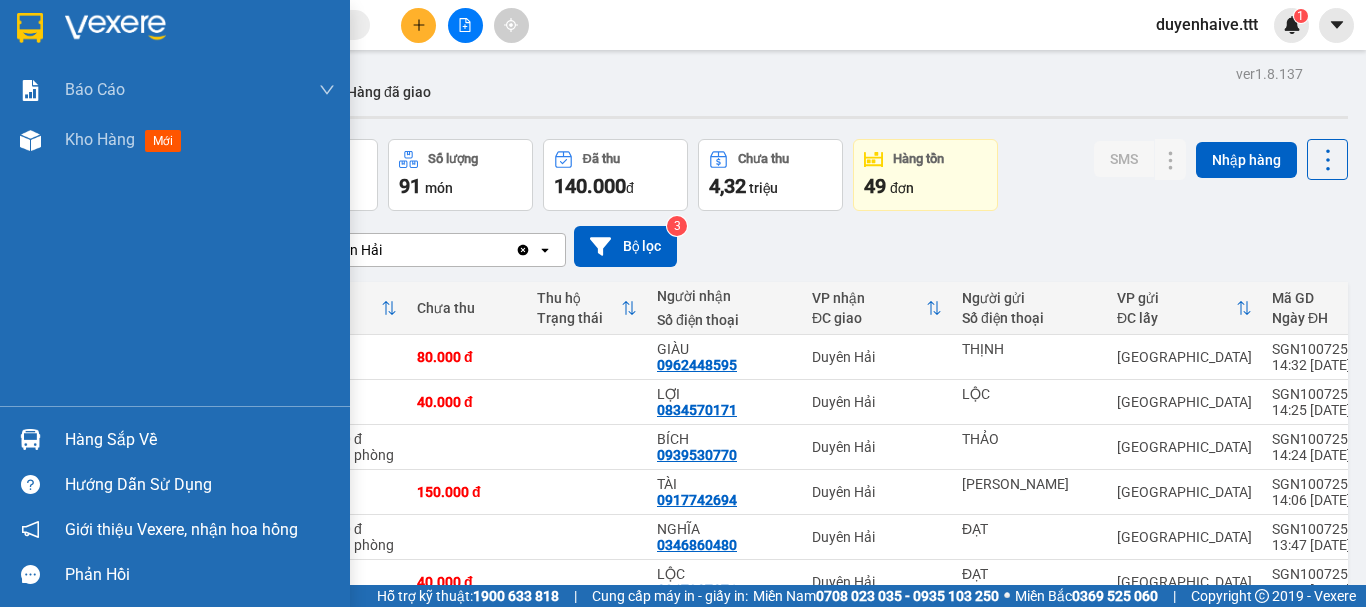 click on "Hàng sắp về" at bounding box center (200, 440) 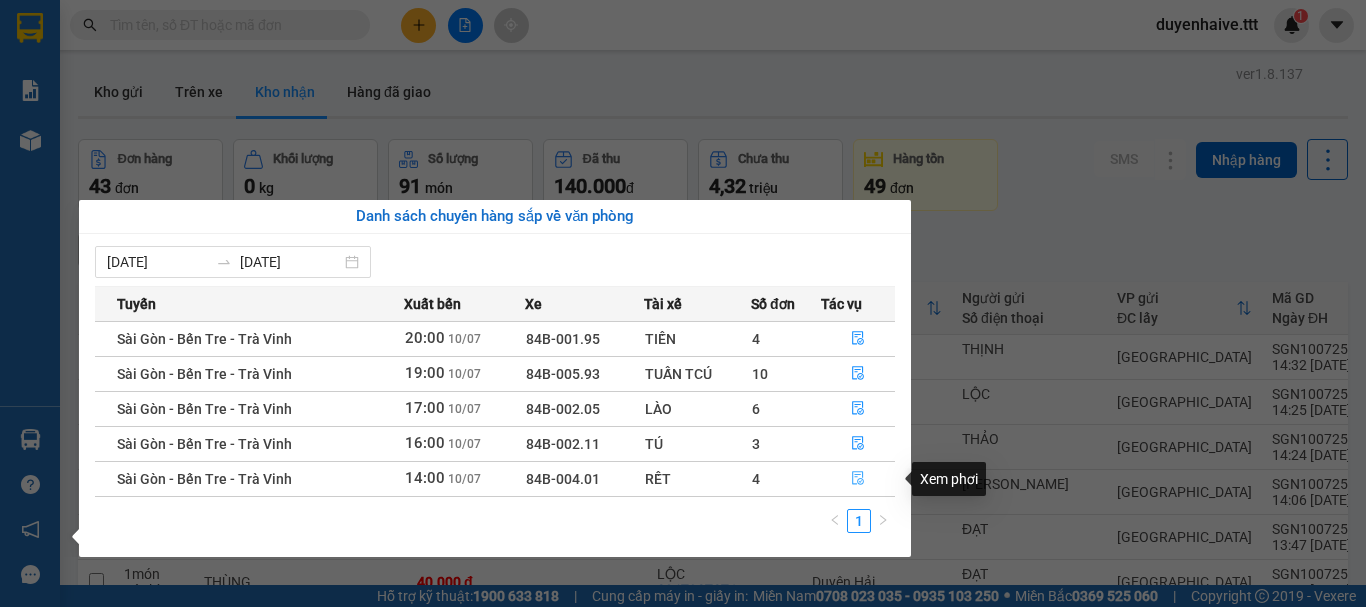 click 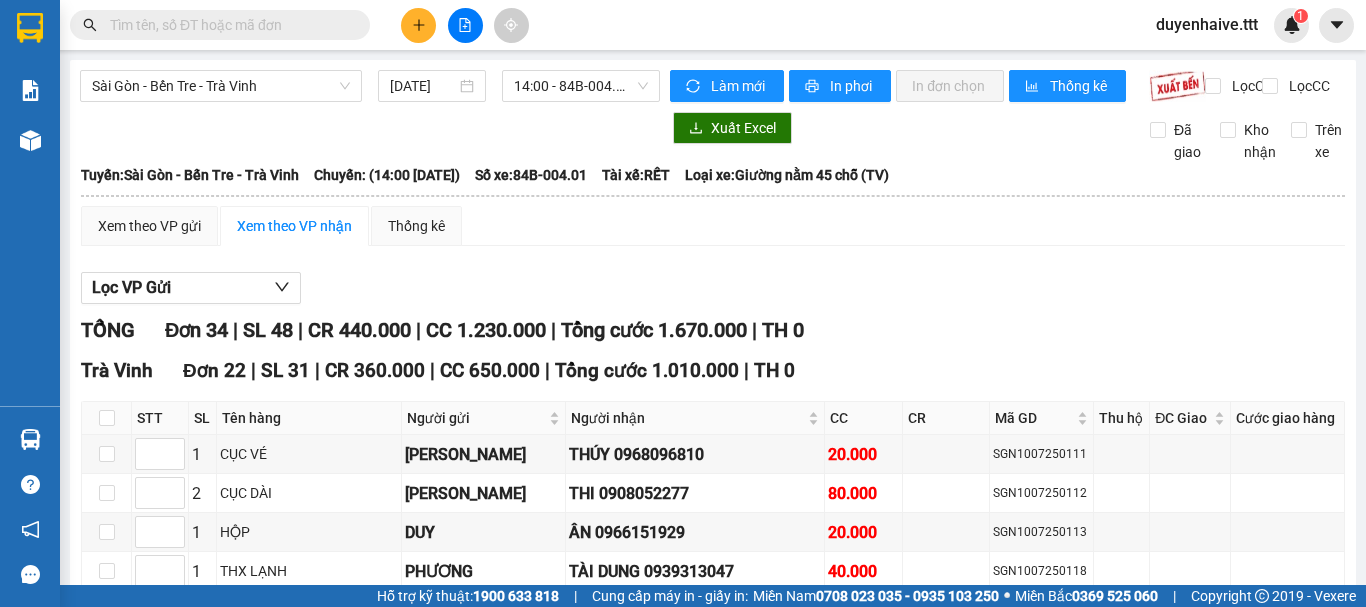 scroll, scrollTop: 1749, scrollLeft: 0, axis: vertical 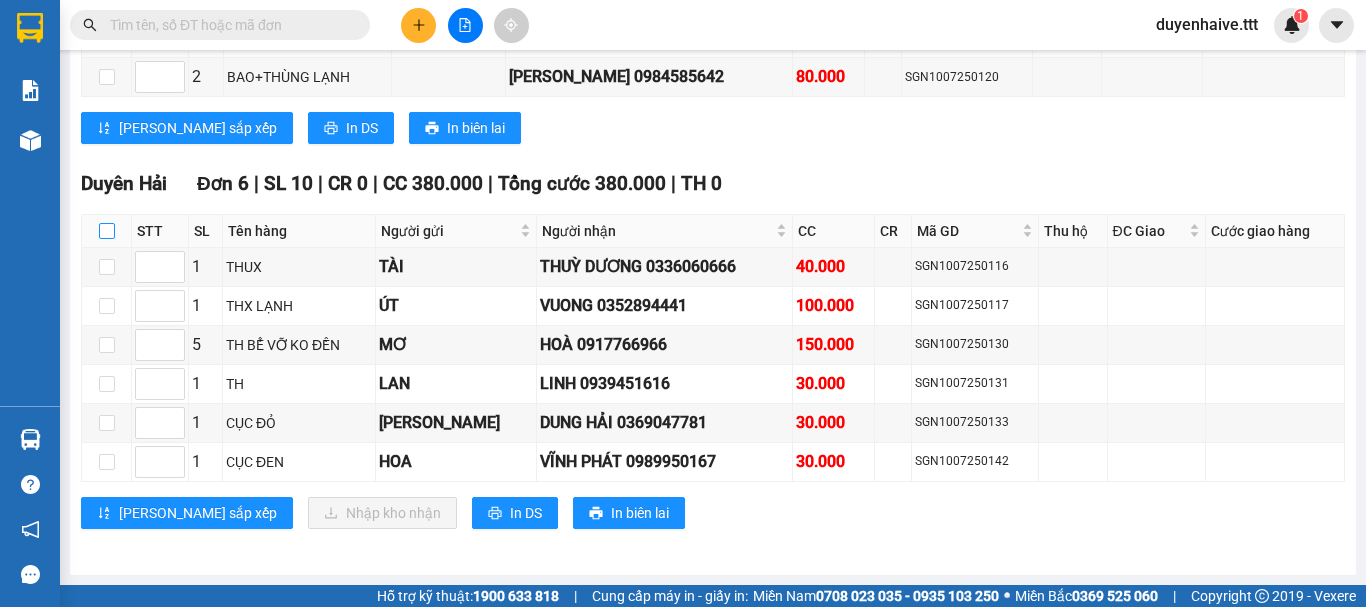 click at bounding box center [107, 231] 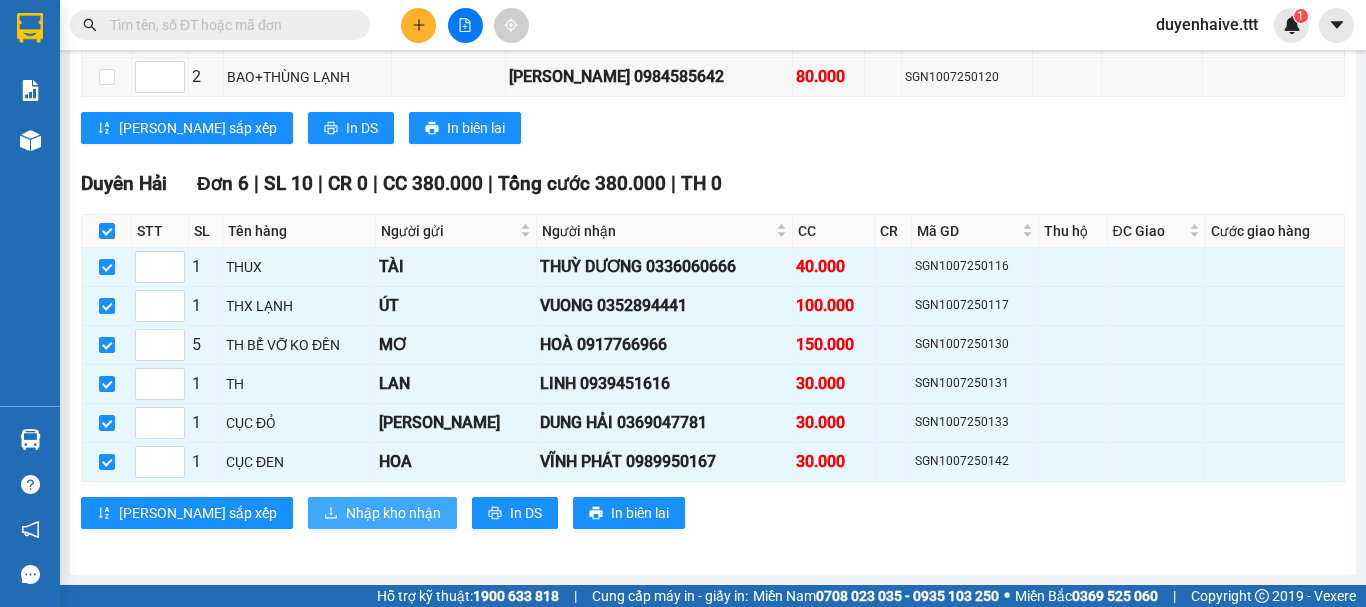 click on "Nhập kho nhận" at bounding box center [393, 513] 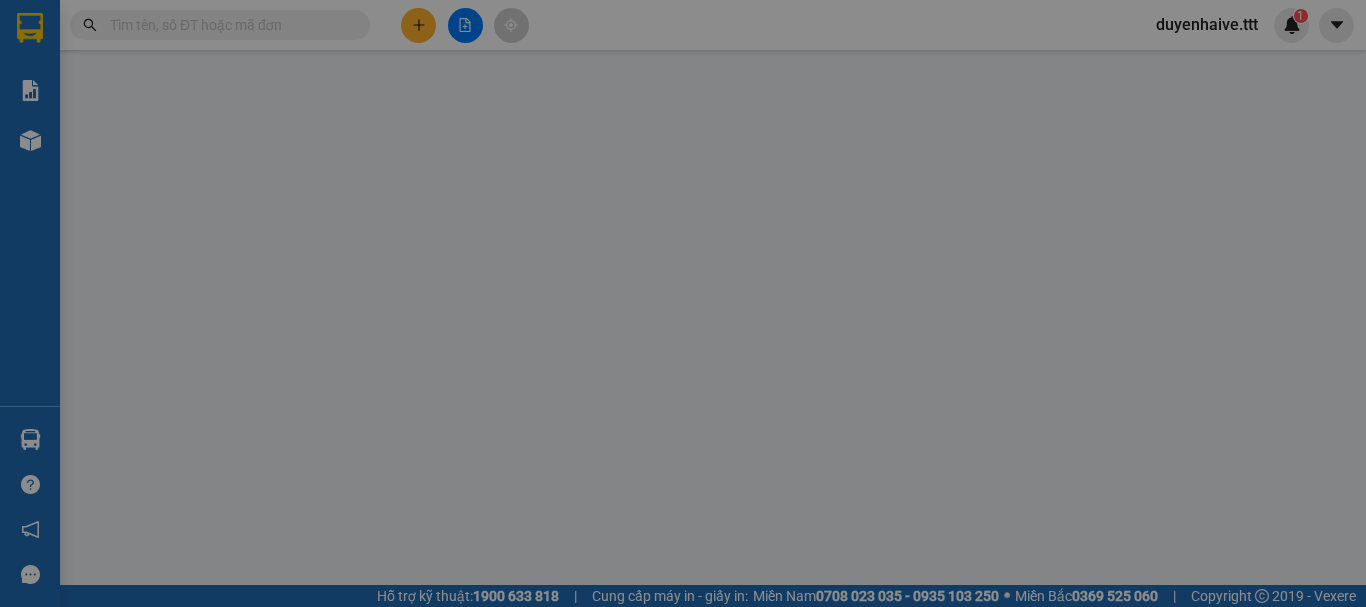 scroll, scrollTop: 0, scrollLeft: 0, axis: both 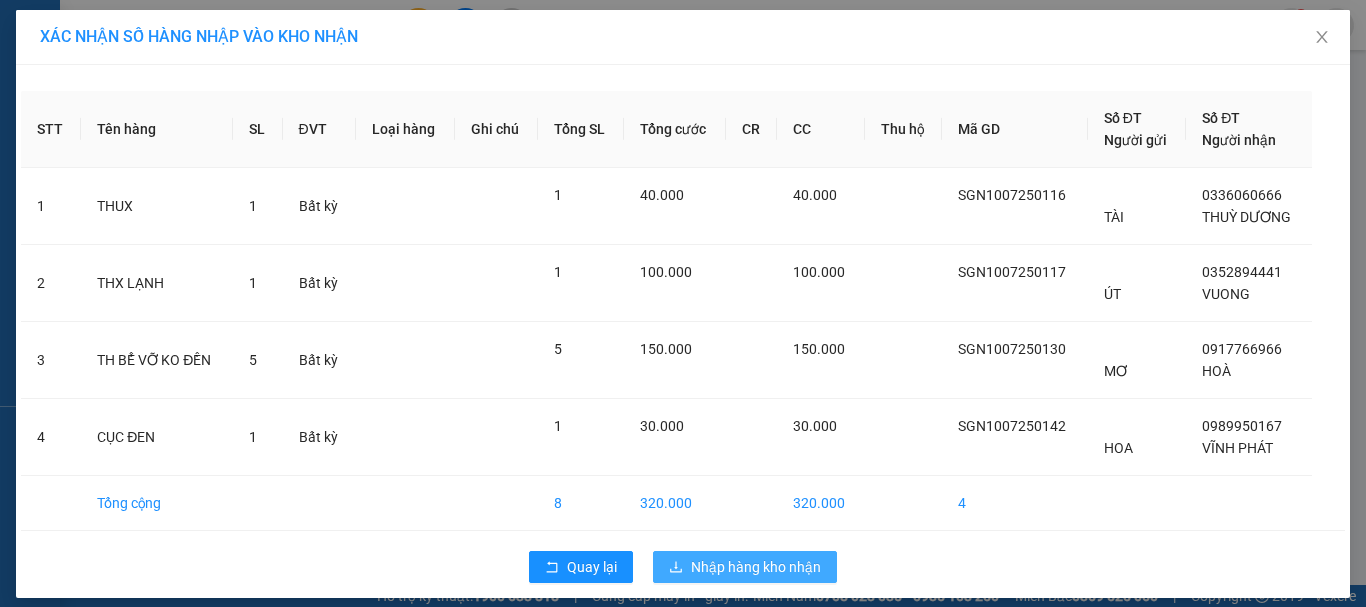 click on "Nhập hàng kho nhận" at bounding box center [745, 567] 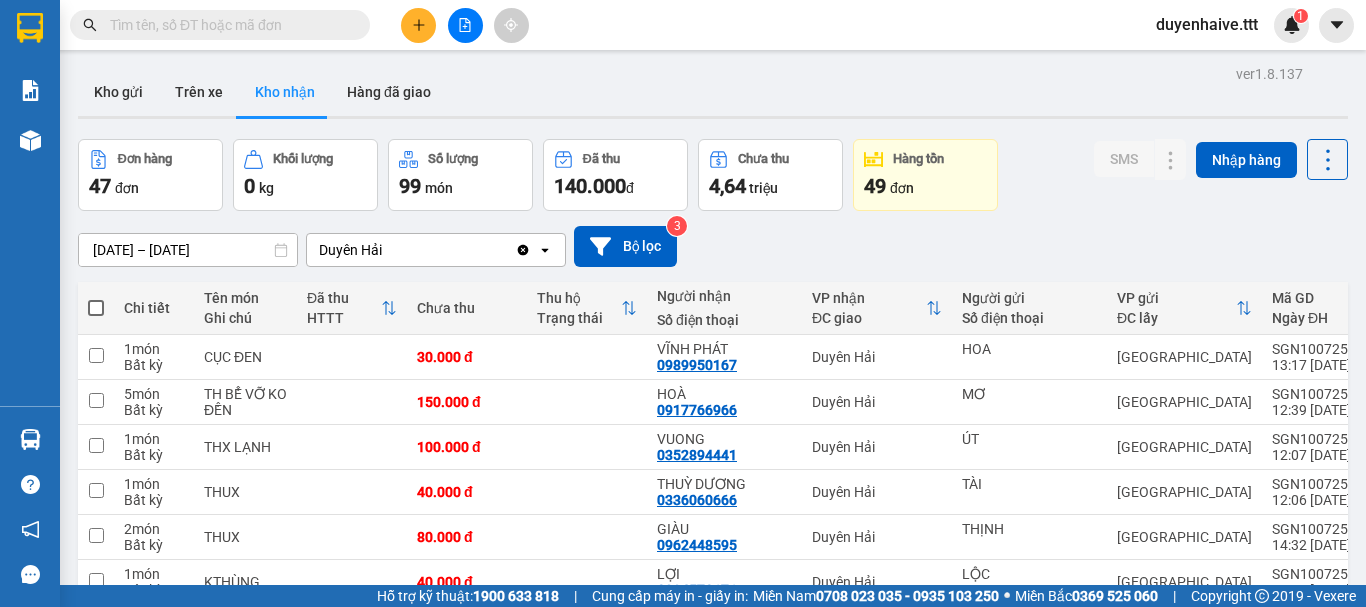 scroll, scrollTop: 400, scrollLeft: 0, axis: vertical 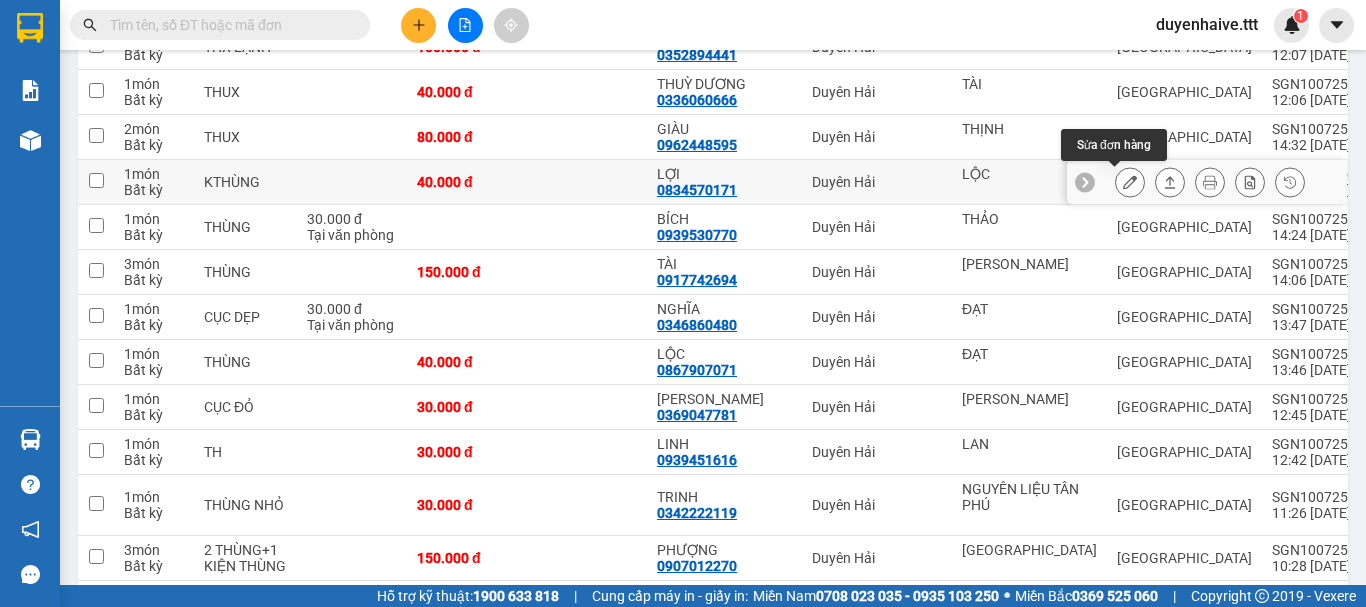 click 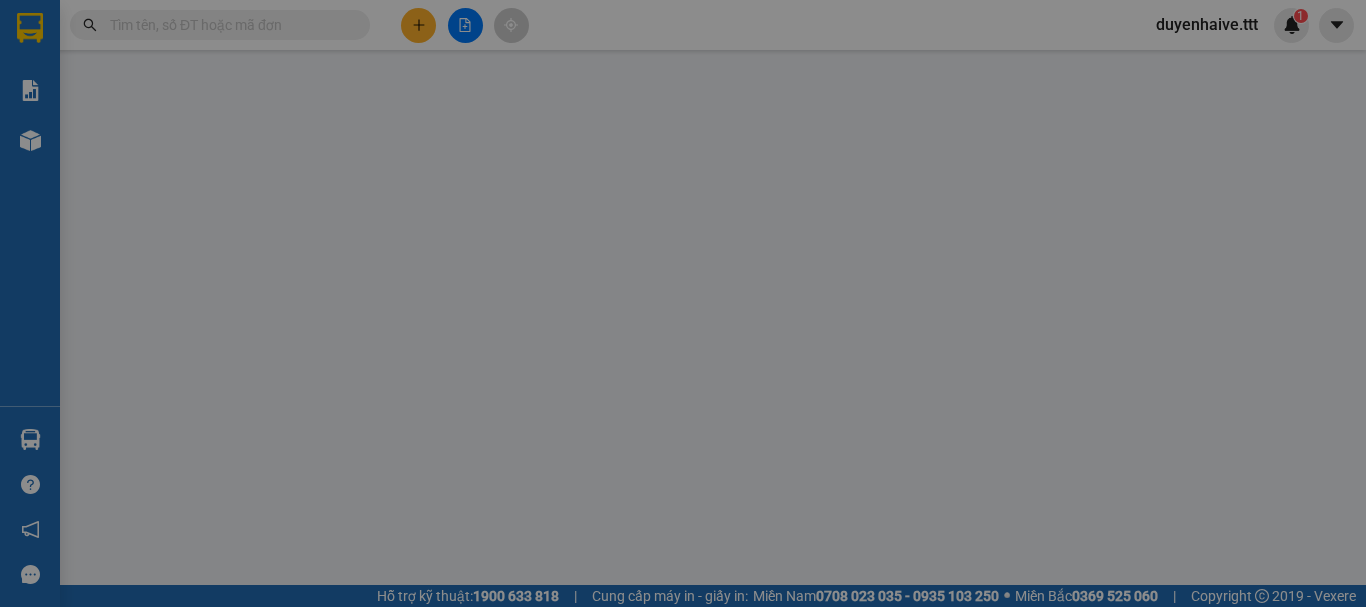 scroll, scrollTop: 0, scrollLeft: 0, axis: both 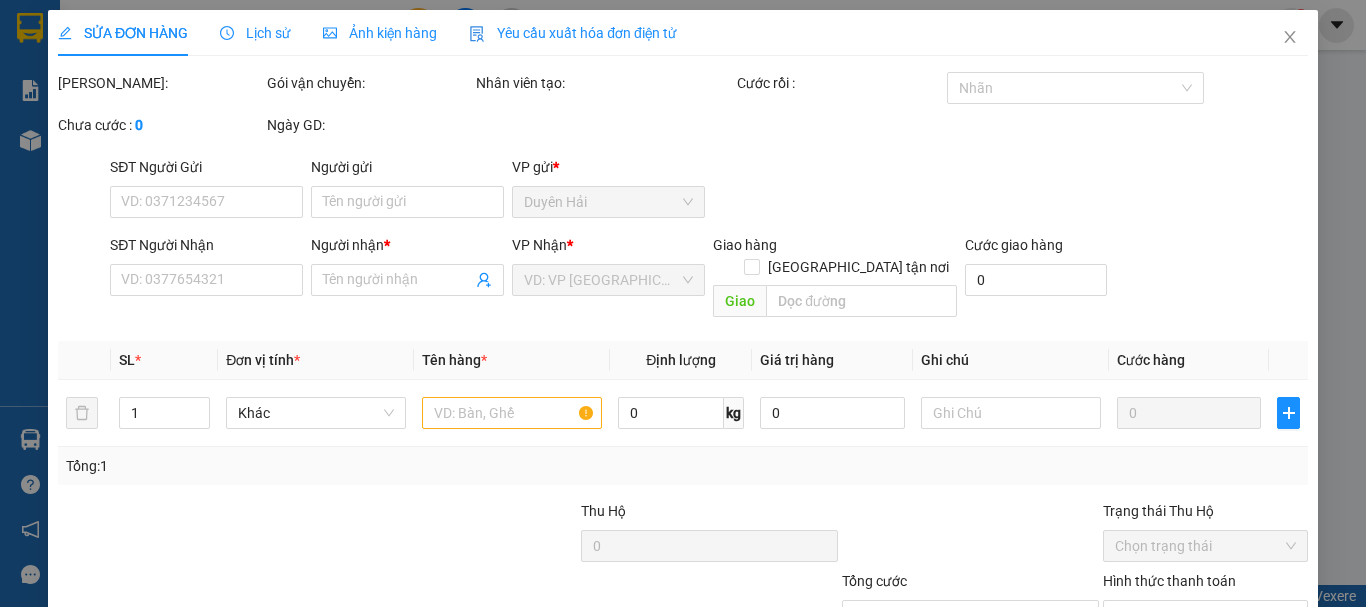 type on "LỘC" 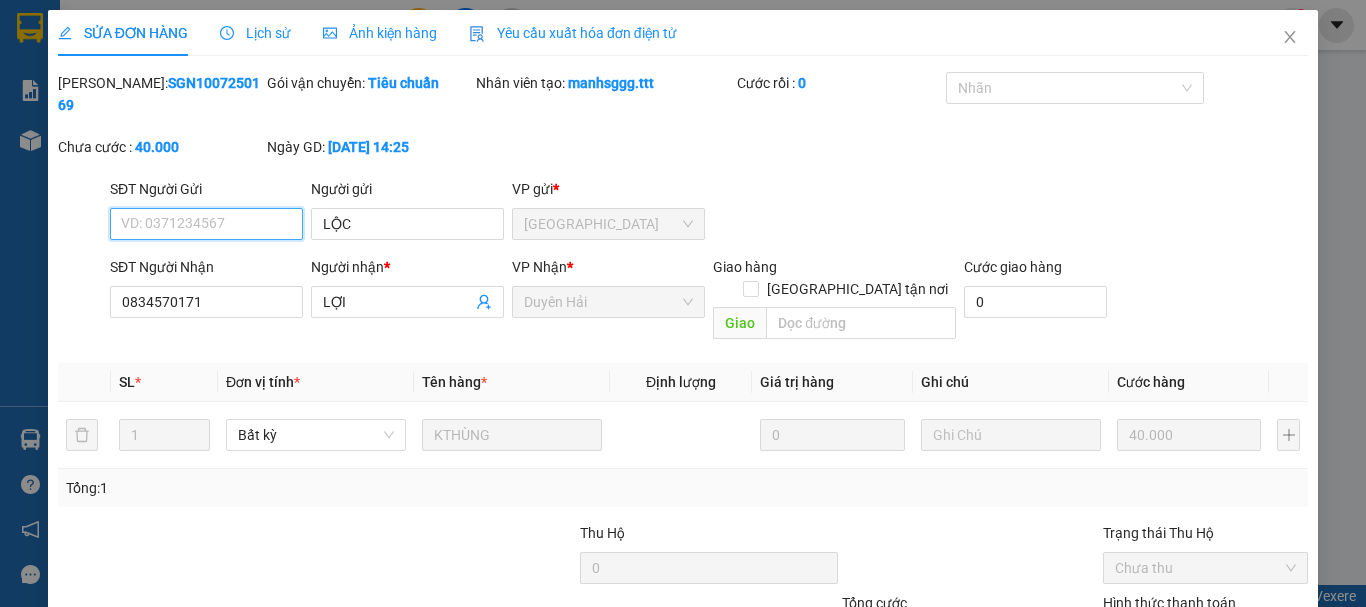 scroll, scrollTop: 137, scrollLeft: 0, axis: vertical 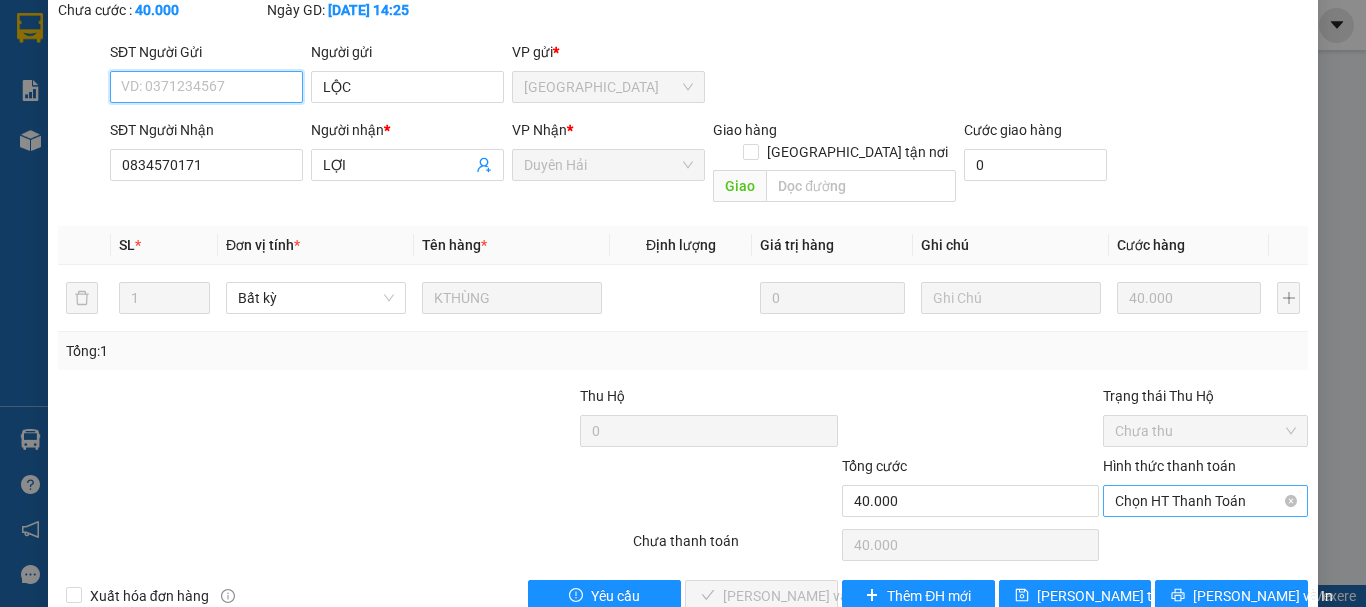 click on "Chọn HT Thanh Toán" at bounding box center [1205, 501] 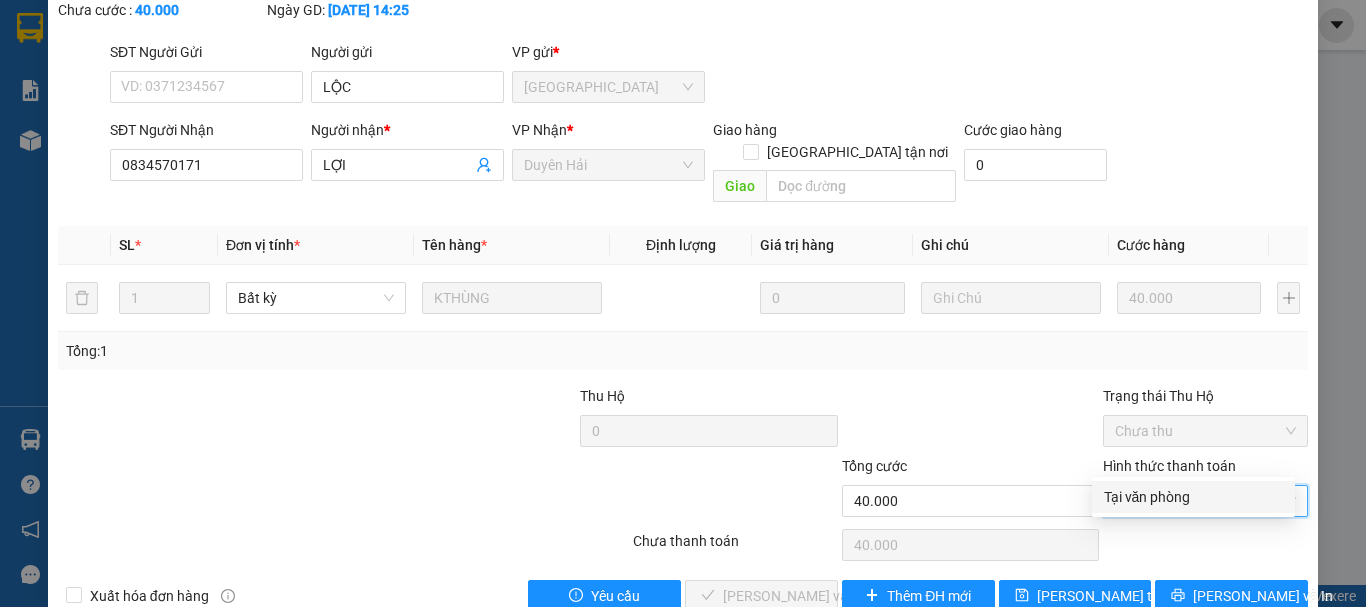 click on "Tại văn phòng" at bounding box center [1193, 497] 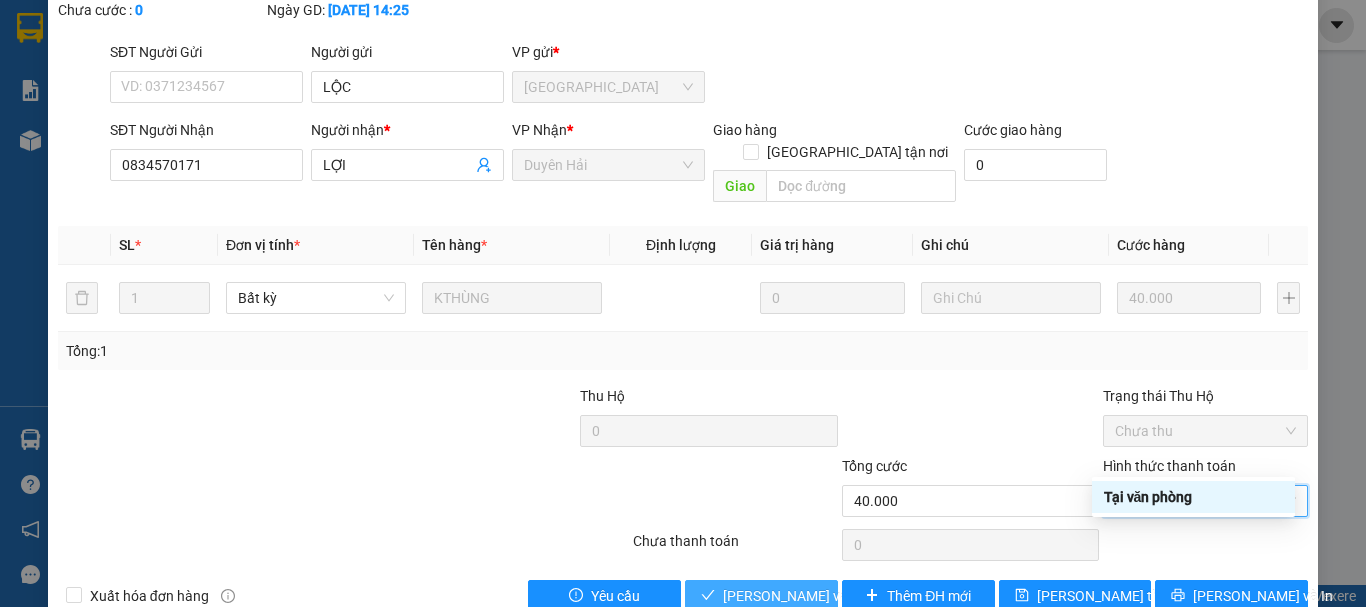click on "Lưu và Giao hàng" at bounding box center (819, 596) 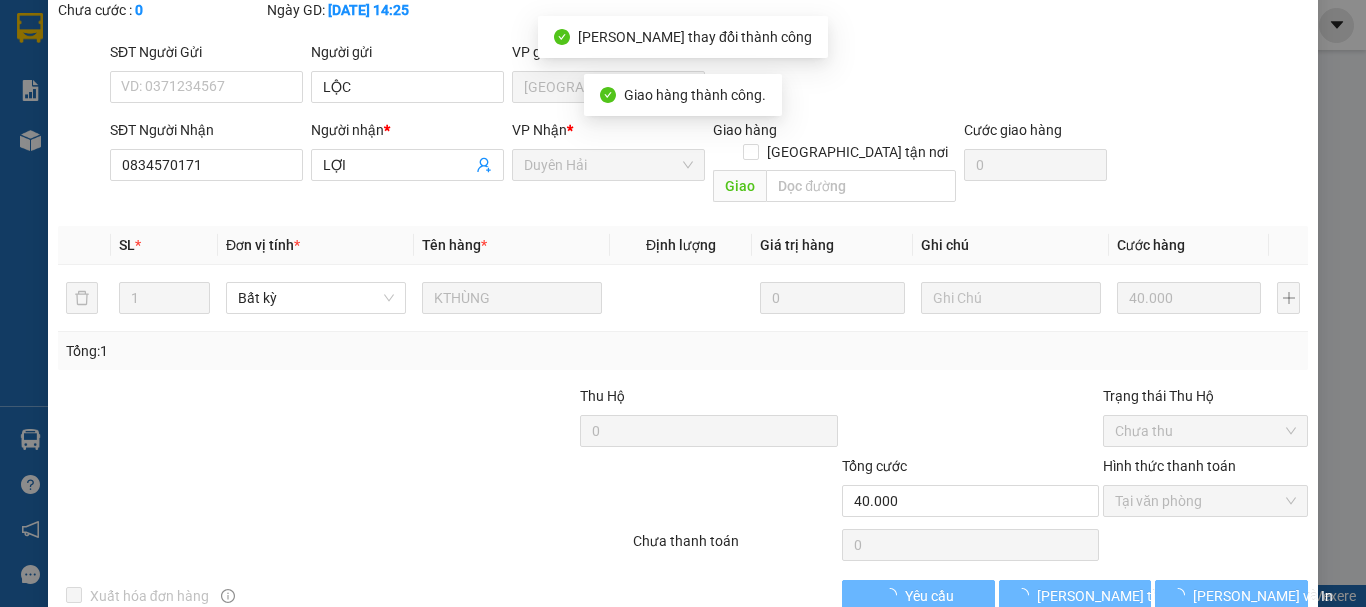 scroll, scrollTop: 0, scrollLeft: 0, axis: both 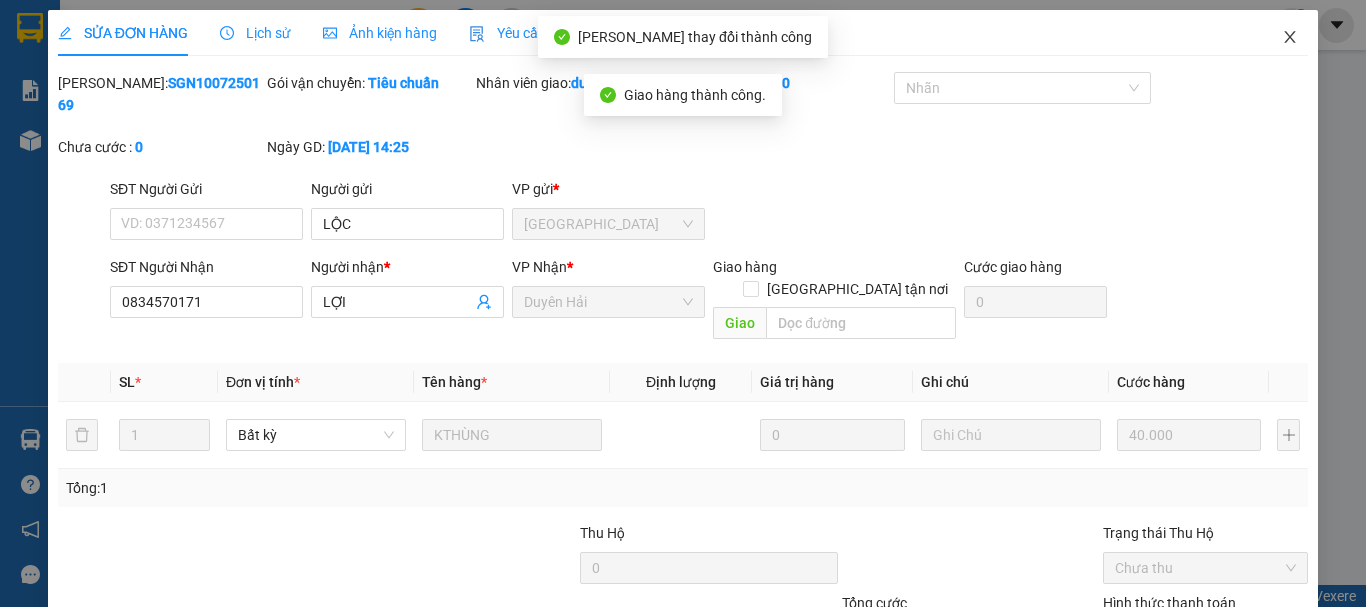 click 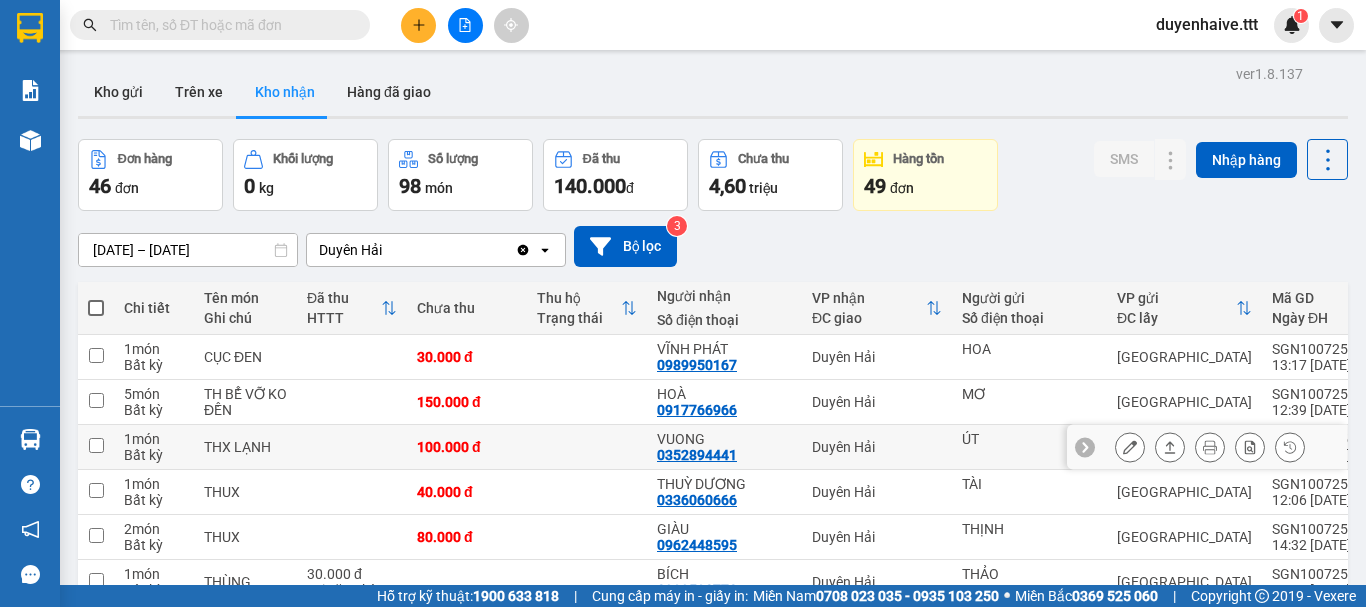 scroll, scrollTop: 200, scrollLeft: 0, axis: vertical 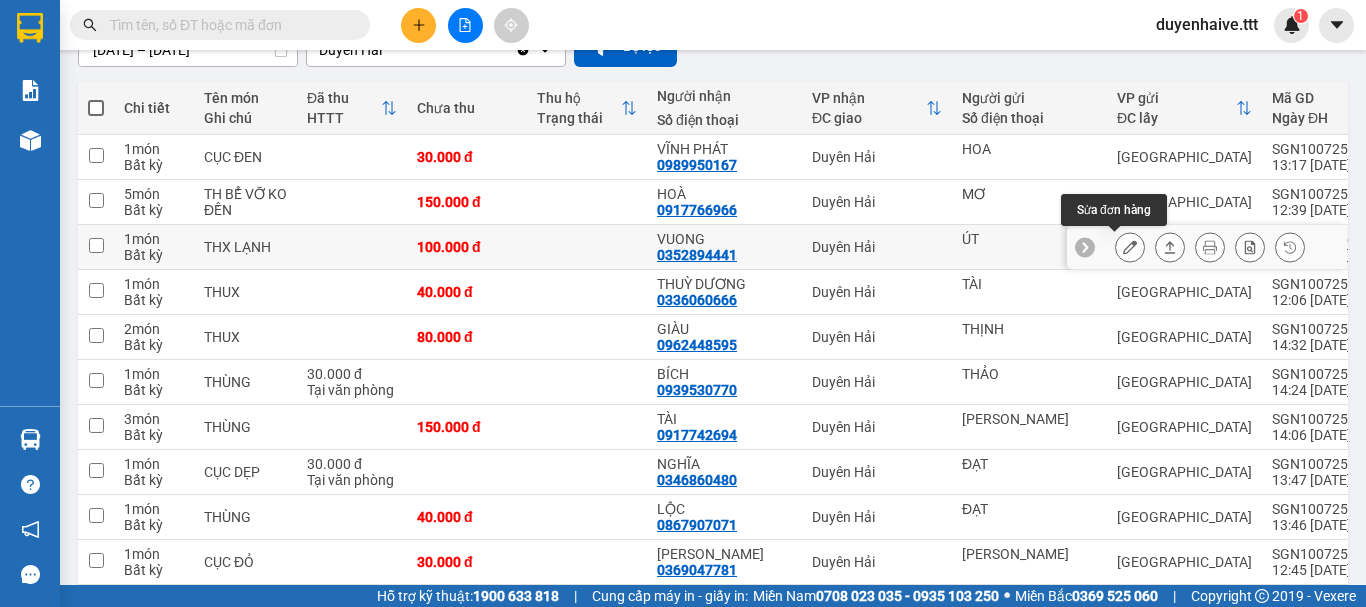 click 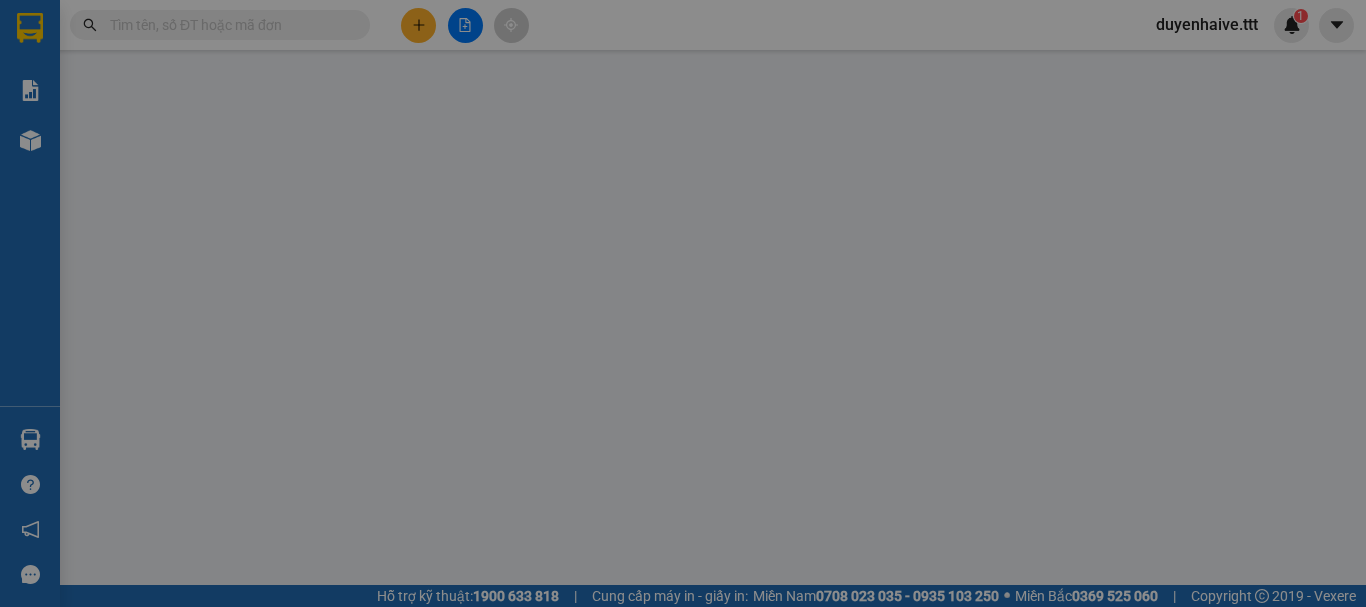 scroll, scrollTop: 0, scrollLeft: 0, axis: both 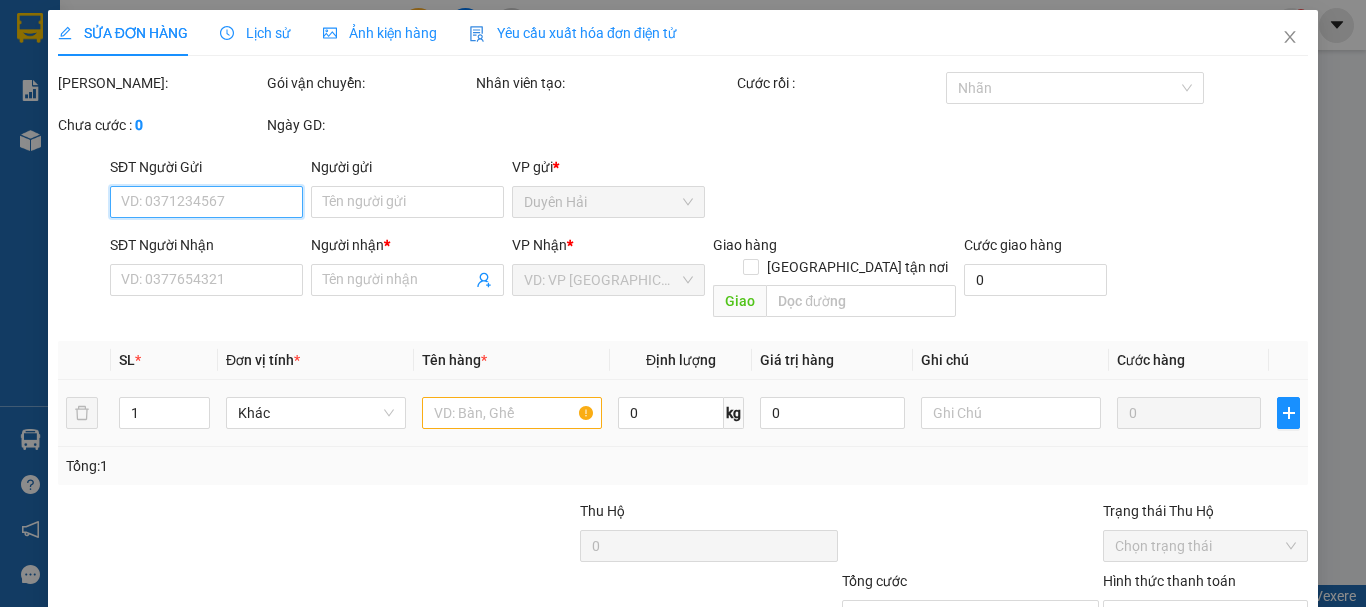 type on "ÚT" 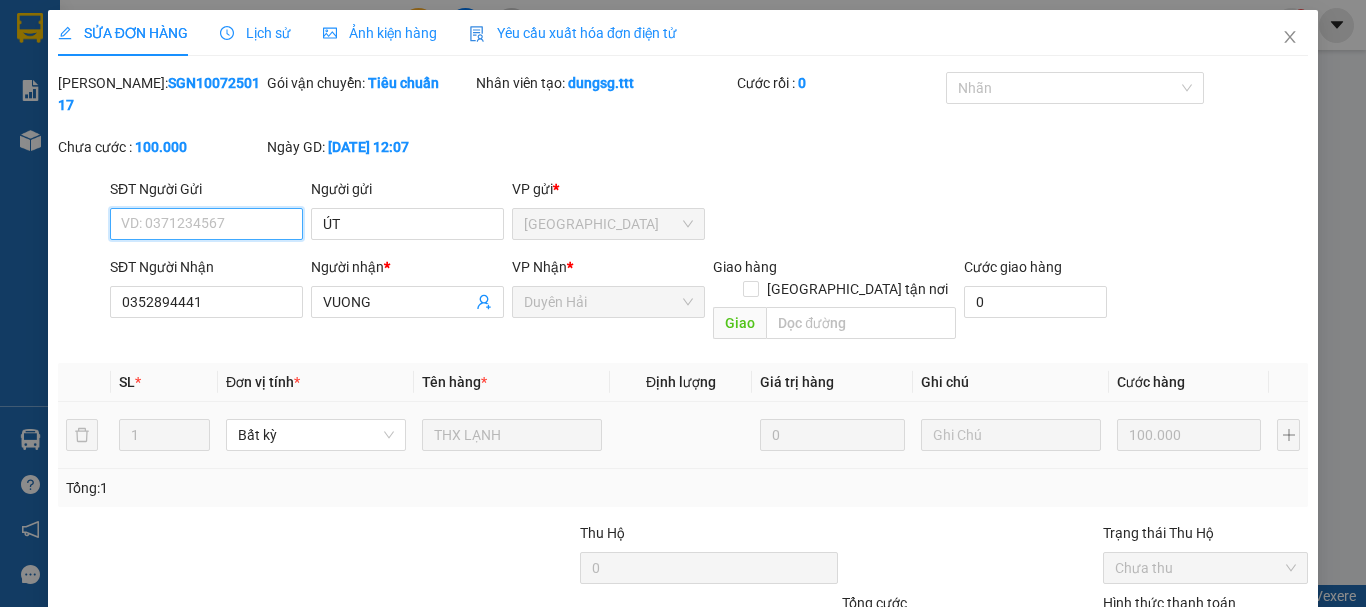 scroll, scrollTop: 137, scrollLeft: 0, axis: vertical 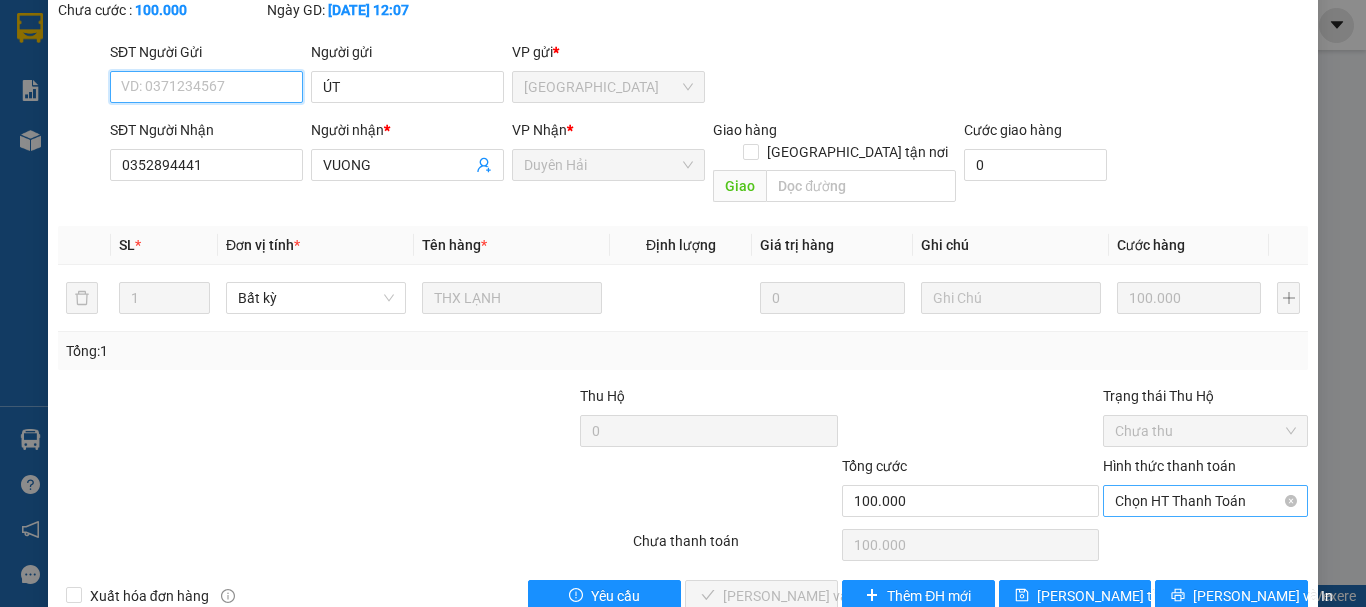 click on "Chọn HT Thanh Toán" at bounding box center [1205, 501] 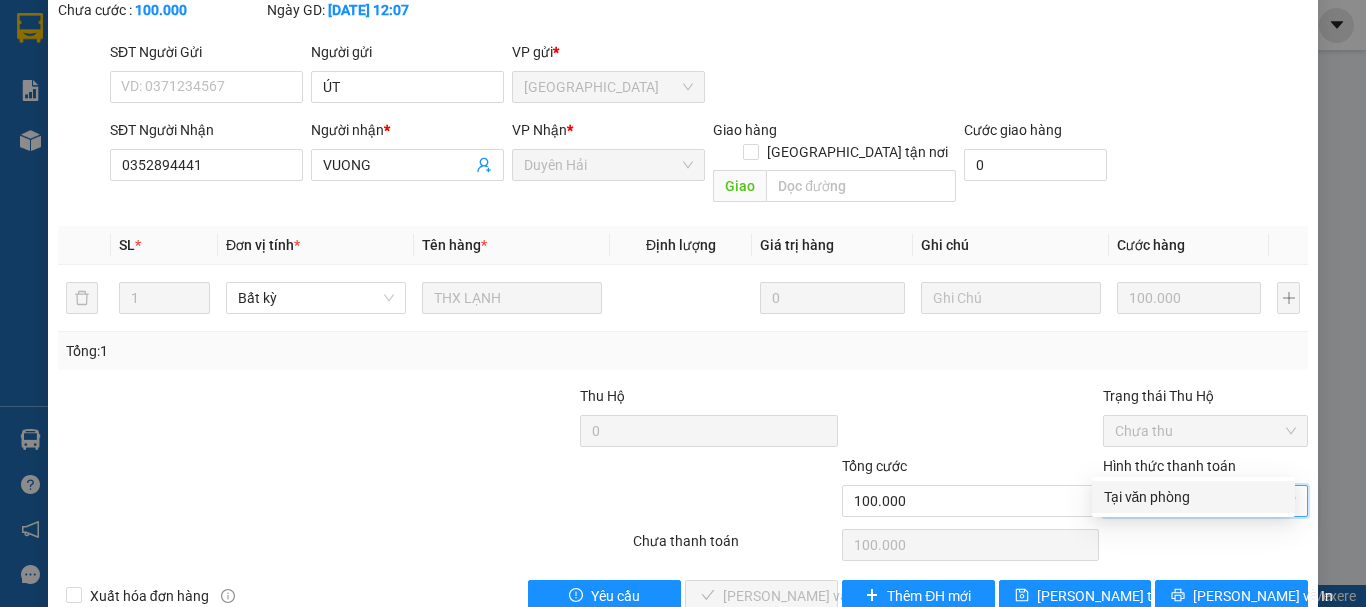 click on "Tại văn phòng" at bounding box center (1193, 497) 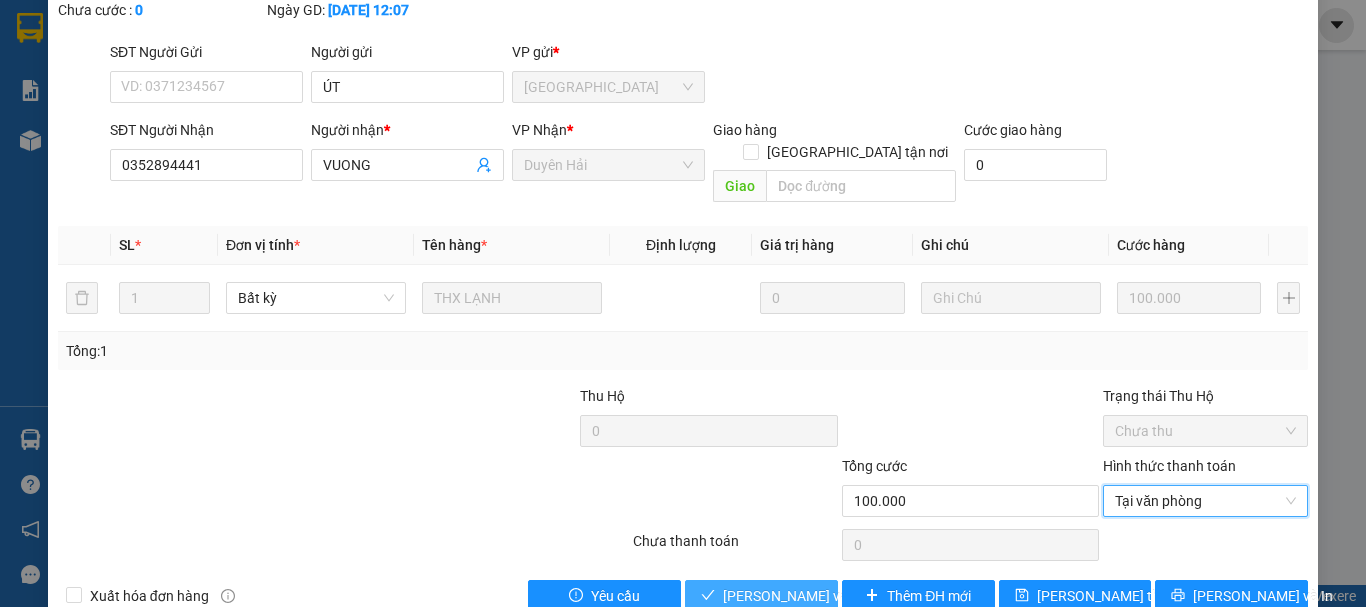 click on "Lưu và Giao hàng" at bounding box center [819, 596] 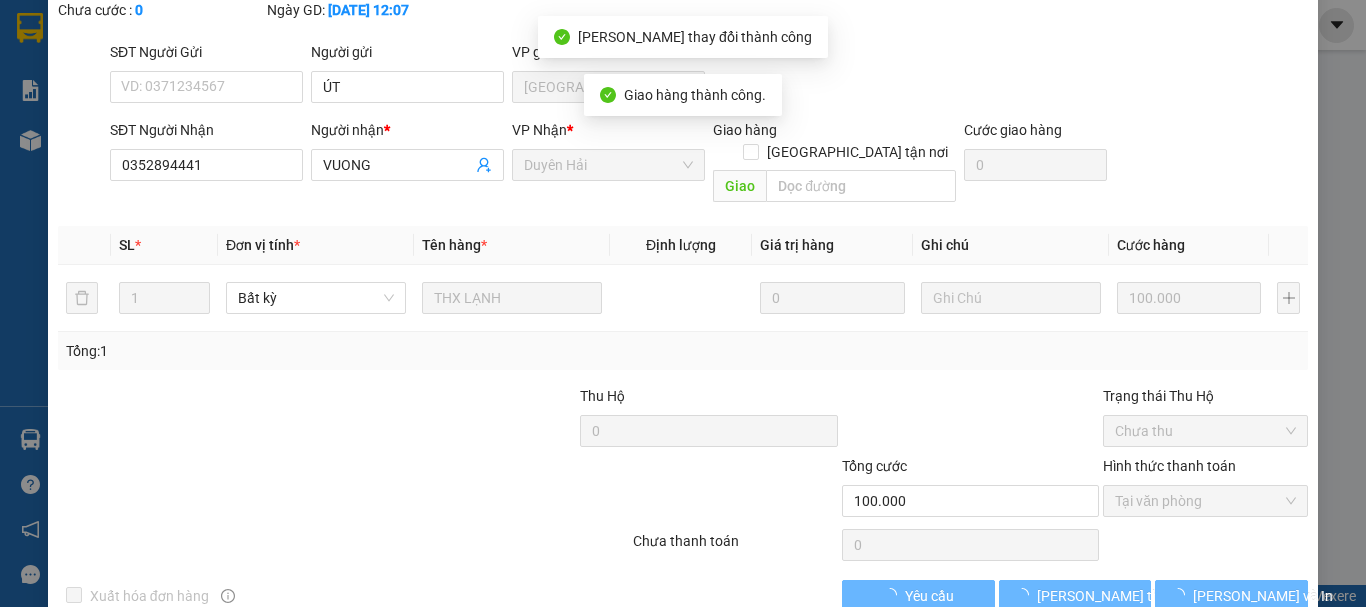 scroll, scrollTop: 0, scrollLeft: 0, axis: both 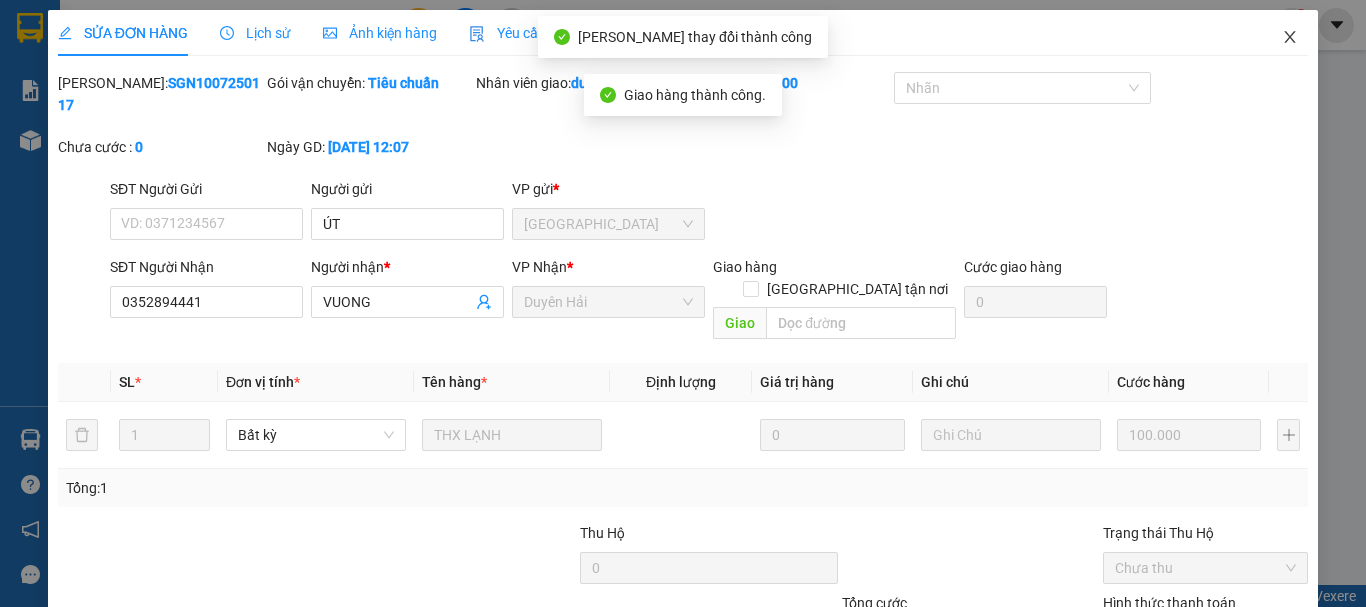 click 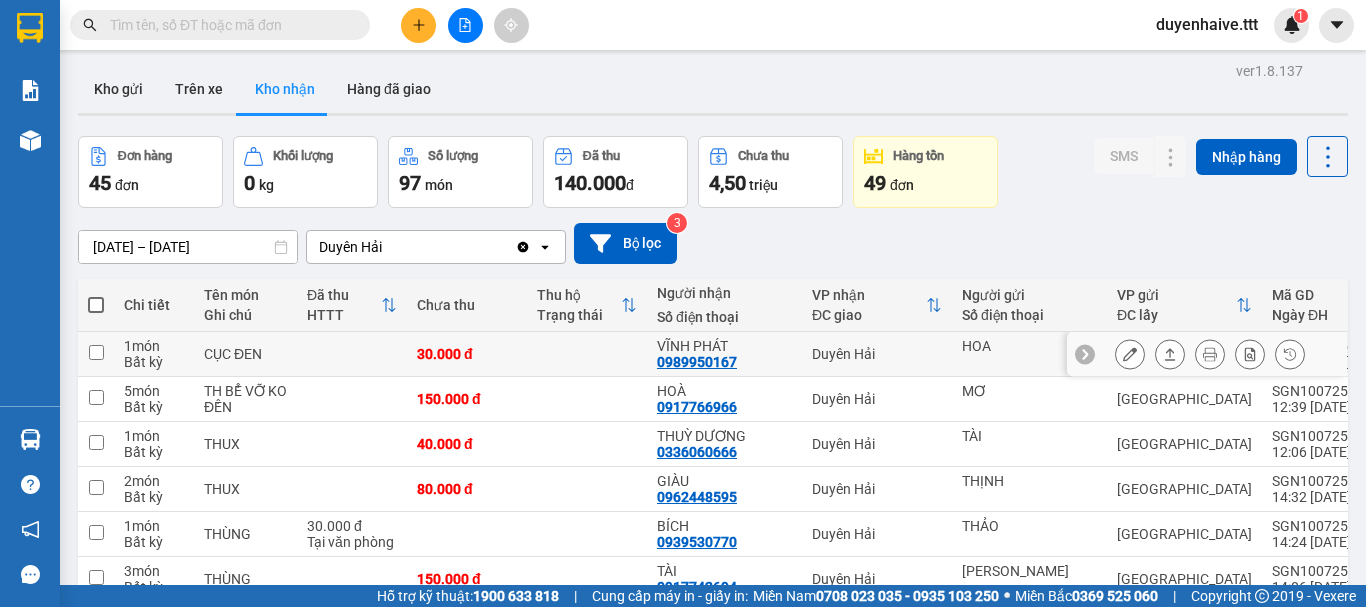 scroll, scrollTop: 103, scrollLeft: 0, axis: vertical 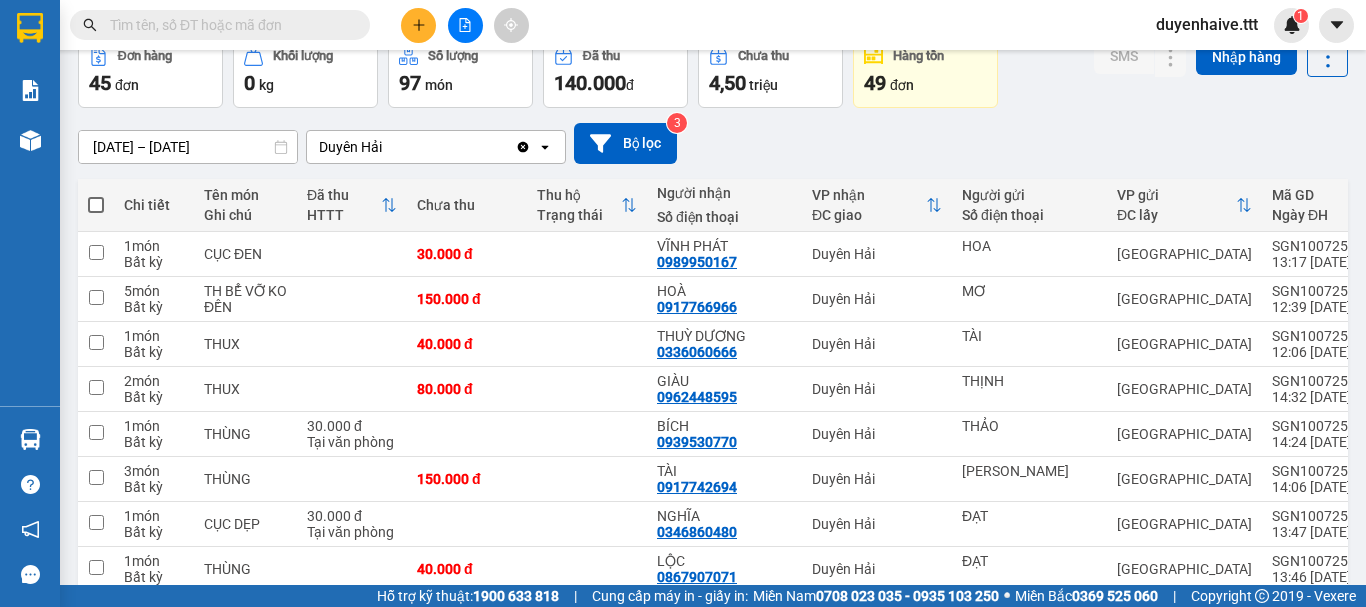 click 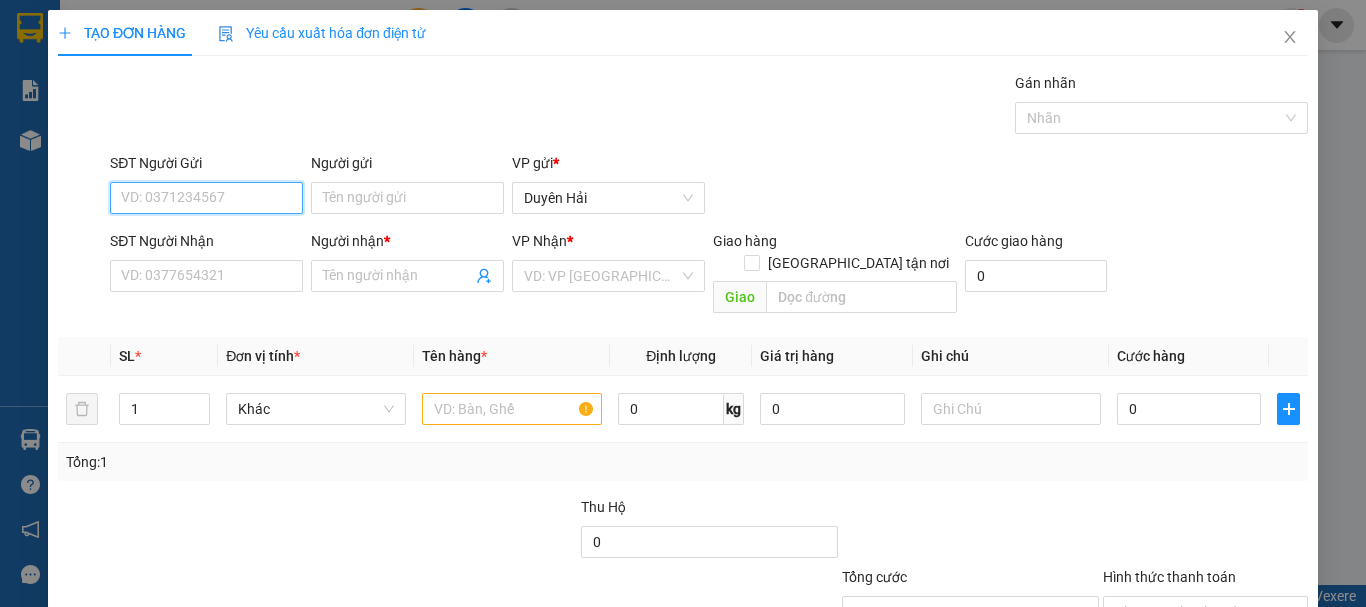 scroll, scrollTop: 0, scrollLeft: 0, axis: both 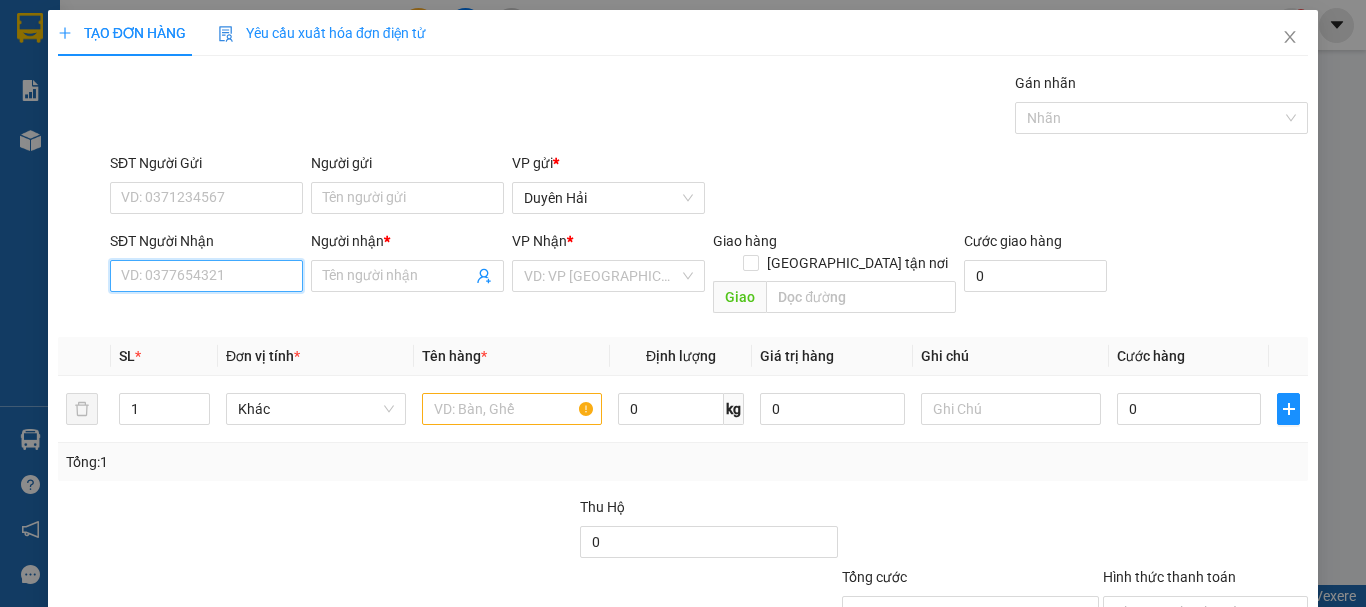 click on "SĐT Người Nhận" at bounding box center [206, 276] 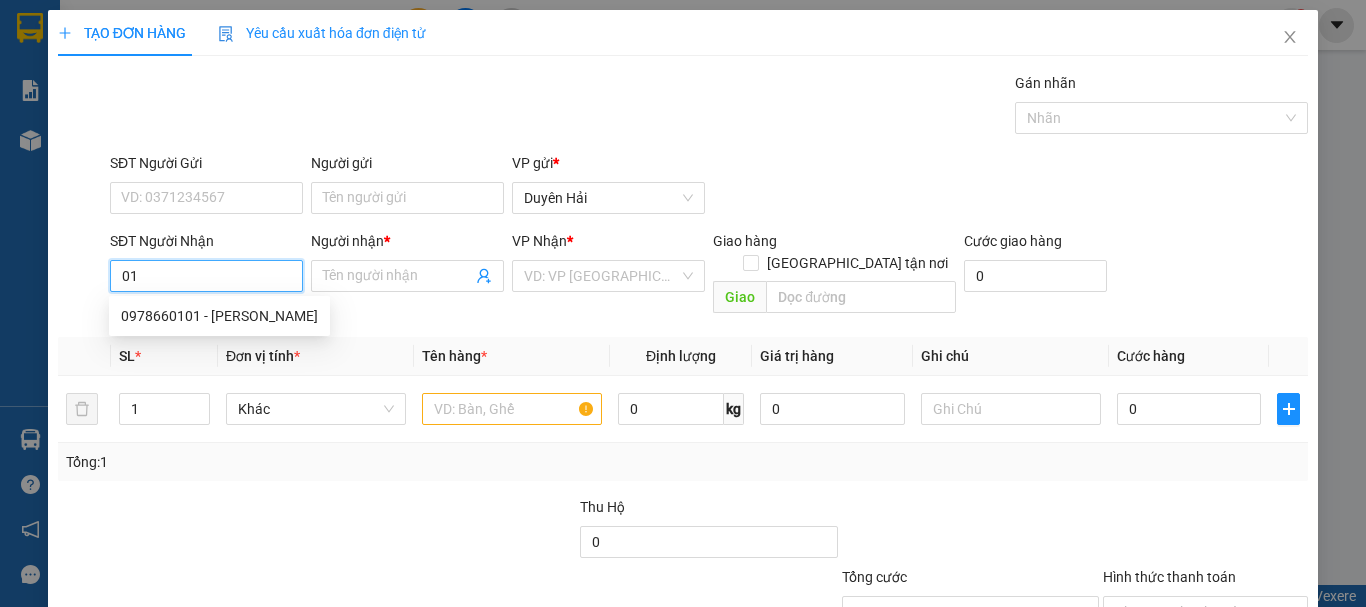 type on "0" 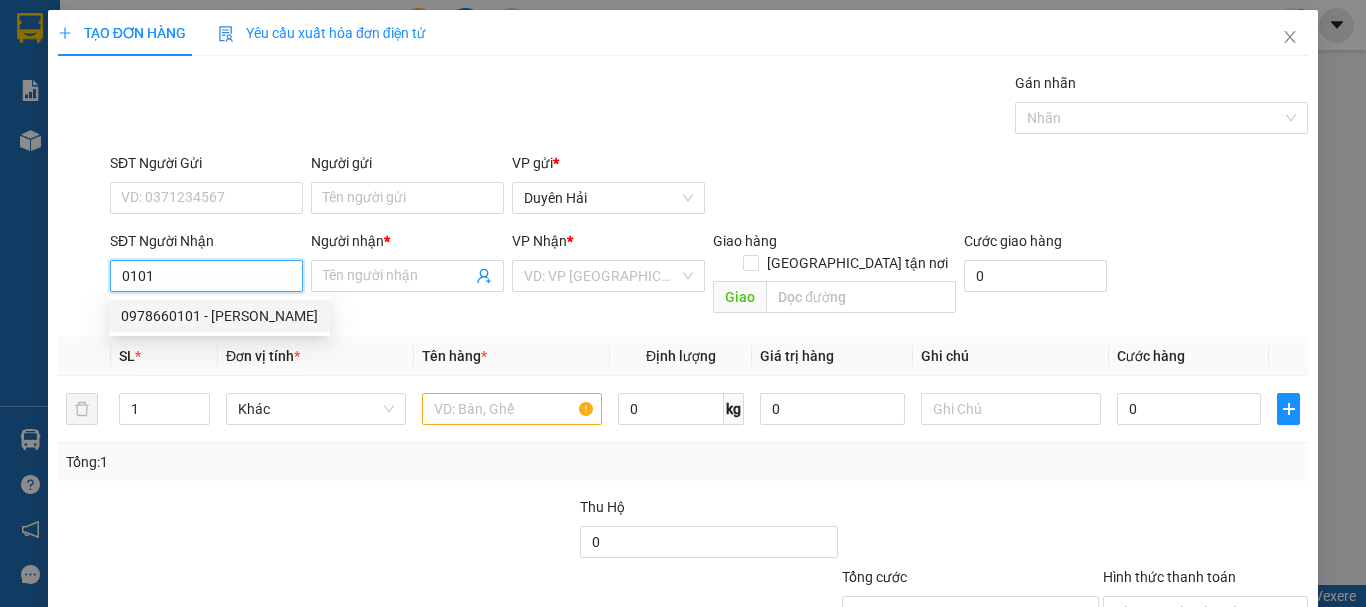 click on "0978660101 - HÀ" at bounding box center [219, 316] 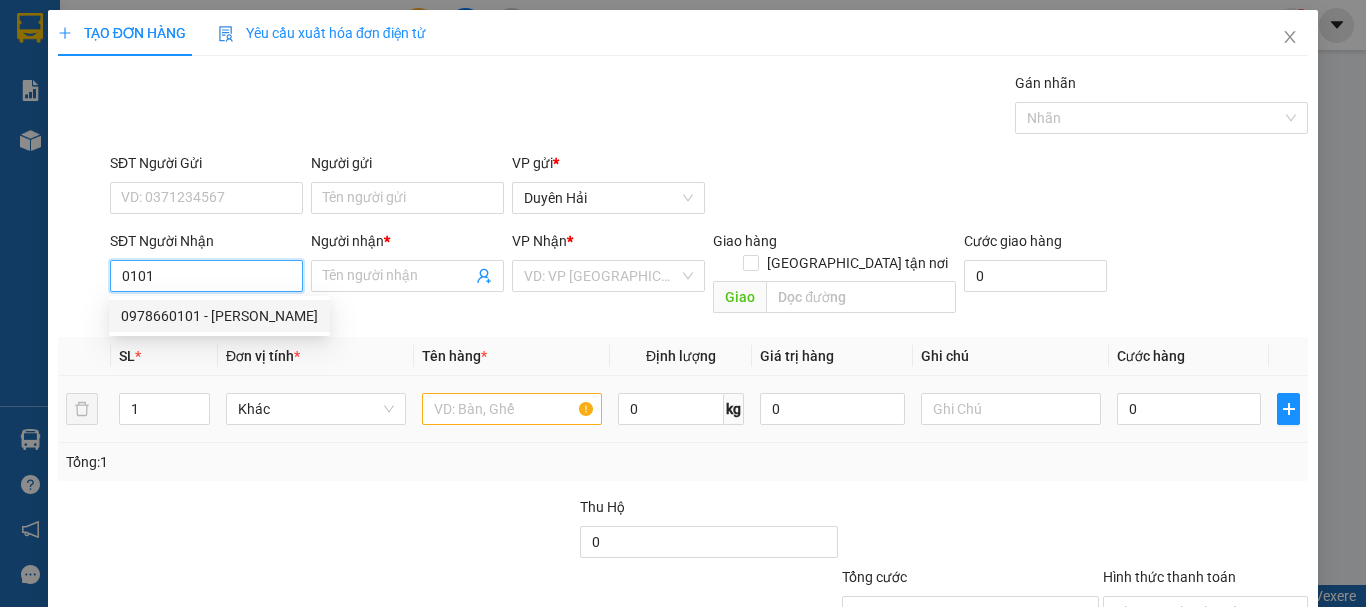 type on "0978660101" 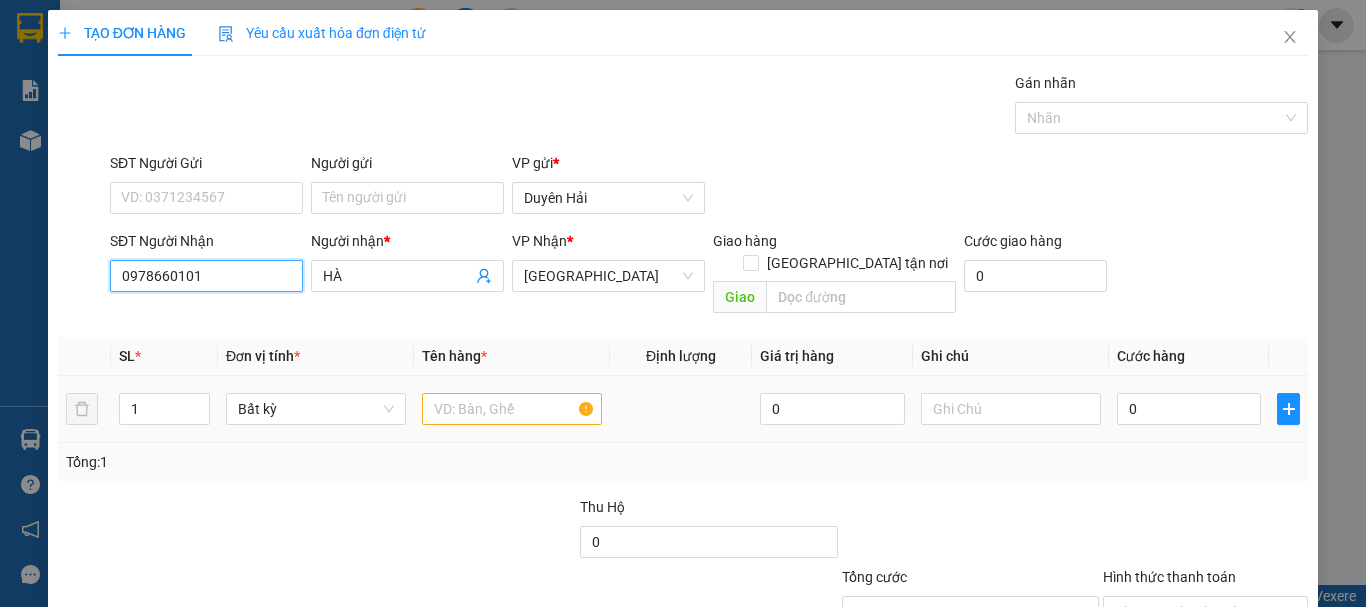 type on "0978660101" 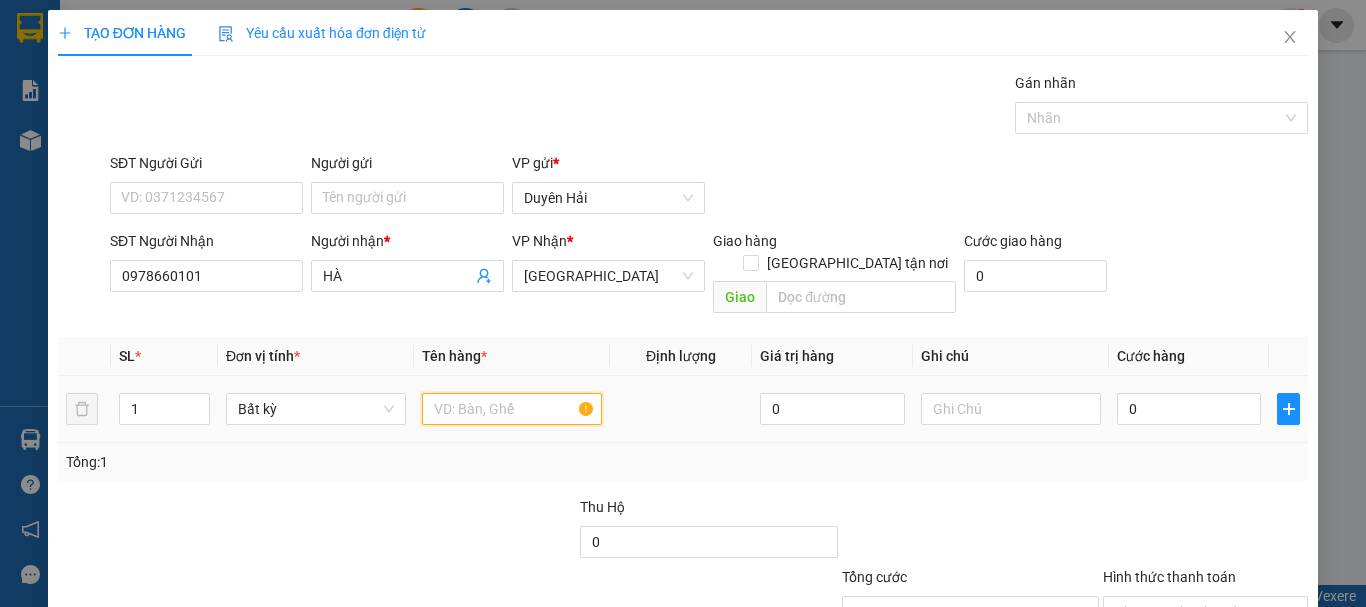 click at bounding box center (512, 409) 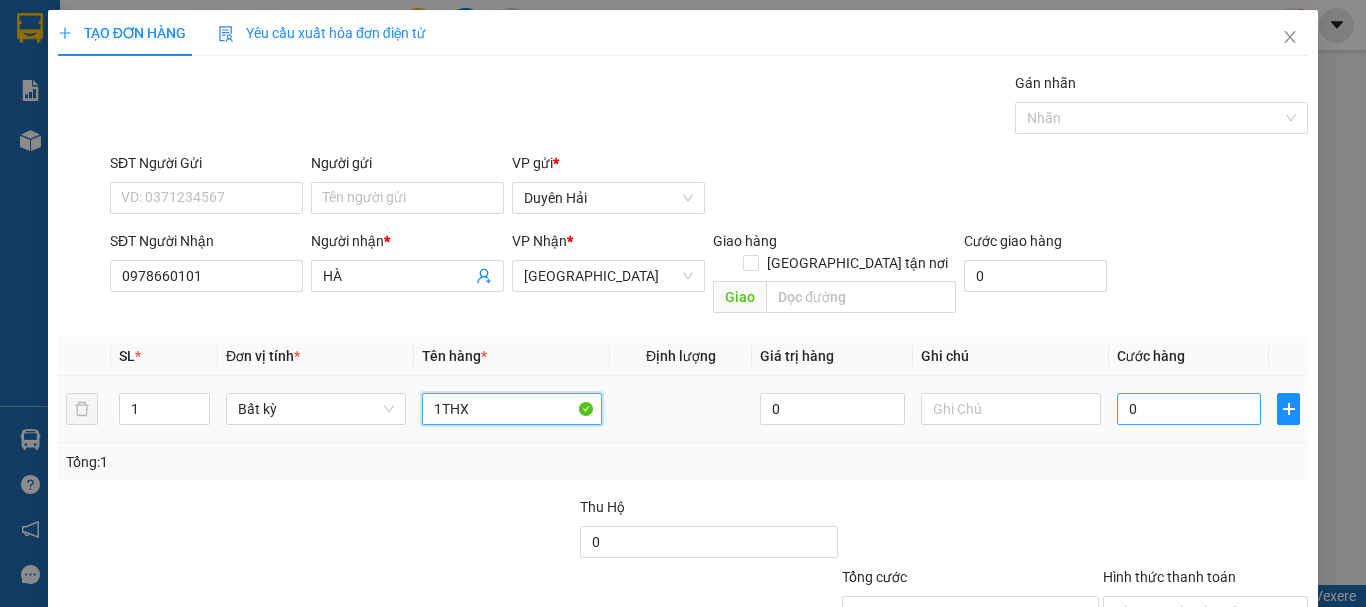 type on "1THX" 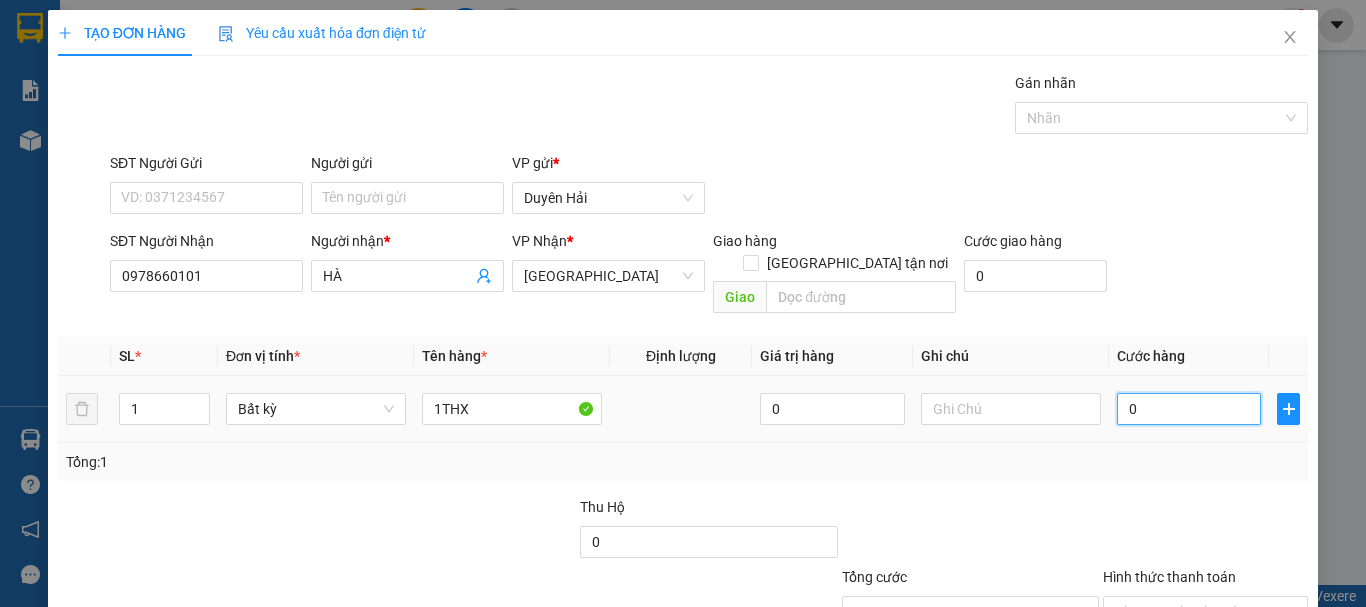 click on "0" at bounding box center [1189, 409] 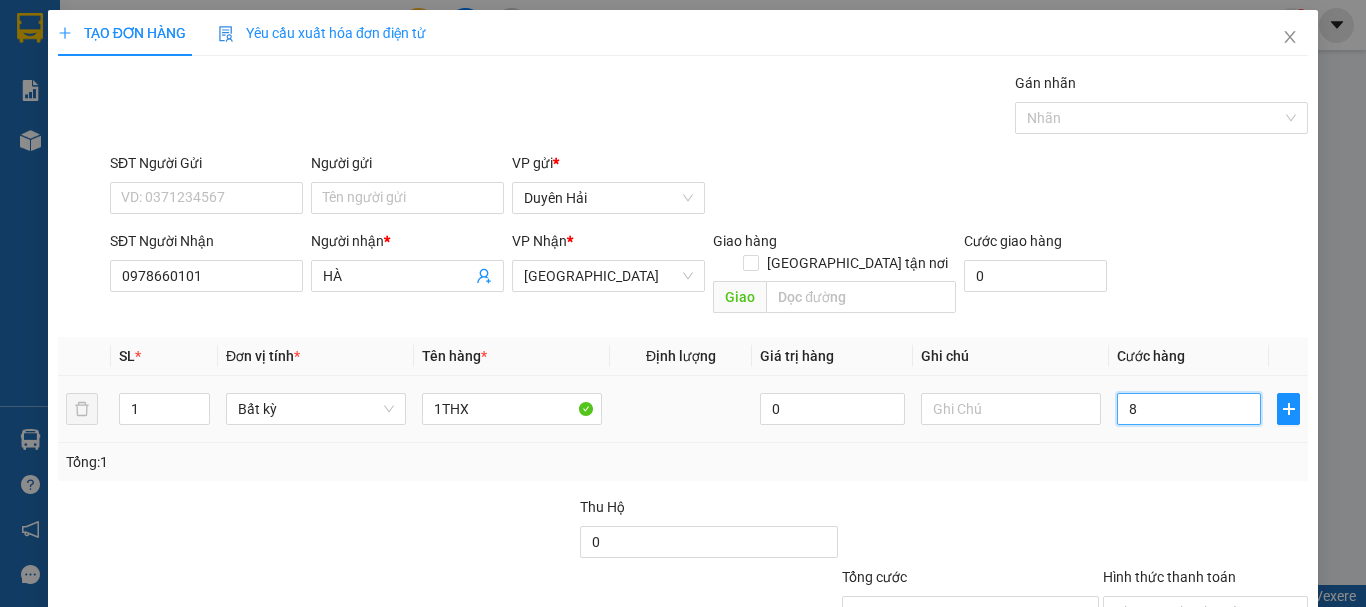 type on "80" 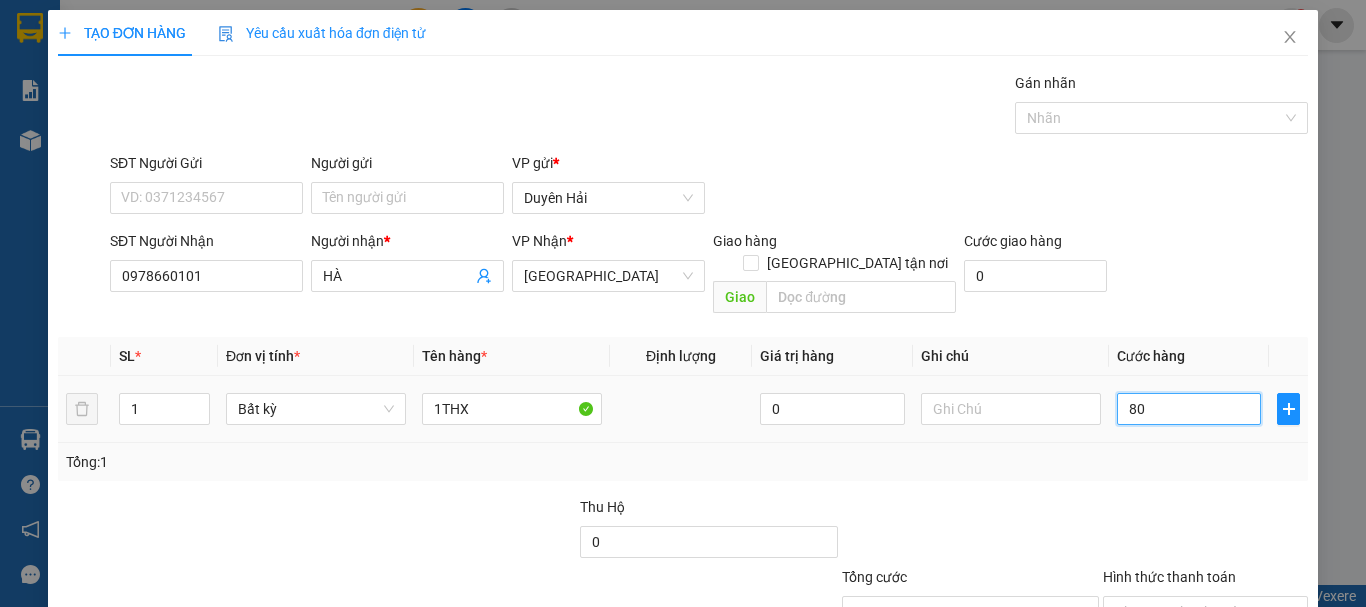 type on "80" 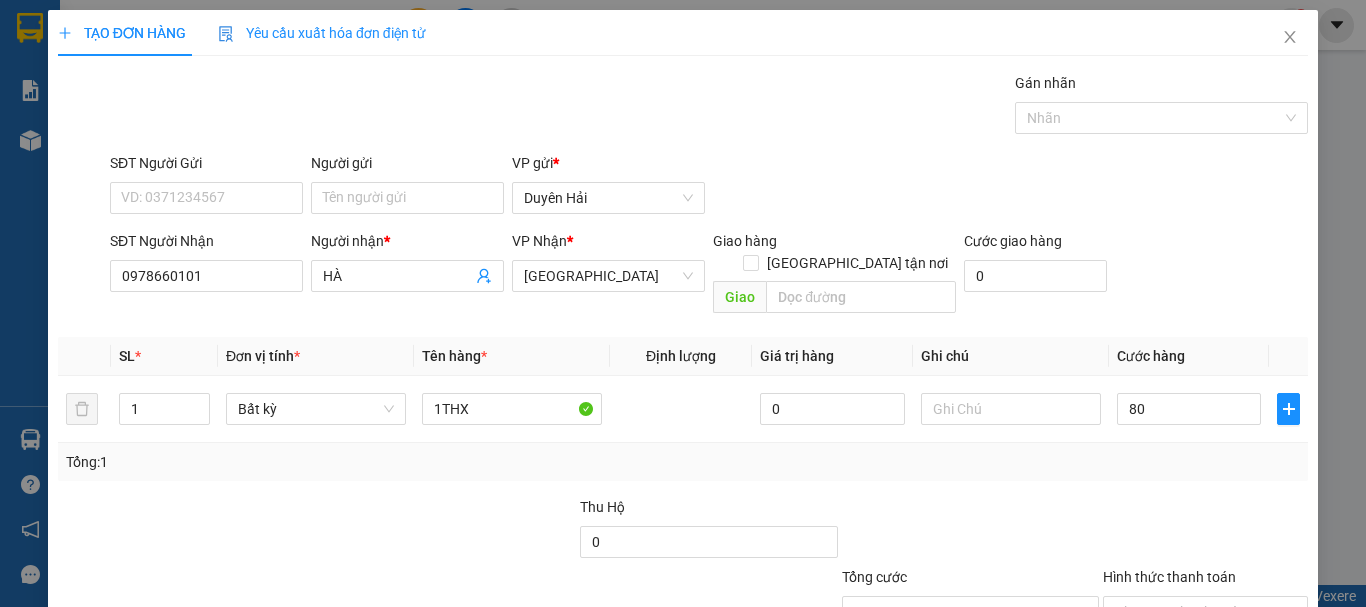 type on "80.000" 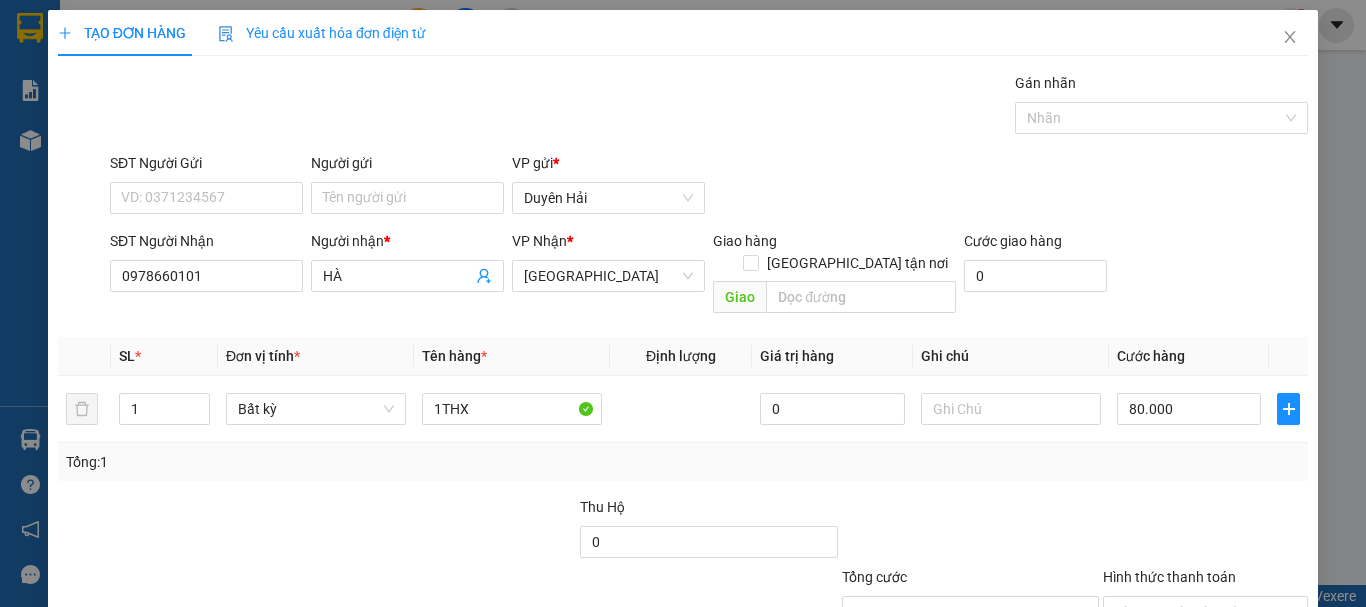 click on "Transit Pickup Surcharge Ids Transit Deliver Surcharge Ids Transit Deliver Surcharge Transit Deliver Surcharge Gói vận chuyển  * Tiêu chuẩn Gán nhãn   Nhãn SĐT Người Gửi VD: 0371234567 Người gửi Tên người gửi VP gửi  * Duyên Hải SĐT Người Nhận 0978660101 Người nhận  * HÀ VP Nhận  * Sài Gòn Giao hàng Giao tận nơi Giao Cước giao hàng 0 SL  * Đơn vị tính  * Tên hàng  * Định lượng Giá trị hàng Ghi chú Cước hàng                   1 Bất kỳ 1THX 0 80.000 Tổng:  1 Thu Hộ 0 Tổng cước 80.000 Hình thức thanh toán Chọn HT Thanh Toán Số tiền thu trước 0 Chưa thanh toán 80.000 Chọn HT Thanh Toán Lưu nháp Xóa Thông tin Lưu Lưu và In" at bounding box center (683, 397) 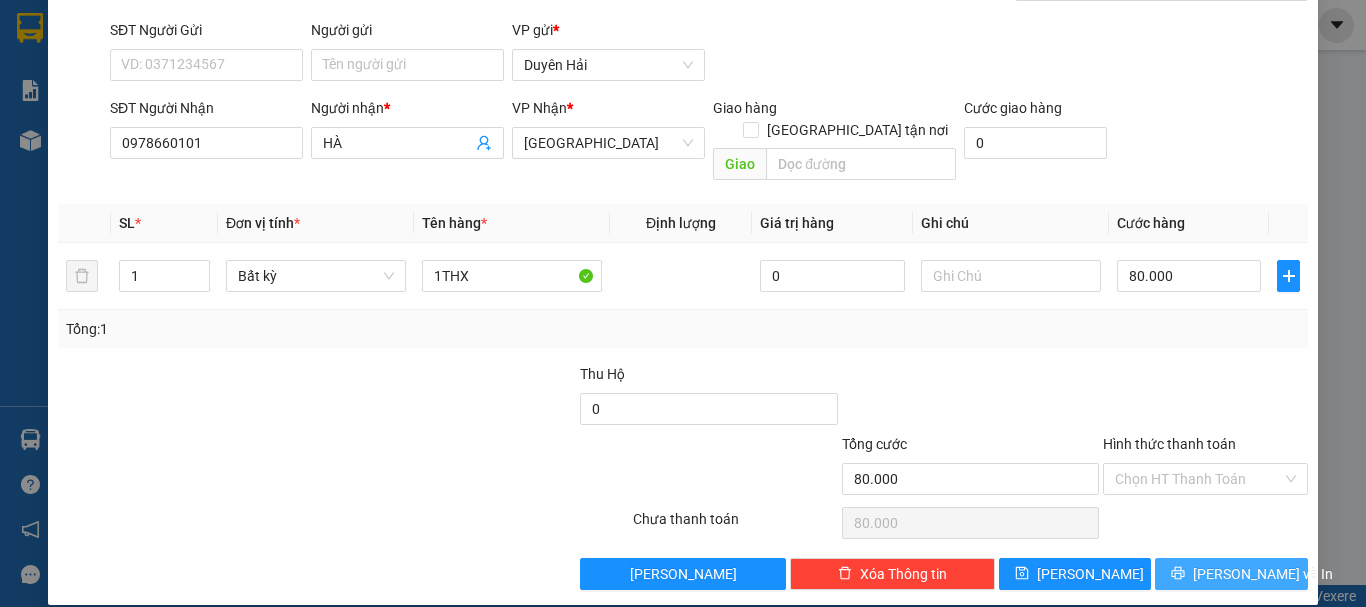 click 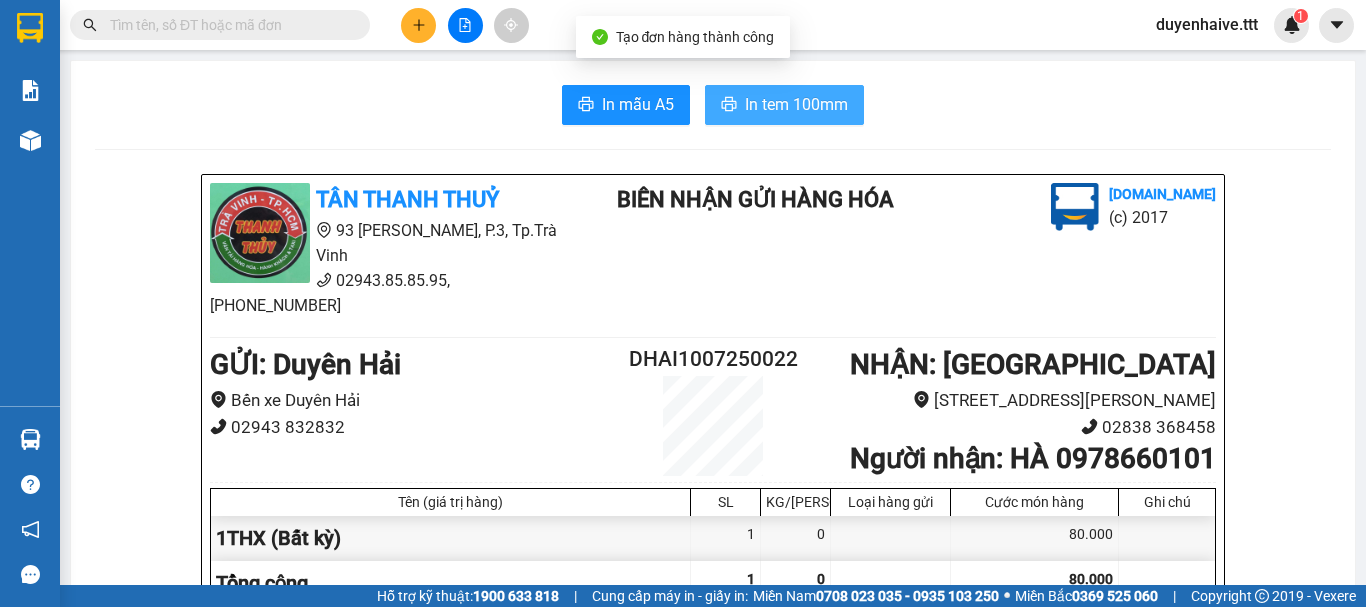 click on "In tem 100mm" at bounding box center (796, 104) 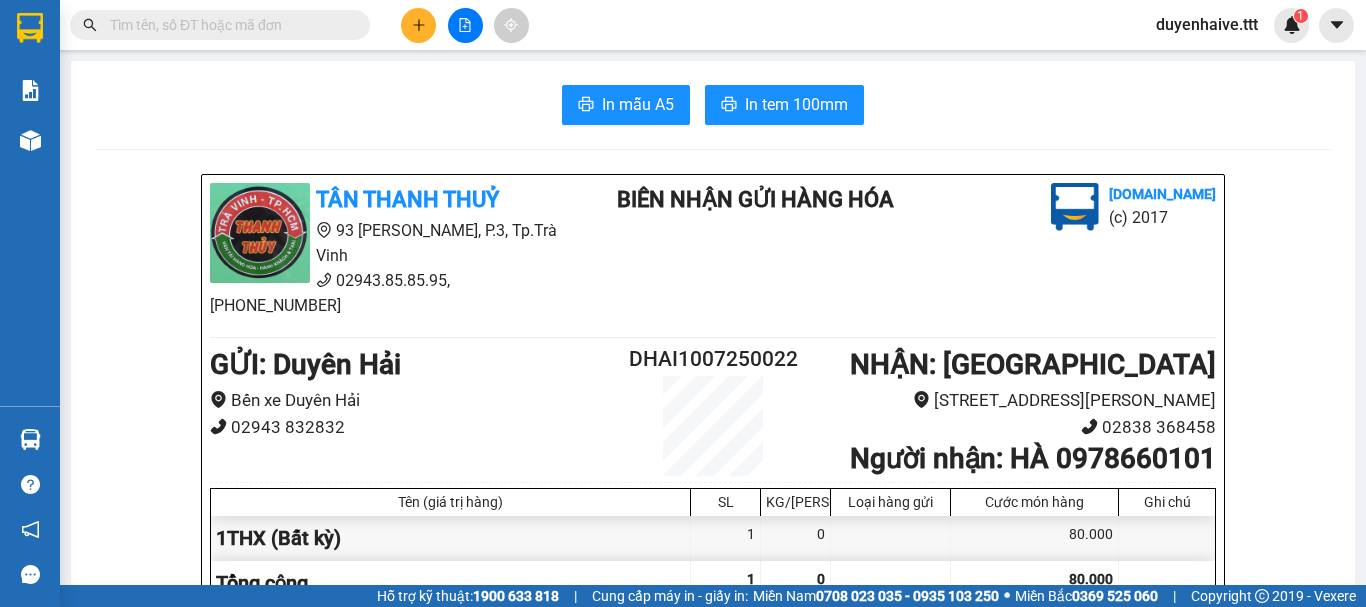 scroll, scrollTop: 0, scrollLeft: 0, axis: both 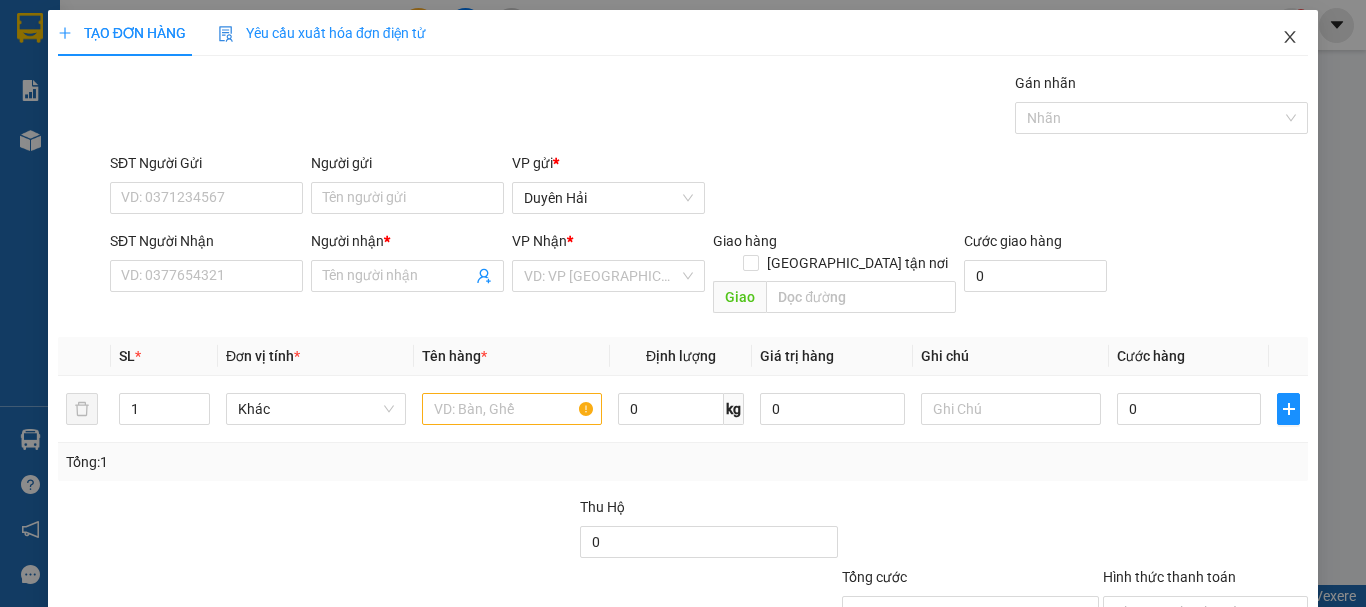 click 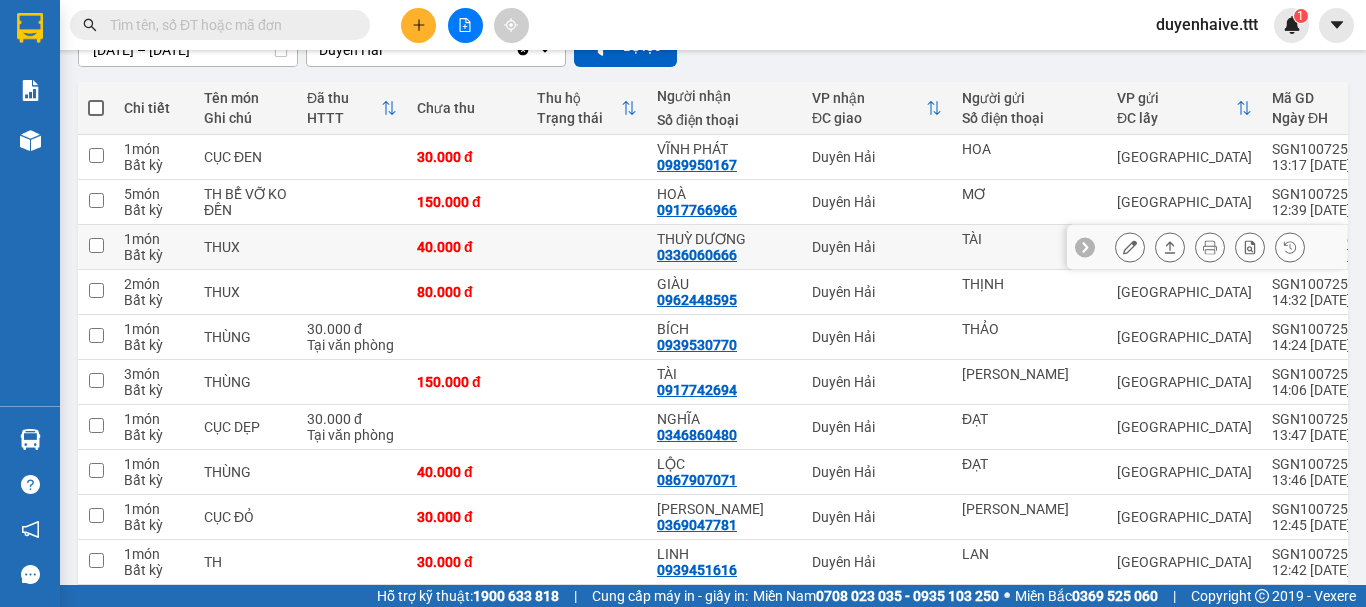 scroll, scrollTop: 0, scrollLeft: 0, axis: both 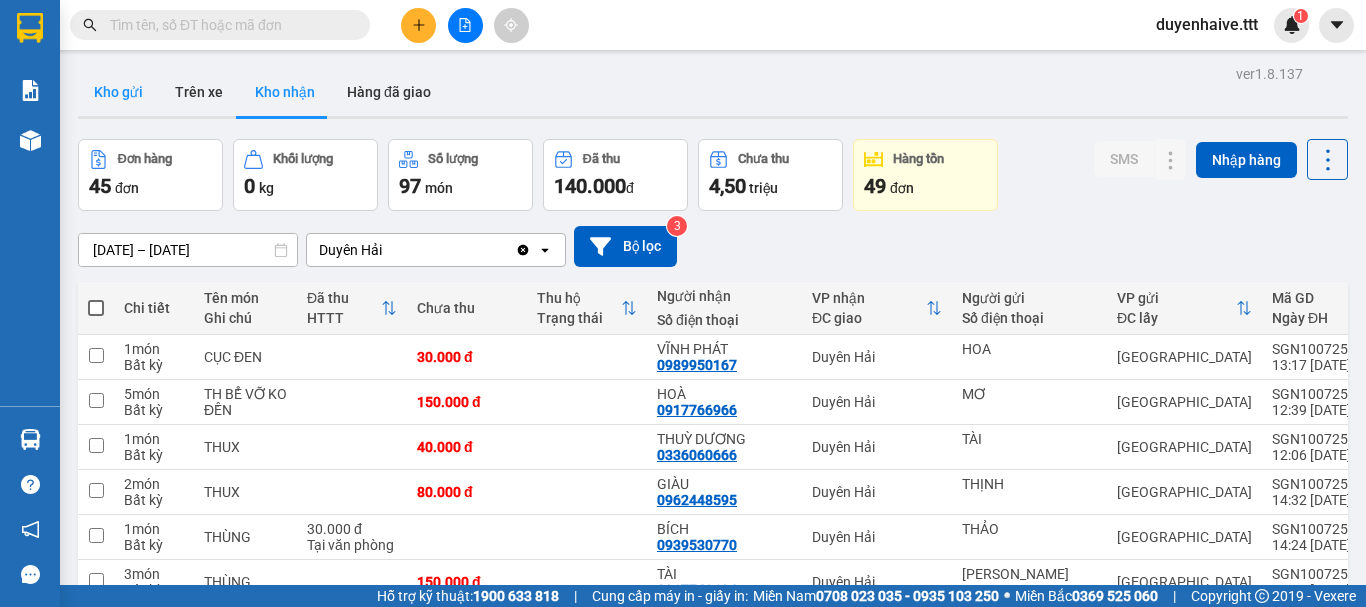 click on "Kho gửi" at bounding box center [118, 92] 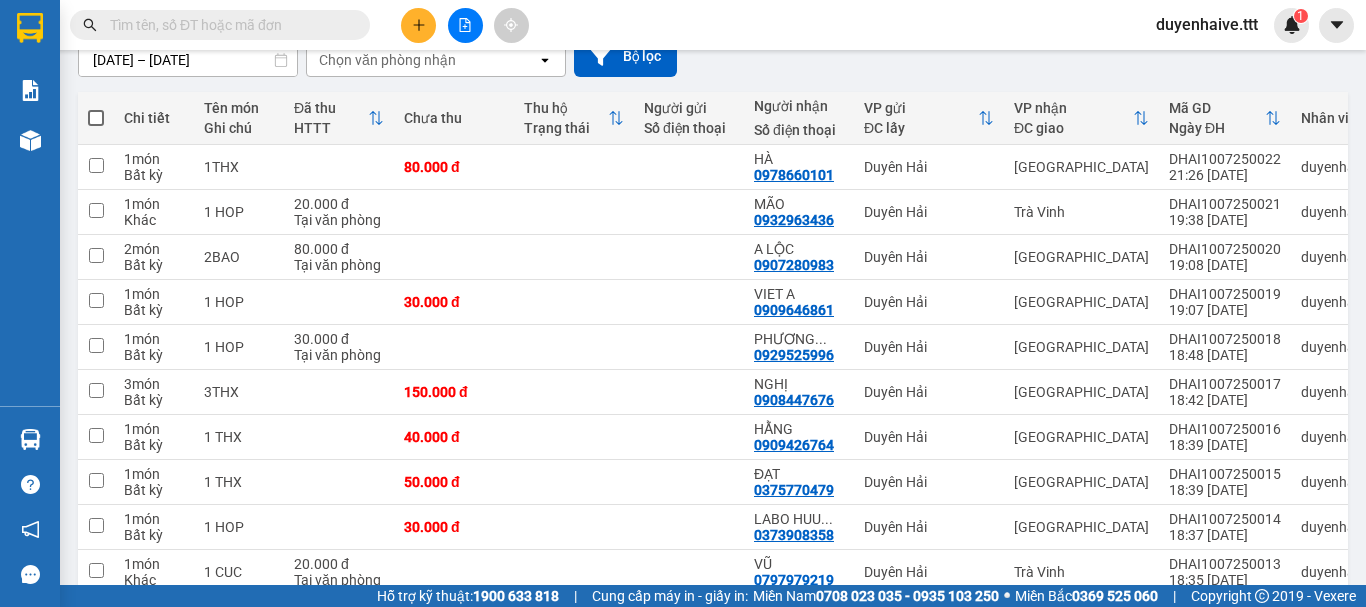 scroll, scrollTop: 290, scrollLeft: 0, axis: vertical 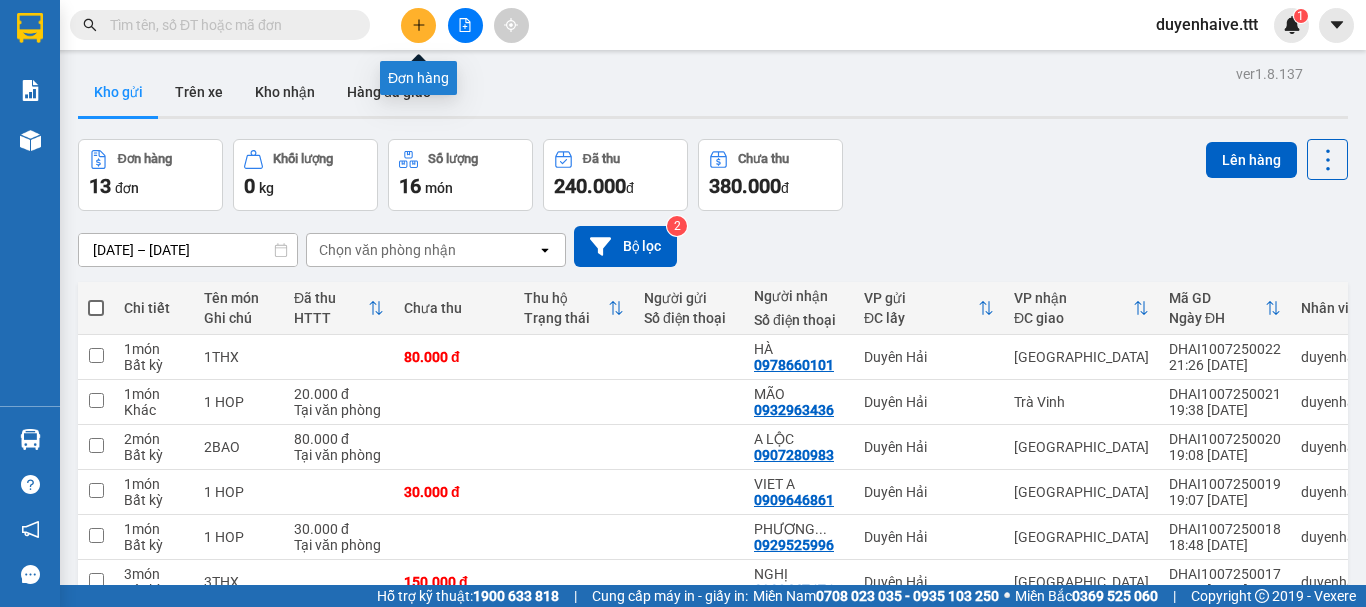 click at bounding box center (418, 25) 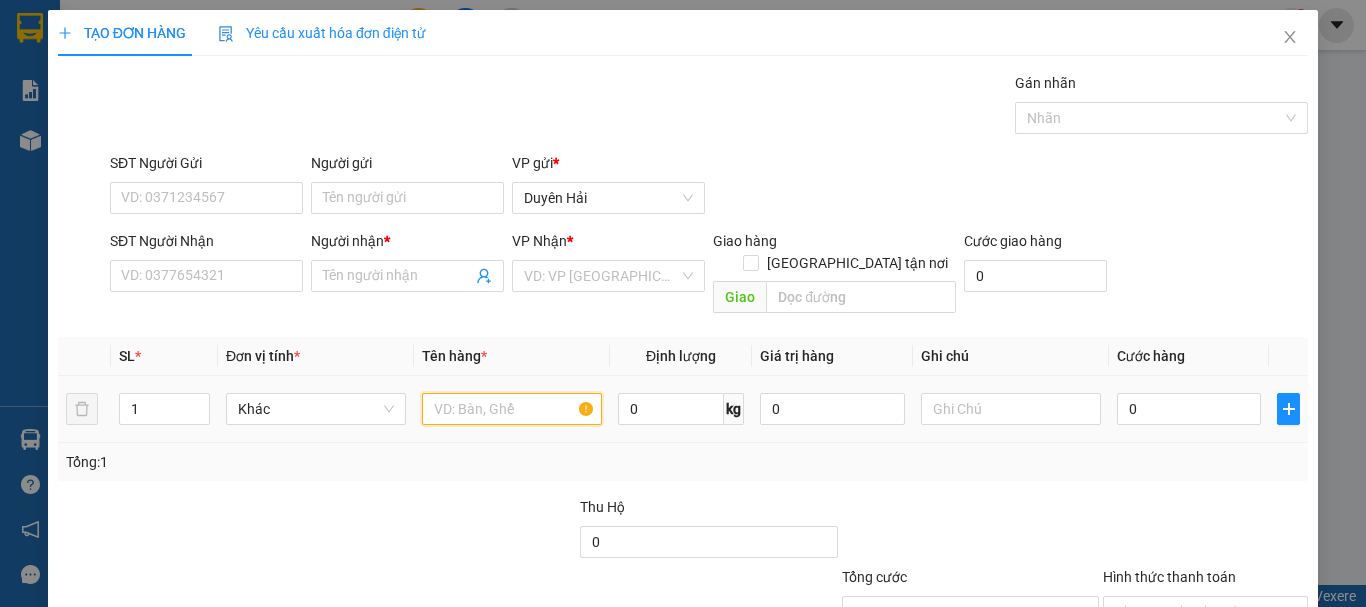 drag, startPoint x: 521, startPoint y: 392, endPoint x: 508, endPoint y: 384, distance: 15.264338 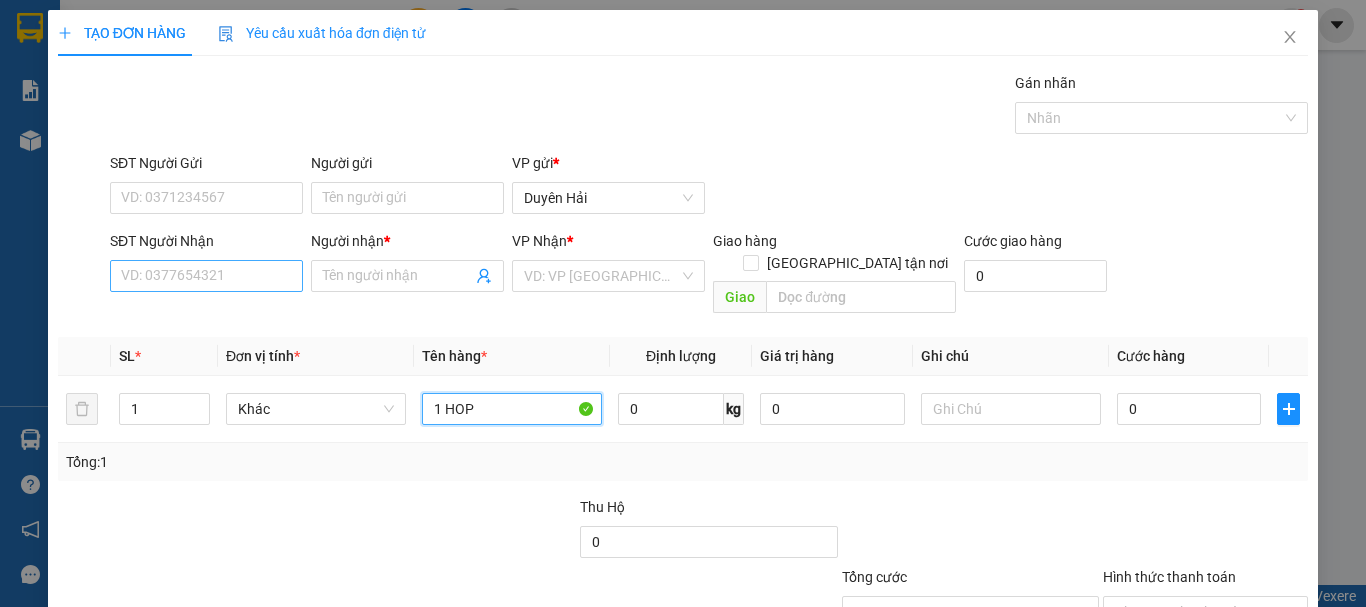 type on "1 HOP" 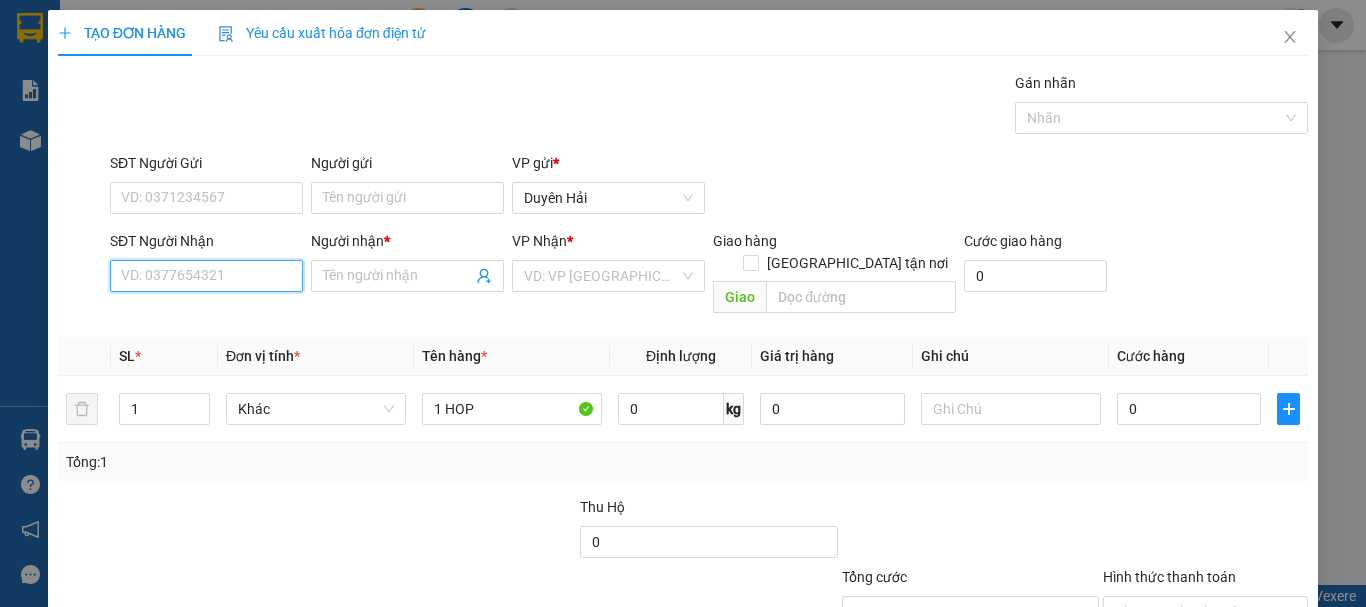 click on "SĐT Người Nhận" at bounding box center (206, 276) 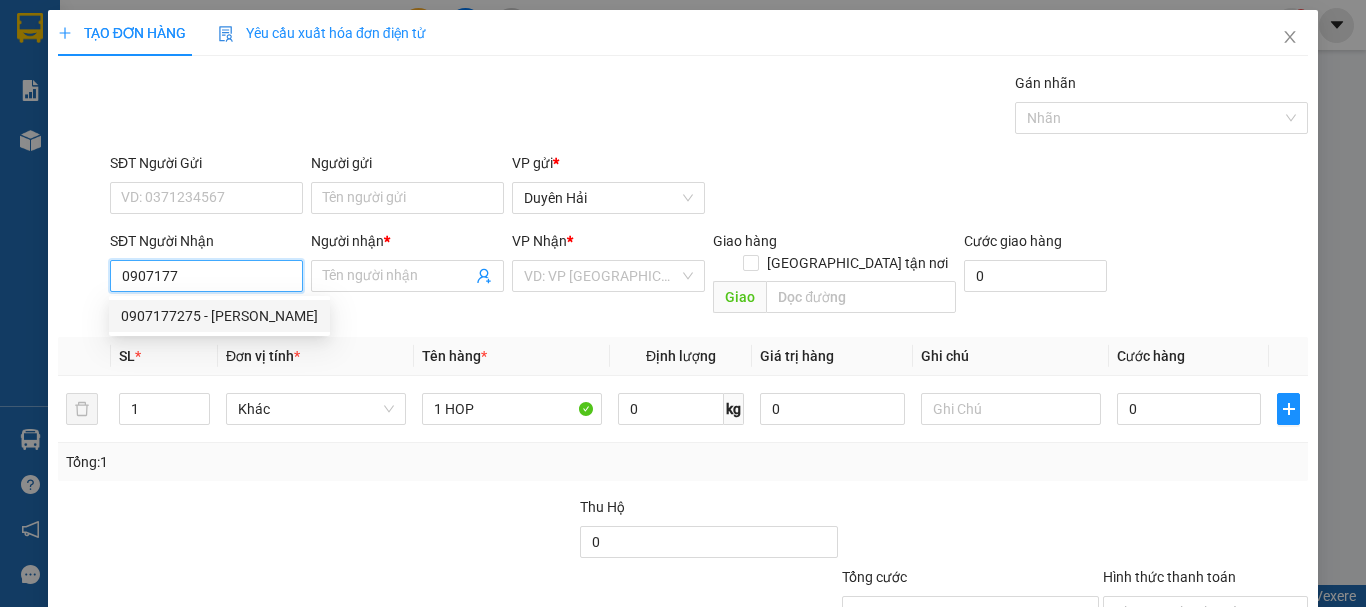 click on "0907177275 - MINH TAM" at bounding box center (219, 316) 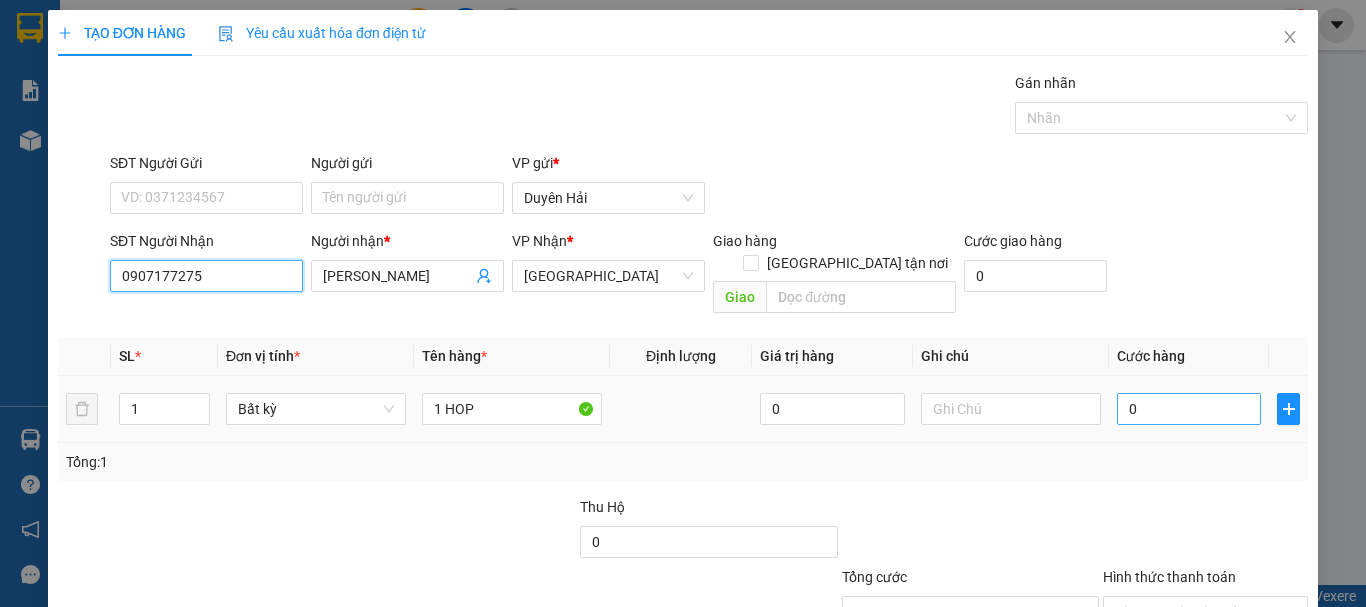 type on "0907177275" 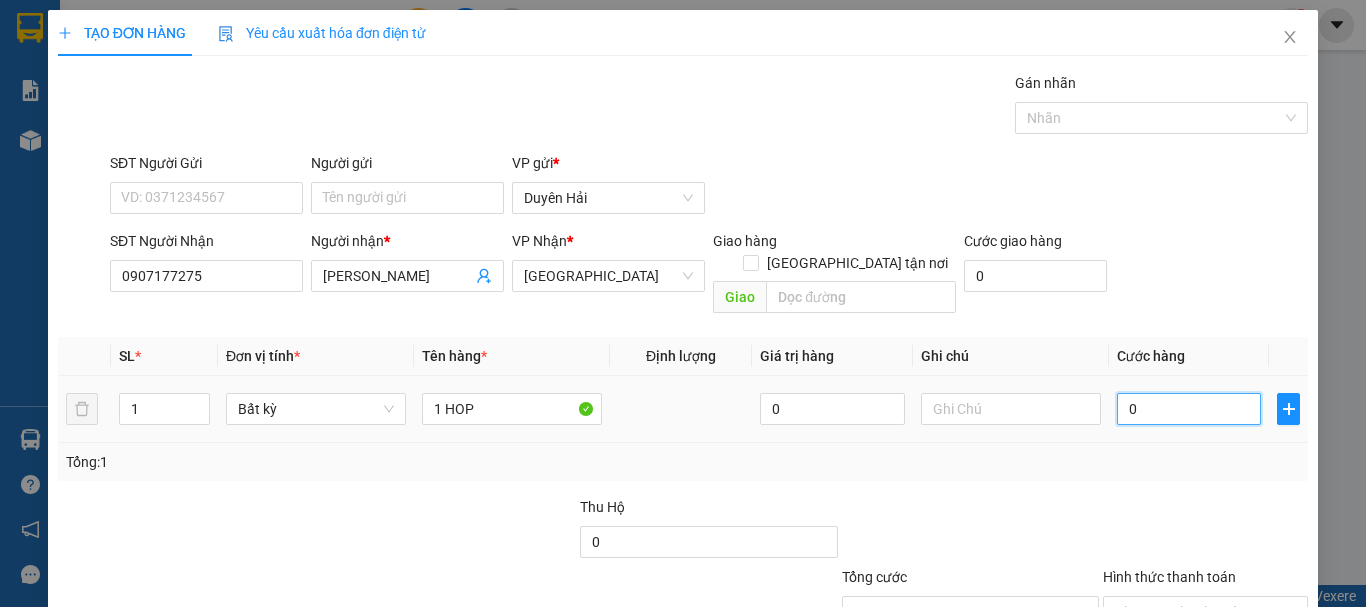 click on "0" at bounding box center [1189, 409] 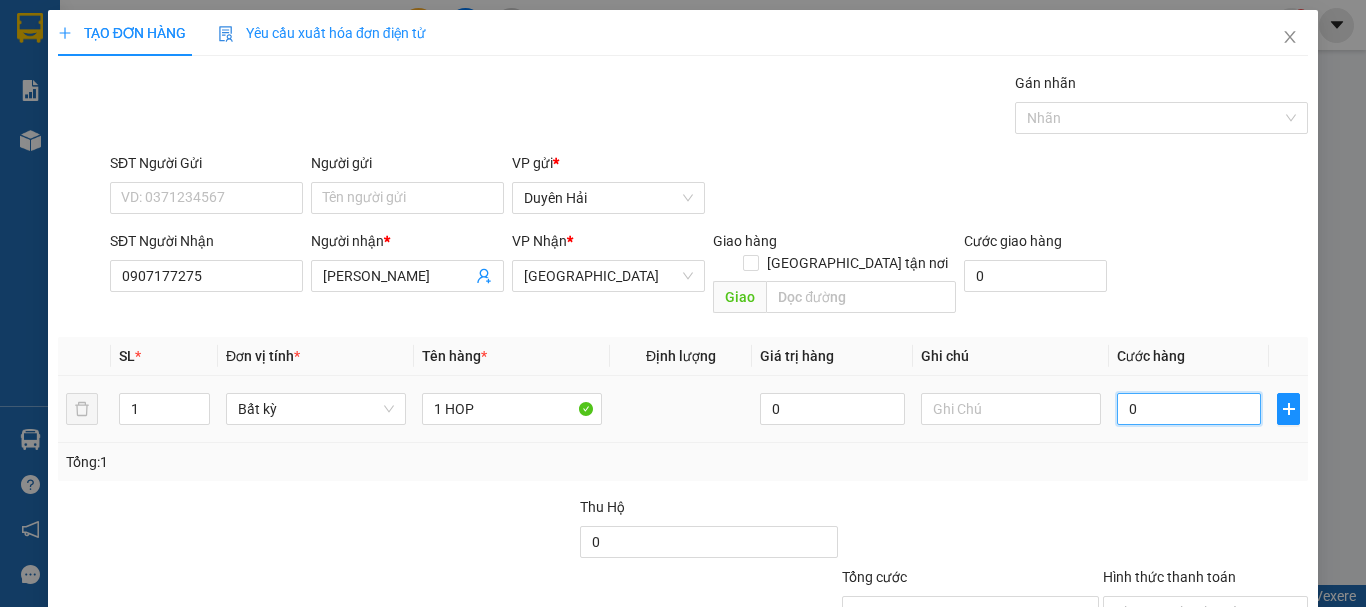 type on "3" 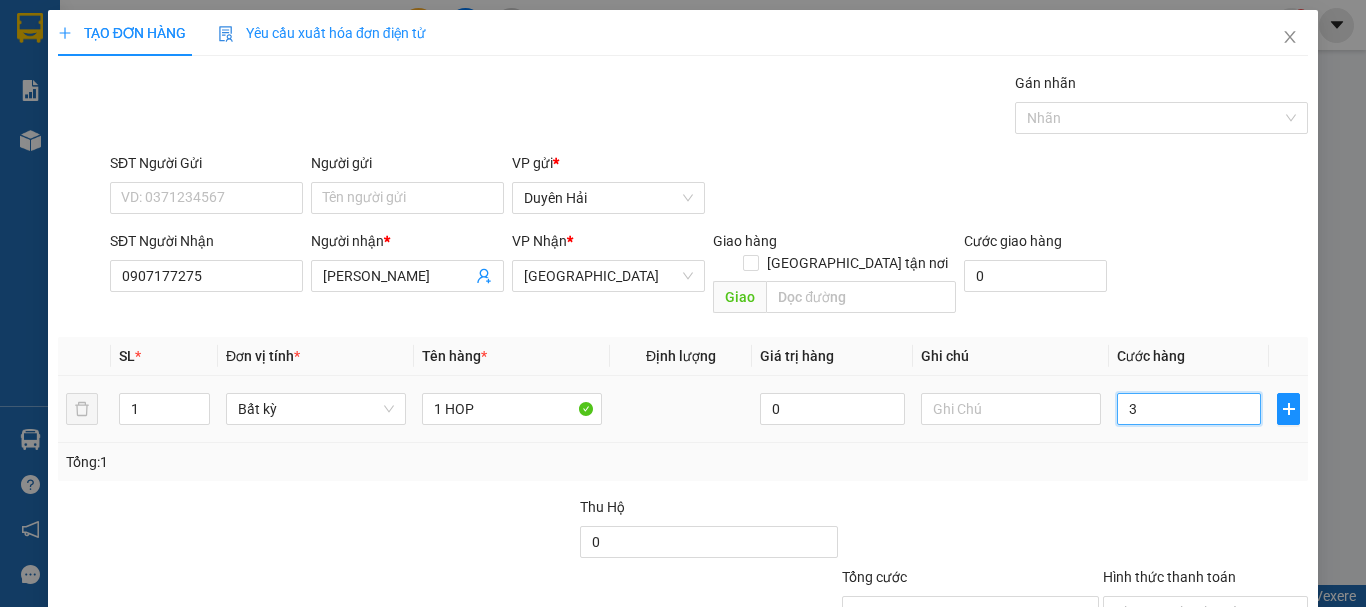 type on "30" 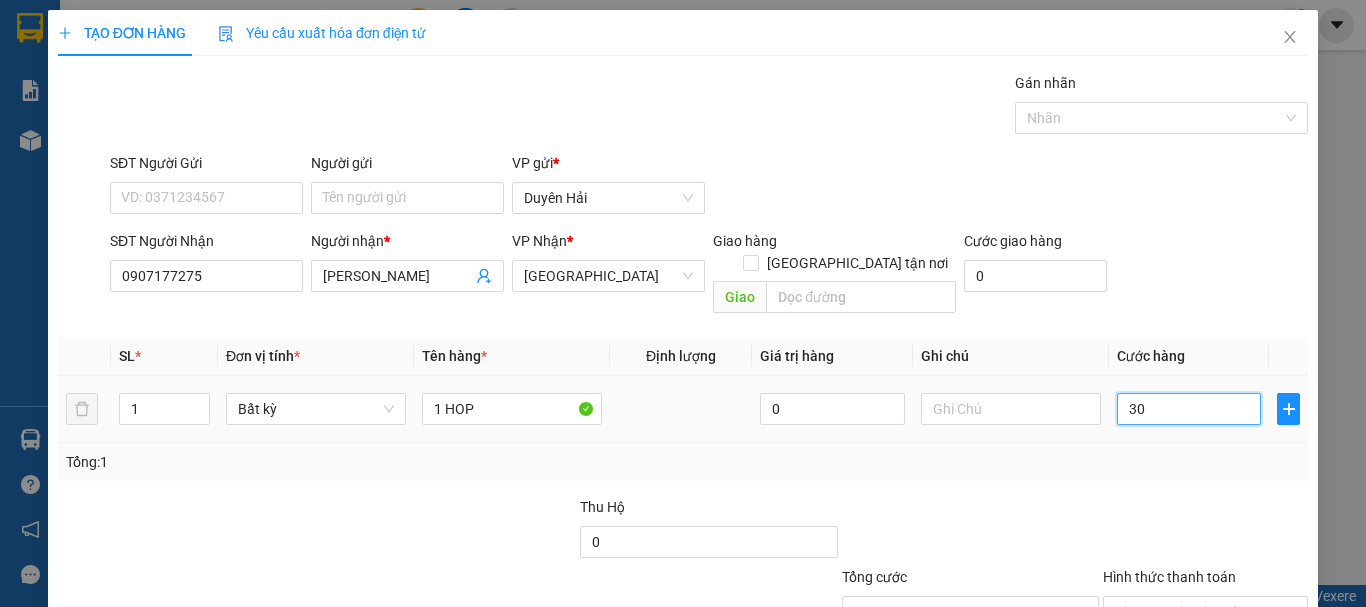 type on "30" 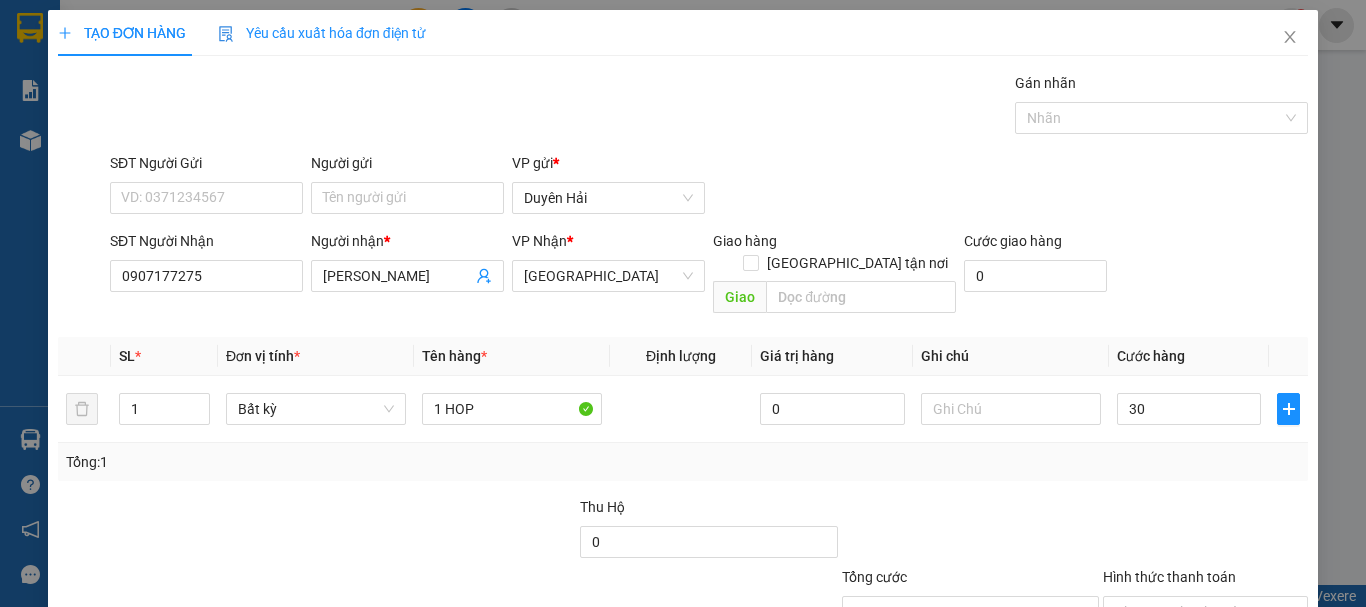 type on "30.000" 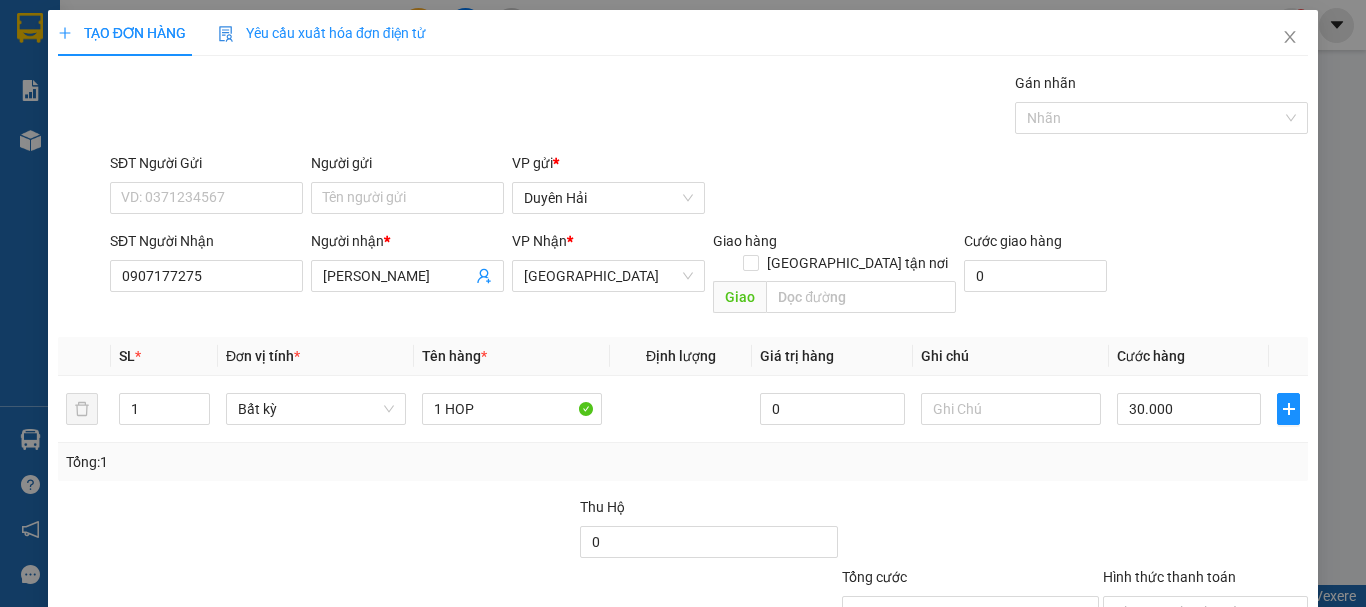 click on "Tổng:  1" at bounding box center (683, 462) 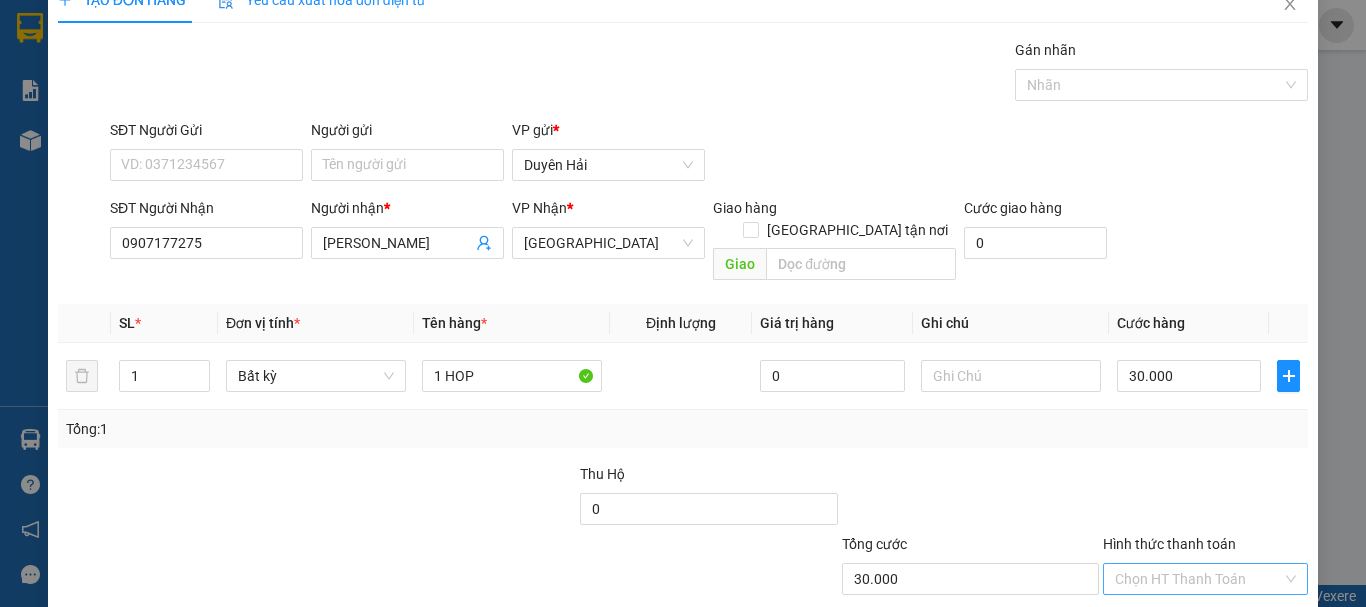 scroll, scrollTop: 133, scrollLeft: 0, axis: vertical 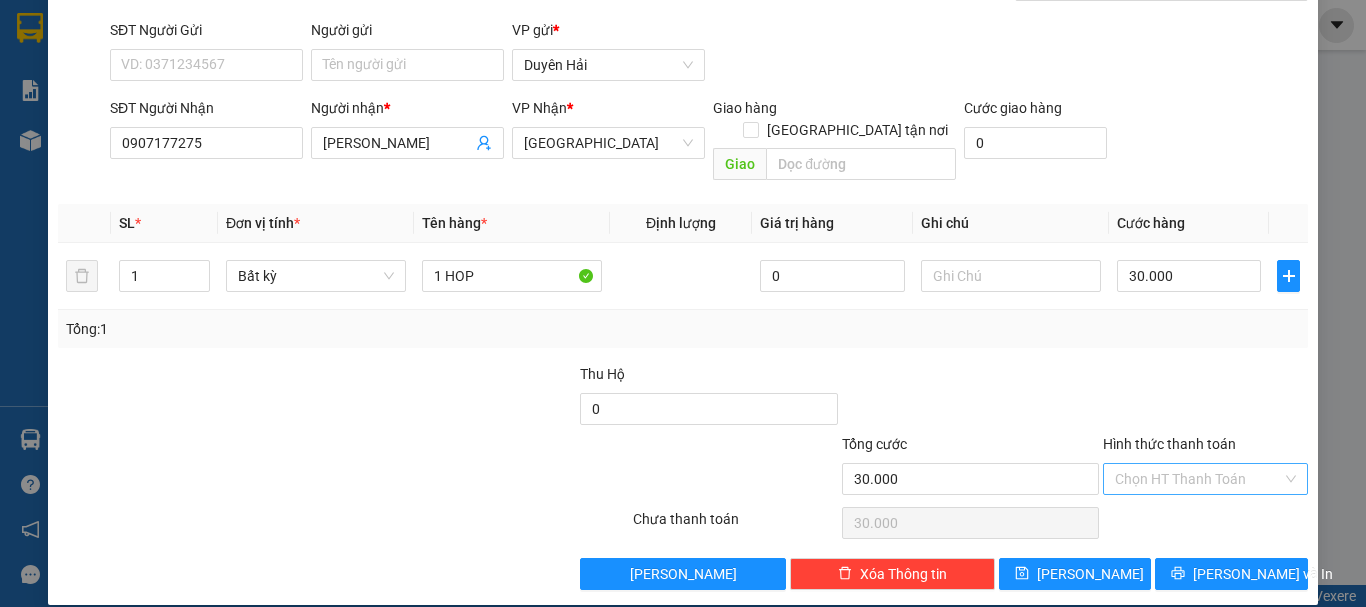 drag, startPoint x: 1157, startPoint y: 436, endPoint x: 1155, endPoint y: 463, distance: 27.073973 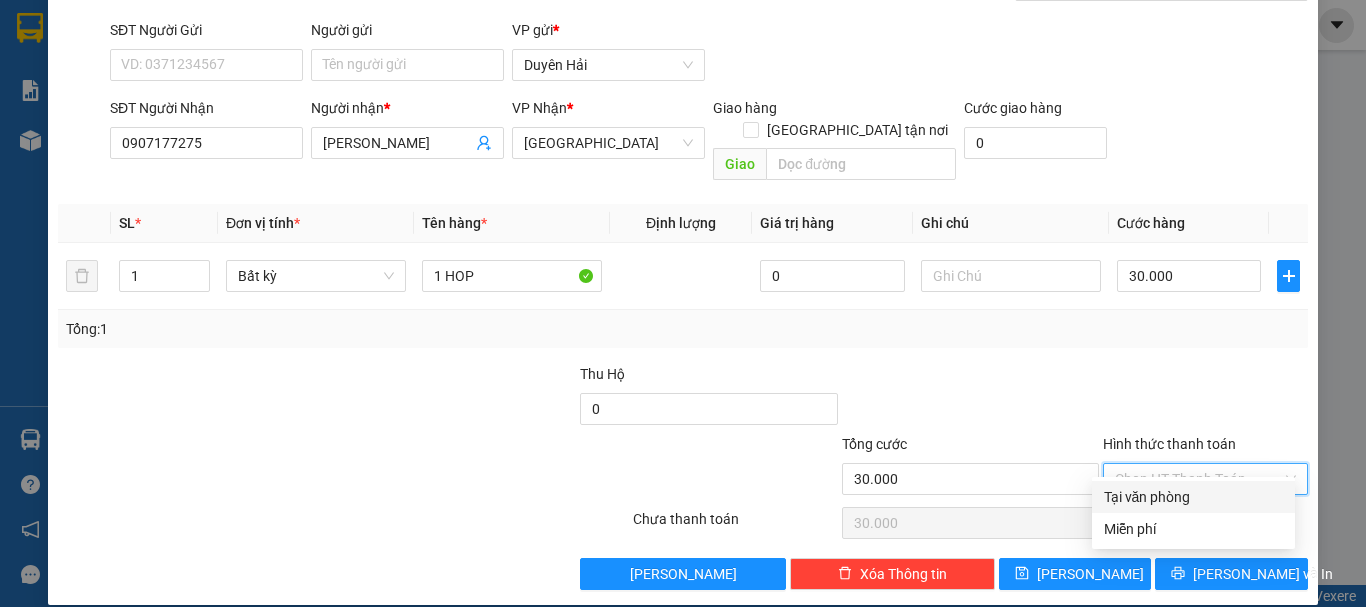 click on "Tại văn phòng" at bounding box center (1193, 497) 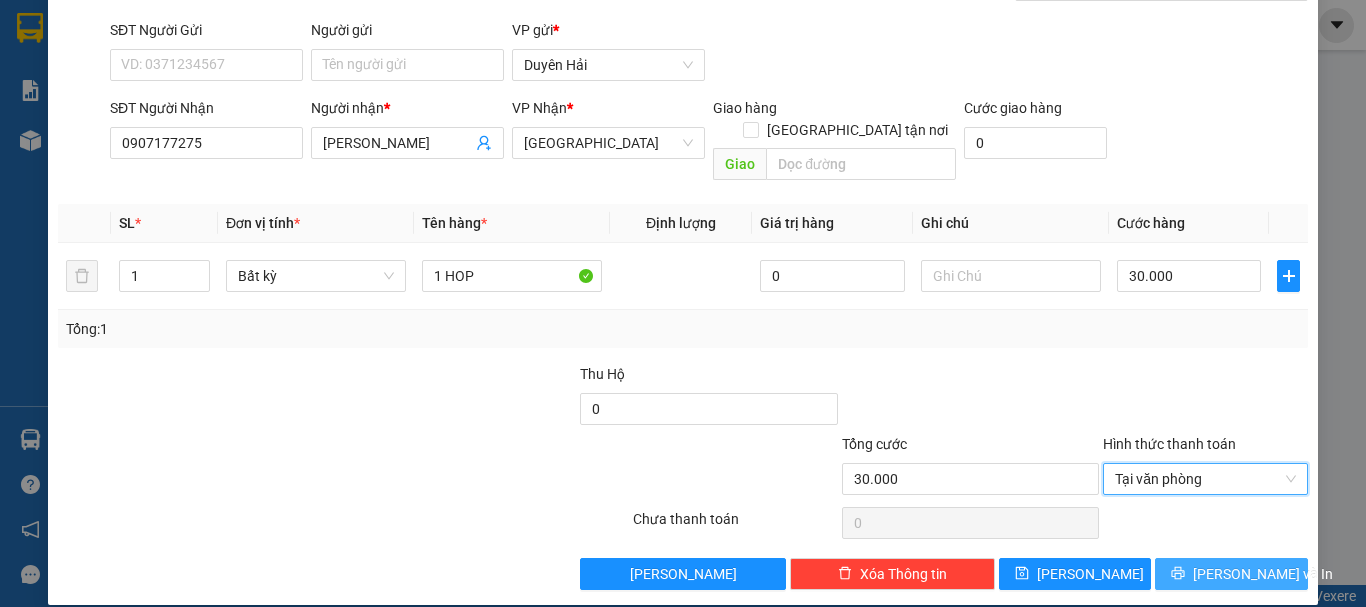 click on "Lưu và In" at bounding box center (1231, 574) 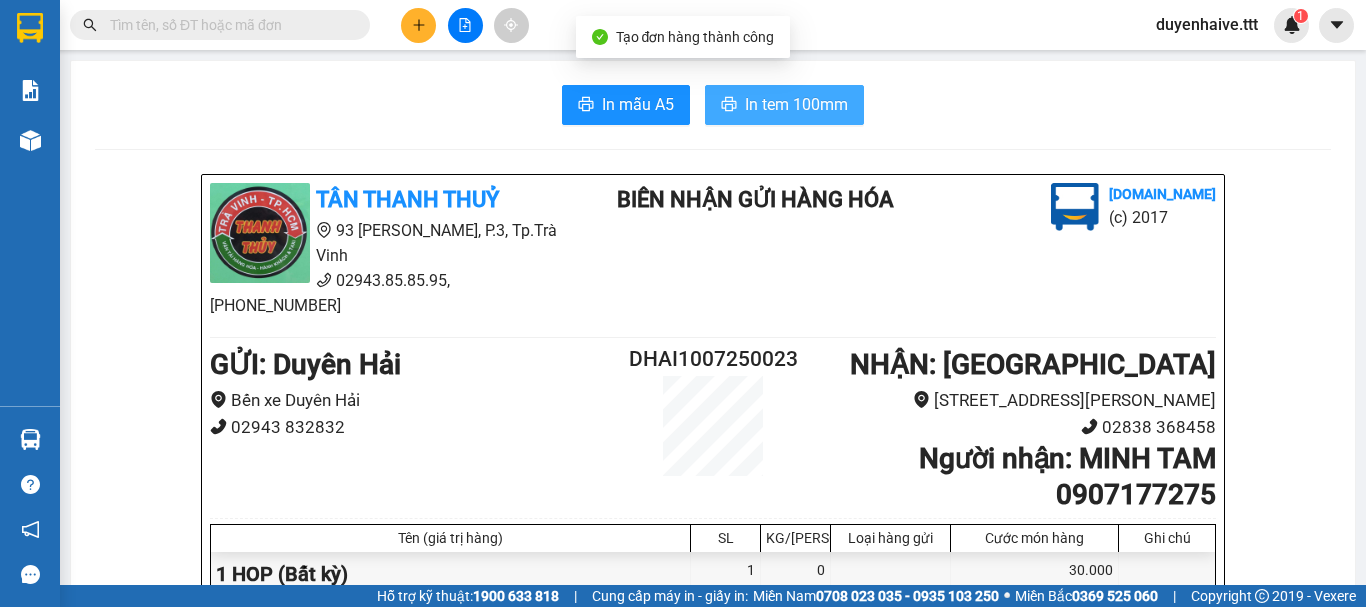 click on "In tem 100mm" at bounding box center [796, 104] 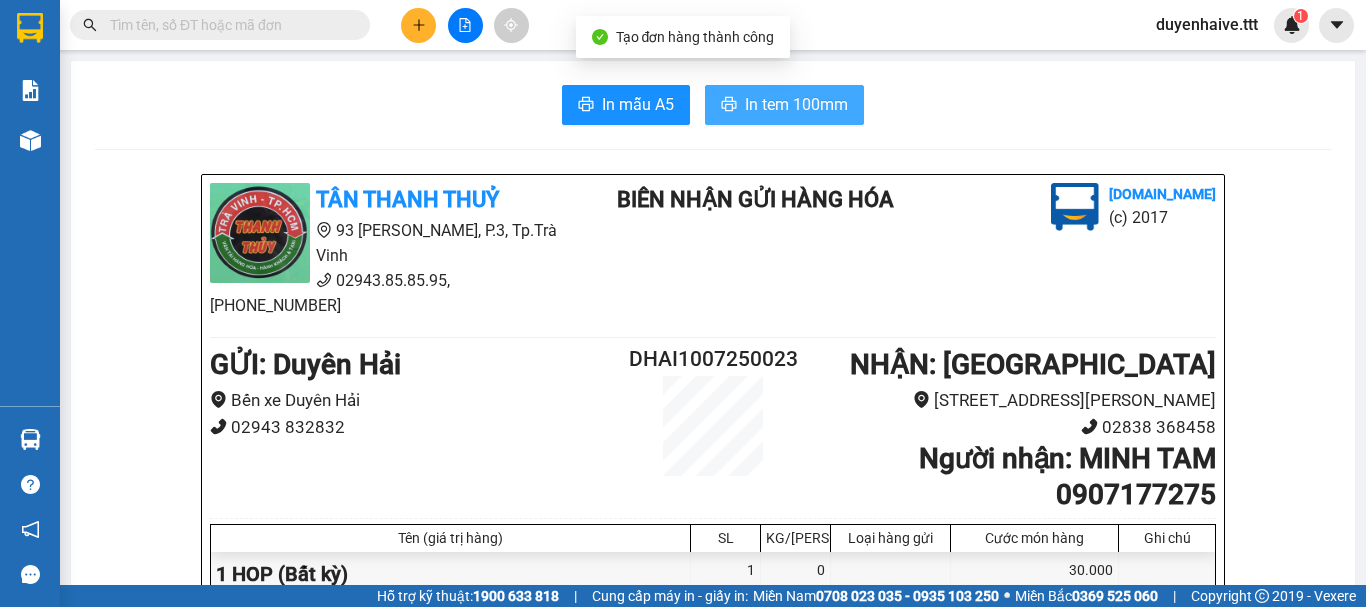 scroll, scrollTop: 0, scrollLeft: 0, axis: both 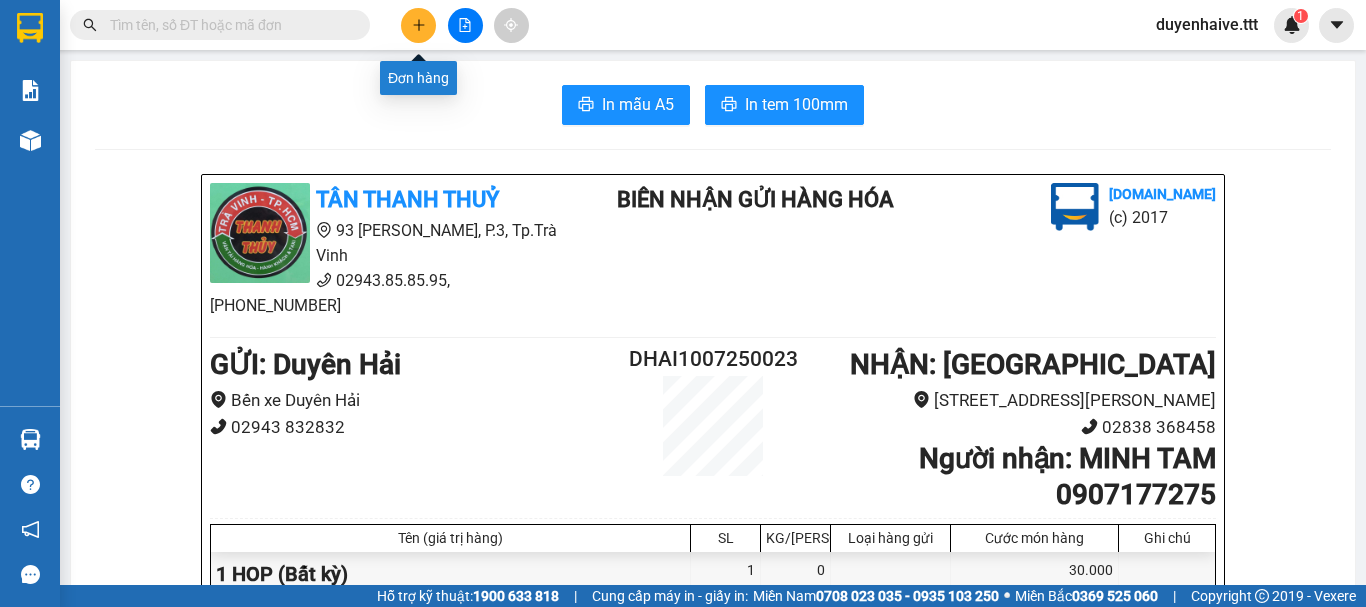 click at bounding box center [418, 25] 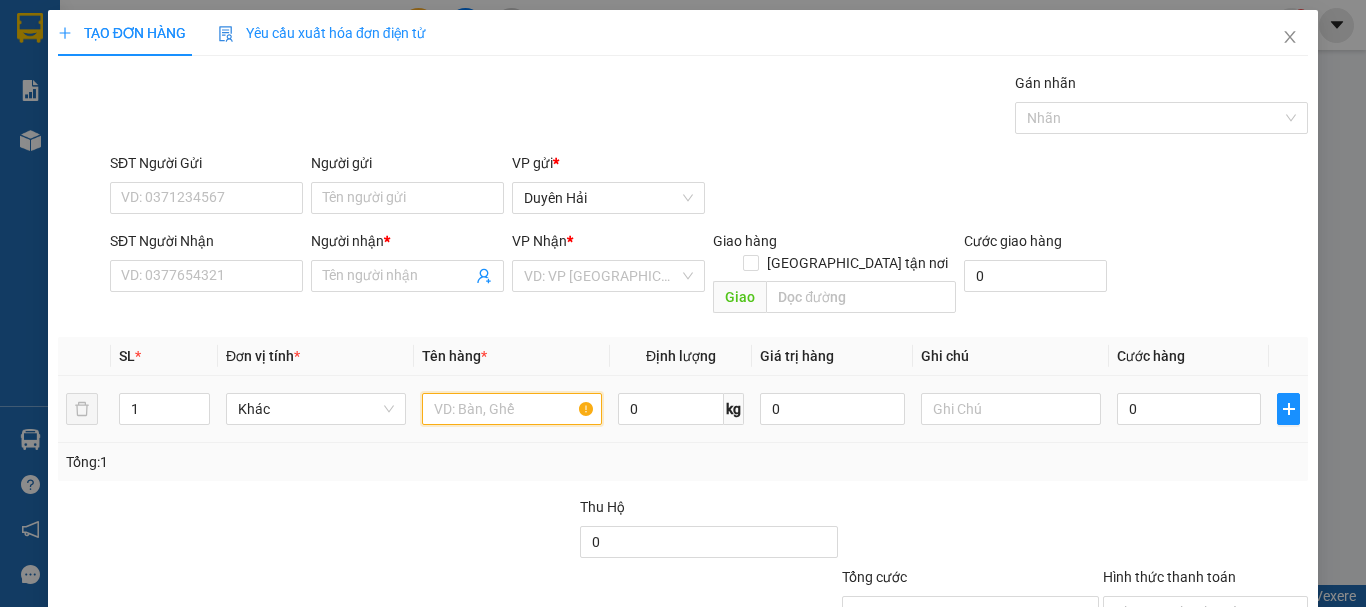 click at bounding box center (512, 409) 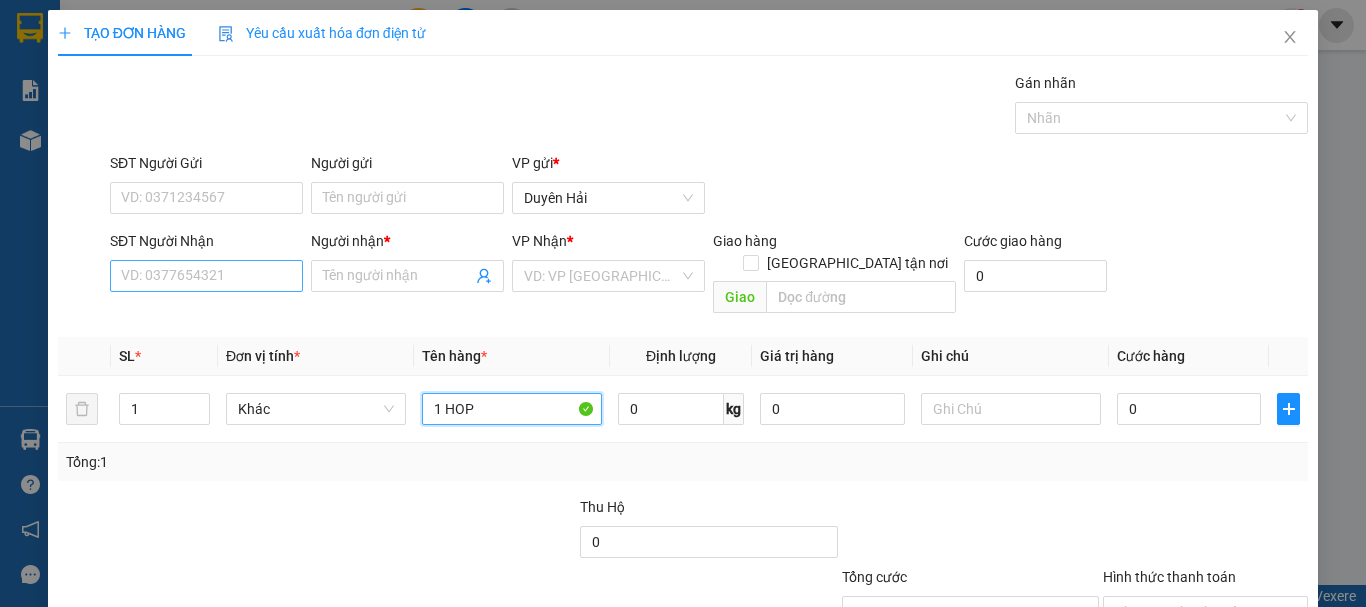 type on "1 HOP" 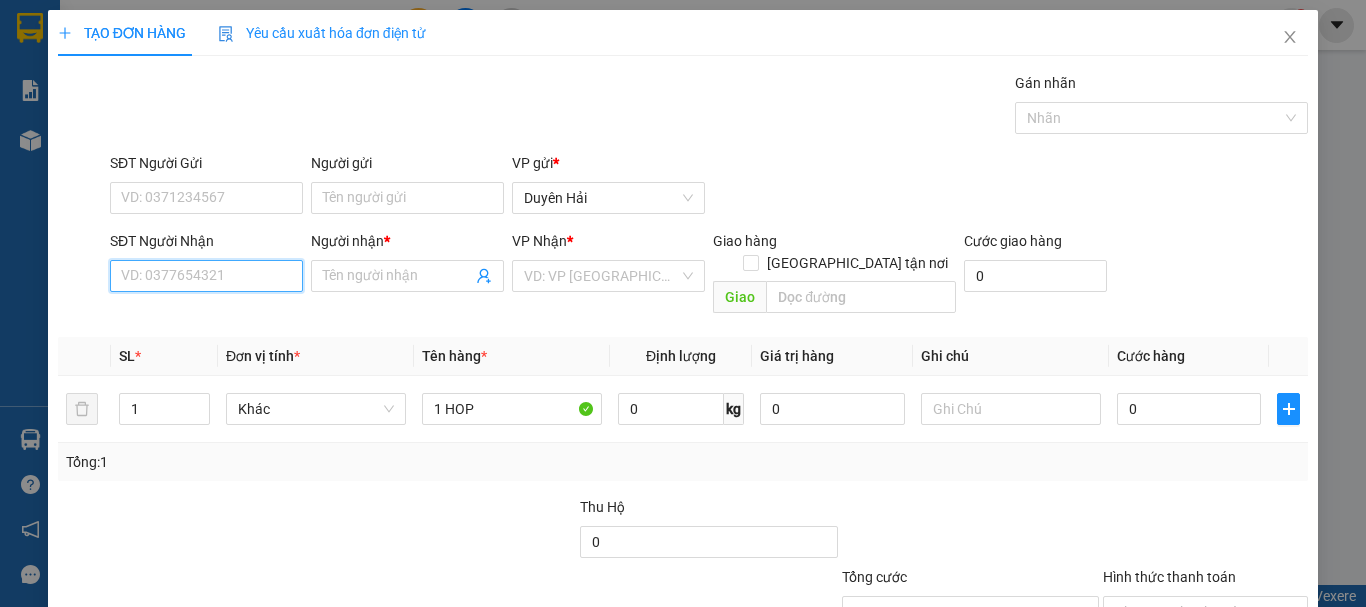 click on "SĐT Người Nhận" at bounding box center [206, 276] 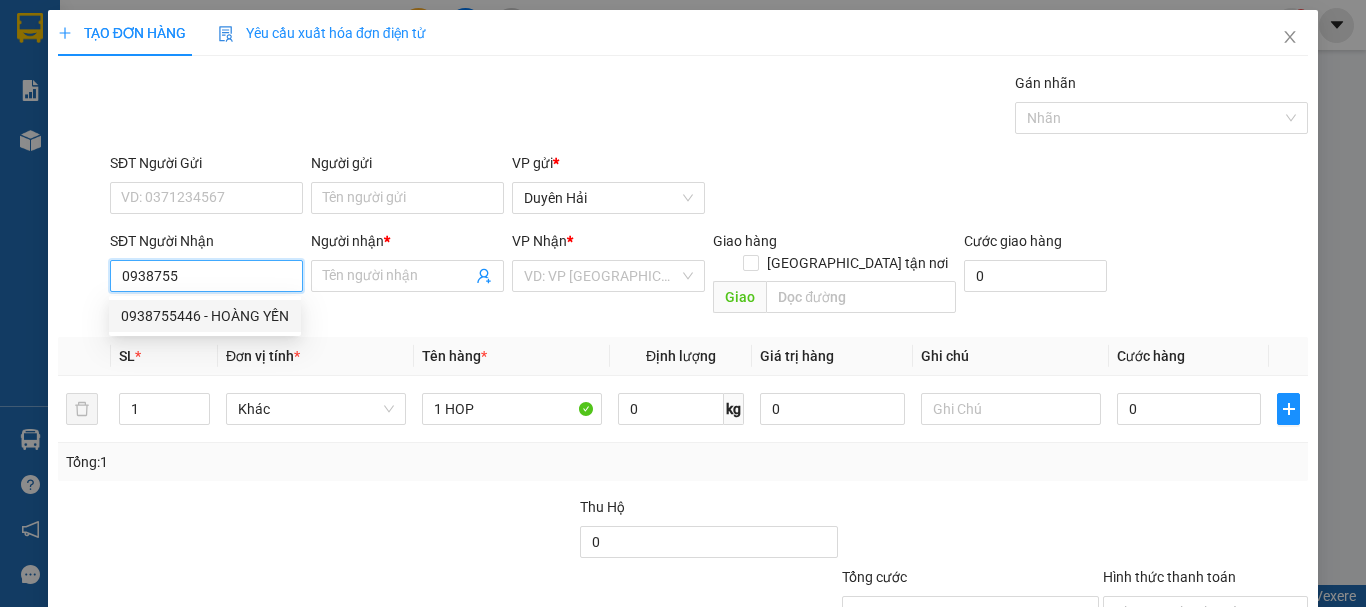 click on "0938755446 - HOÀNG YẾN" at bounding box center (205, 316) 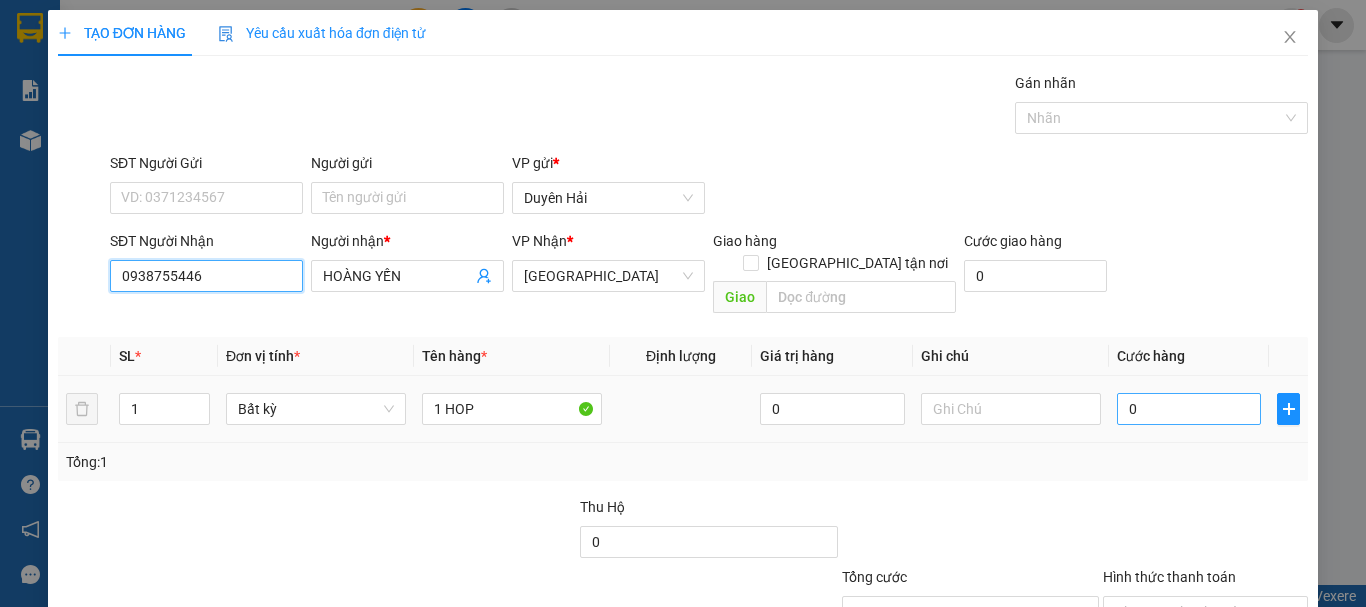 type on "0938755446" 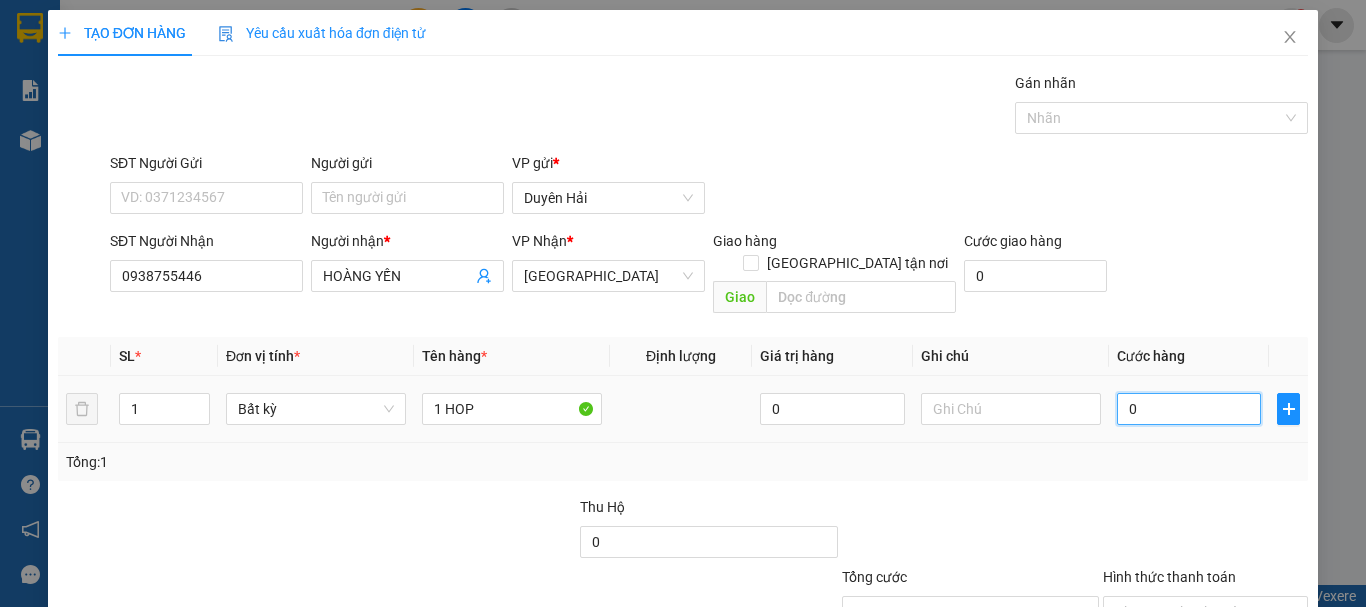click on "0" at bounding box center (1189, 409) 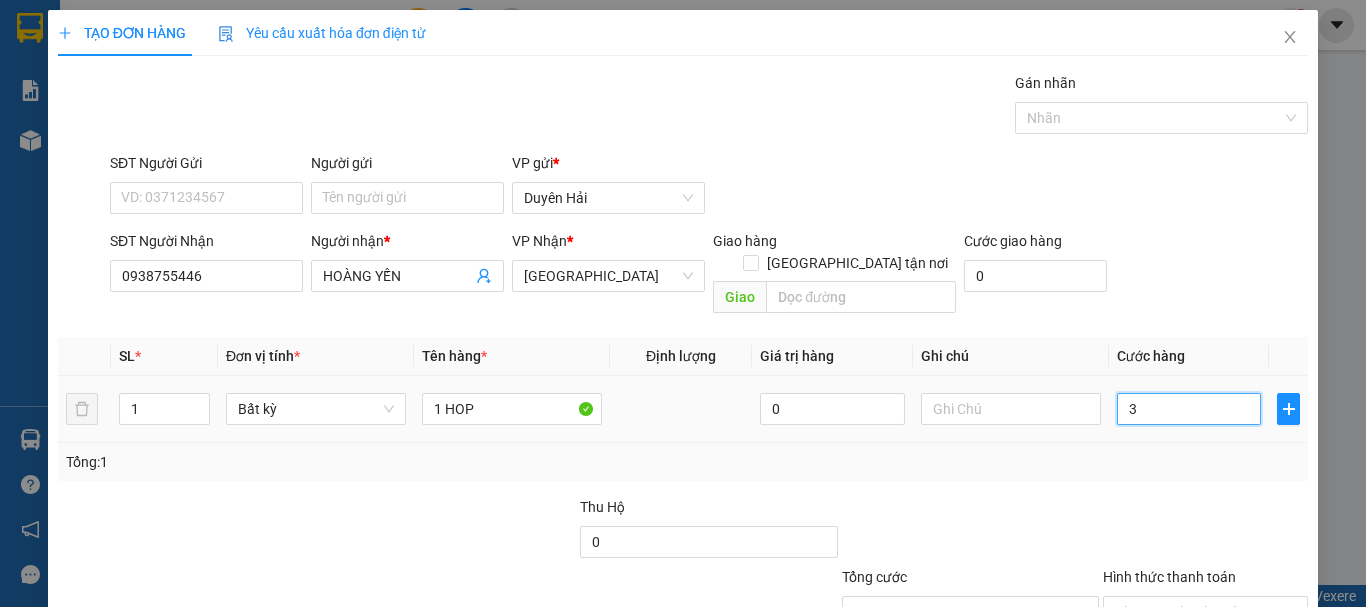 type on "30" 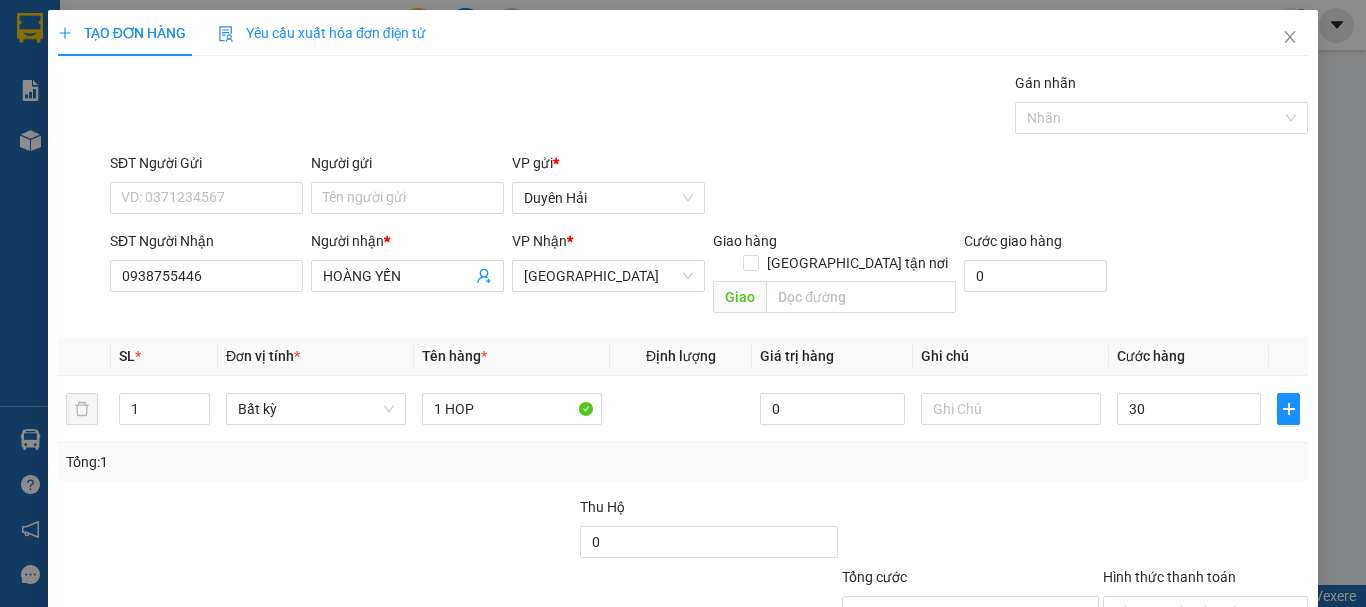 type on "30.000" 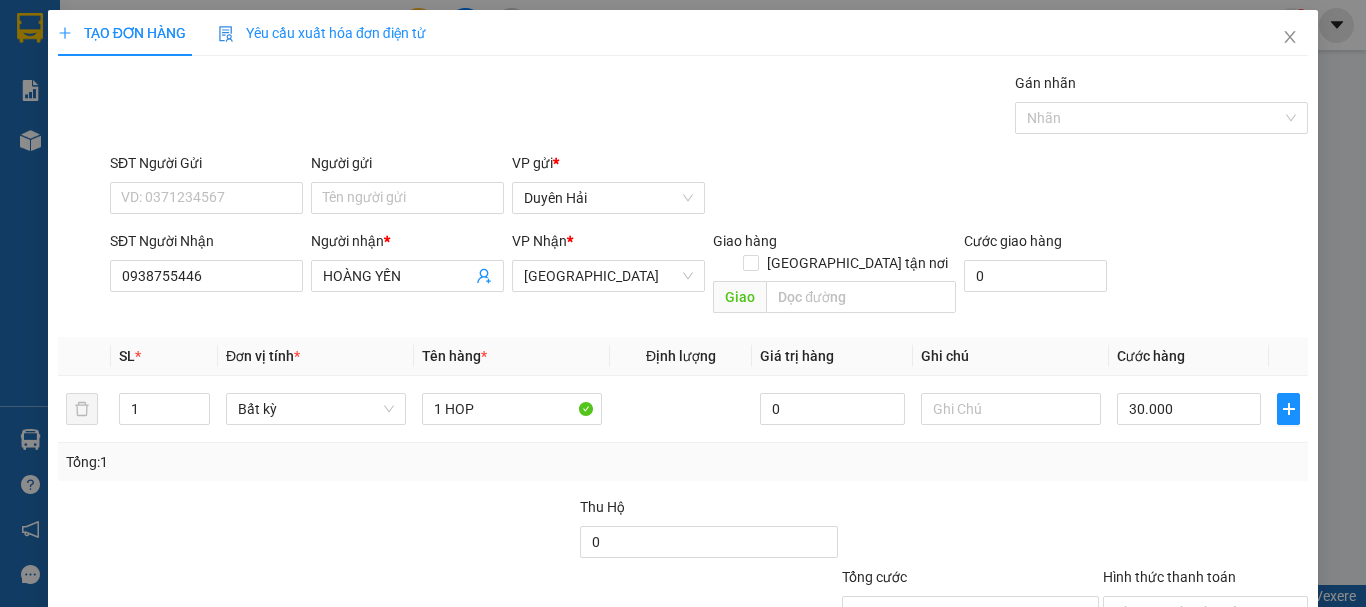 click on "Tổng:  1" at bounding box center (683, 462) 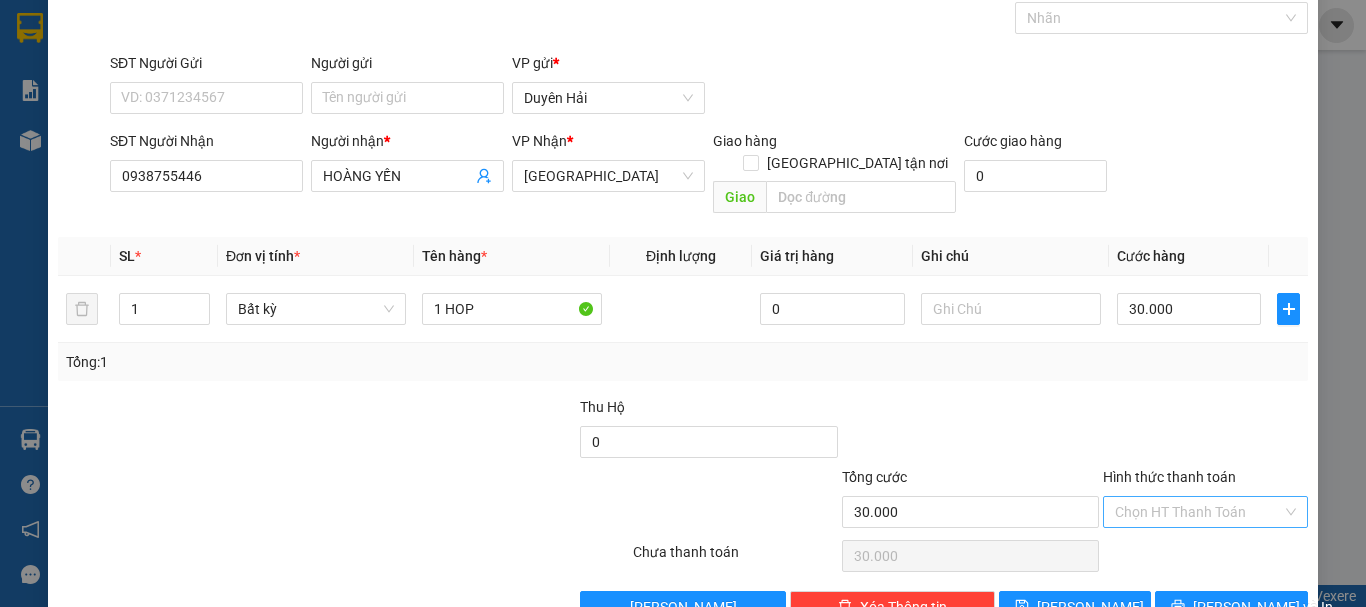 click on "Hình thức thanh toán" at bounding box center (1198, 512) 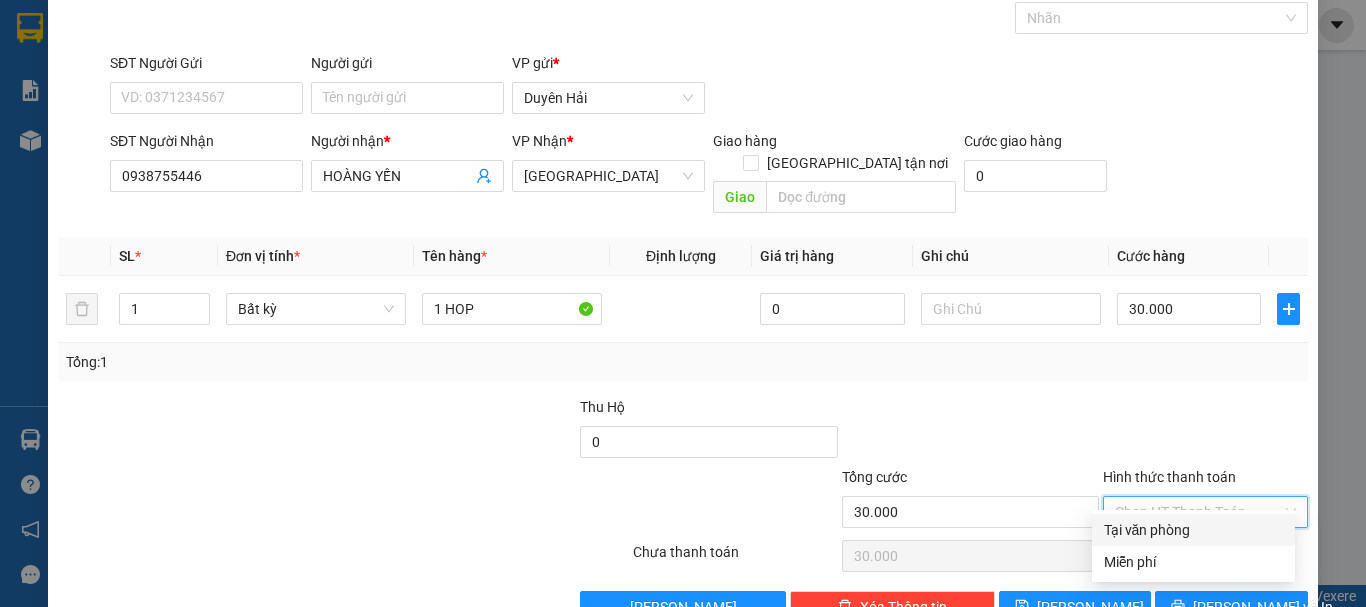 click on "Tại văn phòng" at bounding box center [1193, 530] 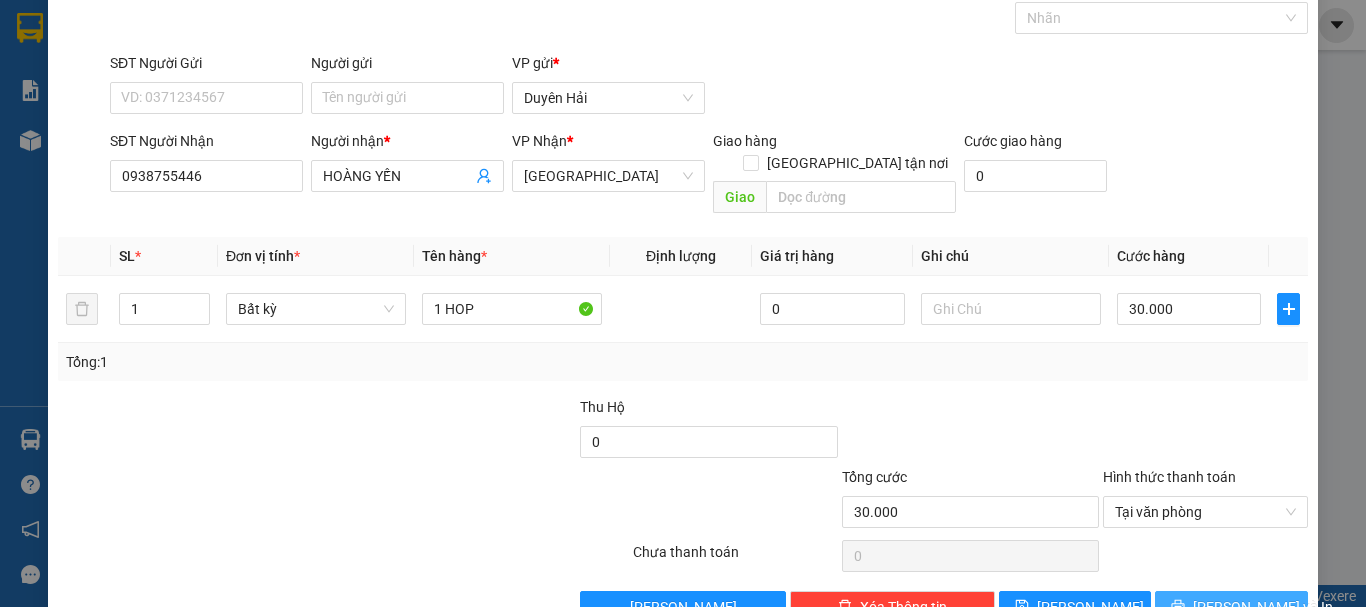 click 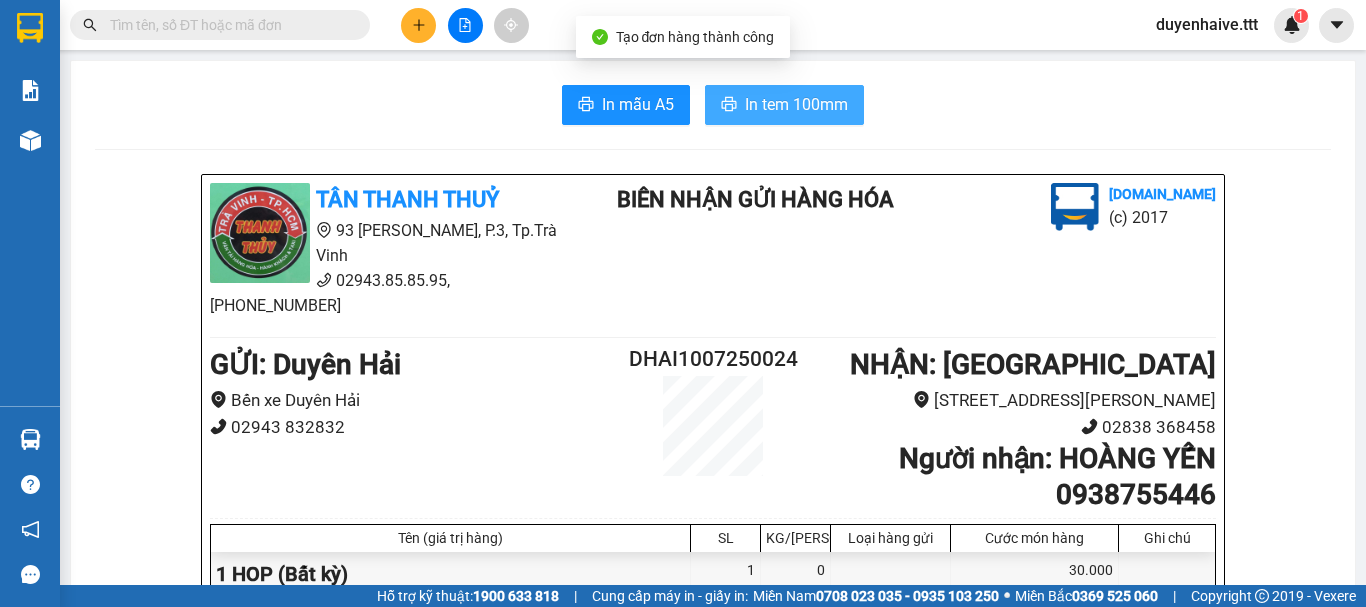 click on "In tem 100mm" at bounding box center [796, 104] 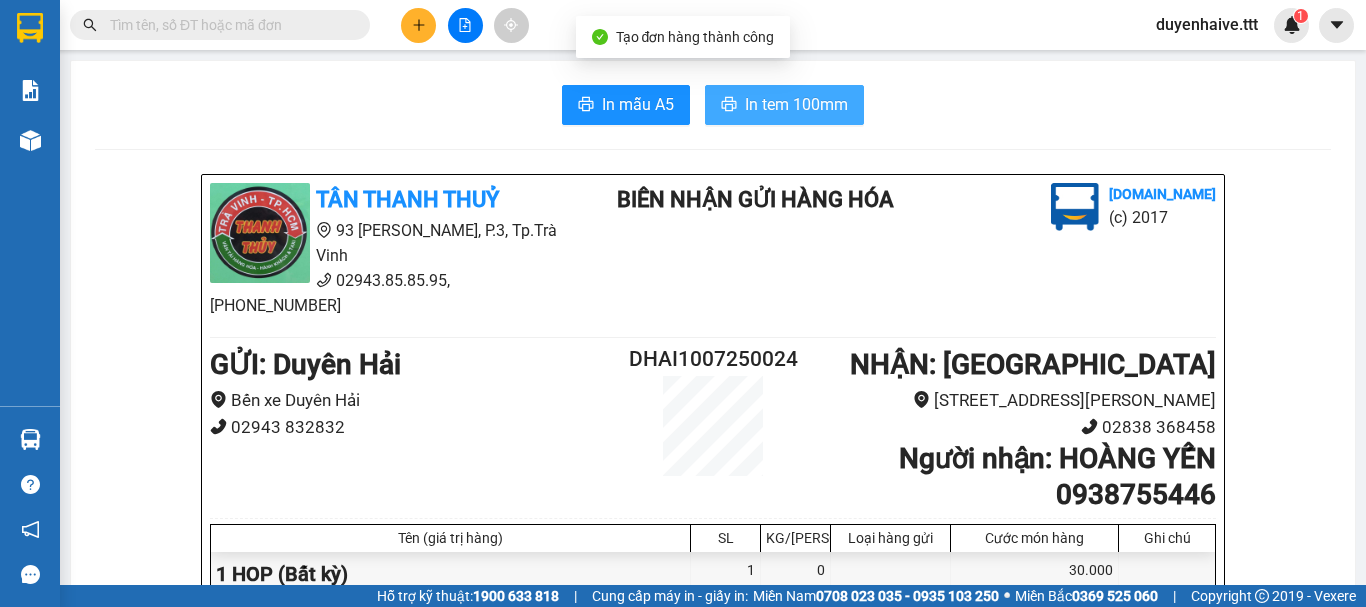 scroll, scrollTop: 0, scrollLeft: 0, axis: both 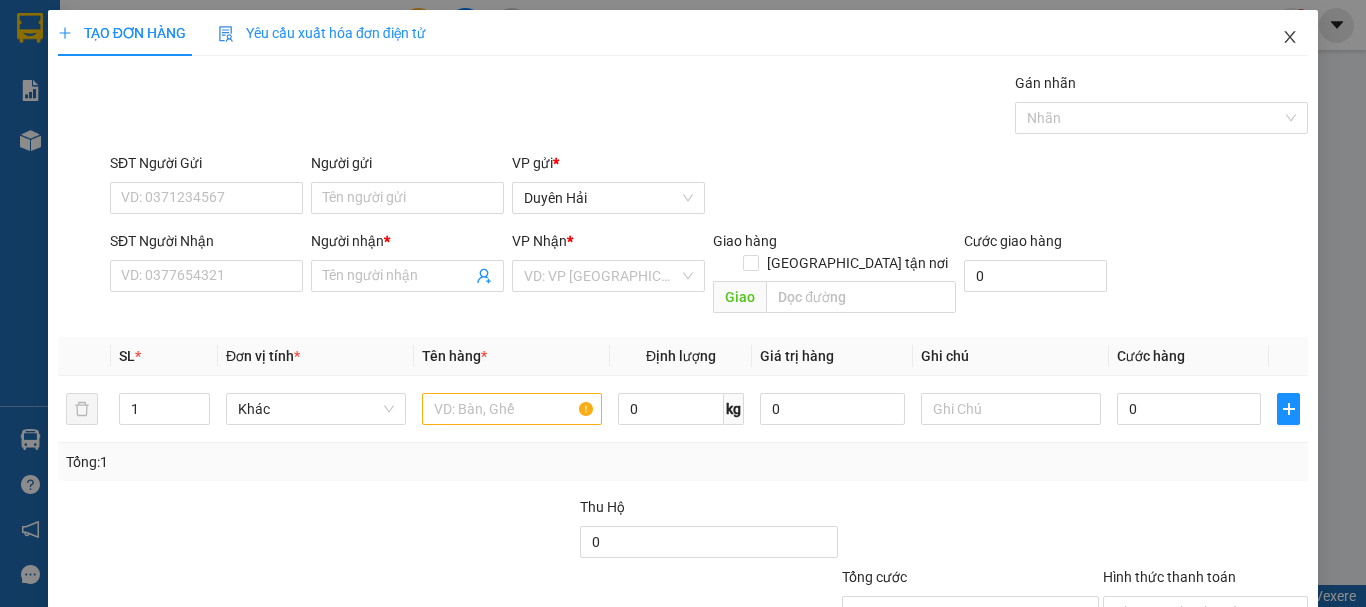 click 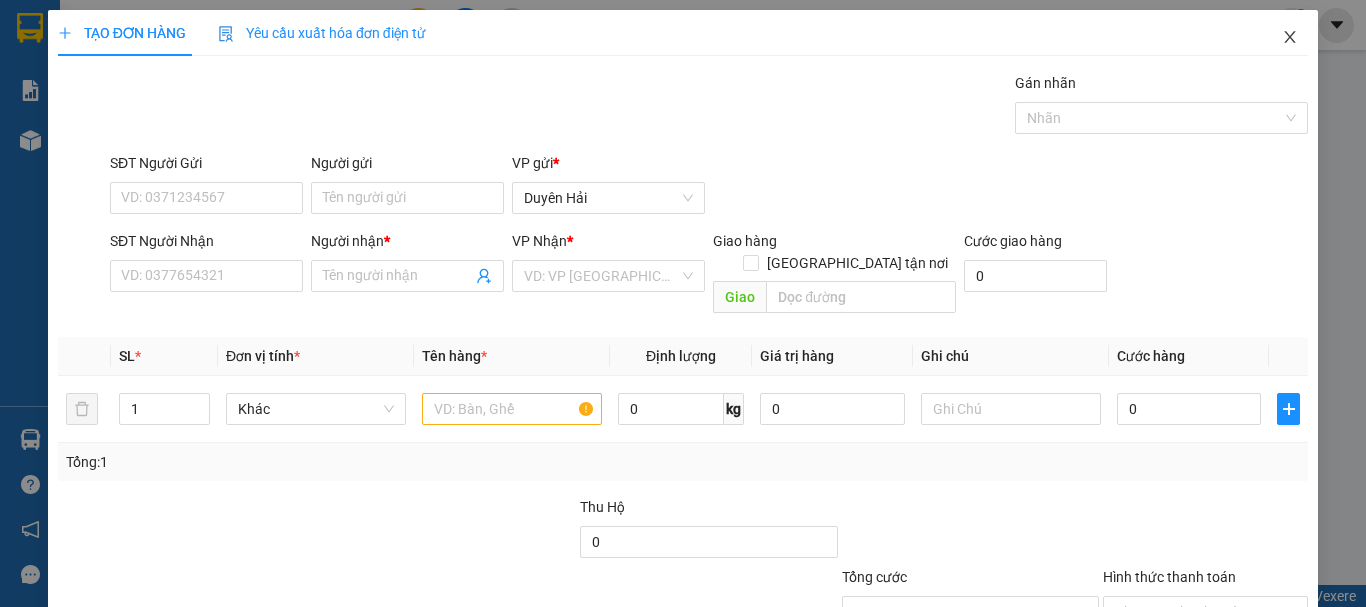 click 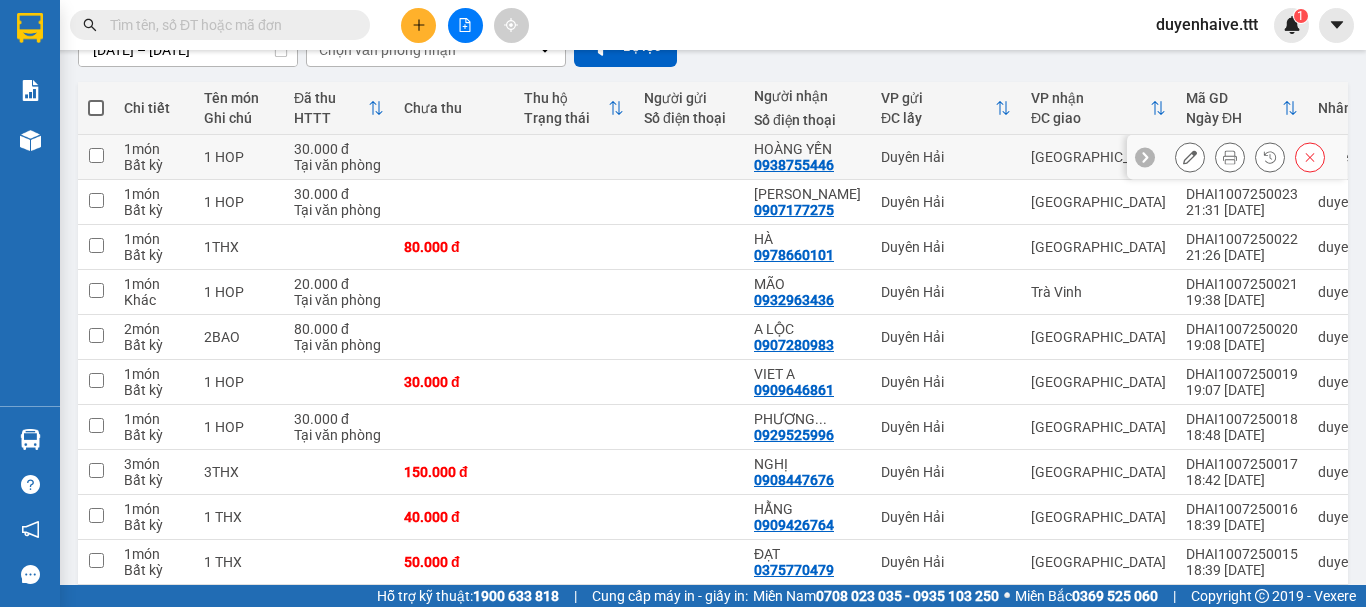 scroll, scrollTop: 290, scrollLeft: 0, axis: vertical 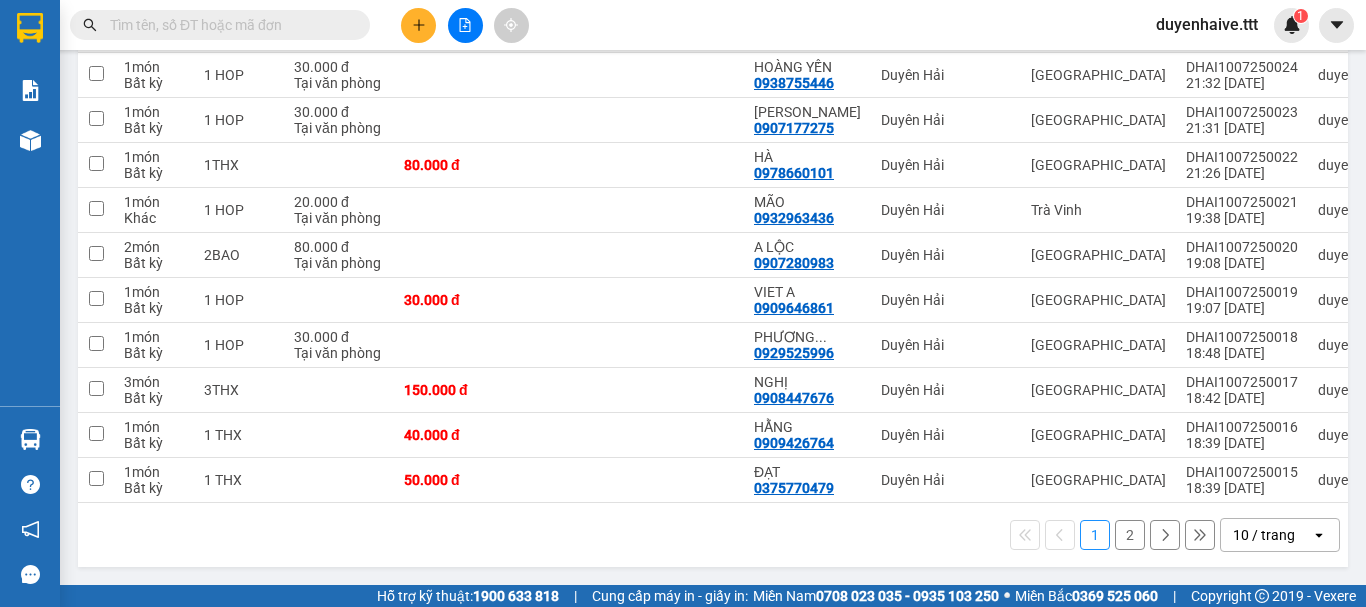 click on "10 / trang" at bounding box center [1264, 535] 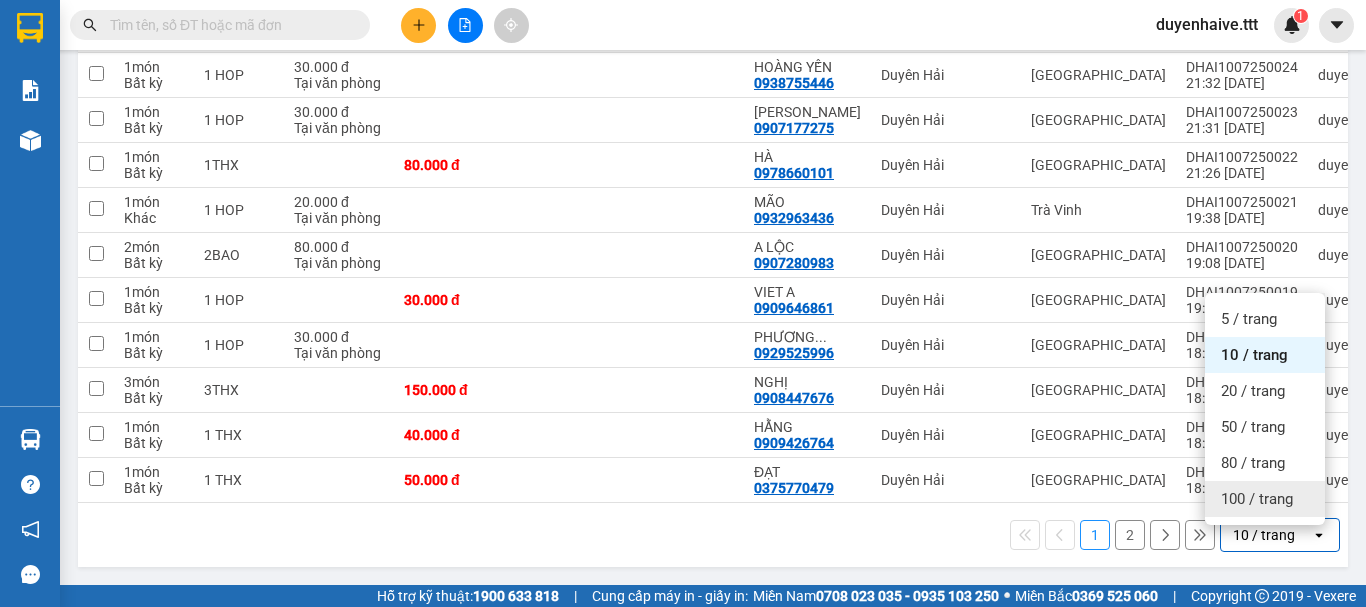 click on "100 / trang" at bounding box center [1265, 499] 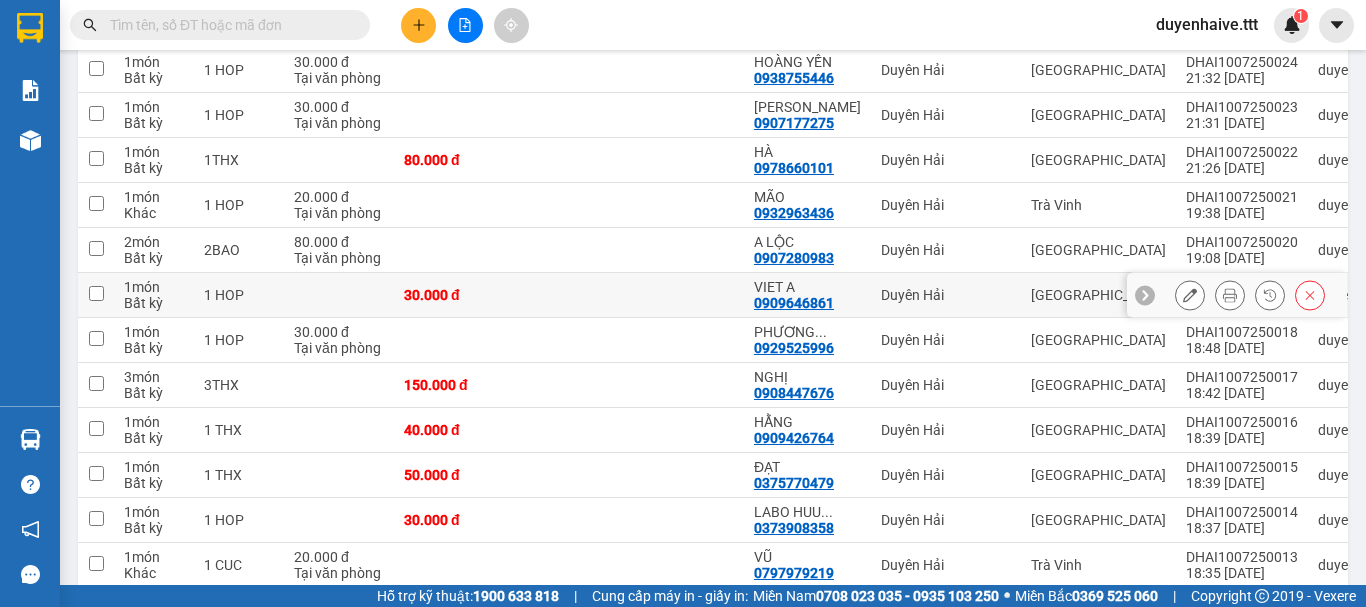 scroll, scrollTop: 290, scrollLeft: 0, axis: vertical 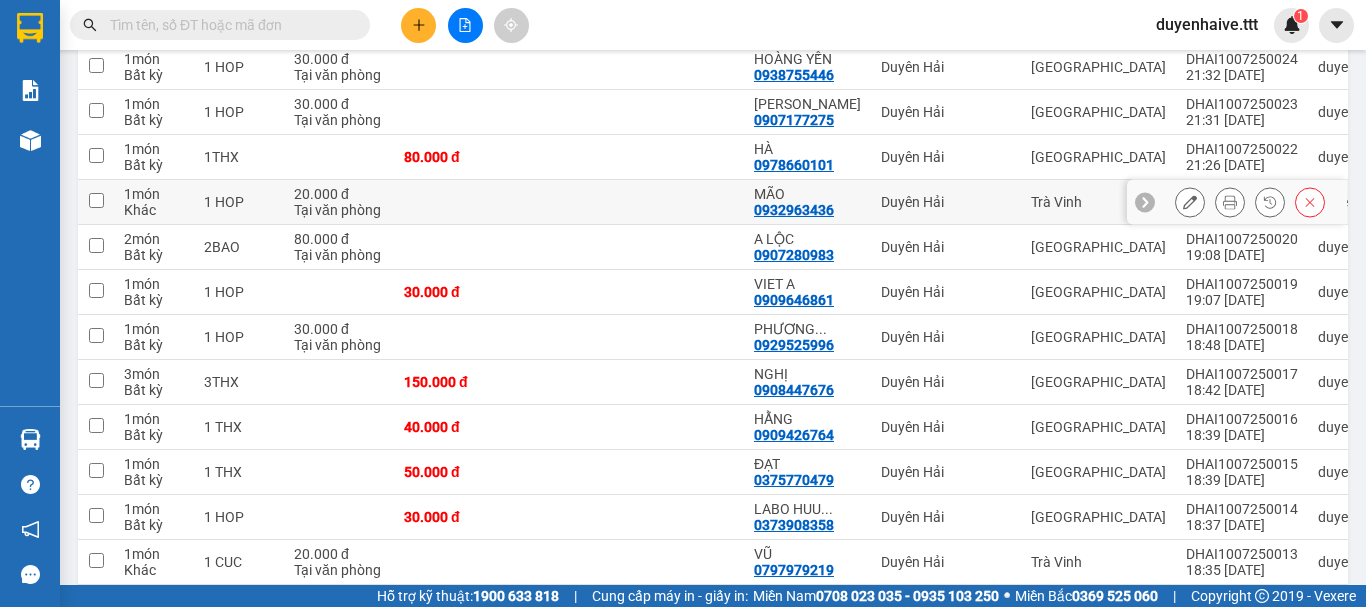 click at bounding box center (96, 200) 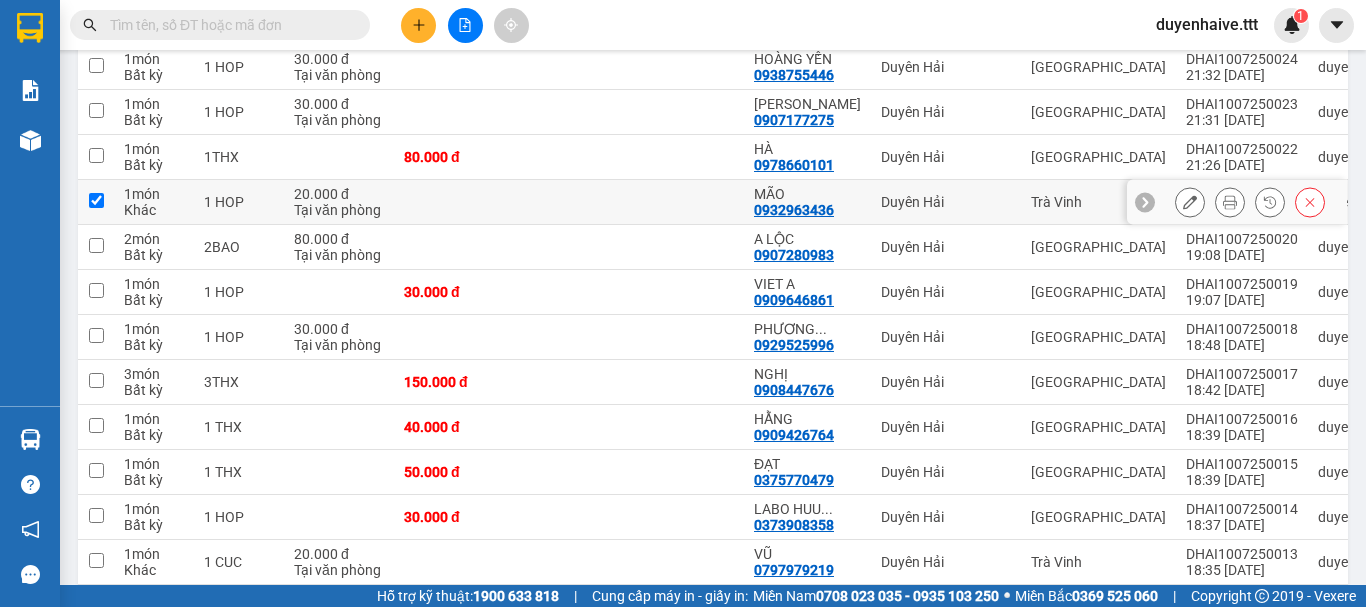 checkbox on "true" 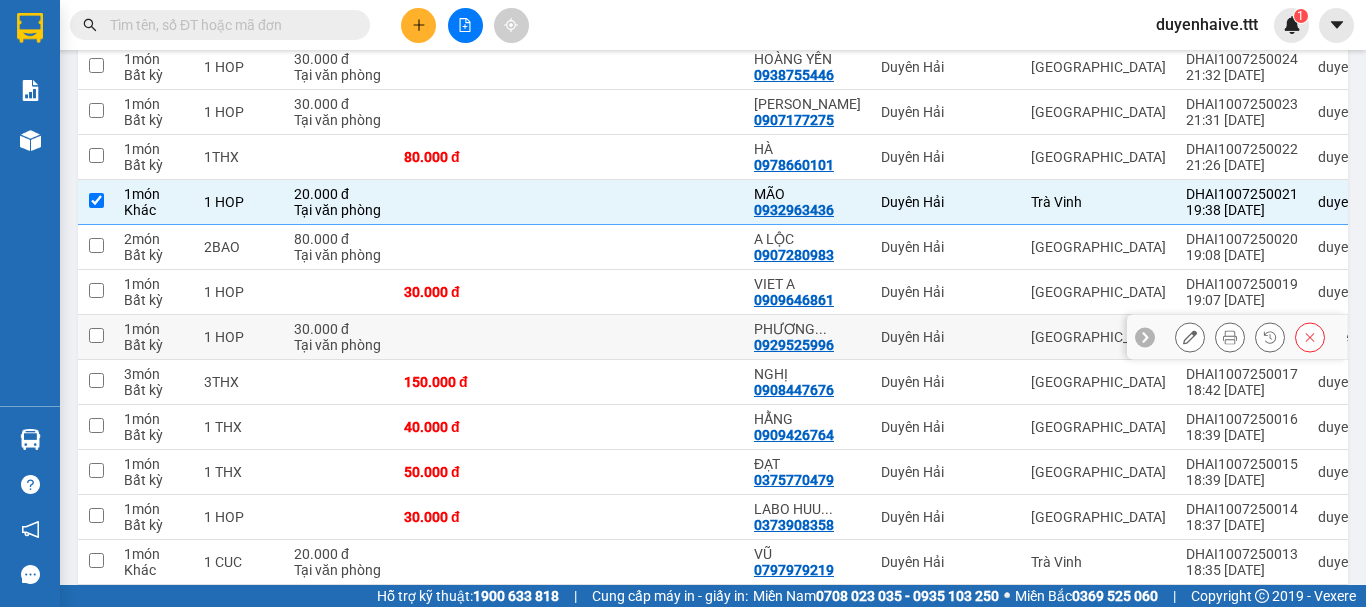 scroll, scrollTop: 490, scrollLeft: 0, axis: vertical 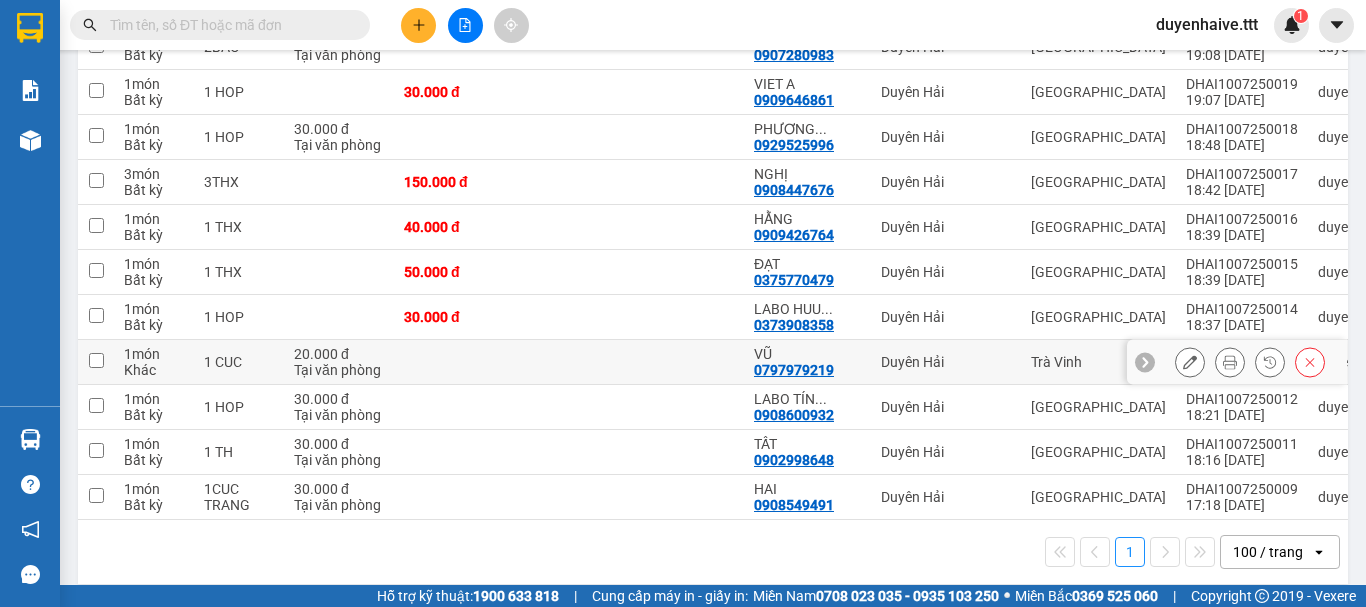 click at bounding box center (96, 360) 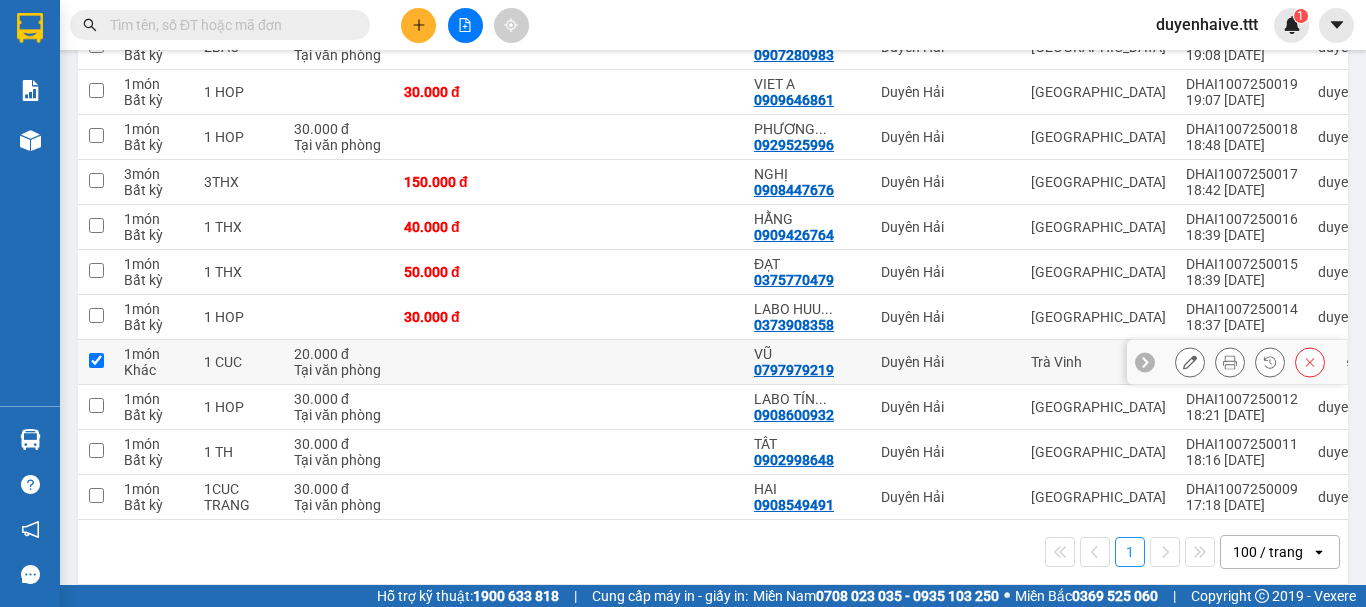 checkbox on "true" 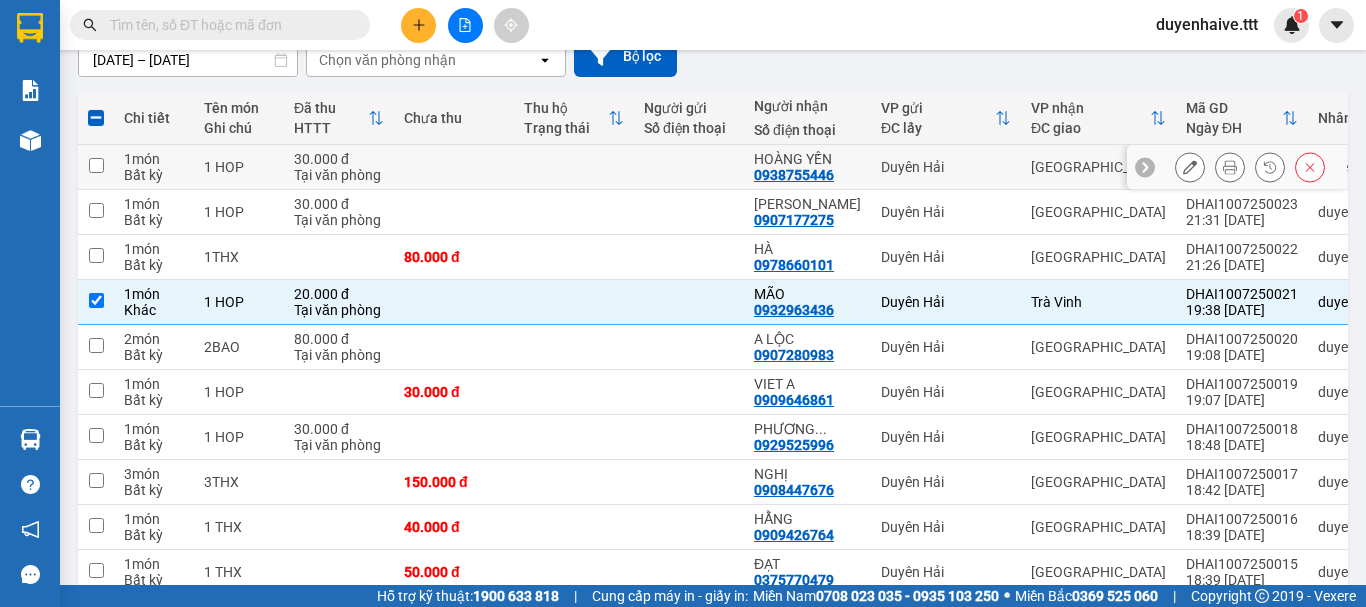scroll, scrollTop: 0, scrollLeft: 0, axis: both 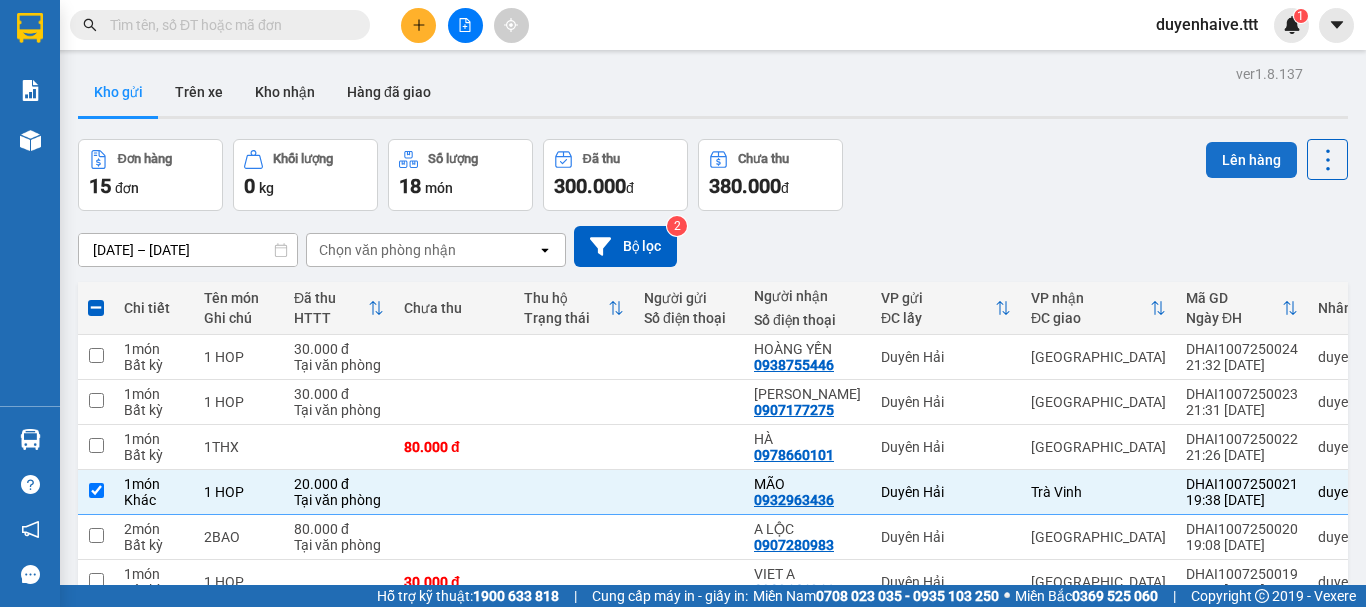 click on "Lên hàng" at bounding box center (1251, 160) 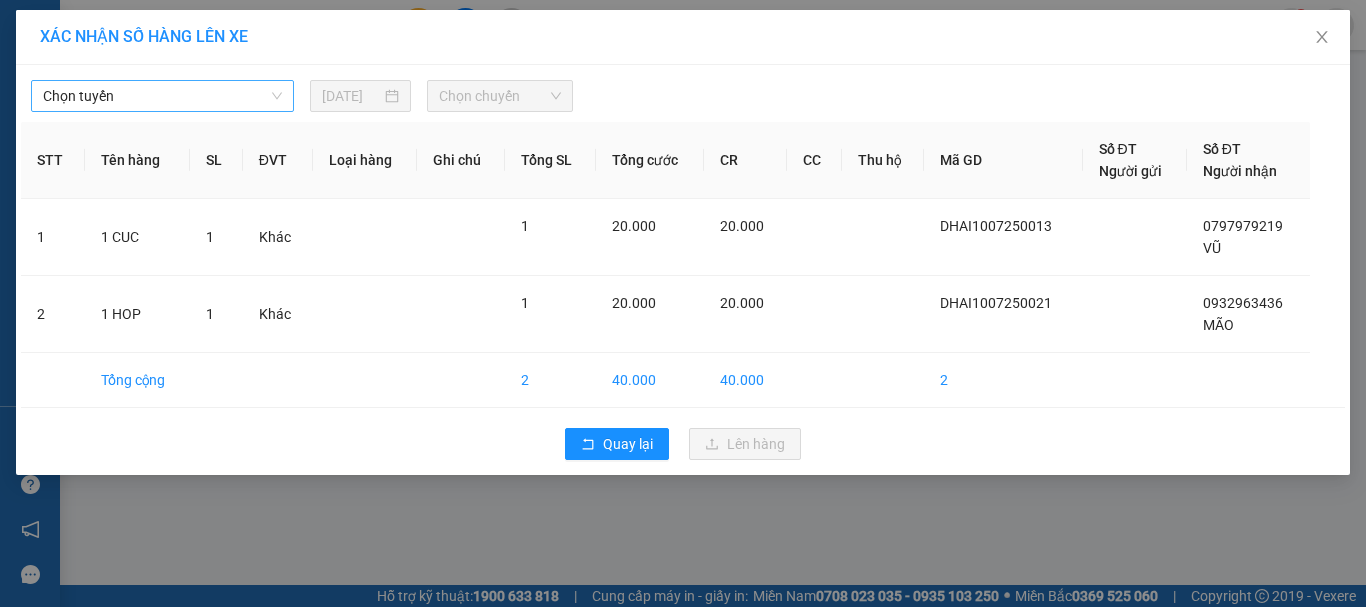 click on "Chọn tuyến" at bounding box center (162, 96) 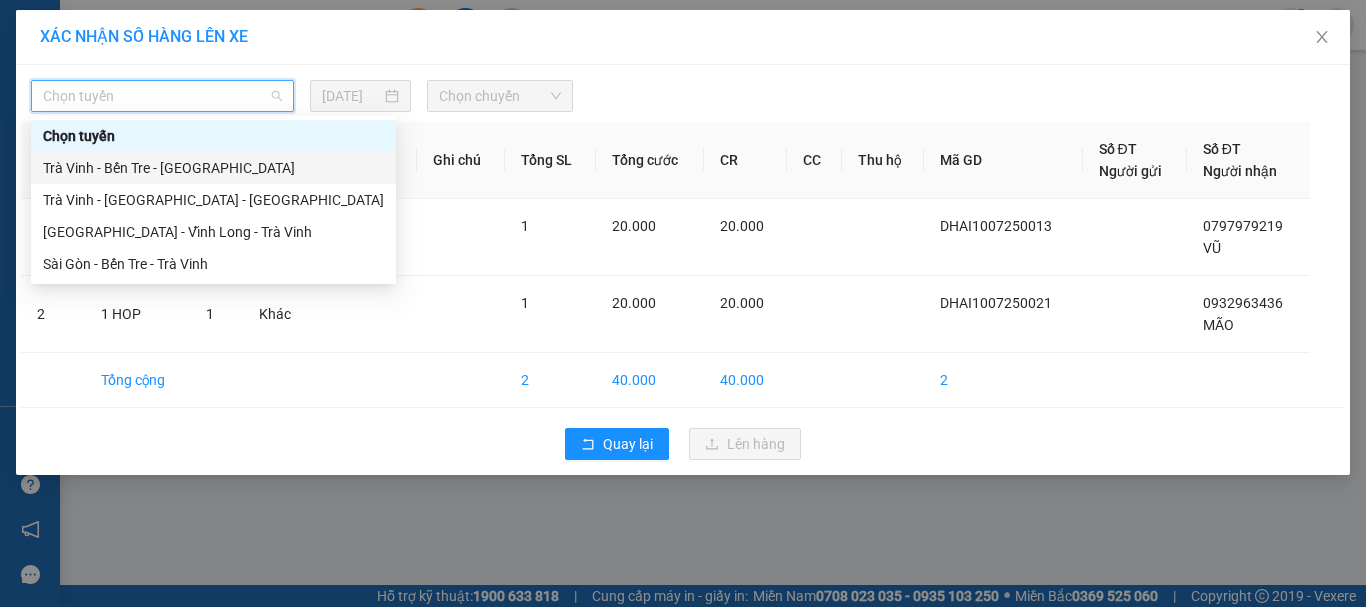 click on "Trà Vinh - Bến Tre - Sài Gòn" at bounding box center (213, 168) 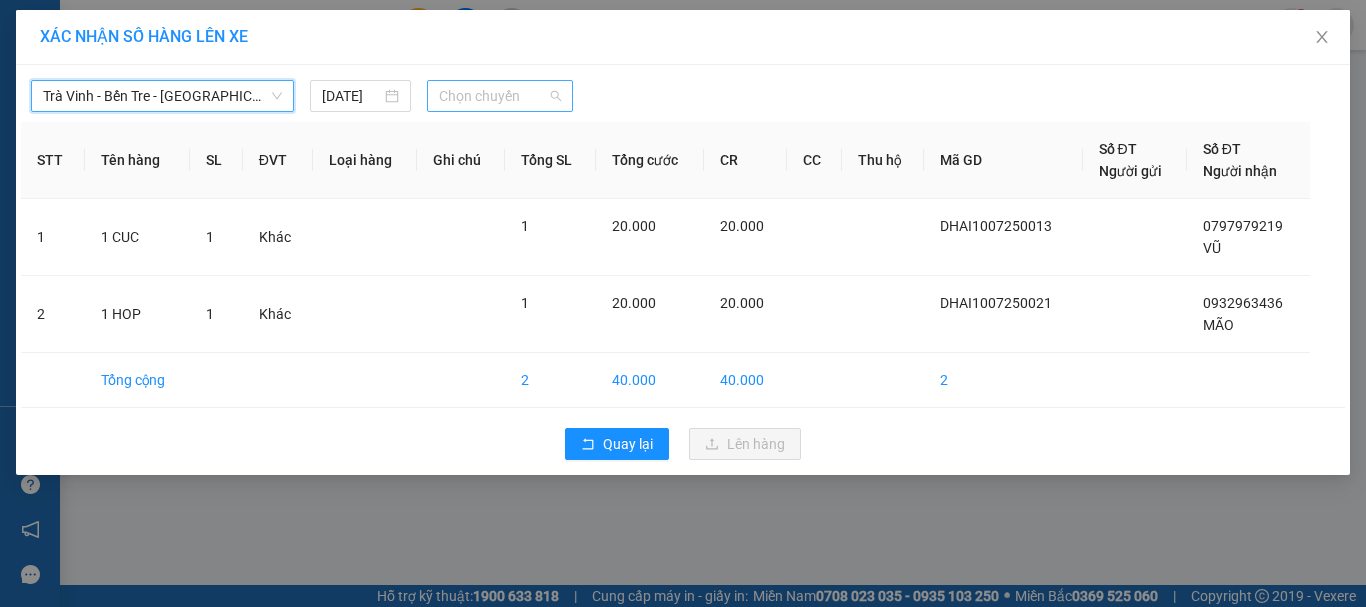 click on "Chọn chuyến" at bounding box center (500, 96) 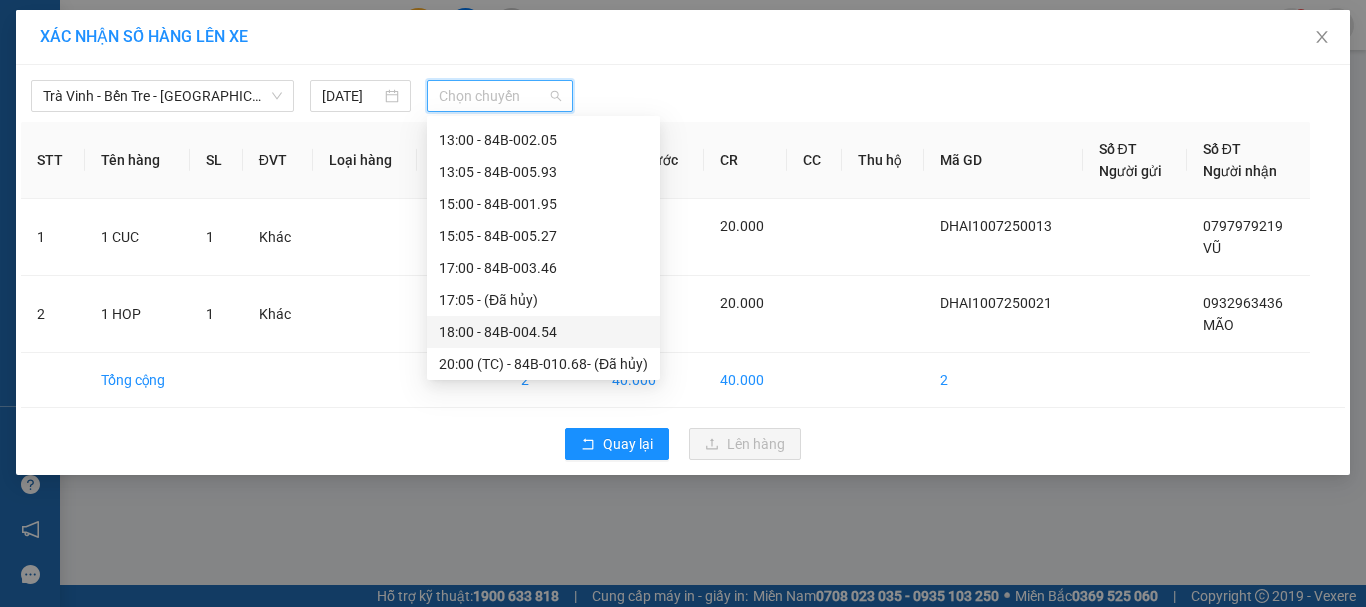 scroll, scrollTop: 480, scrollLeft: 0, axis: vertical 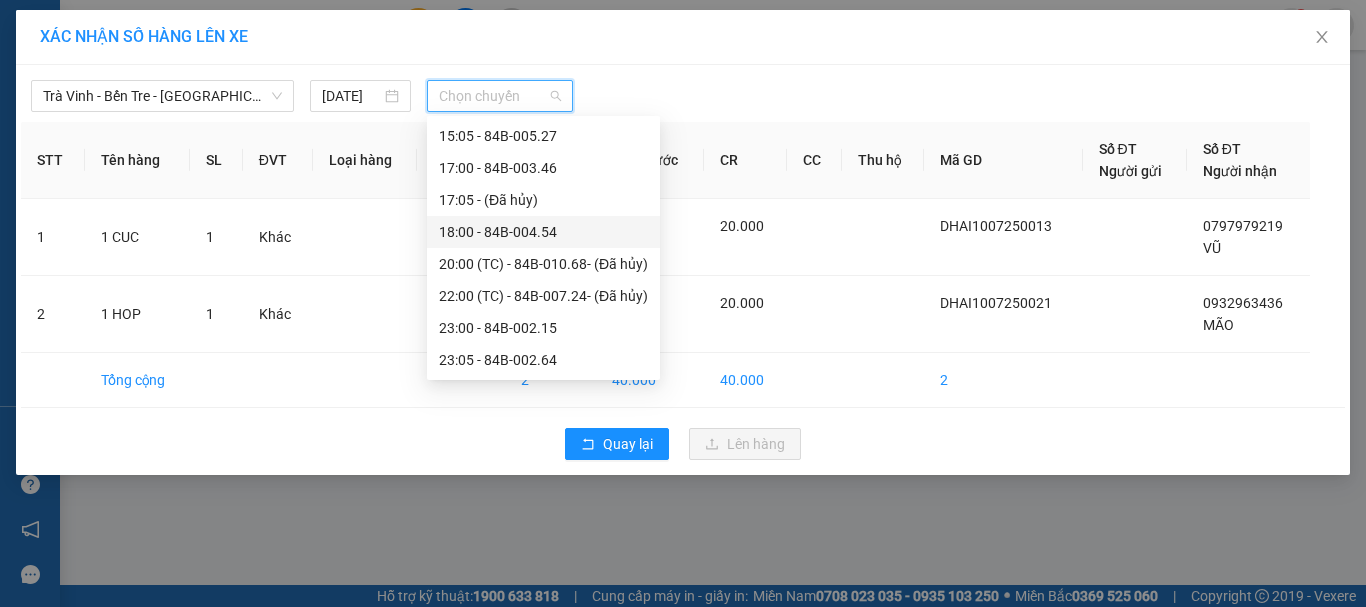 click on "23:00     - 84B-002.15" at bounding box center [543, 328] 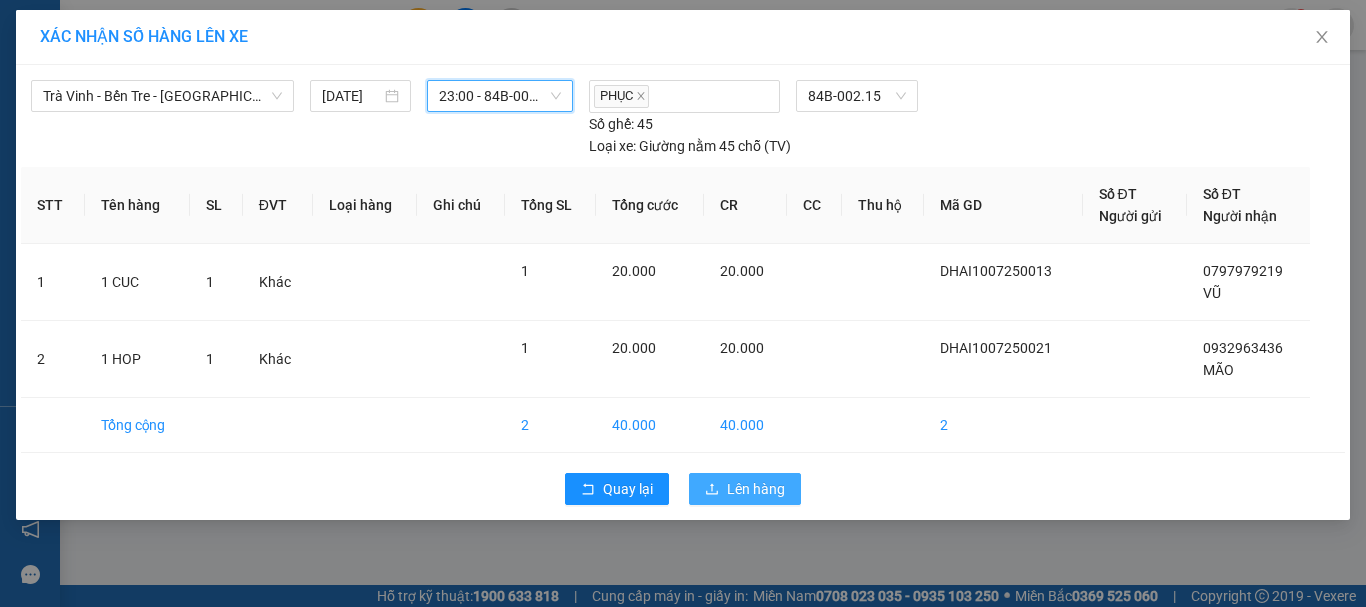click on "Lên hàng" at bounding box center (756, 489) 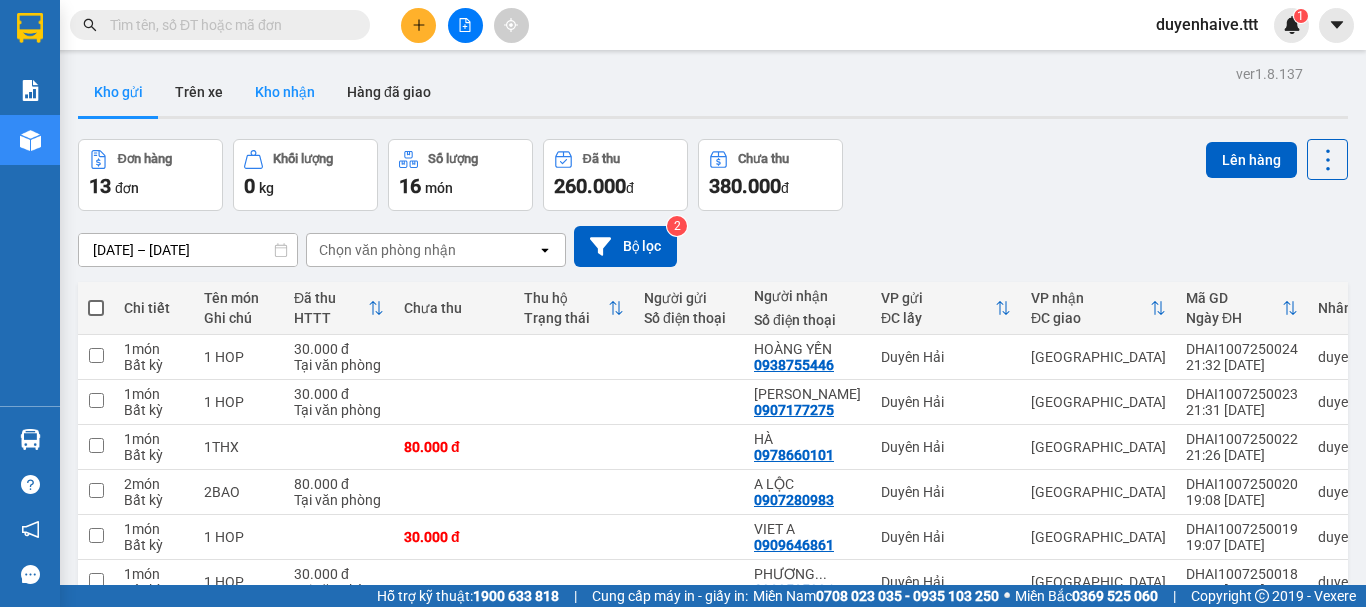 click on "Kho nhận" at bounding box center (285, 92) 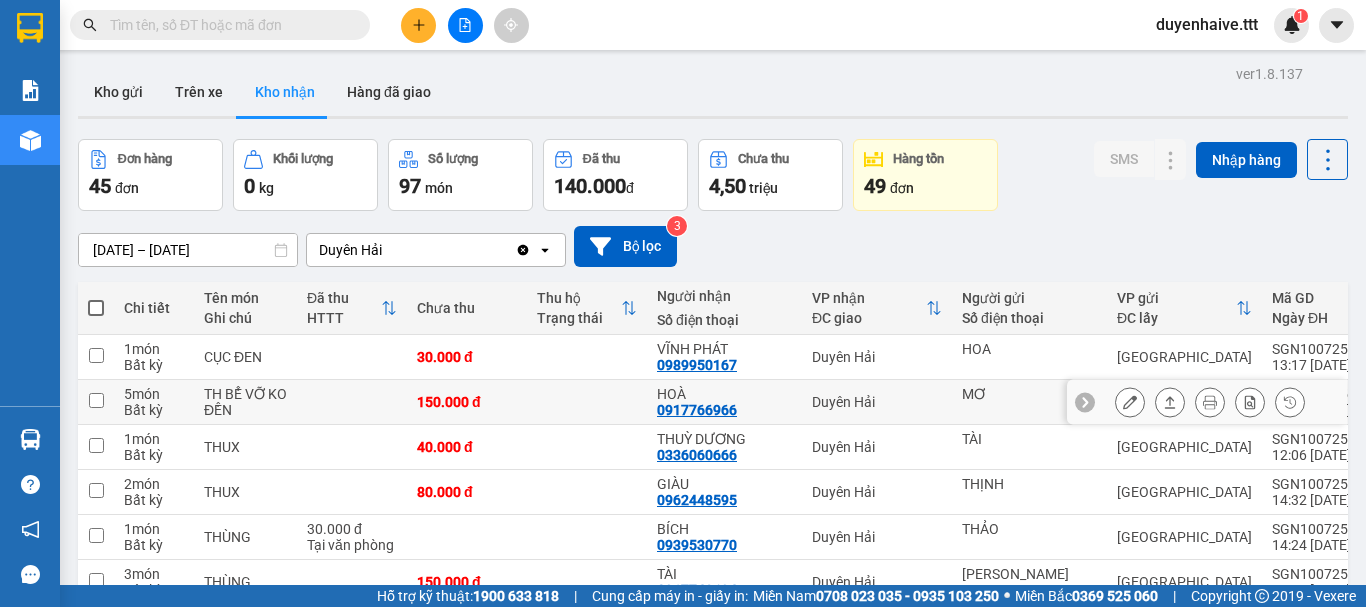 scroll, scrollTop: 100, scrollLeft: 0, axis: vertical 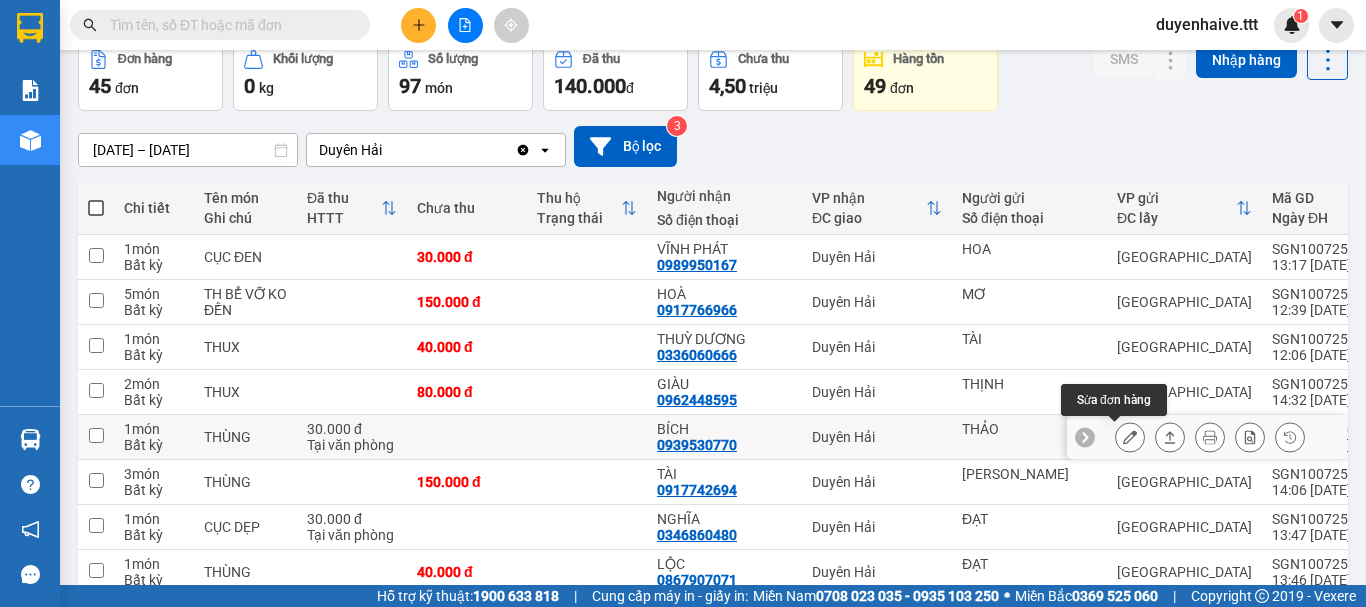 click at bounding box center [1130, 437] 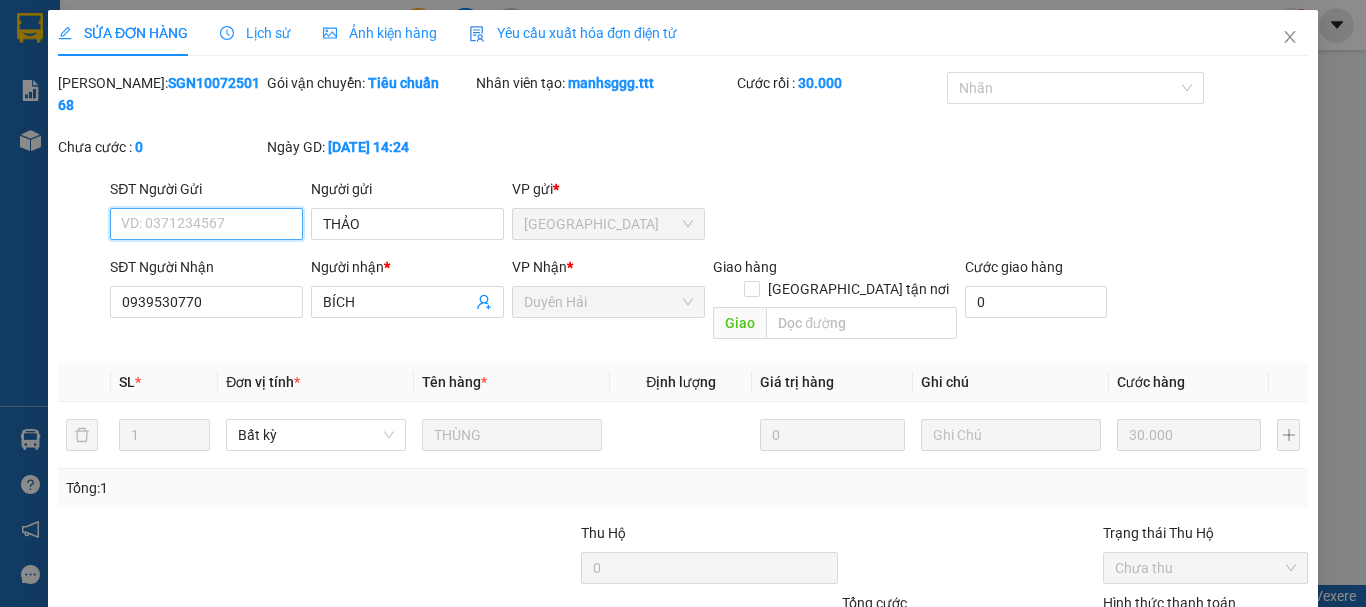 type on "THẢO" 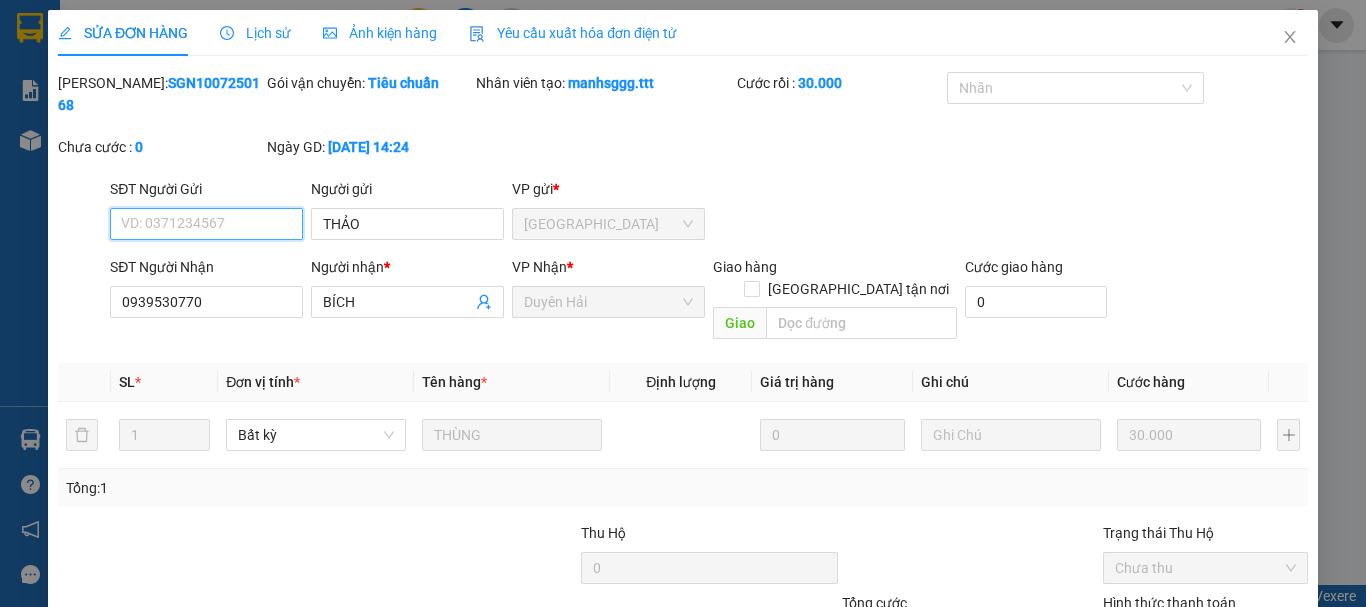 scroll, scrollTop: 0, scrollLeft: 0, axis: both 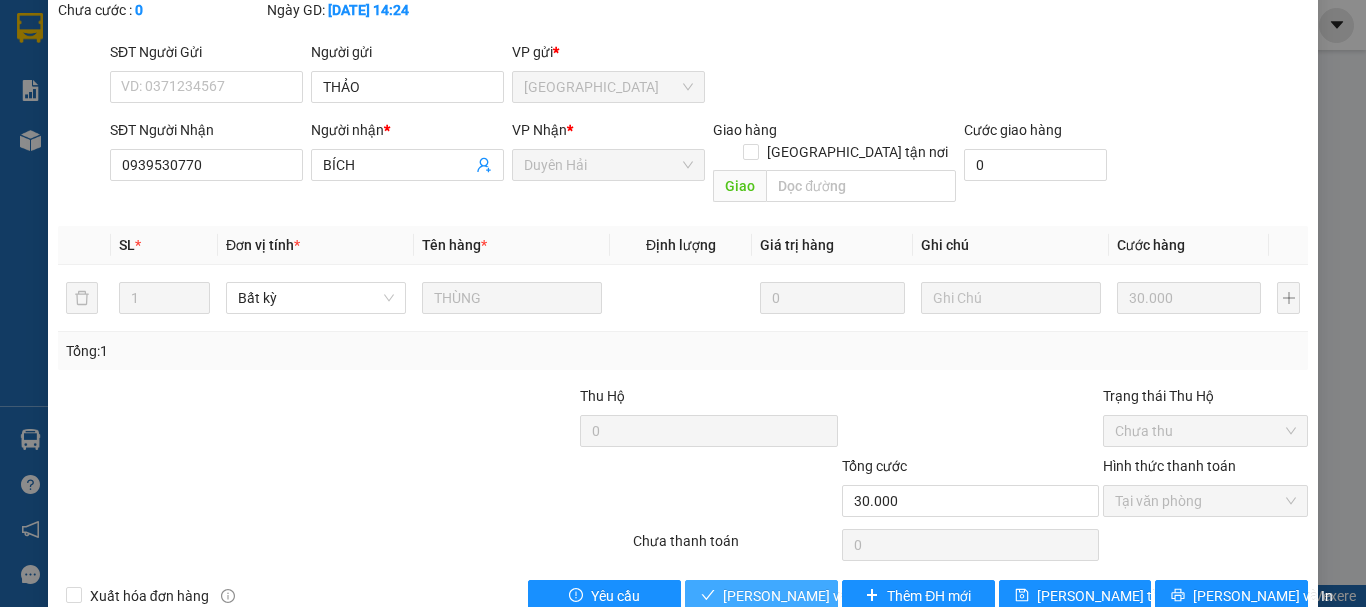 click on "Lưu và Giao hàng" at bounding box center (819, 596) 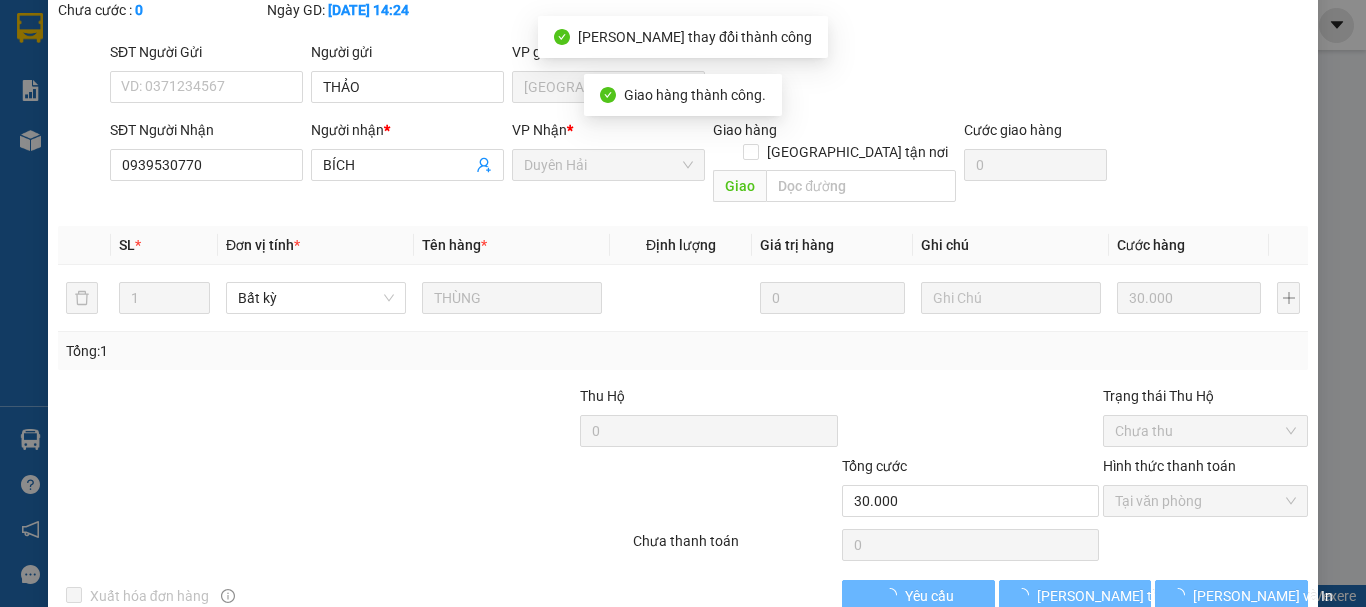 scroll, scrollTop: 0, scrollLeft: 0, axis: both 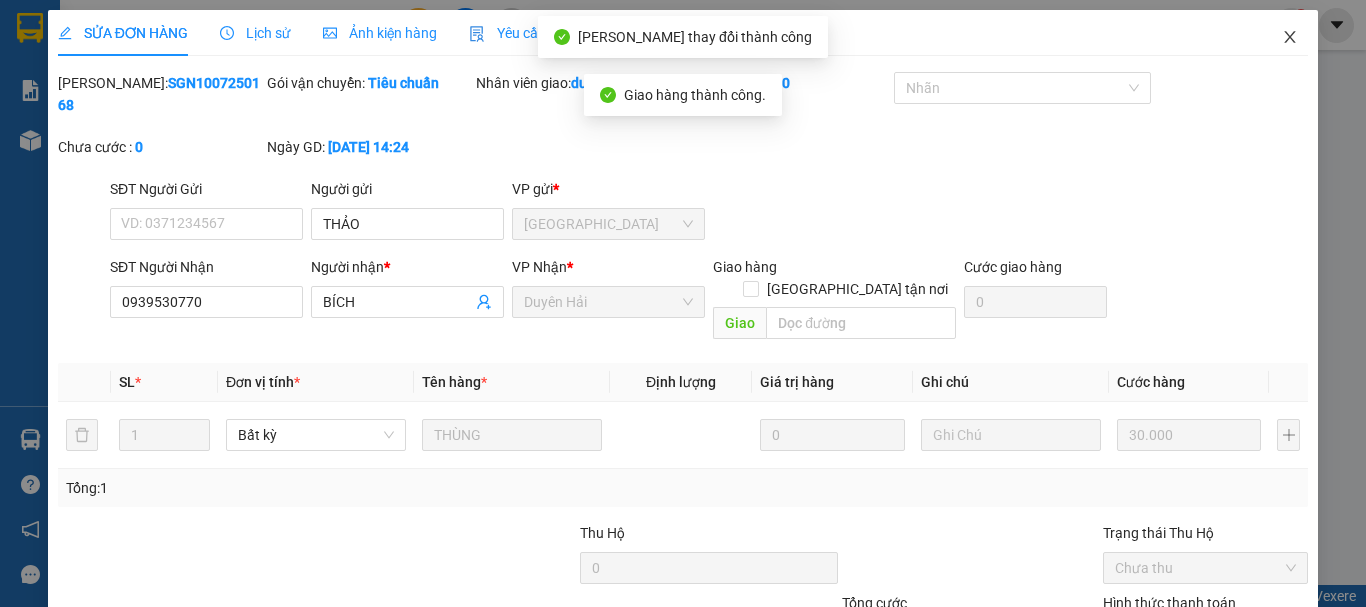 click 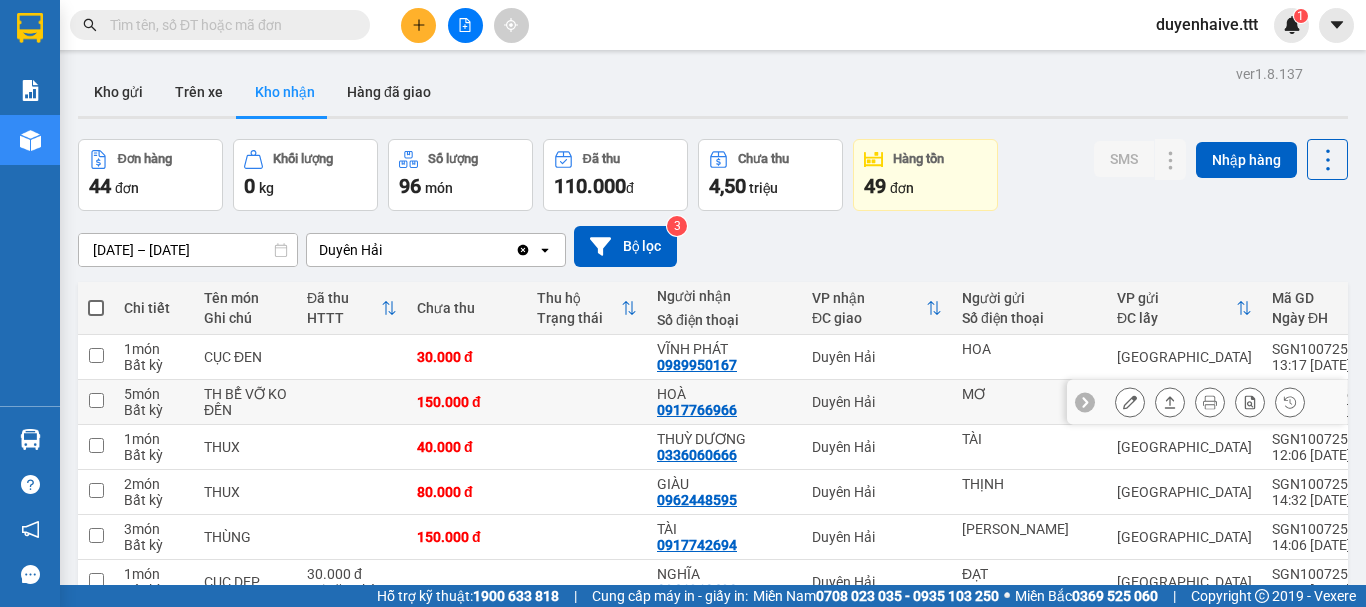 scroll, scrollTop: 100, scrollLeft: 0, axis: vertical 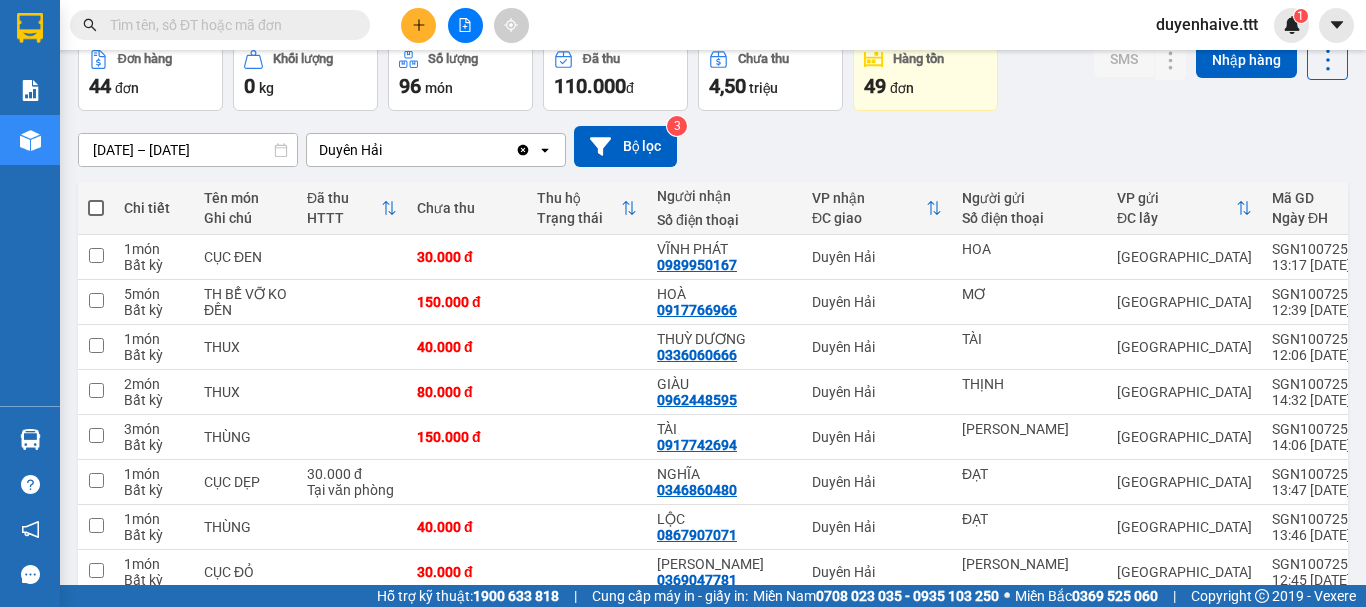 click at bounding box center [228, 25] 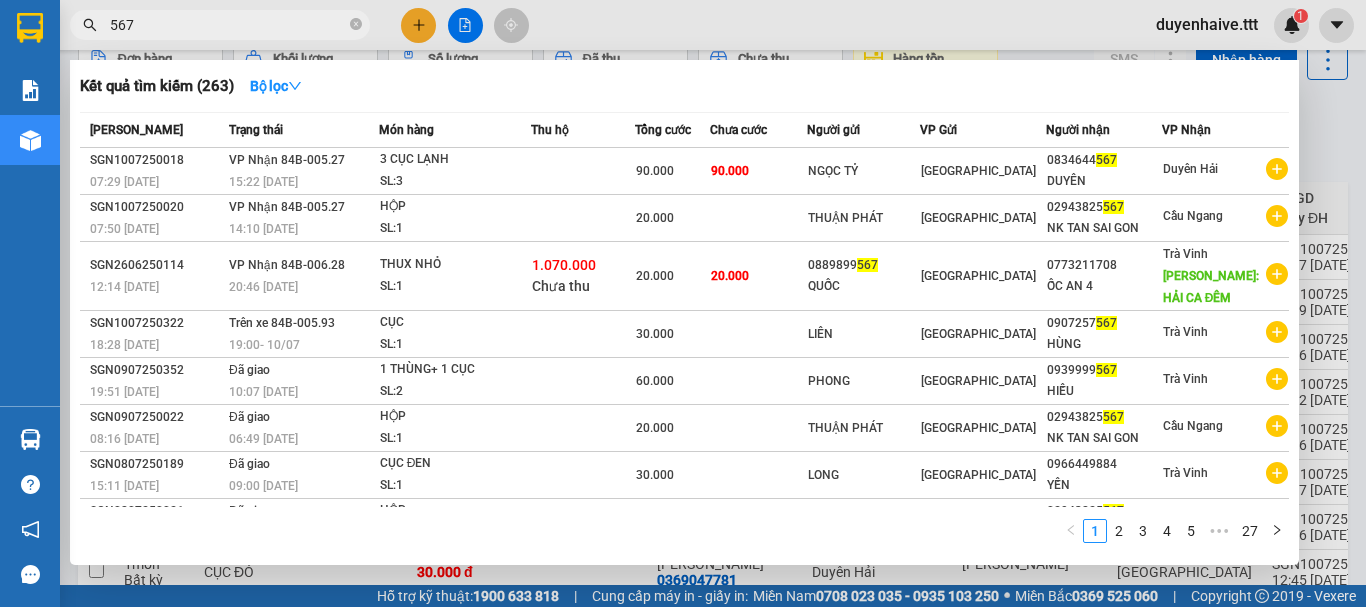 click on "567" at bounding box center (228, 25) 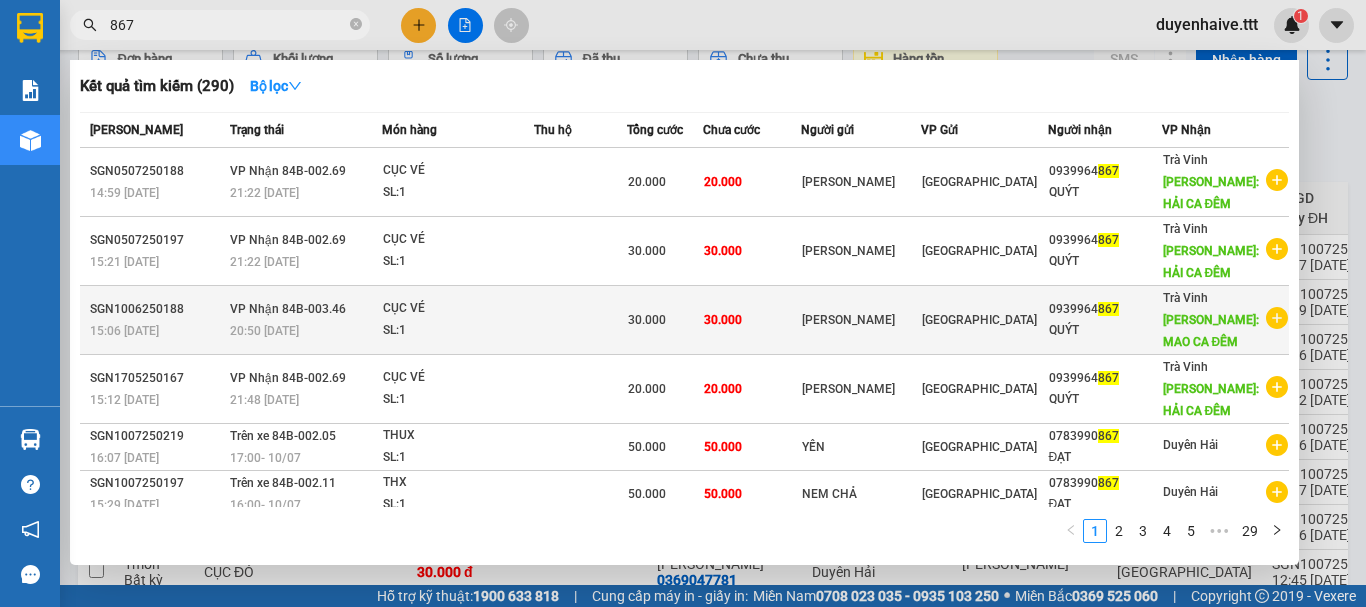 scroll, scrollTop: 199, scrollLeft: 0, axis: vertical 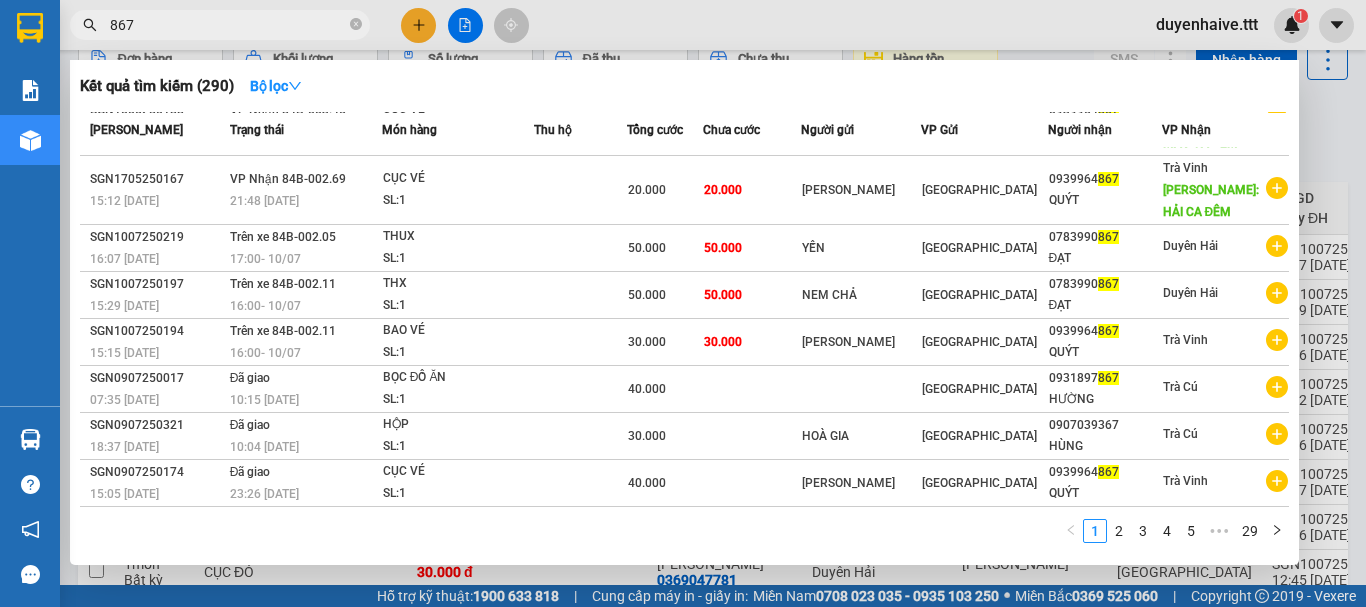 click on "867" at bounding box center [228, 25] 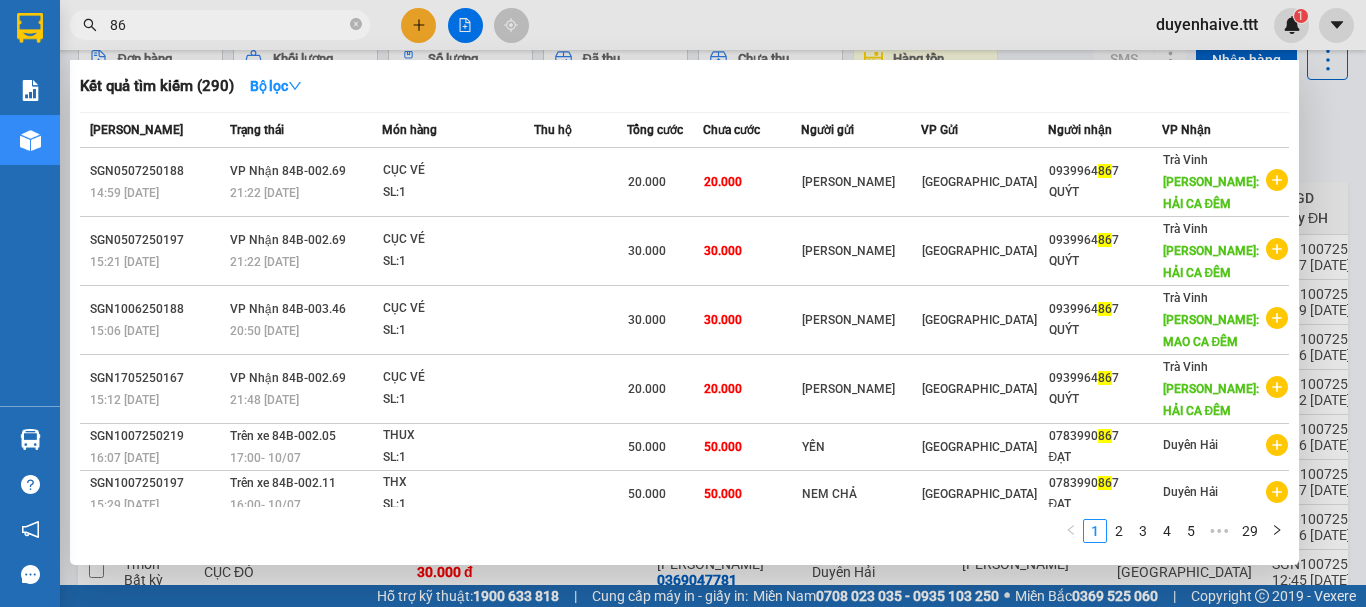 type on "8" 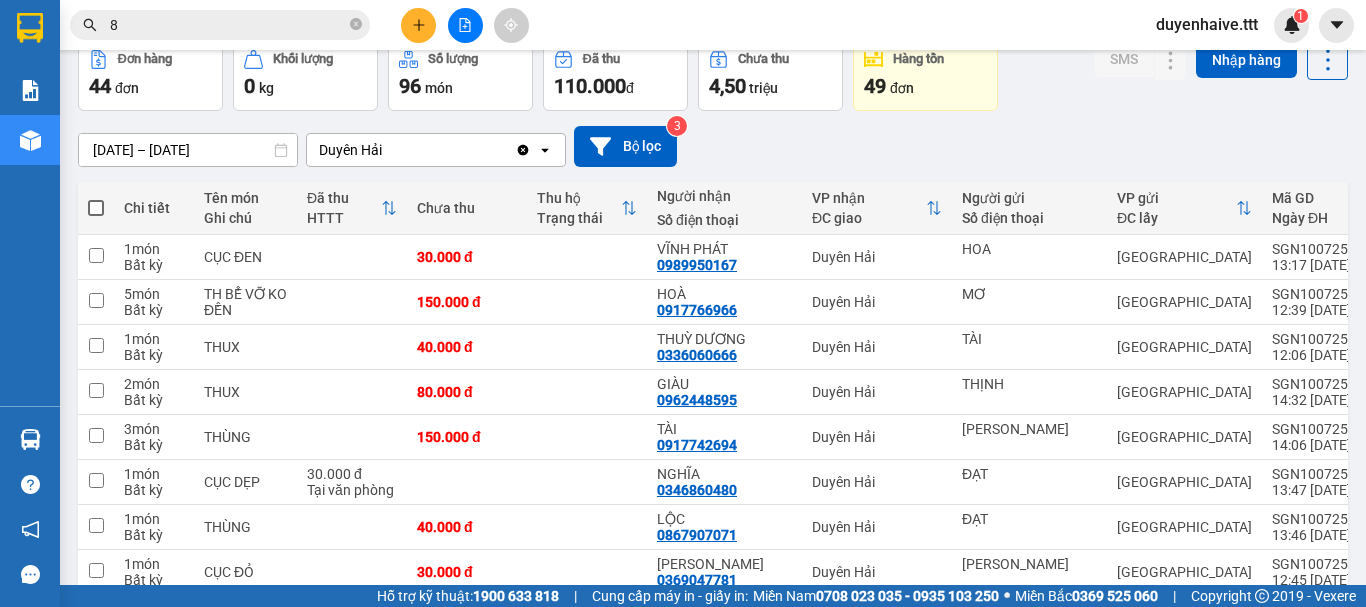 type 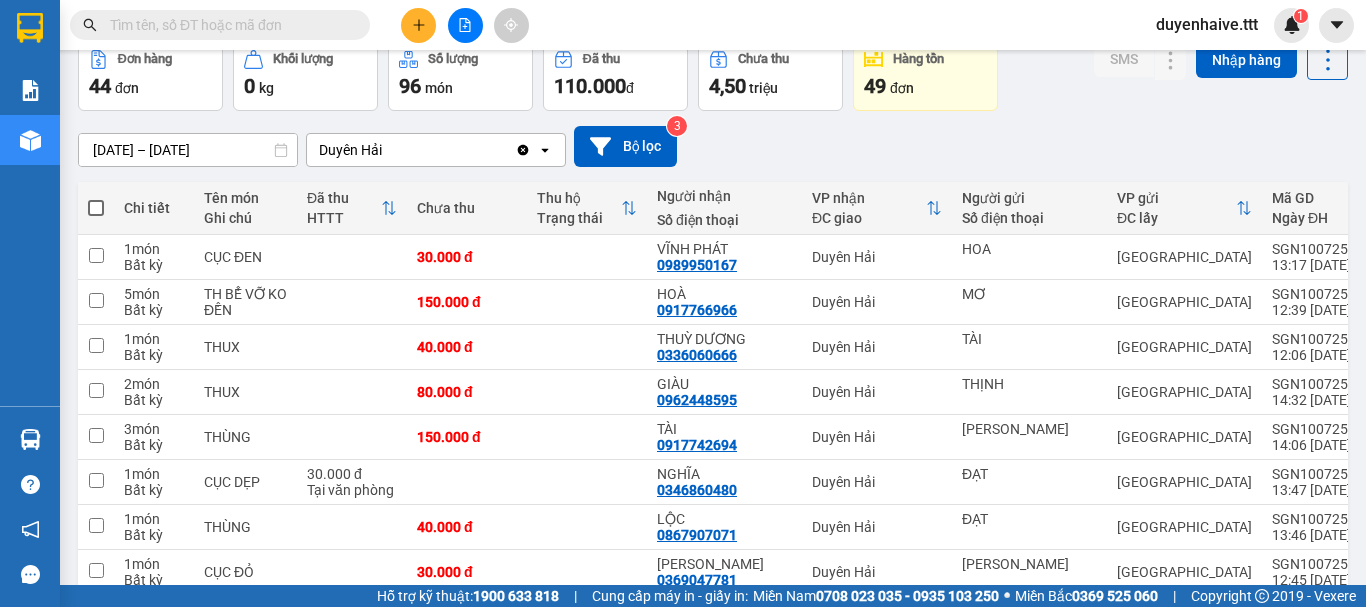 scroll, scrollTop: 0, scrollLeft: 0, axis: both 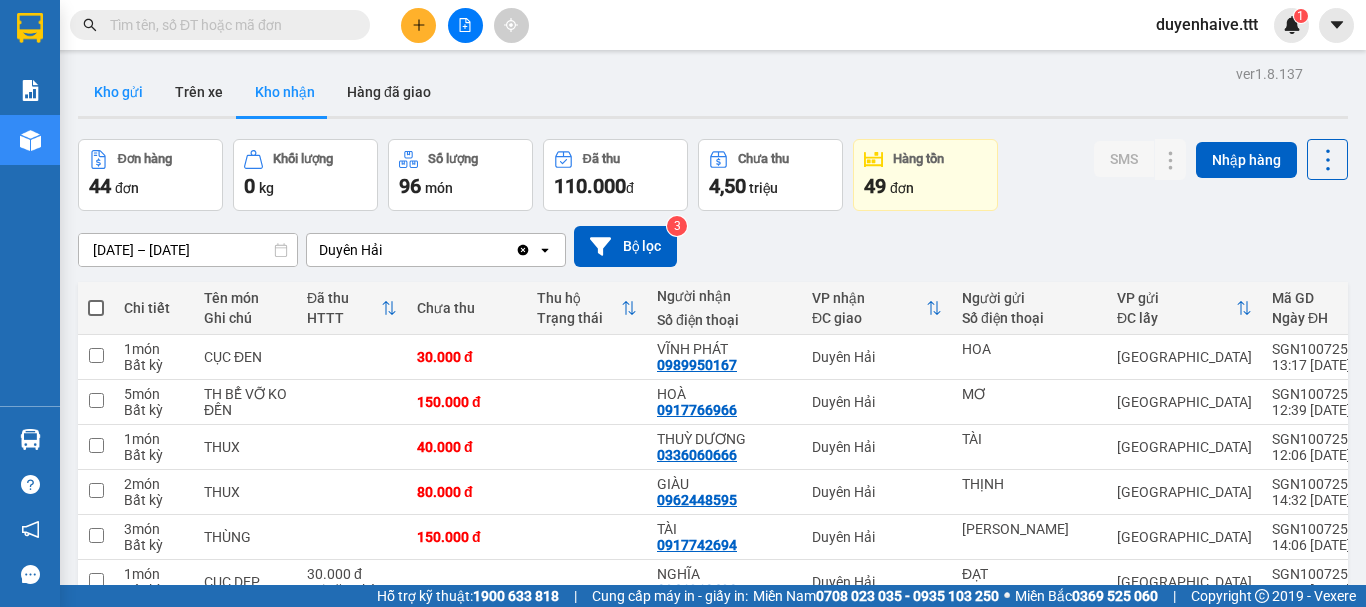 click on "Kho gửi" at bounding box center (118, 92) 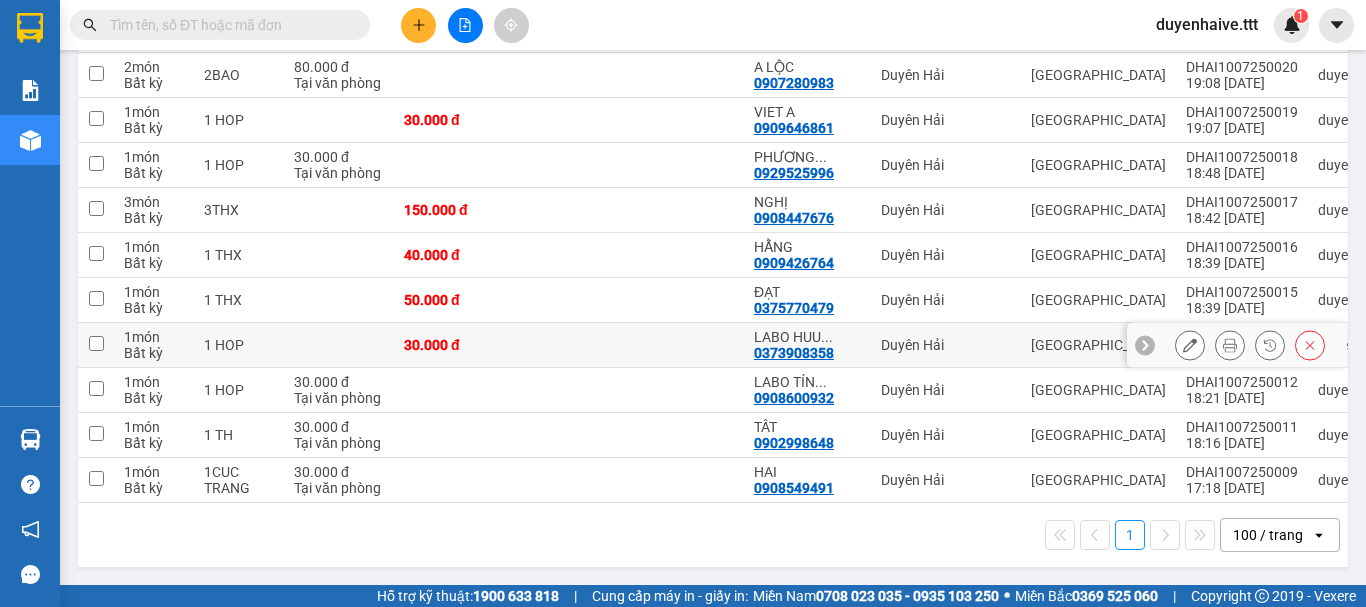 scroll, scrollTop: 0, scrollLeft: 0, axis: both 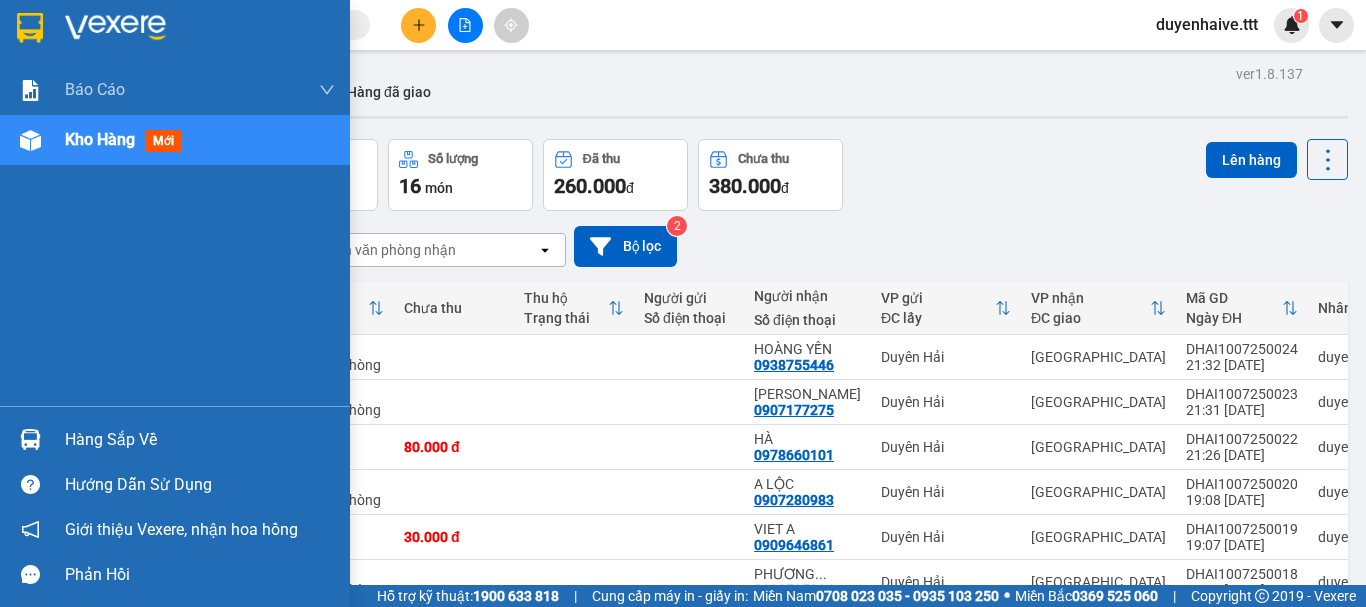 click on "Hàng sắp về" at bounding box center (200, 440) 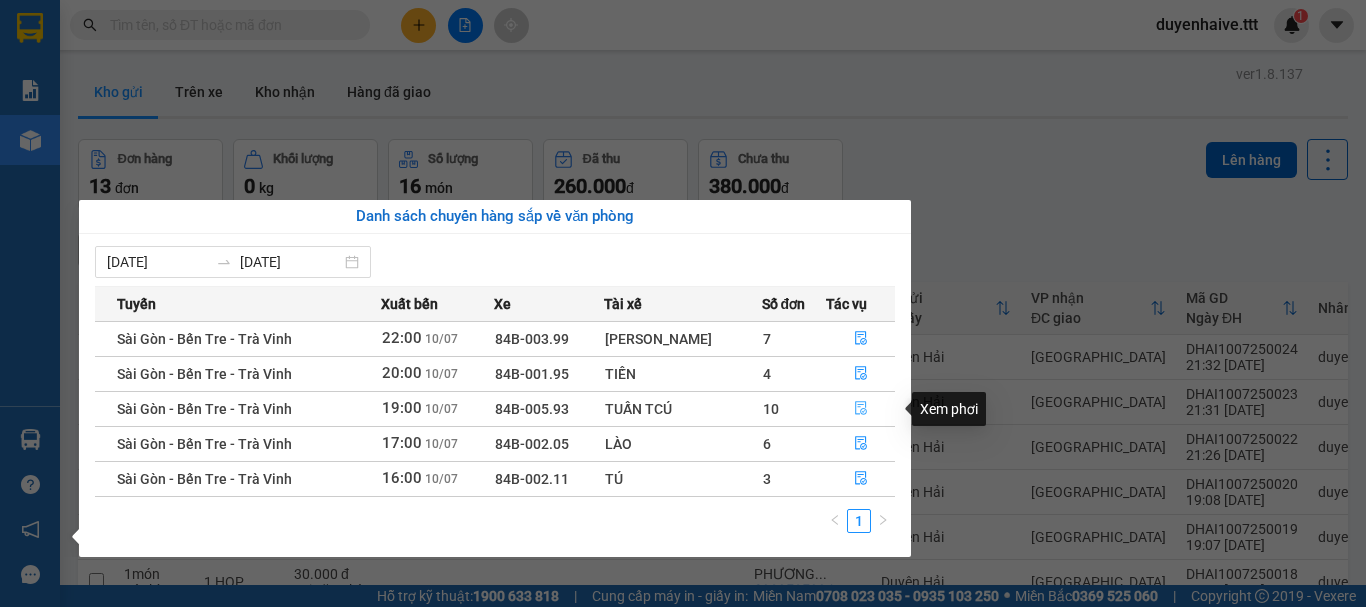 click 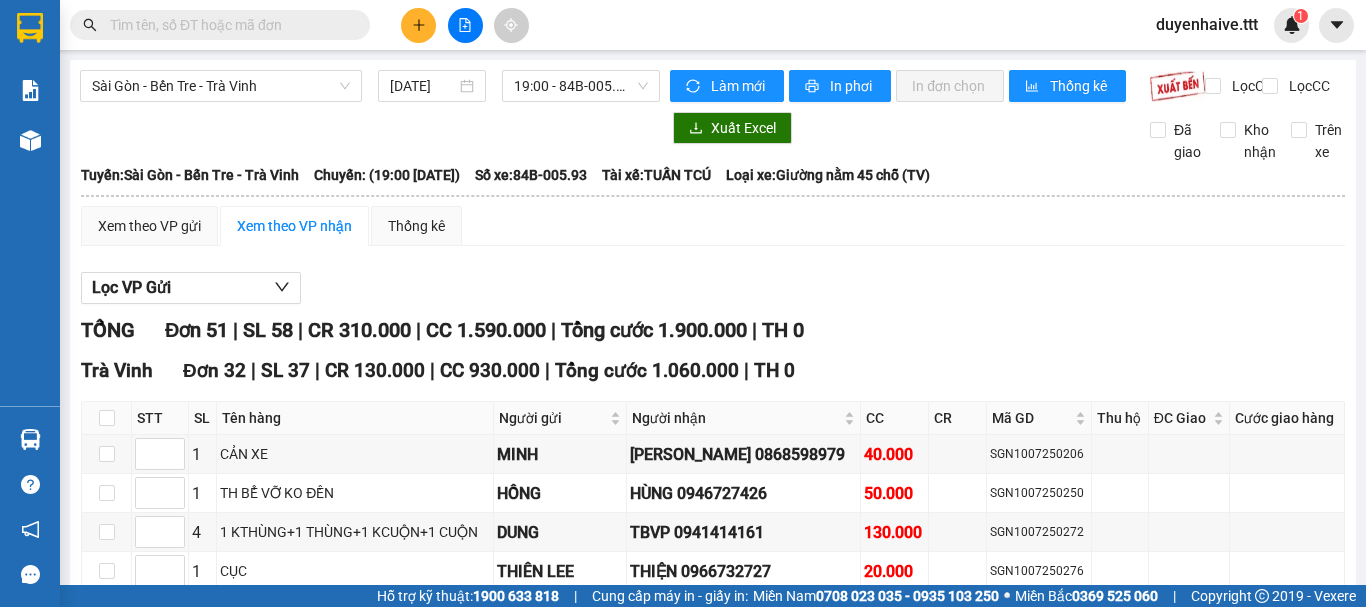 scroll, scrollTop: 0, scrollLeft: 0, axis: both 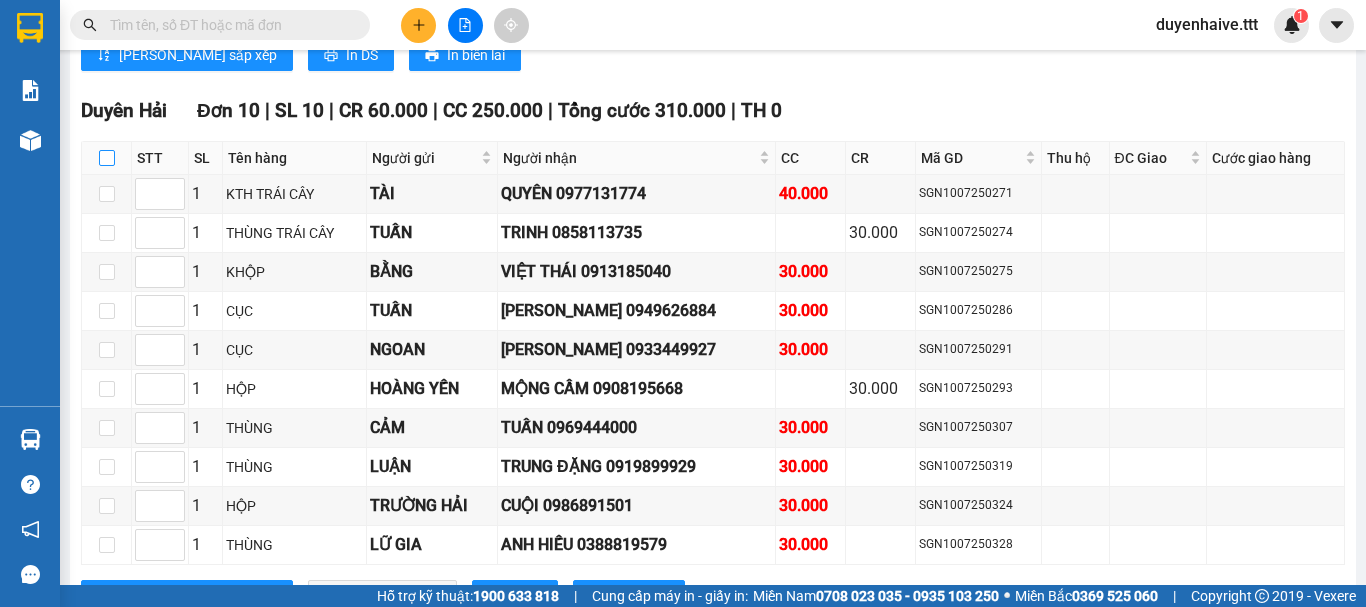 click at bounding box center [107, 158] 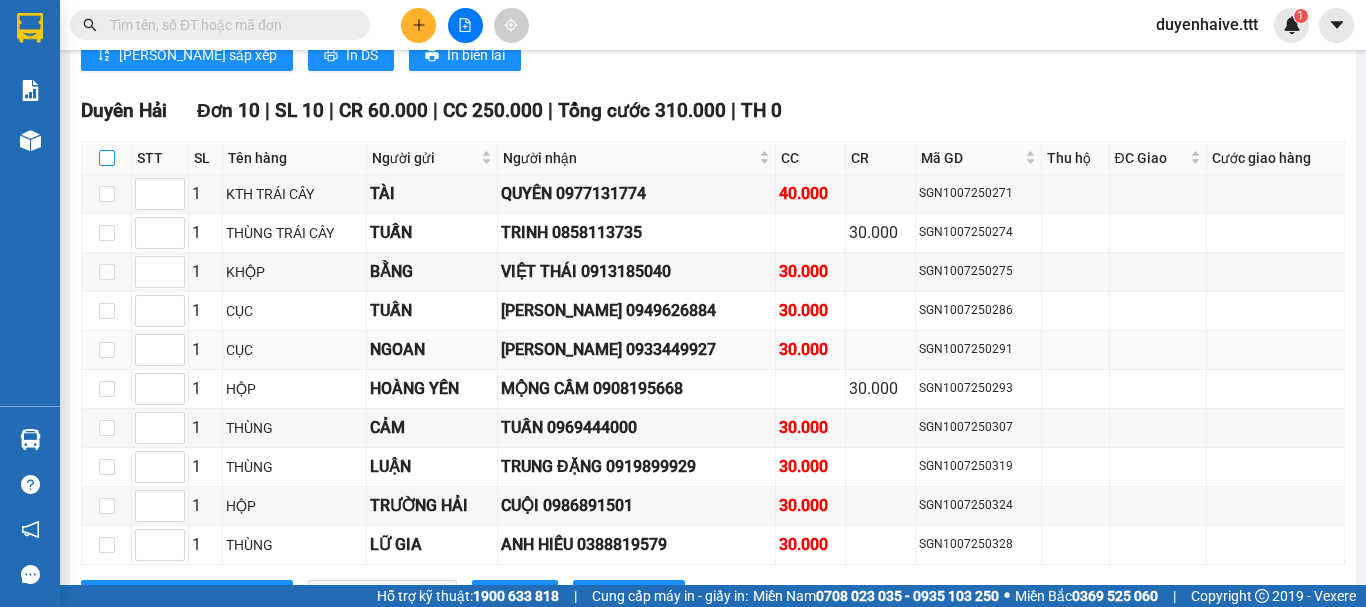 checkbox on "true" 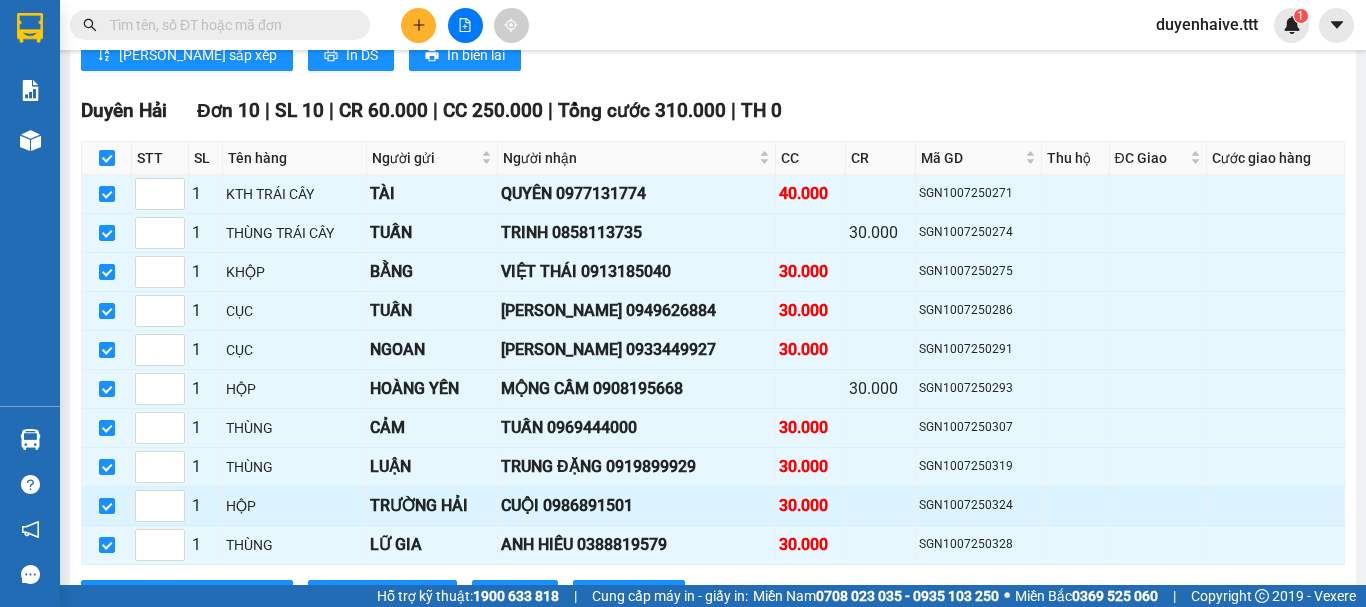 scroll, scrollTop: 2412, scrollLeft: 0, axis: vertical 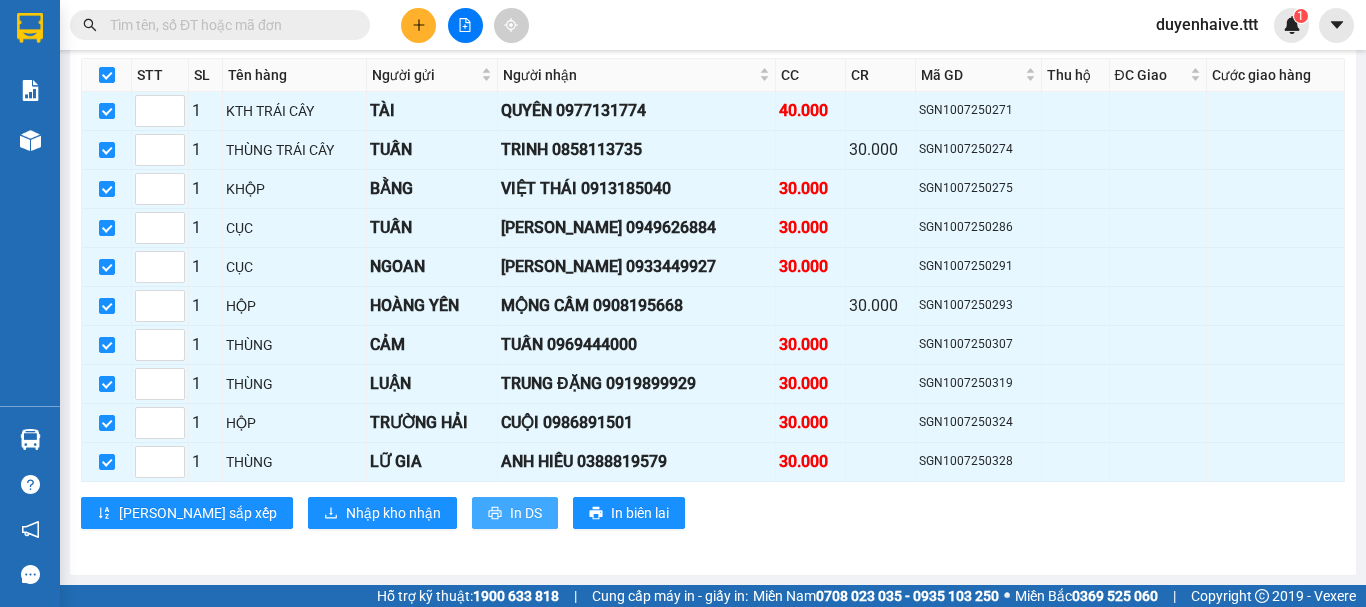 click 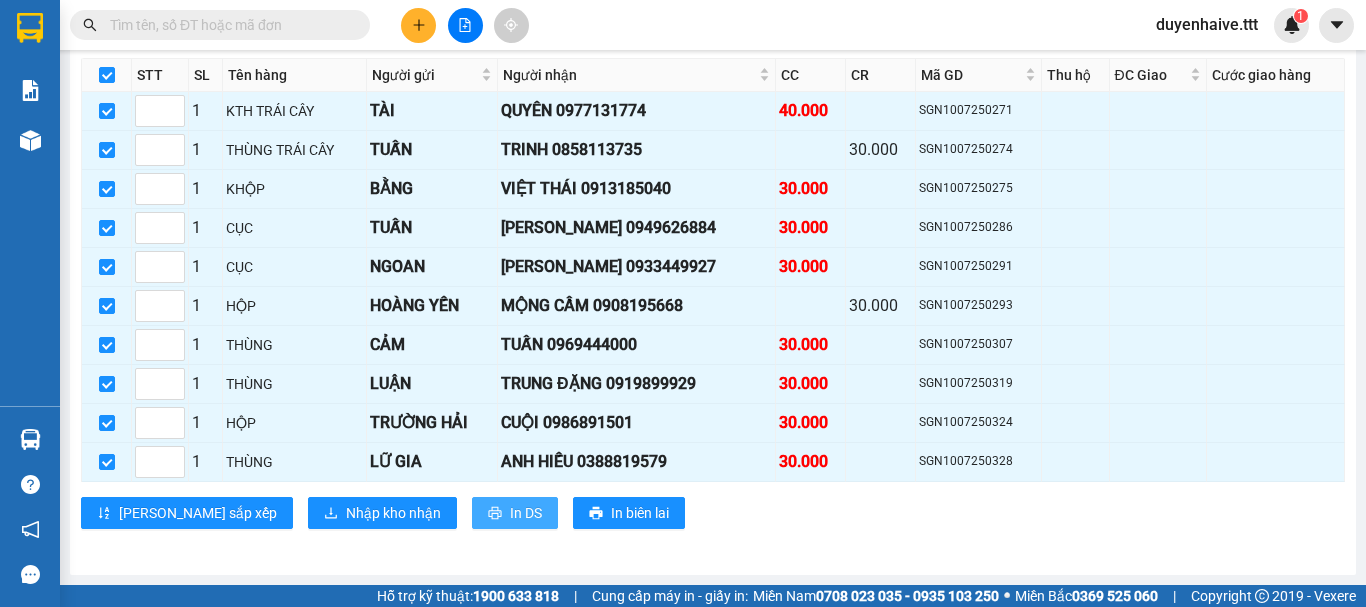 scroll, scrollTop: 0, scrollLeft: 0, axis: both 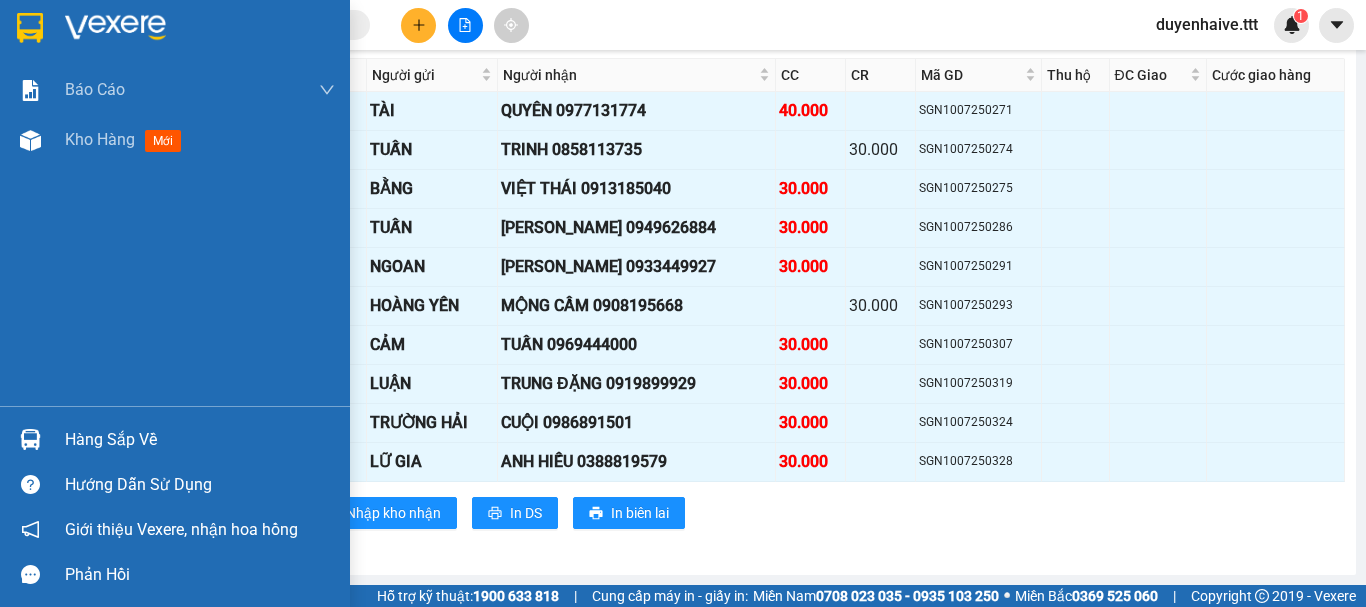 click on "Hàng sắp về" at bounding box center (200, 440) 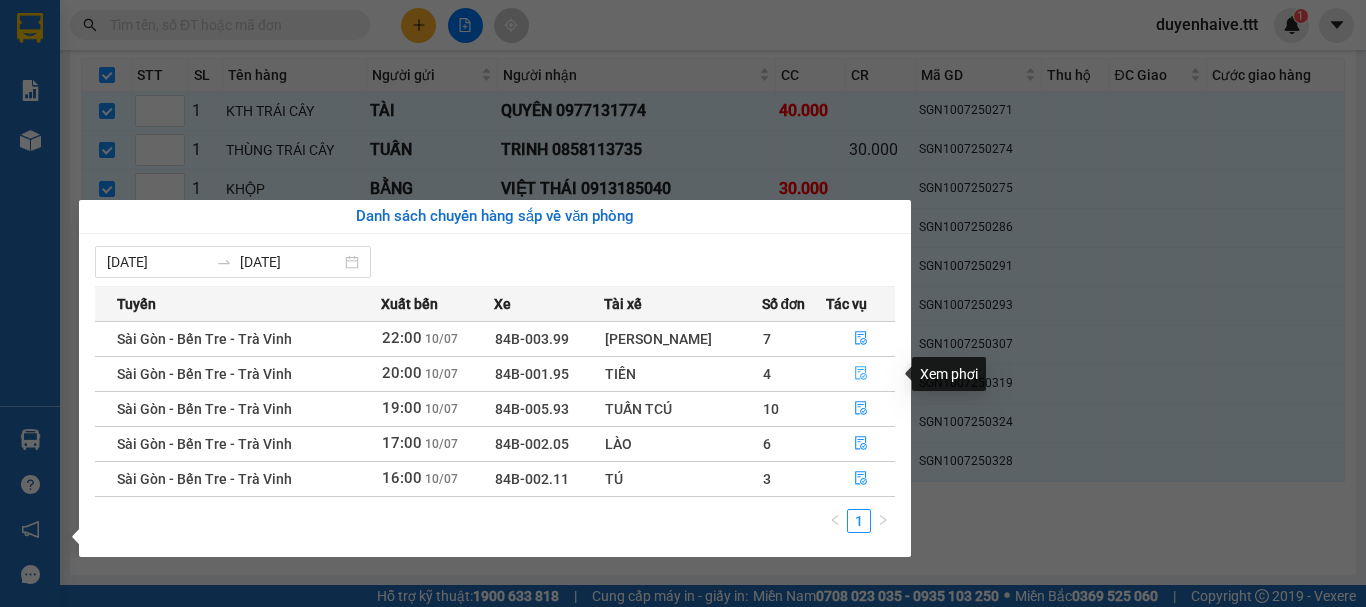 click 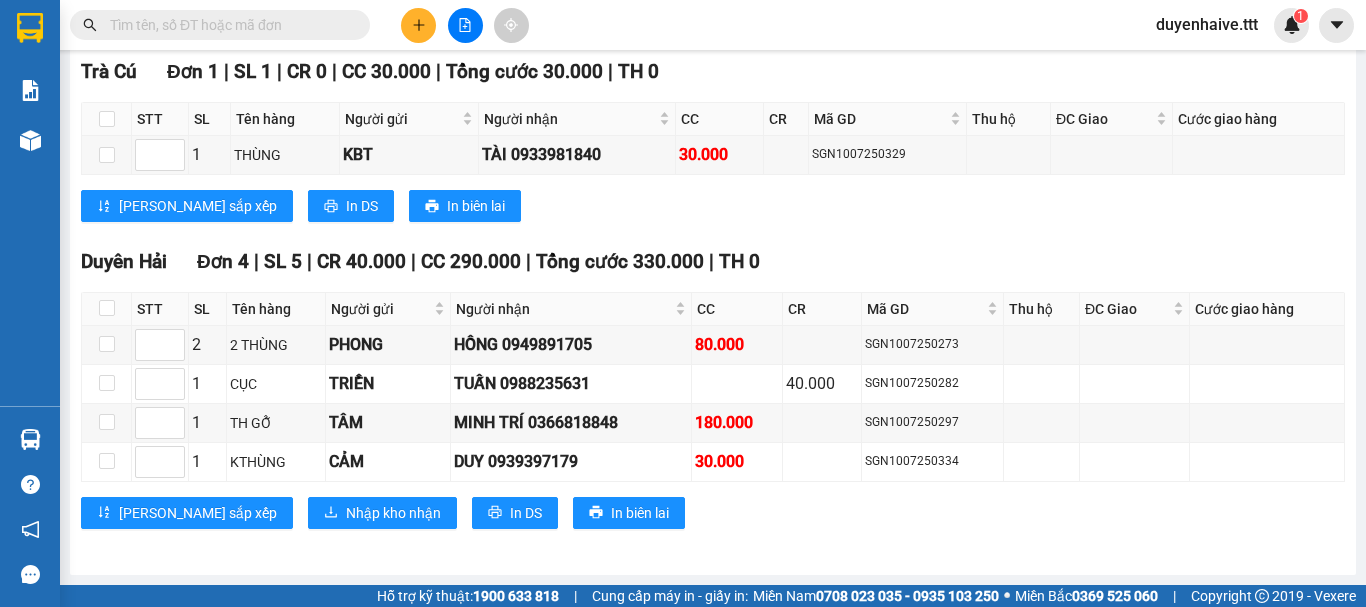 scroll, scrollTop: 1393, scrollLeft: 0, axis: vertical 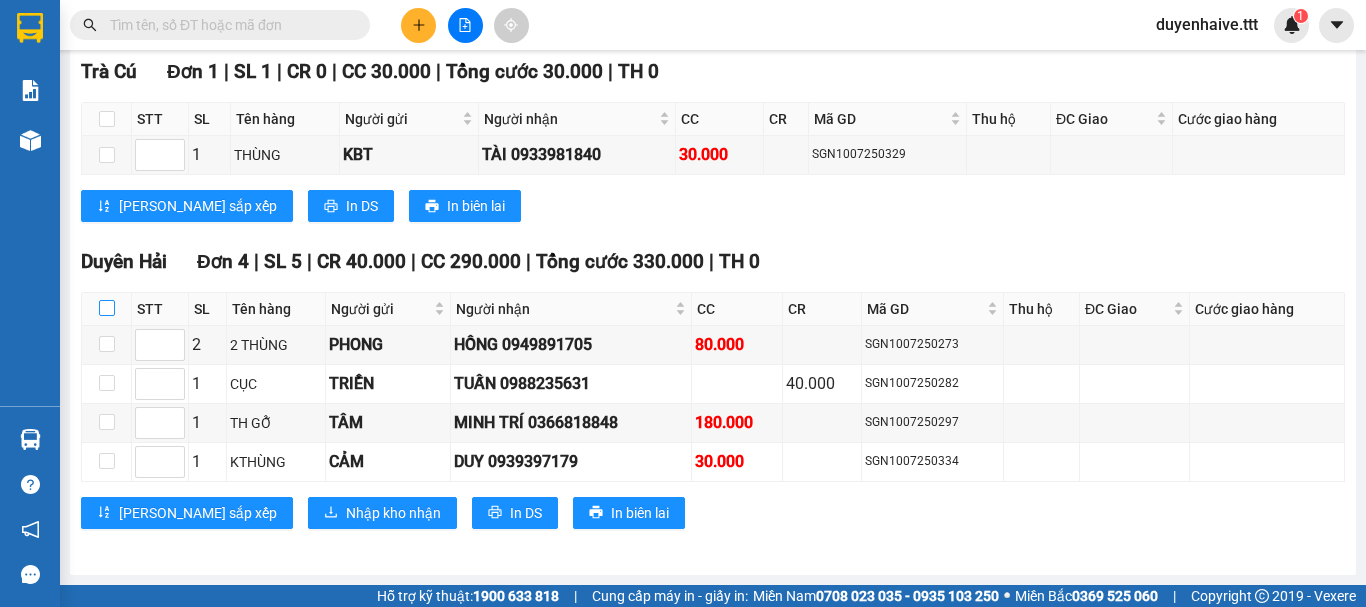 click at bounding box center [107, 308] 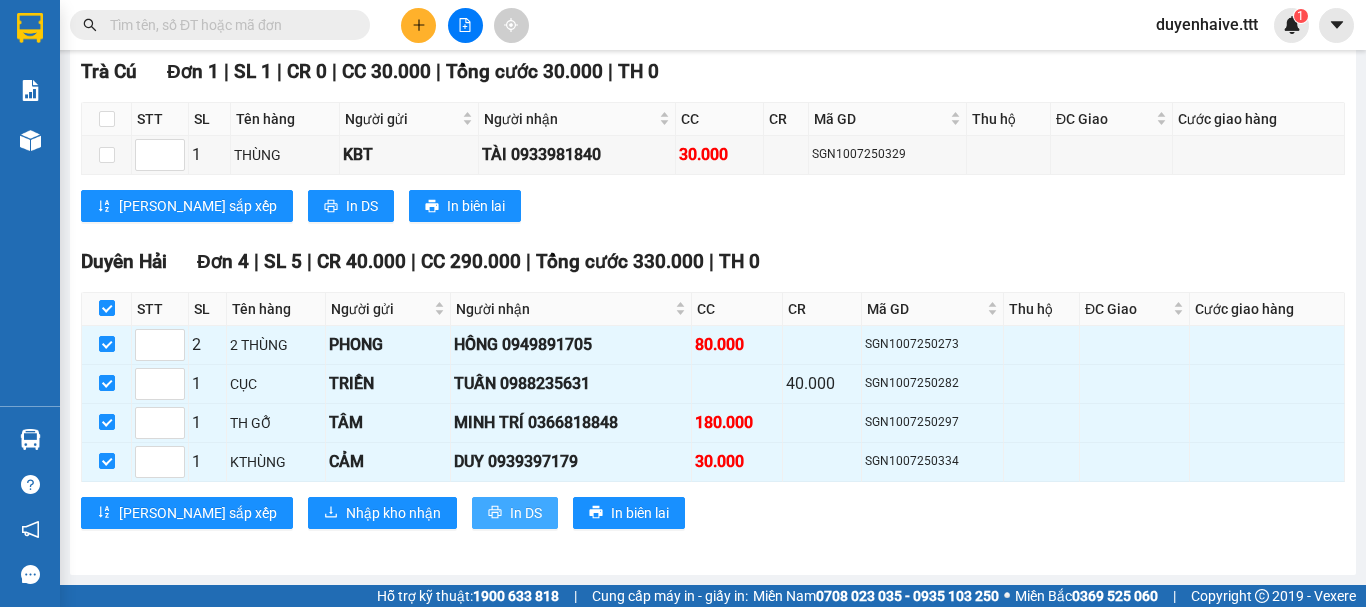 click on "In DS" at bounding box center [526, 513] 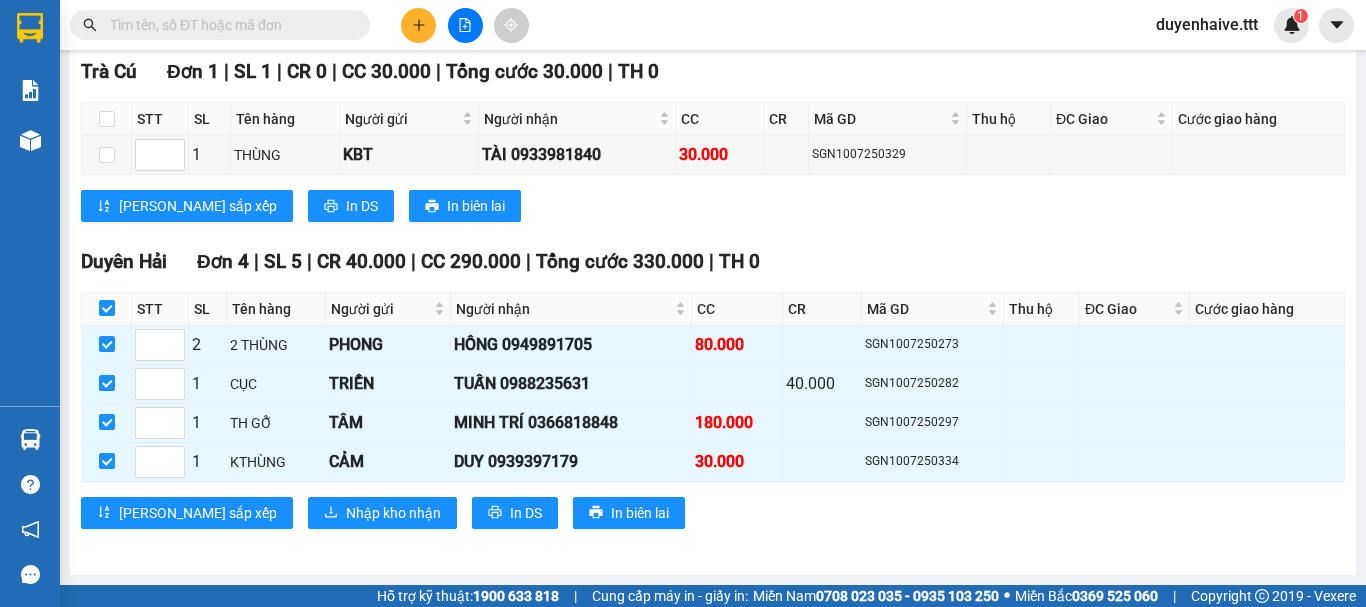 scroll, scrollTop: 0, scrollLeft: 0, axis: both 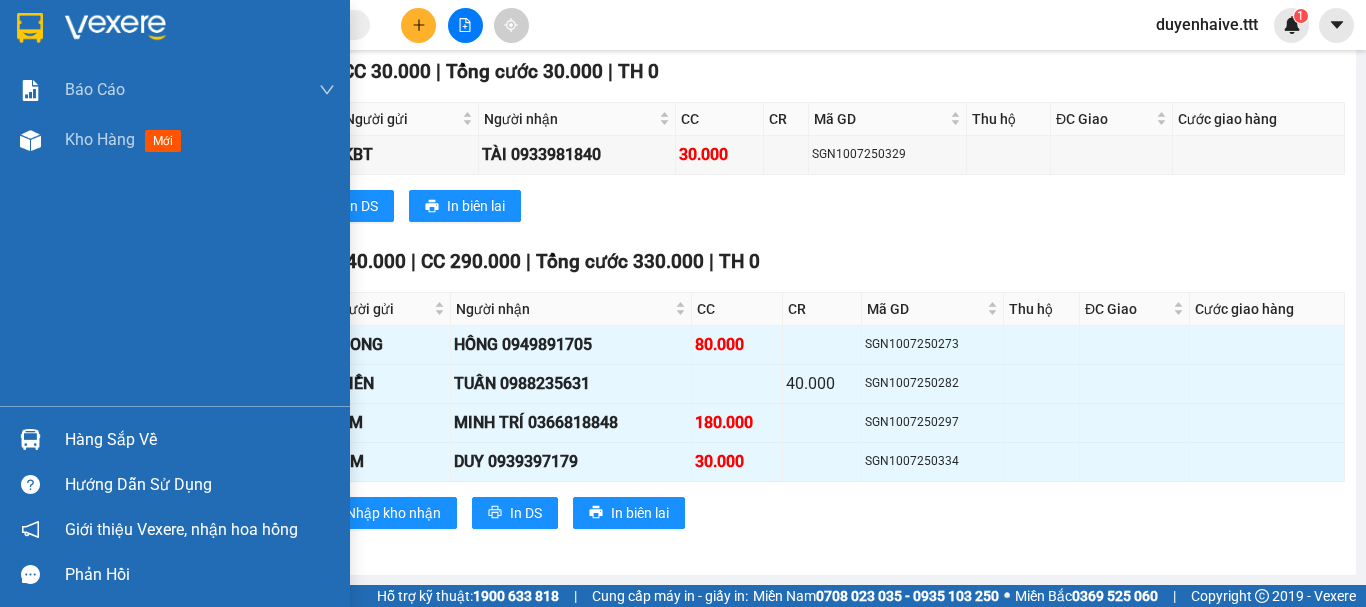 click on "Hàng sắp về" at bounding box center [200, 440] 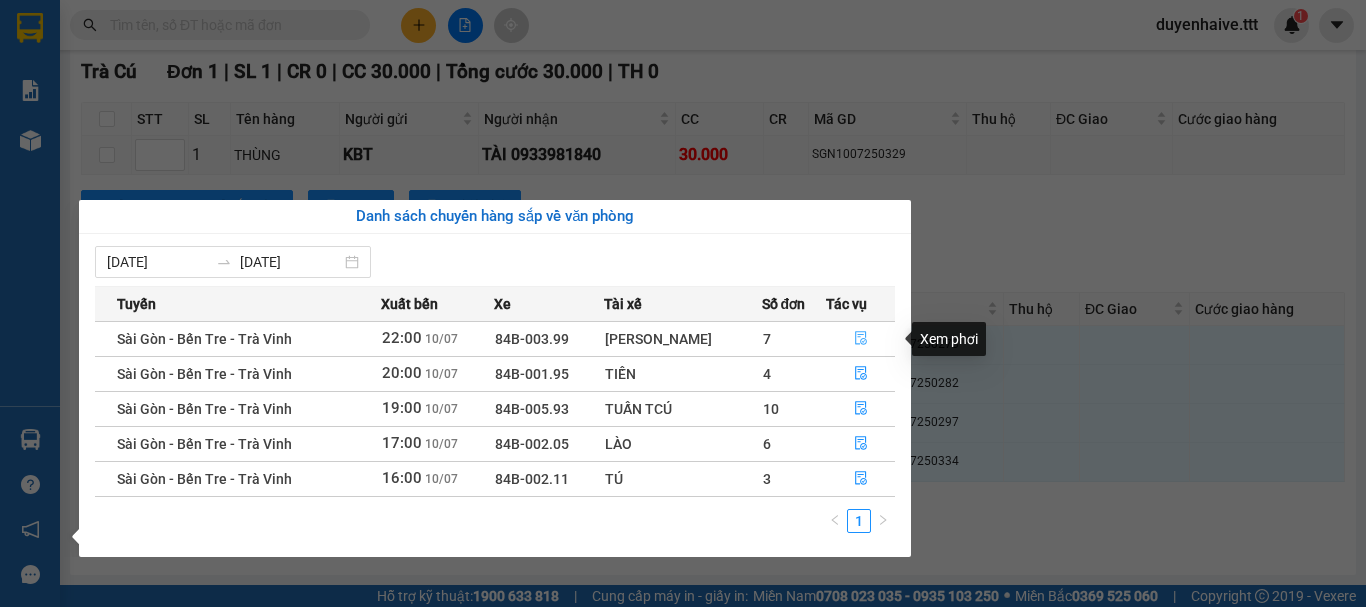 click 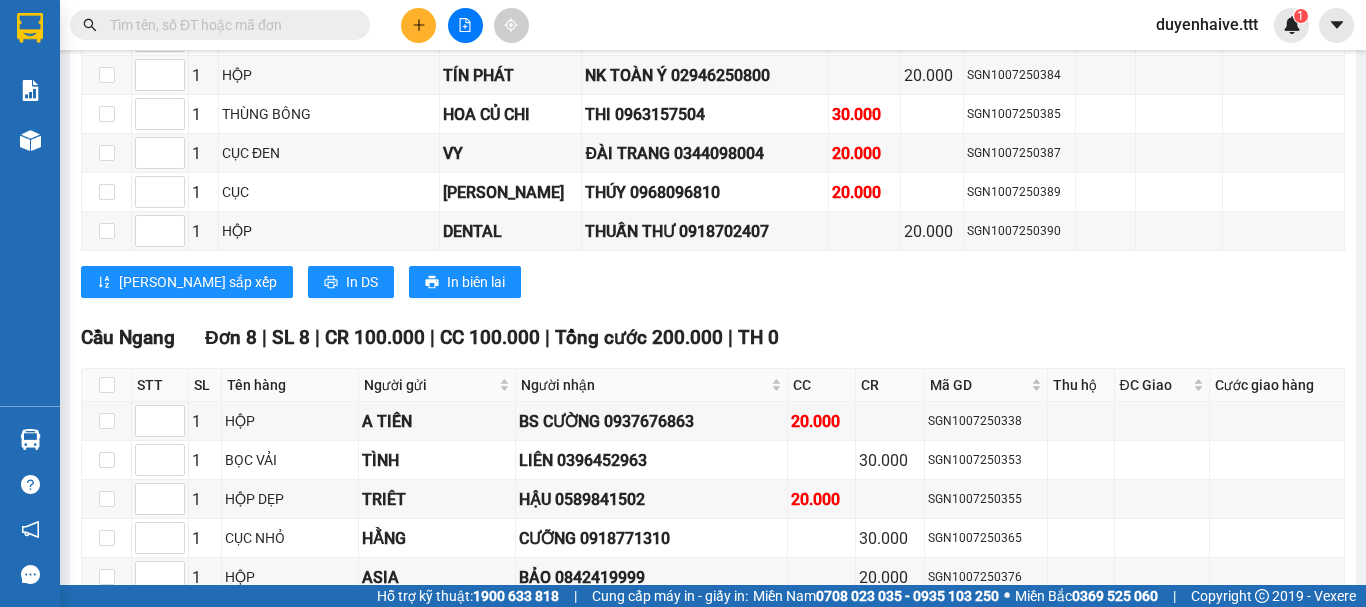 click at bounding box center [107, 1272] 